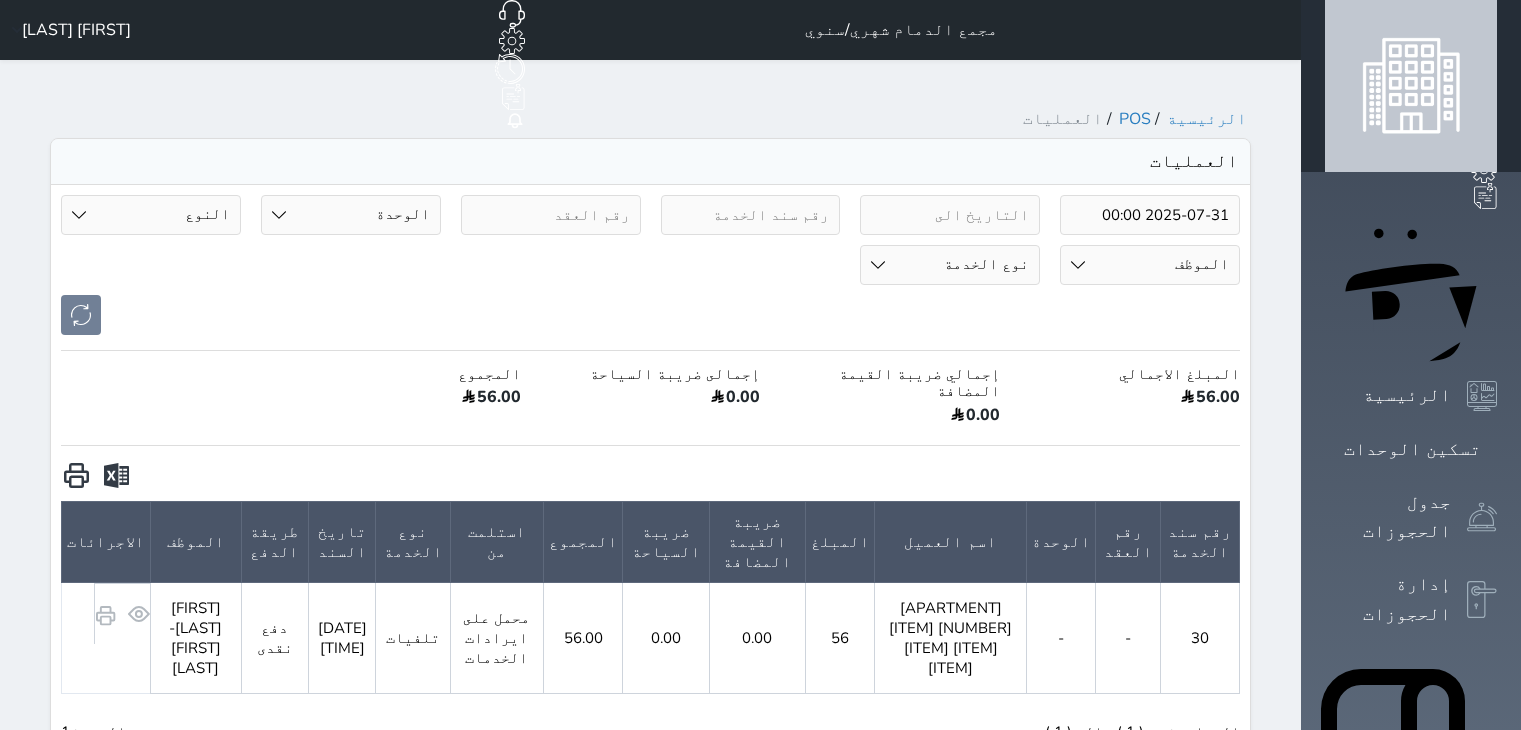scroll, scrollTop: 0, scrollLeft: 0, axis: both 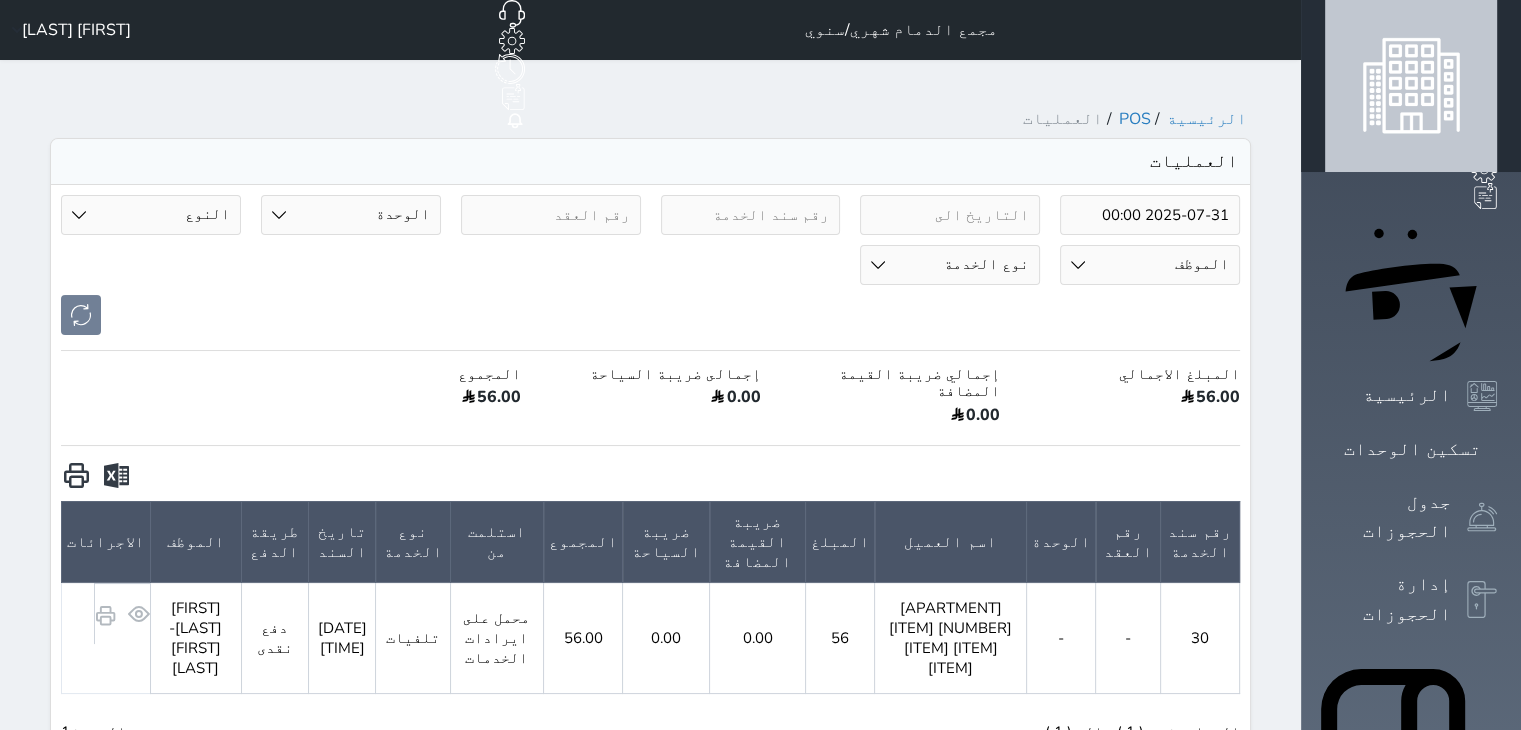 click on "[FIRST] [LAST]" at bounding box center [76, 30] 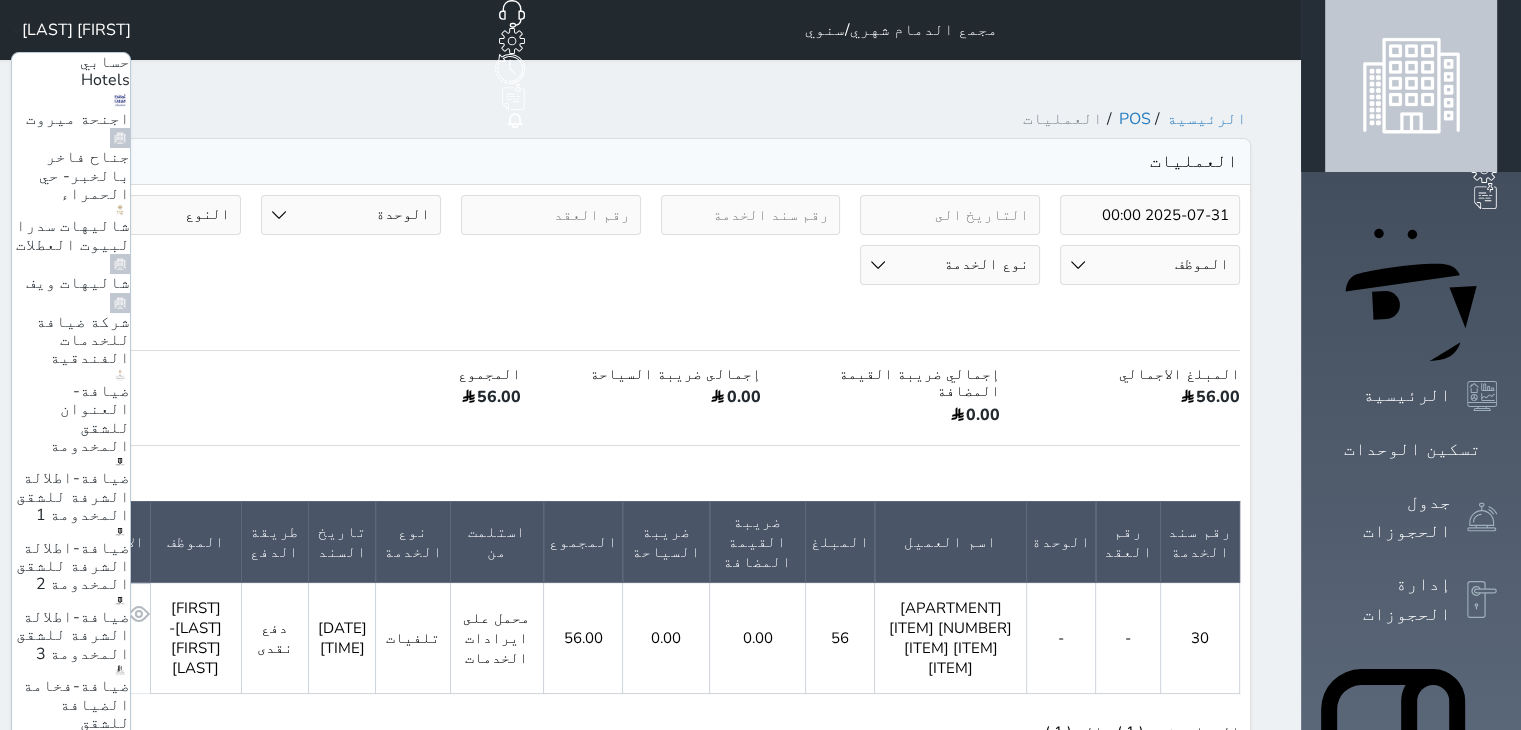 click on "ضيافة-فندق كارم الخبر" at bounding box center (81, 836) 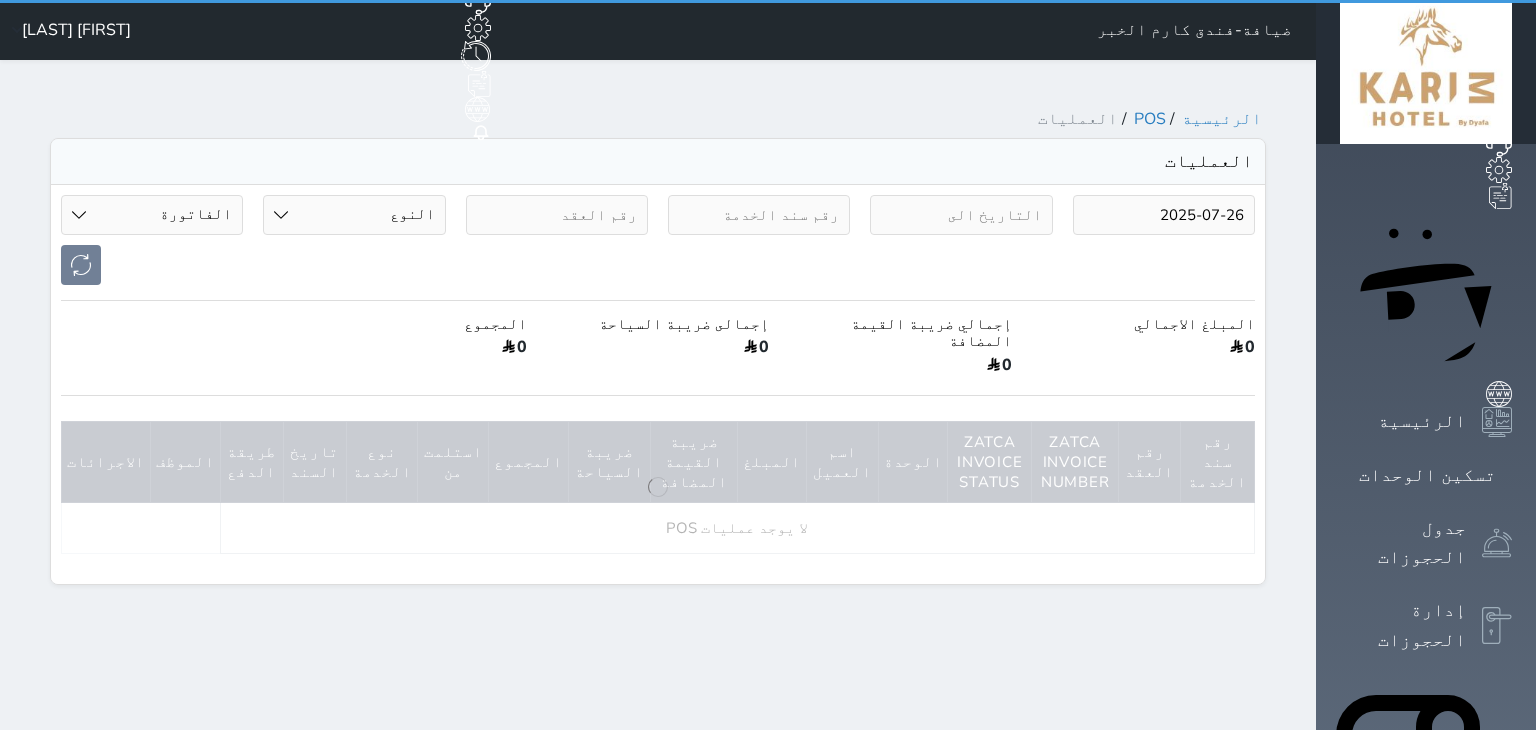 select on "invoice" 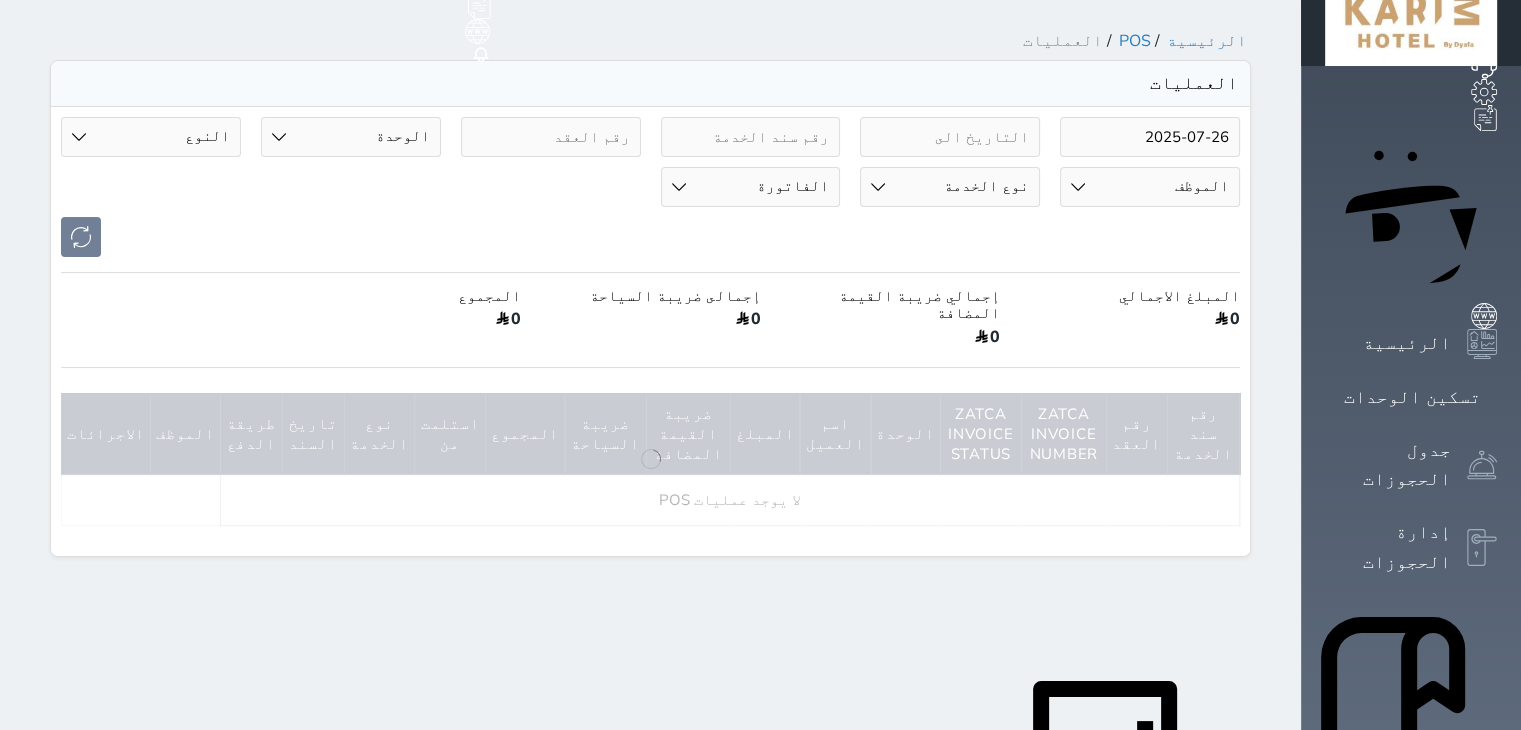 scroll, scrollTop: 80, scrollLeft: 0, axis: vertical 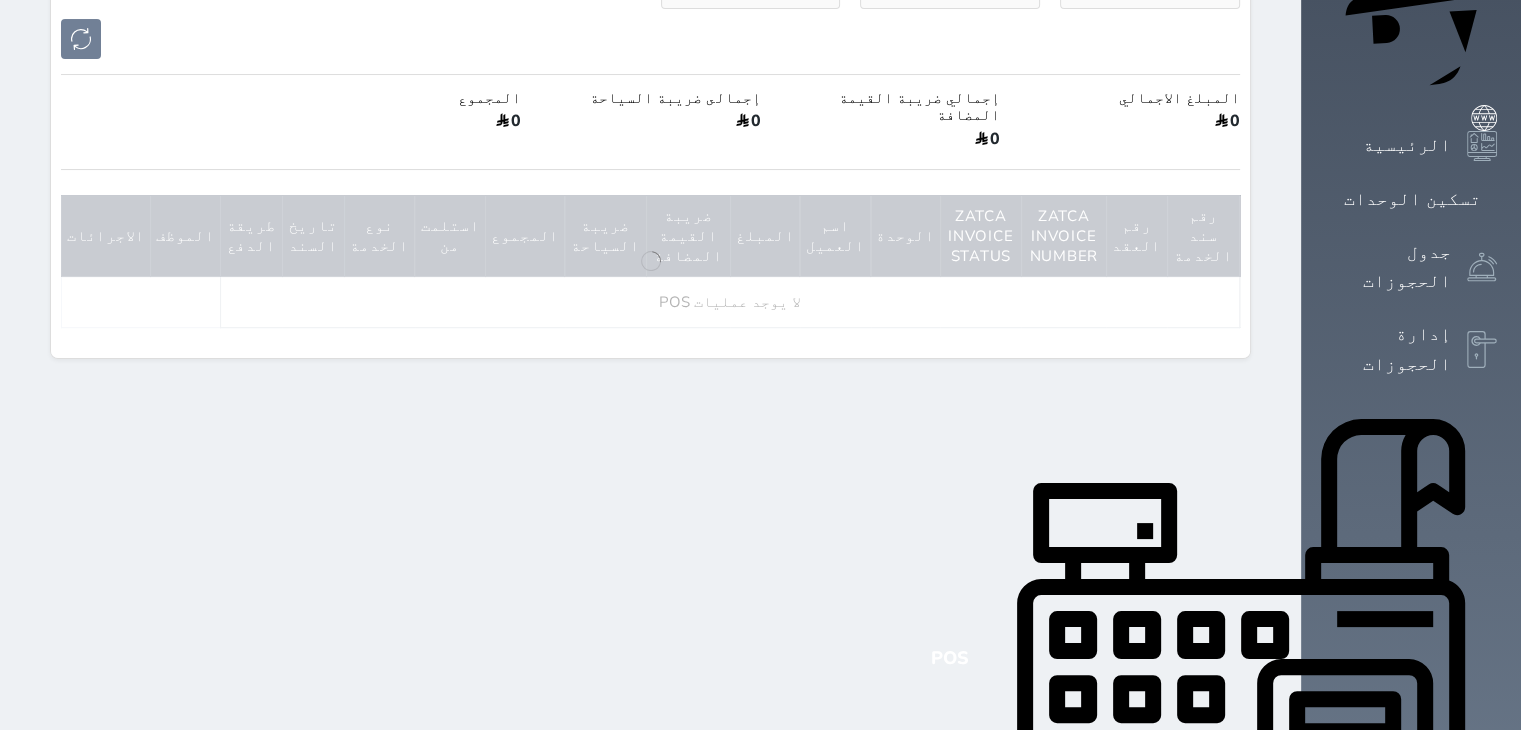 click at bounding box center [1482, 1196] 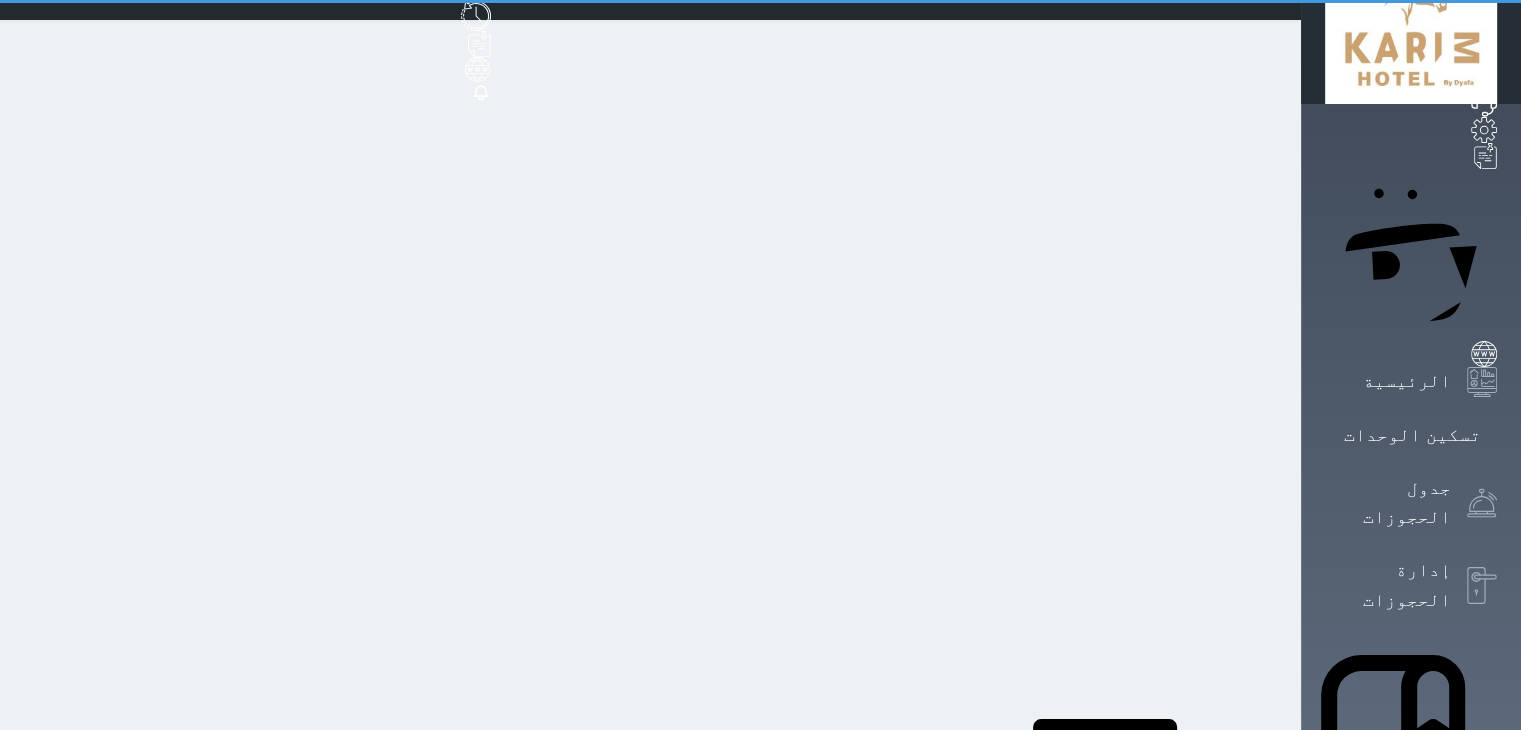 scroll, scrollTop: 0, scrollLeft: 0, axis: both 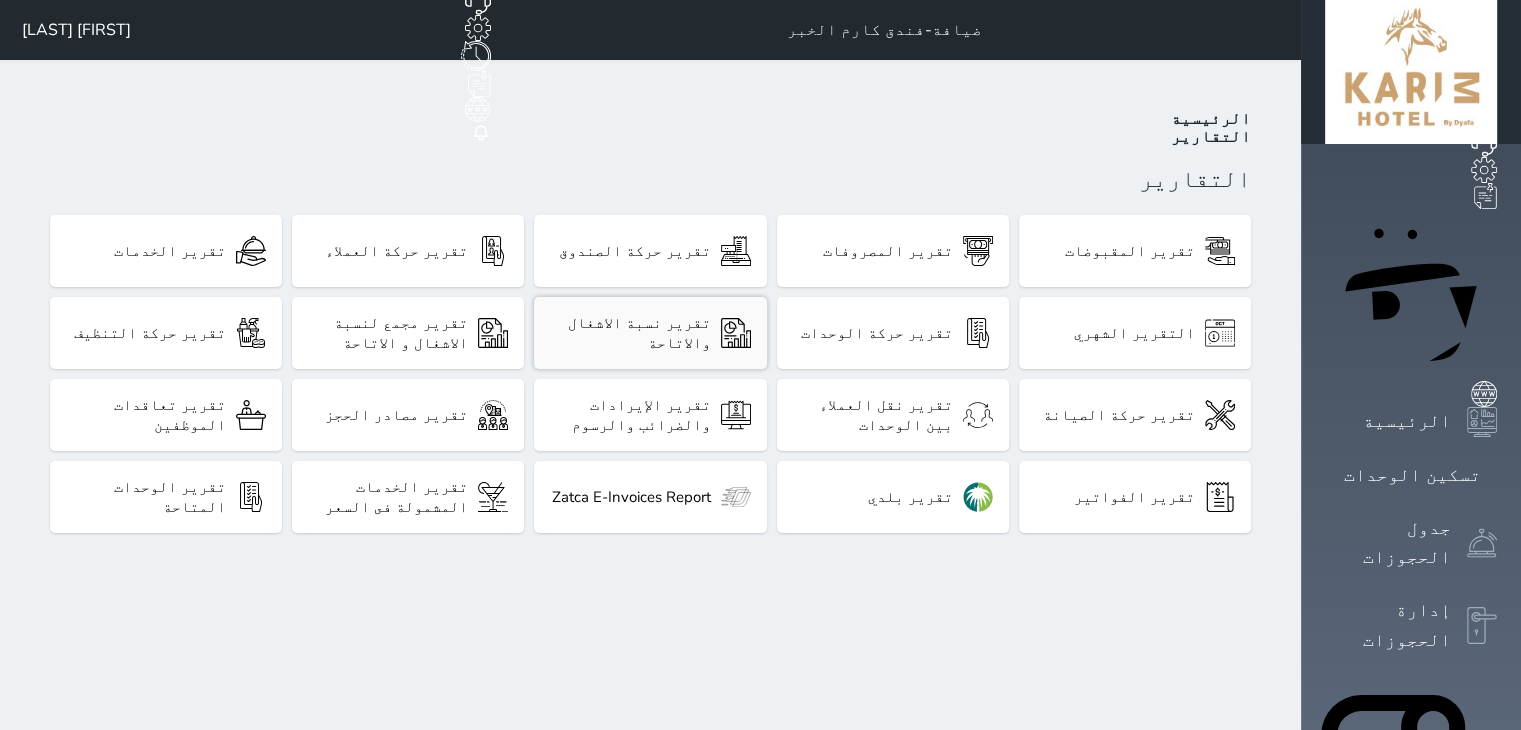 click on "تقرير نسبة الاشغال والاتاحة" at bounding box center (630, 333) 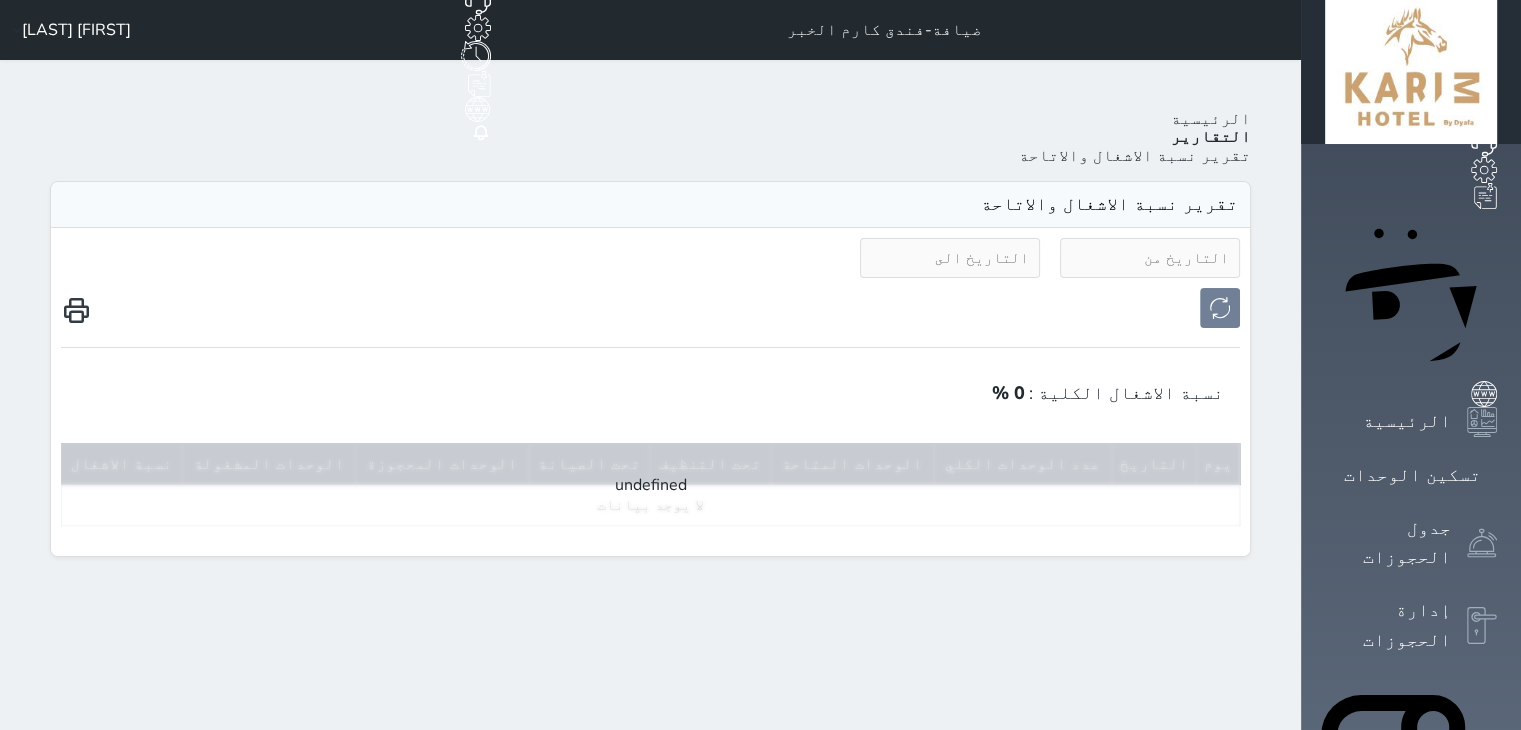 click at bounding box center (1150, 258) 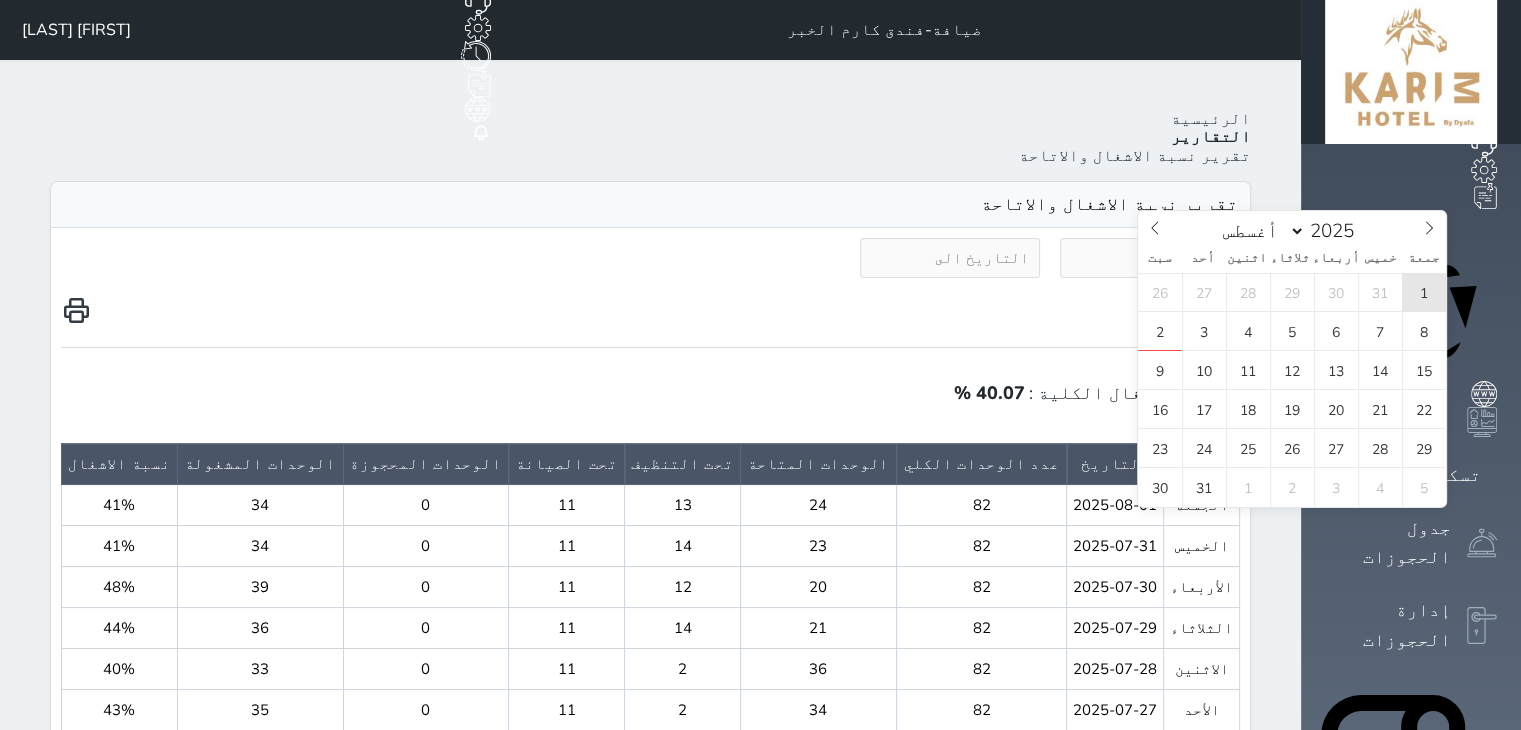 click on "1" at bounding box center [1424, 292] 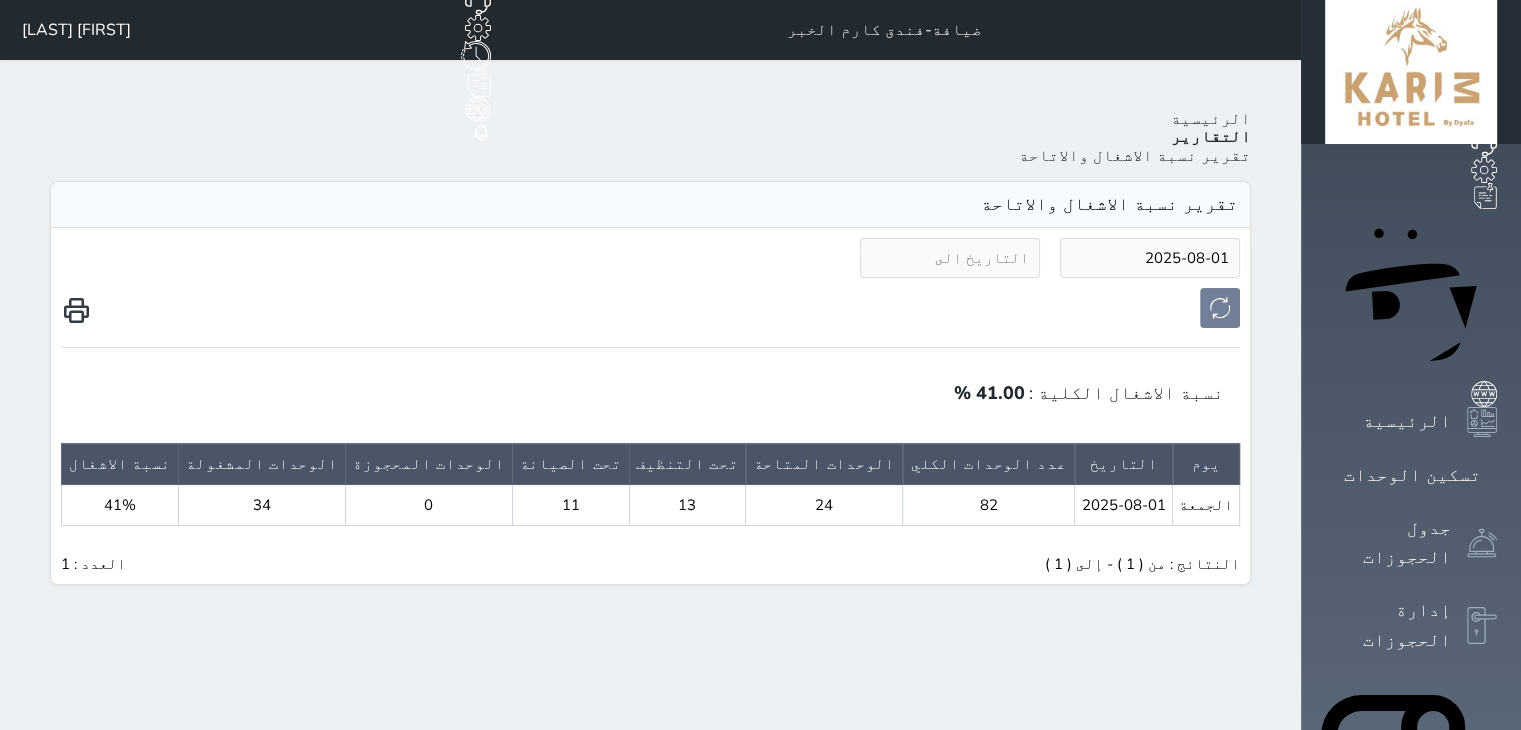 click on "[FIRST] [LAST] [LAST]" at bounding box center (76, 30) 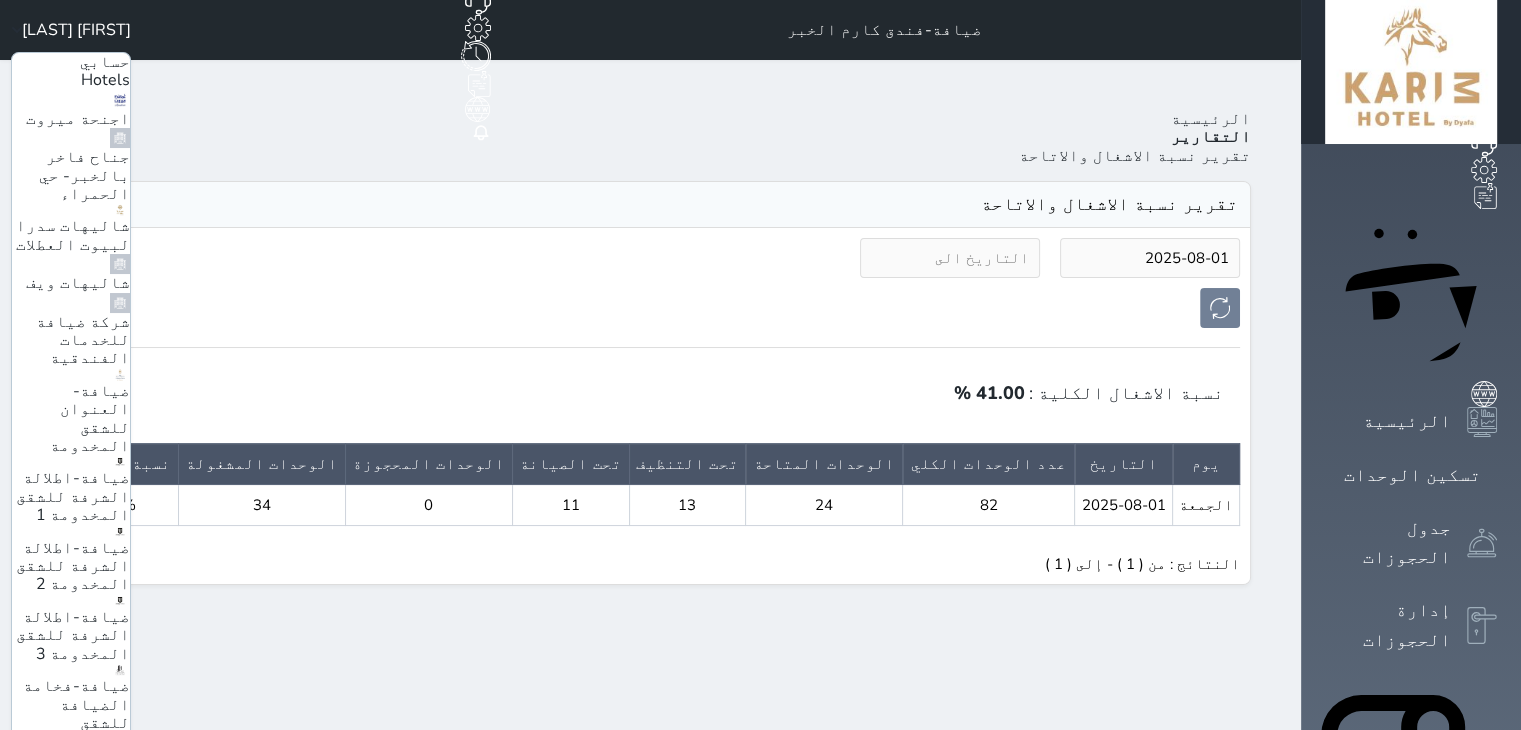 scroll, scrollTop: 20, scrollLeft: 0, axis: vertical 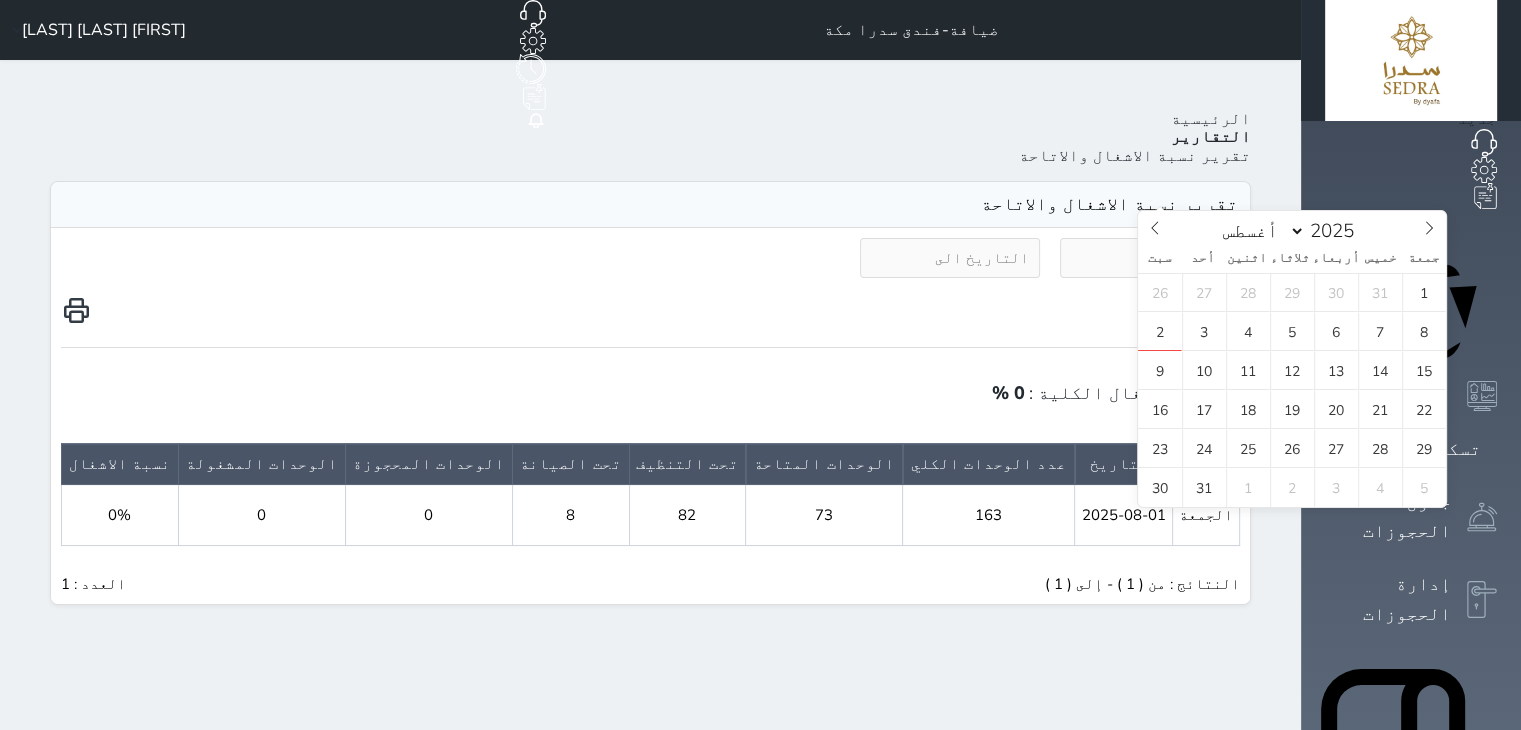 click at bounding box center [1150, 258] 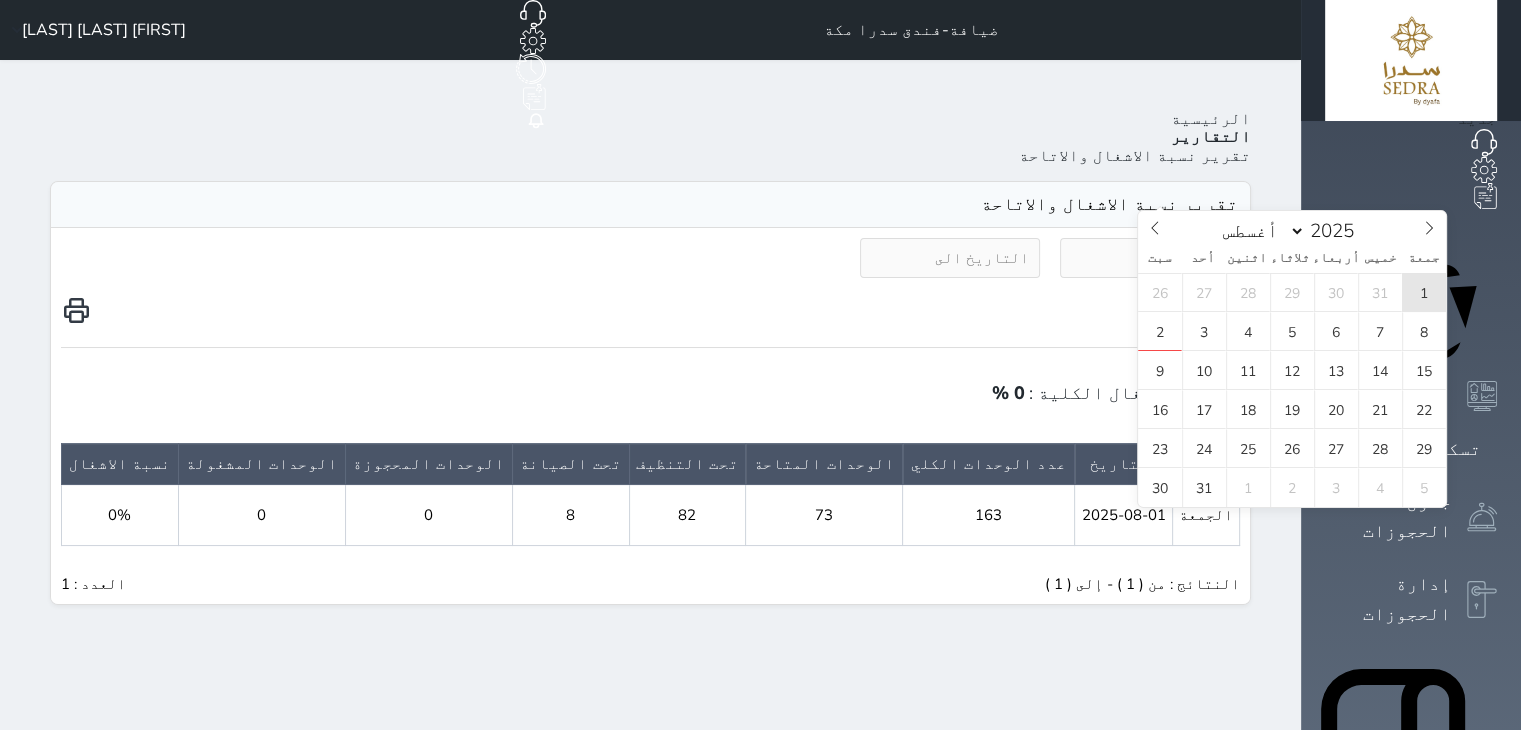 click on "1" at bounding box center (1424, 292) 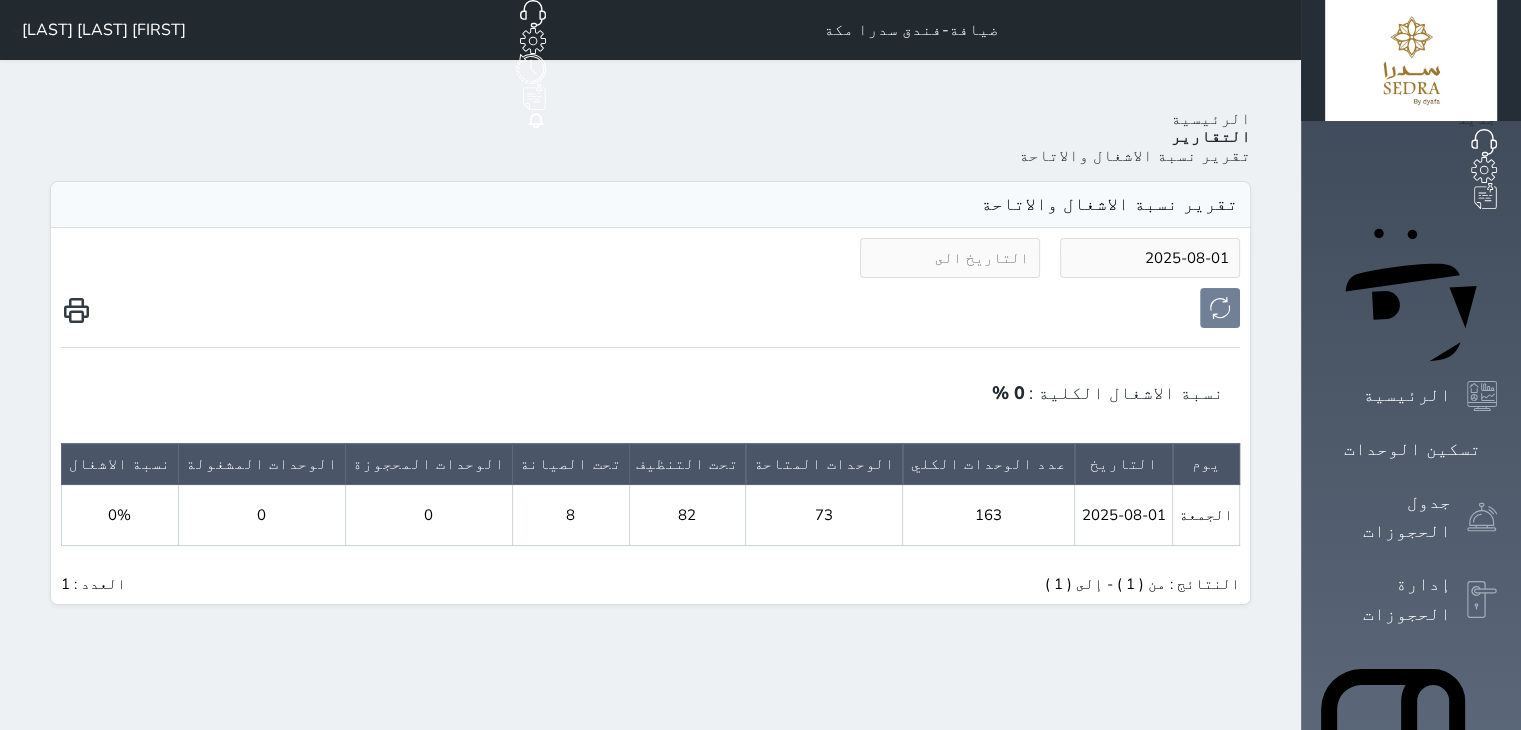 click on "[FIRST] [LAST]" at bounding box center [104, 30] 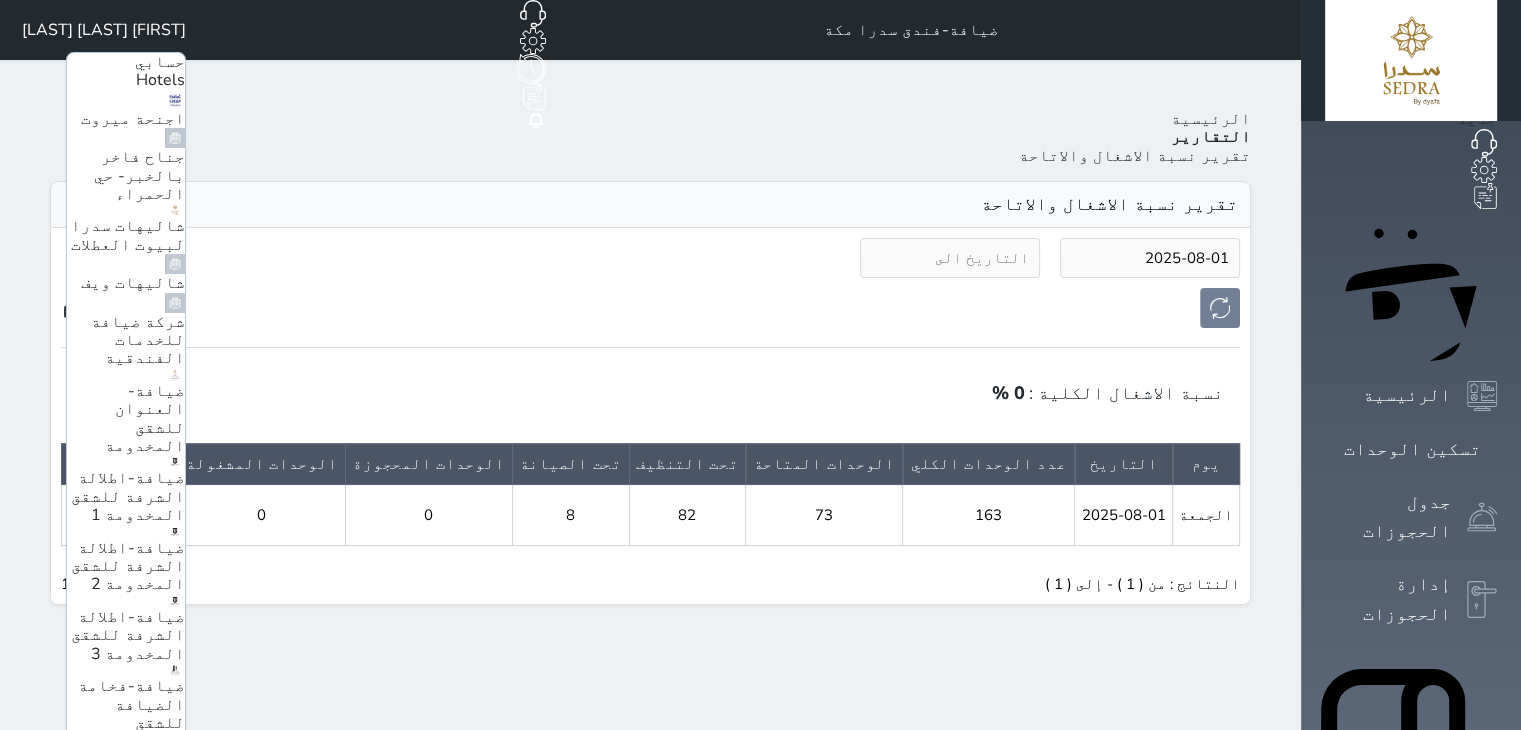 click on "ضيافة-فندق كارم الخبر" at bounding box center (136, 836) 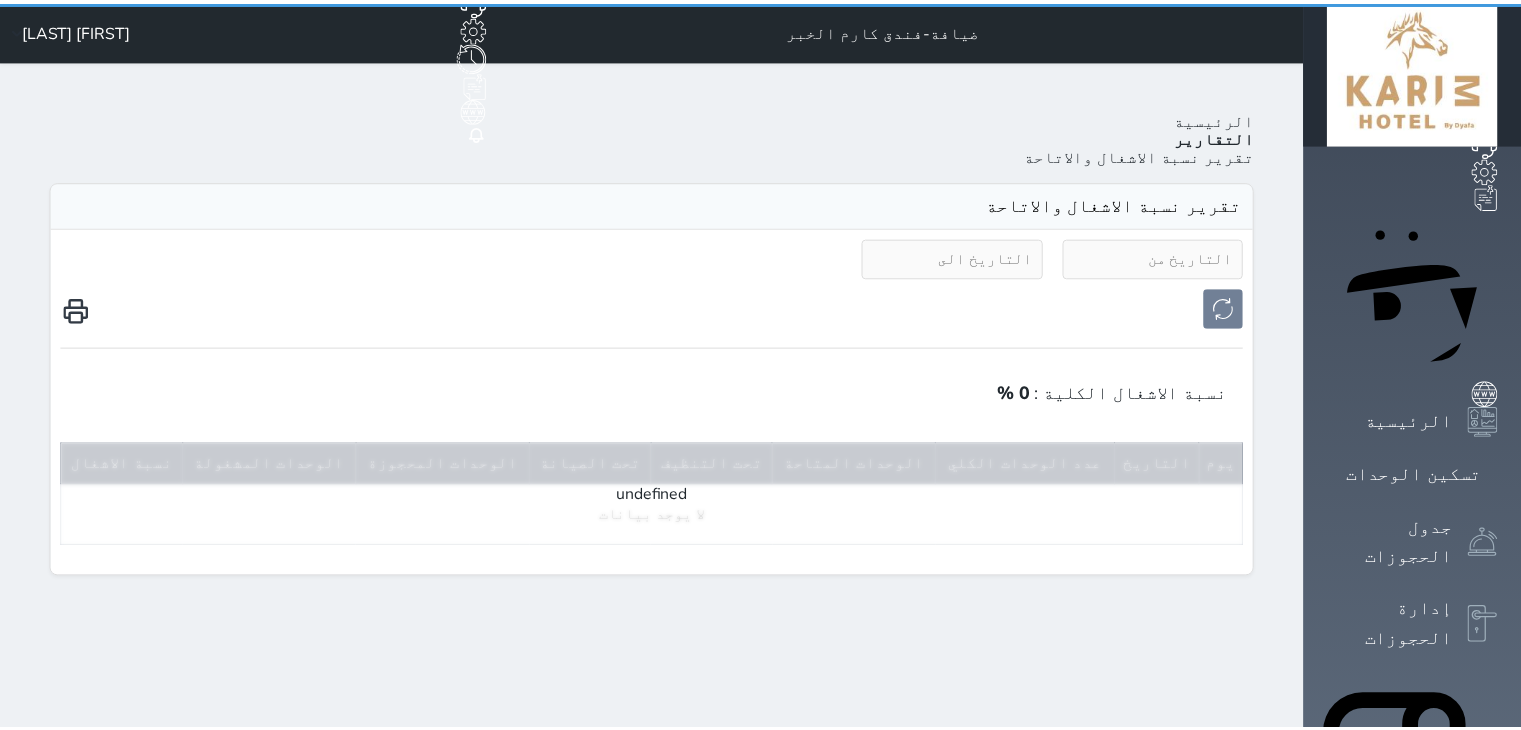 scroll, scrollTop: 0, scrollLeft: 0, axis: both 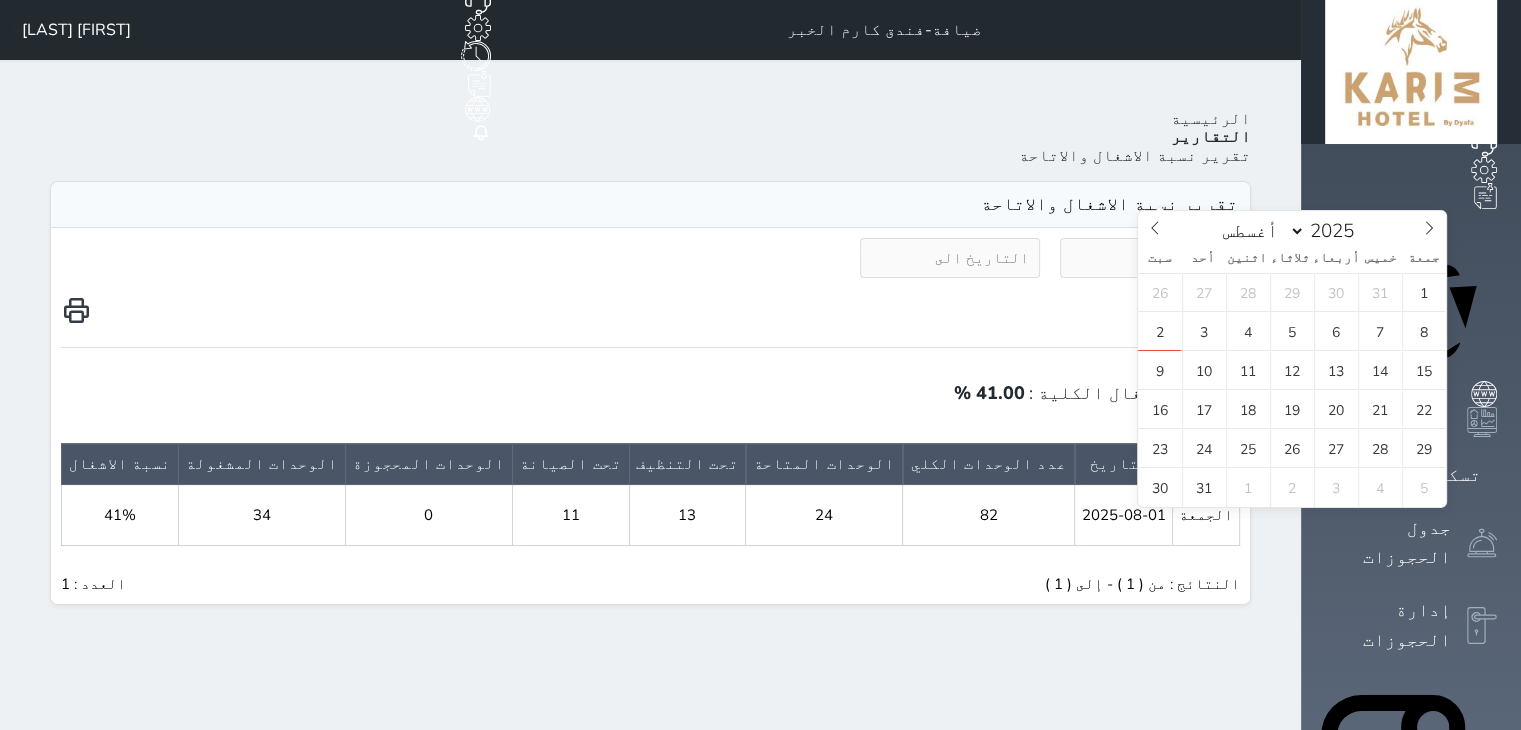 click at bounding box center (1150, 258) 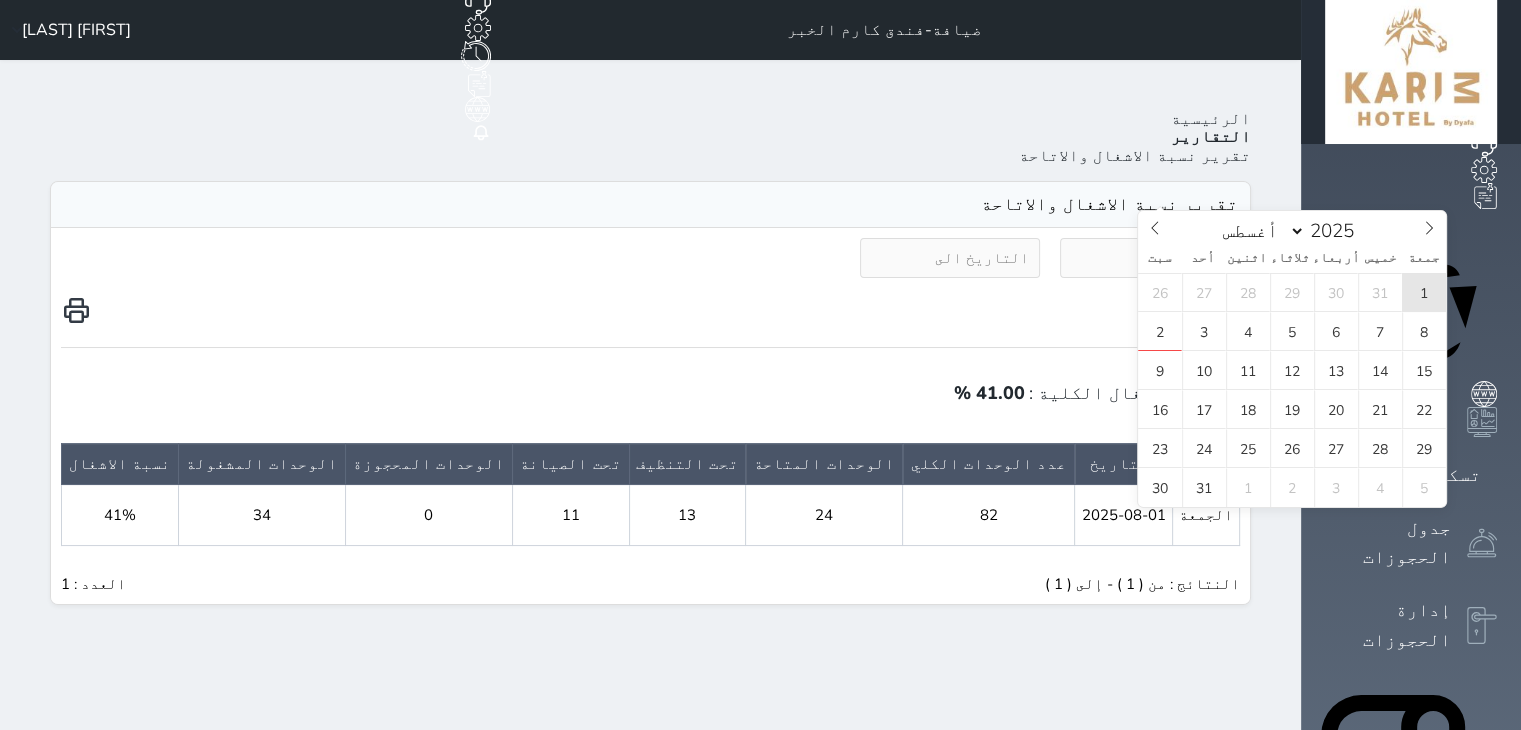 click on "1" at bounding box center [1424, 292] 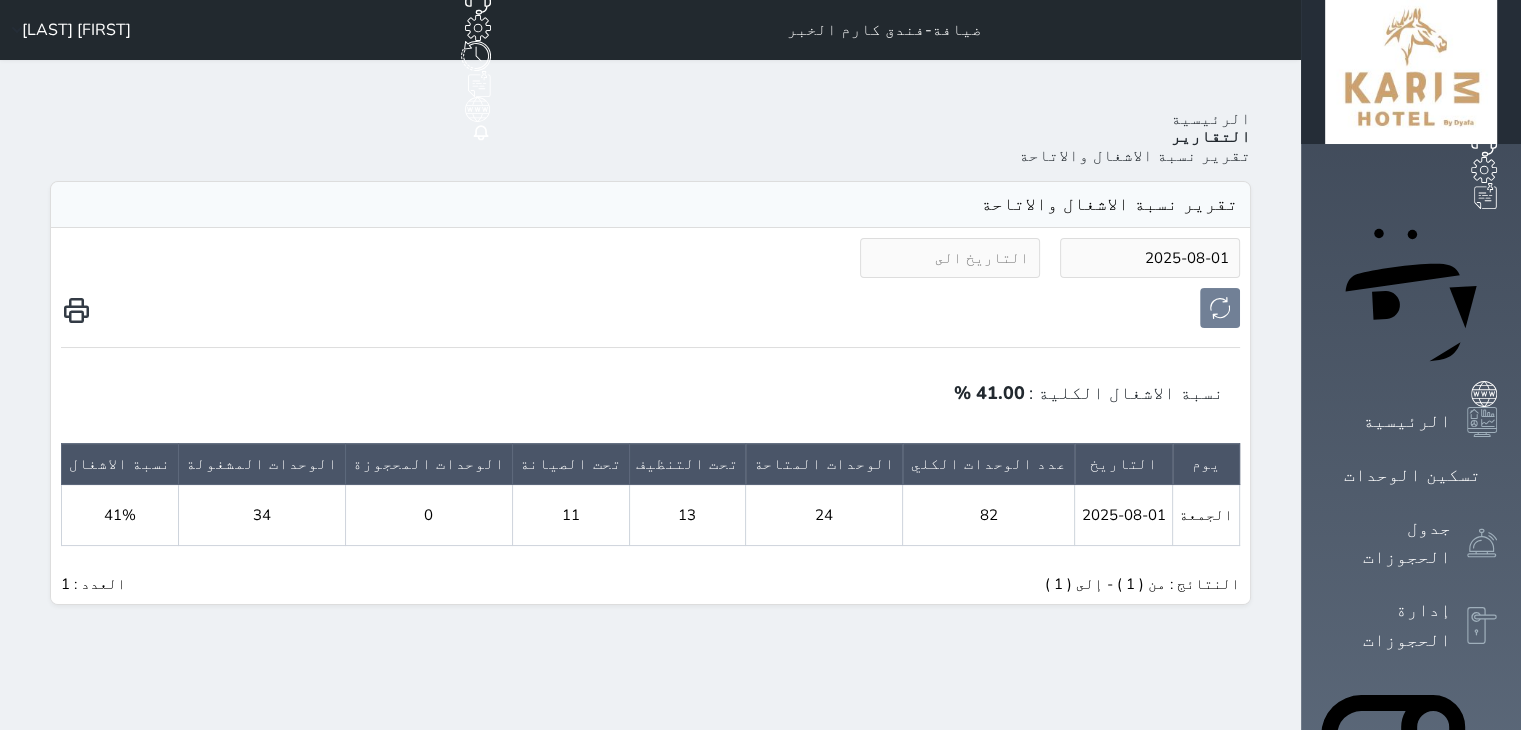 click on "[FIRST] [LAST] [LAST]" at bounding box center [76, 30] 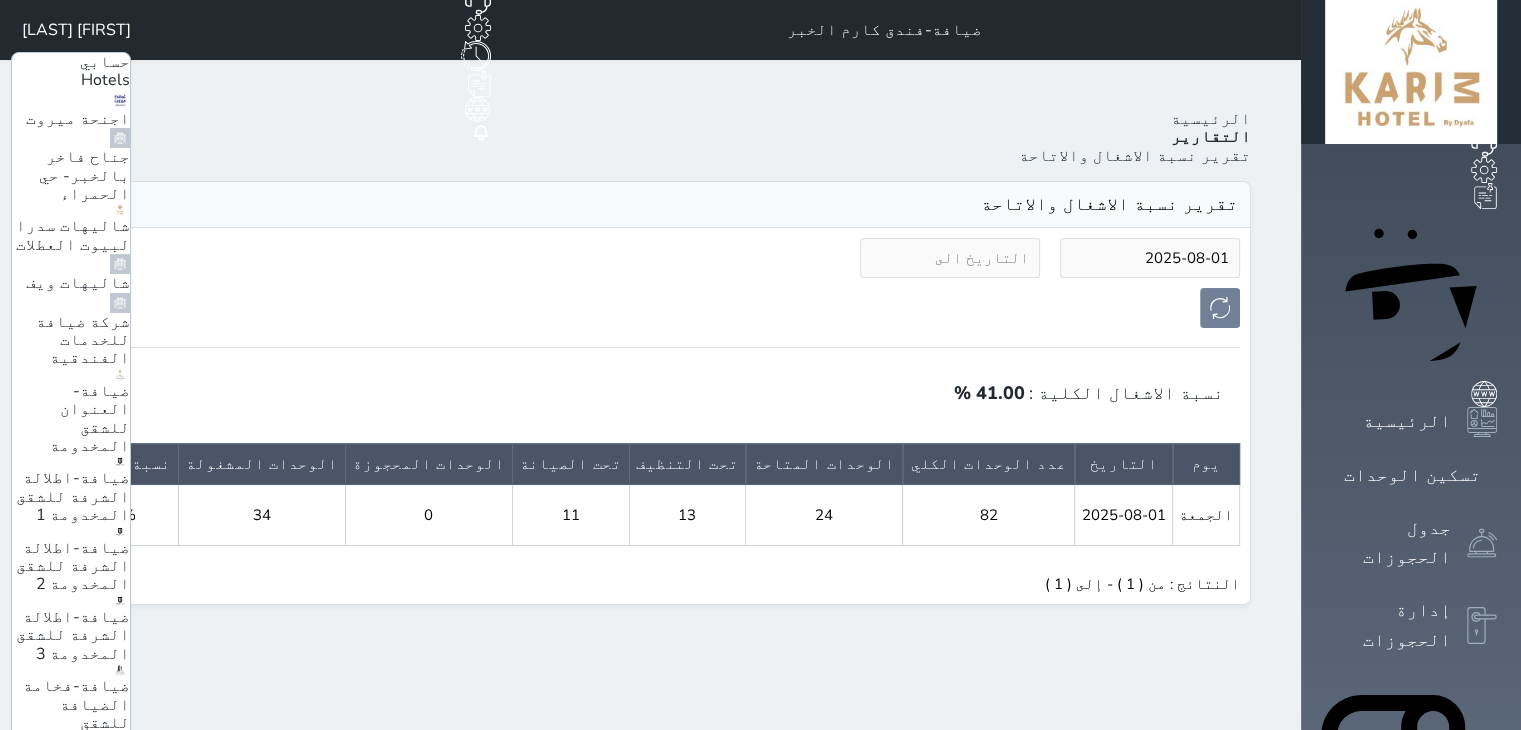 click on "ضيافة- العنوان للشقق المخدومة" at bounding box center (90, 418) 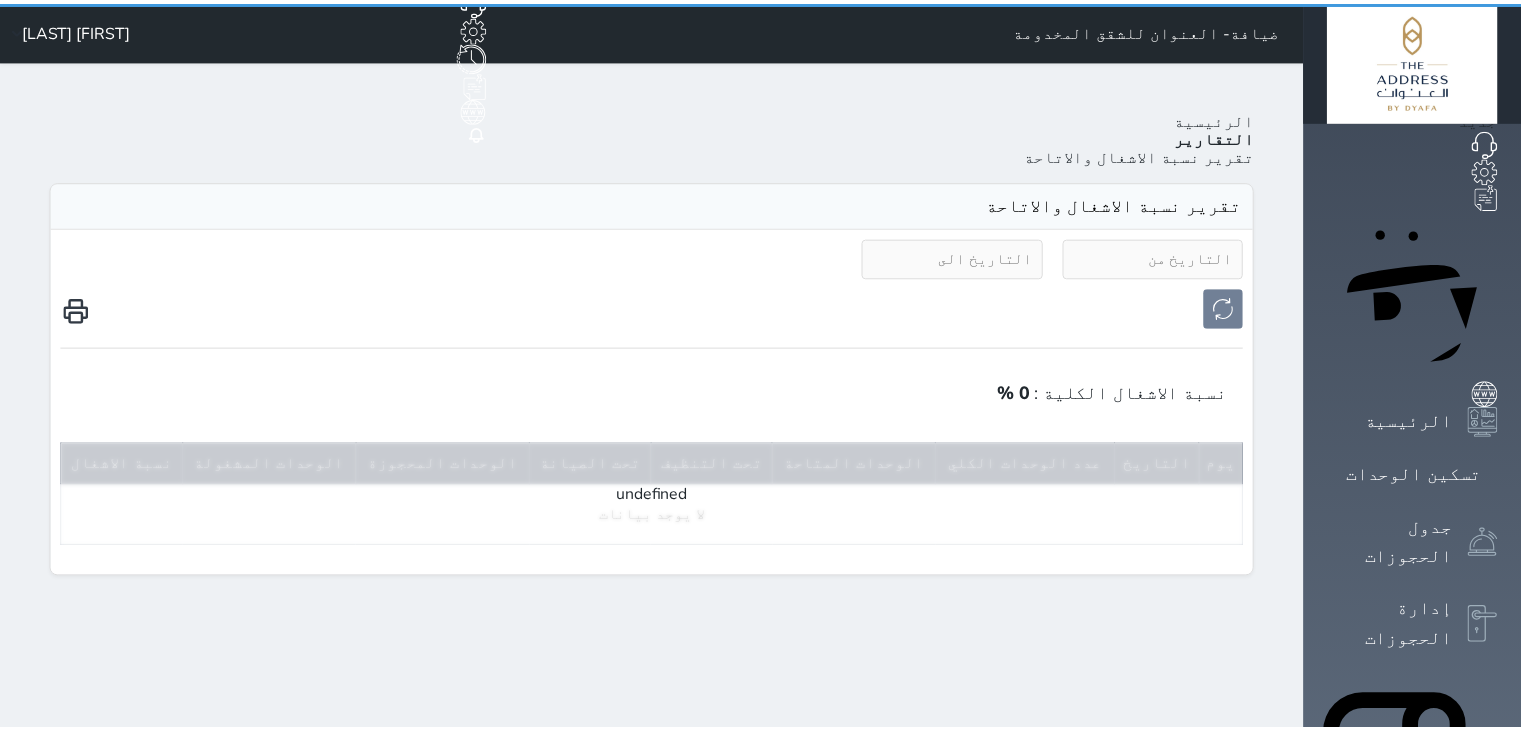 scroll, scrollTop: 0, scrollLeft: 0, axis: both 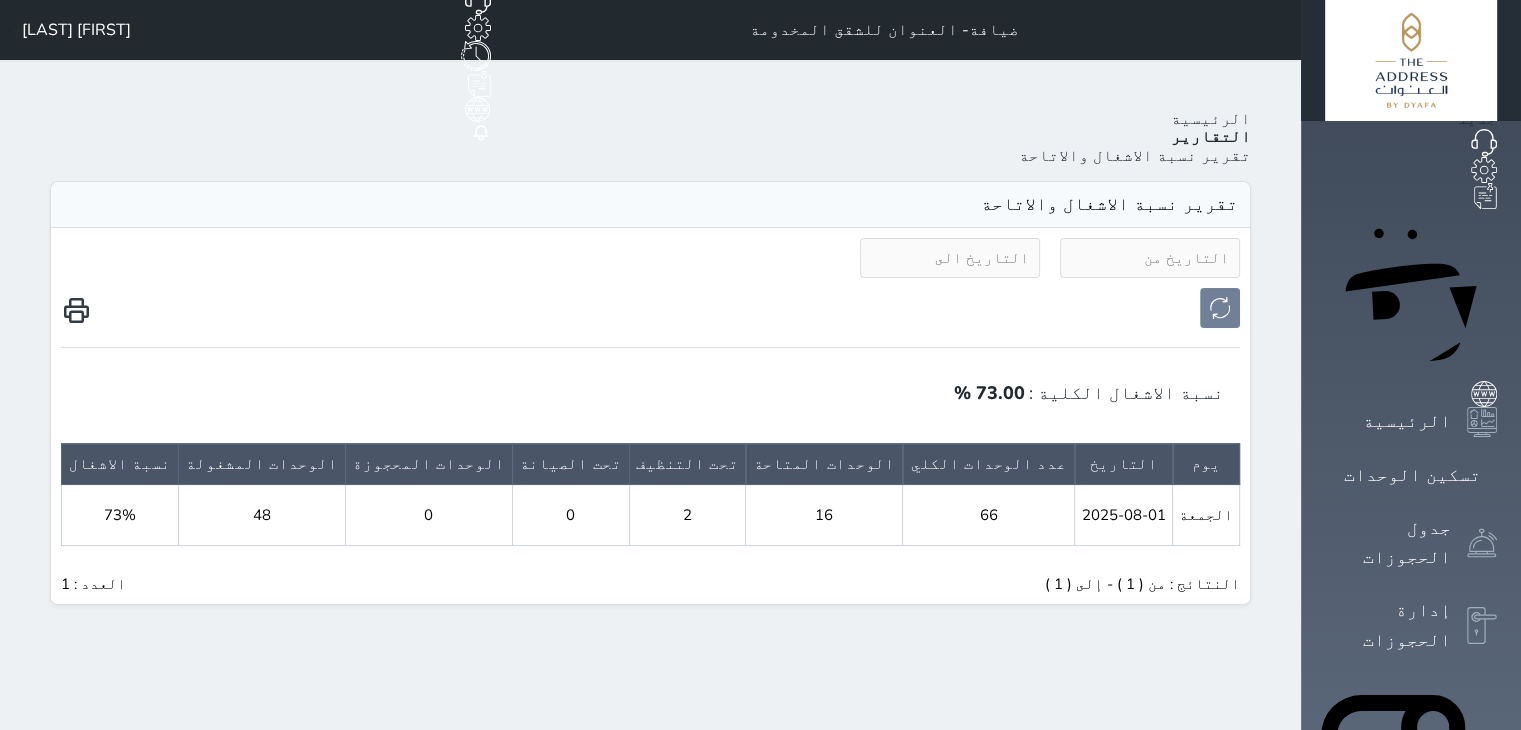 click on "[FIRST] [LAST] [LAST]" at bounding box center (76, 30) 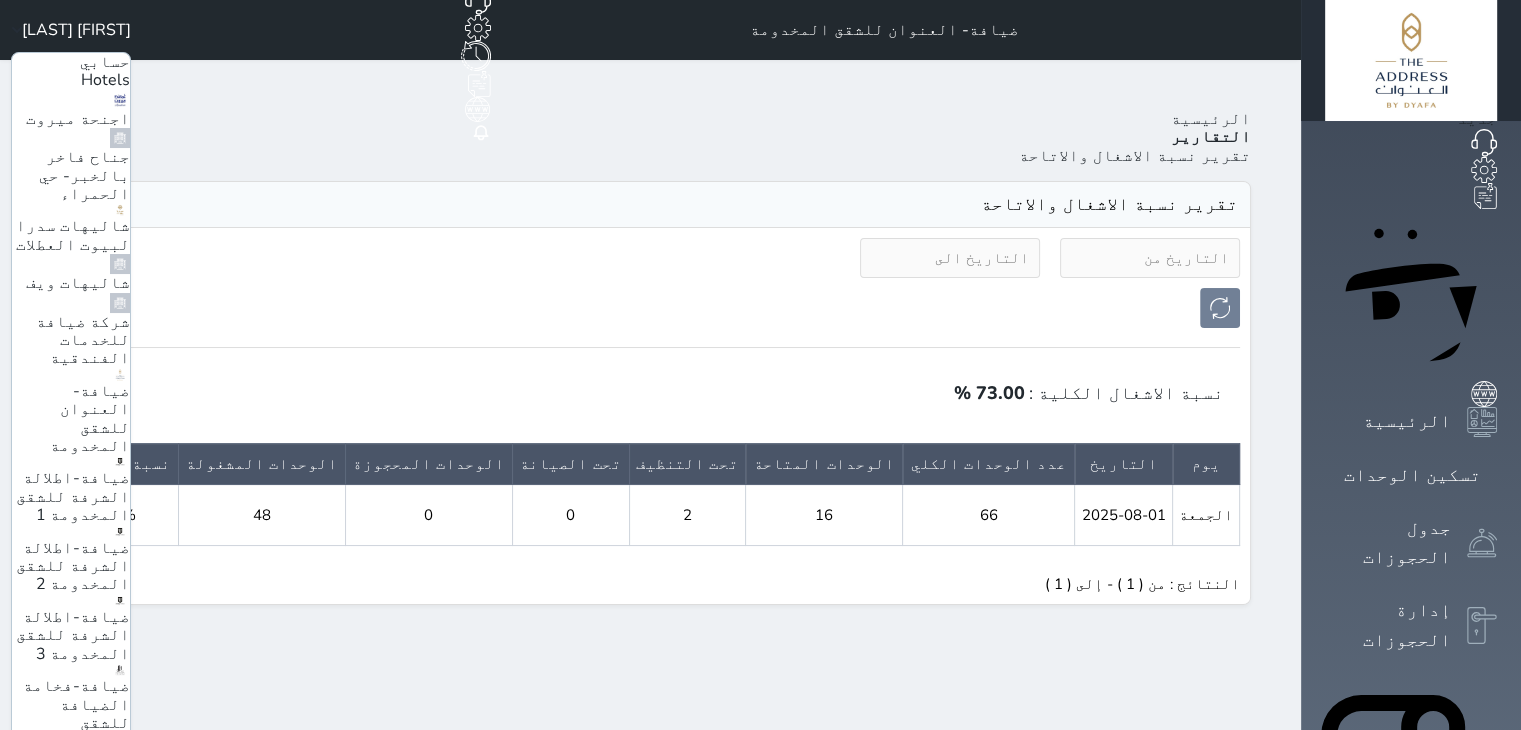 click on "اجنحة ميروت" at bounding box center (78, 119) 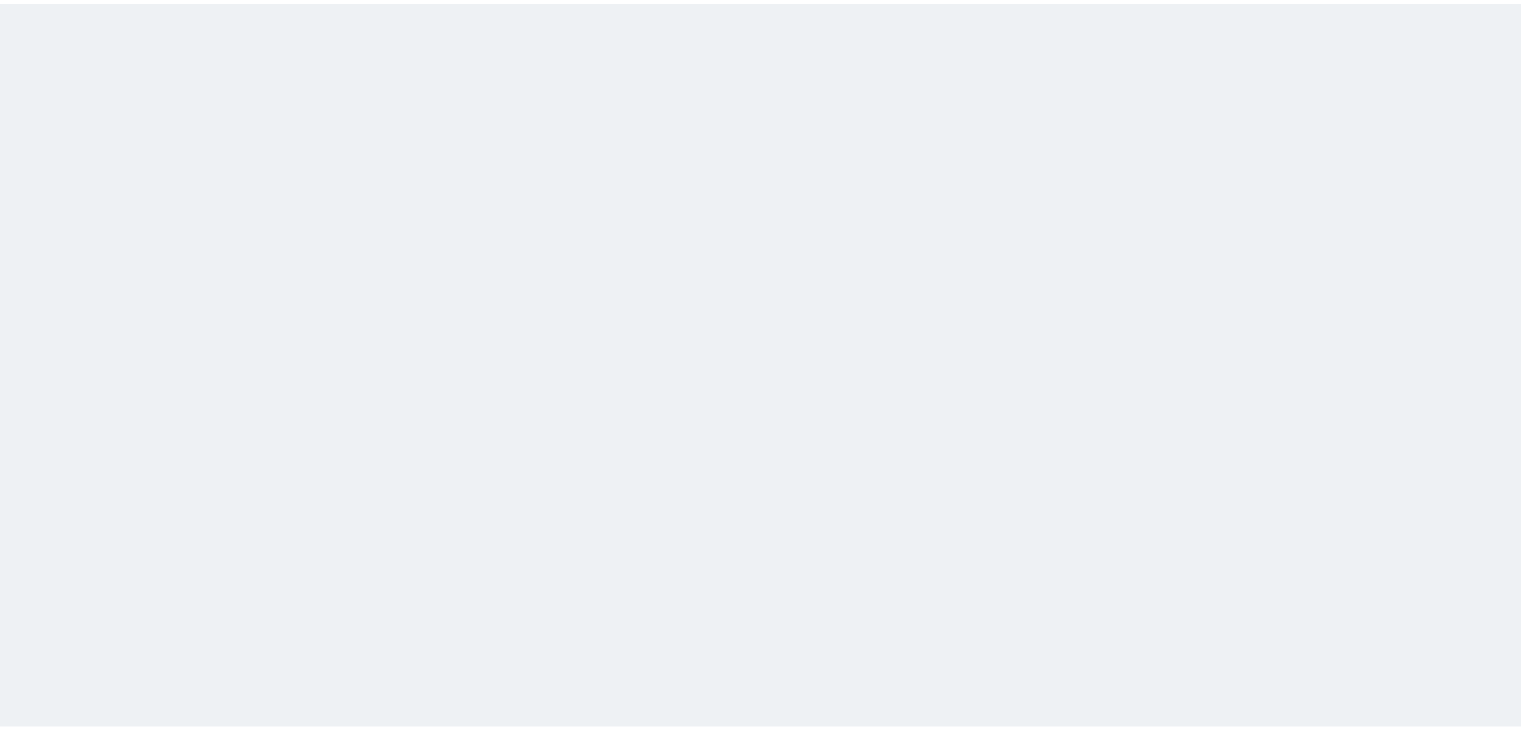 scroll, scrollTop: 0, scrollLeft: 0, axis: both 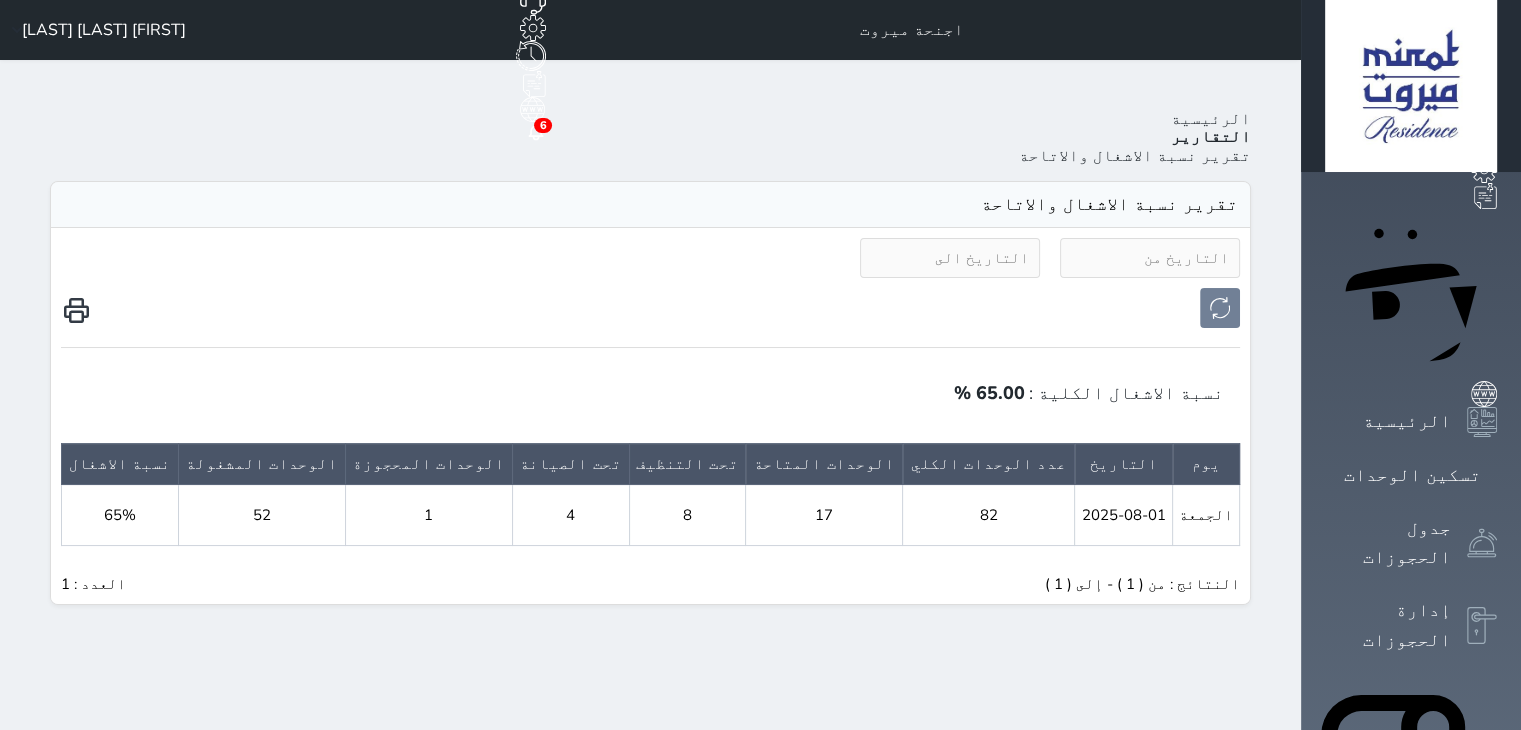 click on "[FIRST] [LAST] [LAST]" at bounding box center (104, 30) 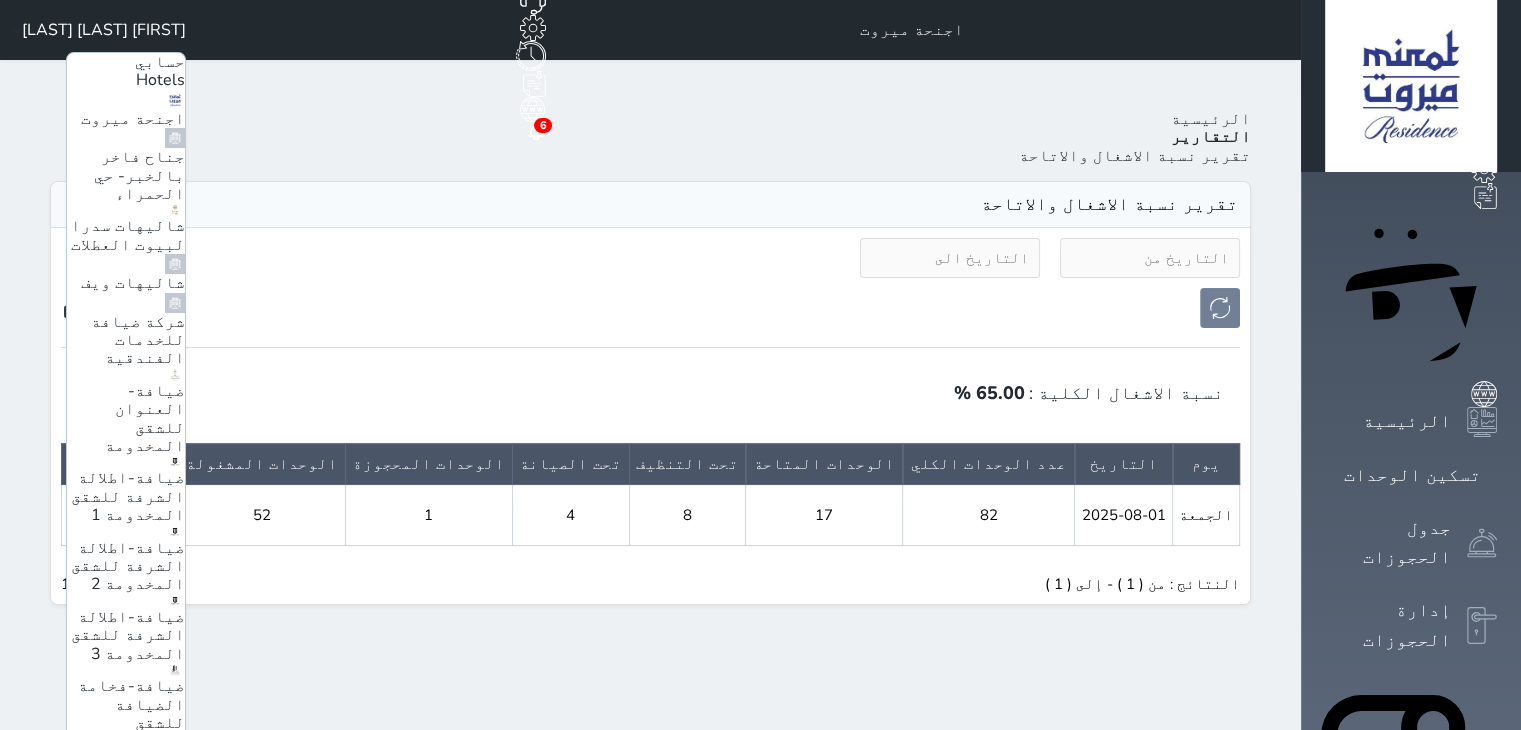 click on "جناح فاخر بالخبر- حي الحمراء" at bounding box center [139, 175] 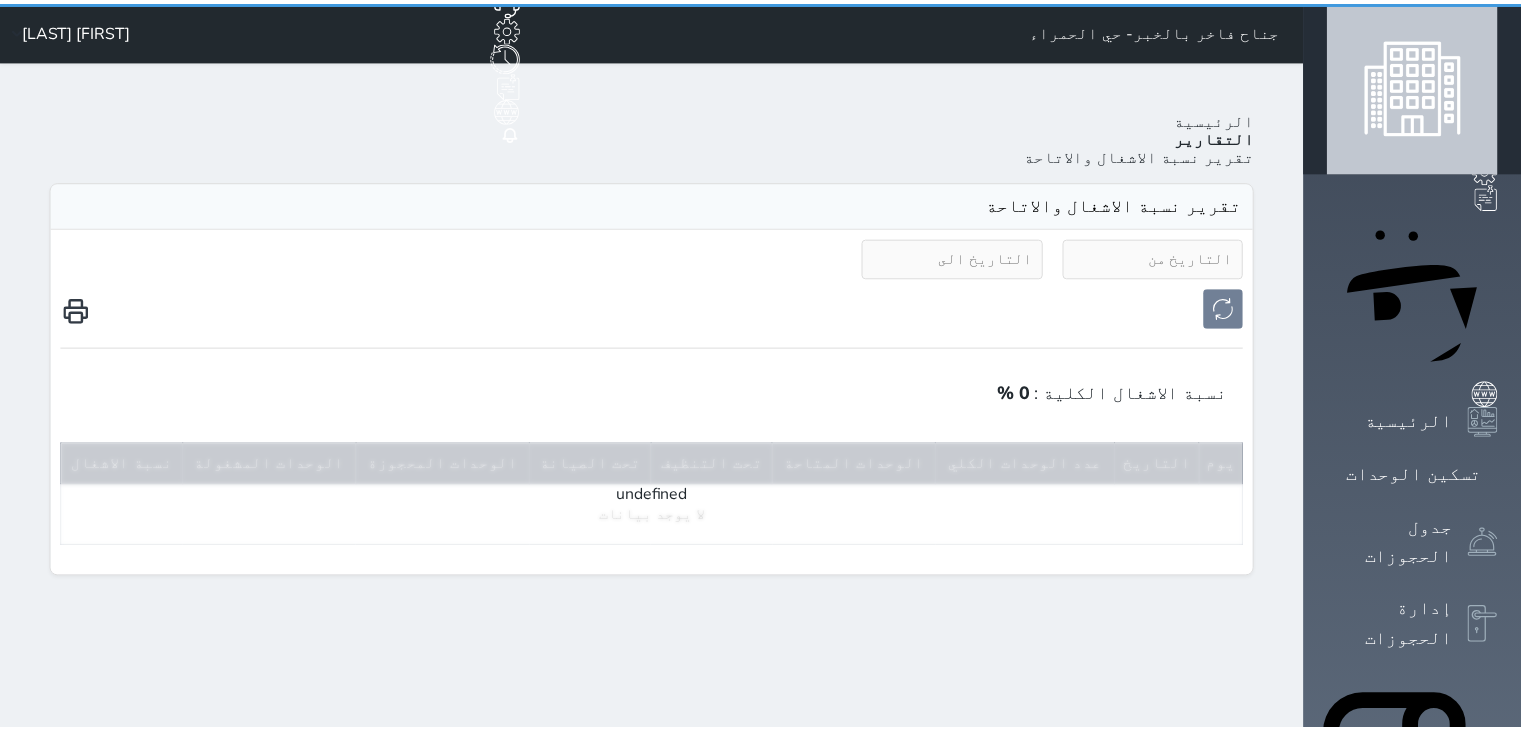 scroll, scrollTop: 0, scrollLeft: 0, axis: both 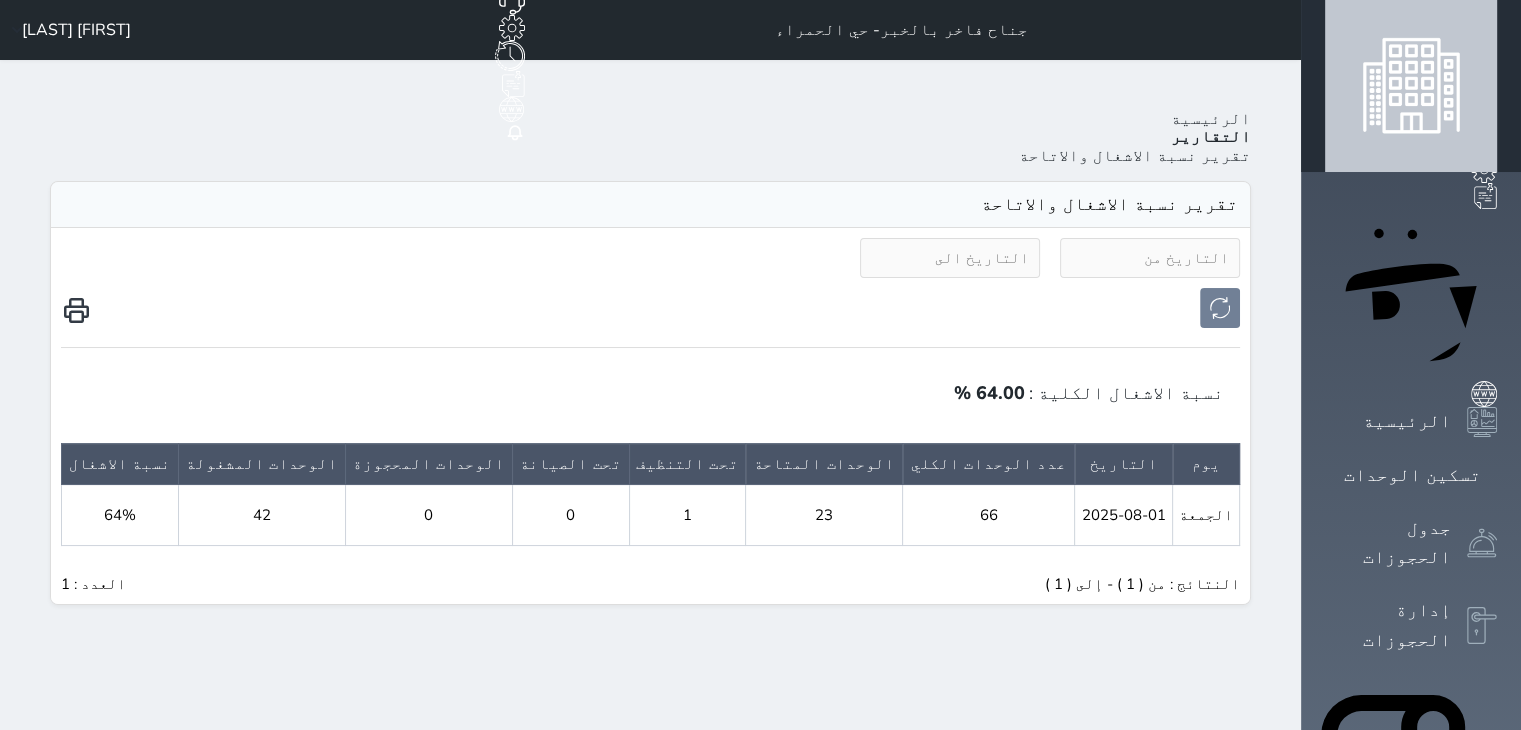 click on "جناح فاخر بالخبر- حي الحمراء
حجز جماعي جديد   حجز جديد   غير مرتبط مع منصة زاتكا المرحلة الثانية   غير مرتبط مع شموس   غير مرتبط مع المنصة الوطنية للرصد السياحي               إشعار   الغرفة   النزيل   المصدر
[FIRST] [LAST]" at bounding box center (650, 30) 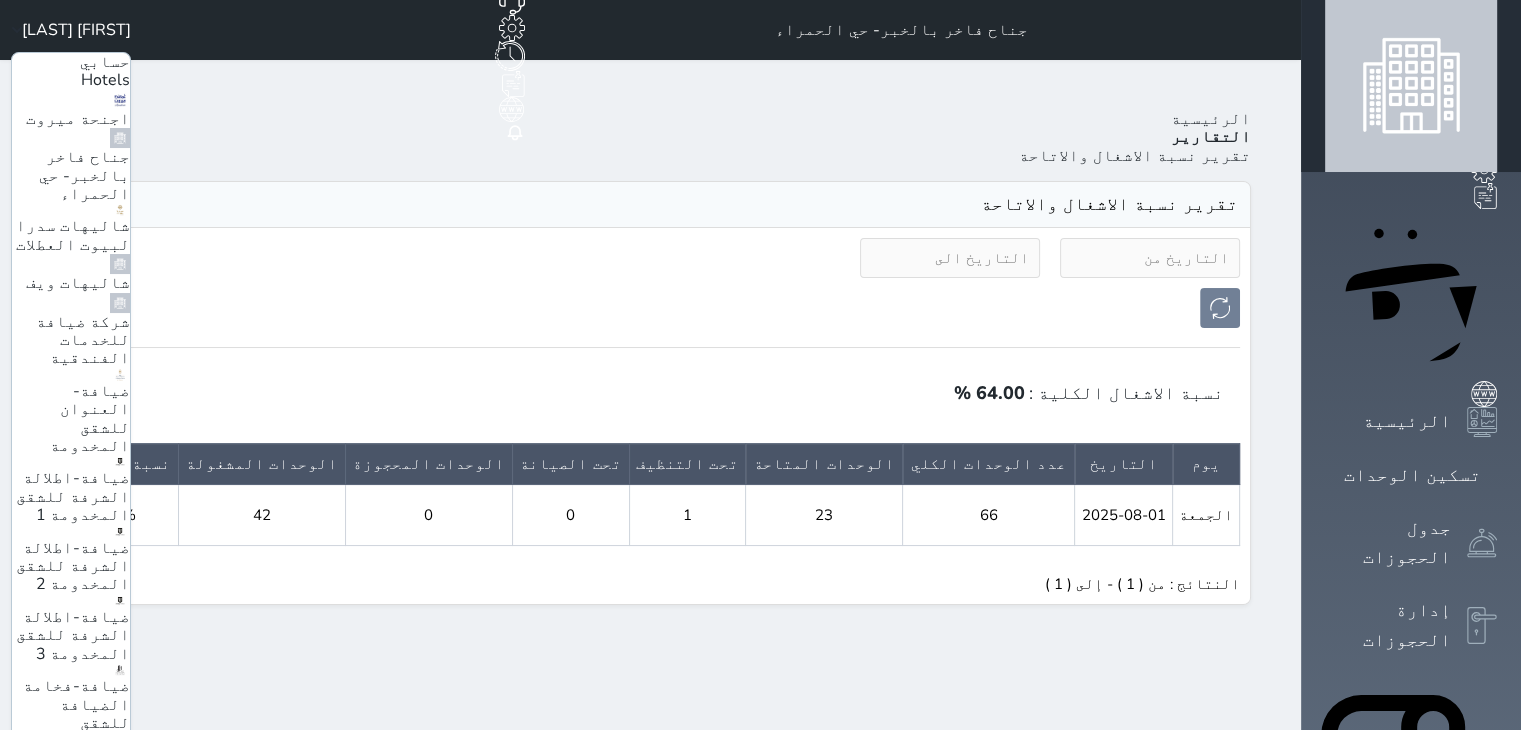 click on "ضيافة-اطلالة الشرفة للشقق المخدومة 1" at bounding box center [73, 496] 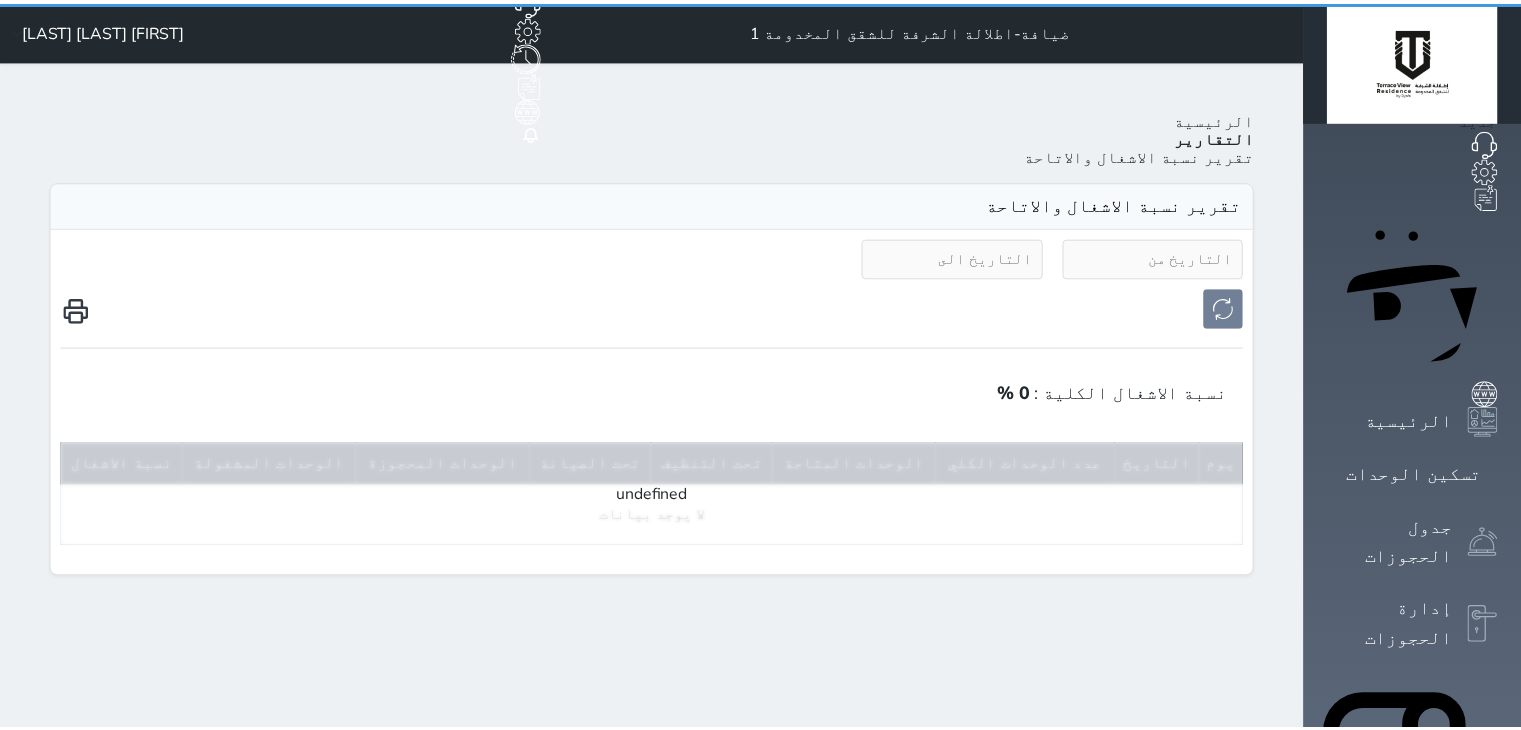 scroll, scrollTop: 0, scrollLeft: 0, axis: both 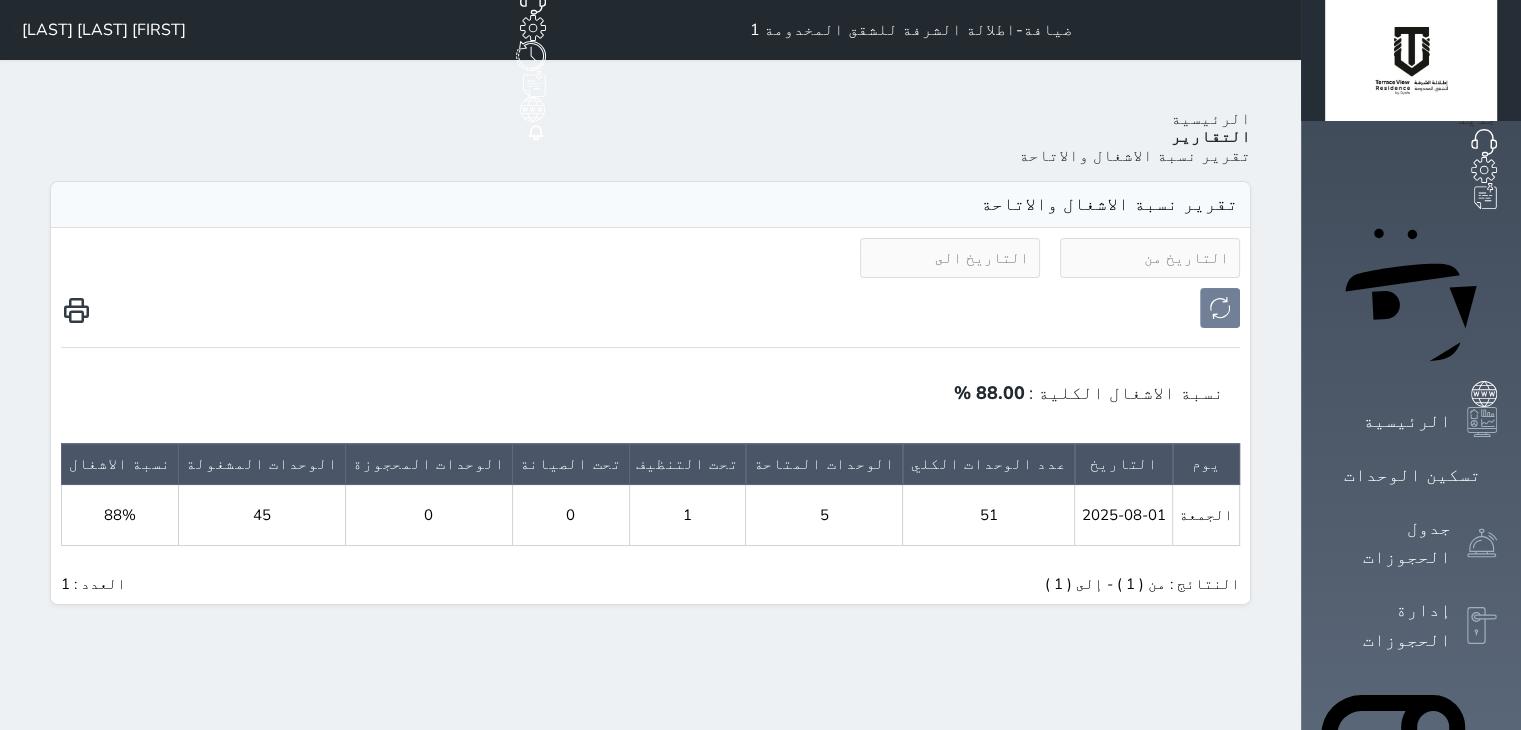 click on "[FIRST] [LAST] [LAST]" at bounding box center [104, 30] 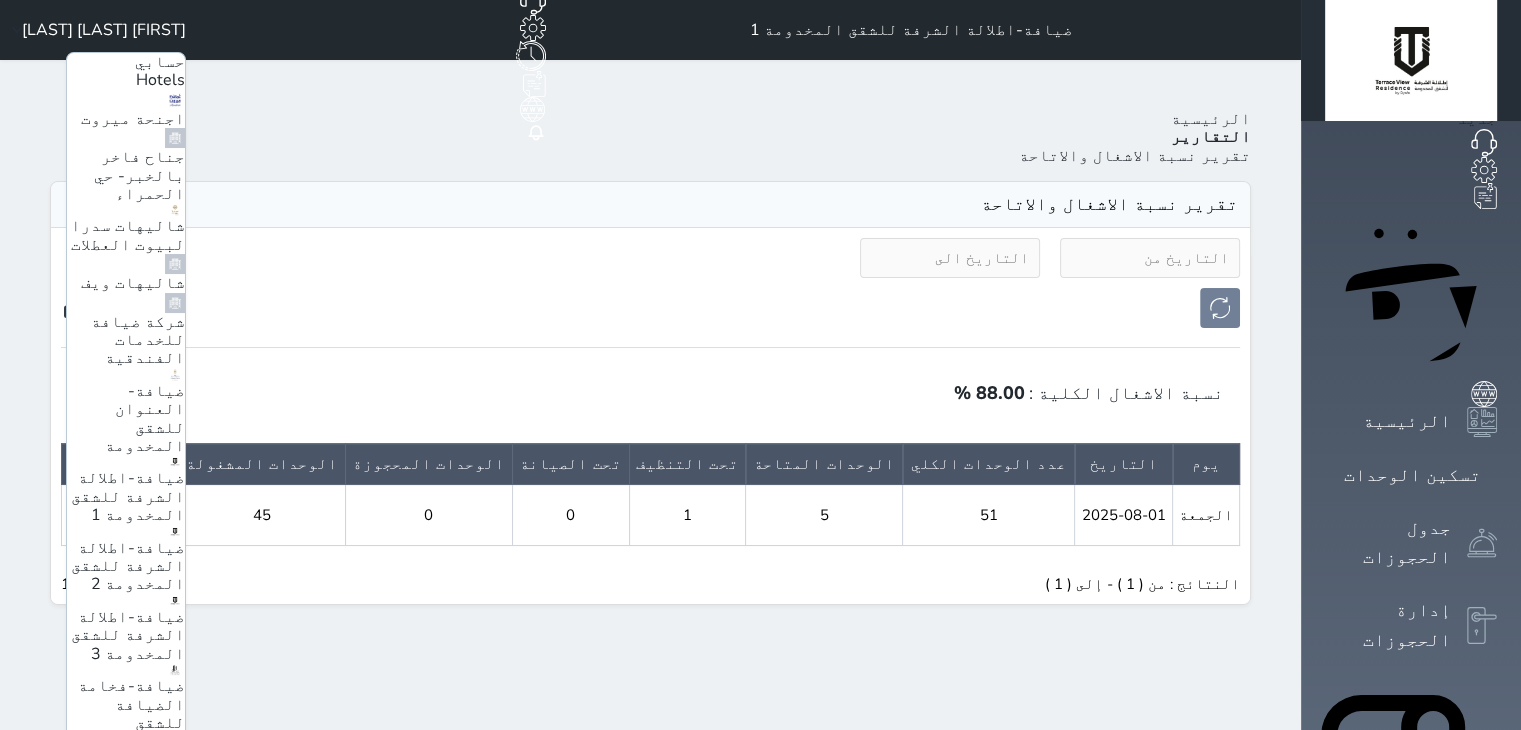 click on "ضيافة-اطلالة الشرفة للشقق المخدومة 2" at bounding box center (128, 566) 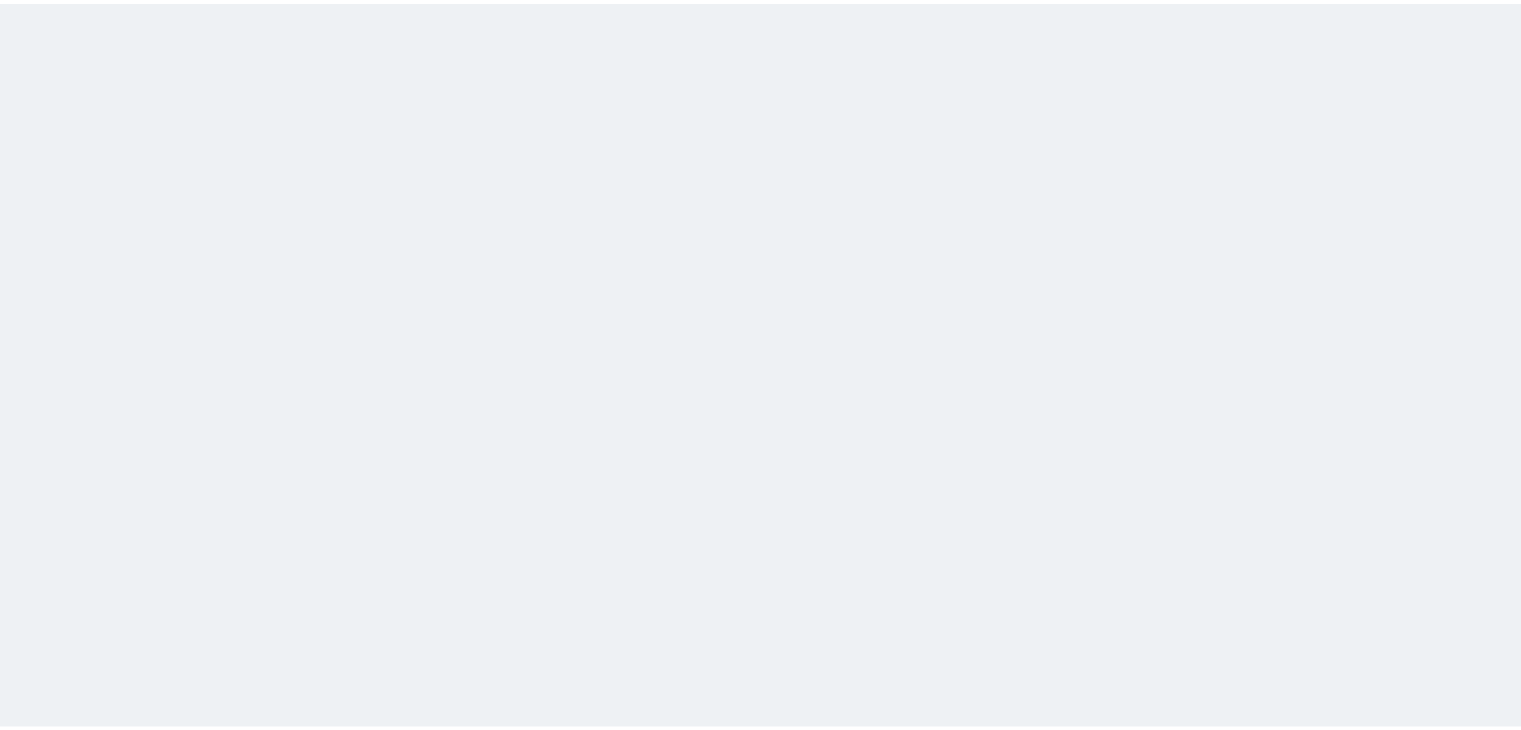 scroll, scrollTop: 0, scrollLeft: 0, axis: both 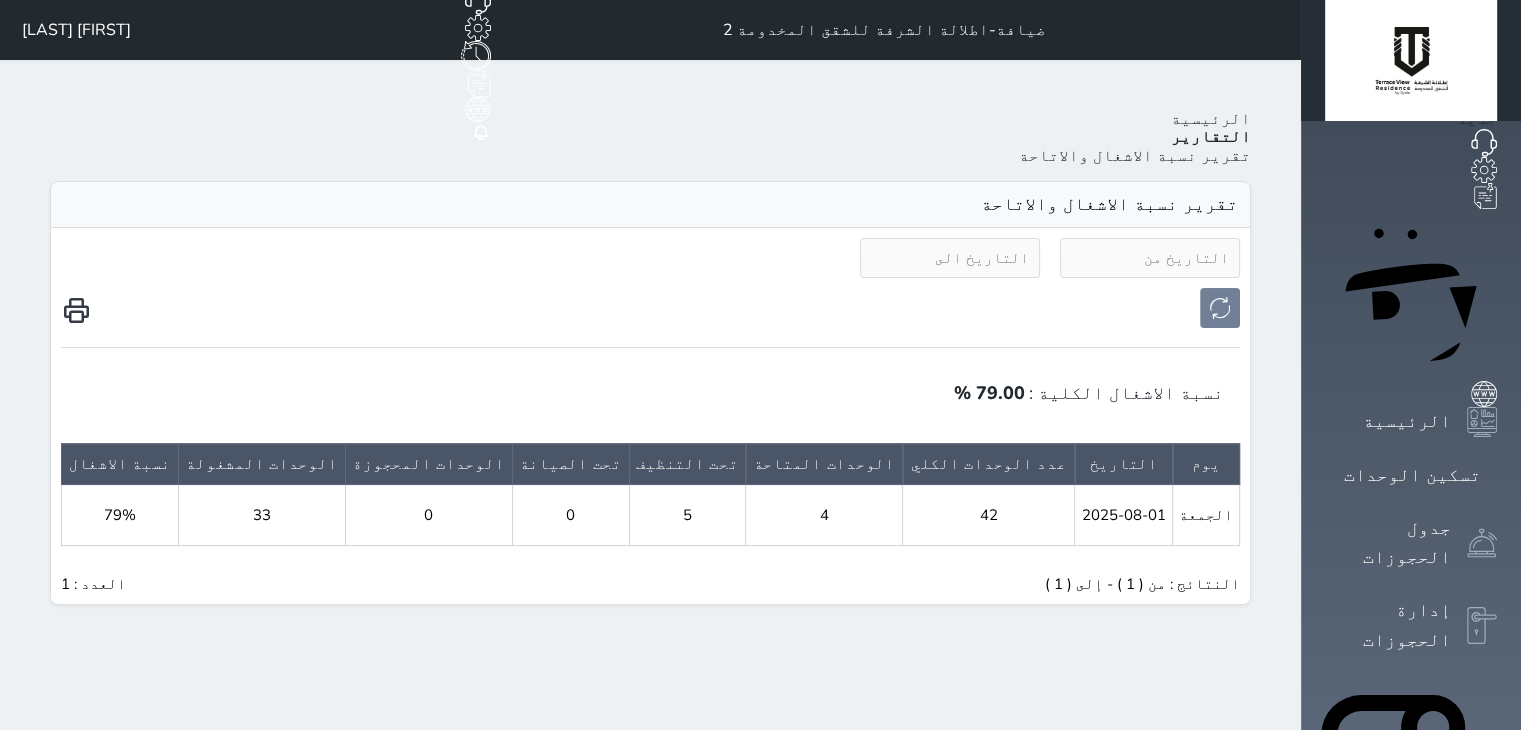 click on "[FIRST] [LAST] [LAST]" at bounding box center (76, 30) 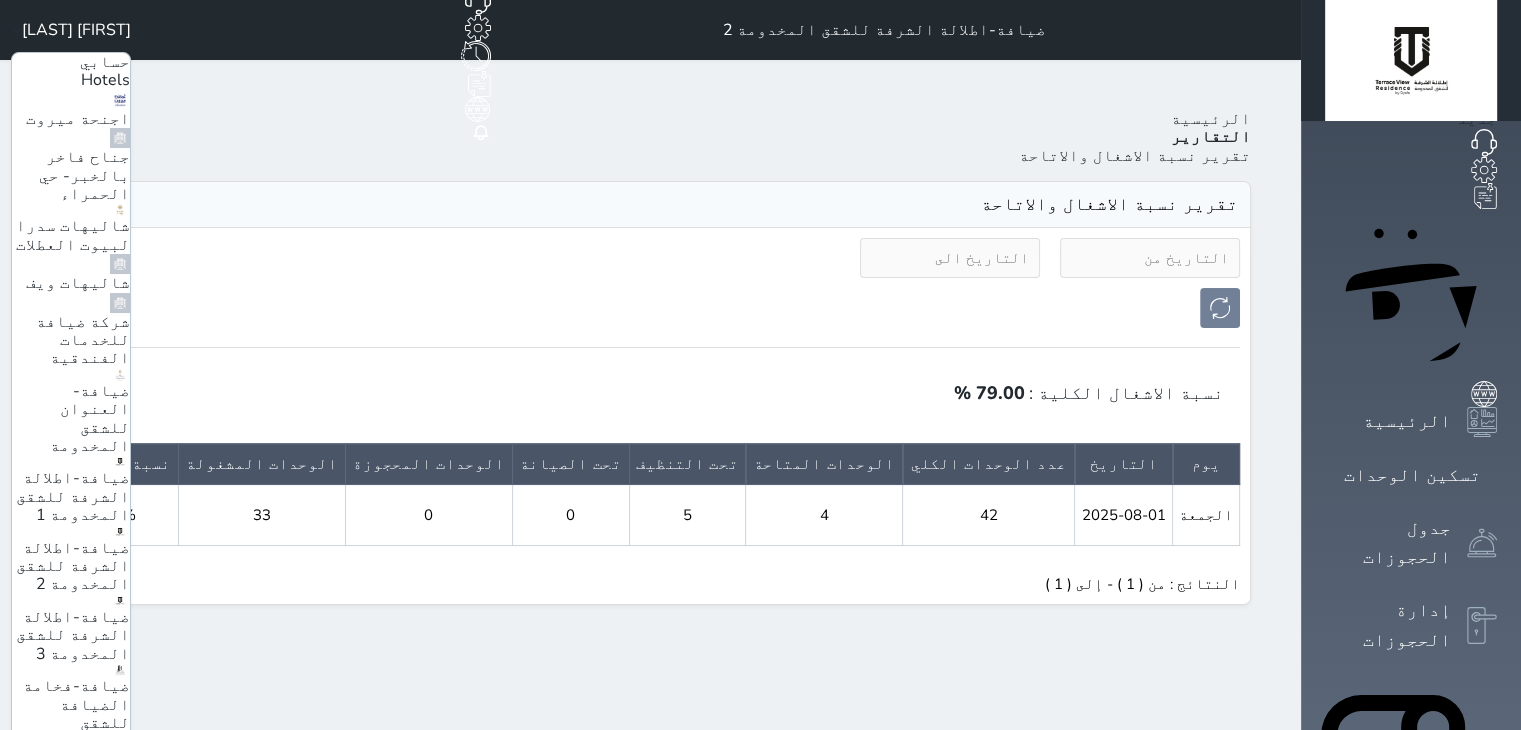 click on "ضيافة-اطلالة الشرفة للشقق المخدومة 3" at bounding box center [73, 635] 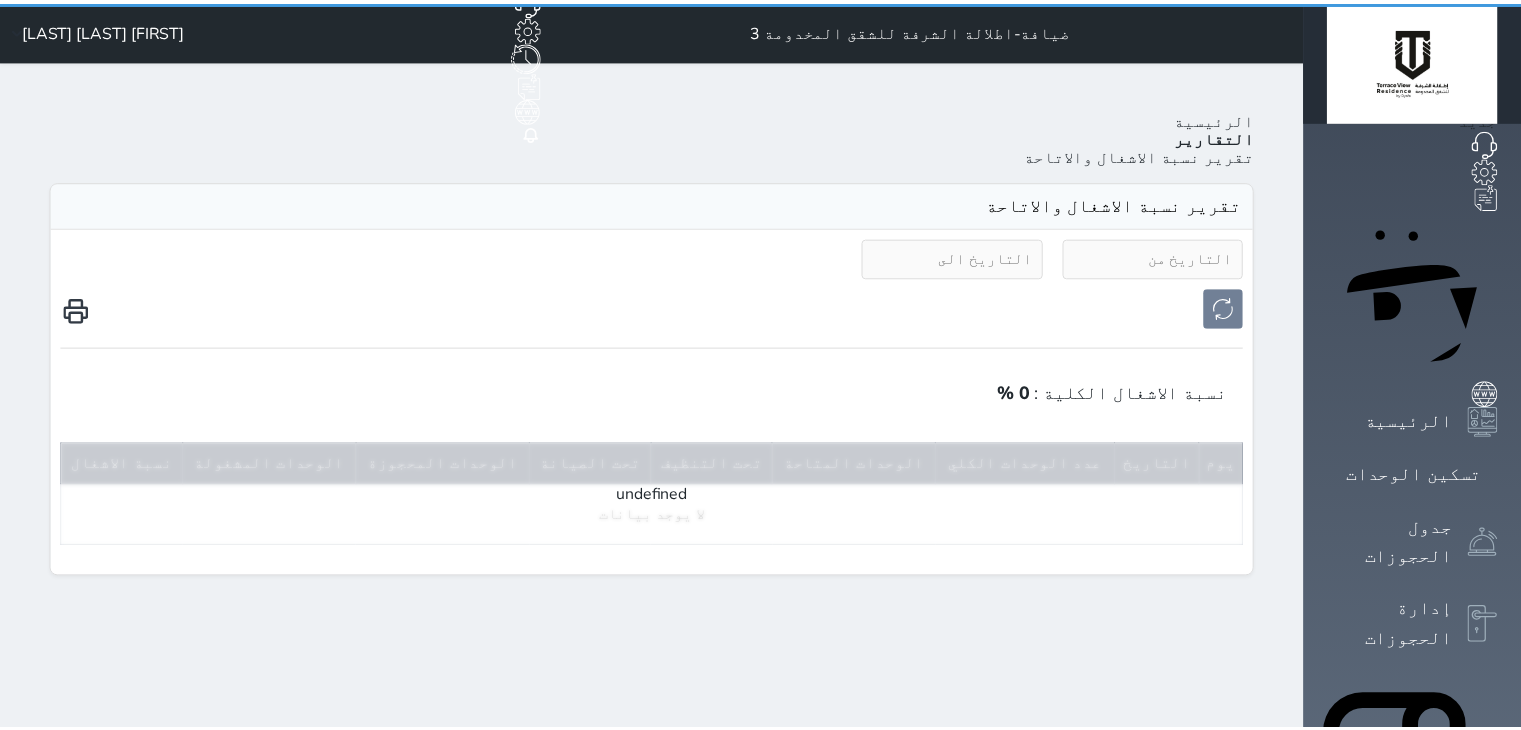 scroll, scrollTop: 0, scrollLeft: 0, axis: both 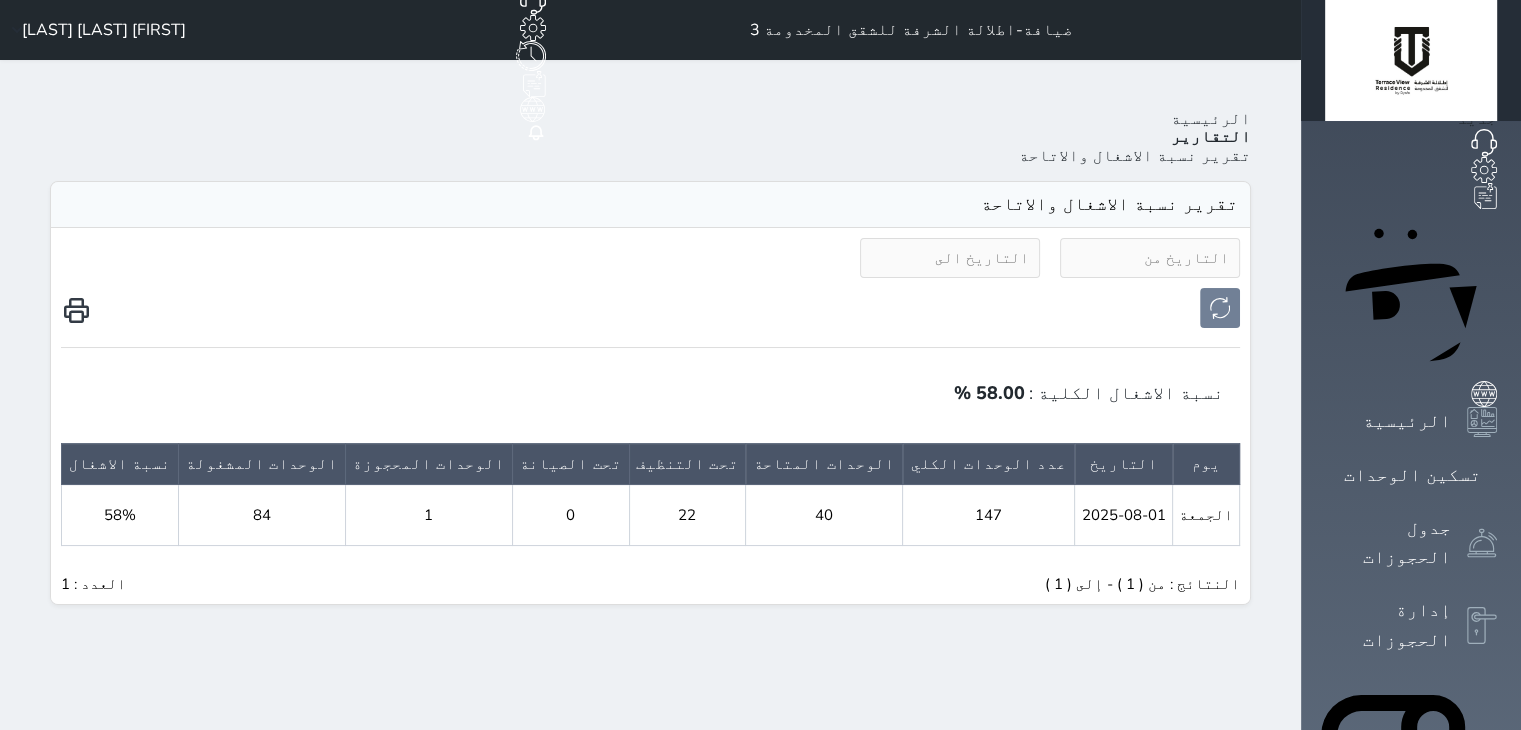 click on "[FIRST] [LAST] [LAST]" at bounding box center [104, 30] 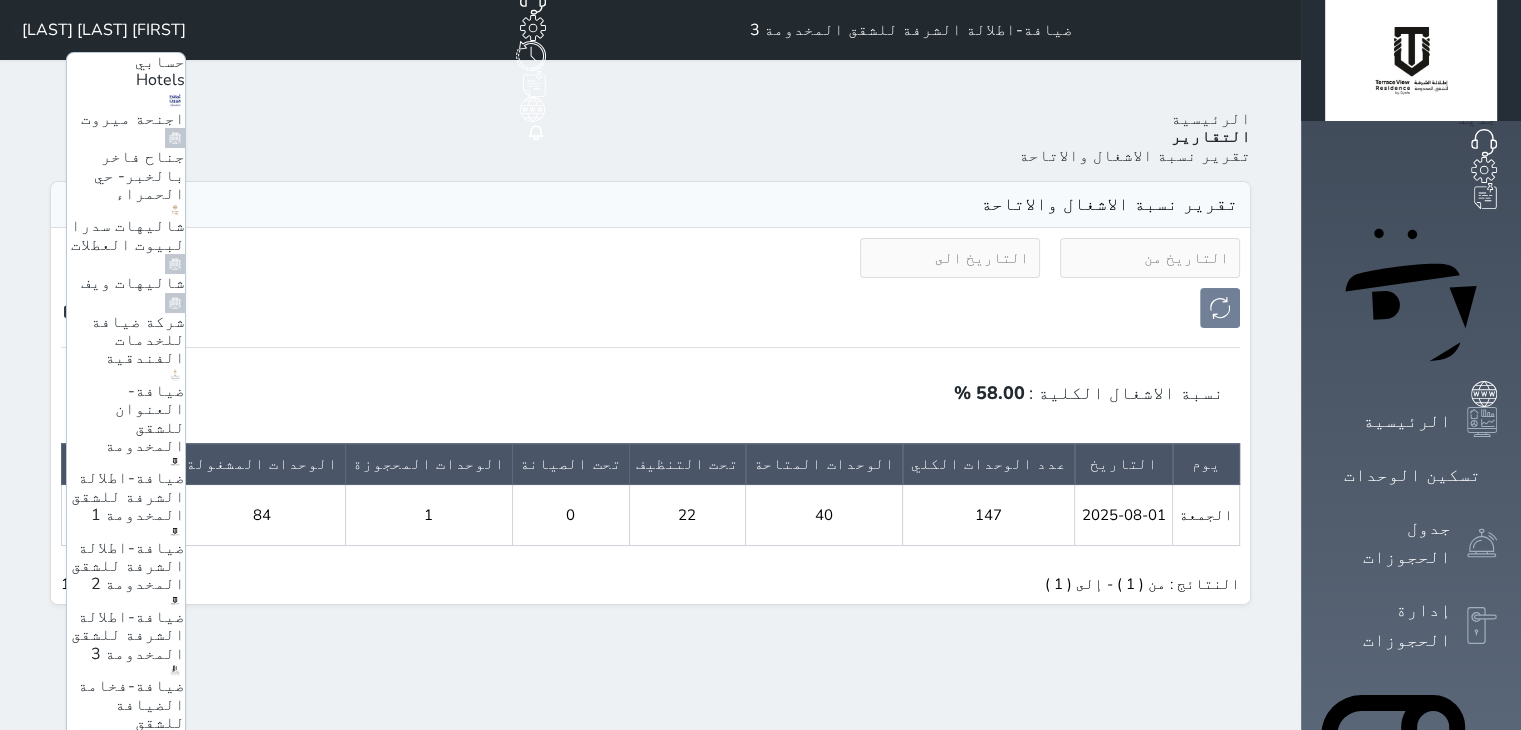 click on "شاليهات ويف" at bounding box center (133, 283) 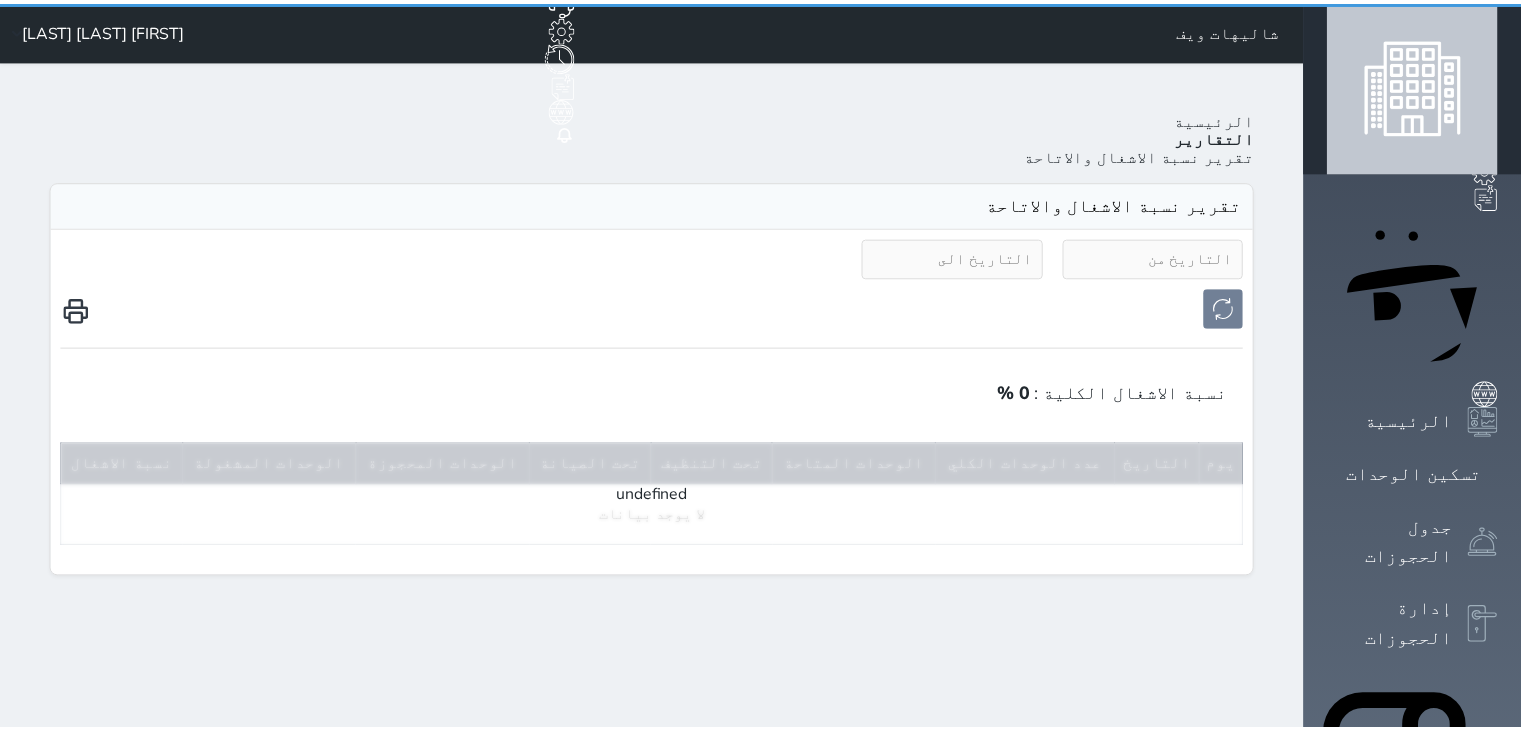 scroll, scrollTop: 0, scrollLeft: 0, axis: both 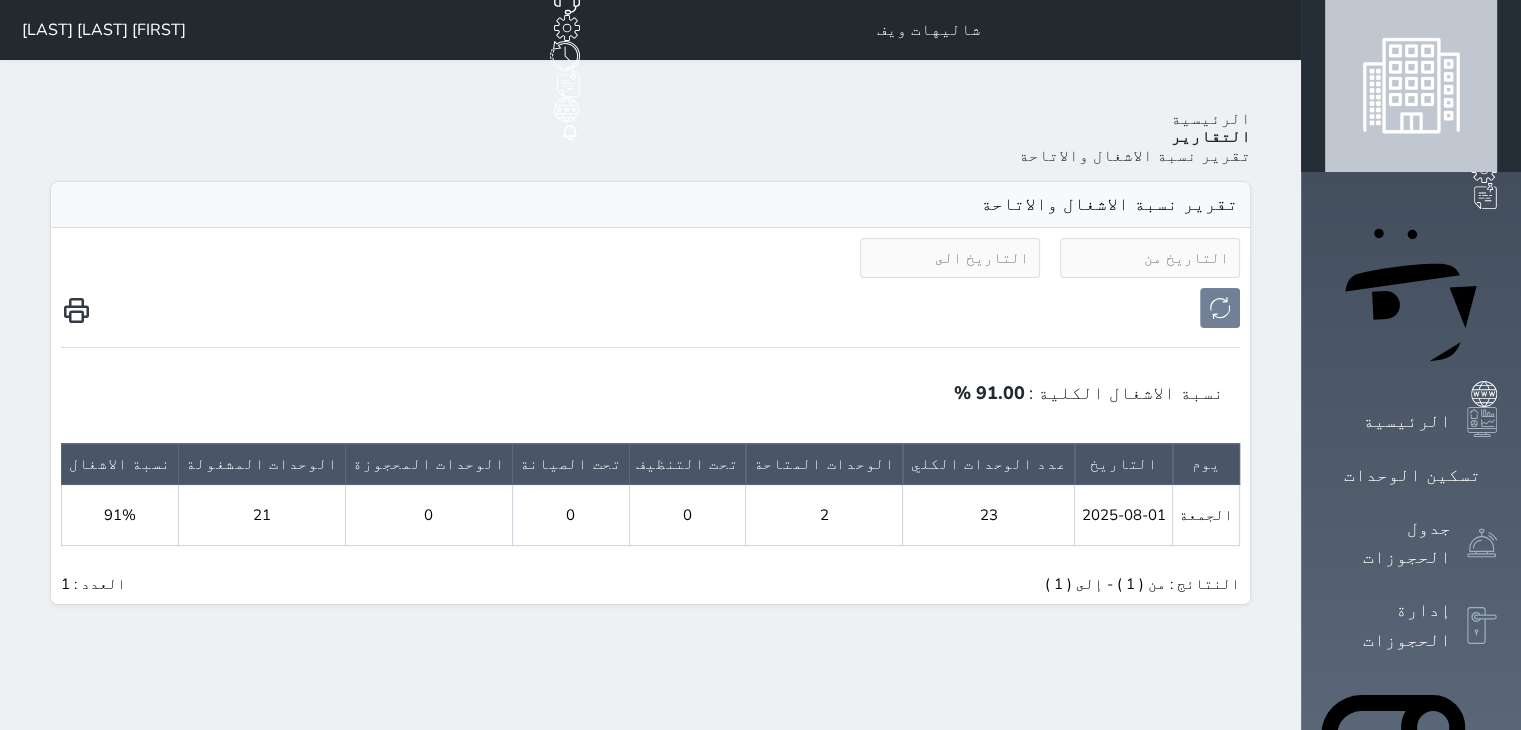 click on "[FIRST] [LAST] [LAST]" at bounding box center (104, 30) 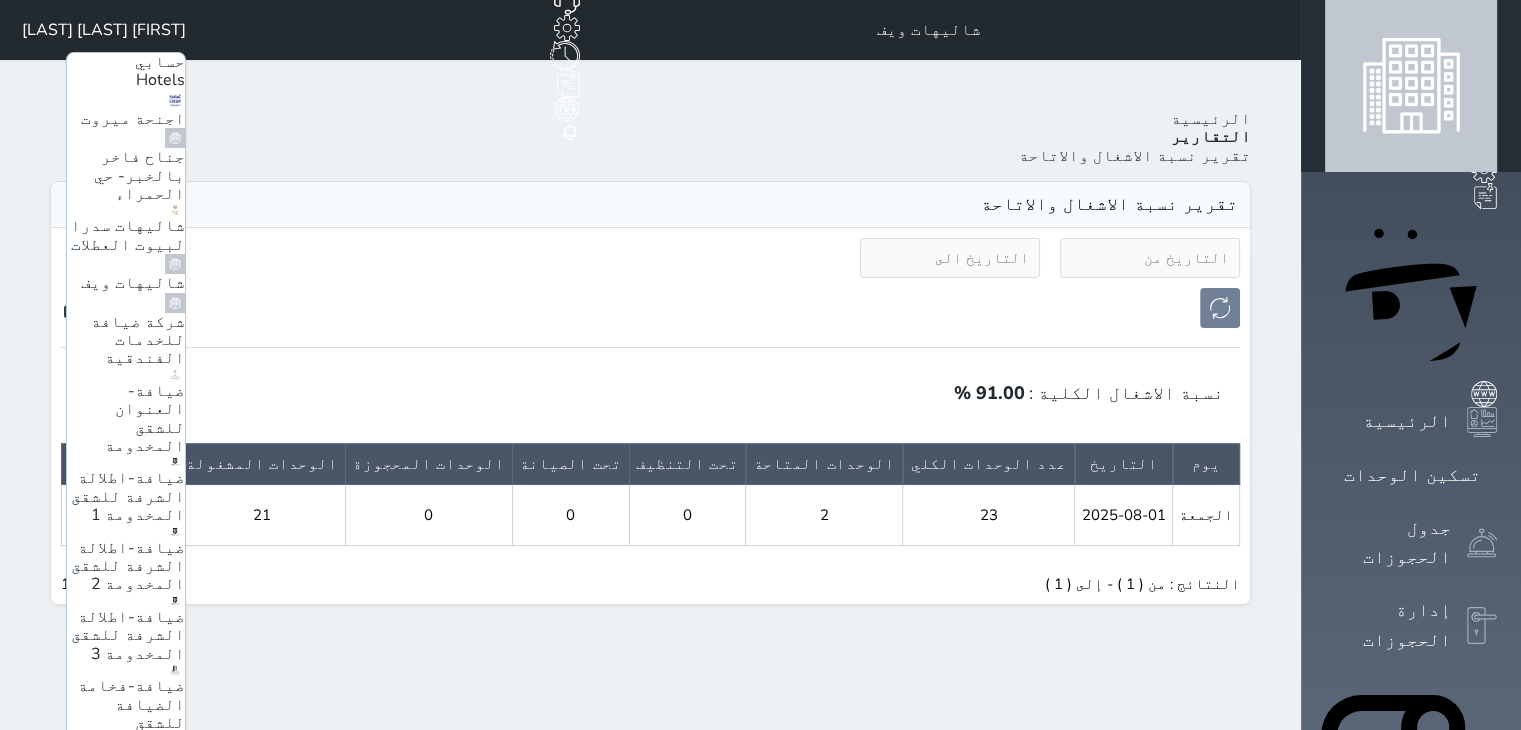 click on "فخامة الضيافة 2 / شهري شنوي" at bounding box center [138, 974] 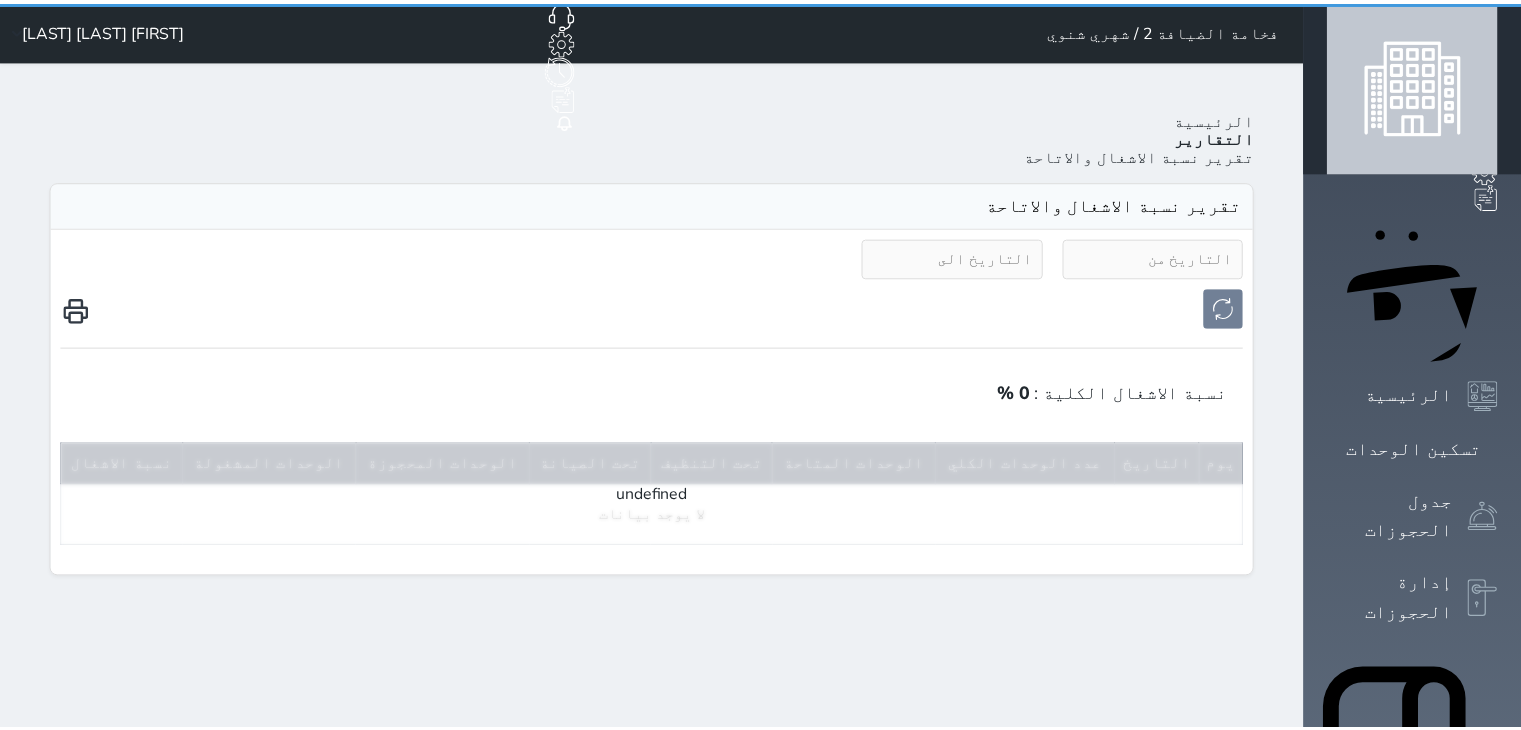 scroll, scrollTop: 0, scrollLeft: 0, axis: both 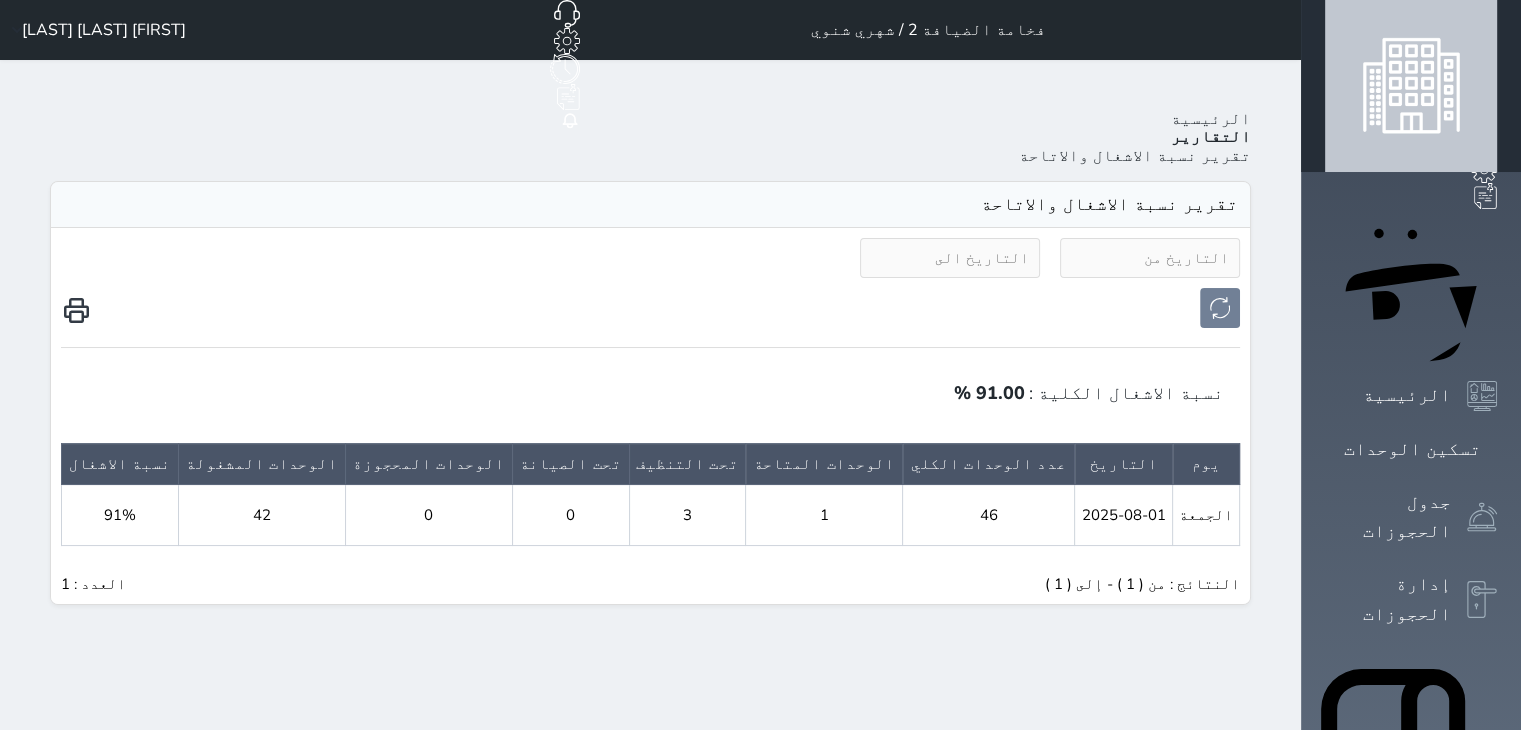 click on "[FIRST] [LAST] [LAST]" at bounding box center (104, 30) 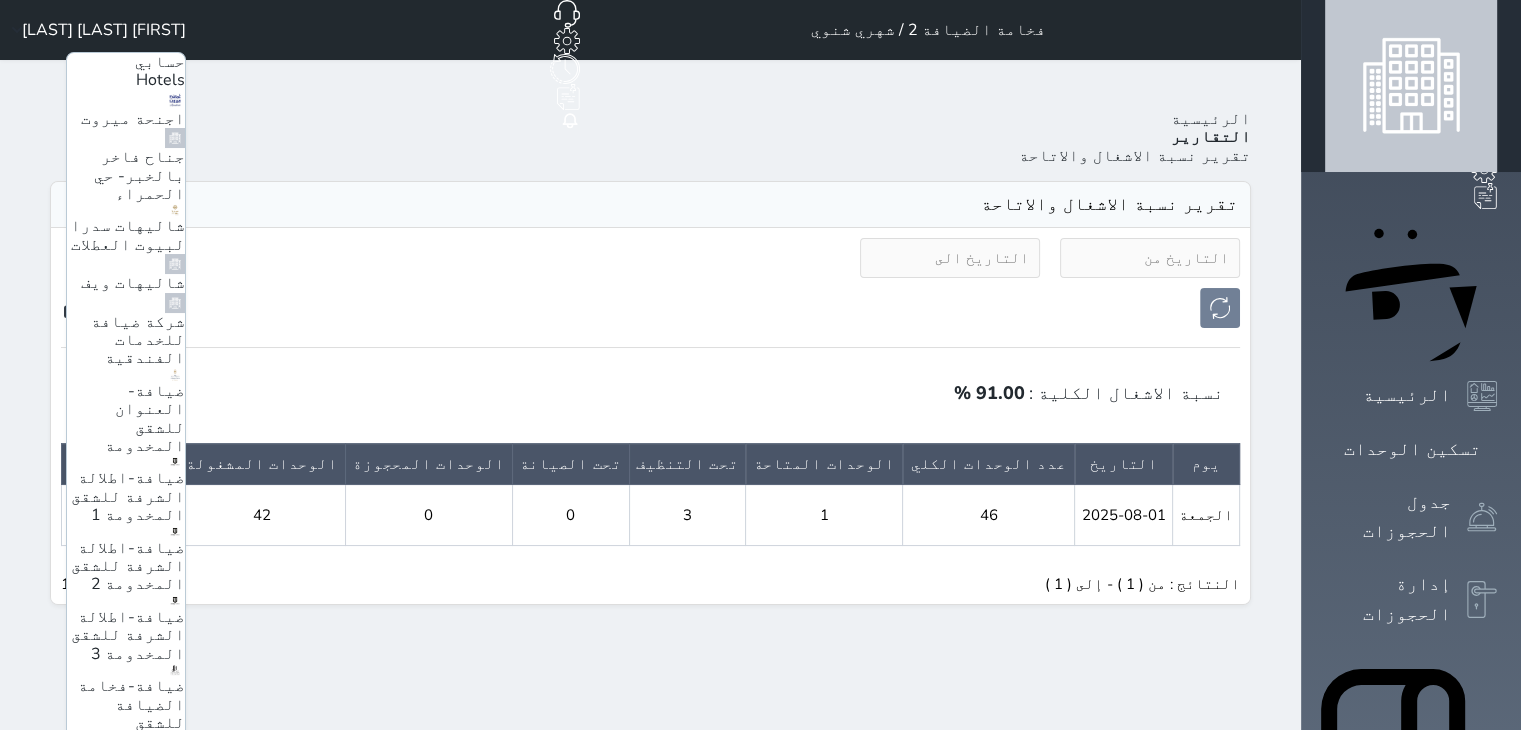 click on "شاليهات سدرا لبيوت العطلات" at bounding box center (128, 235) 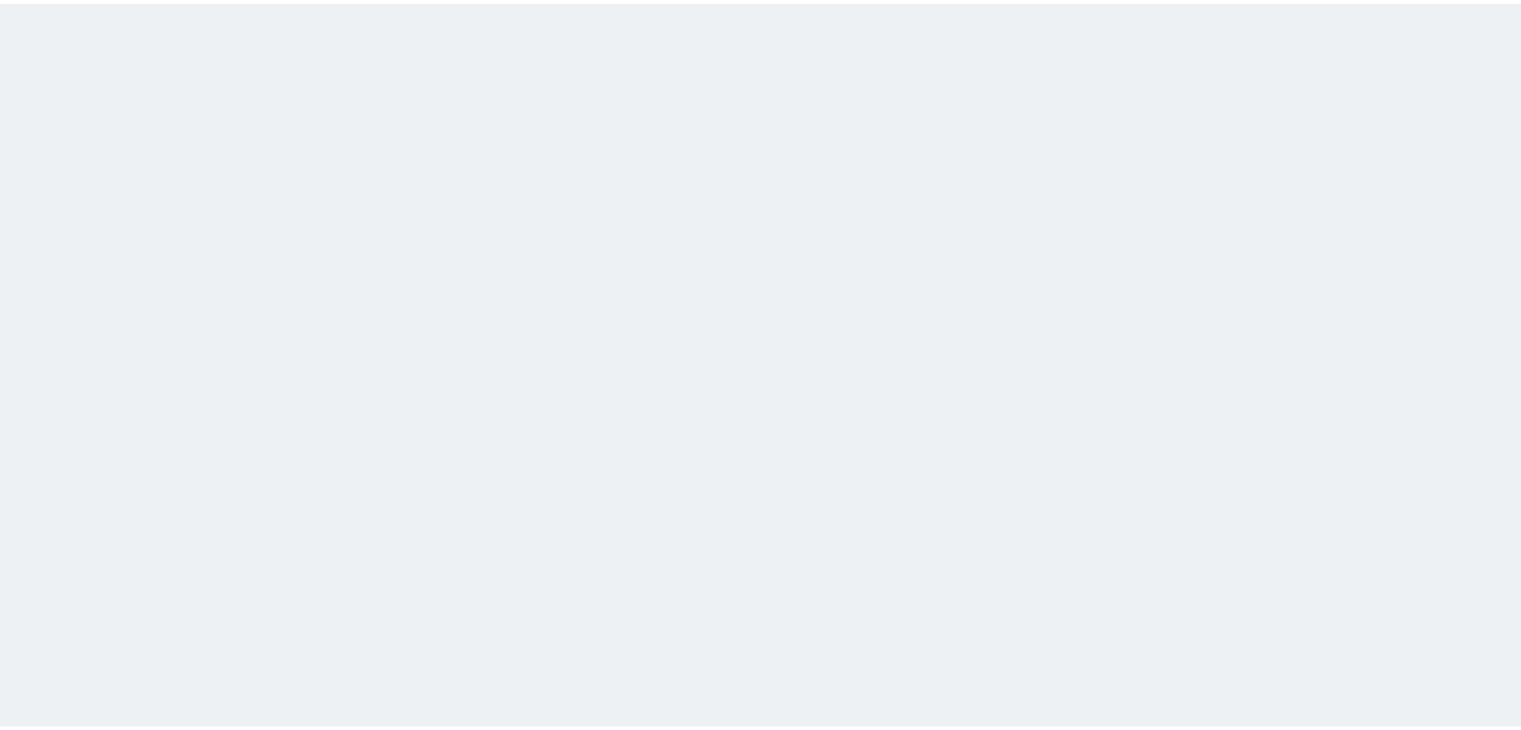 scroll, scrollTop: 0, scrollLeft: 0, axis: both 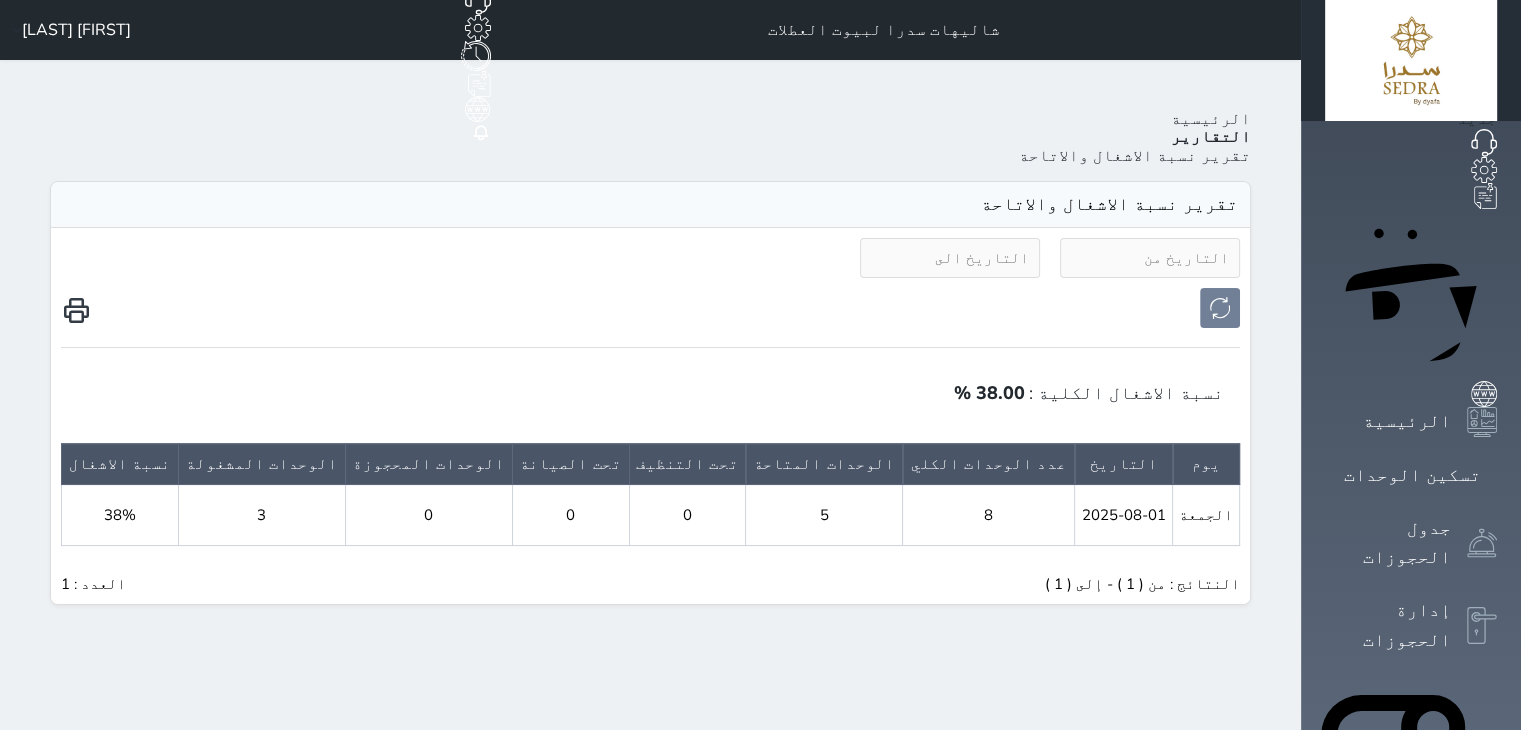 click on "[FIRST] [LAST]" at bounding box center [76, 30] 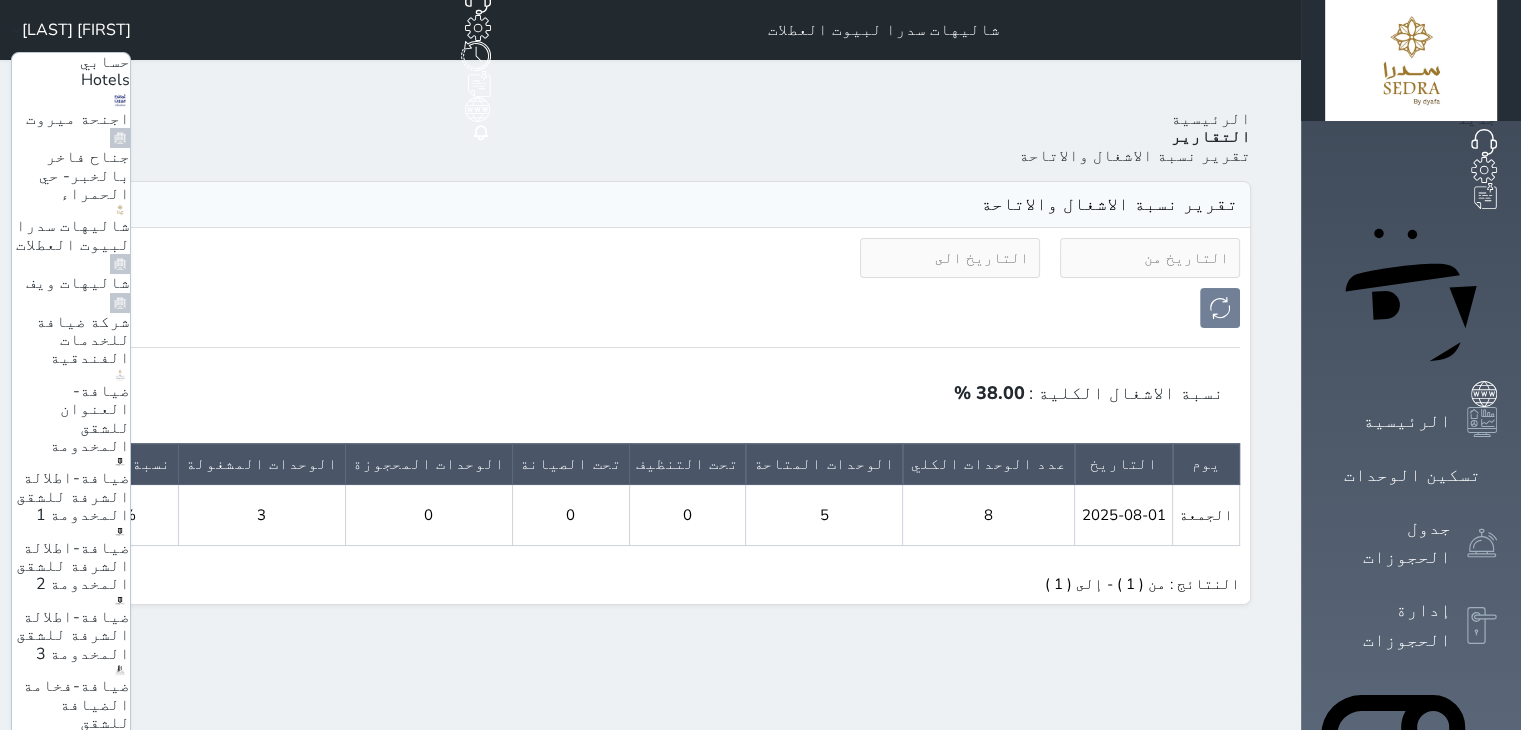 click on "ضيافة-فندق سدرا مكة" at bounding box center [81, 783] 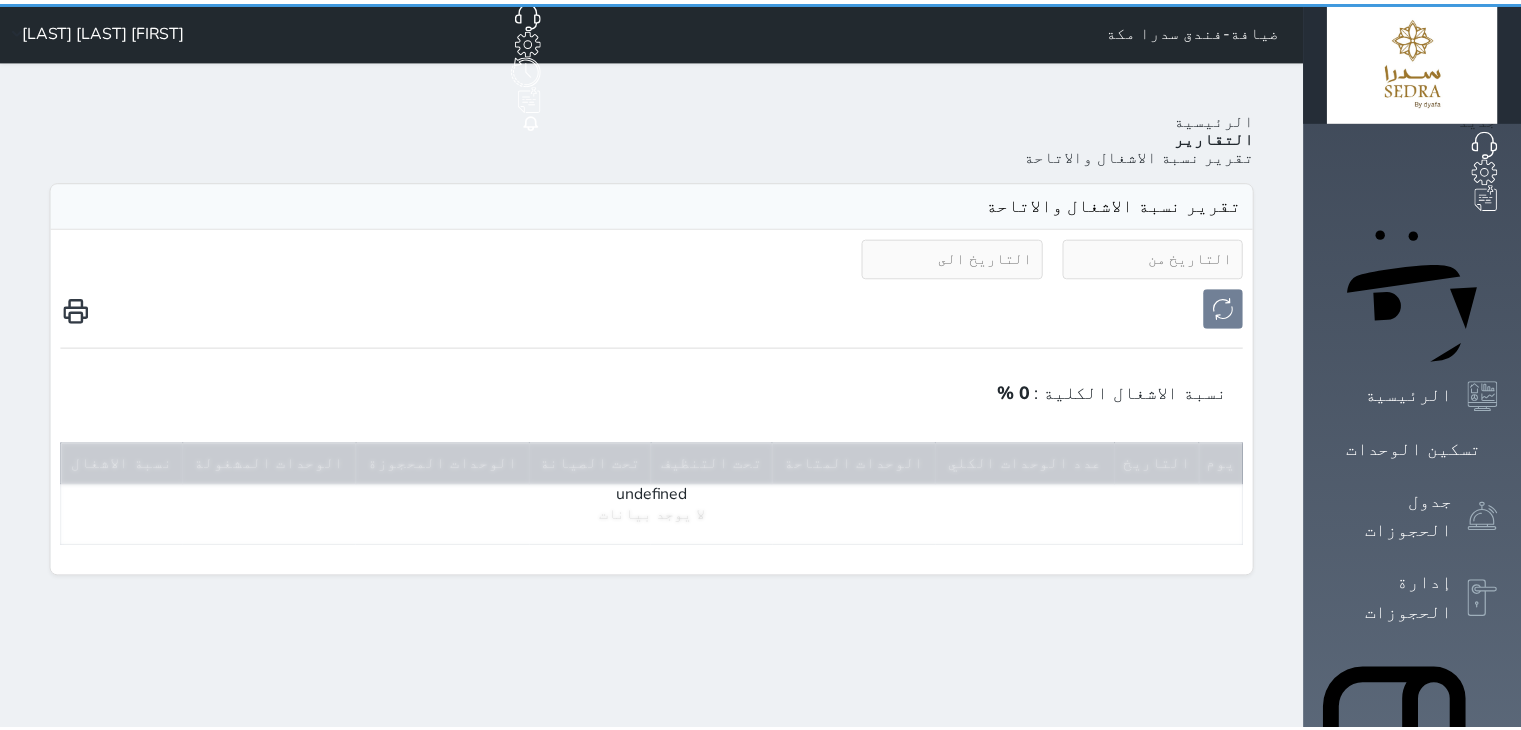 scroll, scrollTop: 0, scrollLeft: 0, axis: both 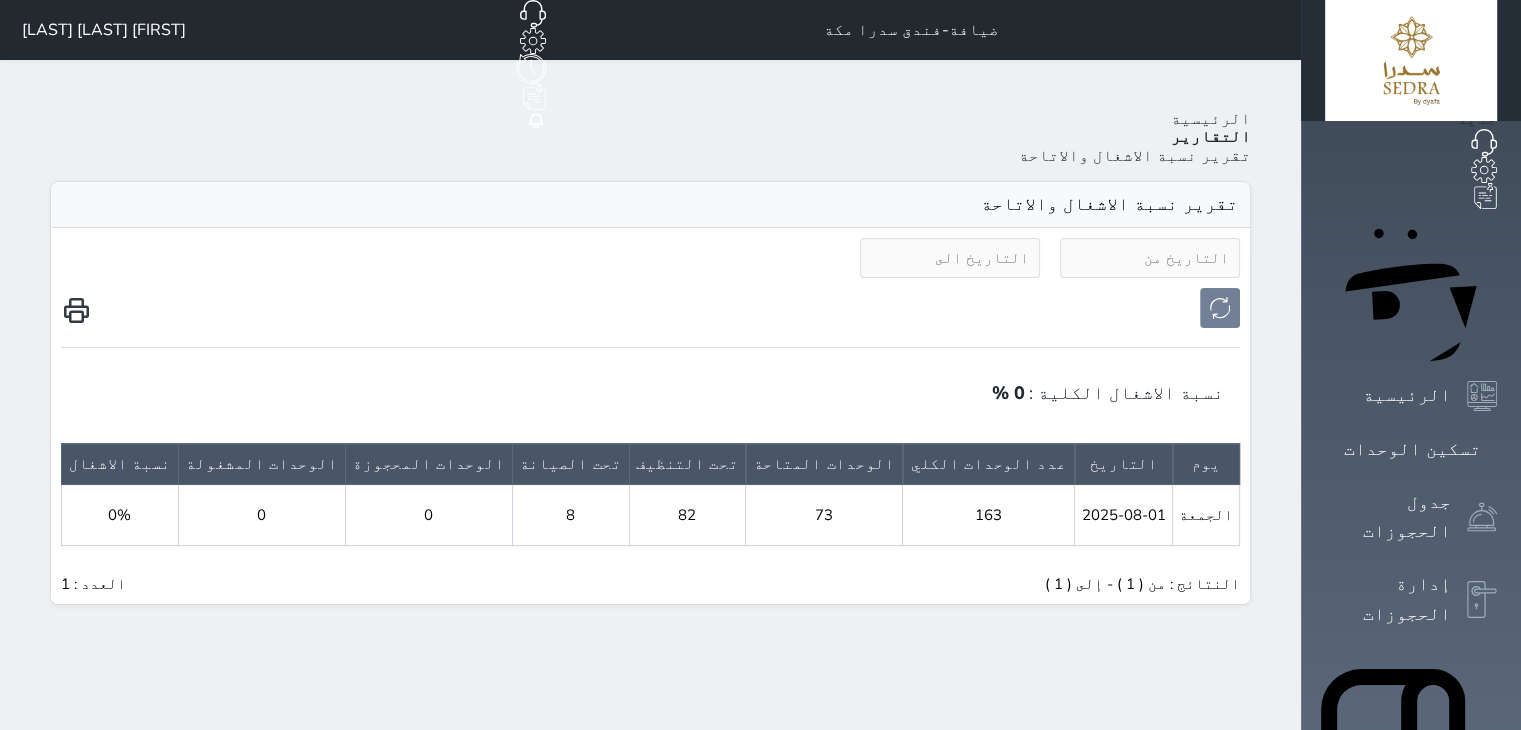 click on "[FIRST] [LAST] [LAST]" at bounding box center (104, 30) 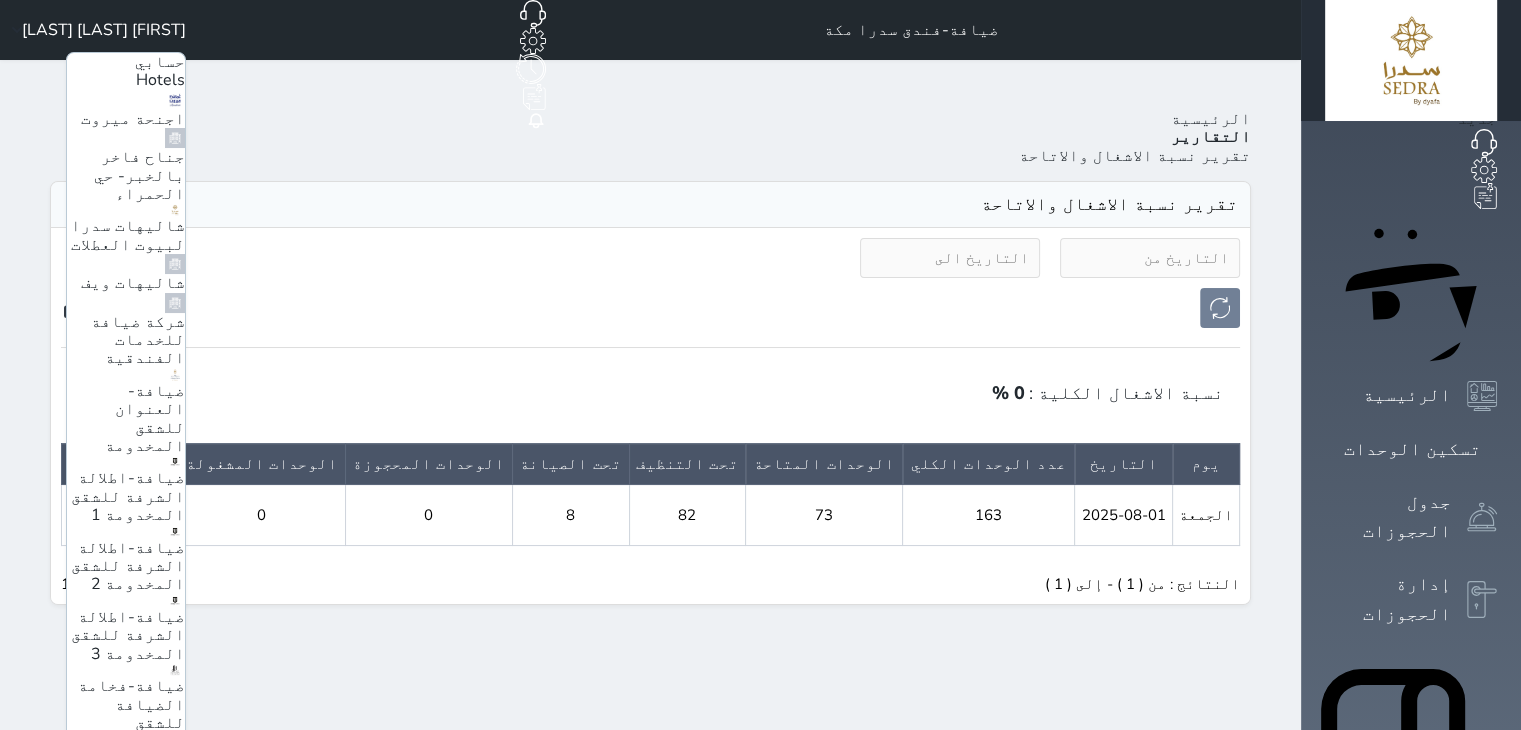 click on "ضيافة-فندق كارم راس تنورة" at bounding box center (136, 899) 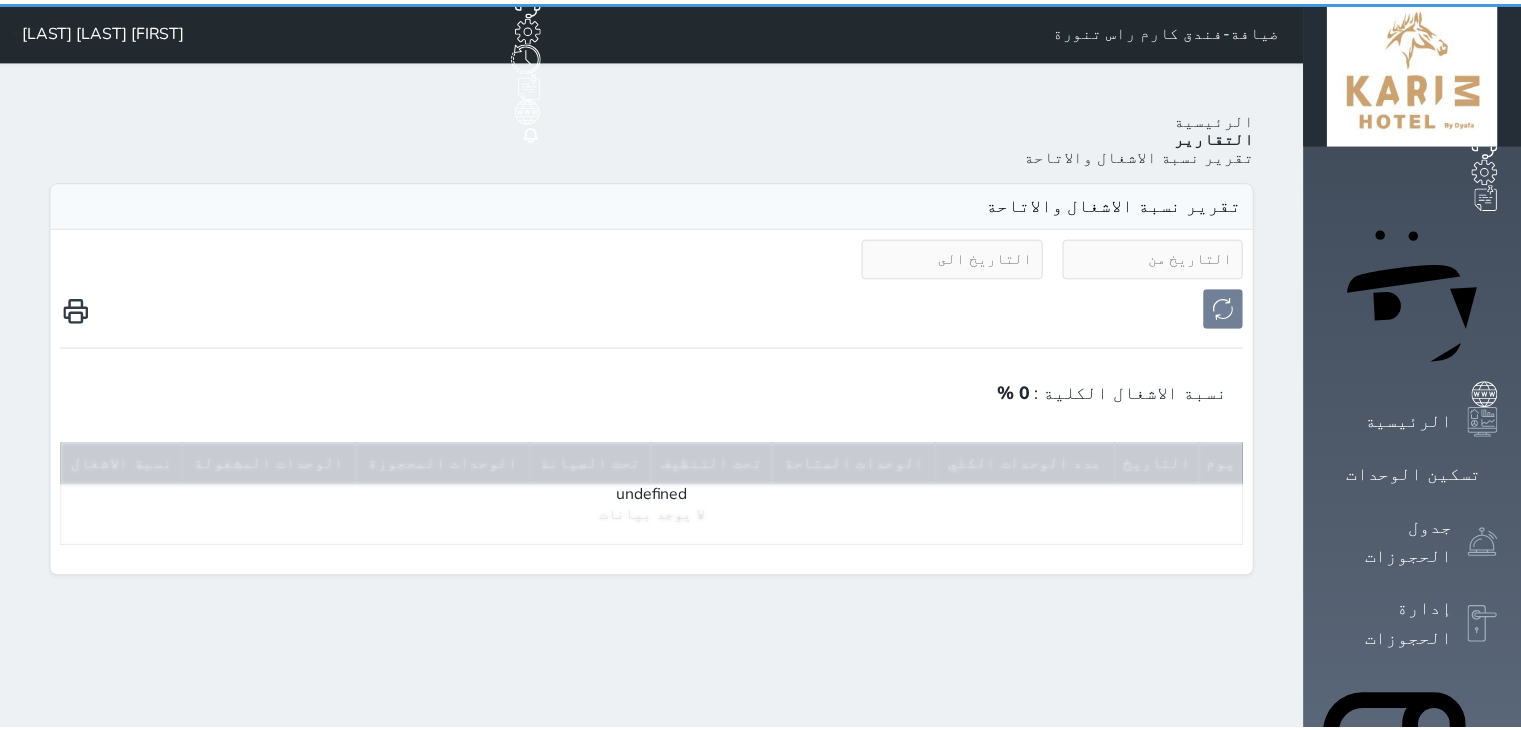 scroll, scrollTop: 0, scrollLeft: 0, axis: both 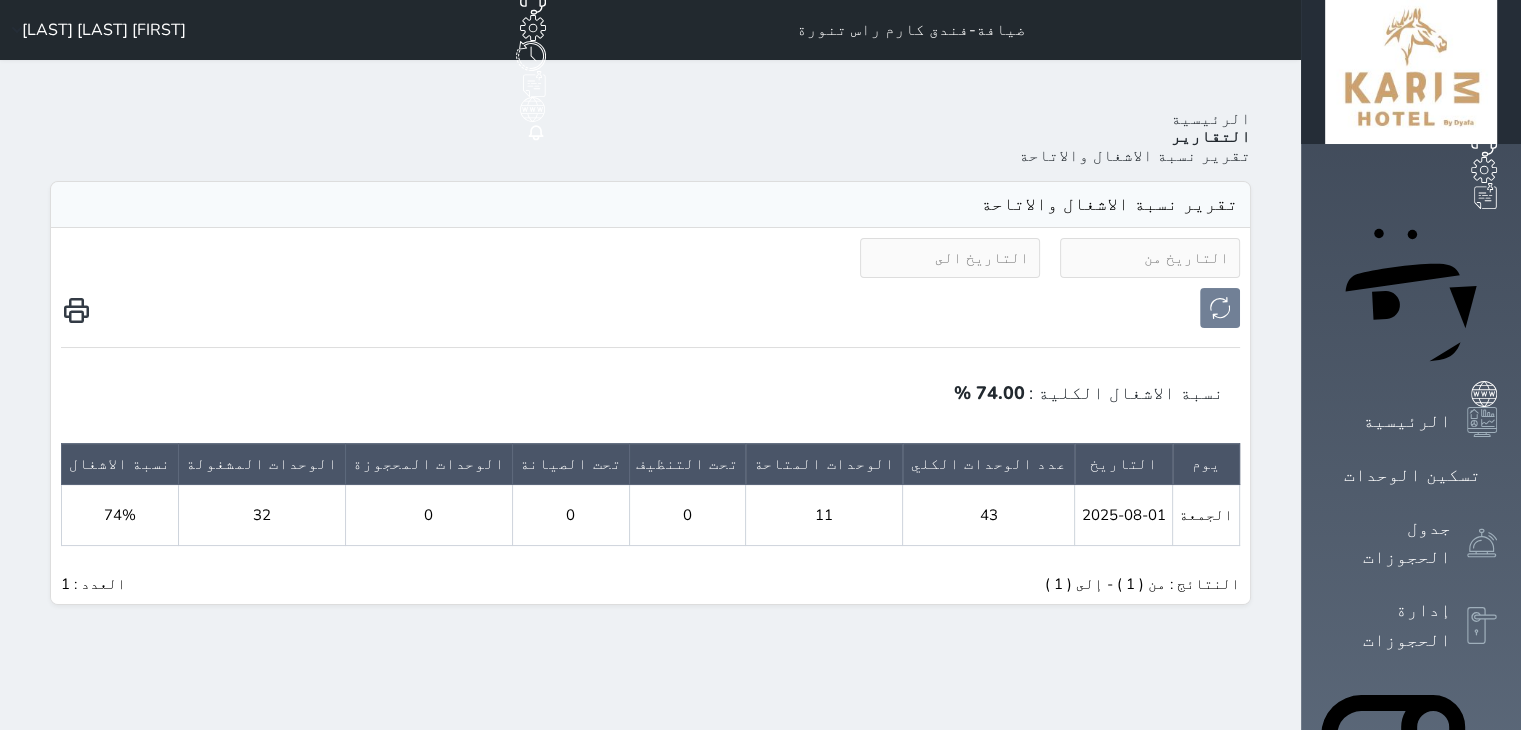 click on "[FIRST] [LAST] [LAST]" at bounding box center [104, 30] 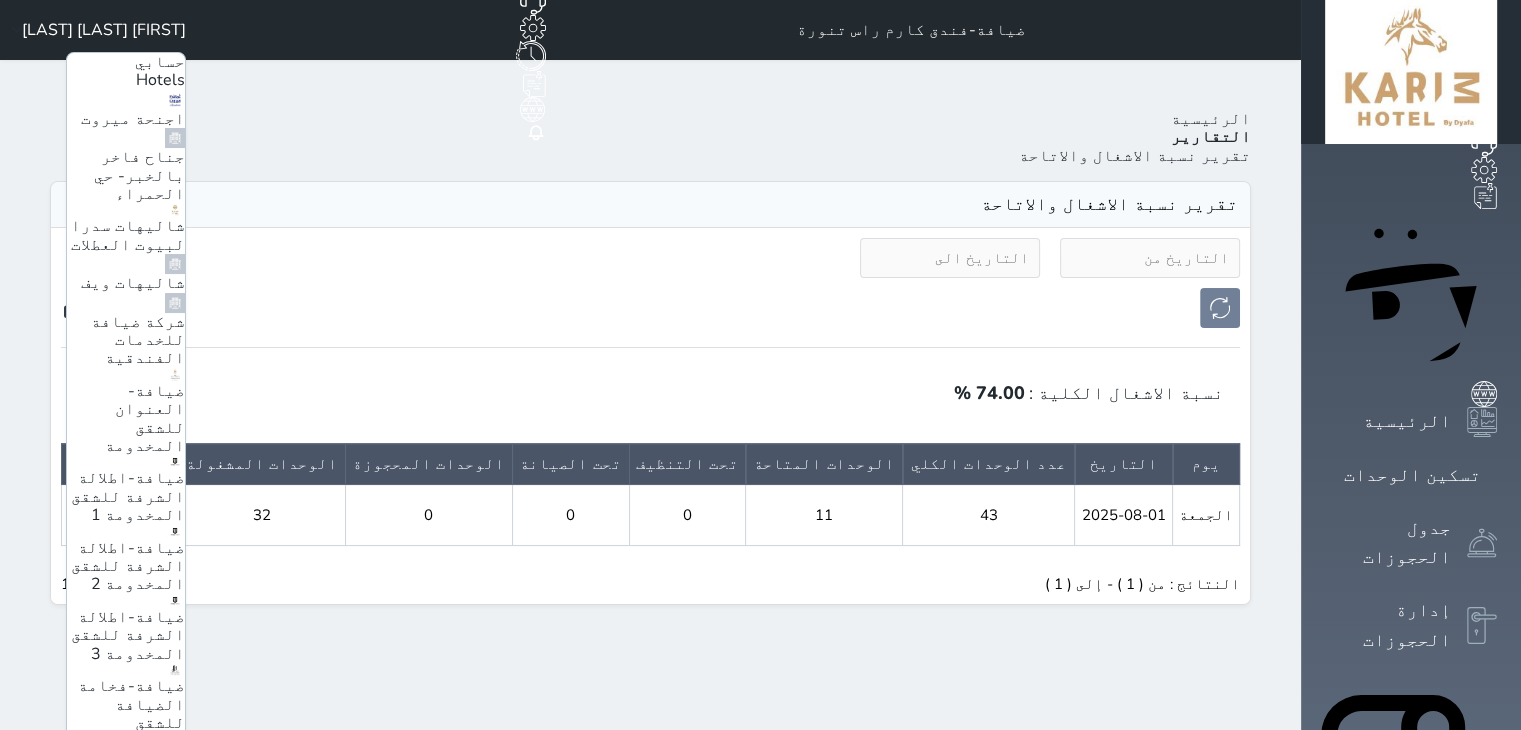 scroll, scrollTop: 57, scrollLeft: 0, axis: vertical 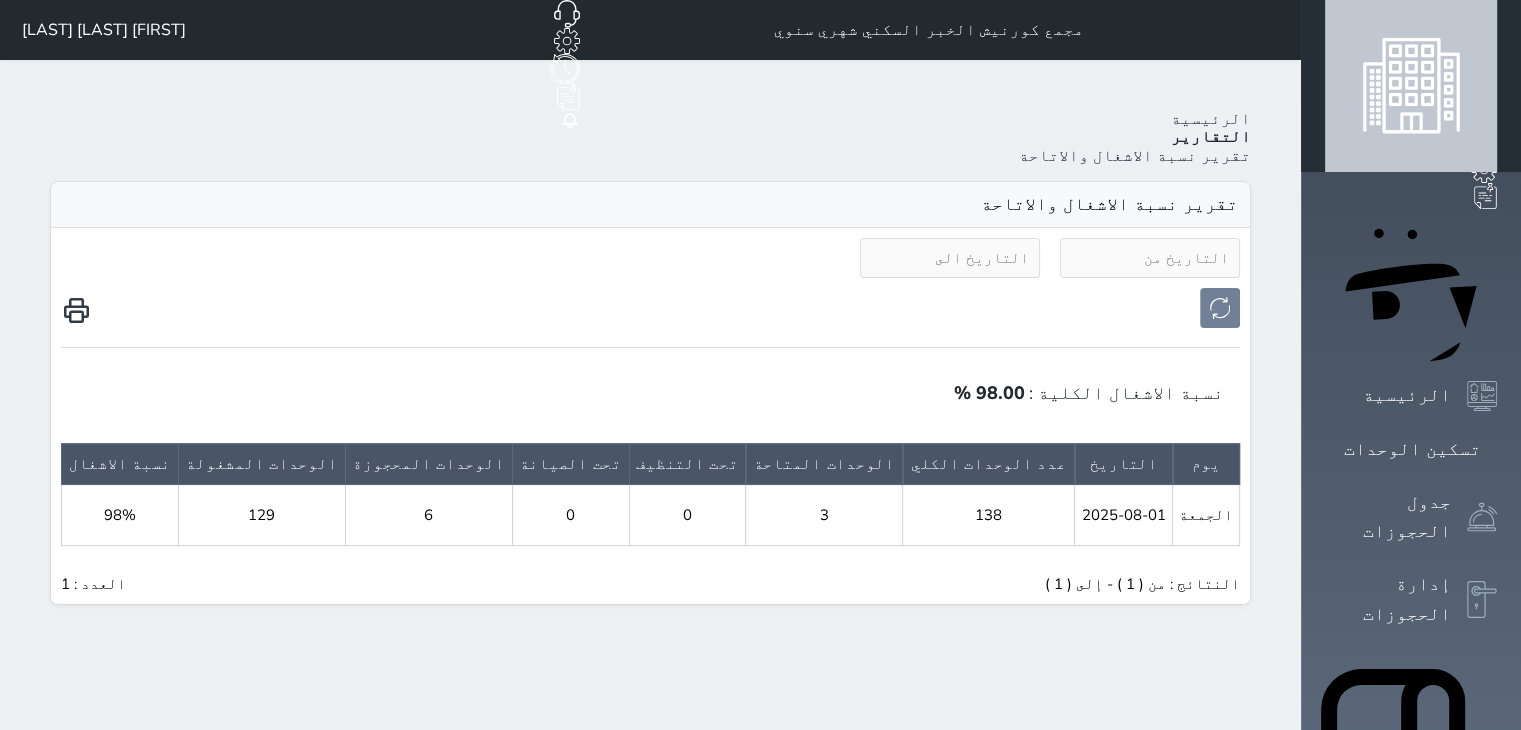 click on "[FIRST] [LAST] [LAST]" at bounding box center [104, 30] 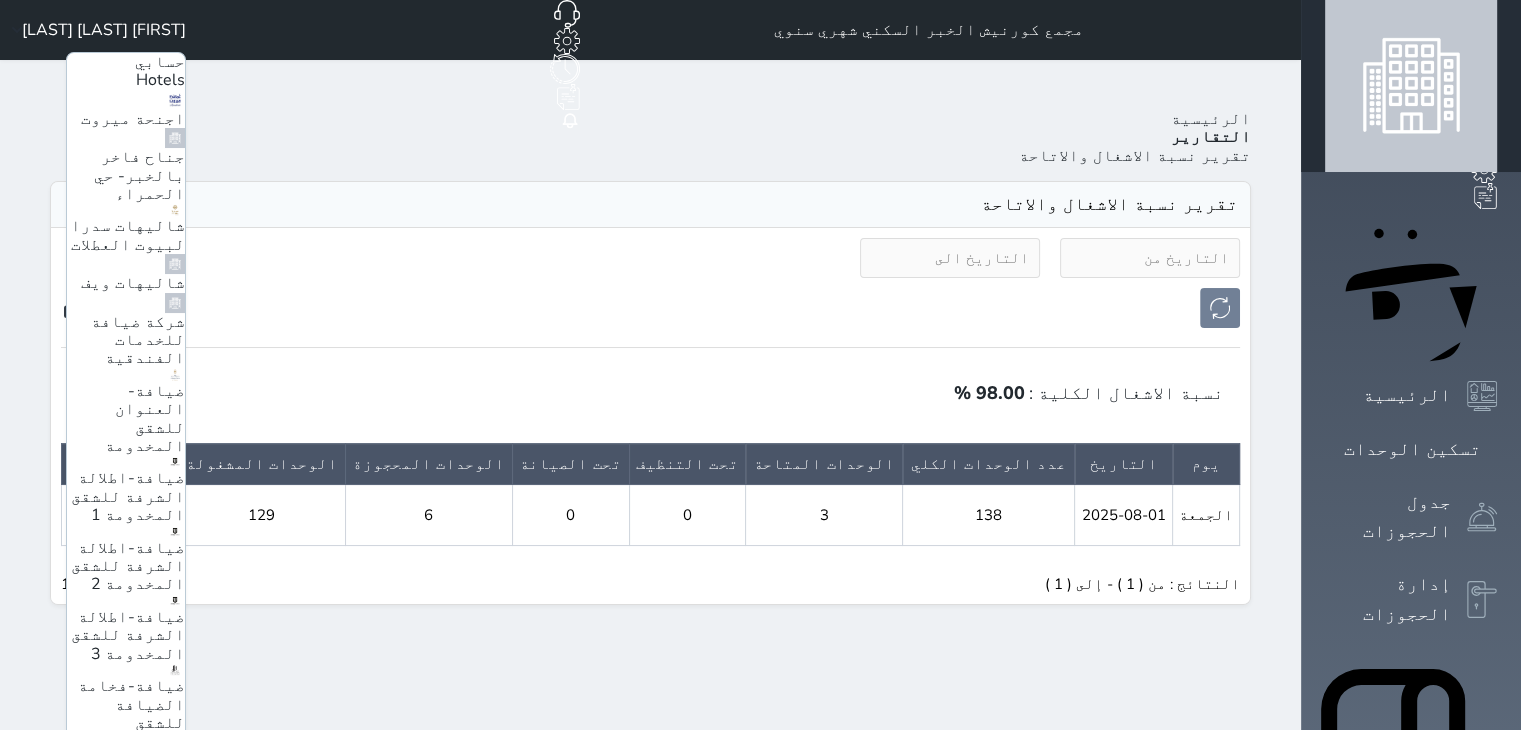 click on "مجمع العليا السكني شهري سنوي" at bounding box center [133, 1256] 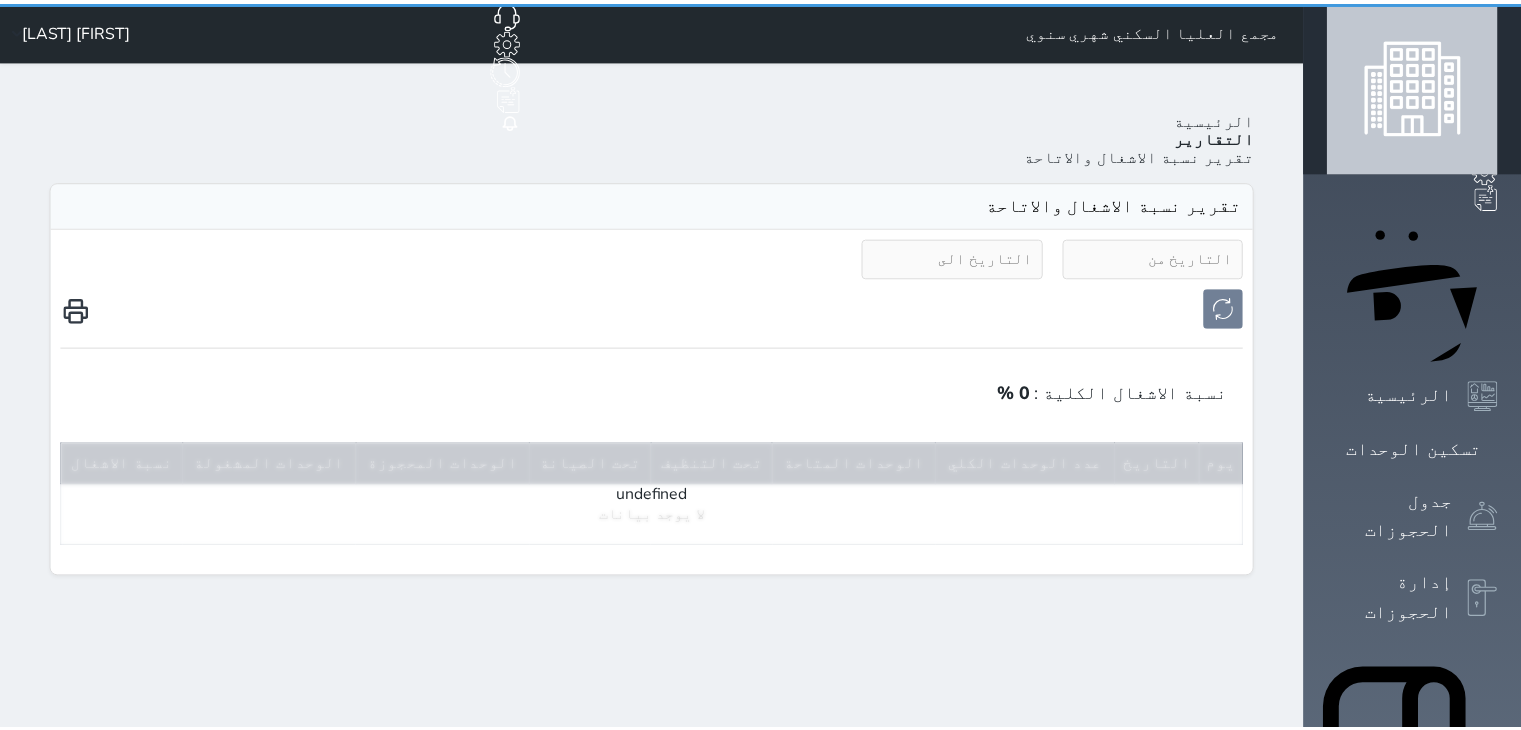 scroll, scrollTop: 0, scrollLeft: 0, axis: both 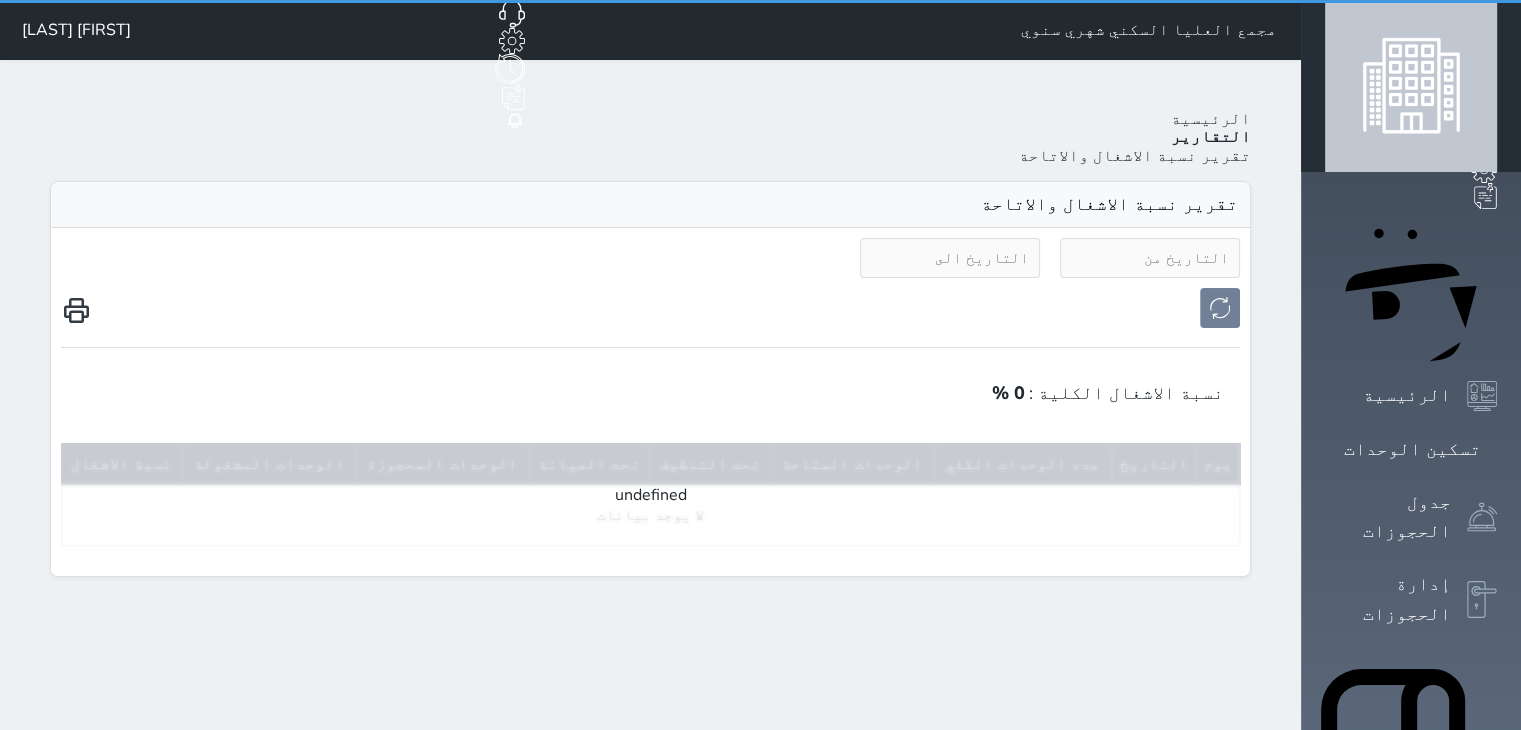 click on "مجمع العليا السكني شهري سنوي
حجز جماعي جديد   حجز جديد   غير مرتبط مع منصة زاتكا المرحلة الثانية   غير مرتبط مع شموس   غير مرتبط مع المنصة الوطنية للرصد السياحي             إشعار   الغرفة   النزيل   المصدر
Moudhi Yahya Harisi
الرئيسية التقارير تقرير نسبة الاشغال والاتاحة   تقرير نسبة الاشغال والاتاحة             نسبة الاشغال الكلية :  0 %   undefined   يوم   التاريخ   عدد الوحدات الكلي   الوحدات المتاحة   تحت التنظيف   تحت الصيانة   الوحدات المحجوزة   الوحدات المشغولة   نسبة الاشغال   لا يوجد بيانات" at bounding box center (650, 797) 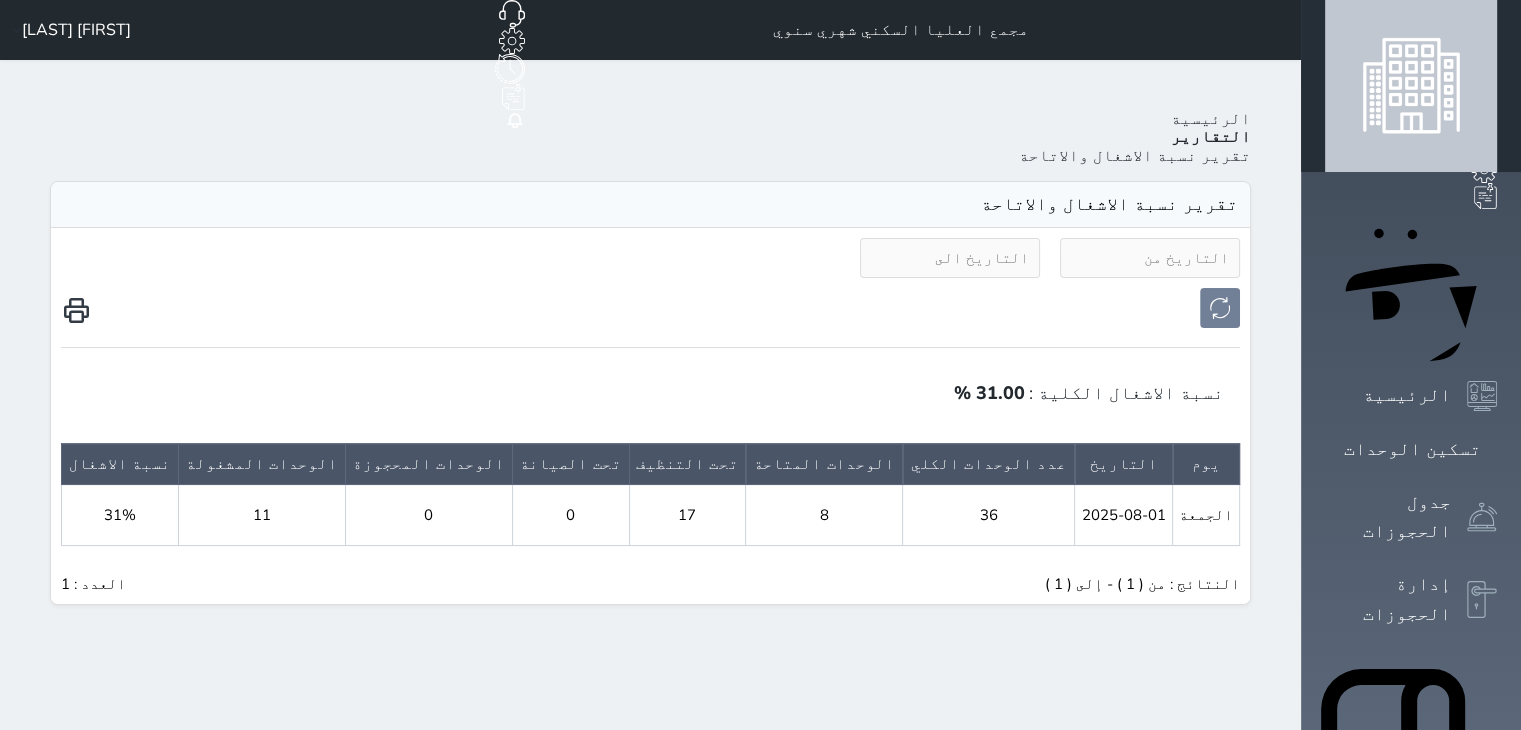 click on "مجمع العليا السكني شهري سنوي
حجز جماعي جديد   حجز جديد   غير مرتبط مع منصة زاتكا المرحلة الثانية   غير مرتبط مع شموس   غير مرتبط مع المنصة الوطنية للرصد السياحي             إشعار   الغرفة   النزيل   المصدر
Moudhi Yahya Harisi" at bounding box center (650, 30) 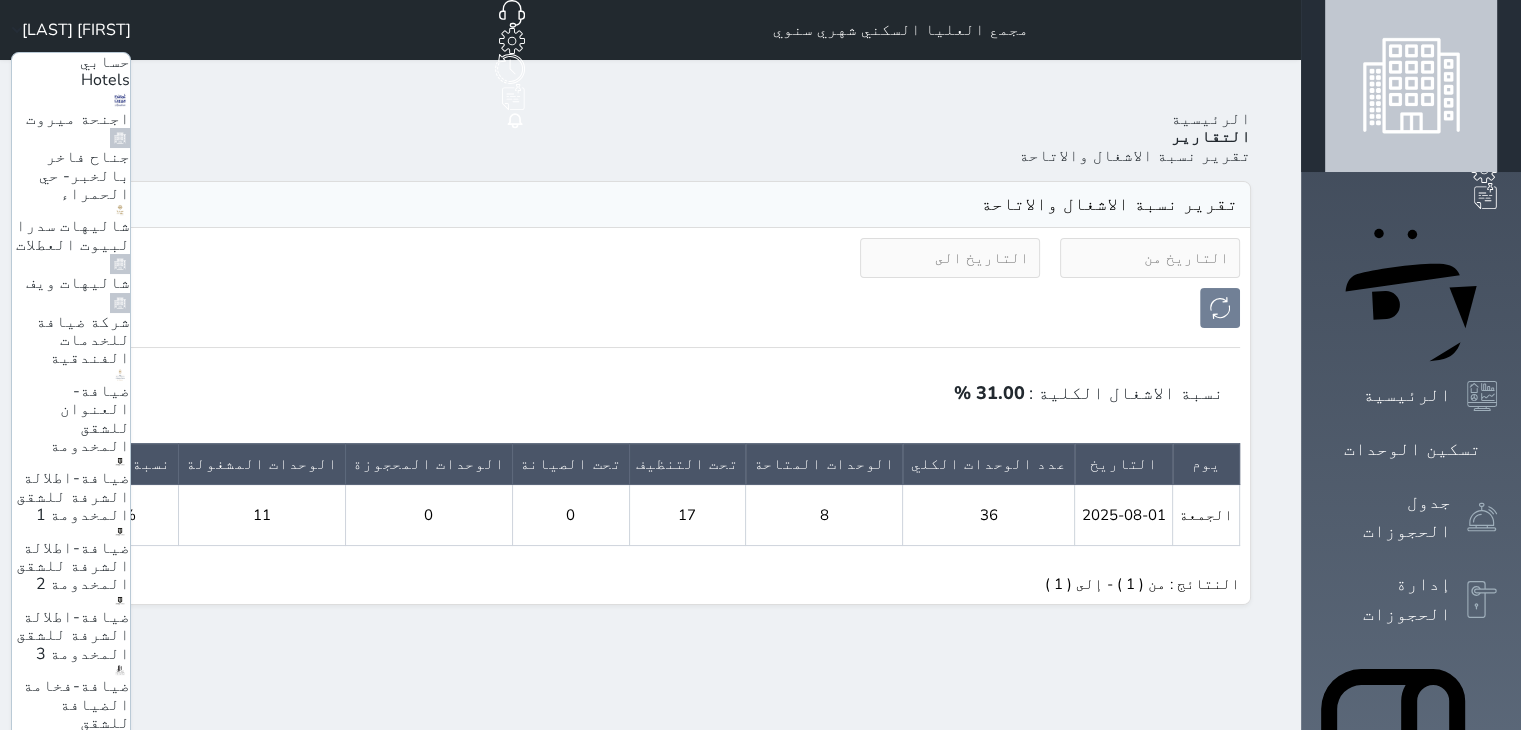 click on "كمباوند الحمراء شهري/سنوي" at bounding box center [87, 1049] 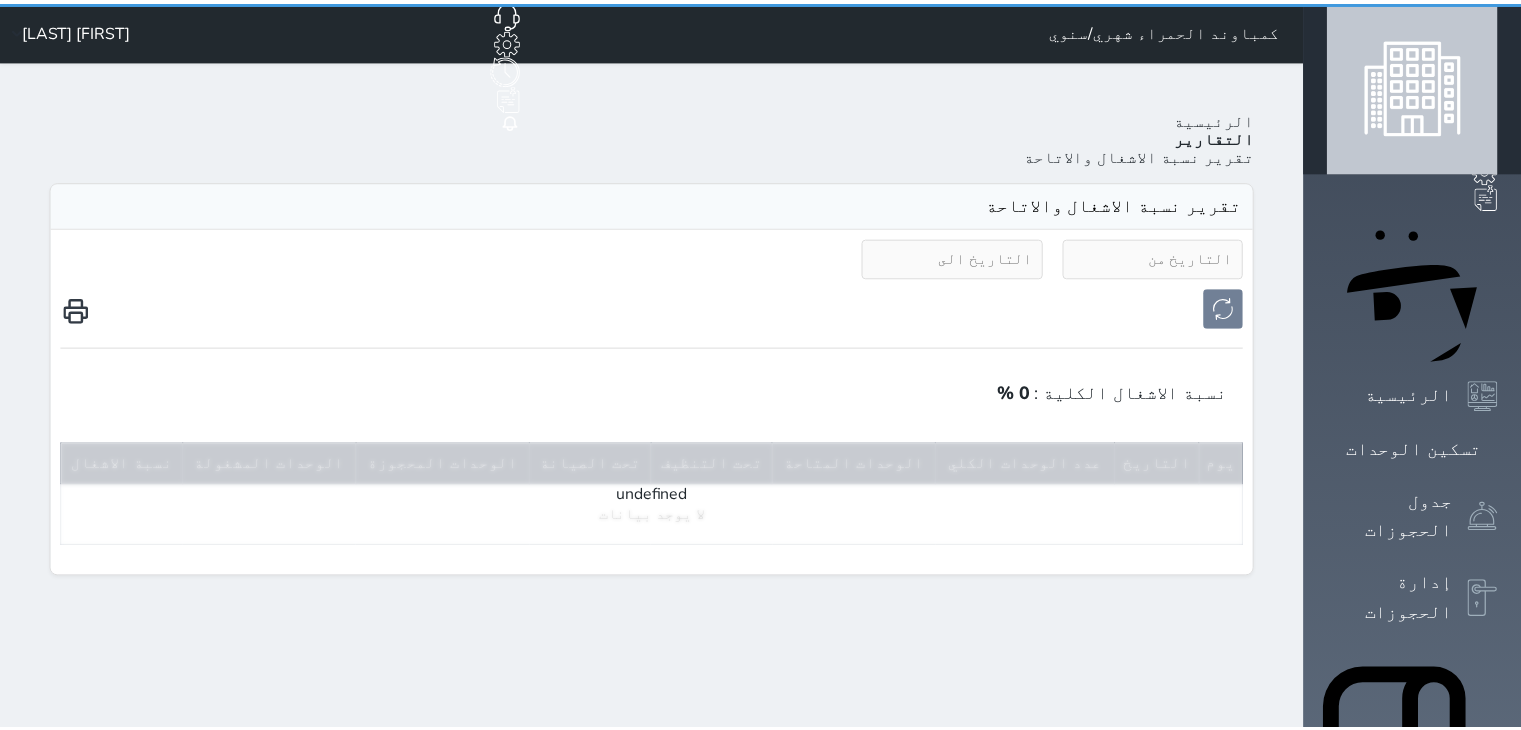 scroll, scrollTop: 0, scrollLeft: 0, axis: both 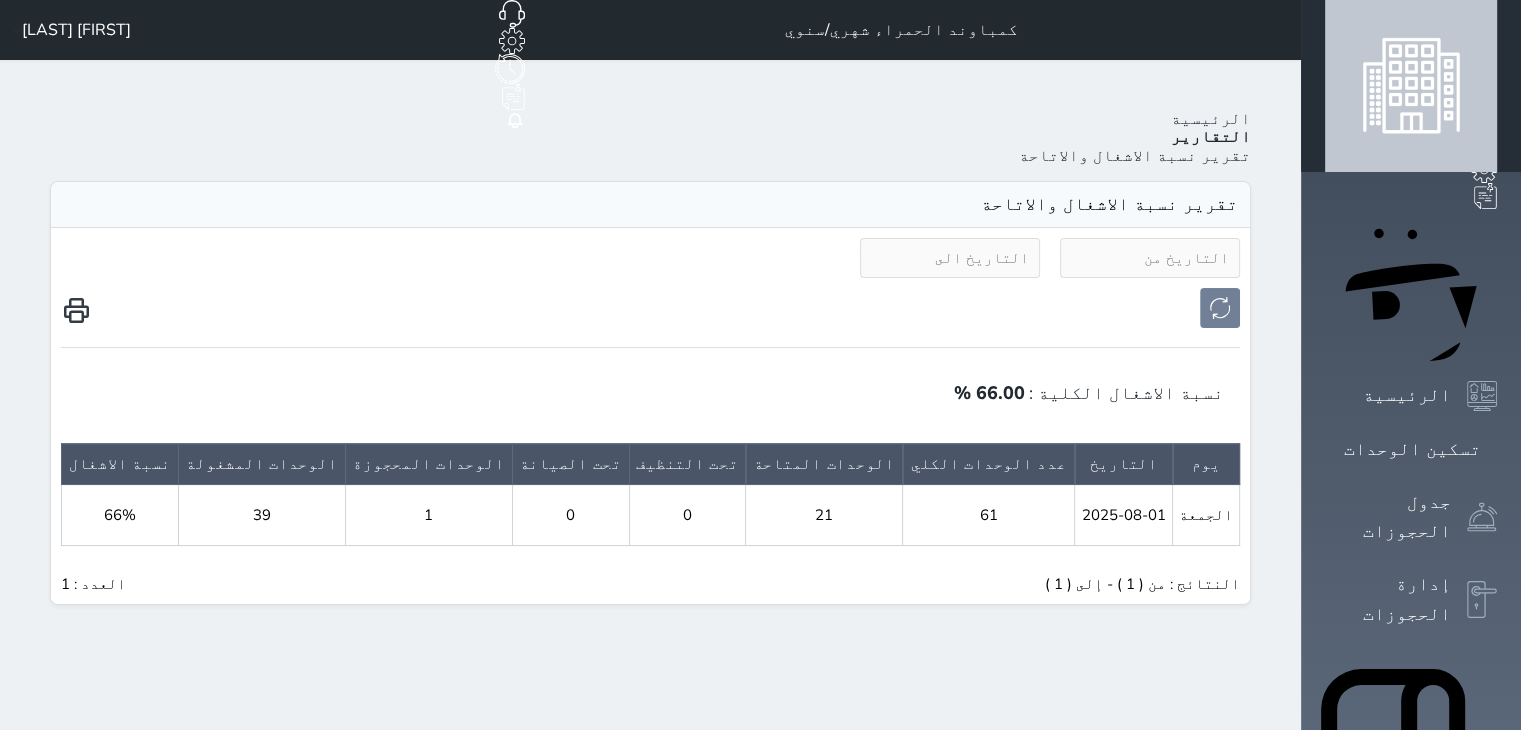 click on "[FIRST] [LAST]" at bounding box center [67, 30] 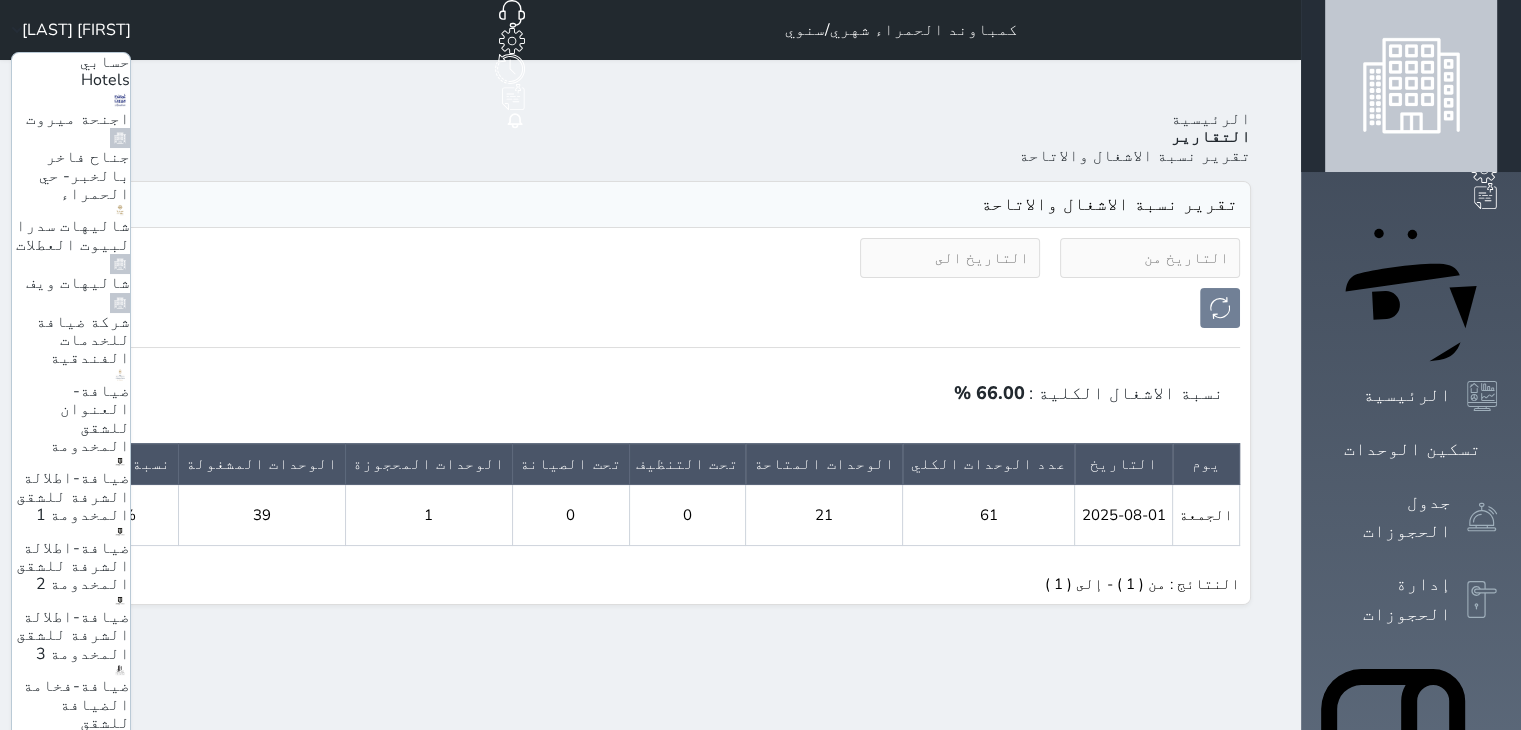 click on "ضيافة-فخامة الضيافة للشقق المخدومة" at bounding box center (76, 713) 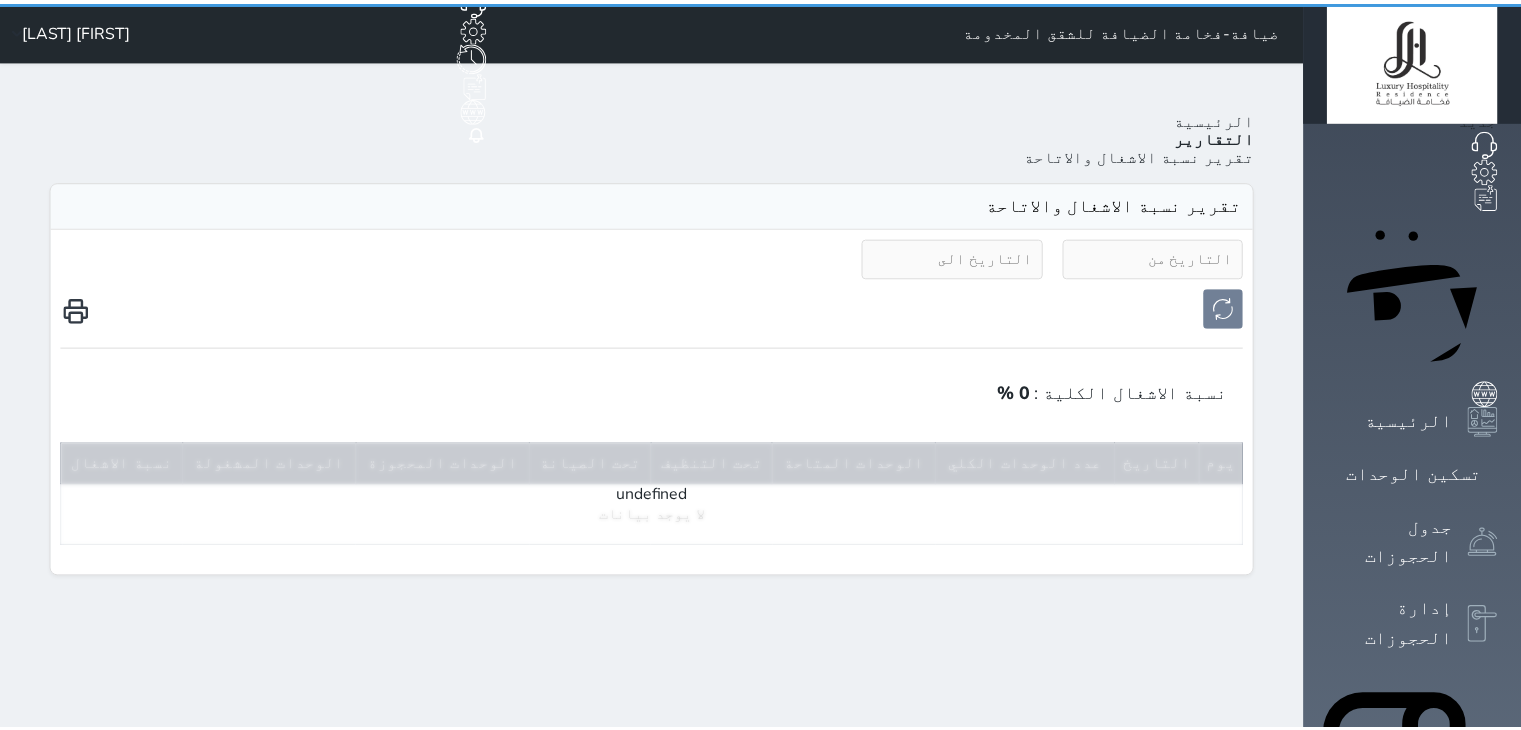 scroll, scrollTop: 0, scrollLeft: 0, axis: both 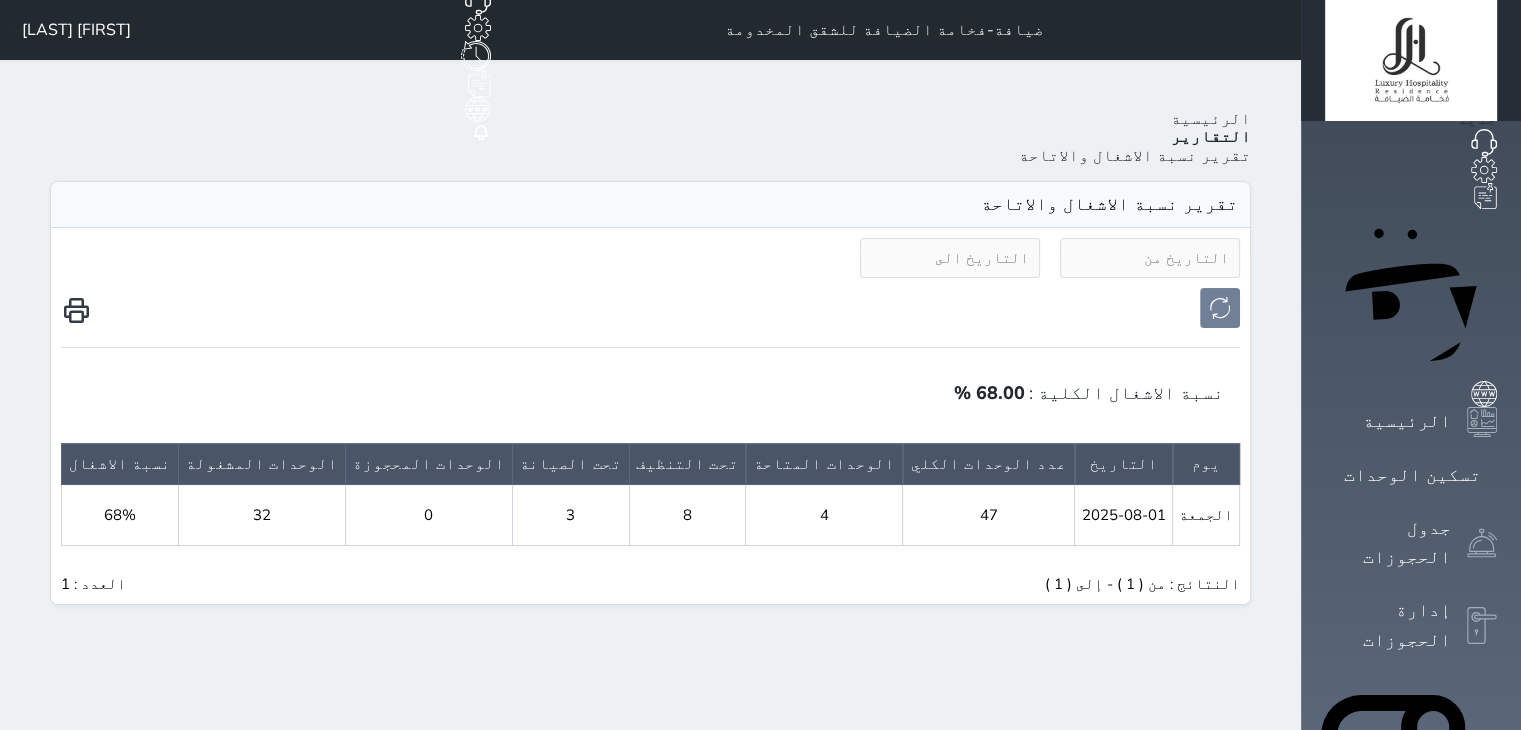 click on "[FIRST] [LAST]" at bounding box center (76, 30) 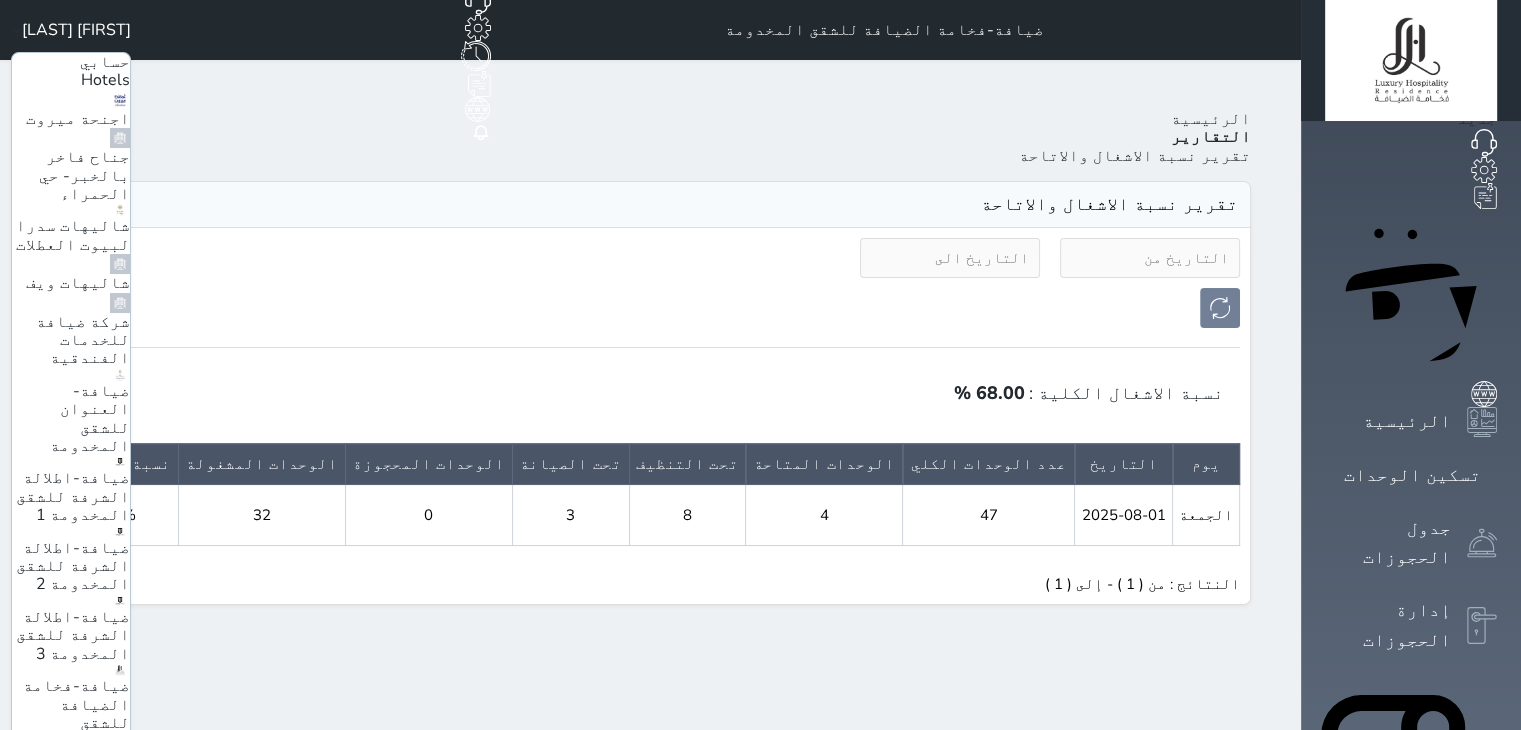 click on "مجمع الخزامى السكني ، شهري/سنوي" at bounding box center [73, 1124] 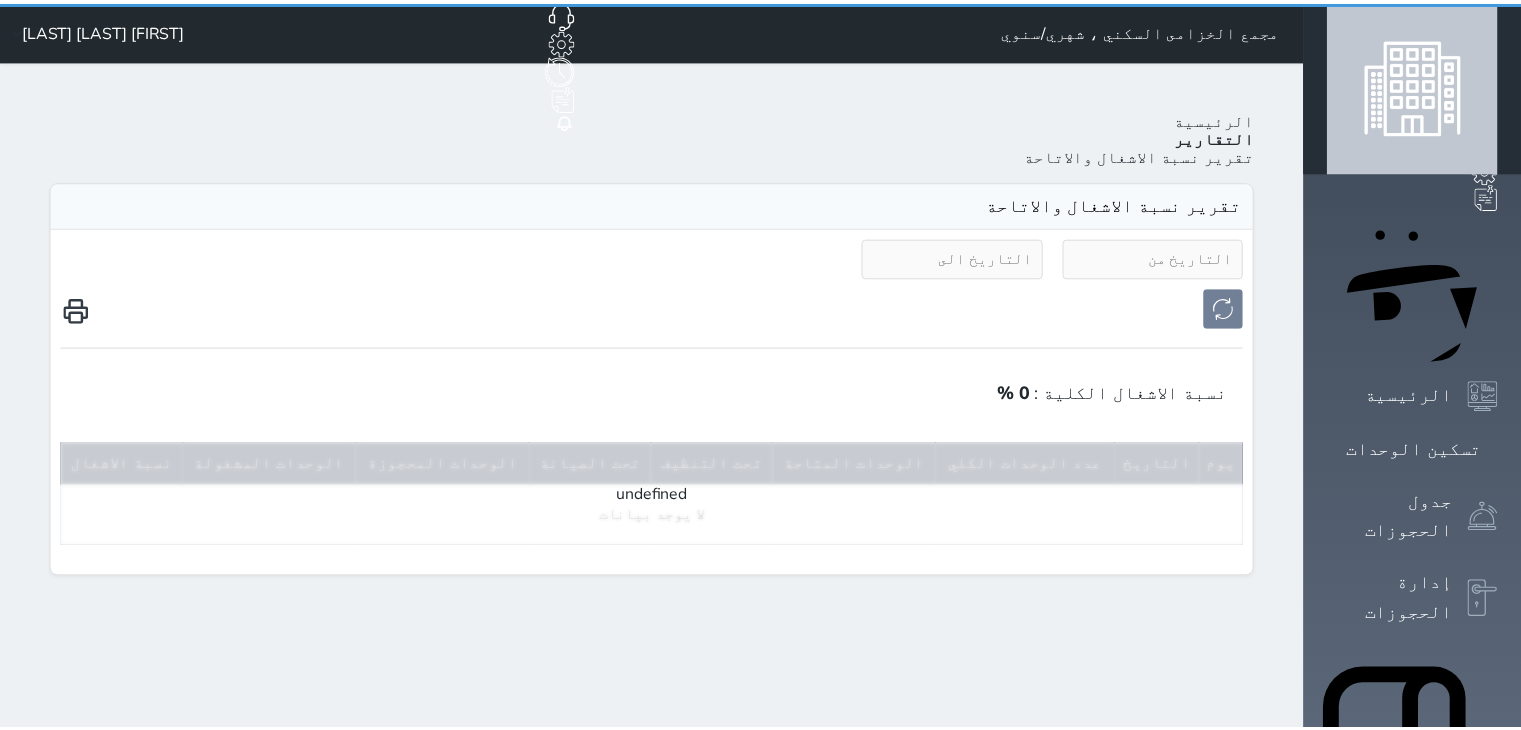 scroll, scrollTop: 0, scrollLeft: 0, axis: both 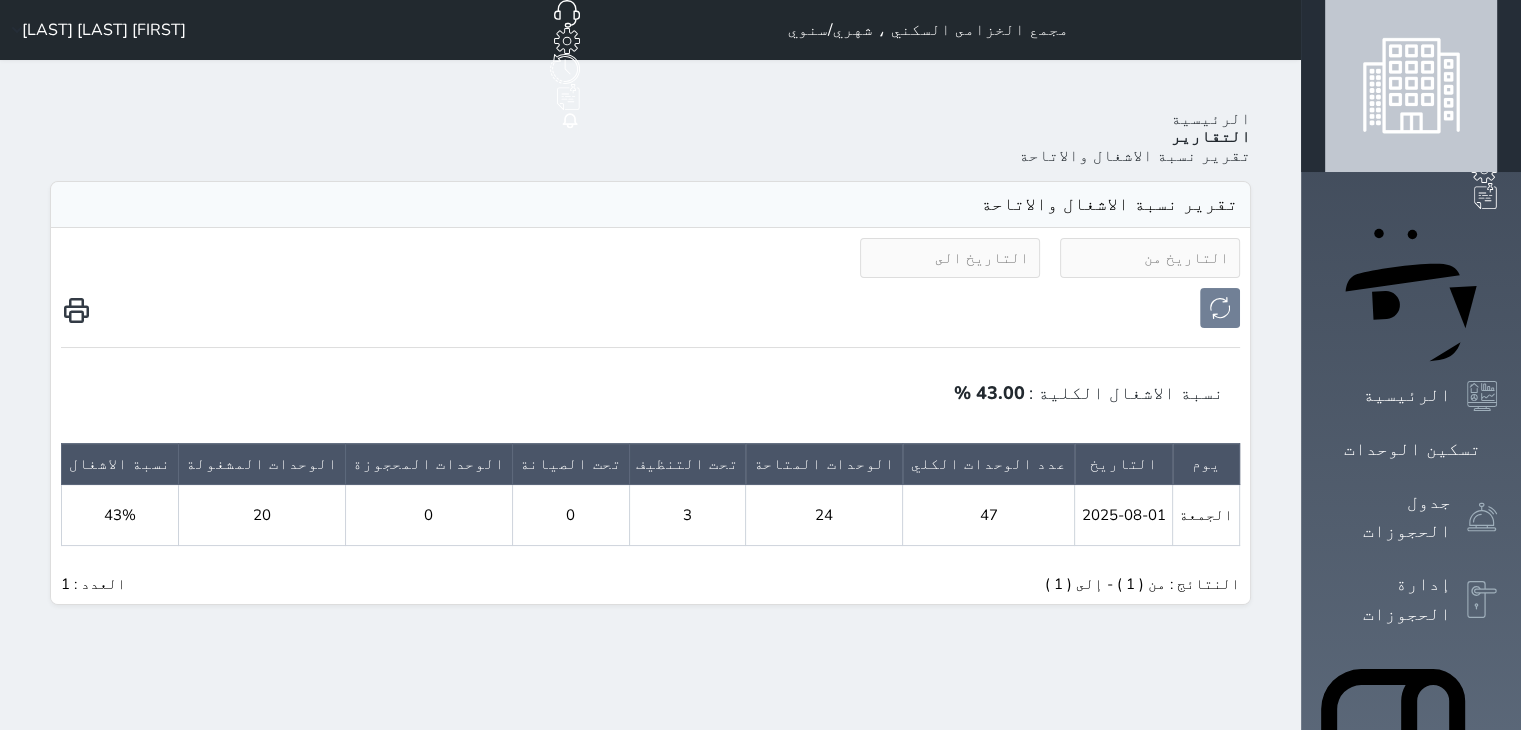 click on "[FIRST] [LAST] [LAST]" at bounding box center [95, 30] 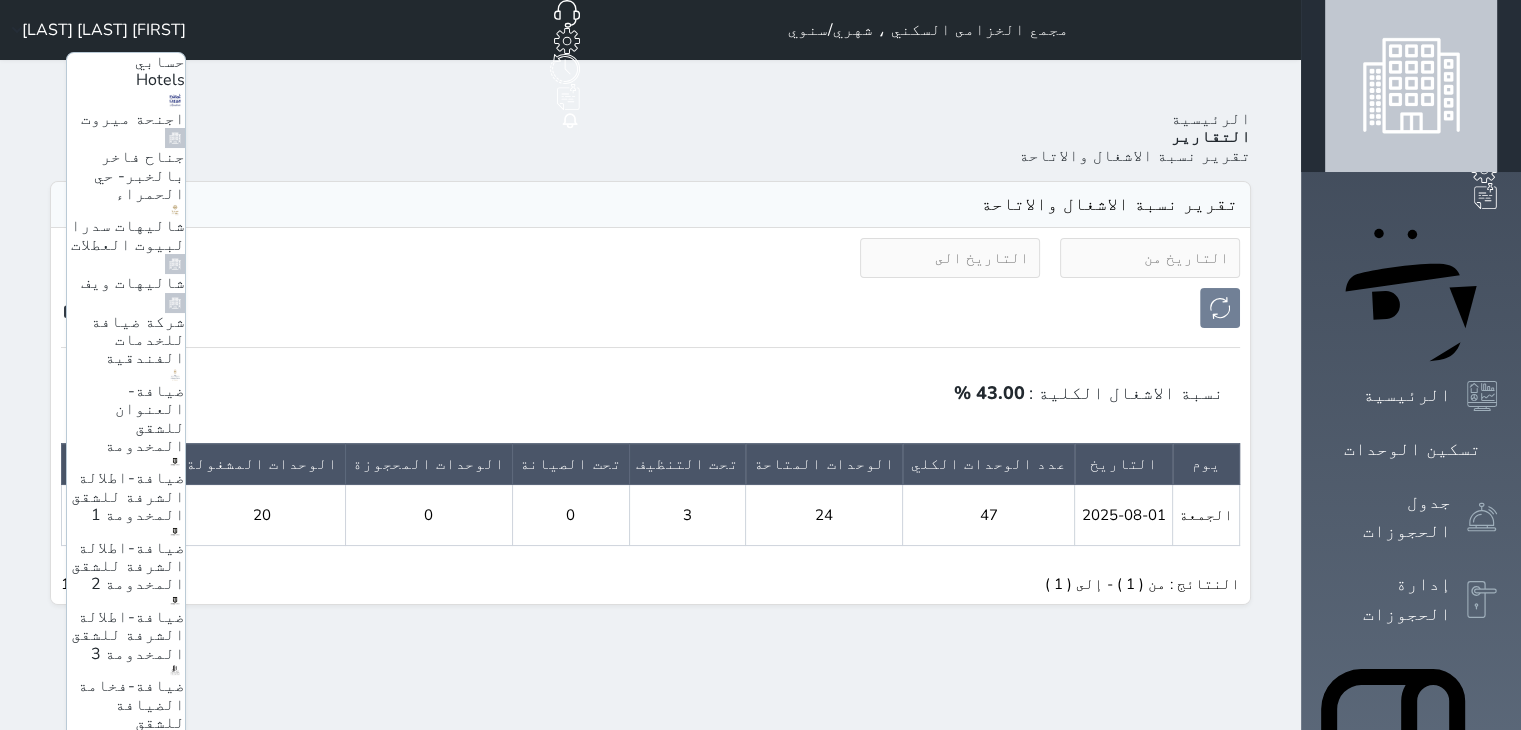 click on "مجمع الدمام شهري/سنوي" at bounding box center [133, 1191] 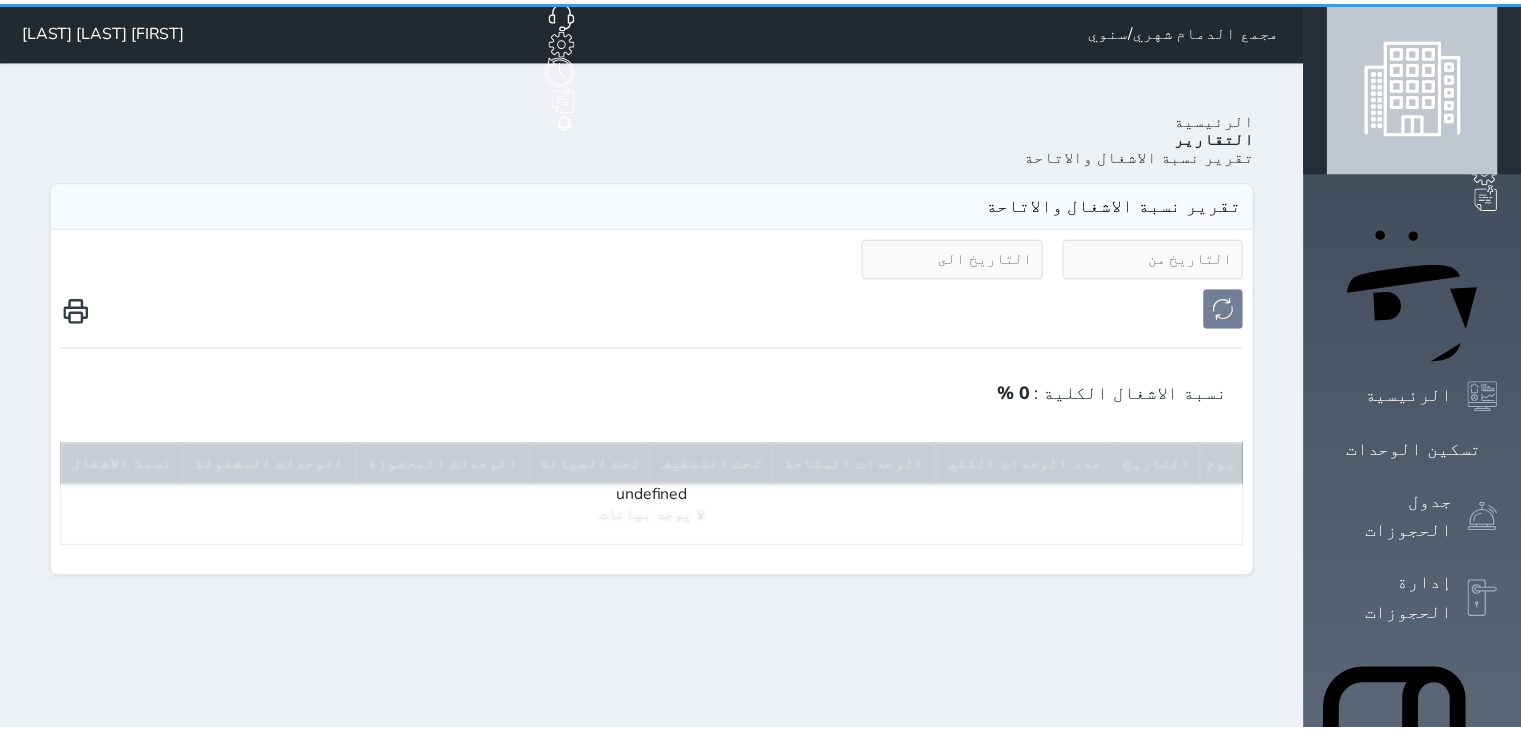 scroll, scrollTop: 0, scrollLeft: 0, axis: both 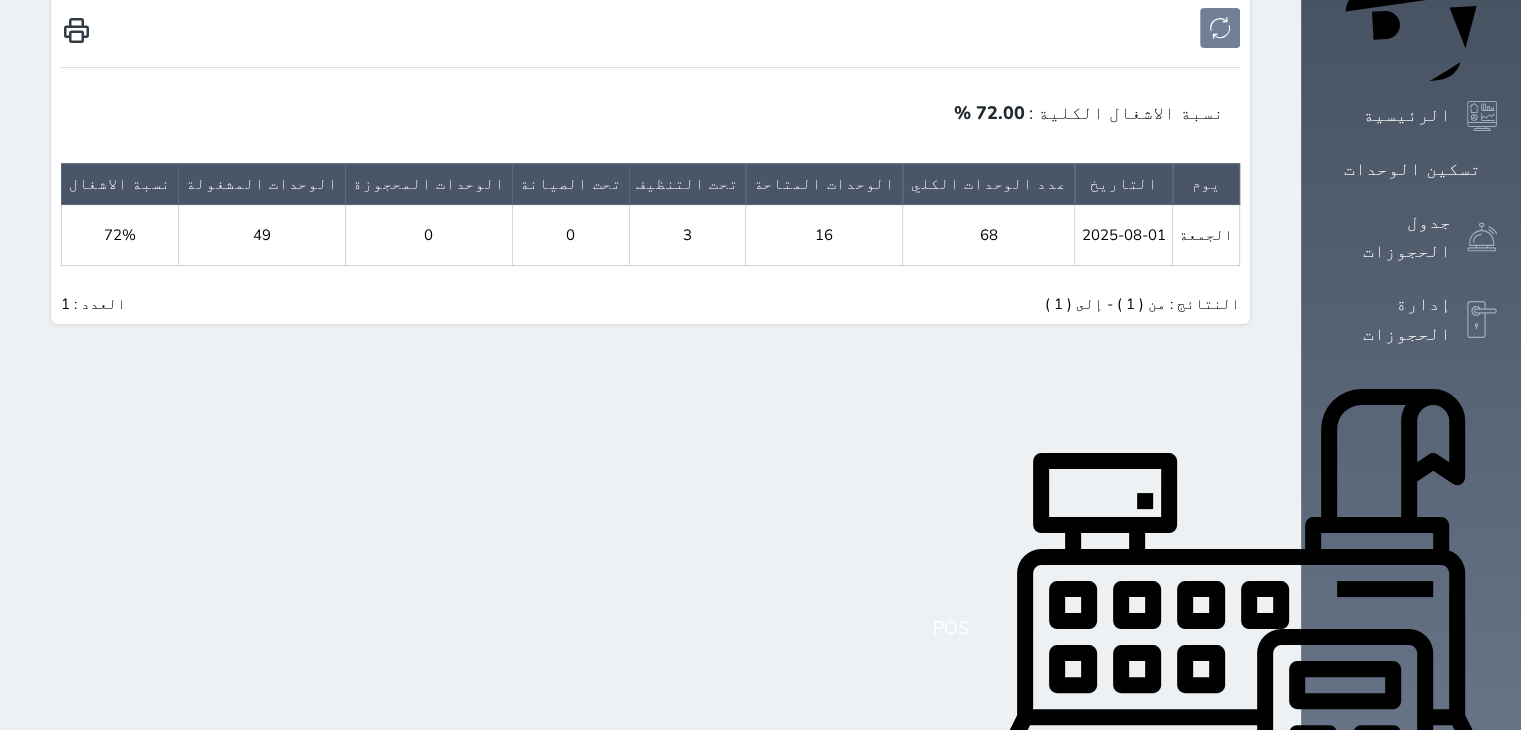 click on "التقارير" at bounding box center (1407, 1166) 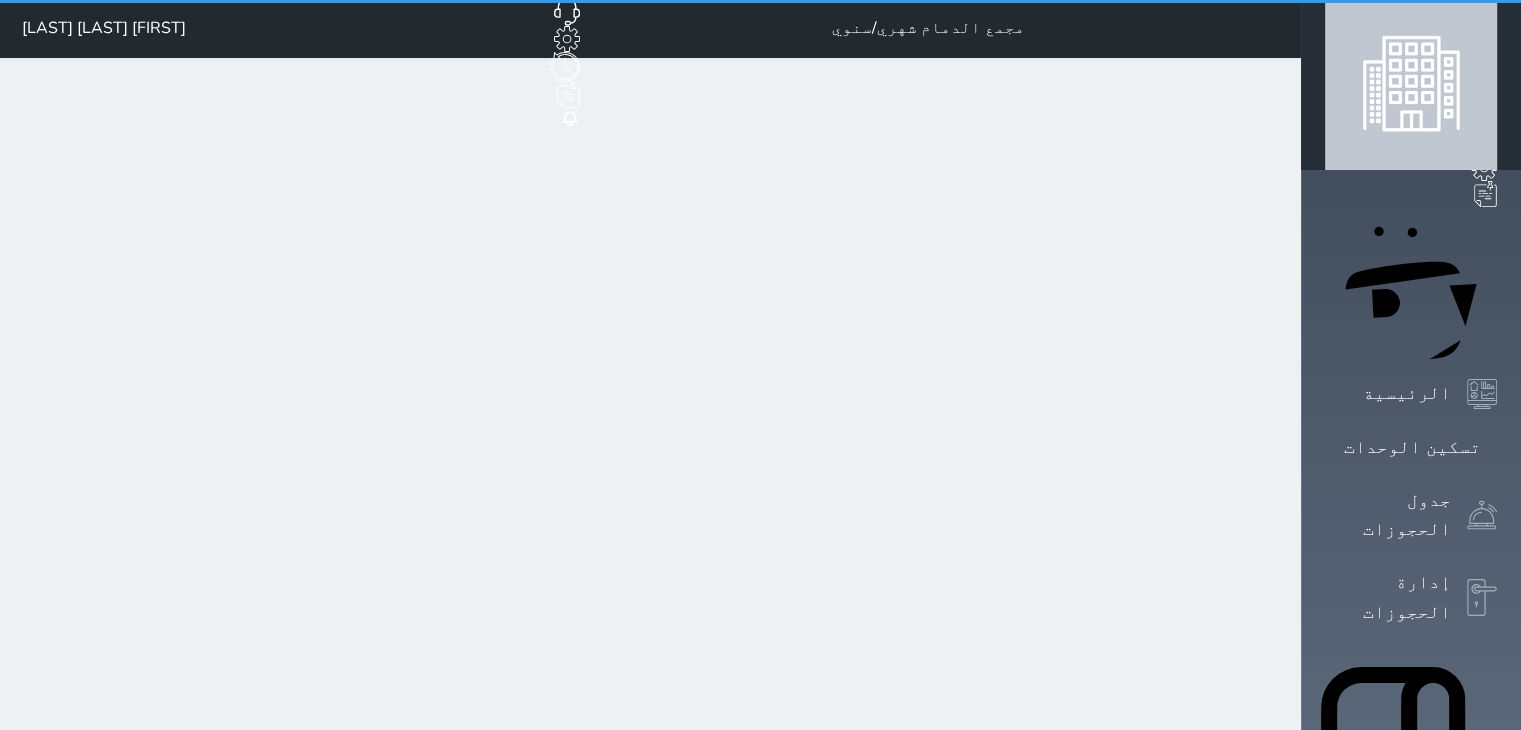 scroll, scrollTop: 0, scrollLeft: 0, axis: both 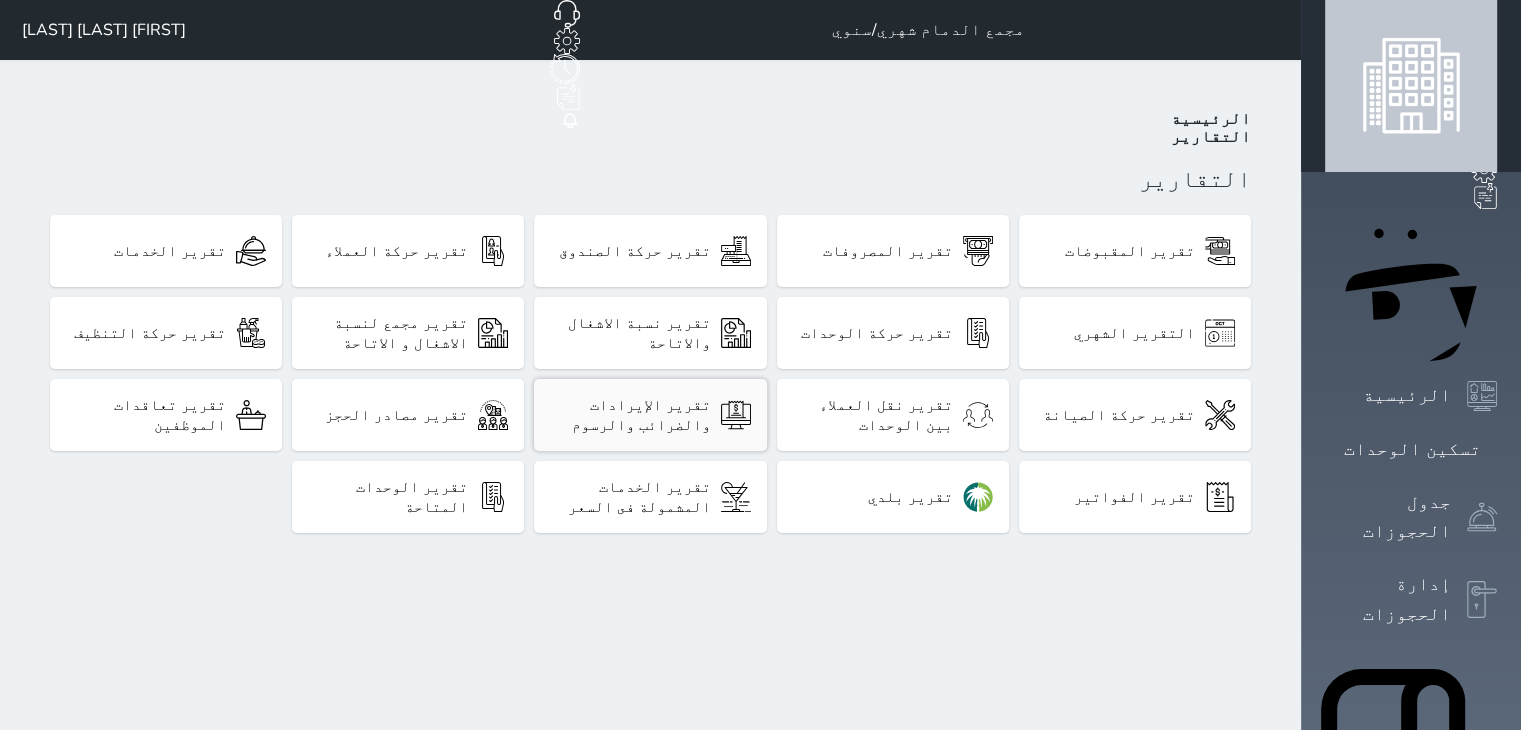 click on "تقرير الإيرادات والضرائب والرسوم" at bounding box center [630, 415] 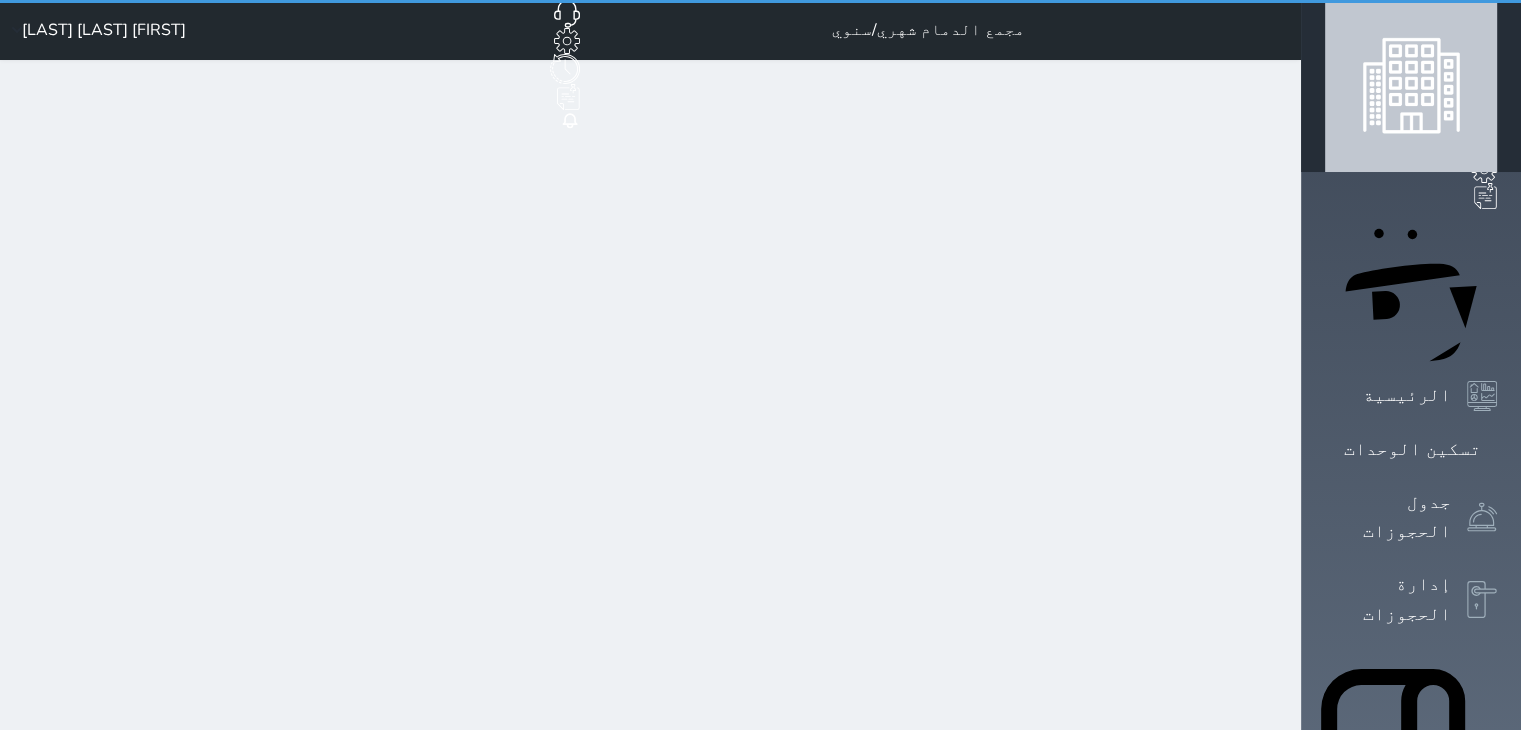 select on "full" 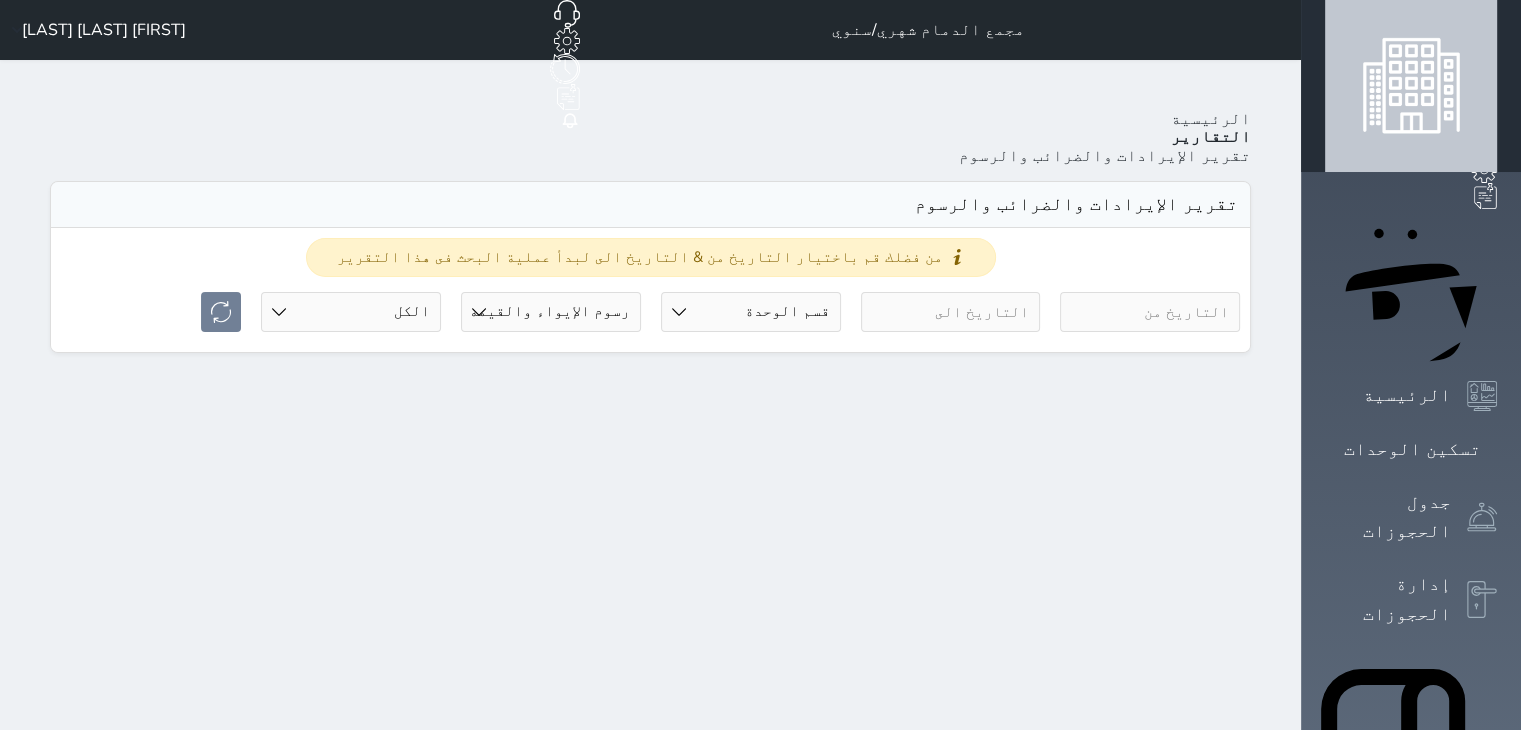 click on "[FIRST] [LAST]" at bounding box center [104, 30] 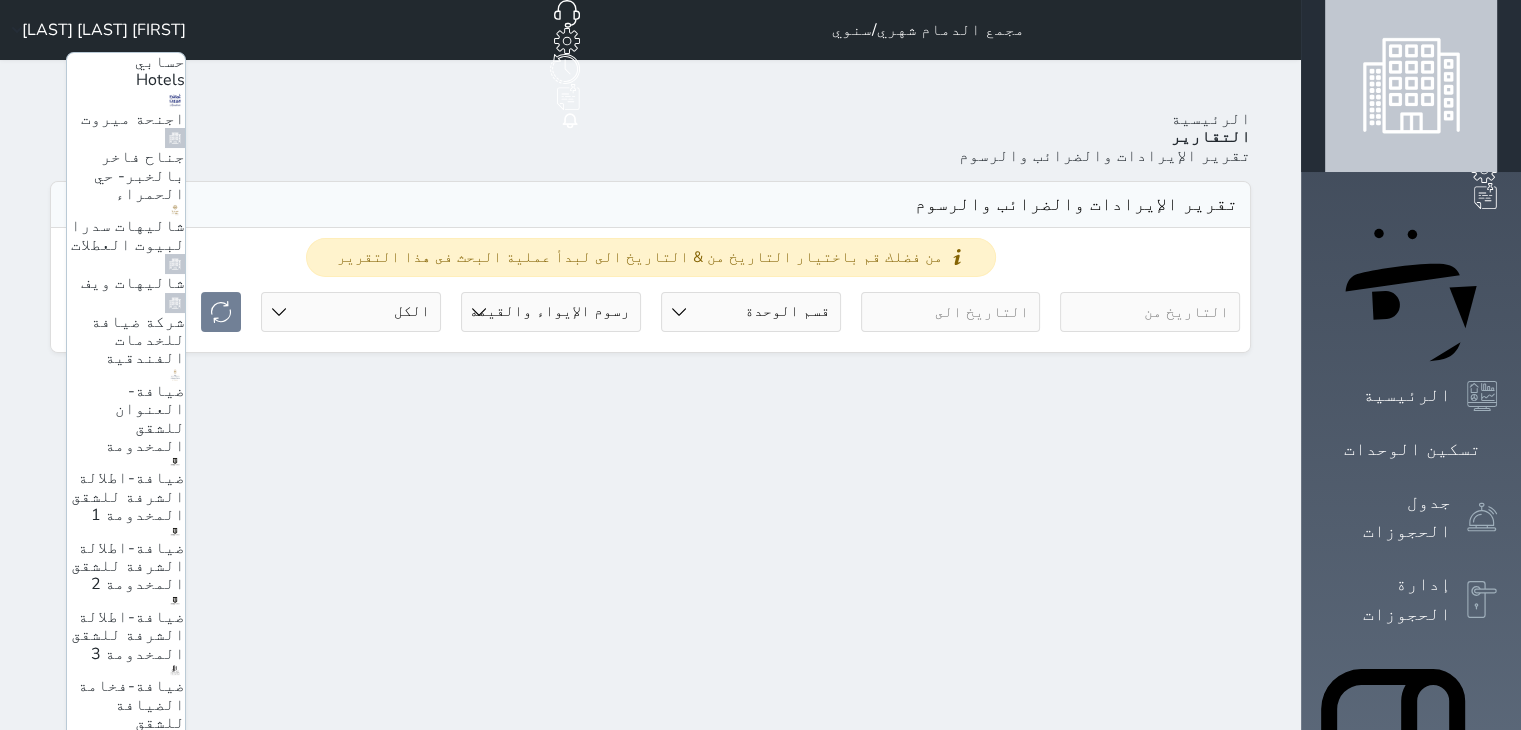 click on "ضيافة-فندق كارم الخبر" at bounding box center [136, 836] 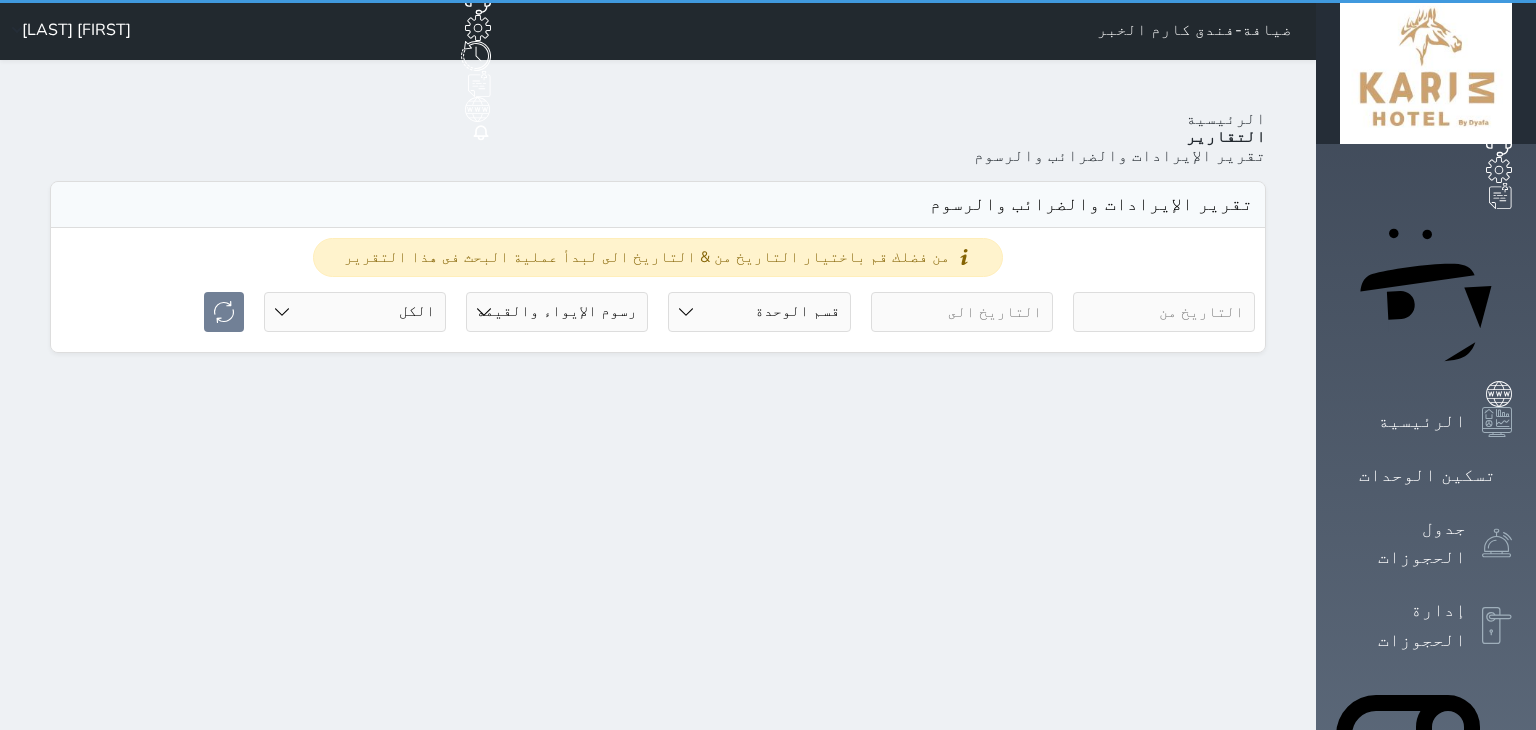 select on "full" 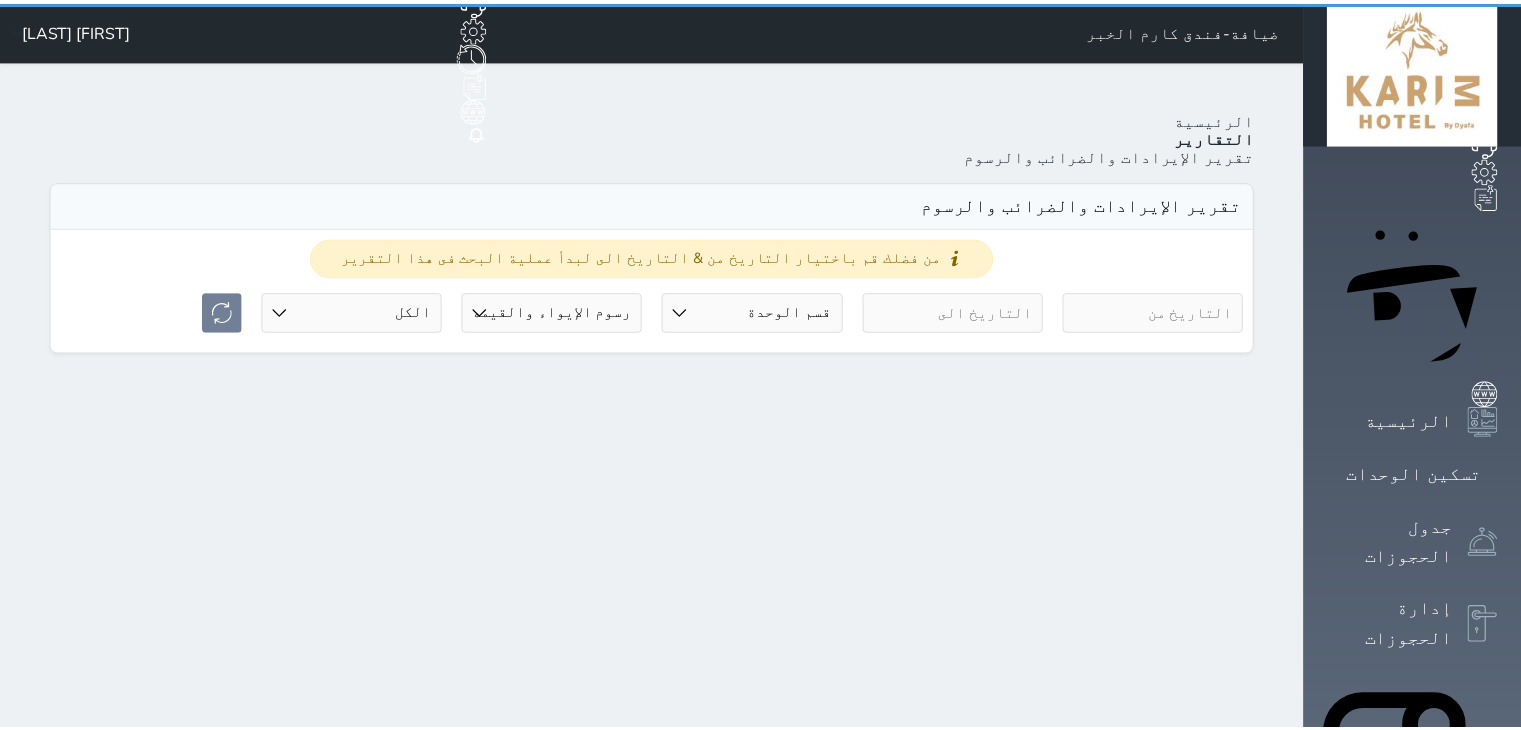 scroll, scrollTop: 0, scrollLeft: 0, axis: both 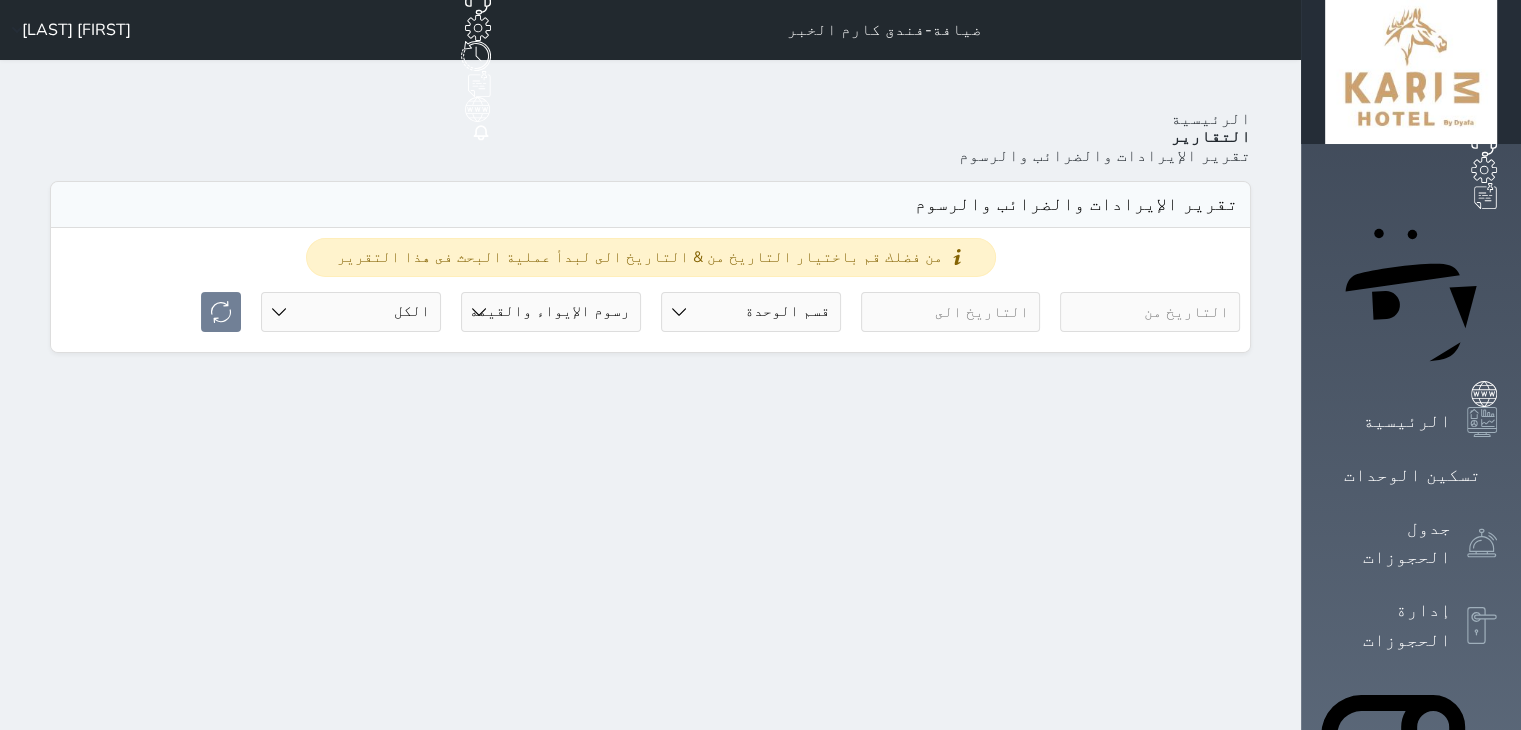 click at bounding box center (1150, 312) 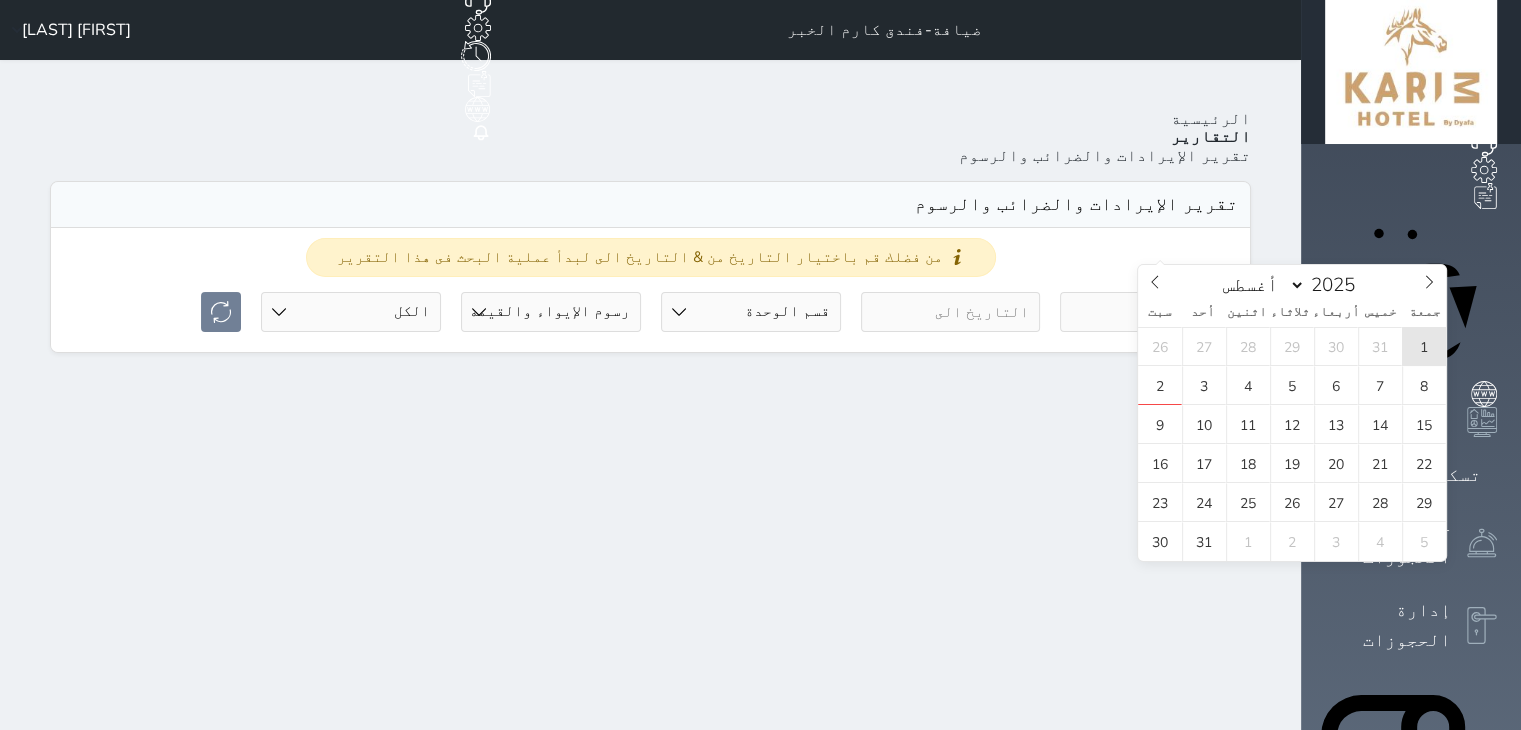 click on "1" at bounding box center [1424, 346] 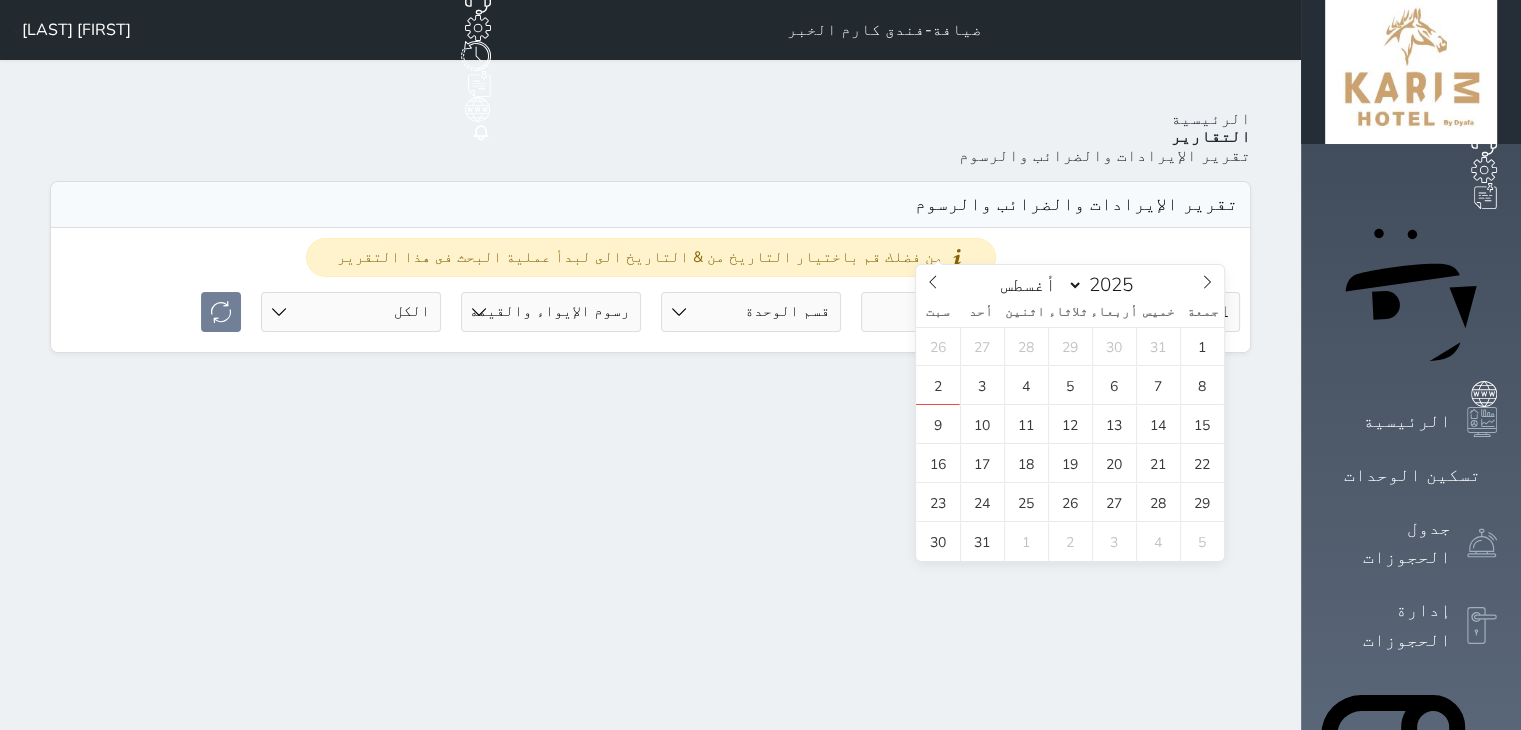 click at bounding box center (951, 312) 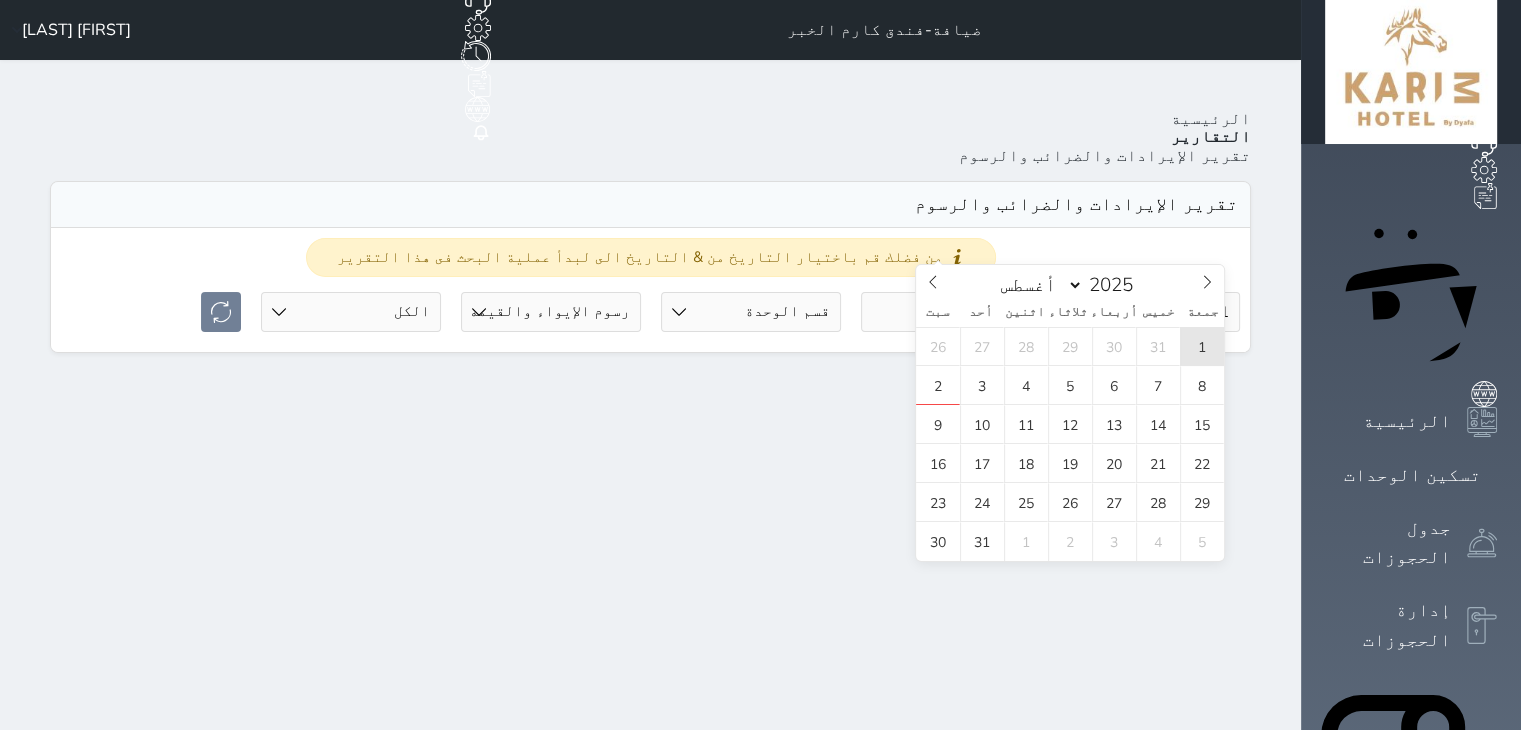 click on "1" at bounding box center [1202, 346] 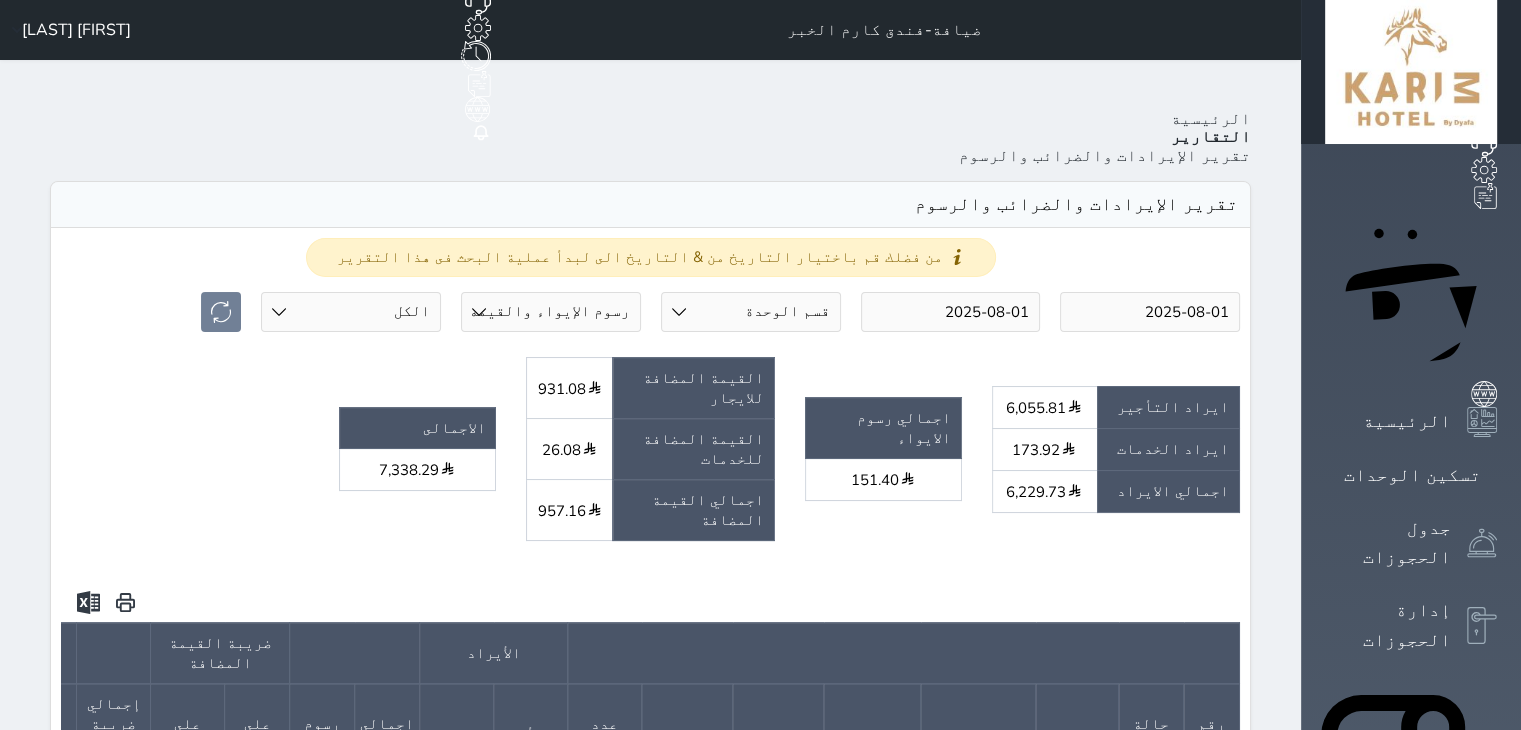 click on "6,055.81" at bounding box center [1044, 407] 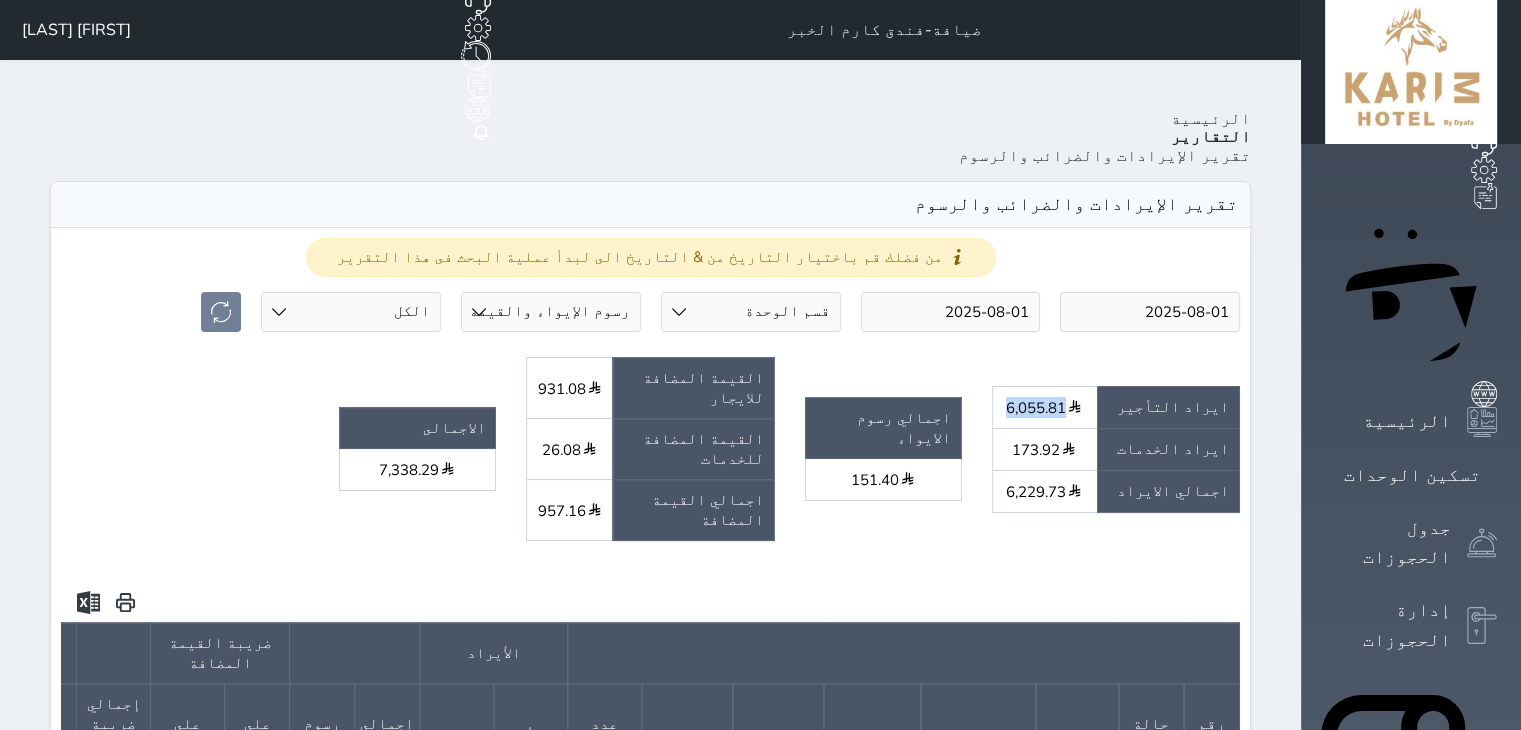 drag, startPoint x: 1116, startPoint y: 313, endPoint x: 1165, endPoint y: 313, distance: 49 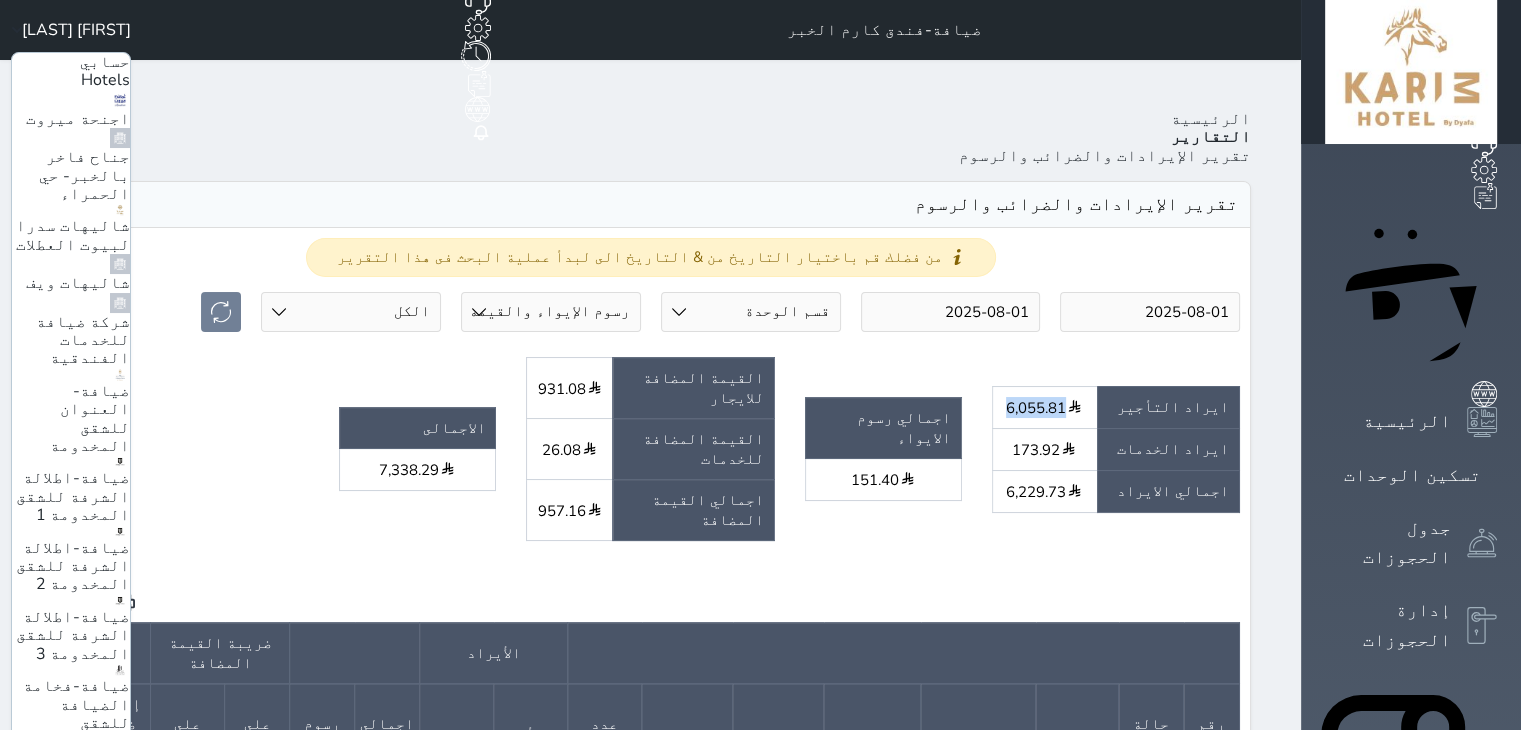 click on "ضيافة- العنوان للشقق المخدومة" at bounding box center [90, 418] 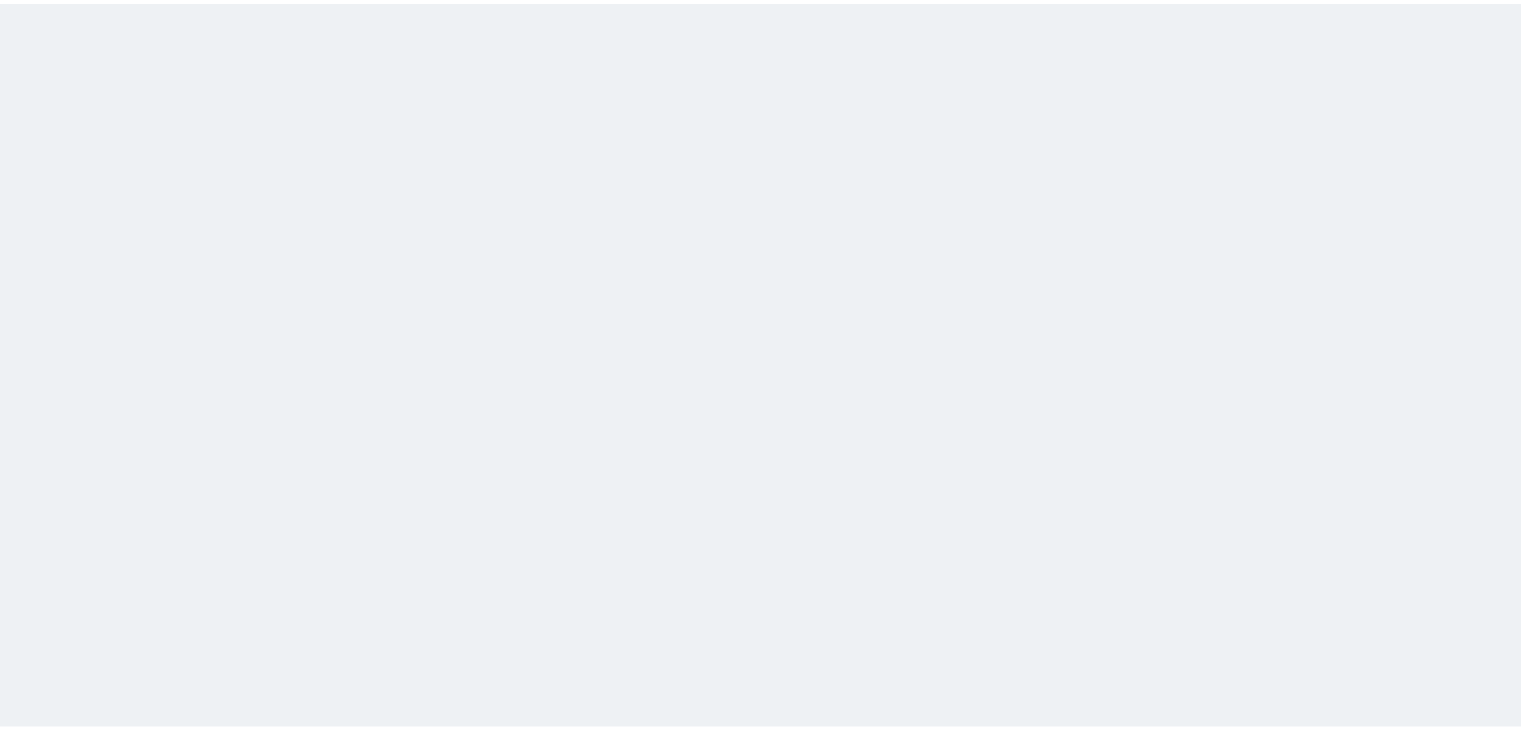 scroll, scrollTop: 0, scrollLeft: 0, axis: both 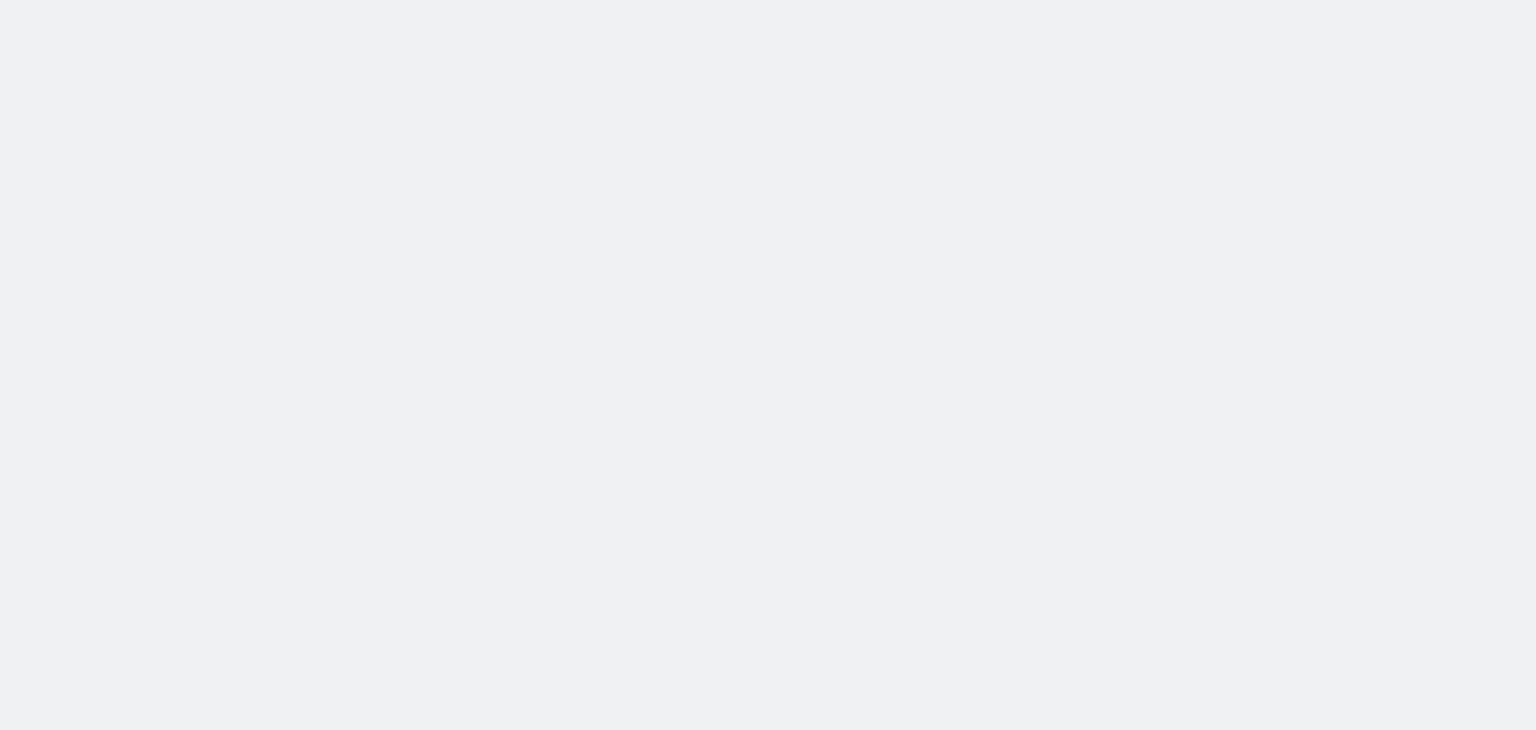 select on "full" 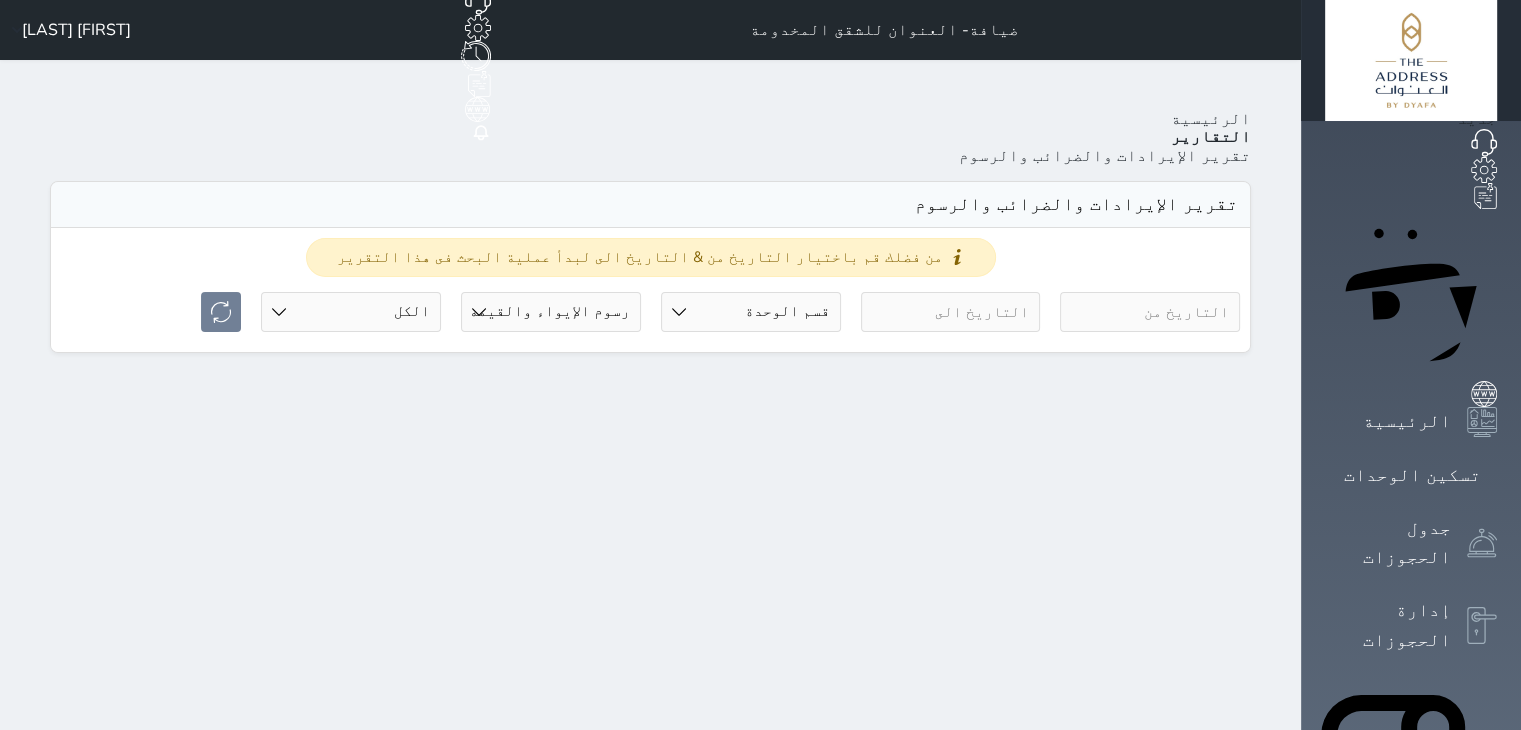 click at bounding box center [1150, 312] 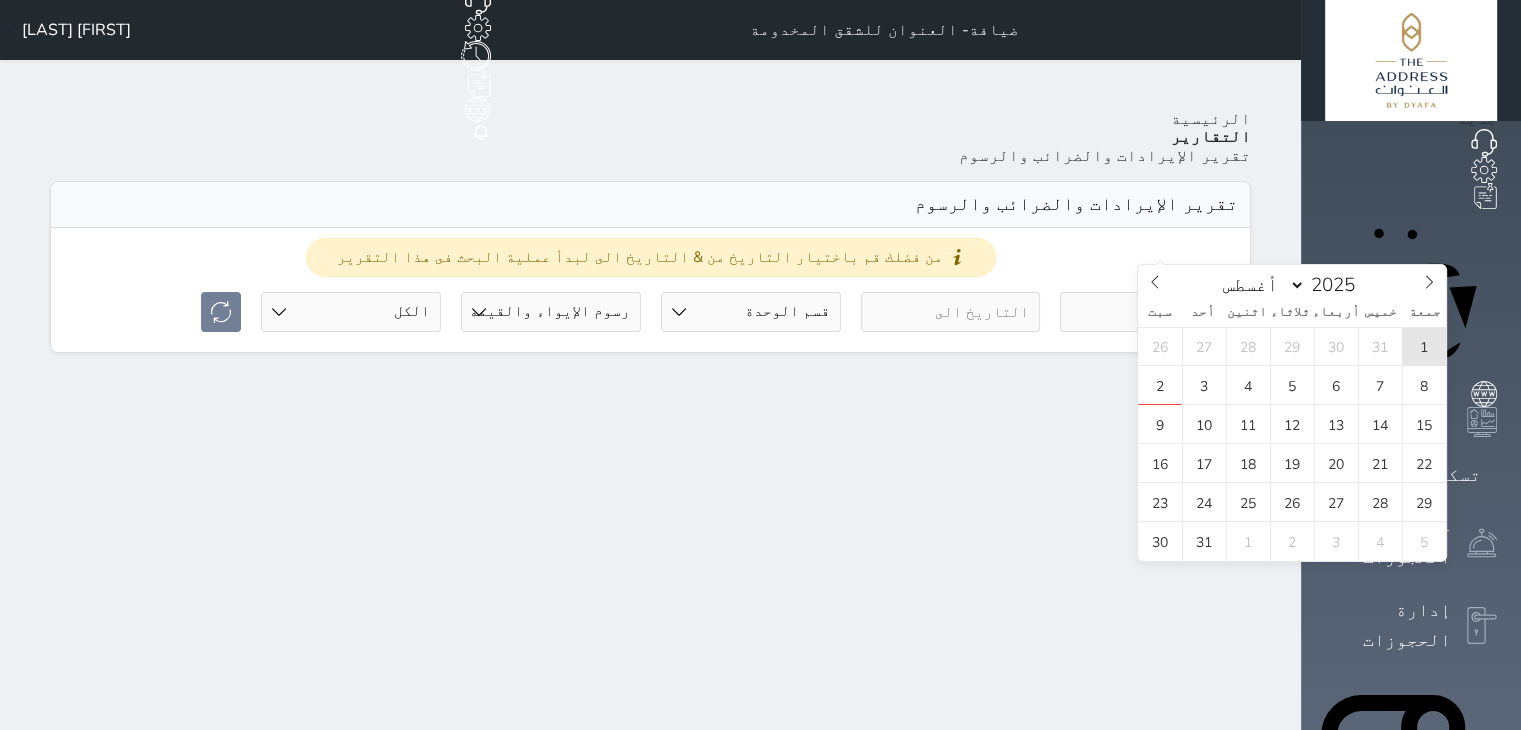 click on "1" at bounding box center [1424, 346] 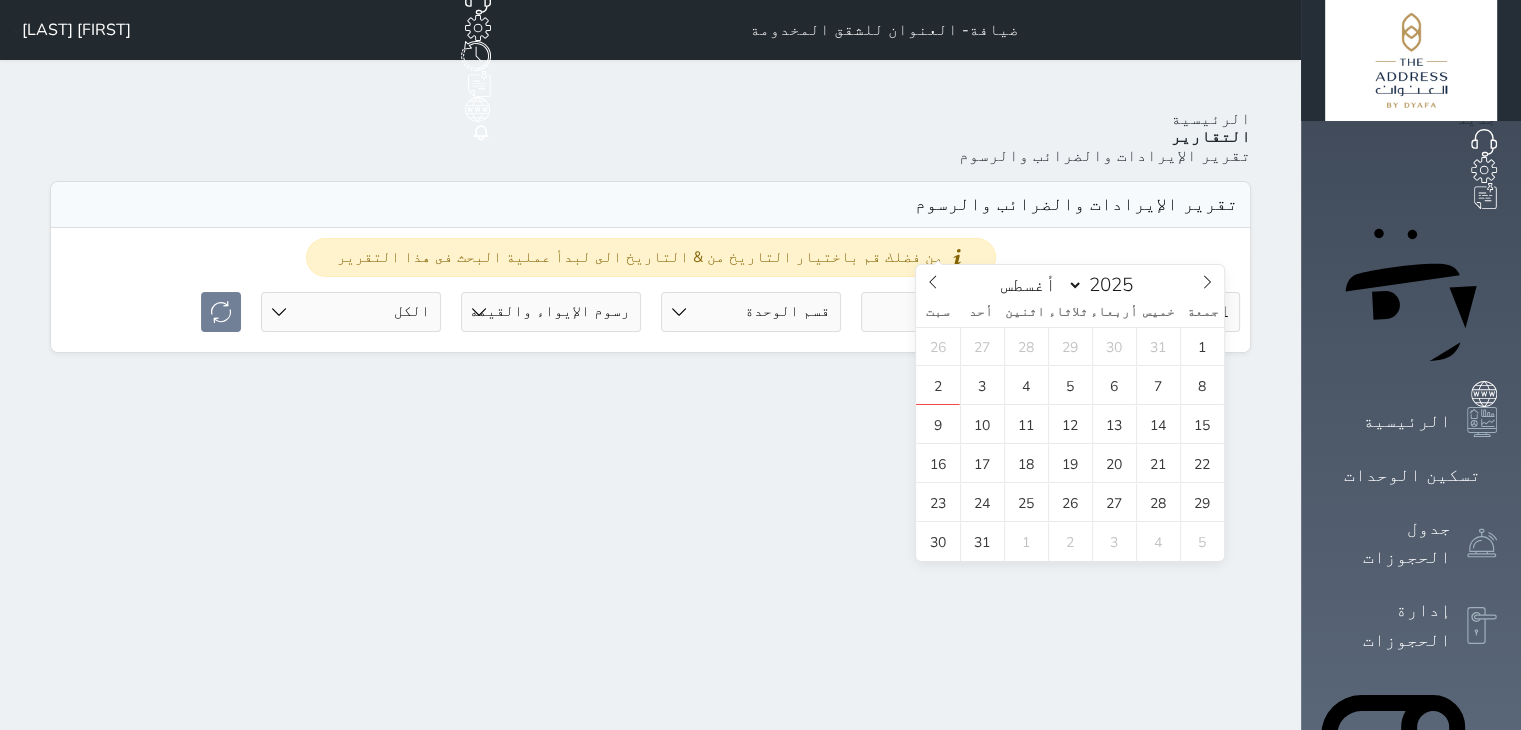 click at bounding box center (951, 312) 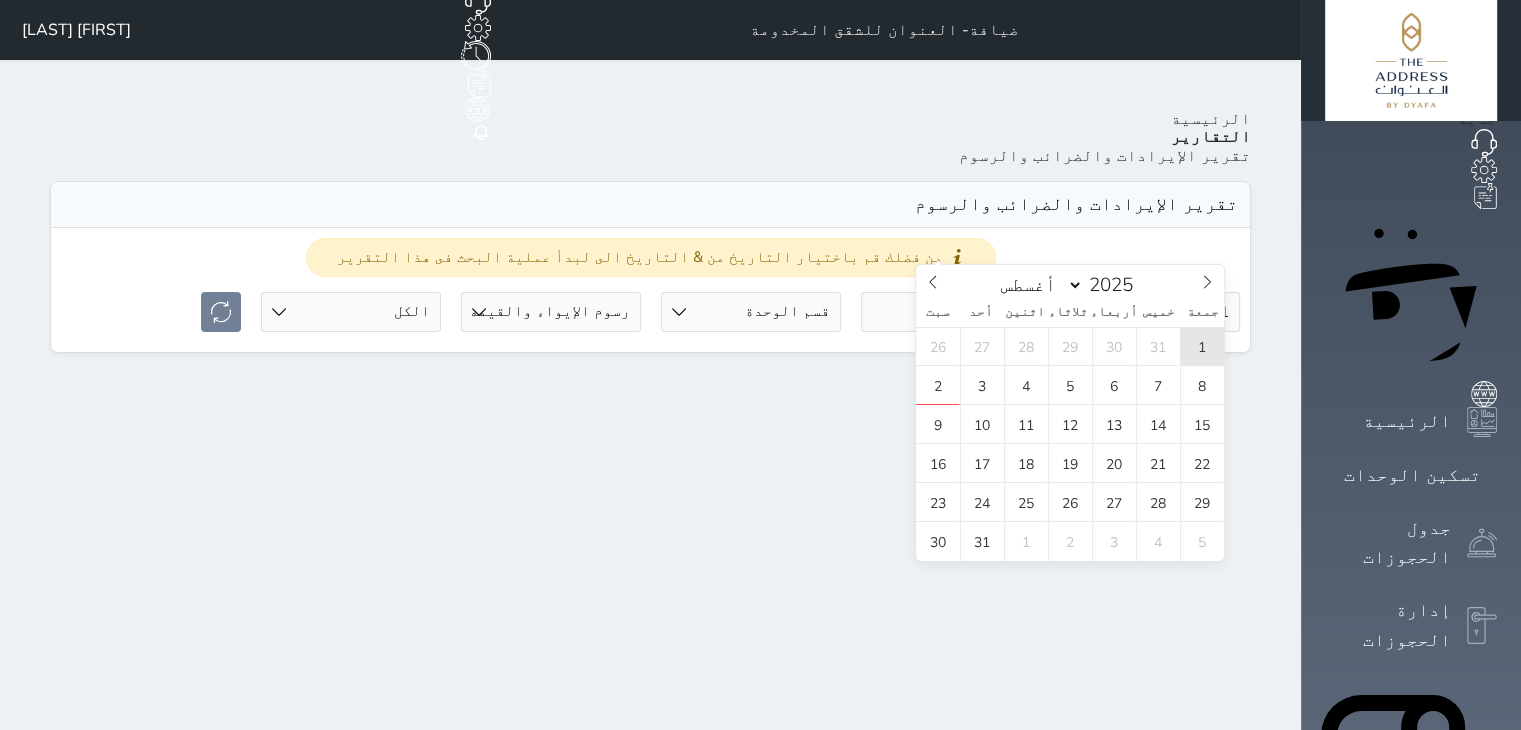 click on "1" at bounding box center (1202, 346) 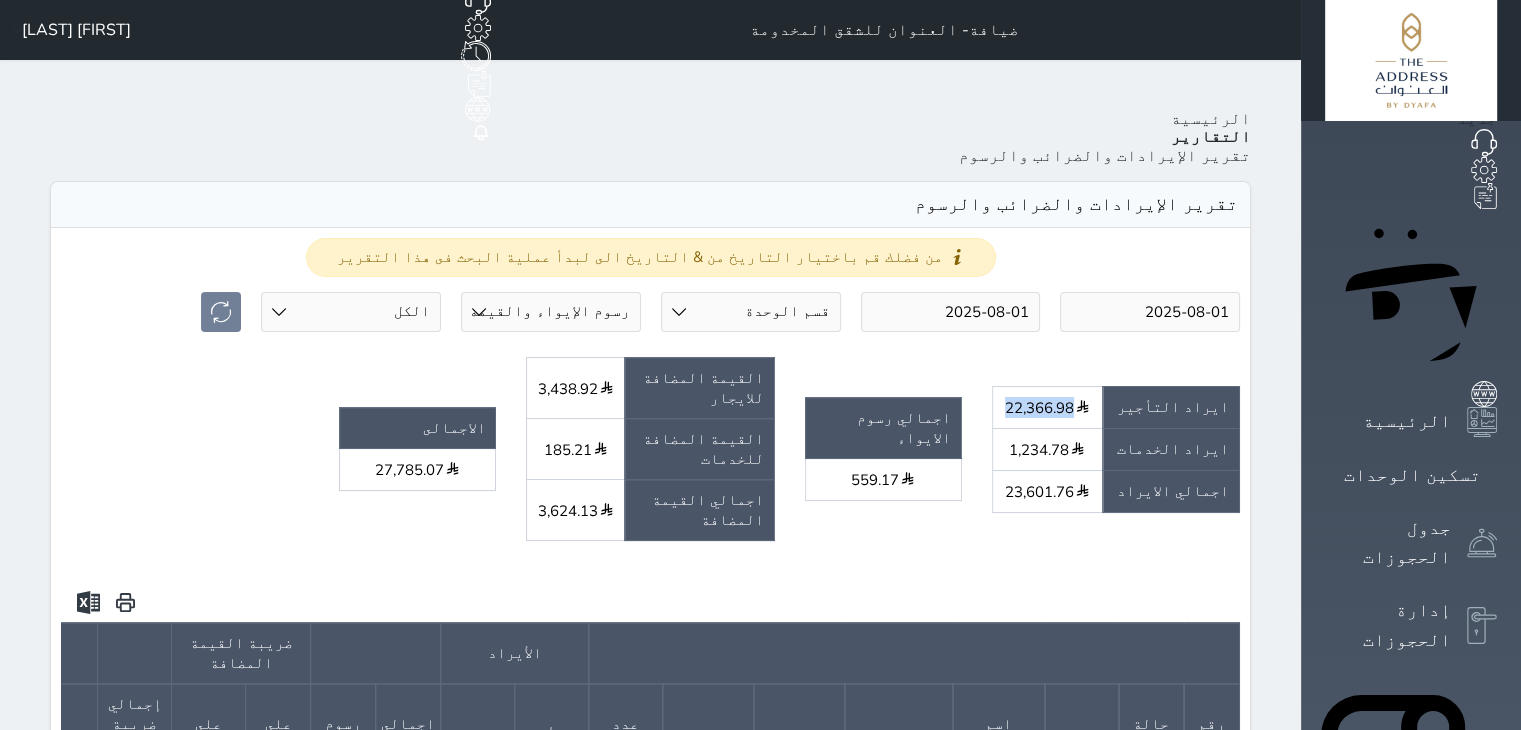 drag, startPoint x: 1113, startPoint y: 309, endPoint x: 1177, endPoint y: 313, distance: 64.12488 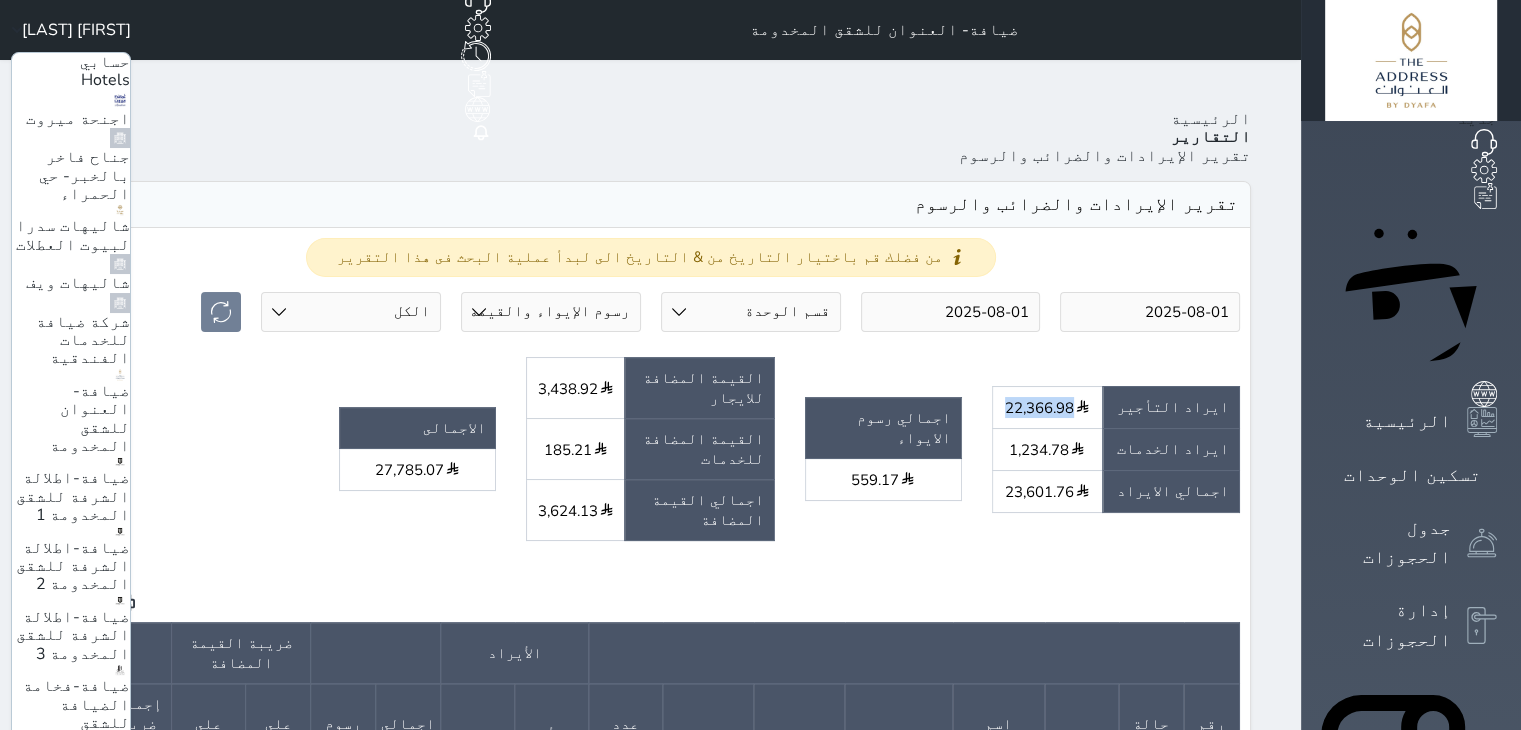 click on "اجنحة ميروت" at bounding box center [78, 119] 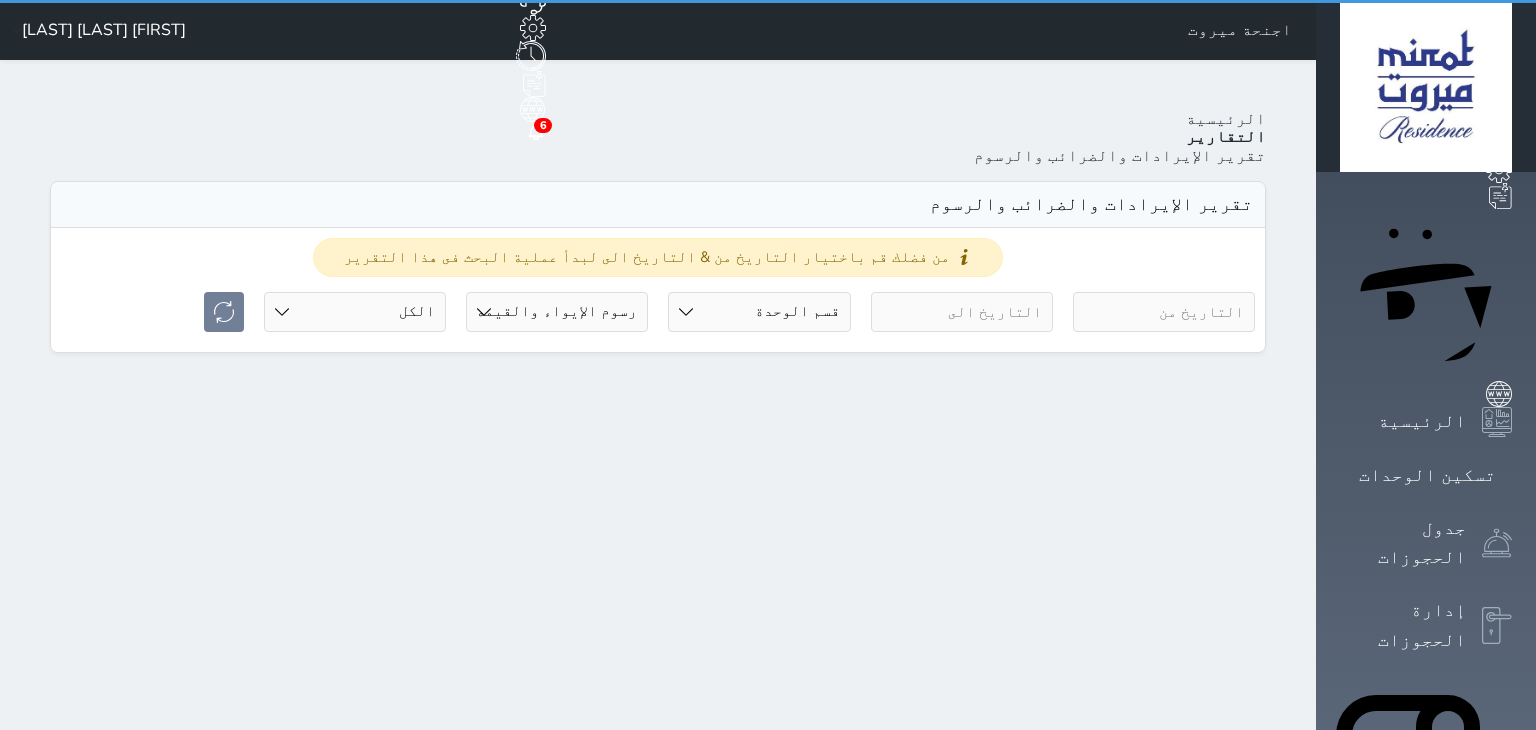select on "full" 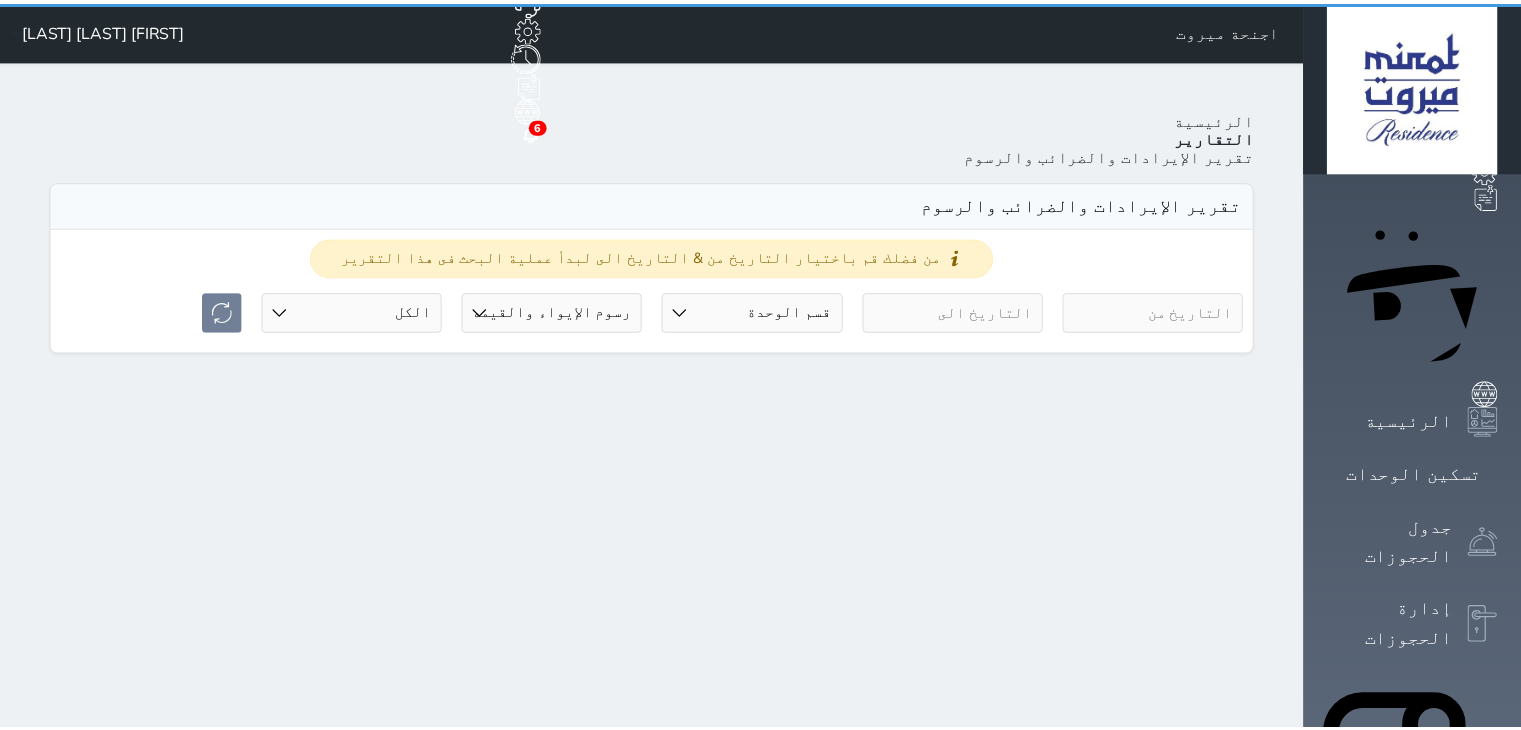 scroll, scrollTop: 0, scrollLeft: 0, axis: both 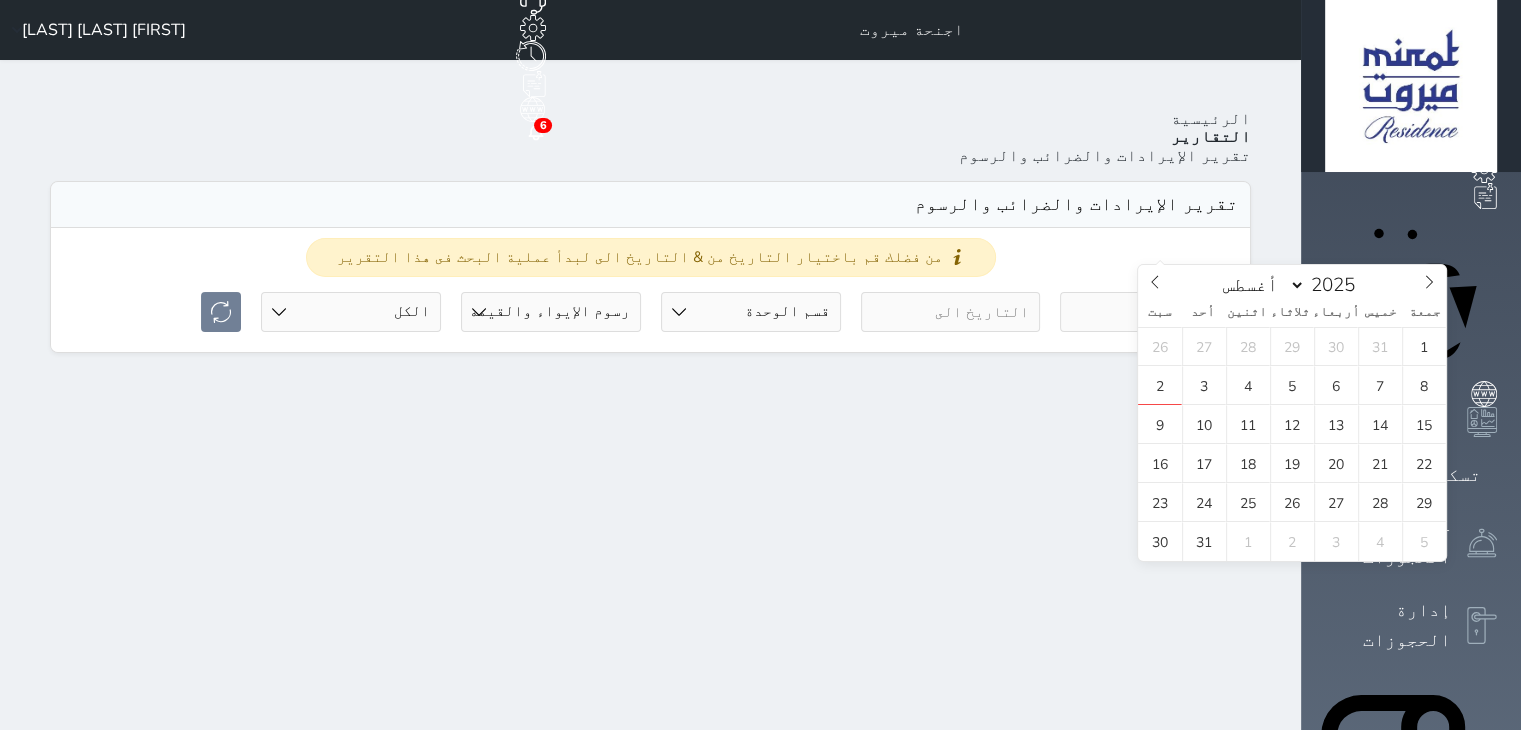 click at bounding box center [1150, 312] 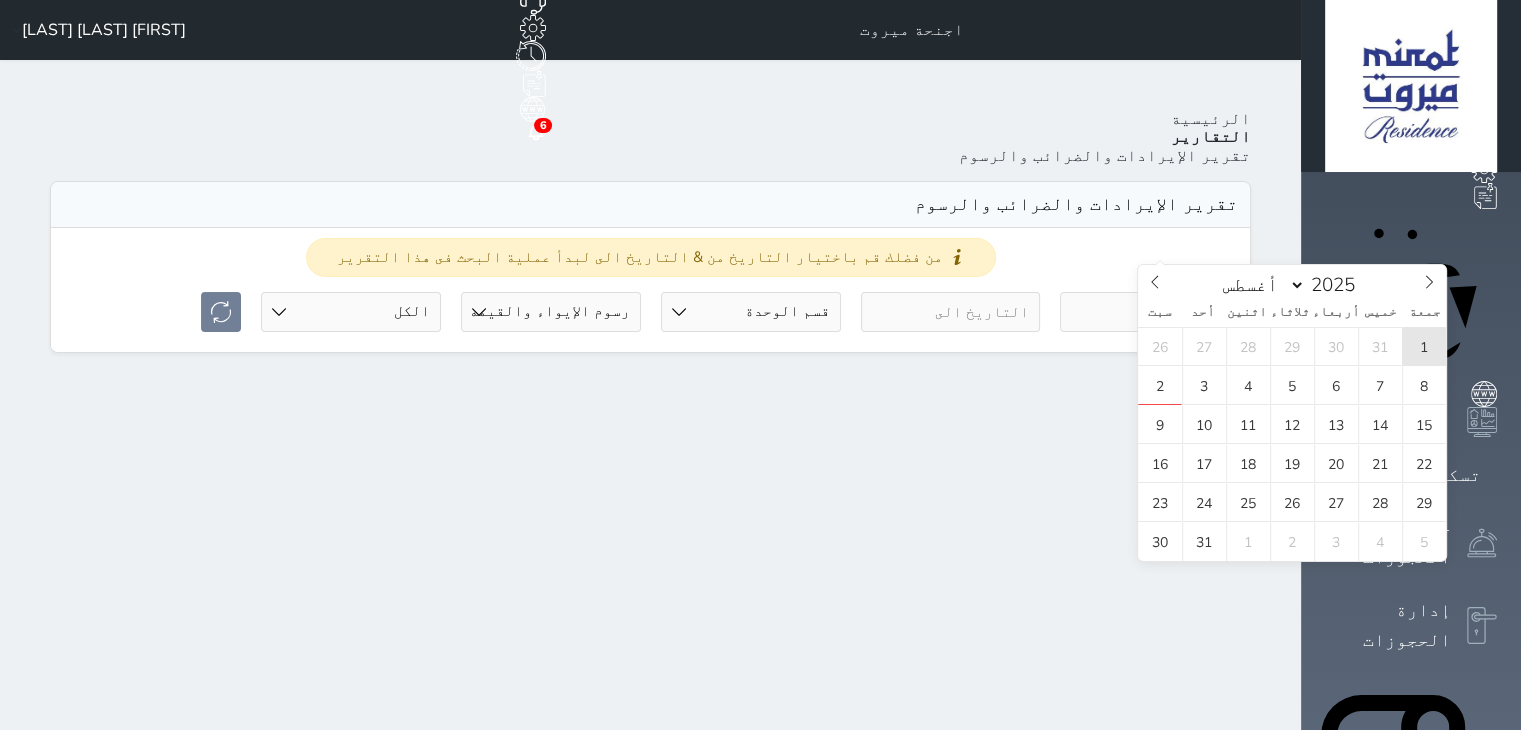click on "1" at bounding box center [1424, 346] 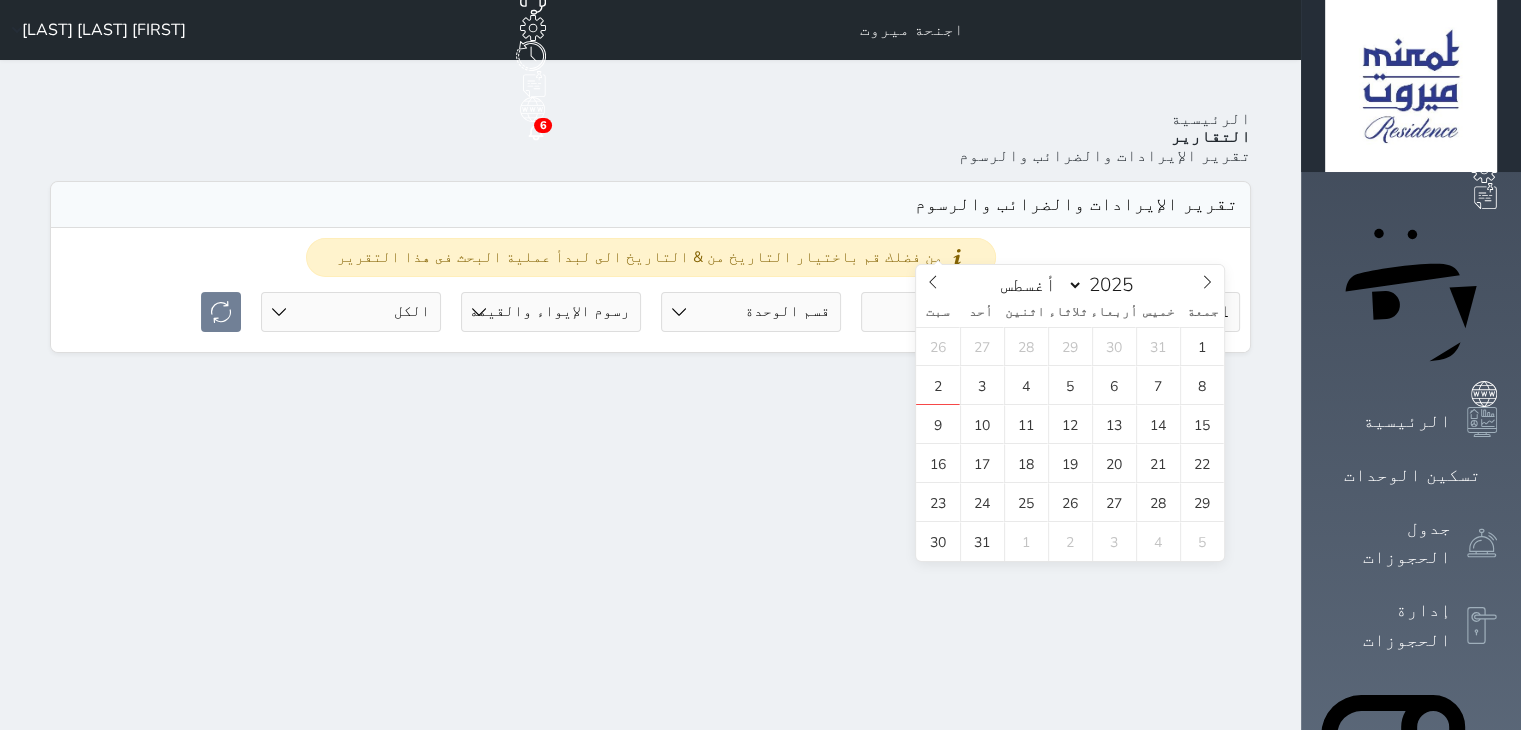 click at bounding box center (951, 312) 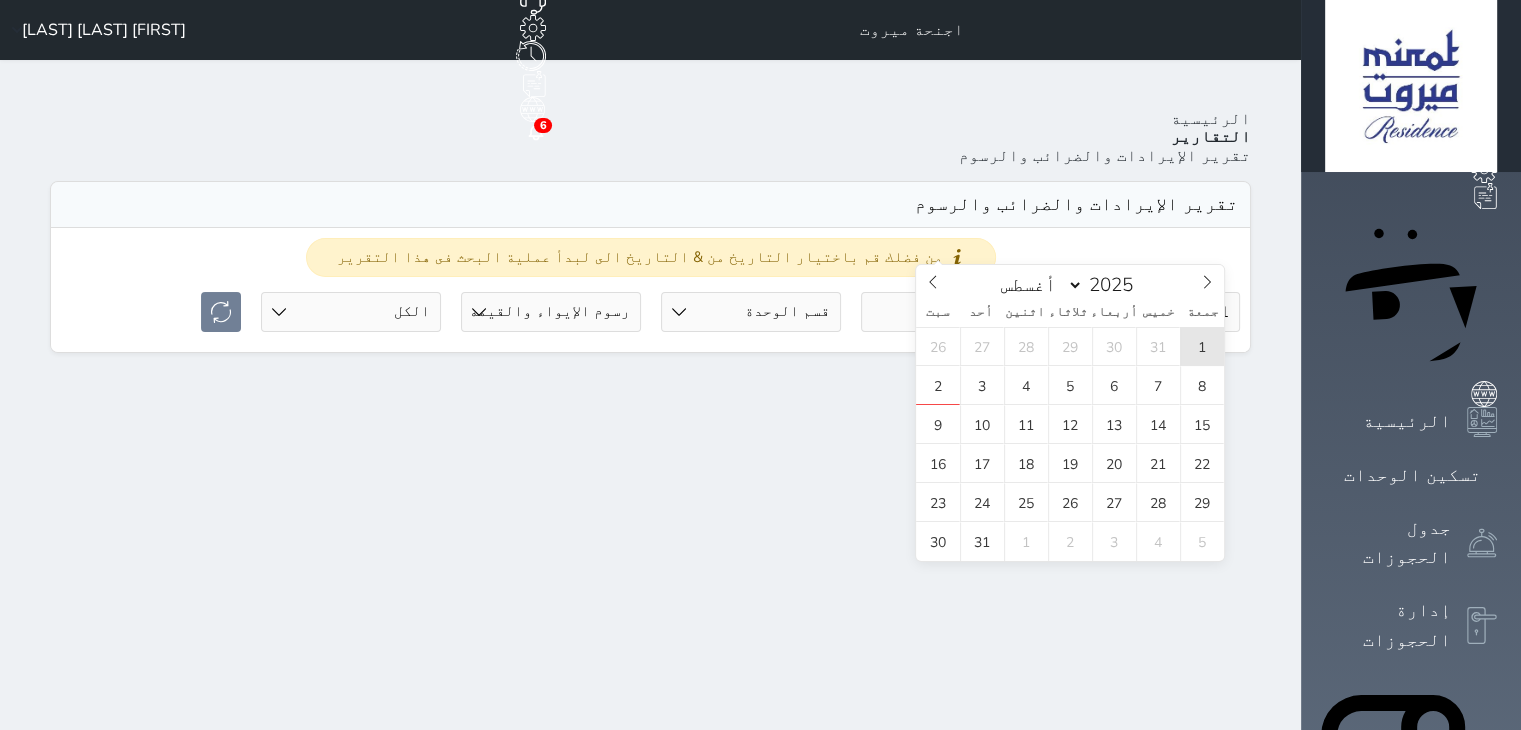 click on "1" at bounding box center (1202, 346) 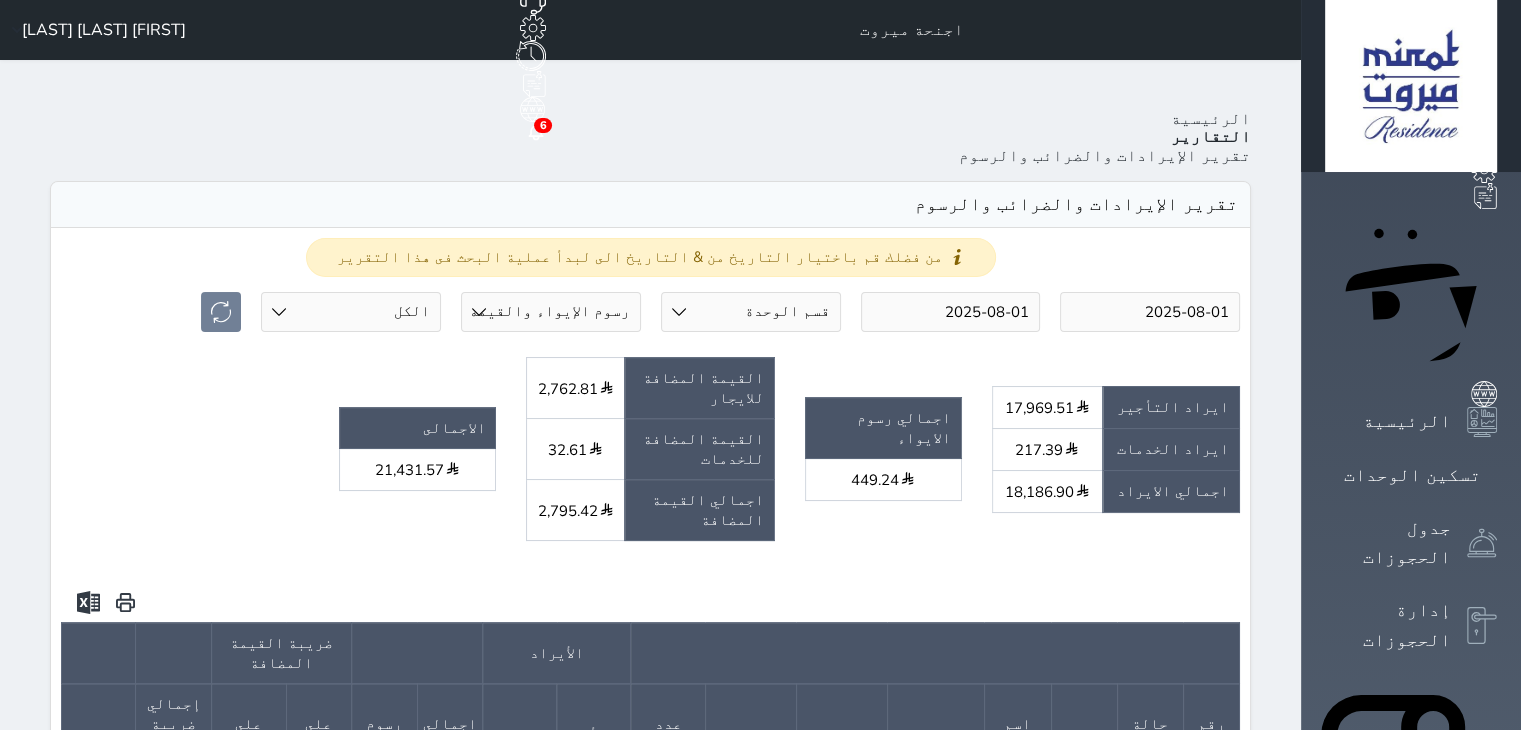 click on "17,969.51" at bounding box center (1047, 407) 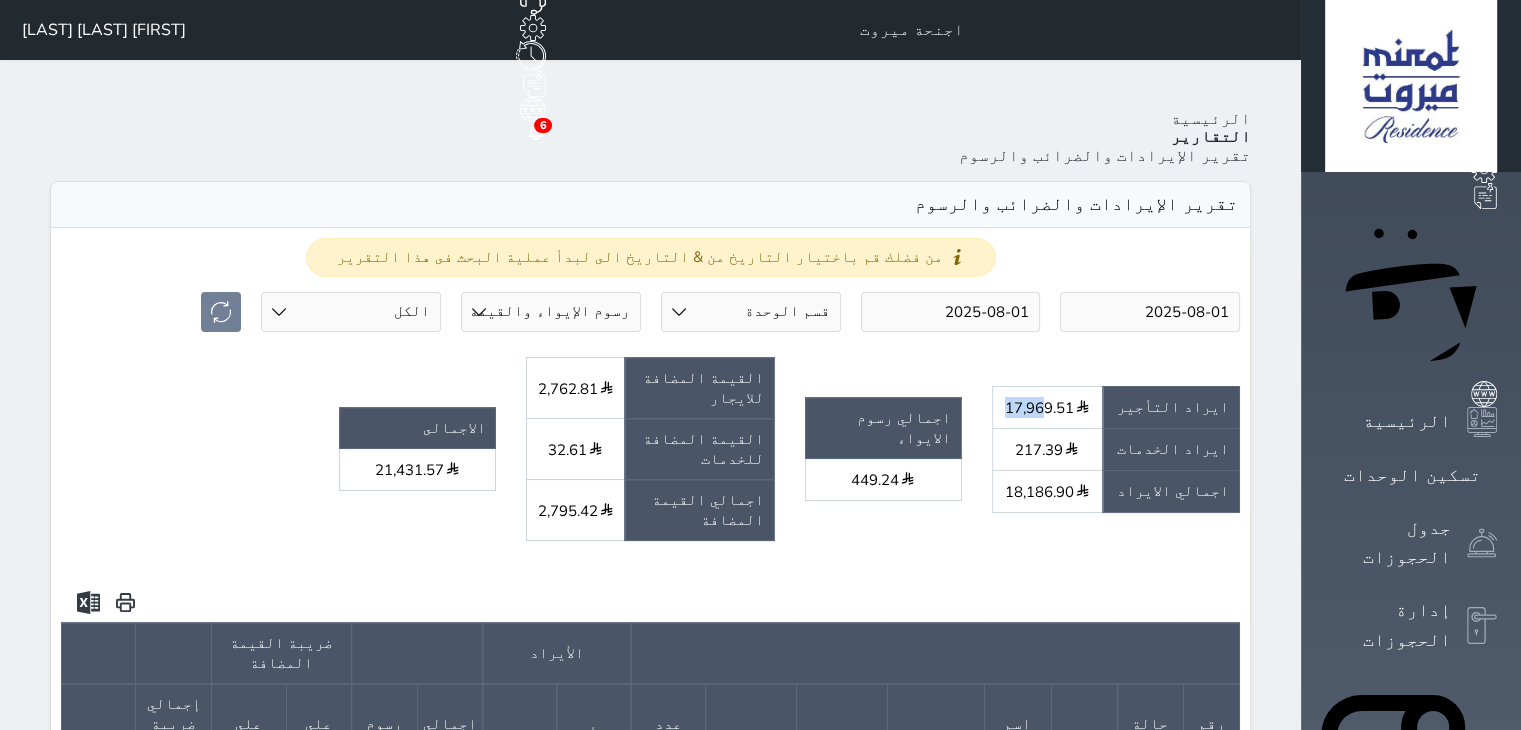 drag, startPoint x: 1116, startPoint y: 309, endPoint x: 1149, endPoint y: 310, distance: 33.01515 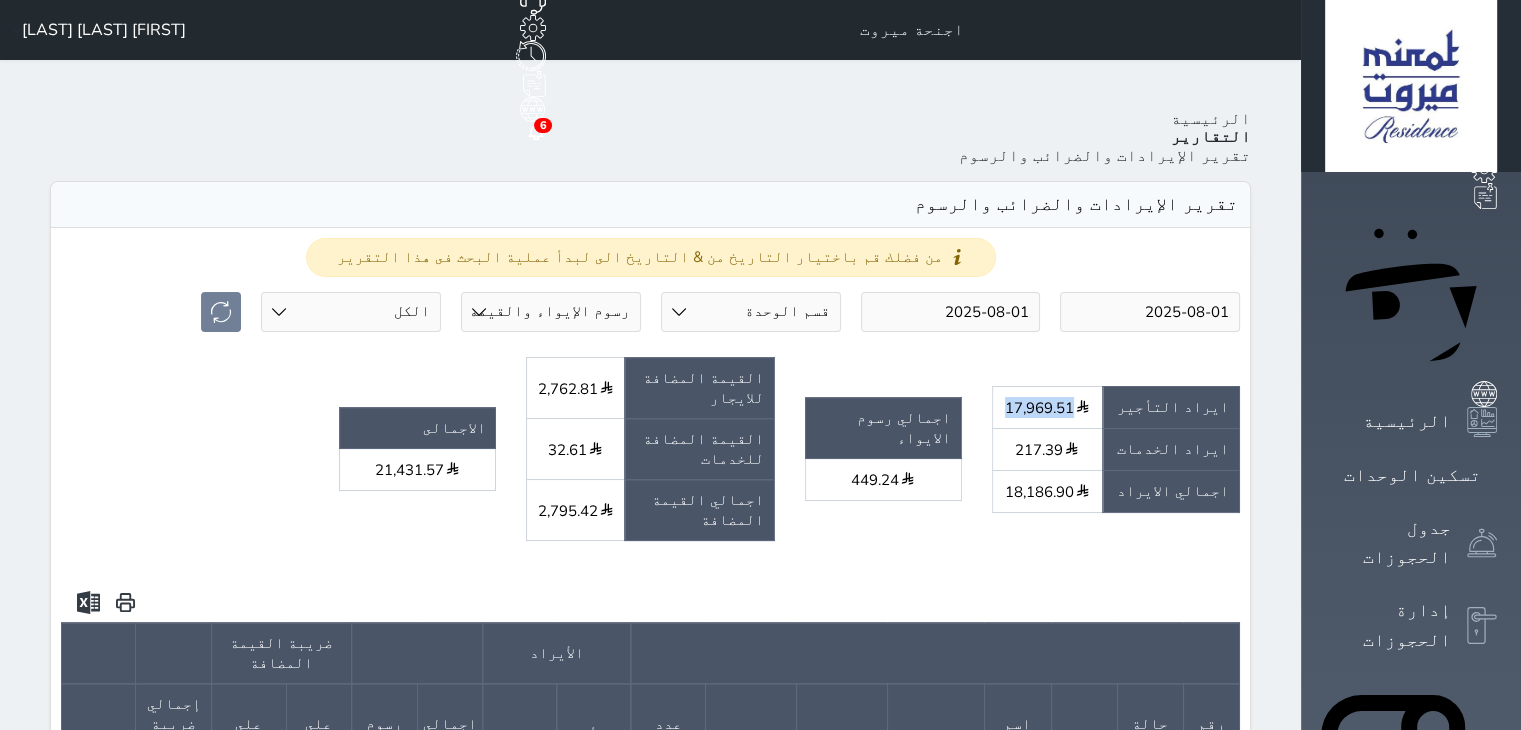 drag, startPoint x: 1114, startPoint y: 310, endPoint x: 1176, endPoint y: 310, distance: 62 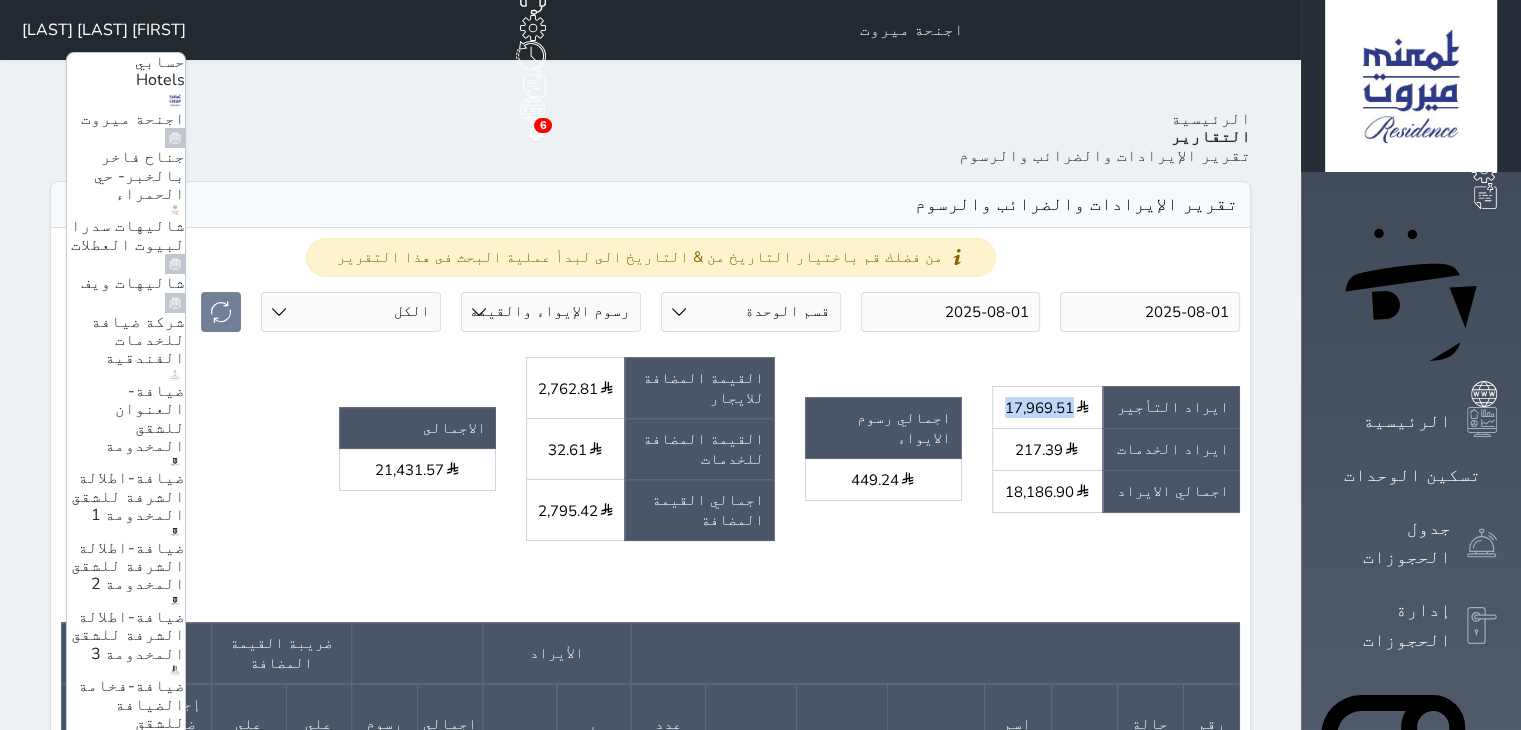 click on "جناح فاخر بالخبر- حي الحمراء" at bounding box center (139, 175) 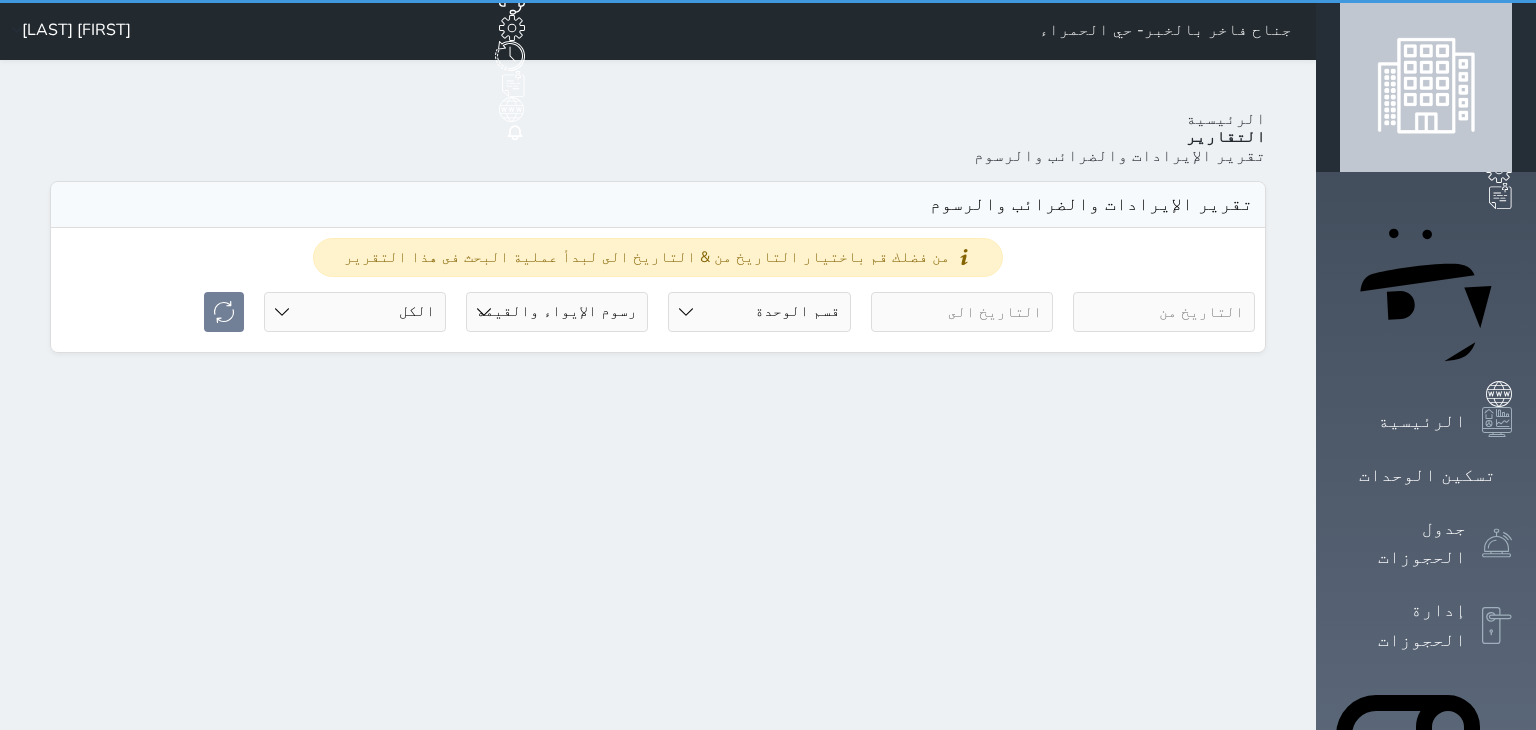select on "full" 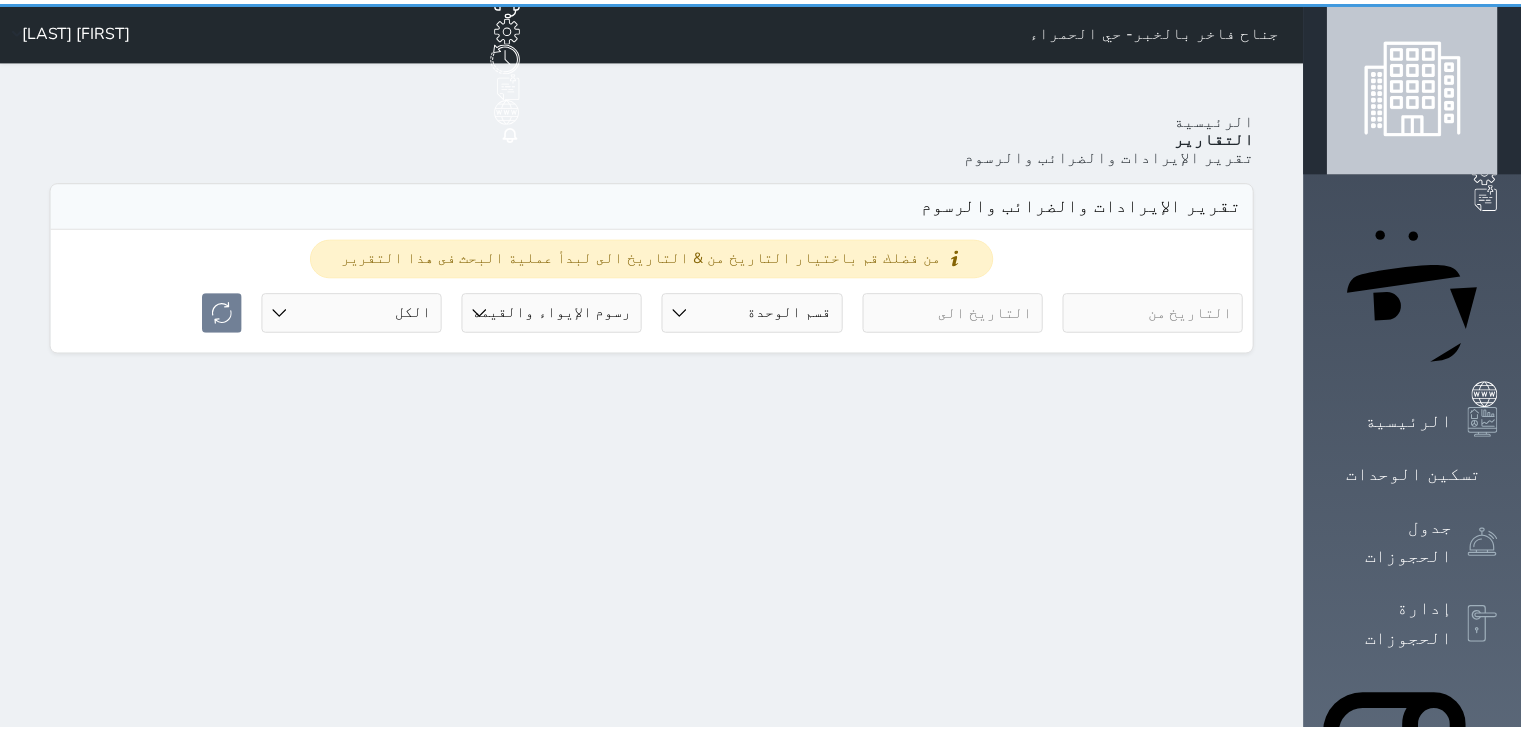 scroll, scrollTop: 0, scrollLeft: 0, axis: both 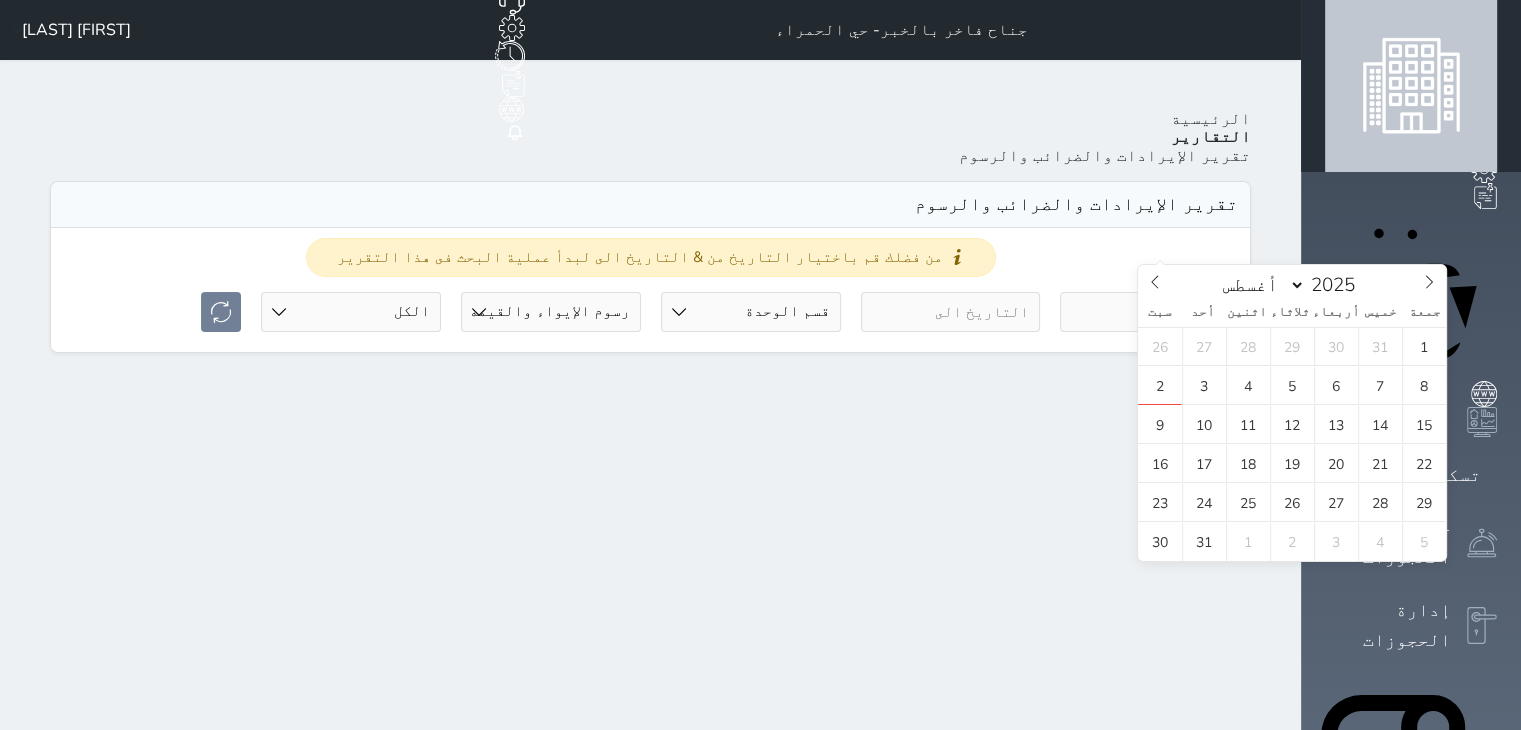 click at bounding box center (1150, 312) 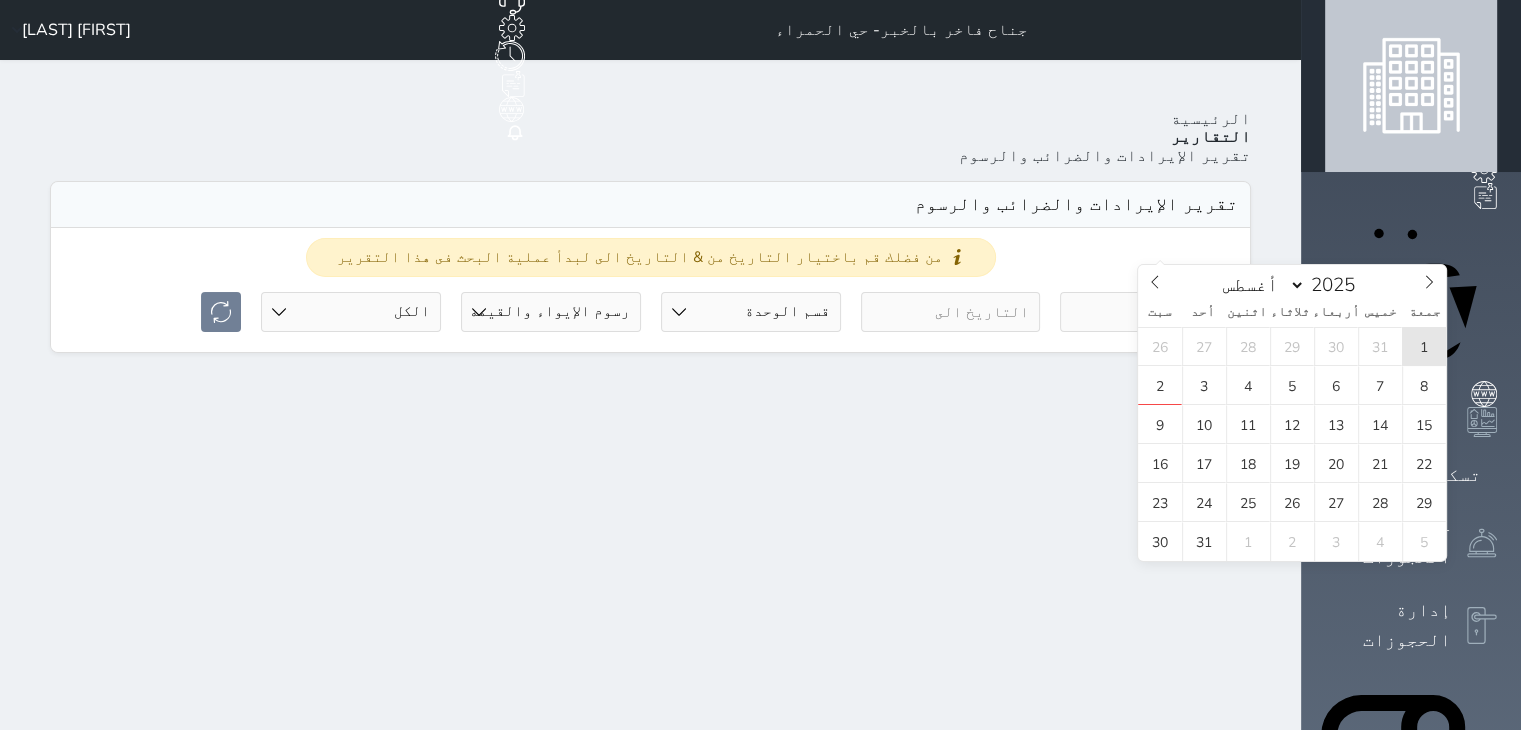 click on "1" at bounding box center [1424, 346] 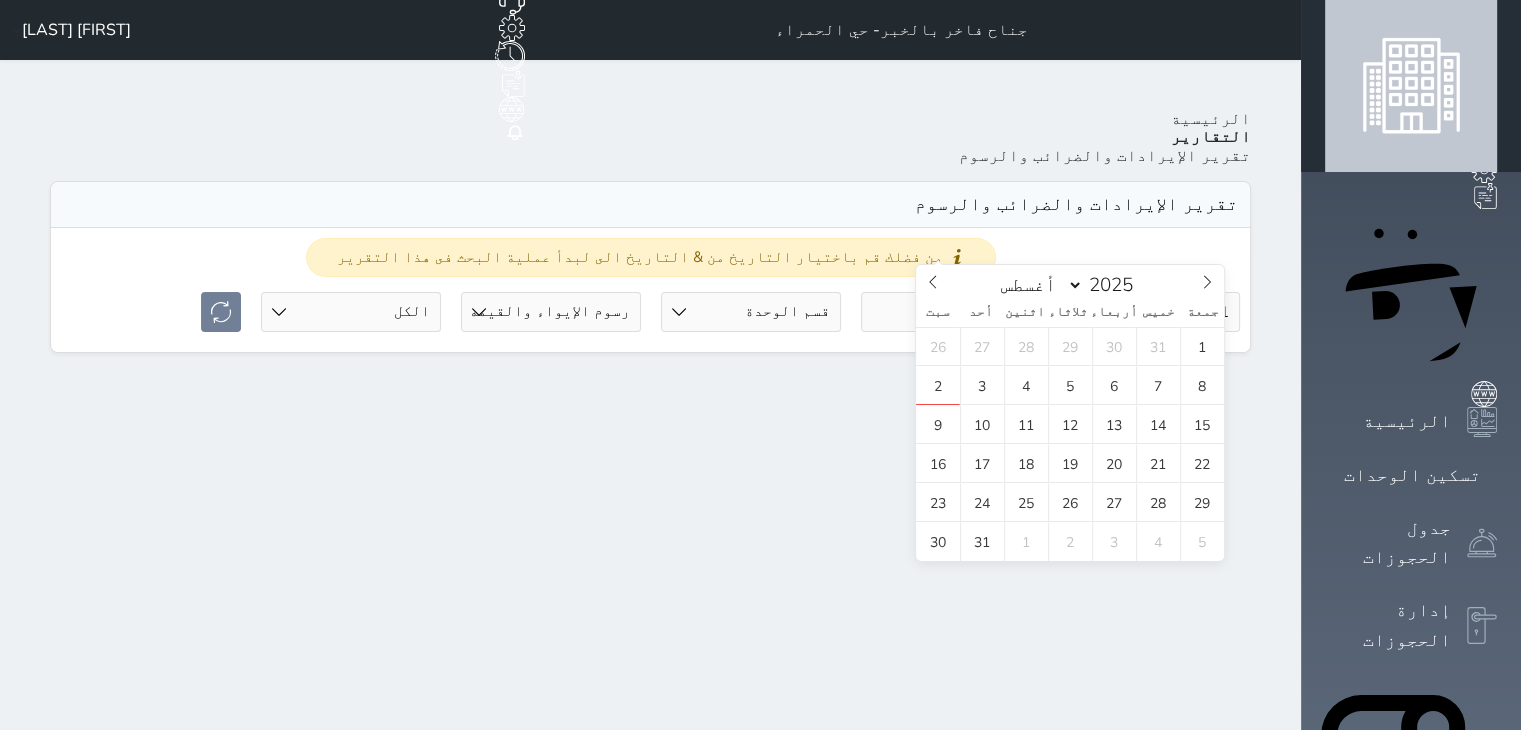 click at bounding box center [951, 312] 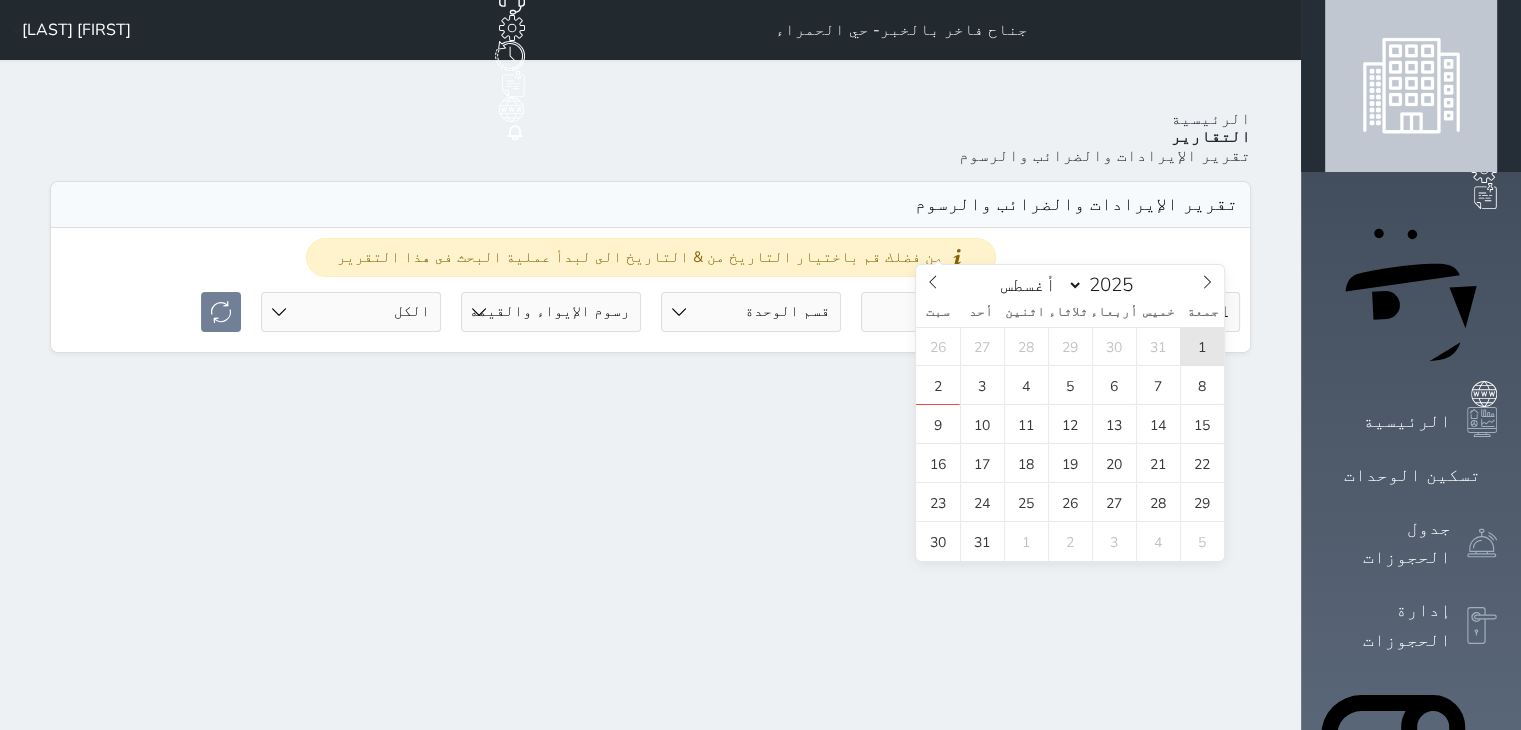 click on "1" at bounding box center [1202, 346] 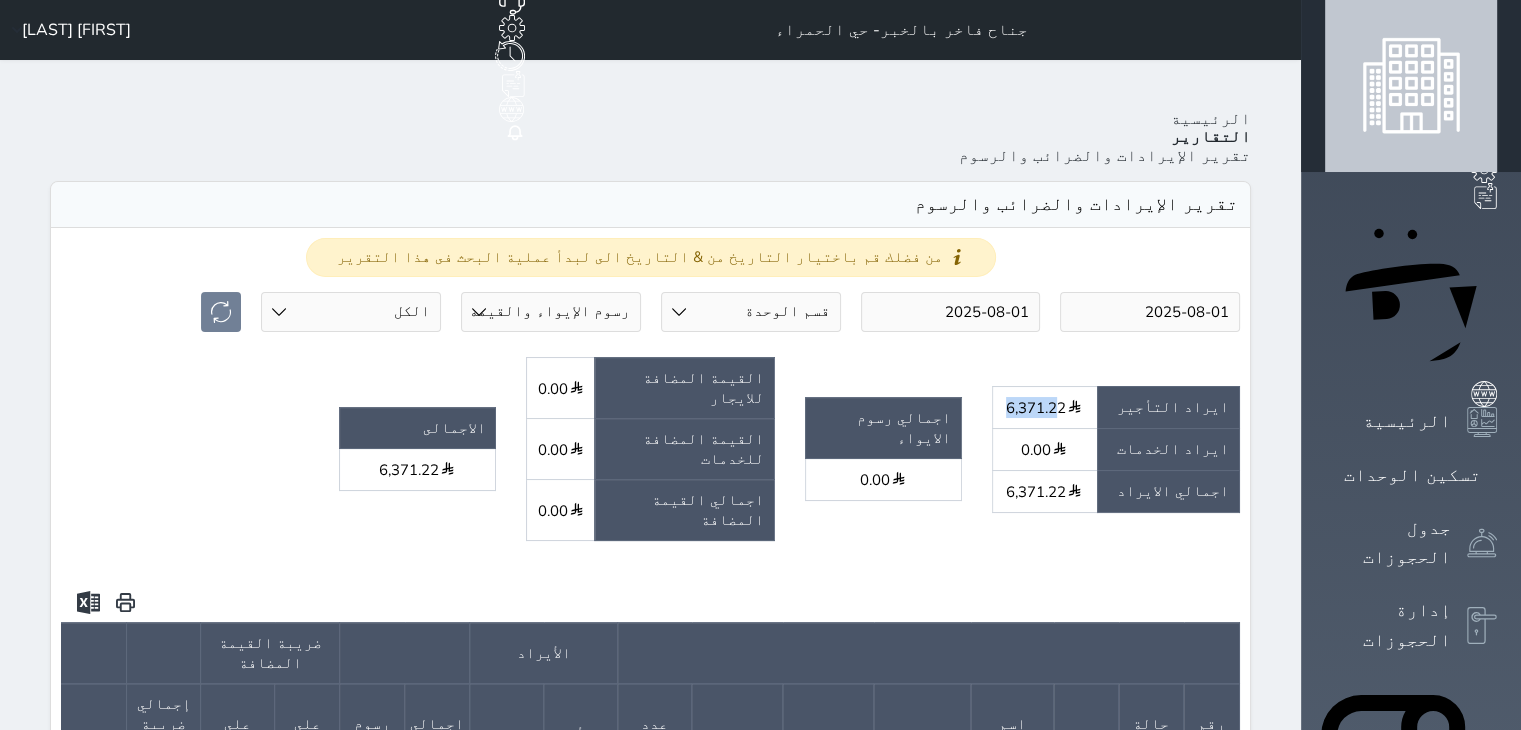 drag, startPoint x: 1116, startPoint y: 307, endPoint x: 1159, endPoint y: 312, distance: 43.289722 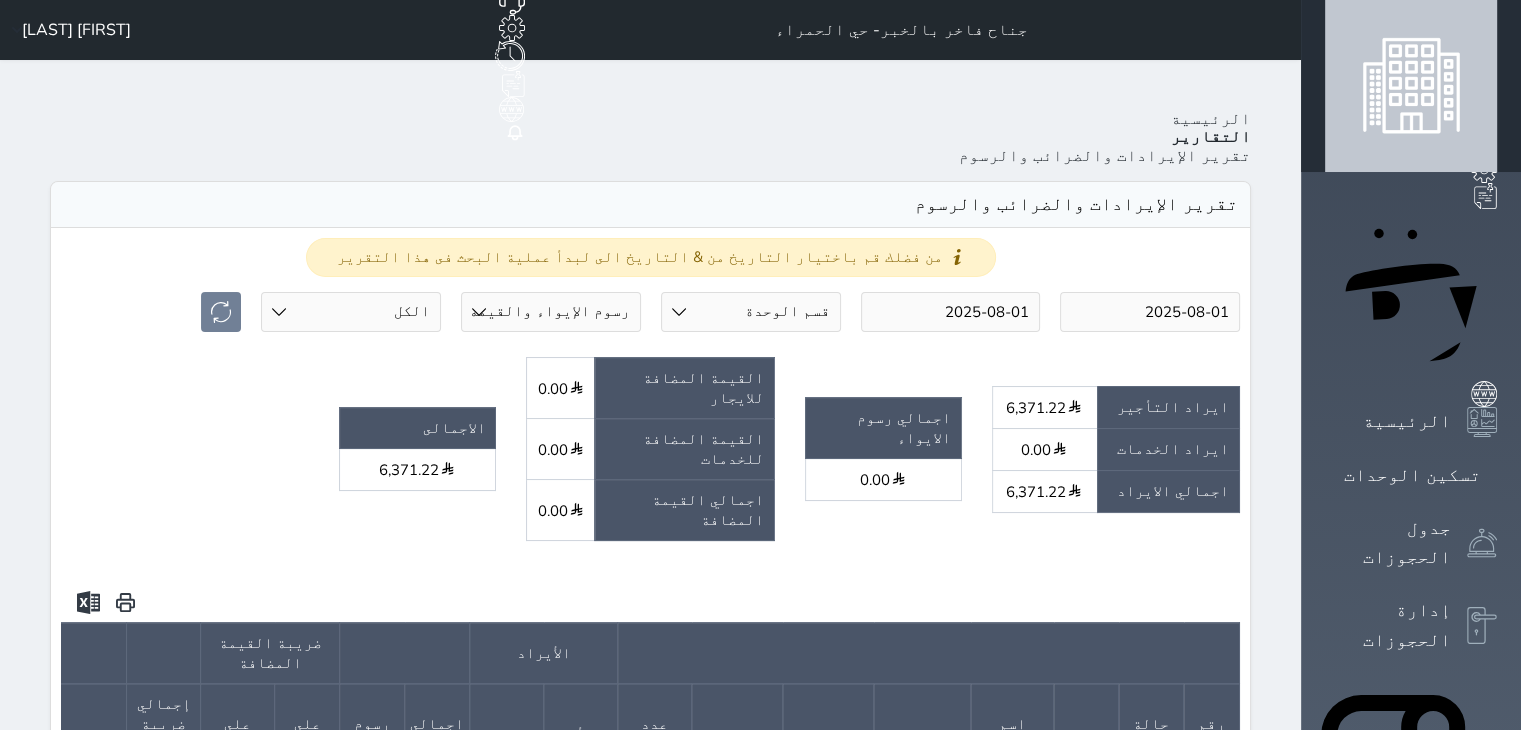 click on "ايراد التأجير   6,371.22    ايراد الخدمات   0.00    اجمالي الايراد   6,371.22" at bounding box center [1116, 457] 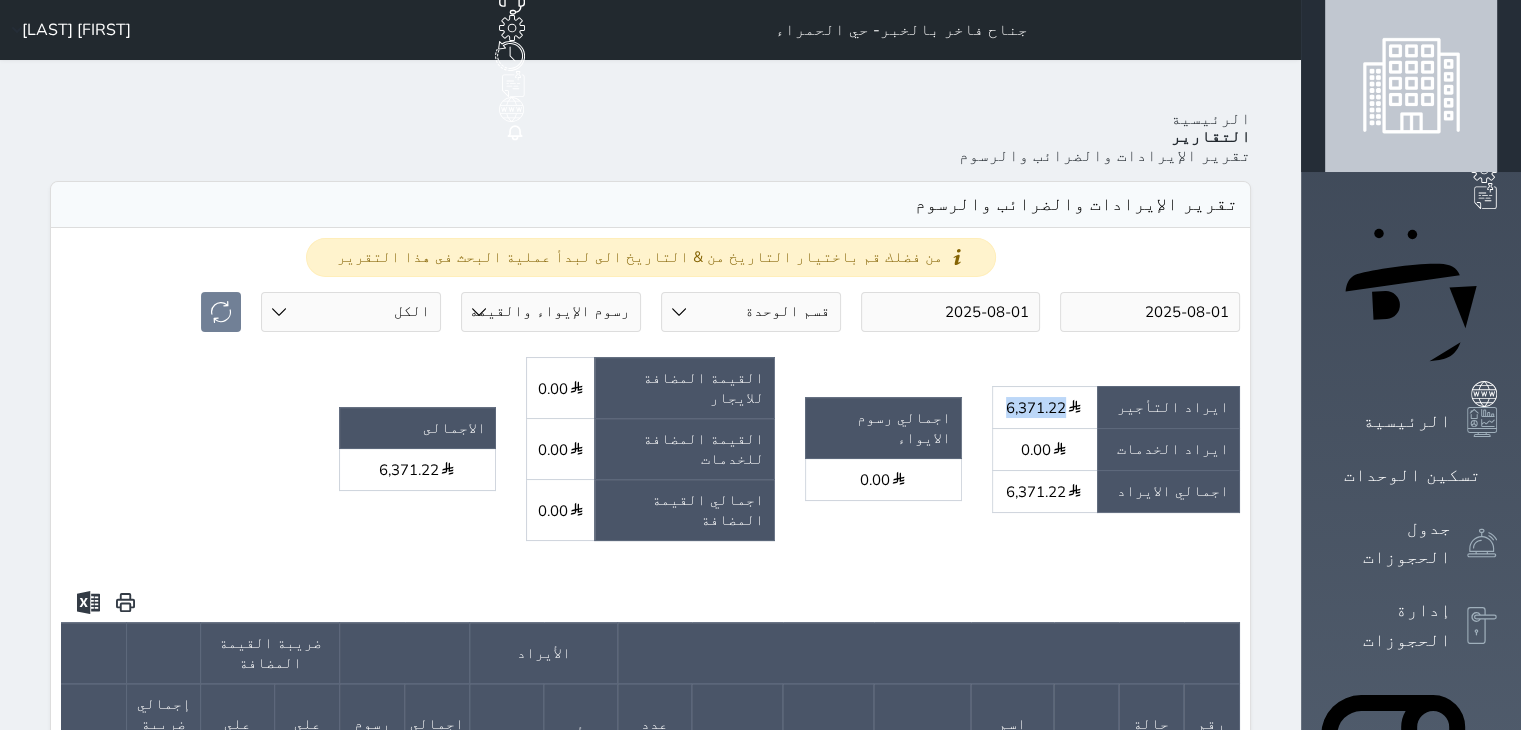 drag, startPoint x: 1117, startPoint y: 310, endPoint x: 1176, endPoint y: 314, distance: 59.135437 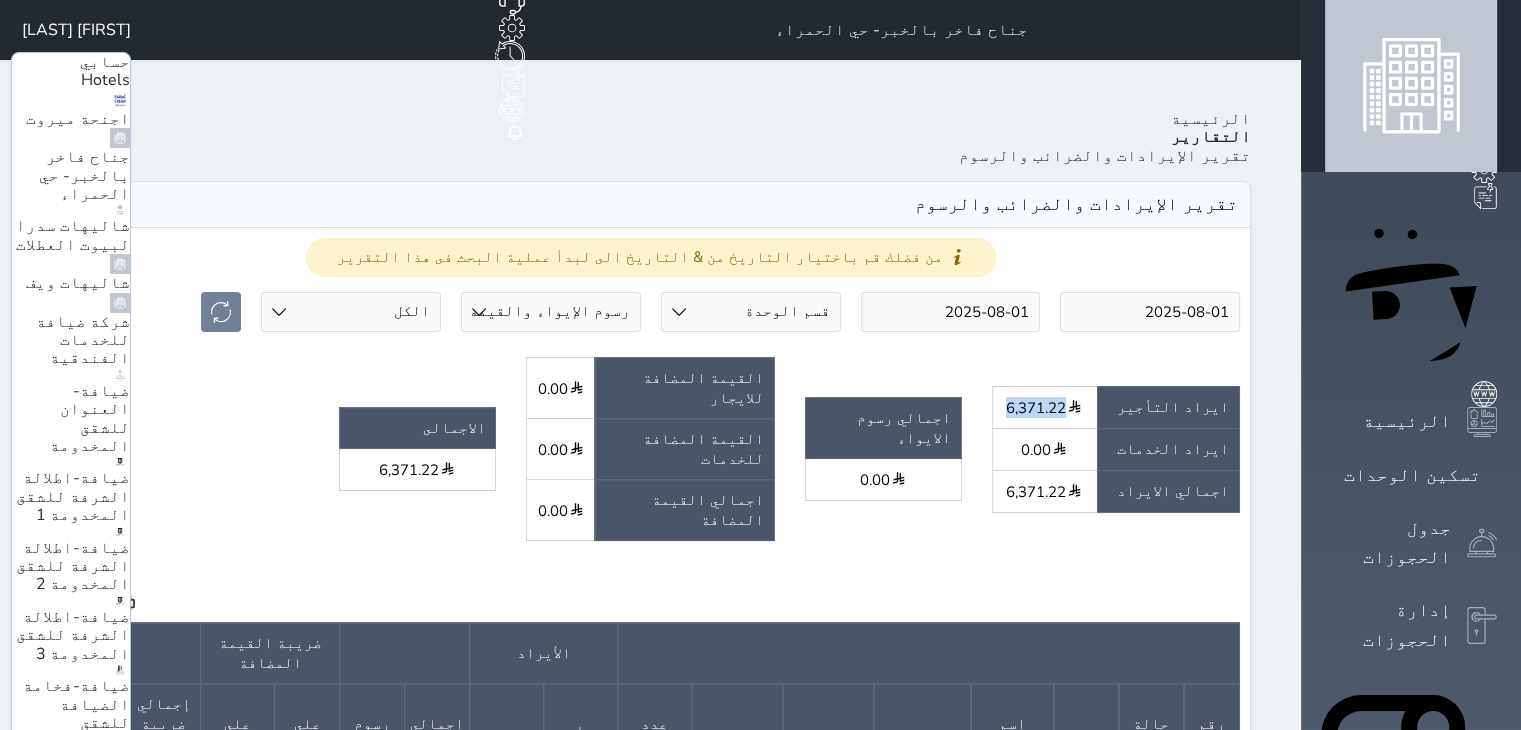 click on "ضيافة-اطلالة الشرفة للشقق المخدومة 1" at bounding box center [73, 496] 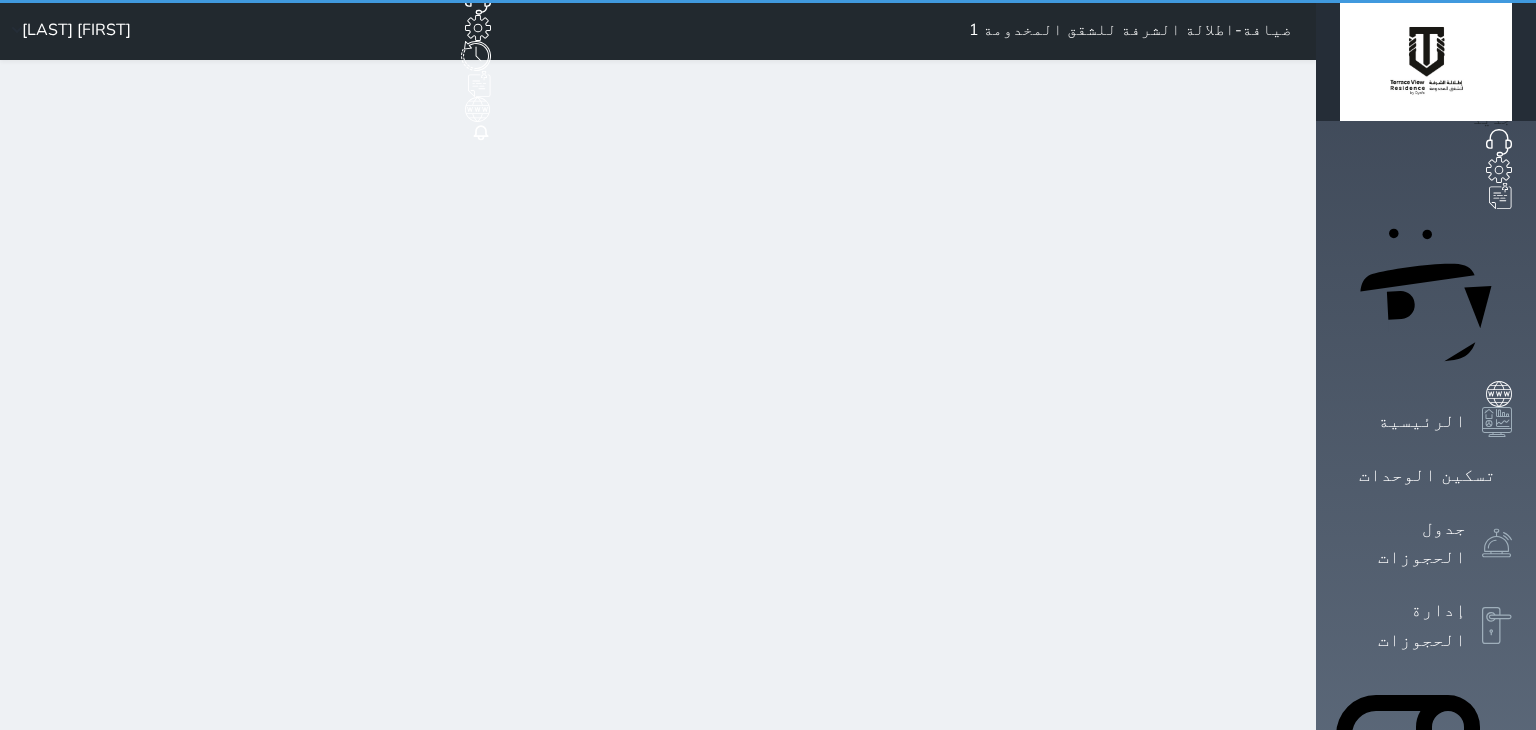 select on "full" 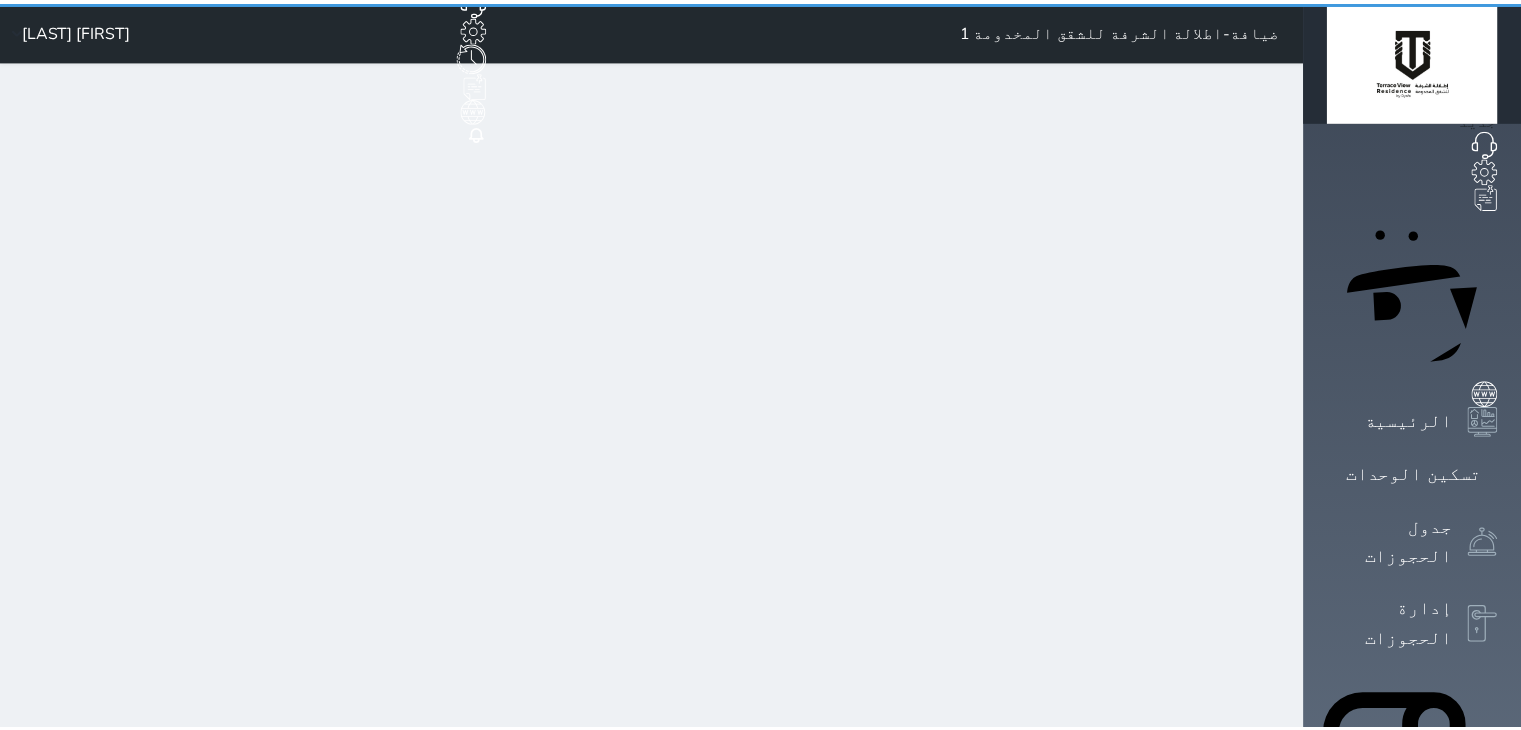 scroll, scrollTop: 0, scrollLeft: 0, axis: both 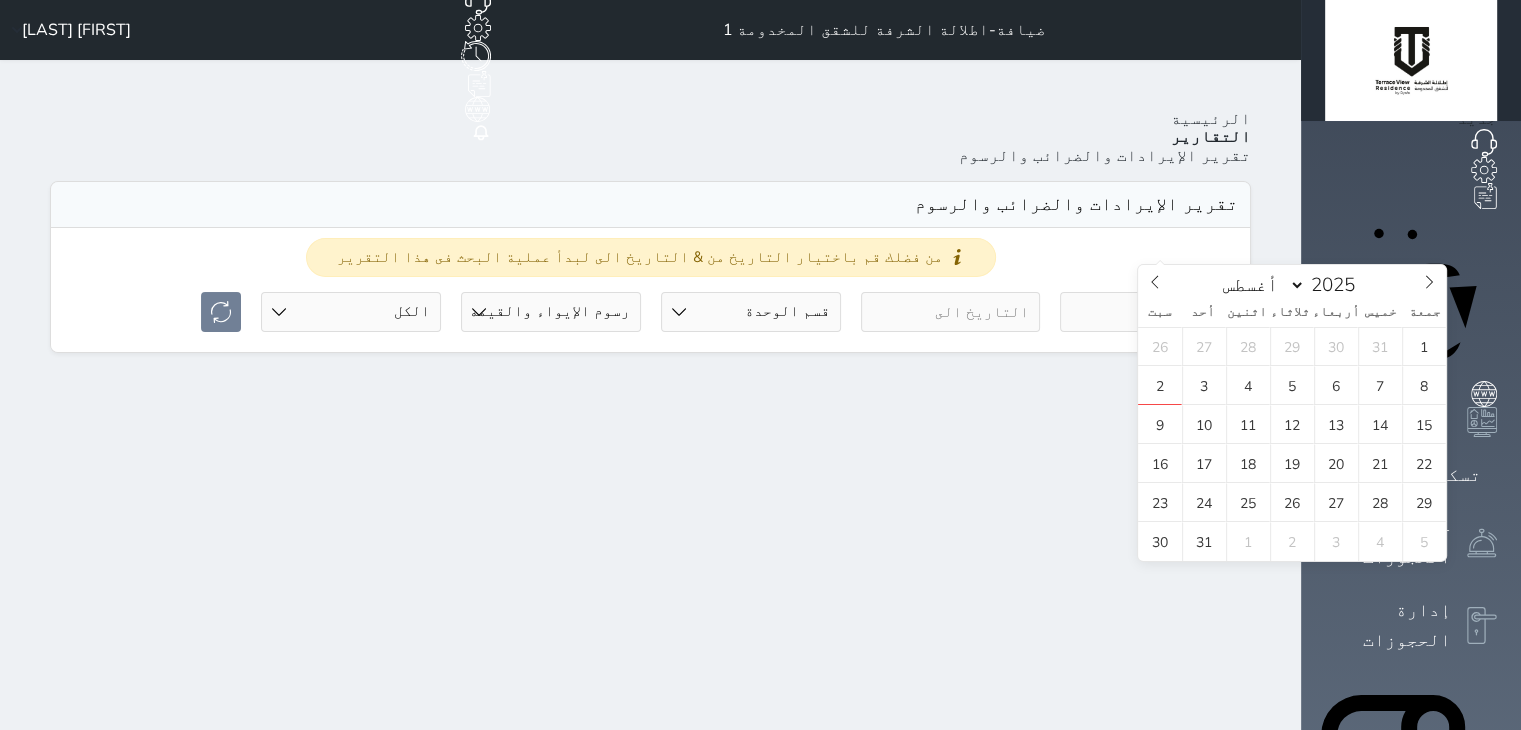 click at bounding box center (1150, 312) 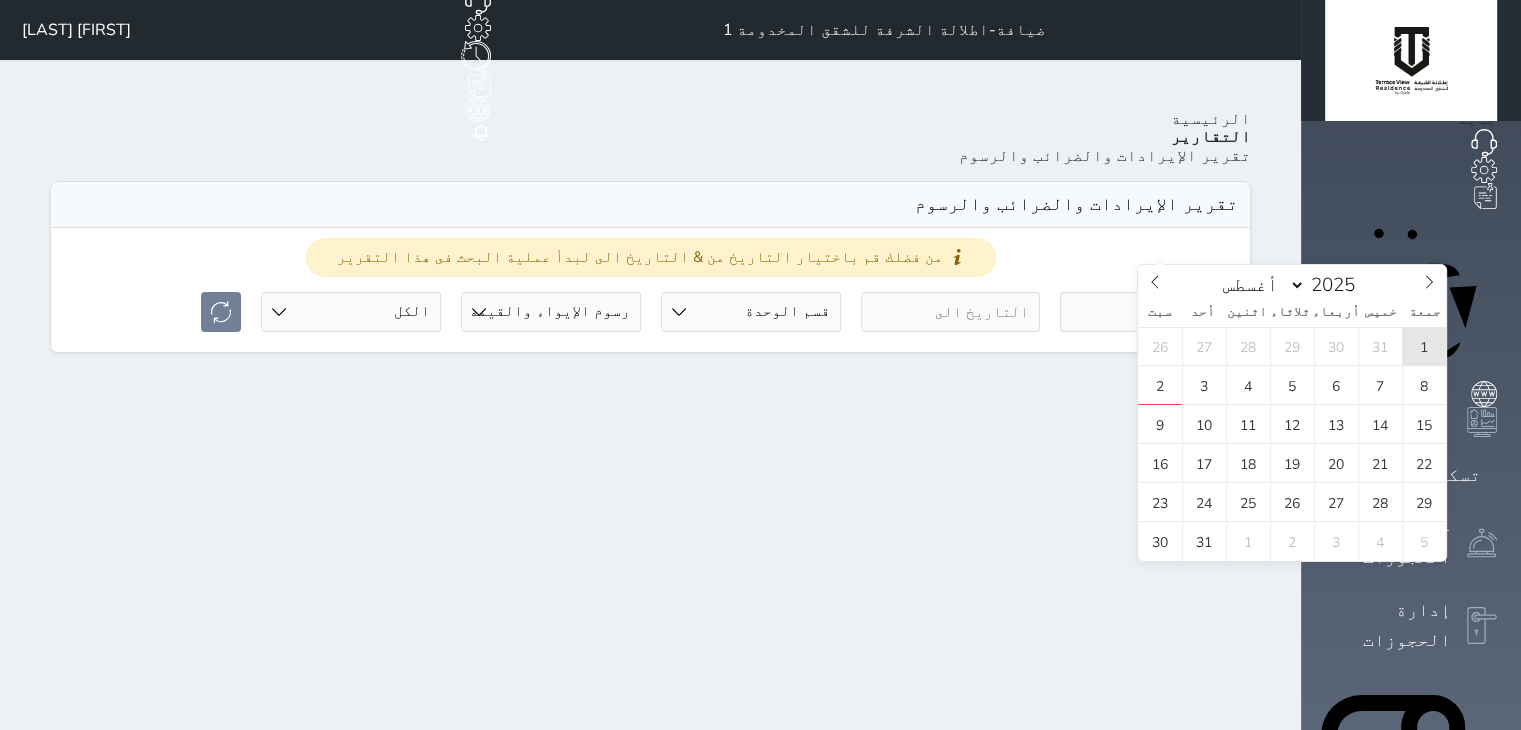 click on "1" at bounding box center [1424, 346] 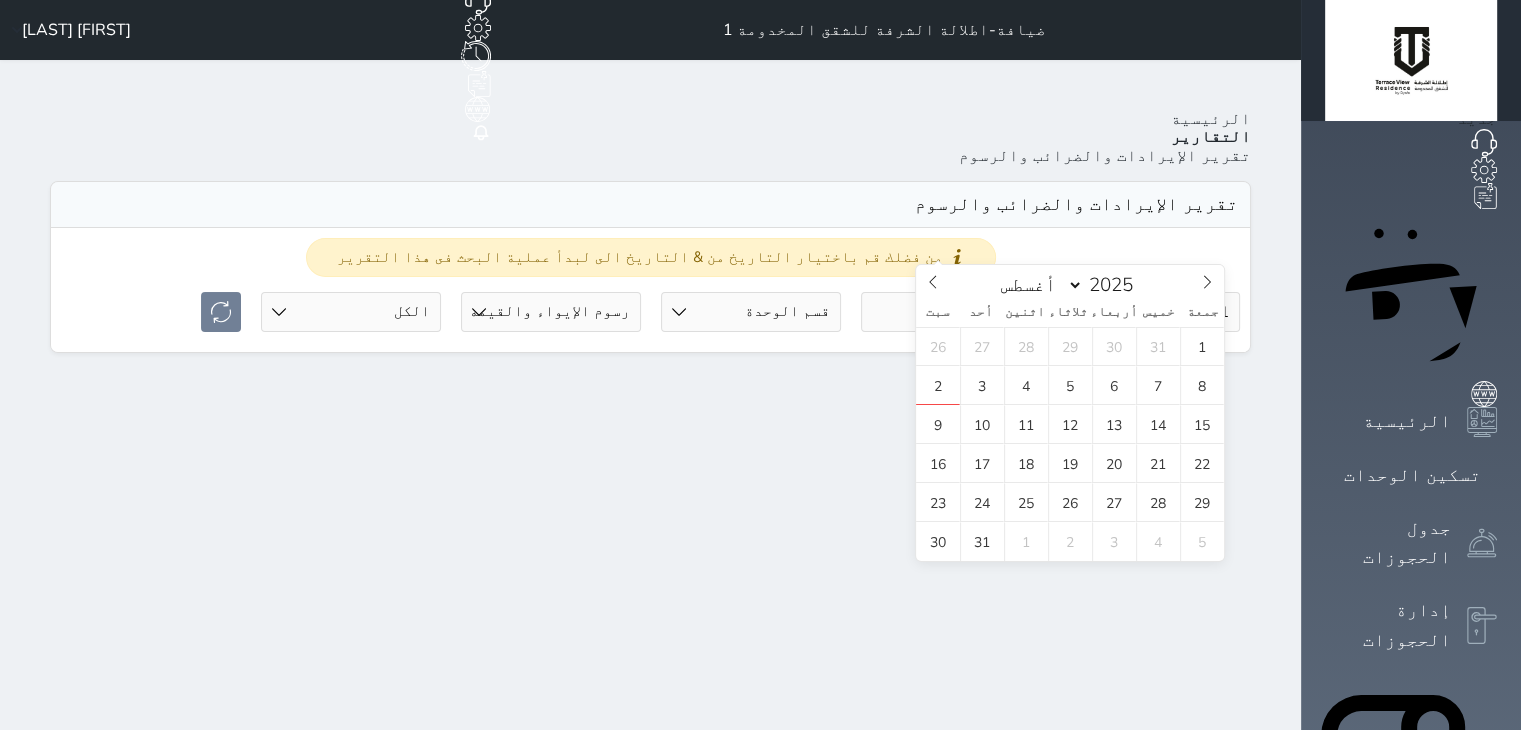 click at bounding box center [951, 312] 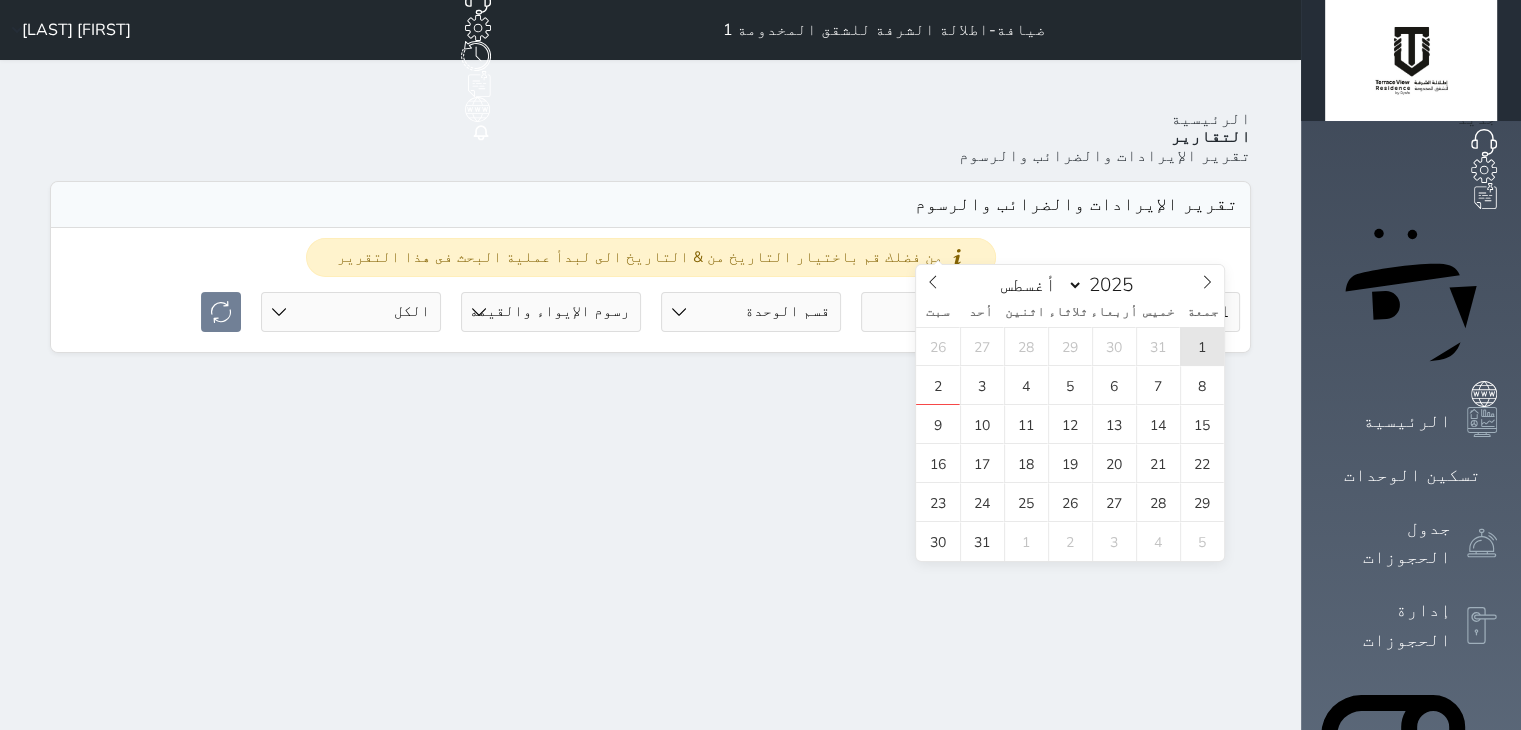 click on "1" at bounding box center [1202, 346] 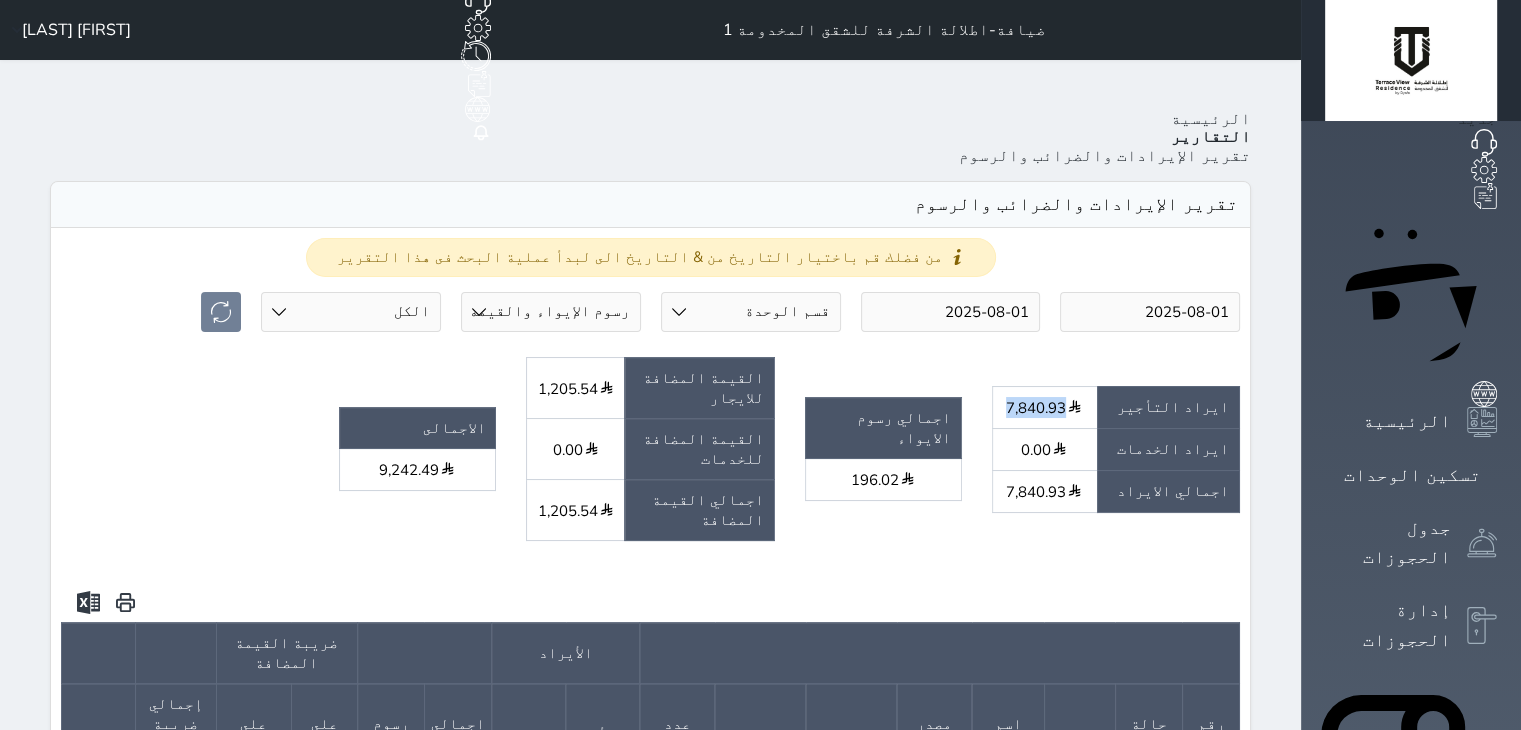 drag, startPoint x: 1116, startPoint y: 308, endPoint x: 1172, endPoint y: 312, distance: 56.142673 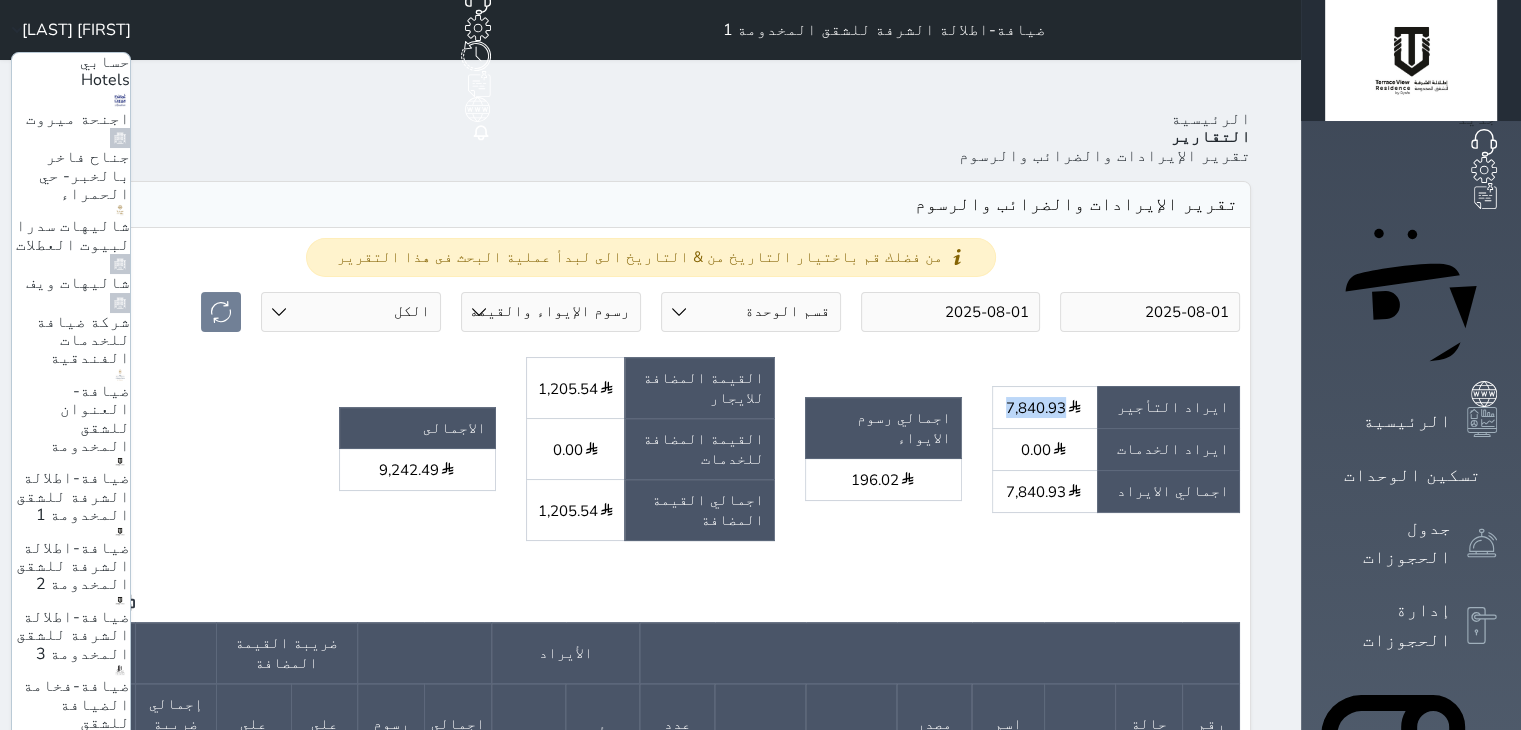 click on "ضيافة-اطلالة الشرفة للشقق المخدومة 2" at bounding box center [73, 566] 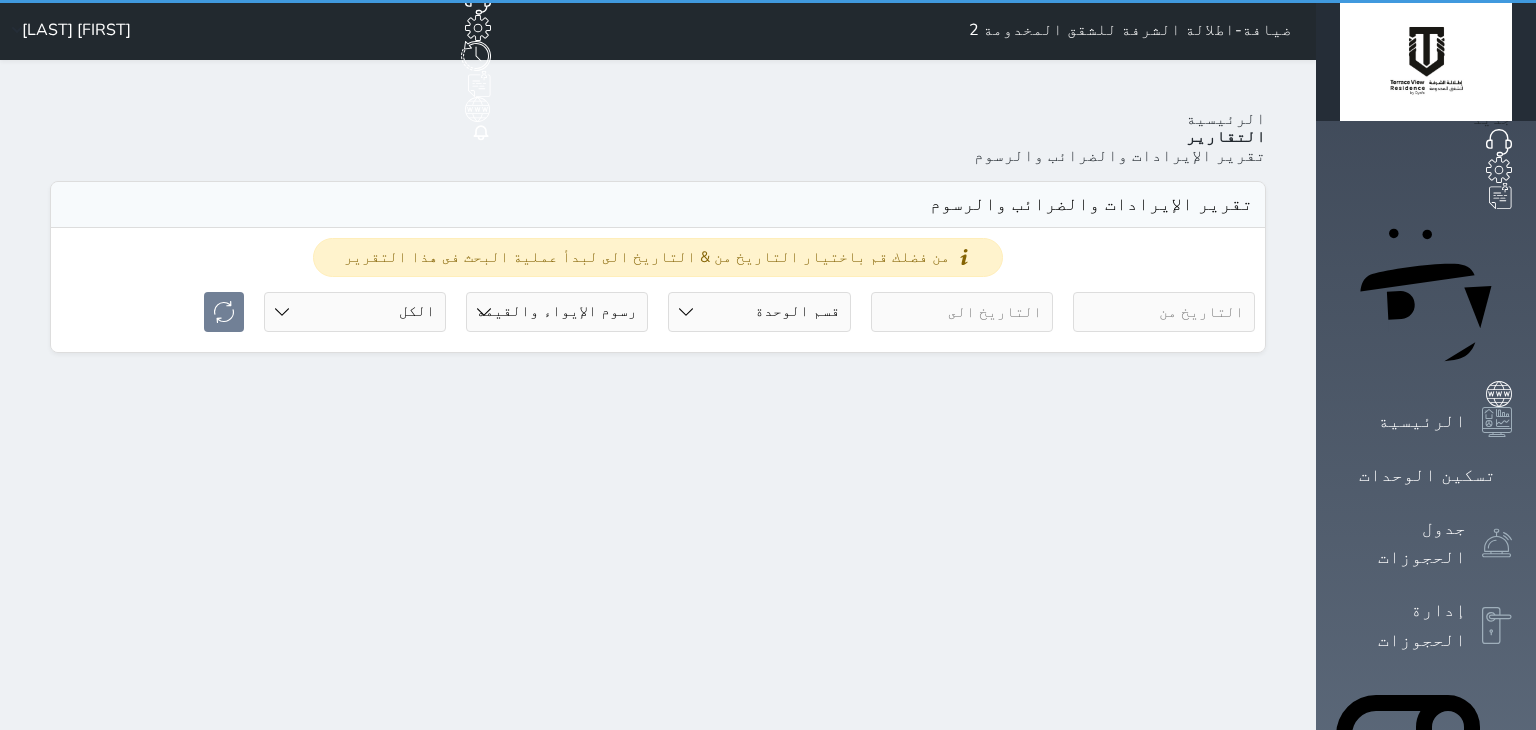 select on "full" 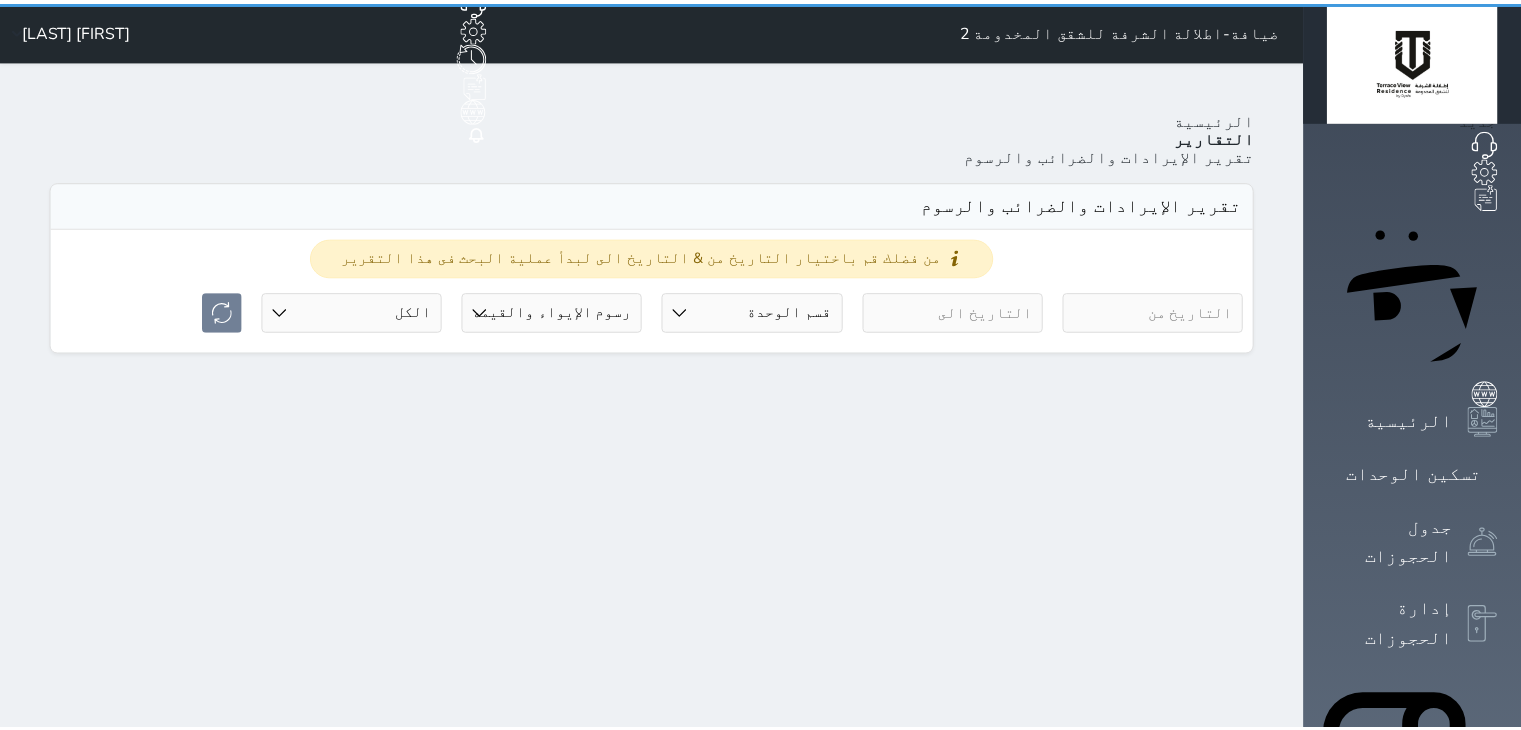 scroll, scrollTop: 0, scrollLeft: 0, axis: both 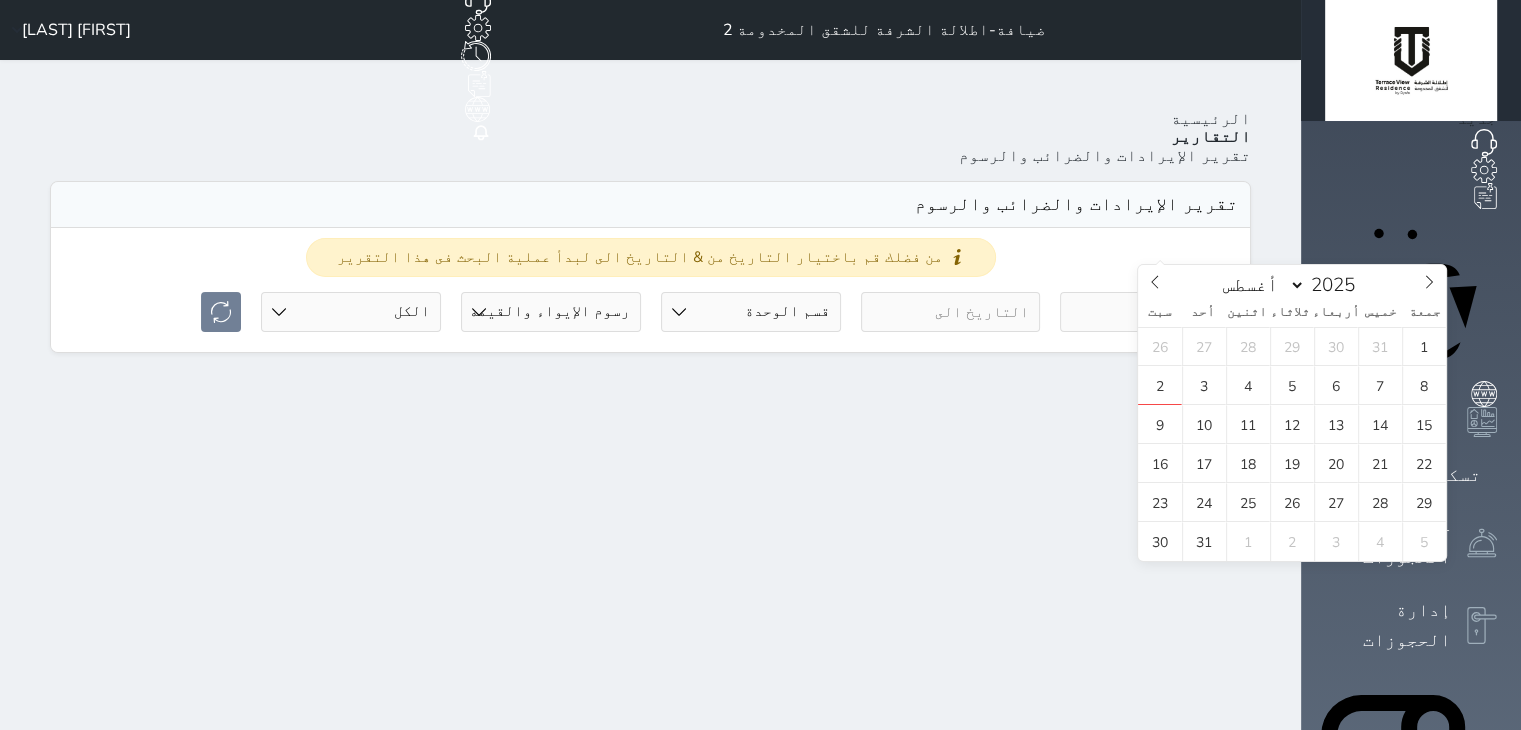 click at bounding box center (1150, 312) 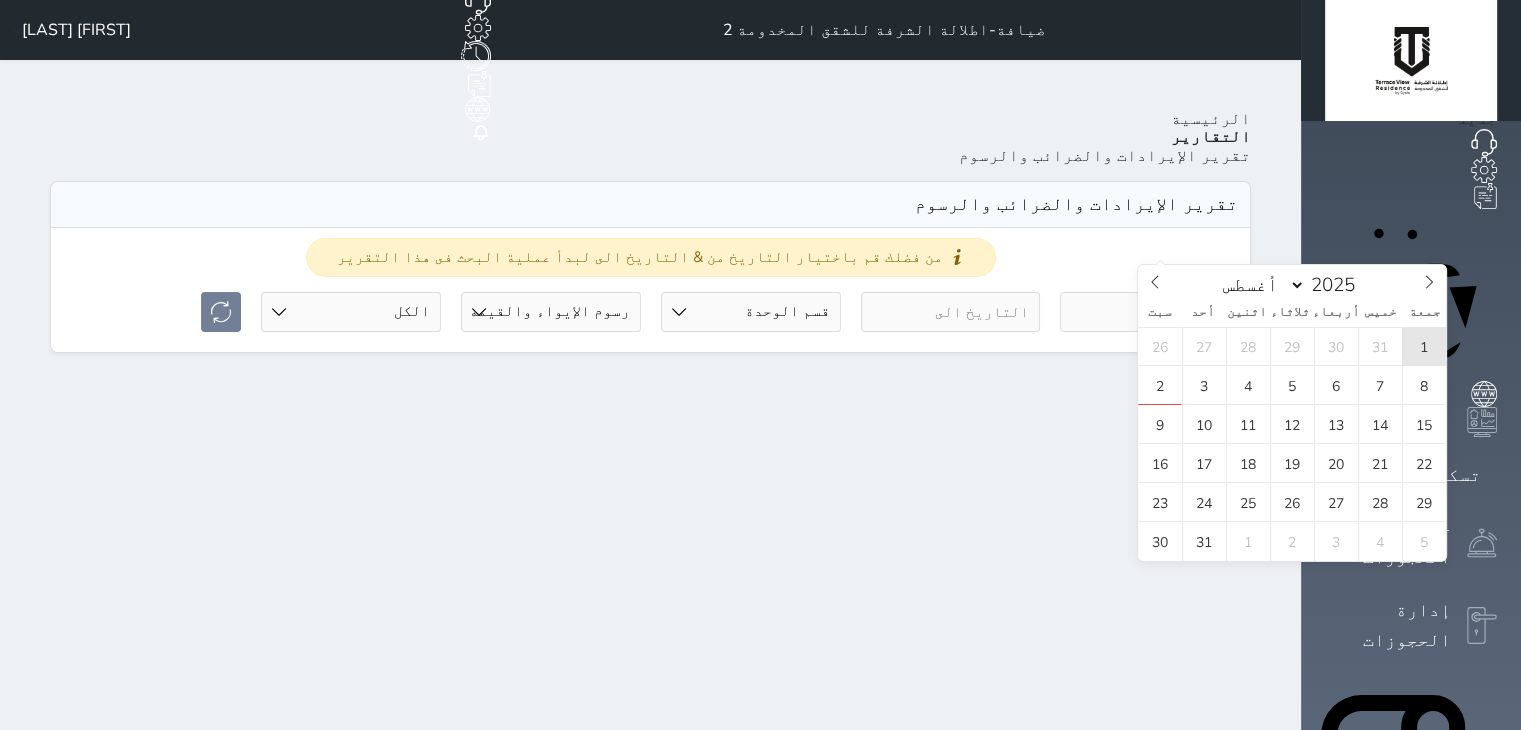click on "1" at bounding box center (1424, 346) 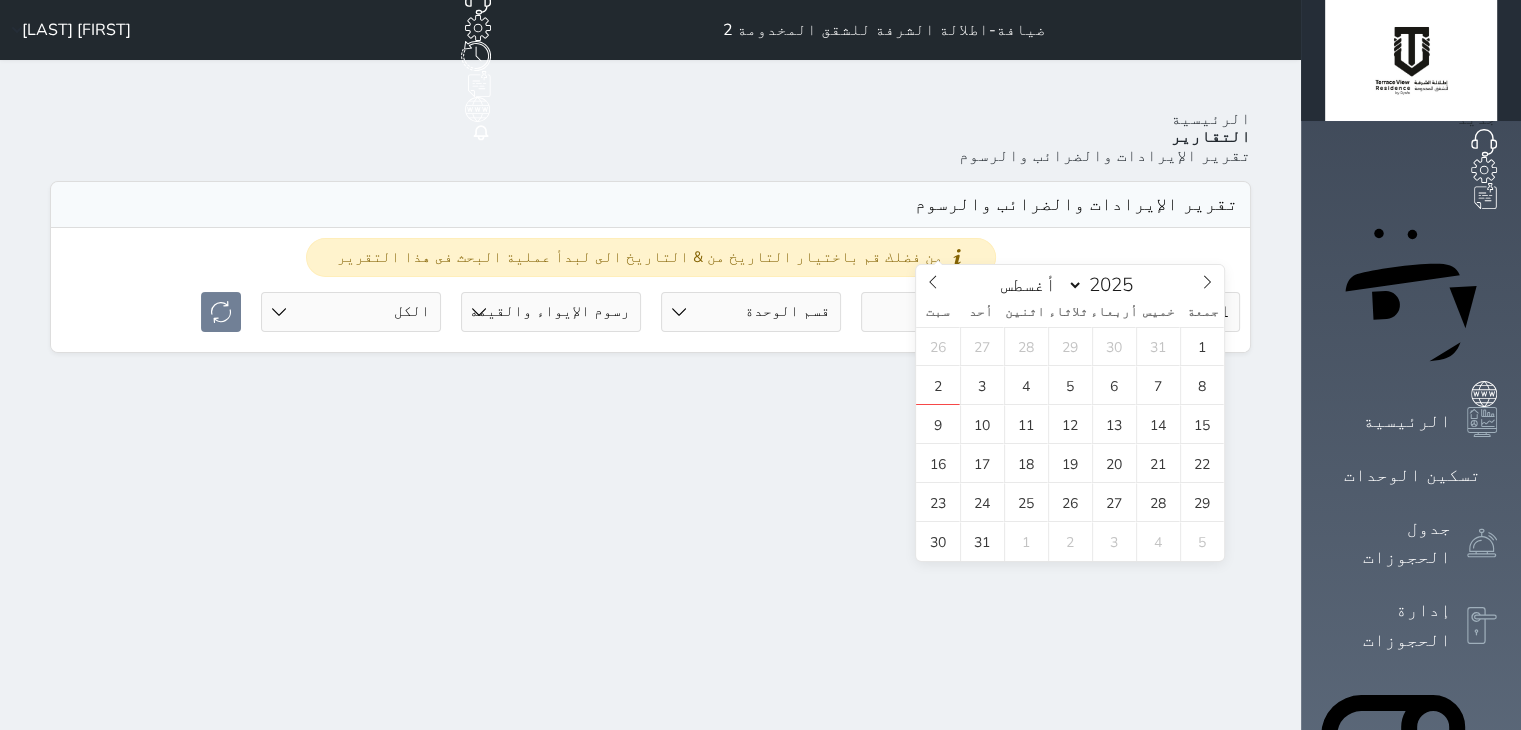 click at bounding box center [951, 312] 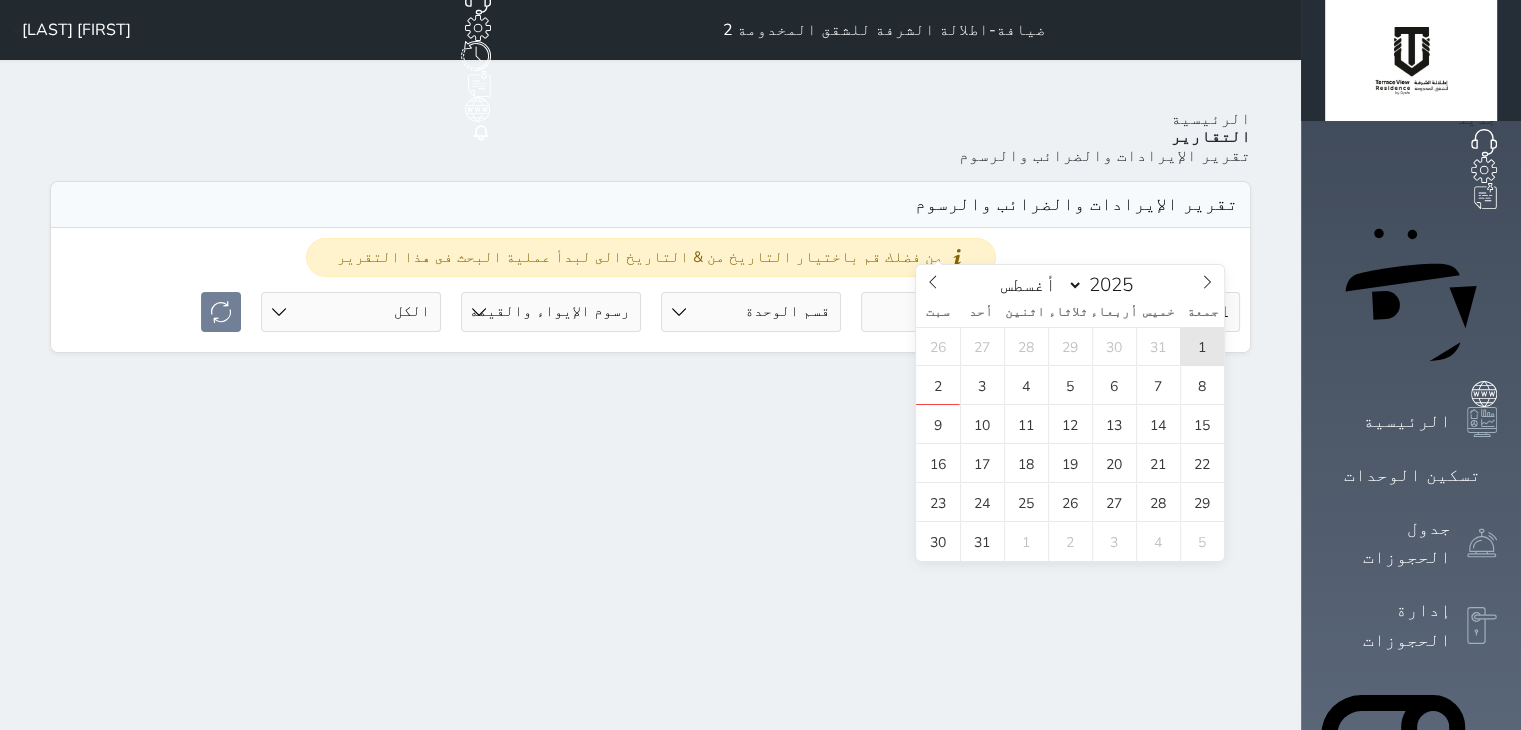 click on "1" at bounding box center [1202, 346] 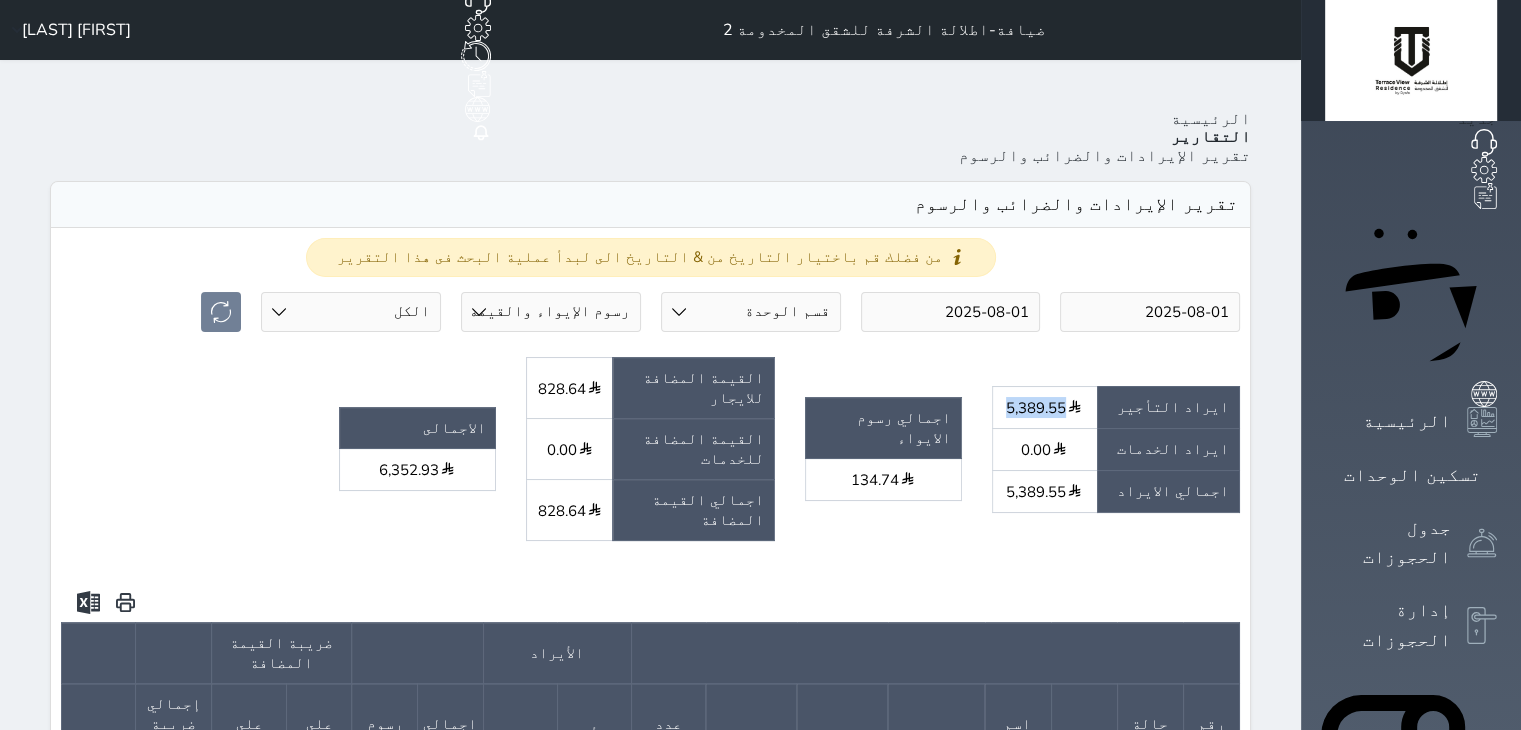 drag, startPoint x: 1117, startPoint y: 313, endPoint x: 1168, endPoint y: 309, distance: 51.156624 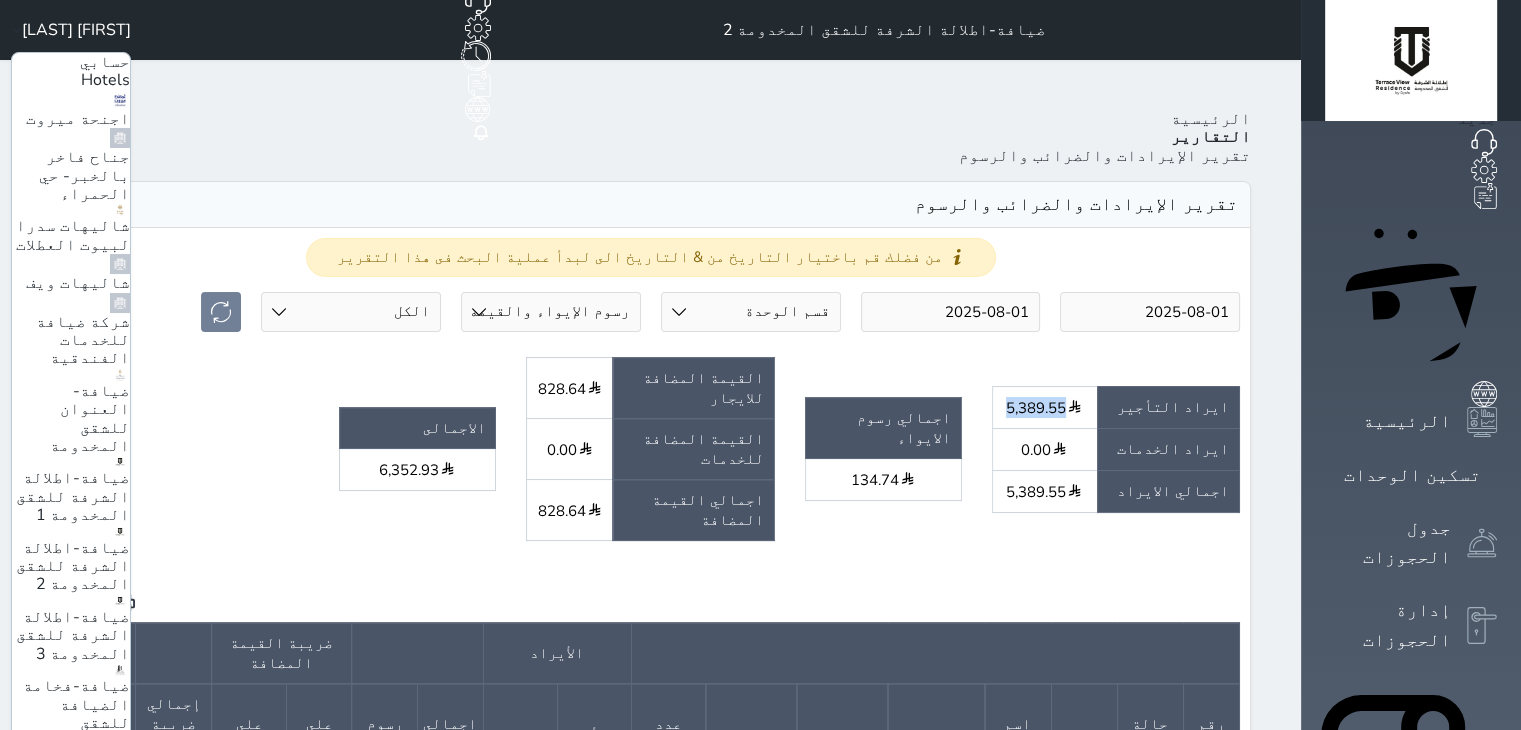 click on "ضيافة-اطلالة الشرفة للشقق المخدومة 3" at bounding box center [73, 635] 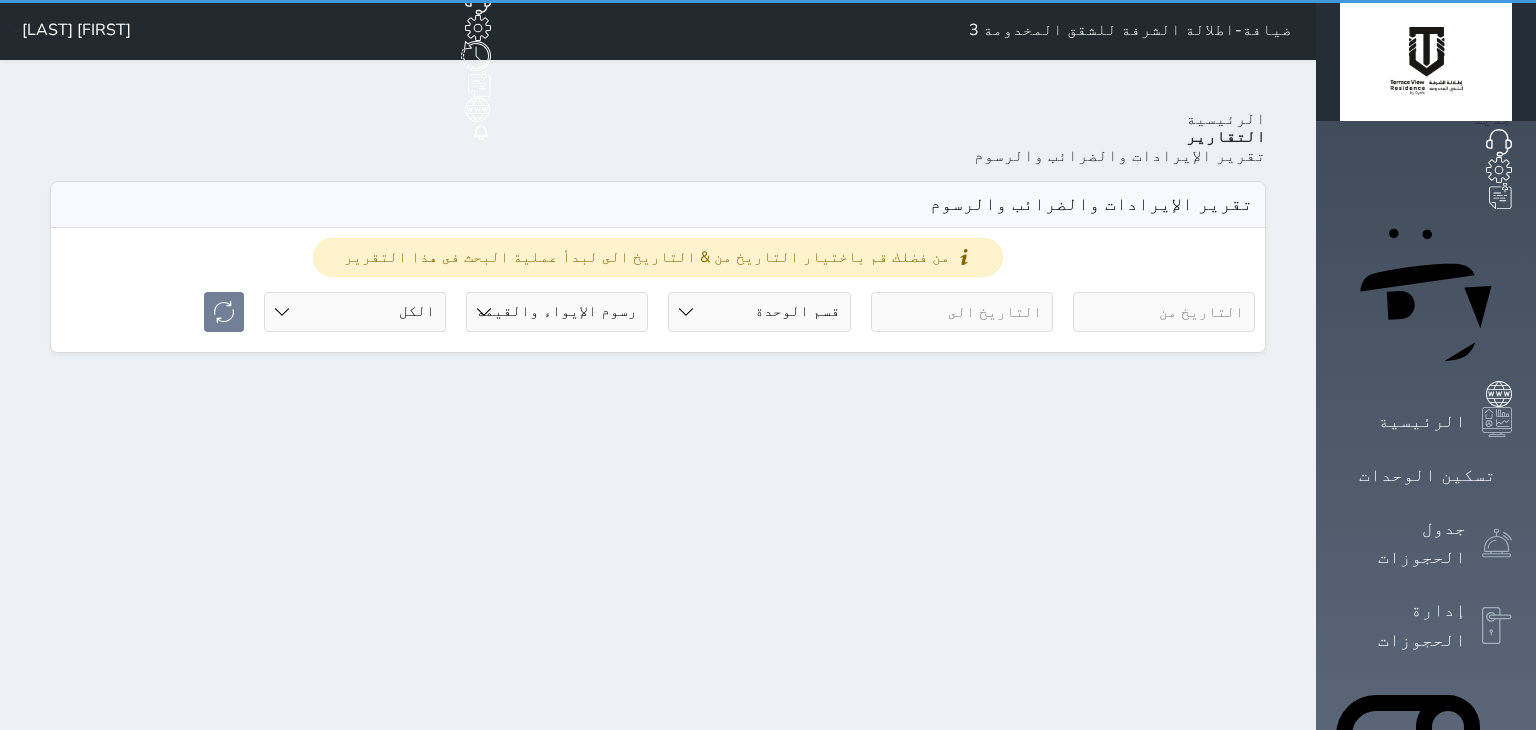 select on "full" 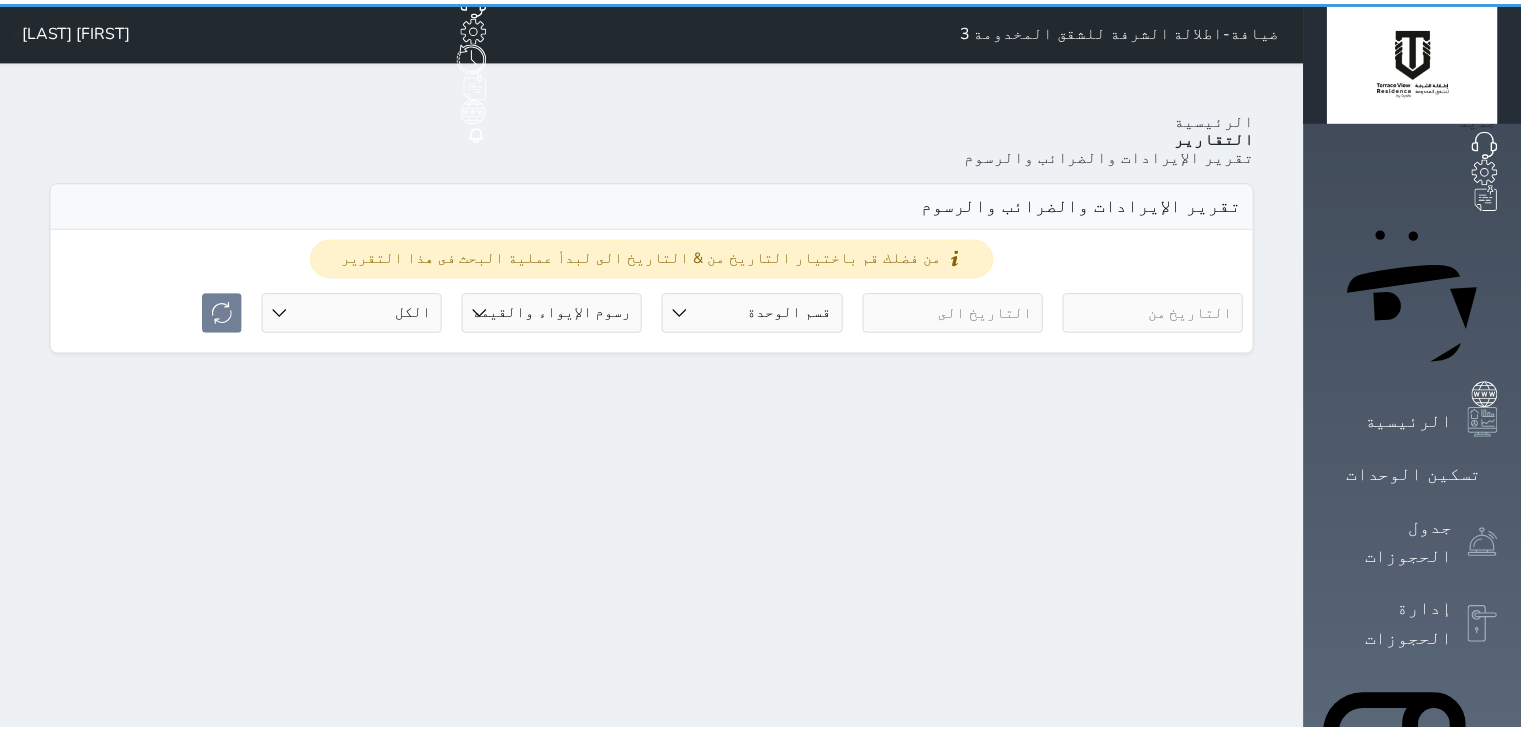 scroll, scrollTop: 0, scrollLeft: 0, axis: both 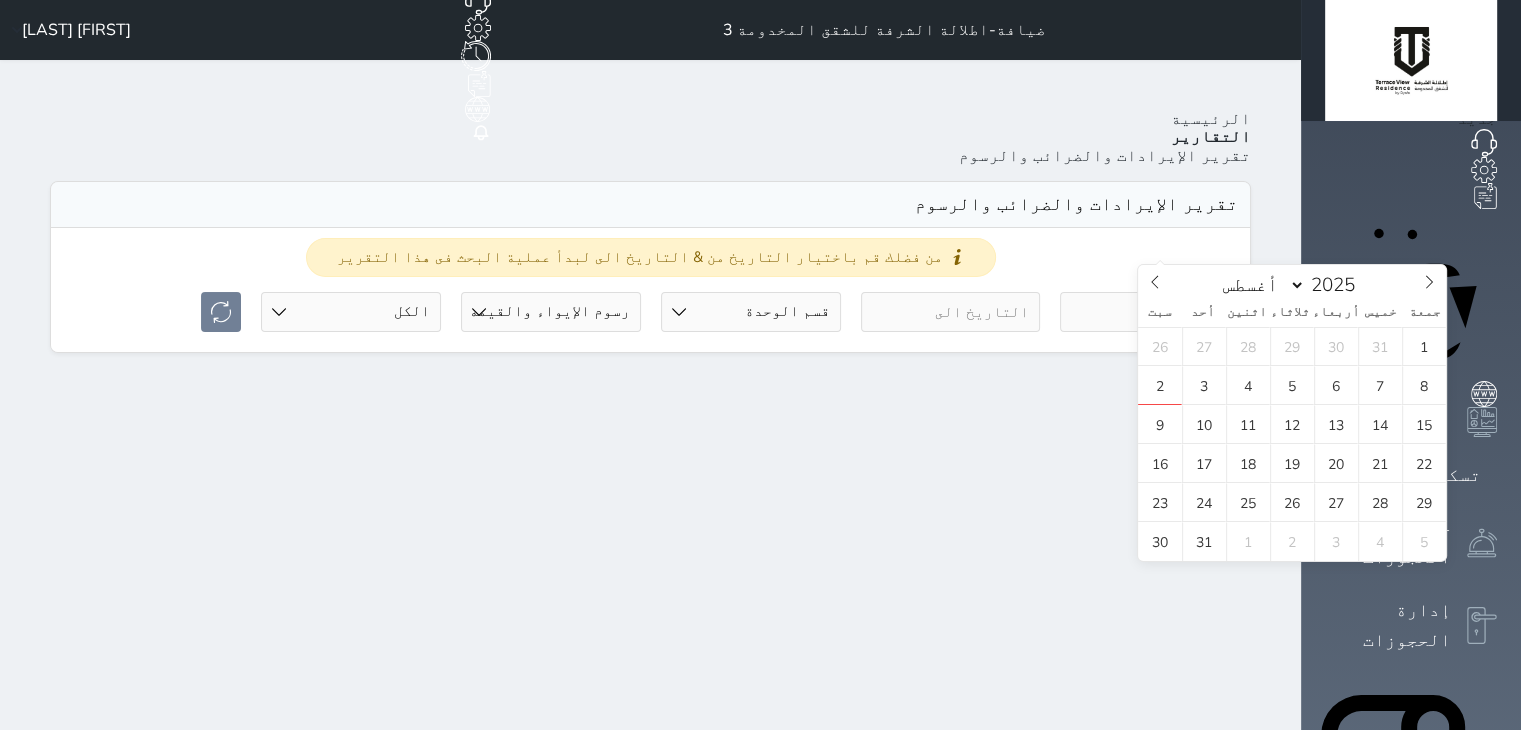 click at bounding box center [1150, 312] 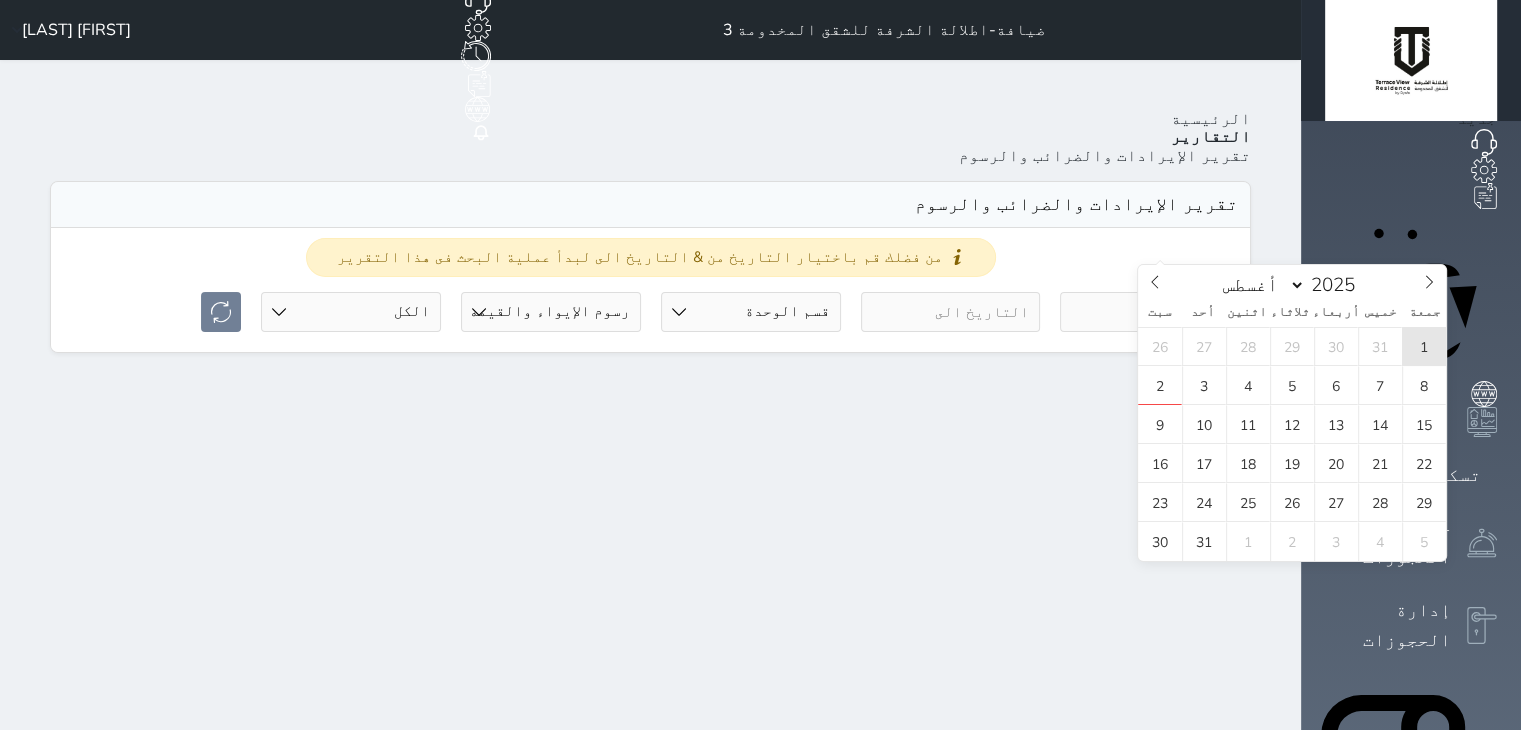 click on "1" at bounding box center [1424, 346] 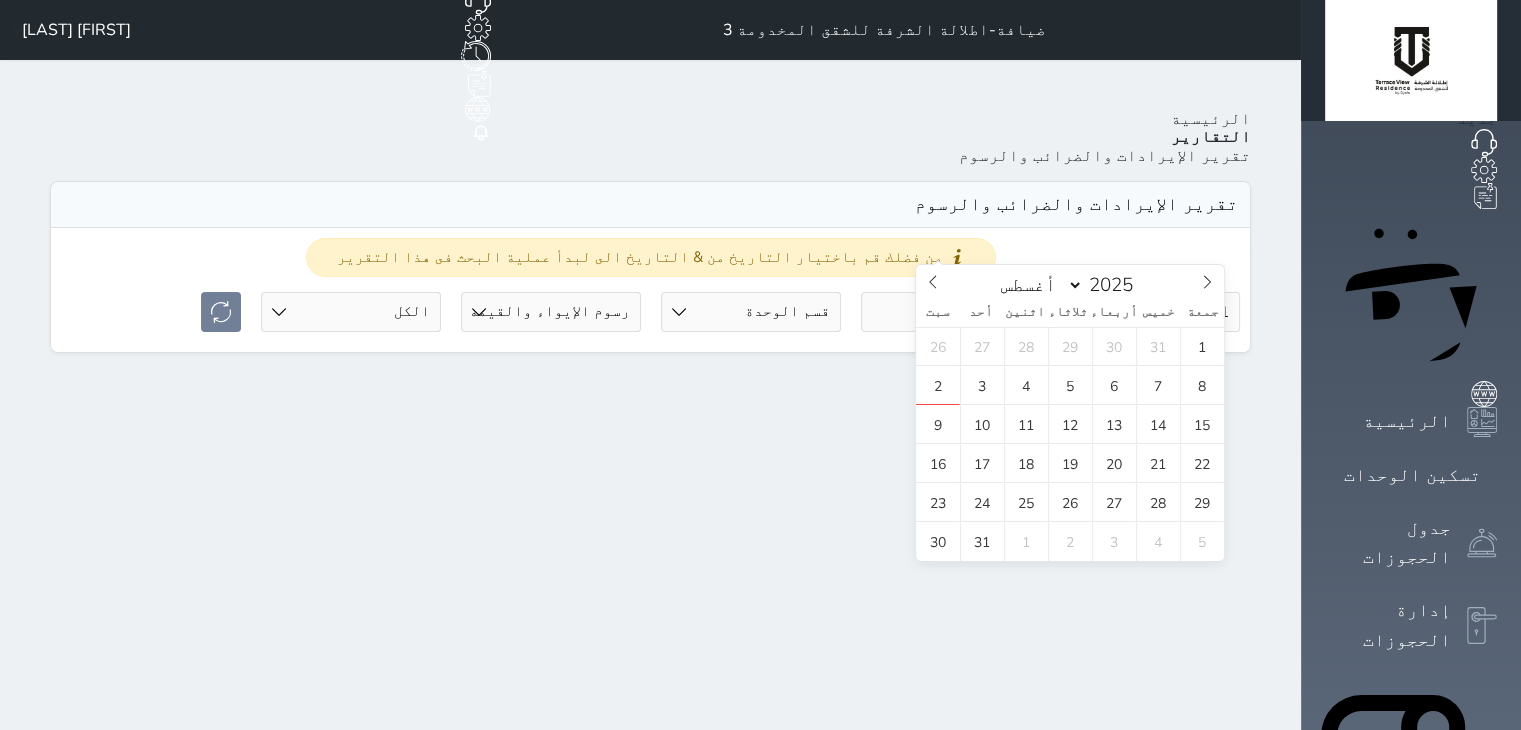 click at bounding box center (951, 312) 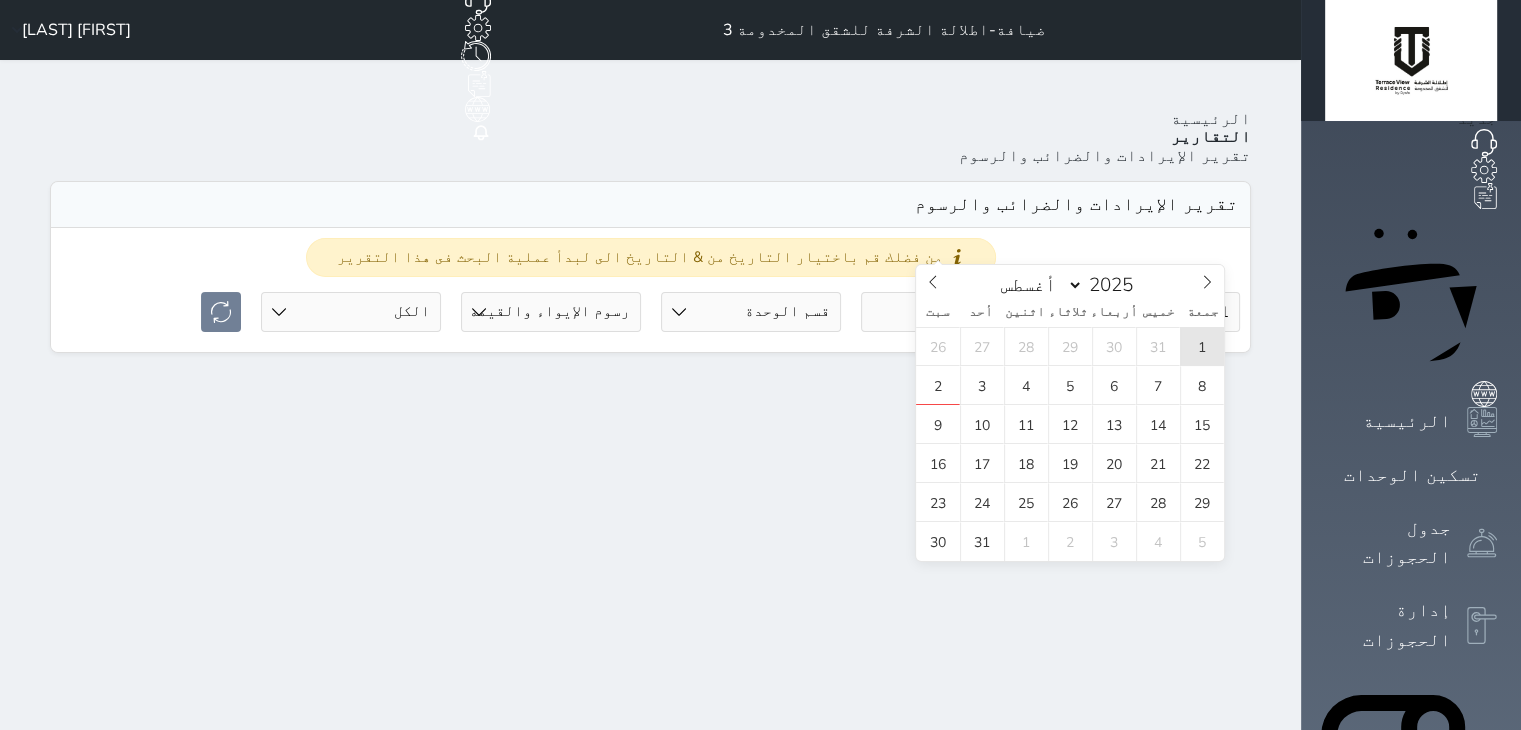 click on "1" at bounding box center (1202, 346) 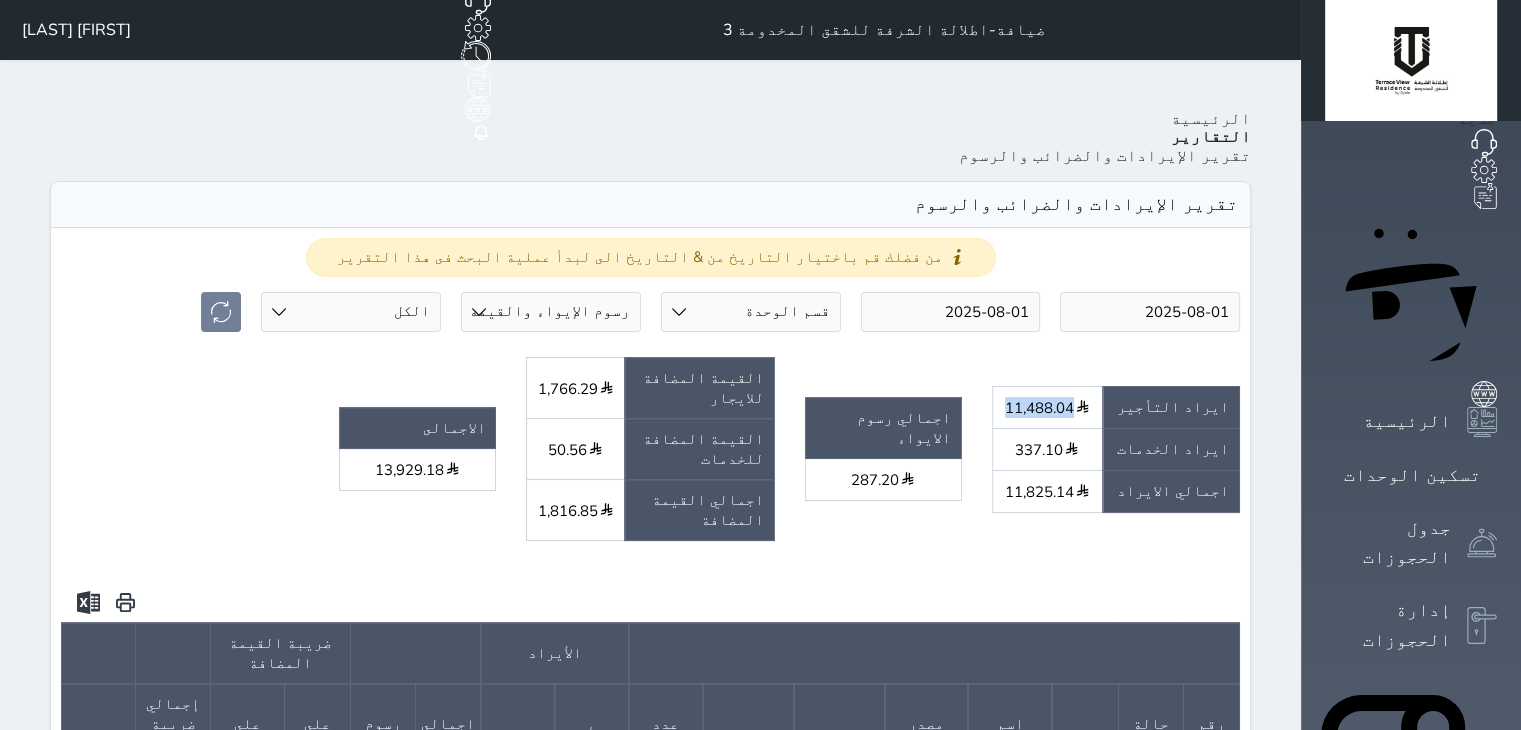 drag, startPoint x: 1114, startPoint y: 306, endPoint x: 1172, endPoint y: 314, distance: 58.549126 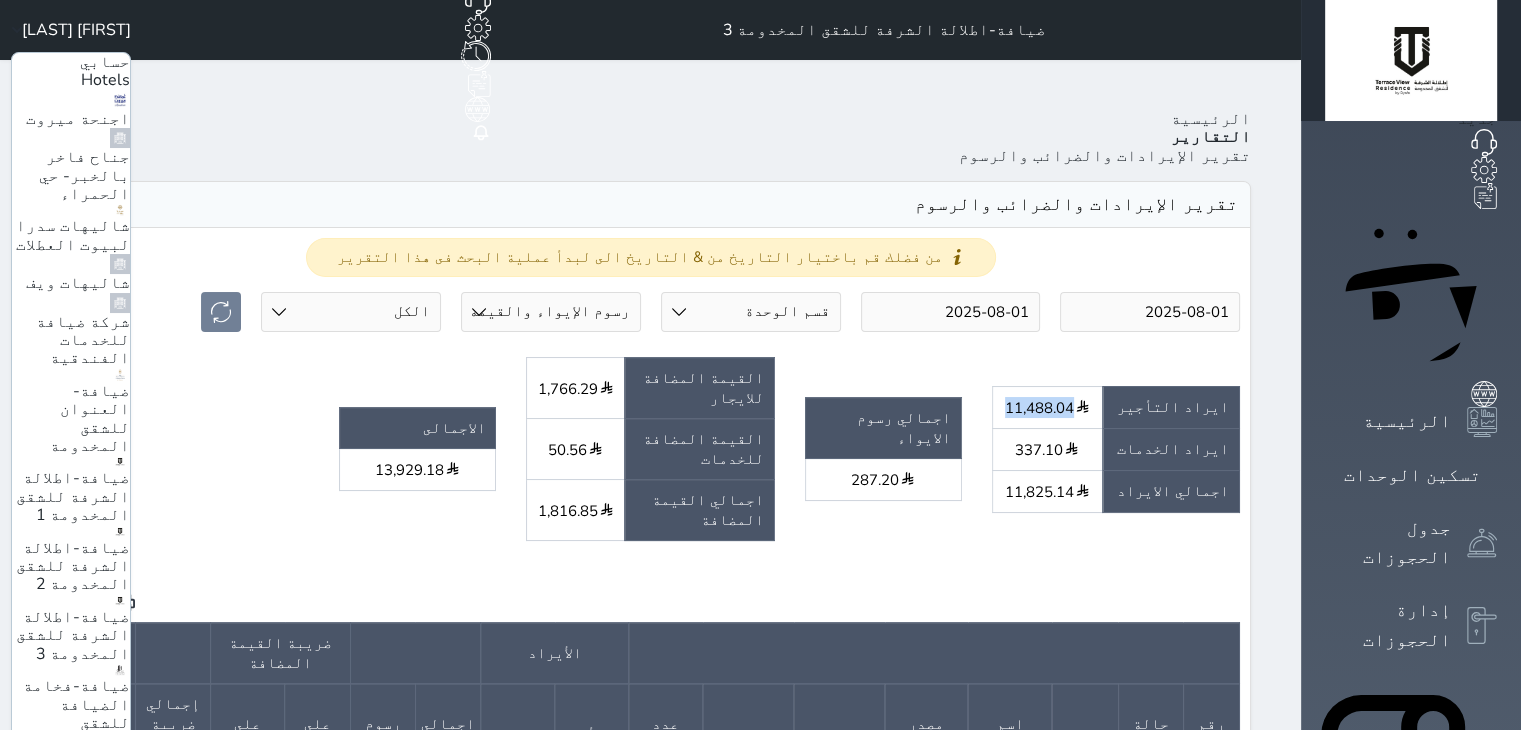 click on "شاليهات ويف" at bounding box center [78, 283] 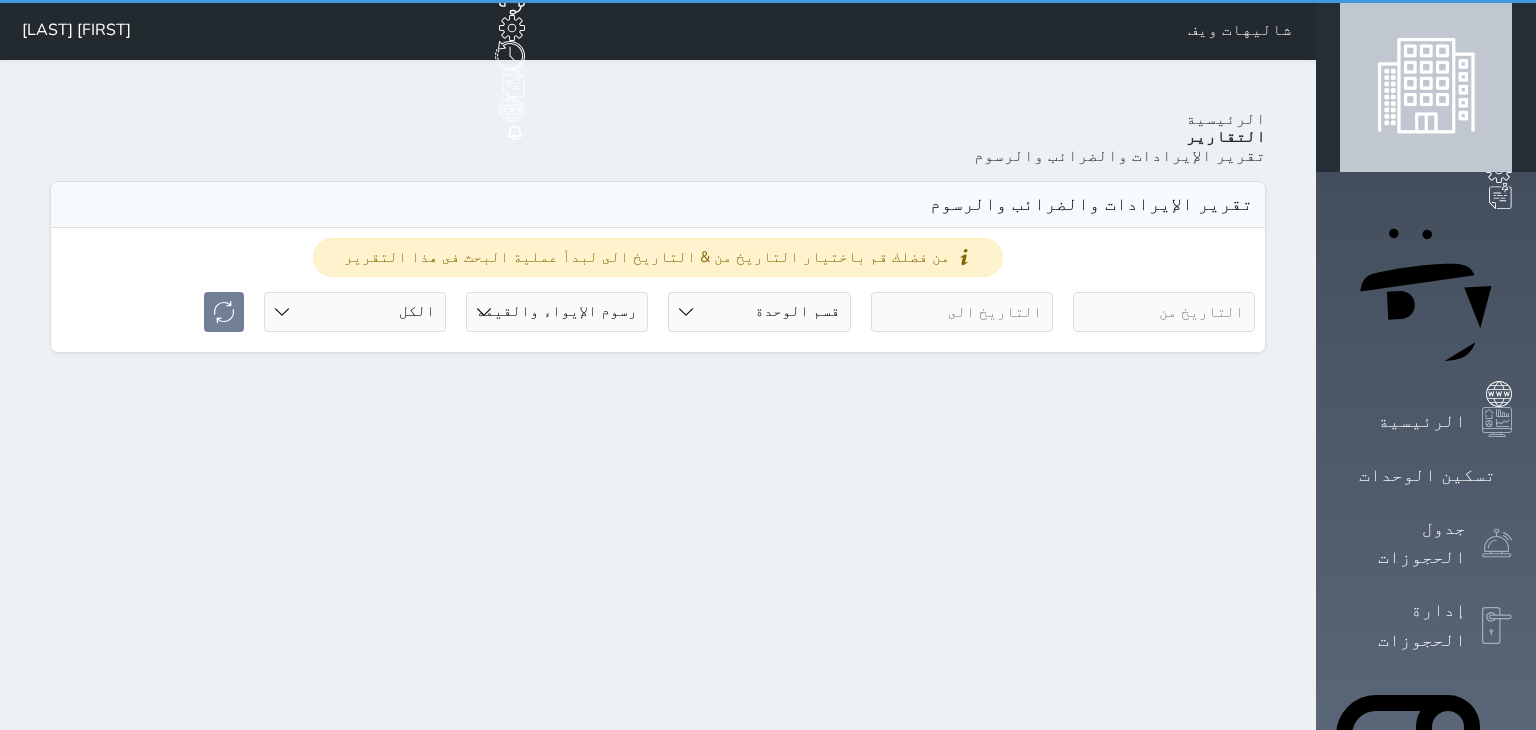 select on "full" 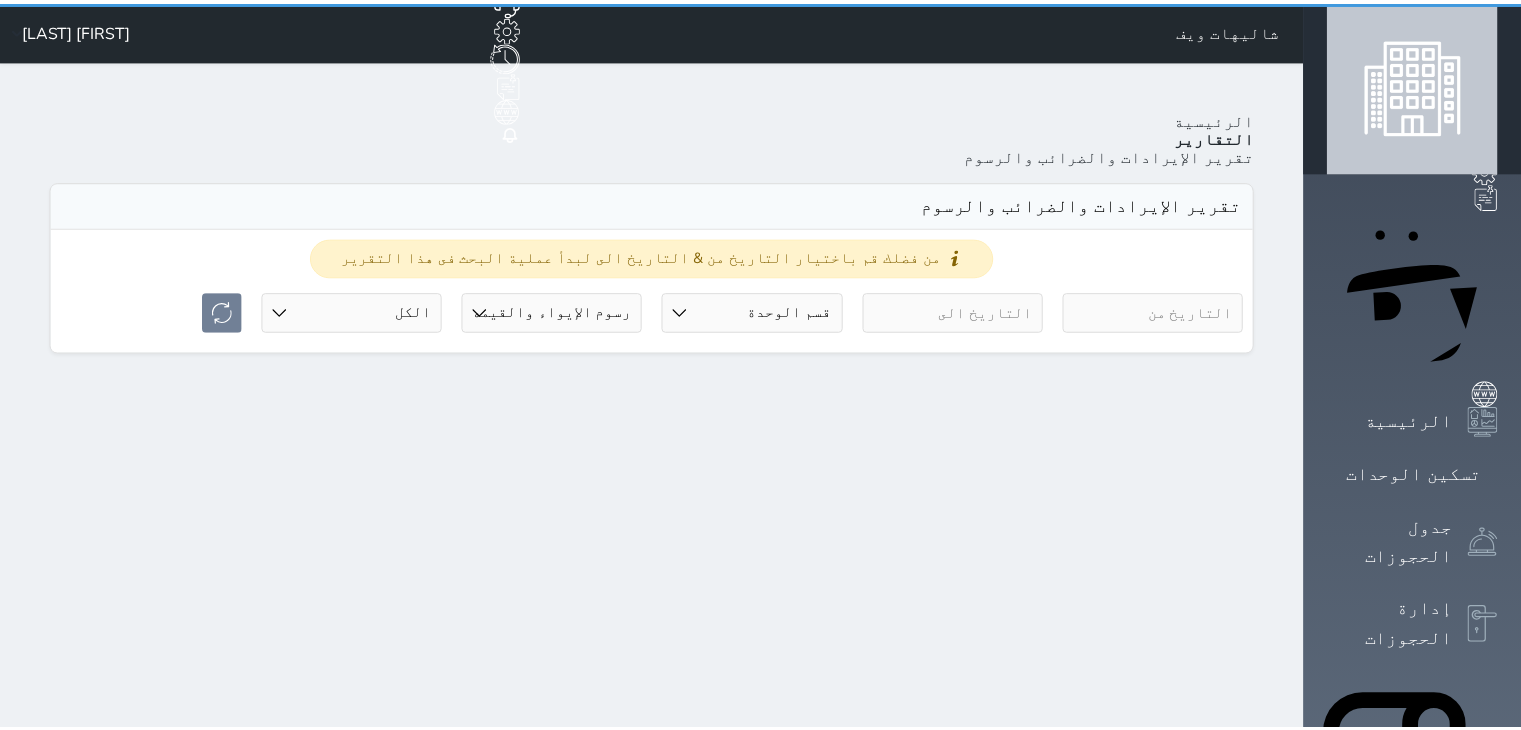 scroll, scrollTop: 0, scrollLeft: 0, axis: both 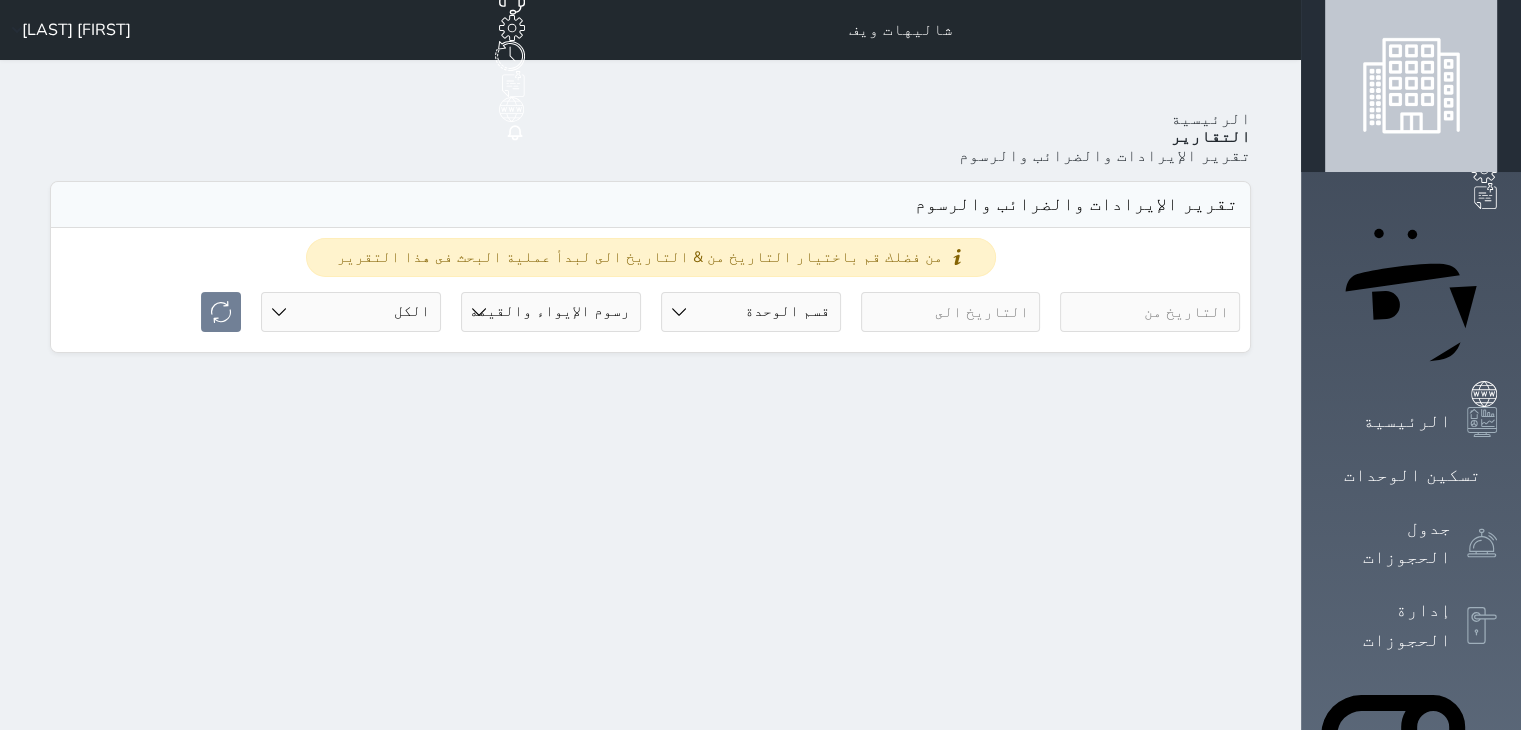 drag, startPoint x: 1253, startPoint y: 268, endPoint x: 1244, endPoint y: 228, distance: 41 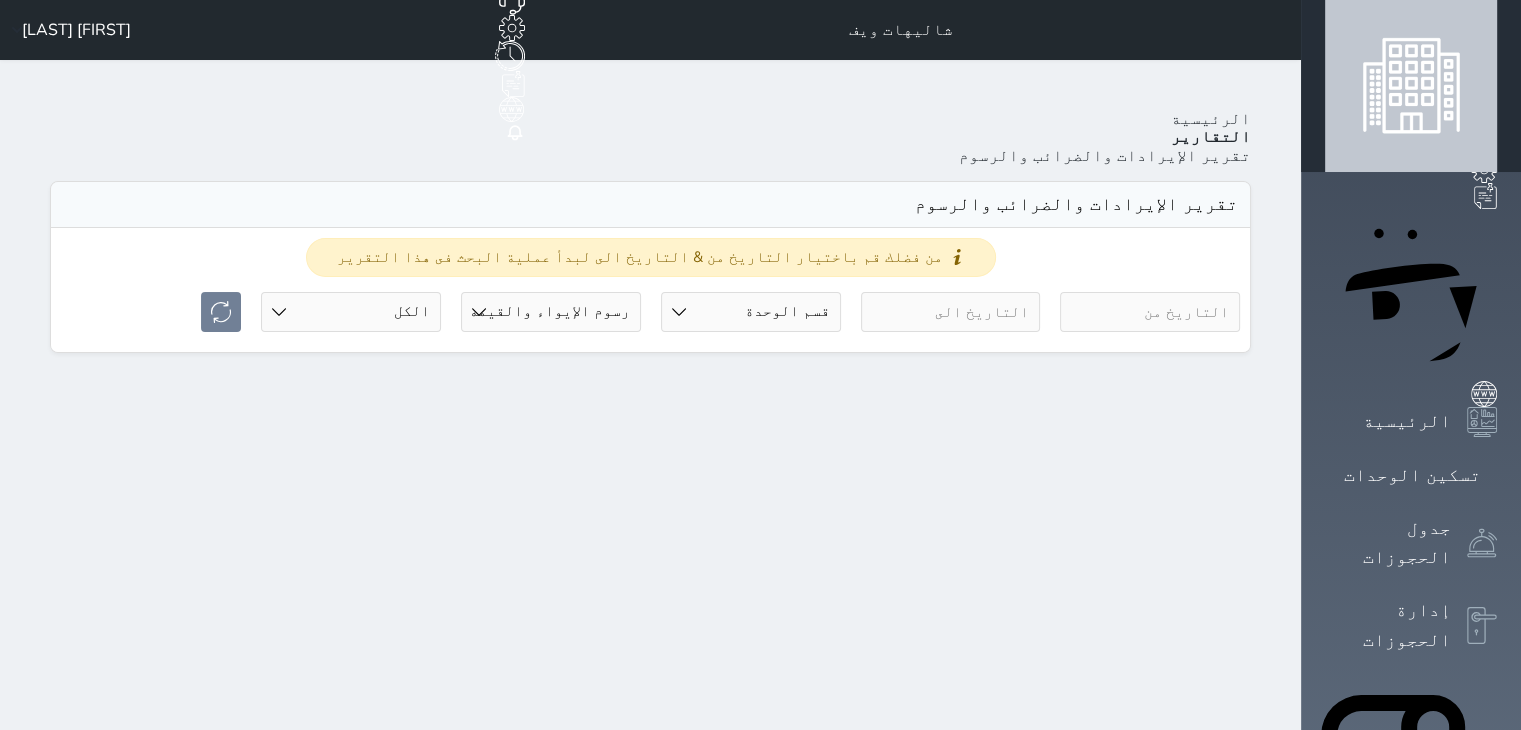 click on "قسم الوحدة   فيلا شاليهات 4 غرف مع صالة 6 غرف مع مسبح واطلالة 3 غرف مع مسبح بدون اطلالة 4 غرف مع مسبح بدون اطلالة 5 غرف مع مسبح واطلالة 4 غرف مع مسبح واطلالة
رسوم الإيواء
رسوم الإيواء والقيمه المضافة
حالة الحجز
الكل
لم يسجل دخول
تم الدخول
تم المغادرة
تم الدخول + تم المغادرة" at bounding box center [650, 317] 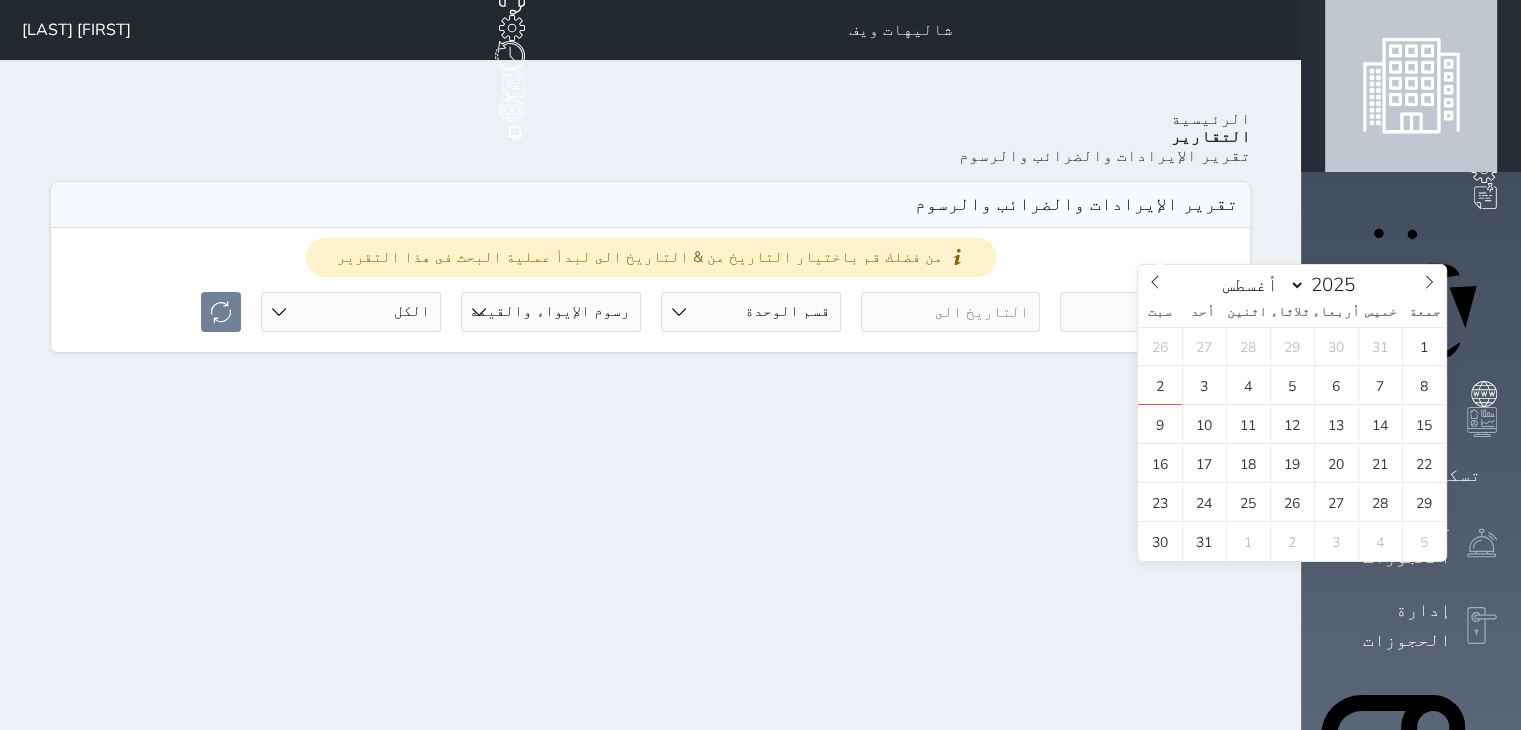 click at bounding box center [1150, 312] 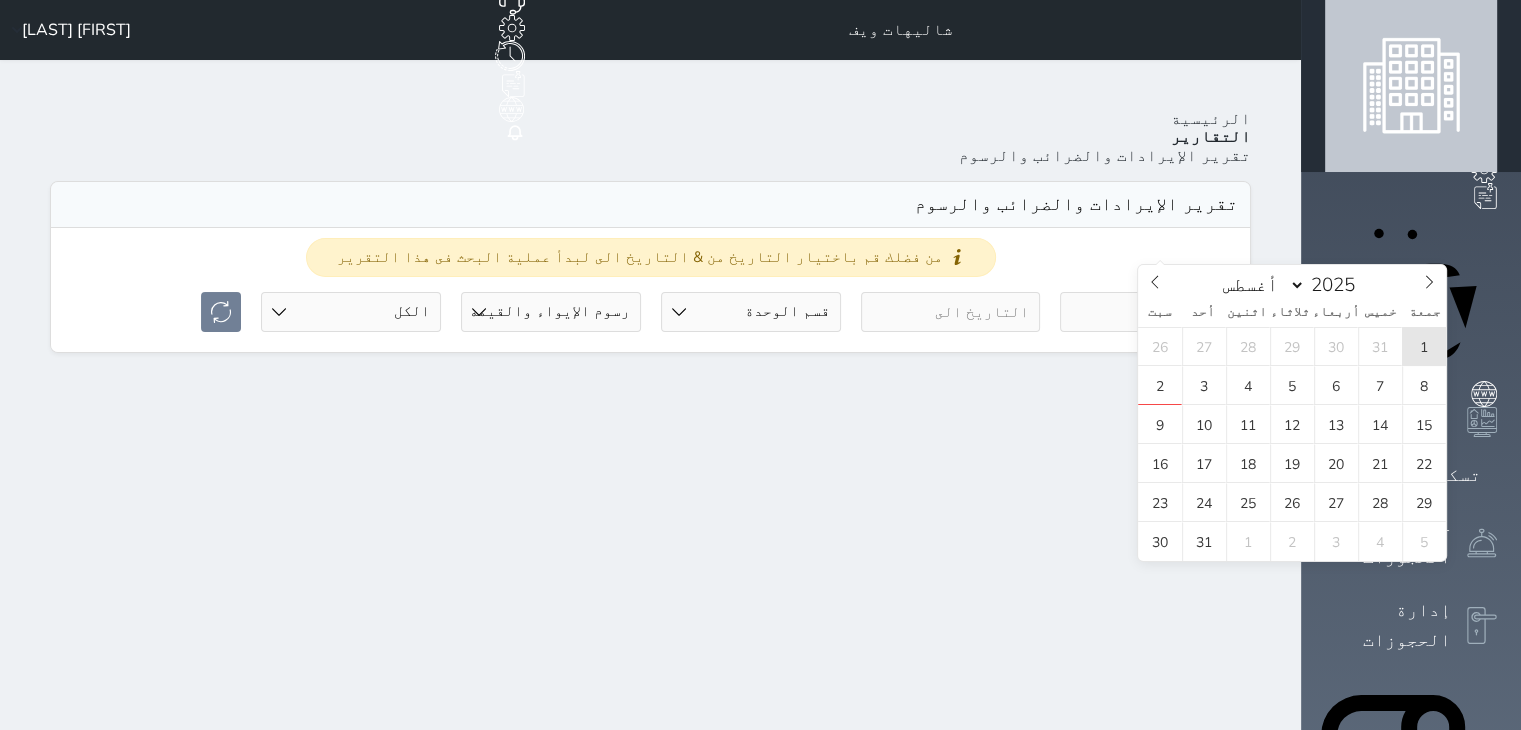 click on "1" at bounding box center (1424, 346) 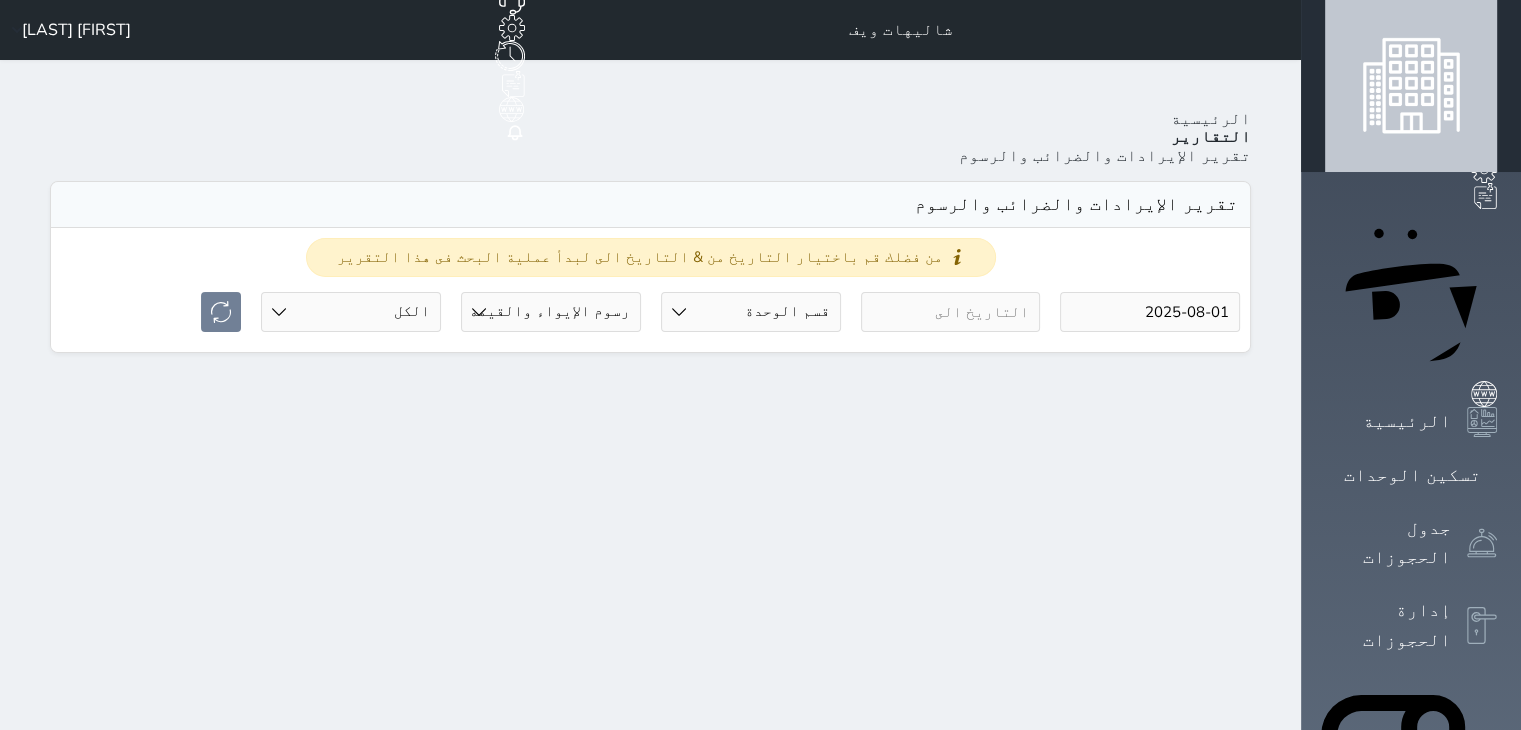 click at bounding box center [951, 312] 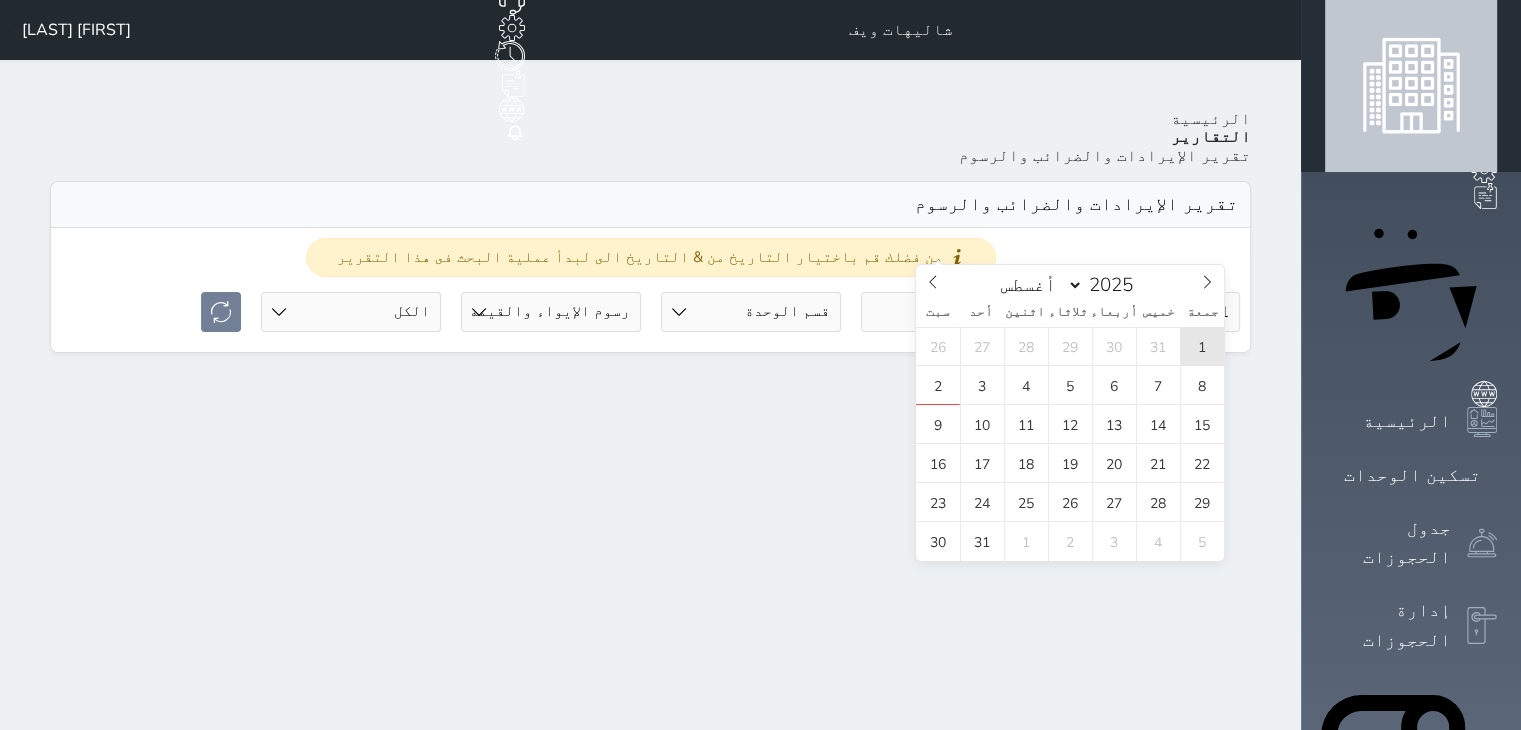 click on "1" at bounding box center [1202, 346] 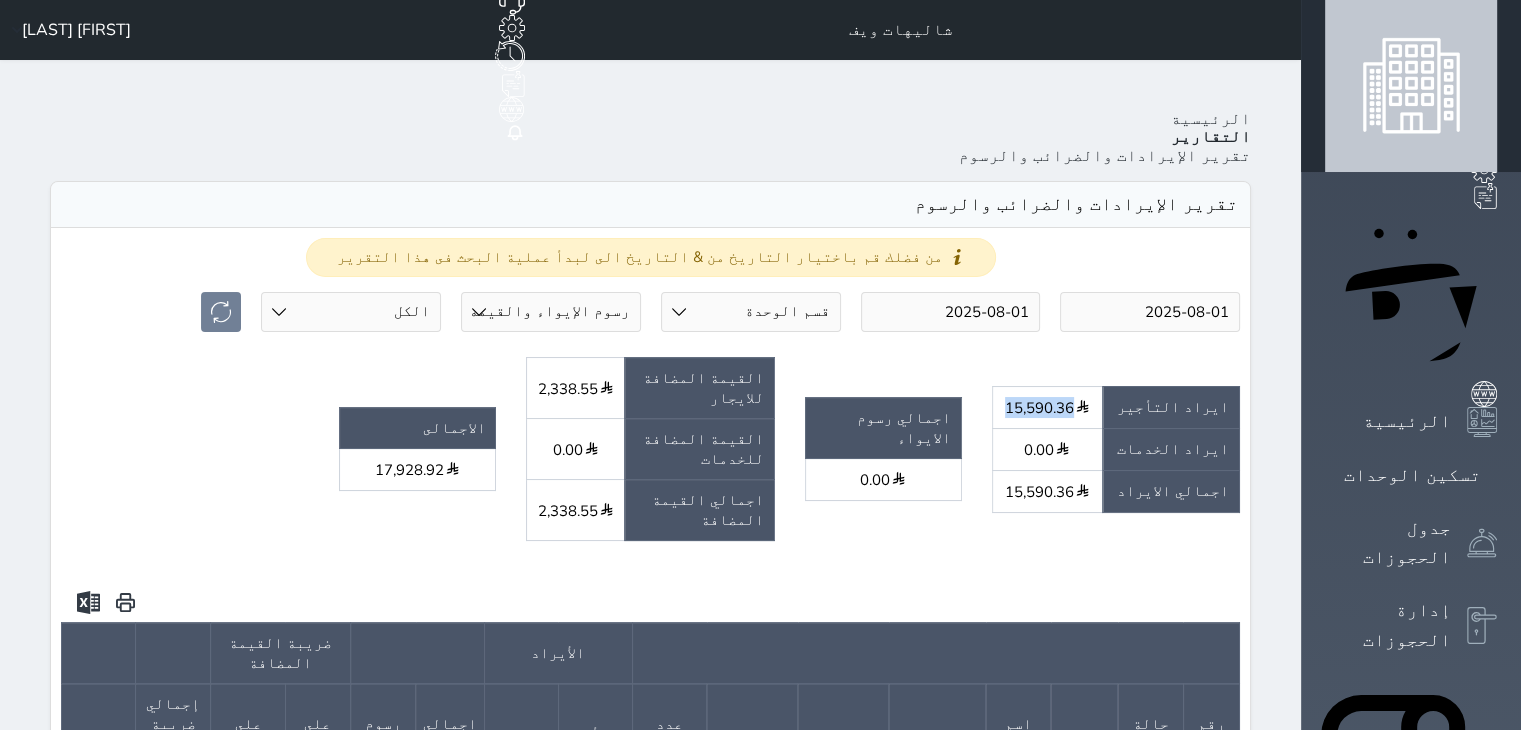 drag, startPoint x: 1113, startPoint y: 309, endPoint x: 1173, endPoint y: 309, distance: 60 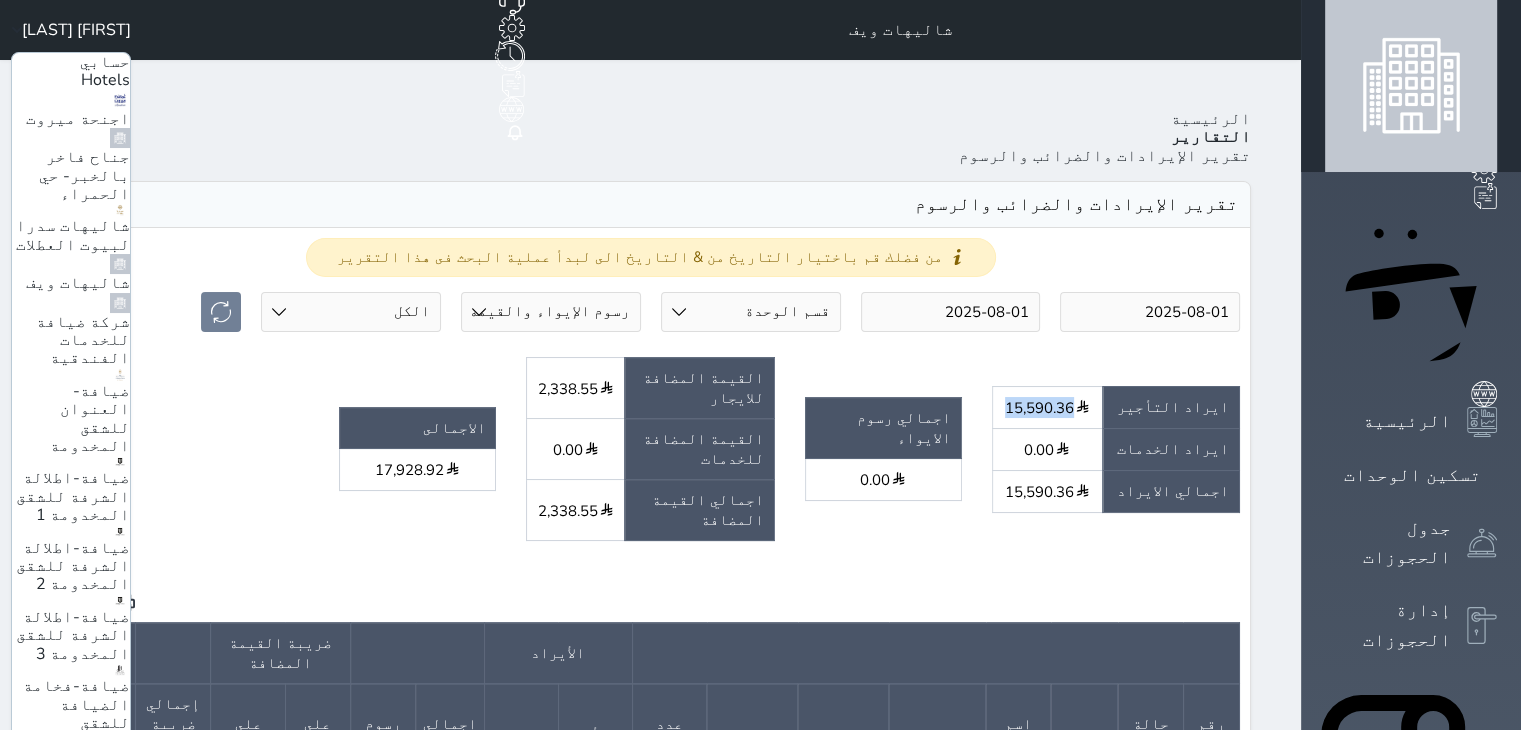click on "فخامة الضيافة 2 / شهري شنوي" at bounding box center (83, 974) 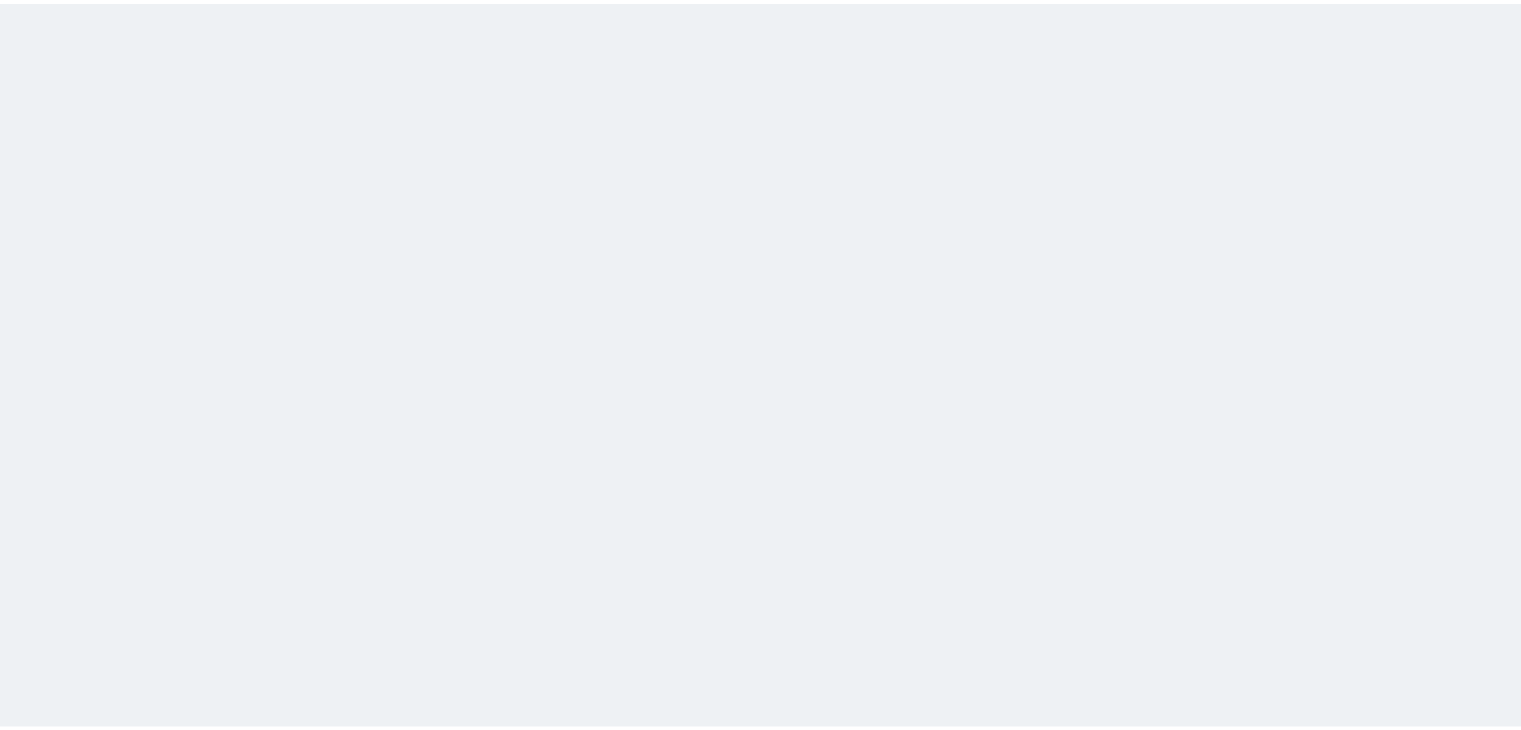 scroll, scrollTop: 0, scrollLeft: 0, axis: both 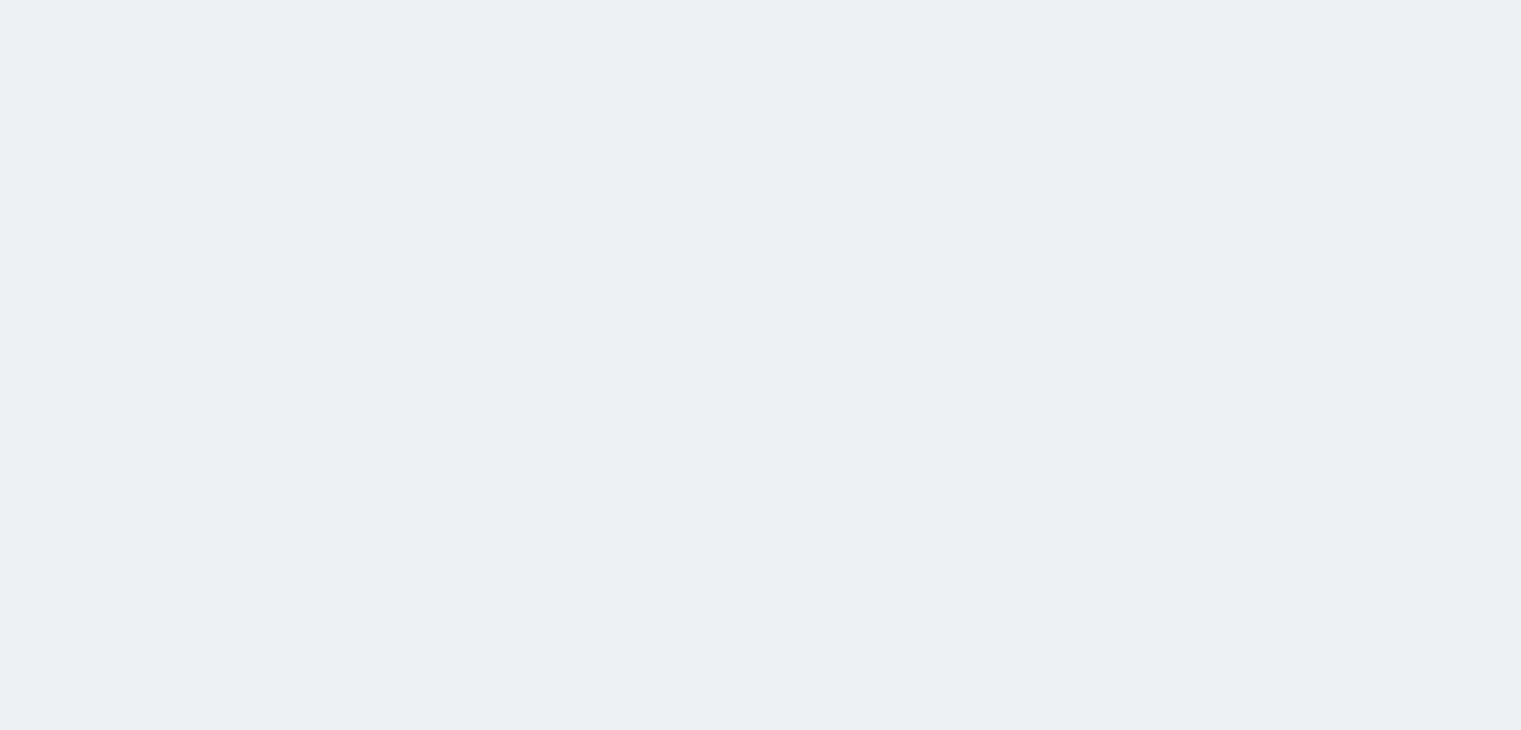 select on "full" 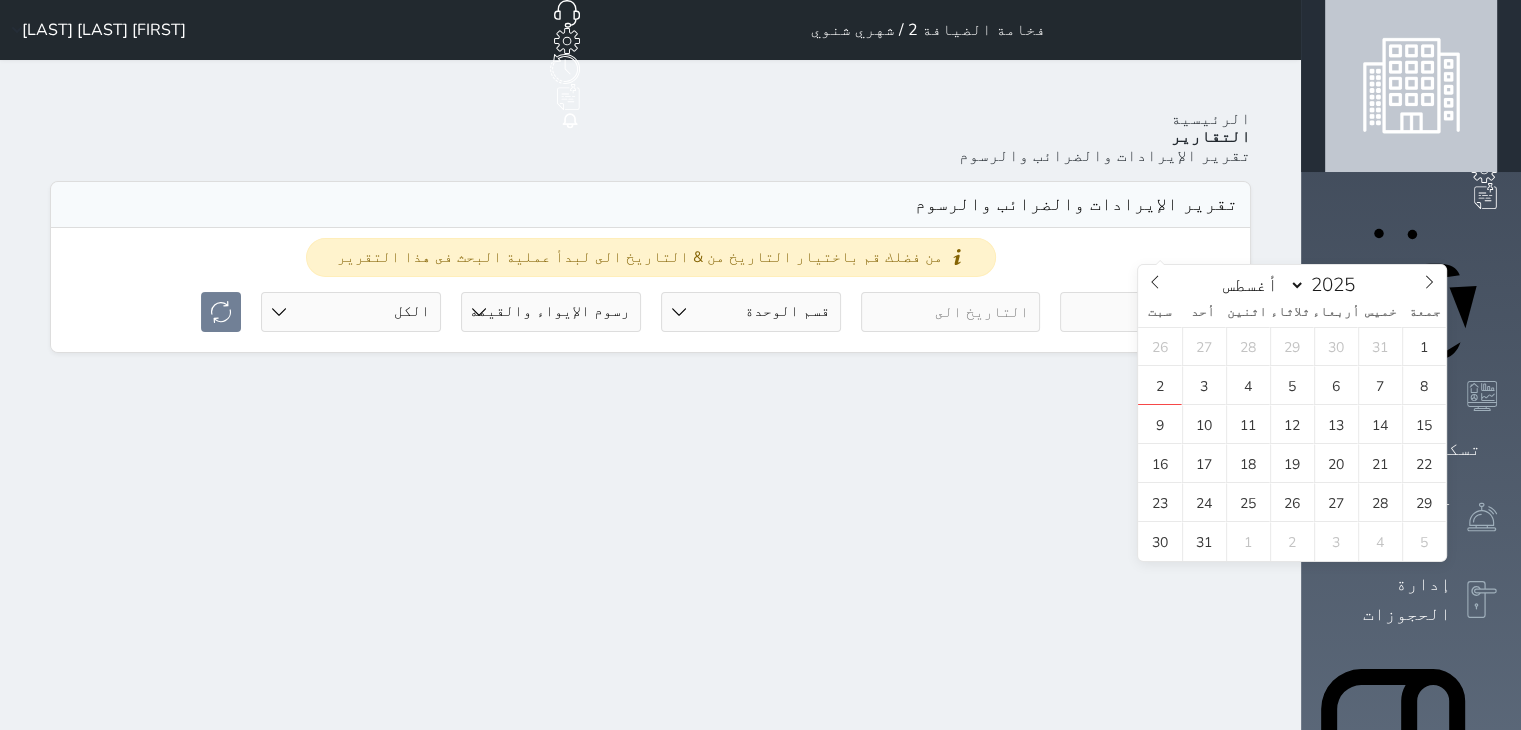 click at bounding box center [1150, 312] 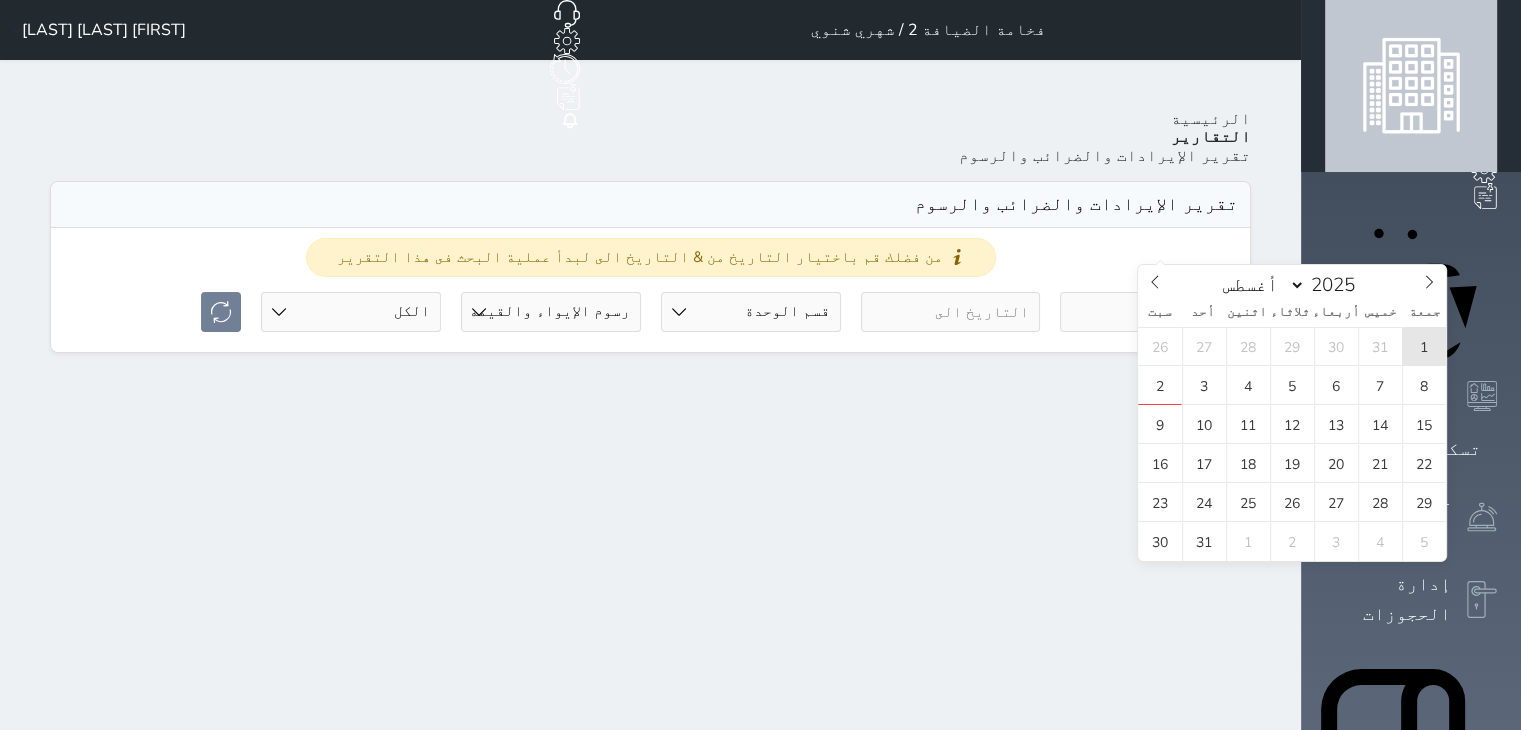 click on "1" at bounding box center [1424, 346] 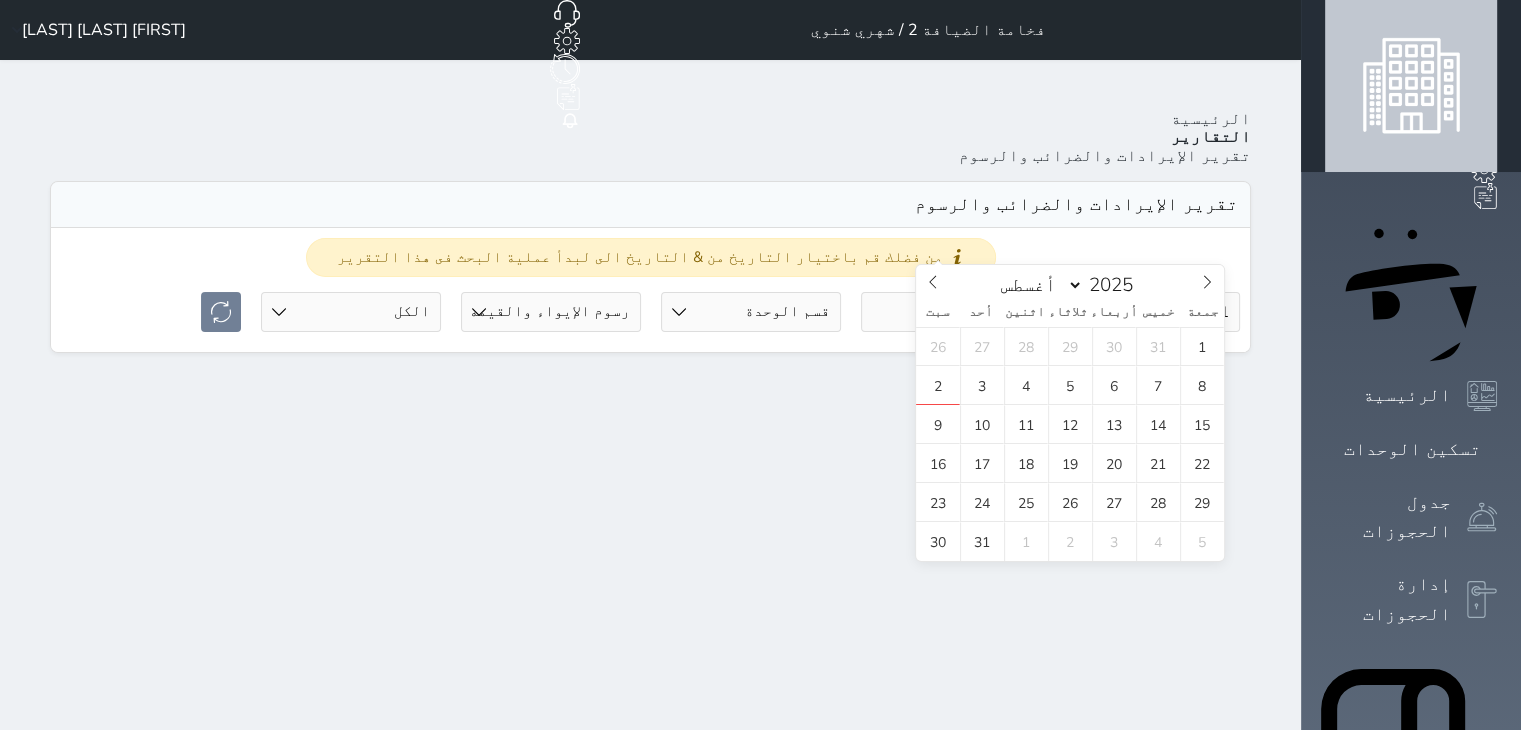 click at bounding box center (951, 312) 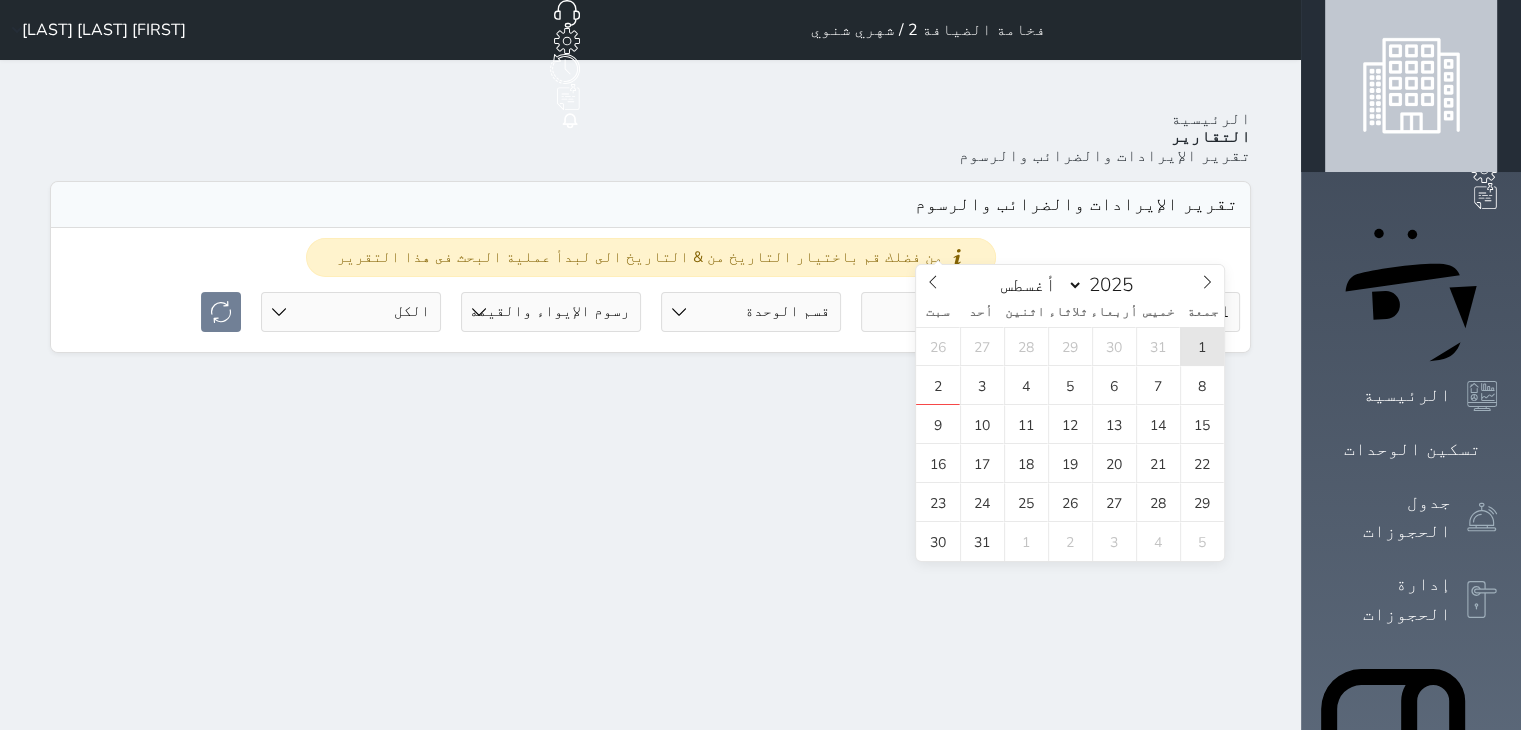 click on "1" at bounding box center [1202, 346] 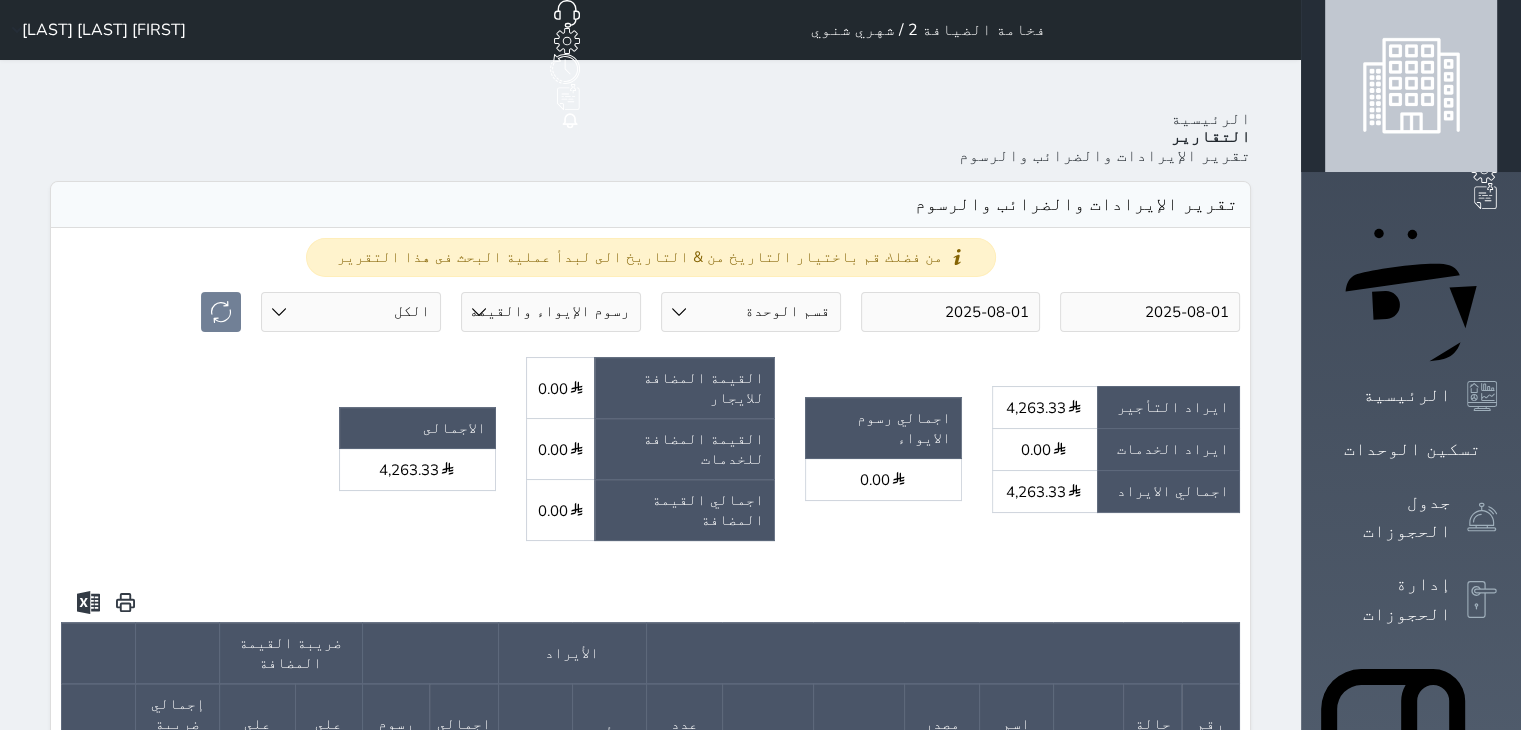 click on "4,263.33" at bounding box center [1044, 407] 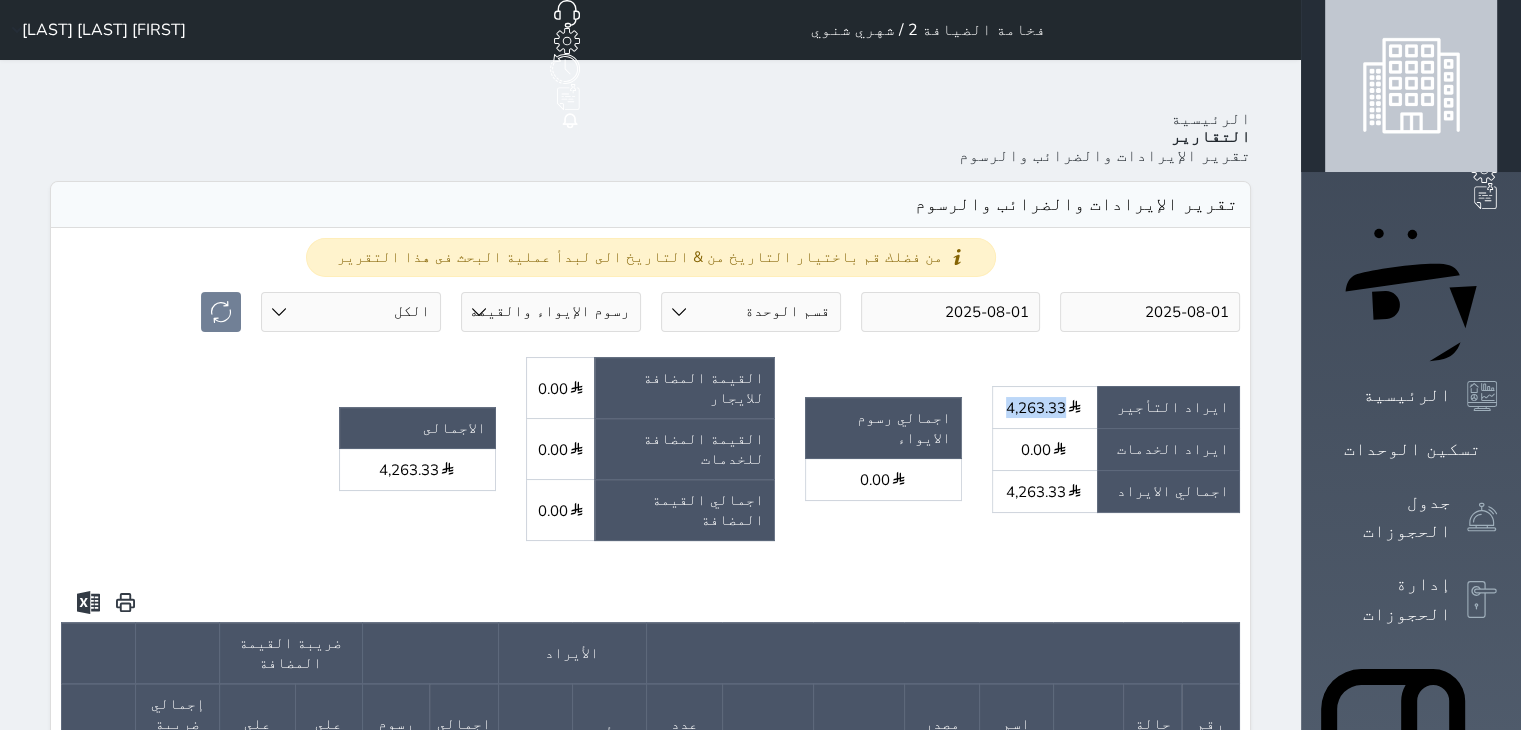 drag, startPoint x: 1115, startPoint y: 310, endPoint x: 1169, endPoint y: 314, distance: 54.147945 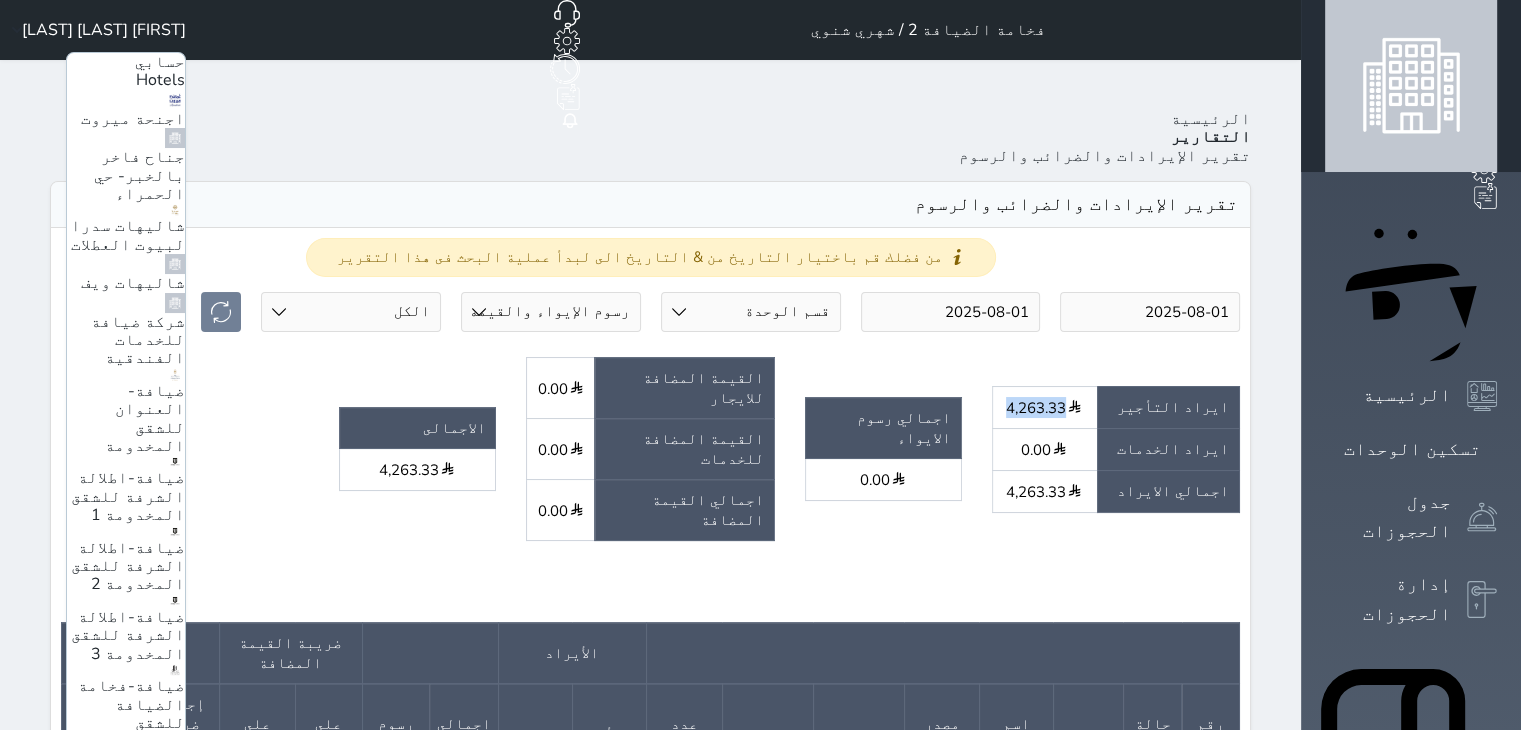 click on "شاليهات سدرا لبيوت العطلات" at bounding box center (128, 235) 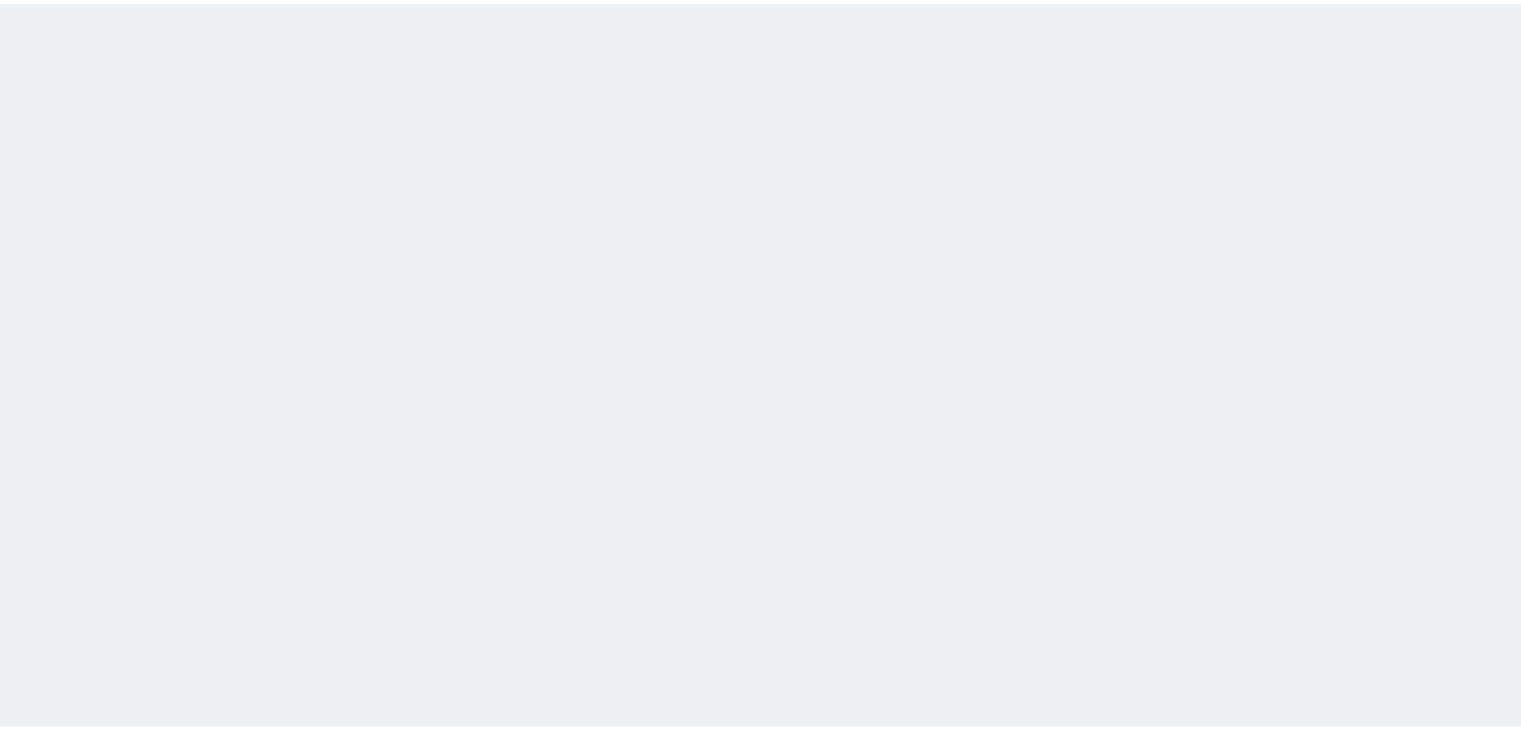 scroll, scrollTop: 0, scrollLeft: 0, axis: both 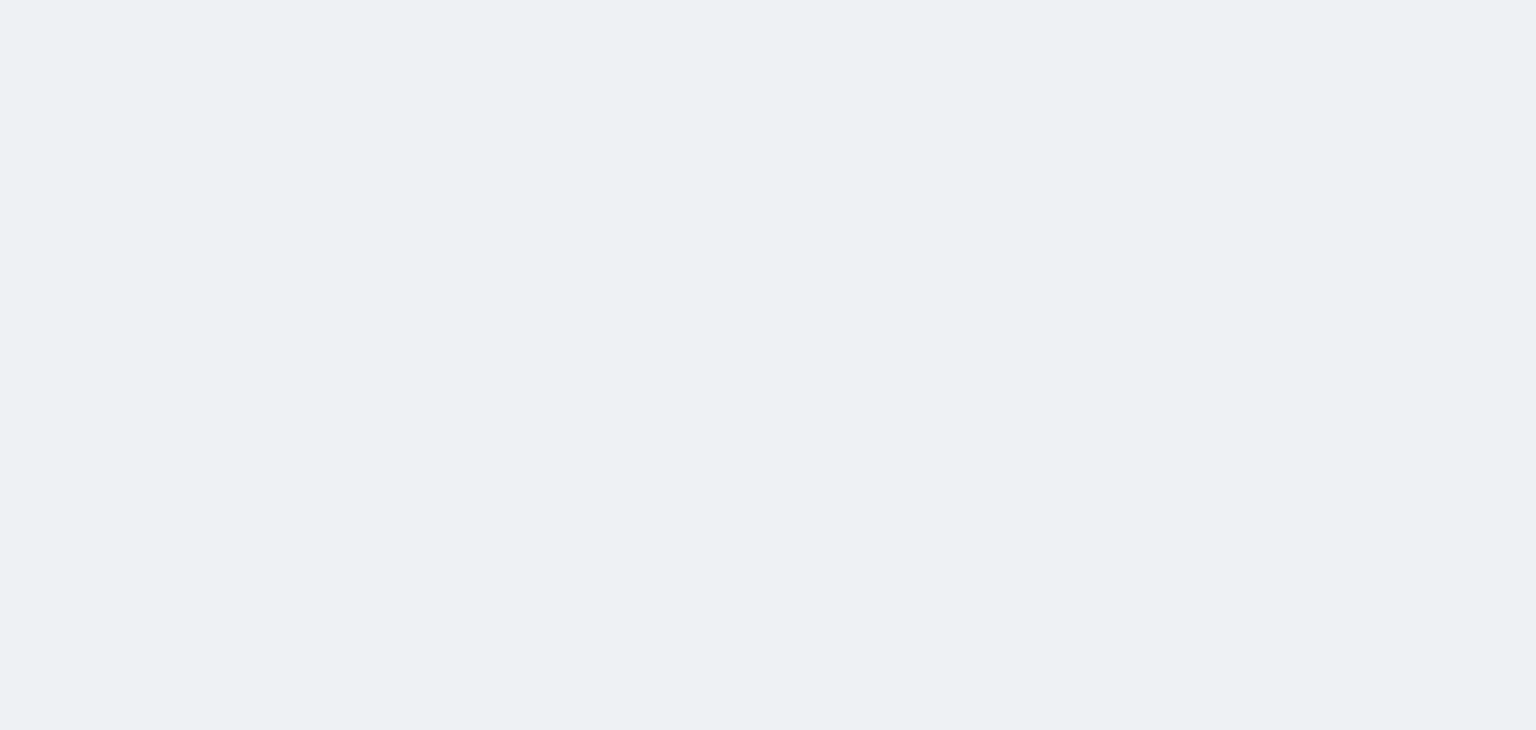 select on "full" 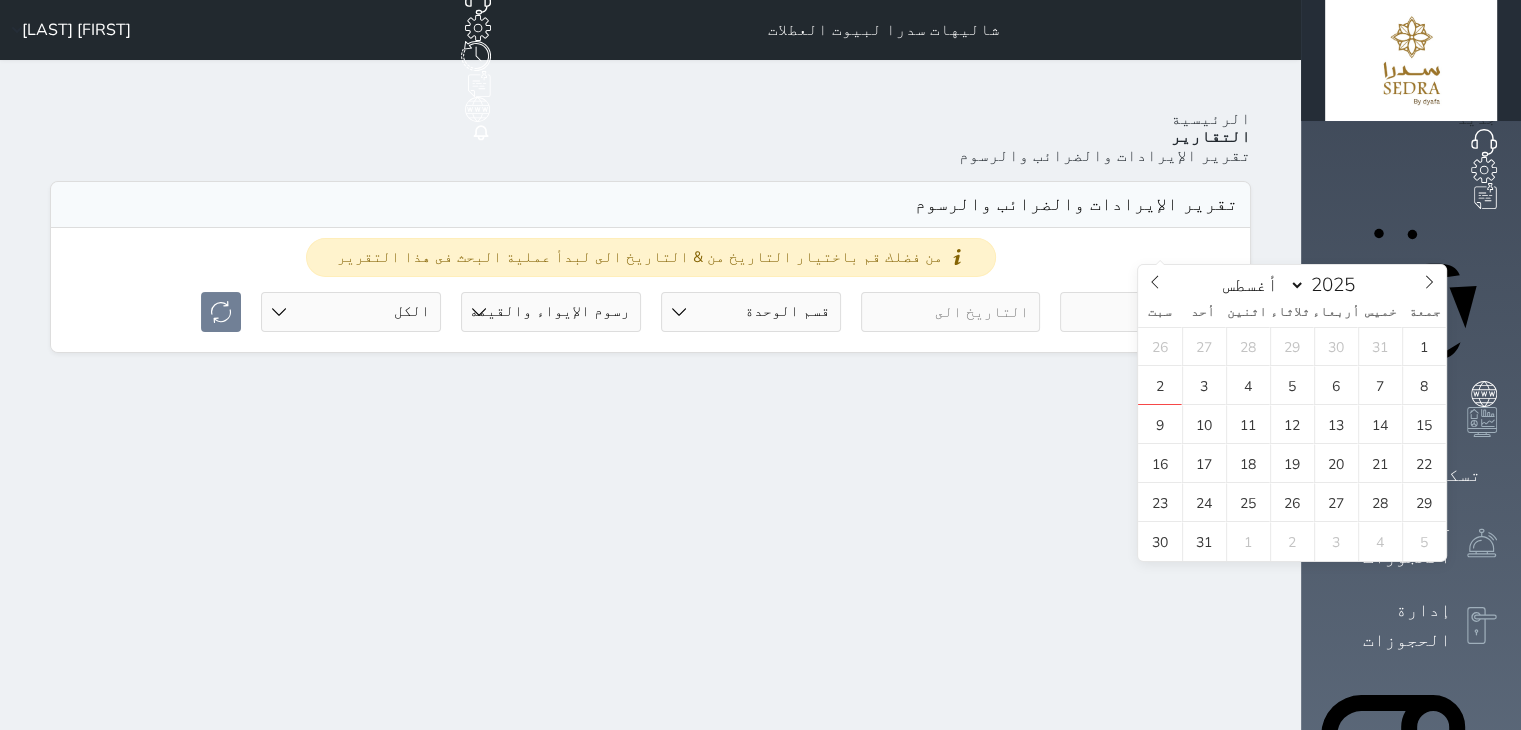 click at bounding box center [1150, 312] 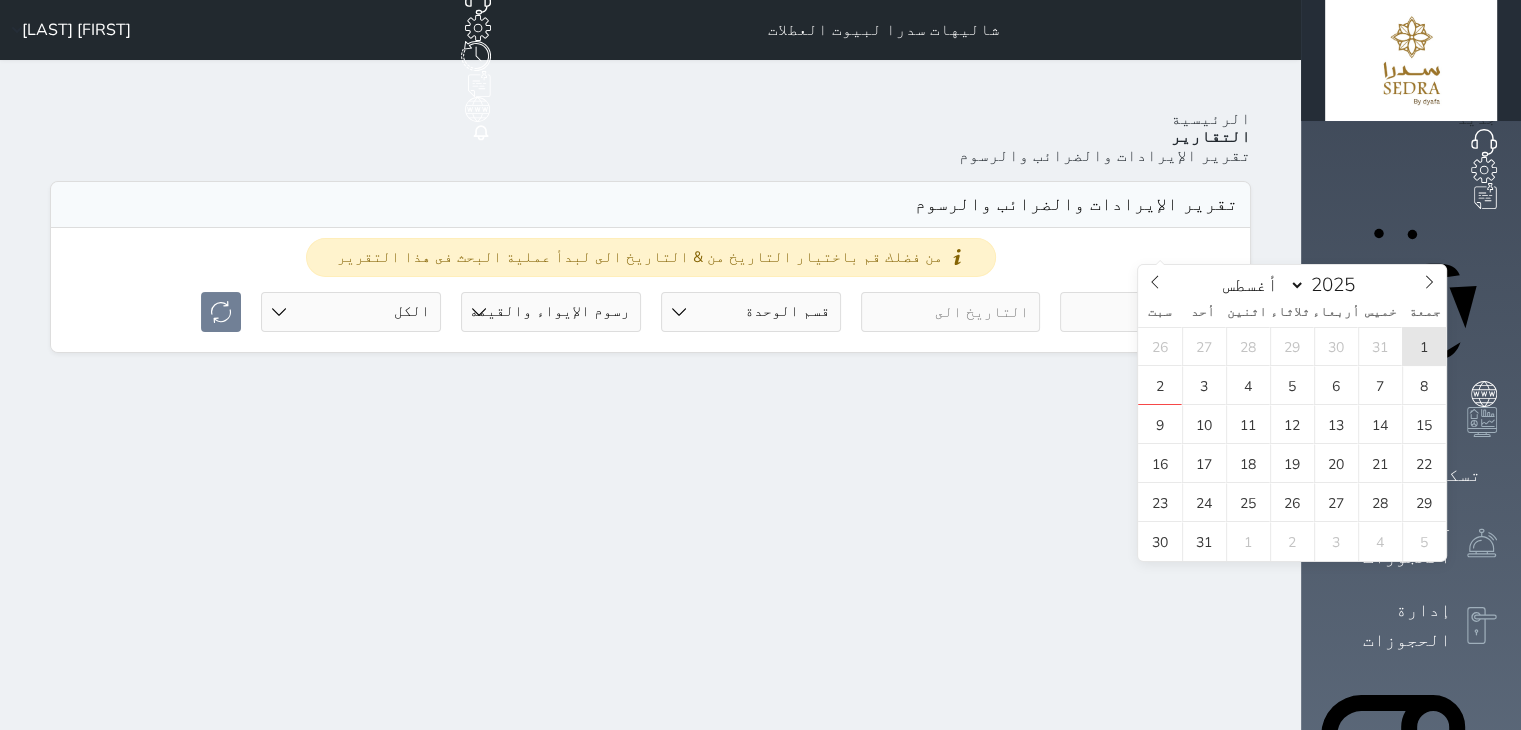 click on "1" at bounding box center [1424, 346] 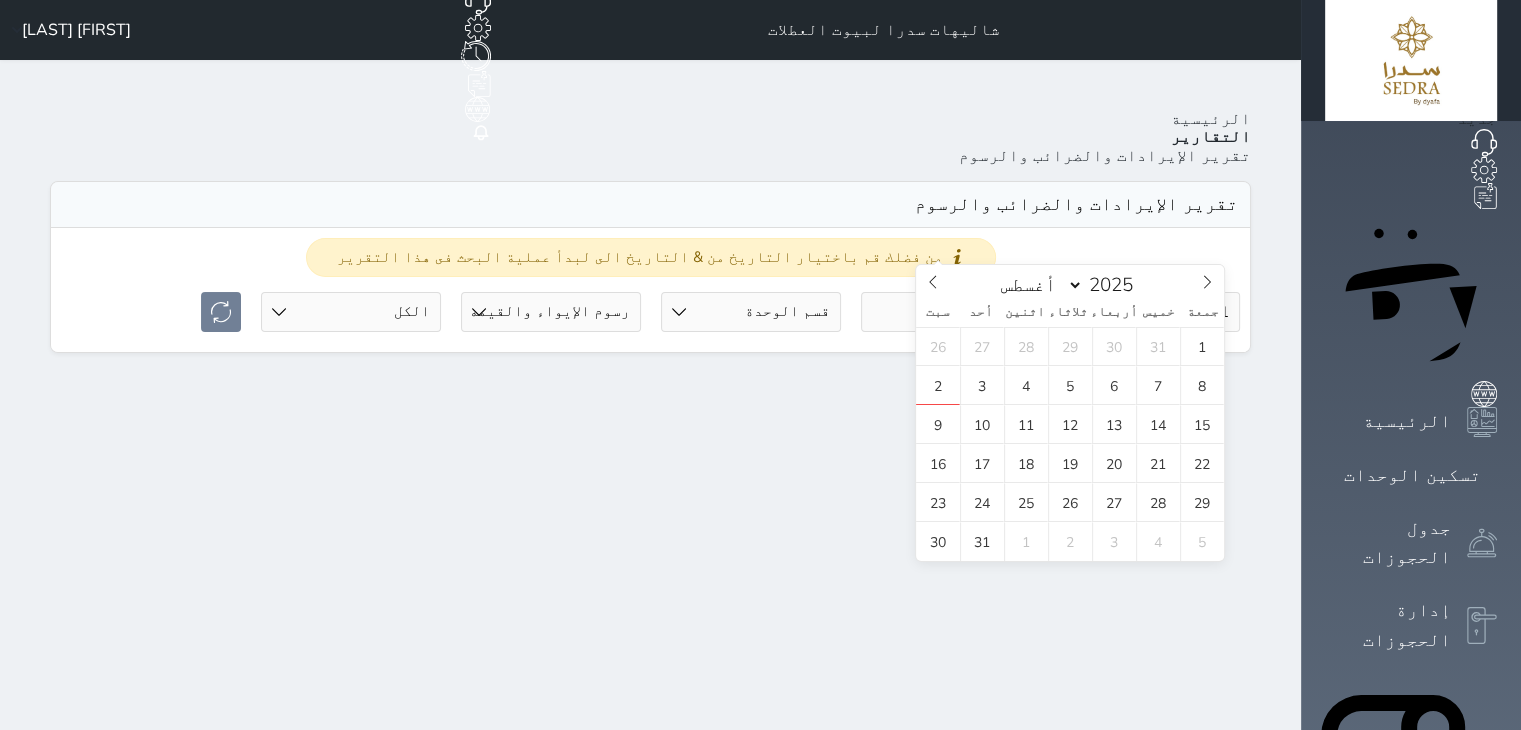 click at bounding box center (951, 312) 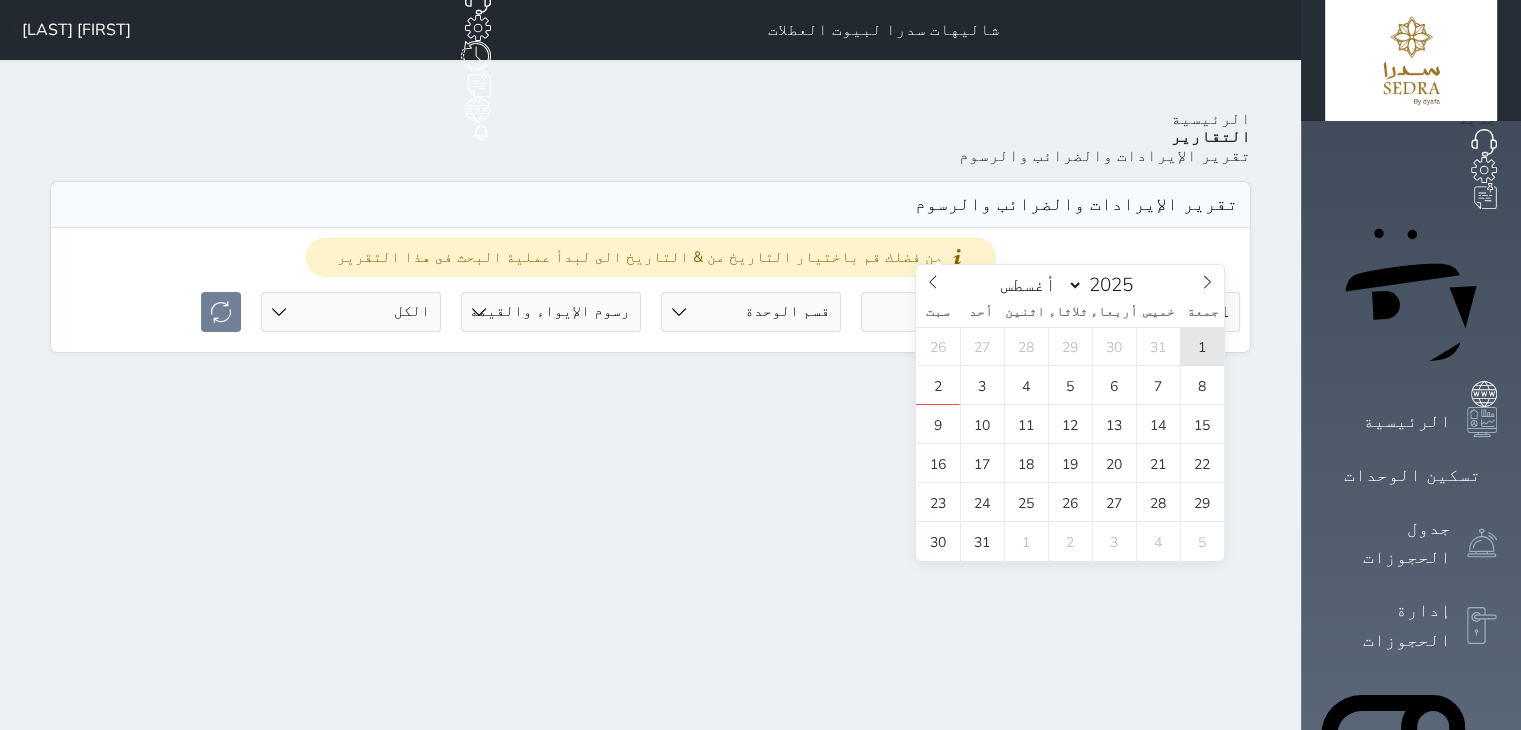 click on "1" at bounding box center (1202, 346) 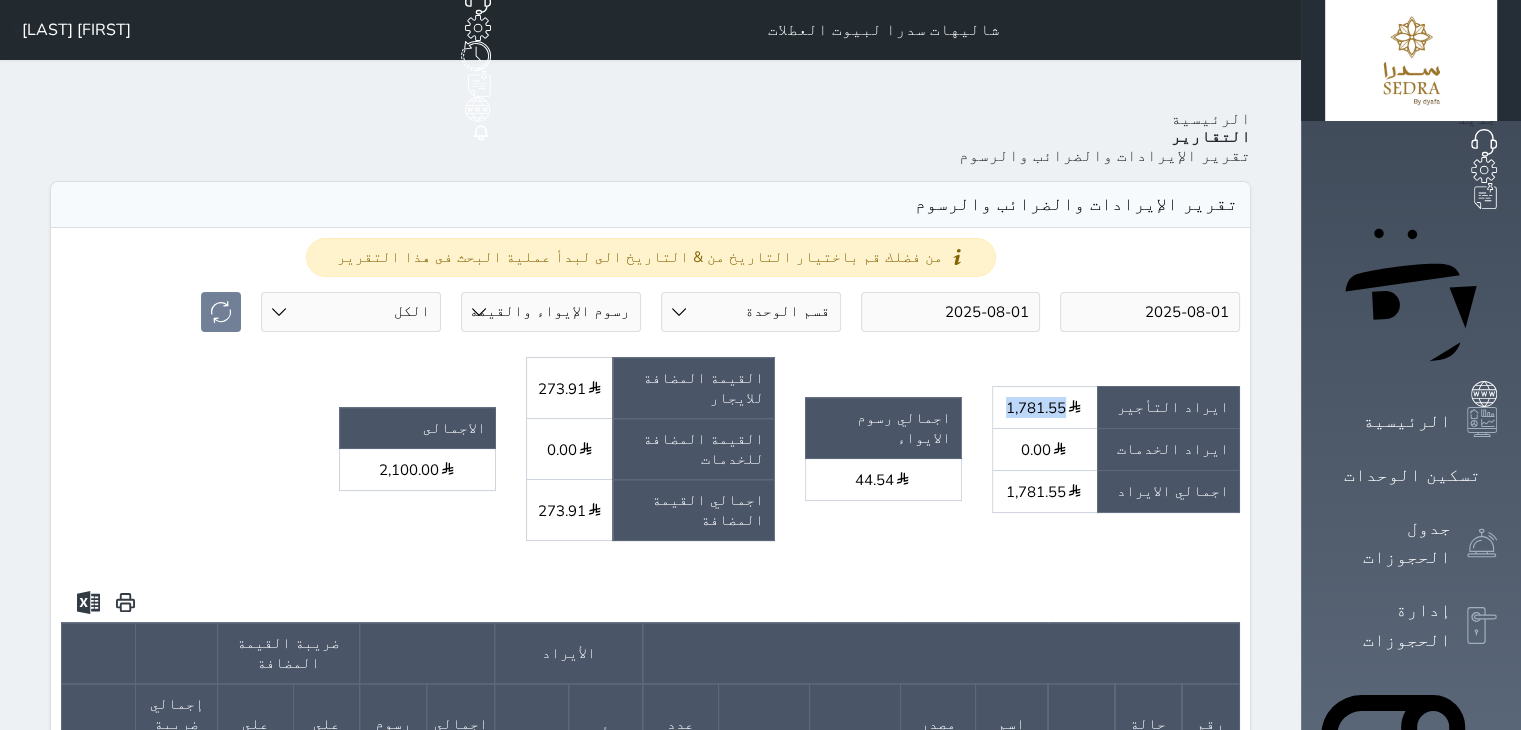 drag, startPoint x: 1115, startPoint y: 309, endPoint x: 1170, endPoint y: 306, distance: 55.081757 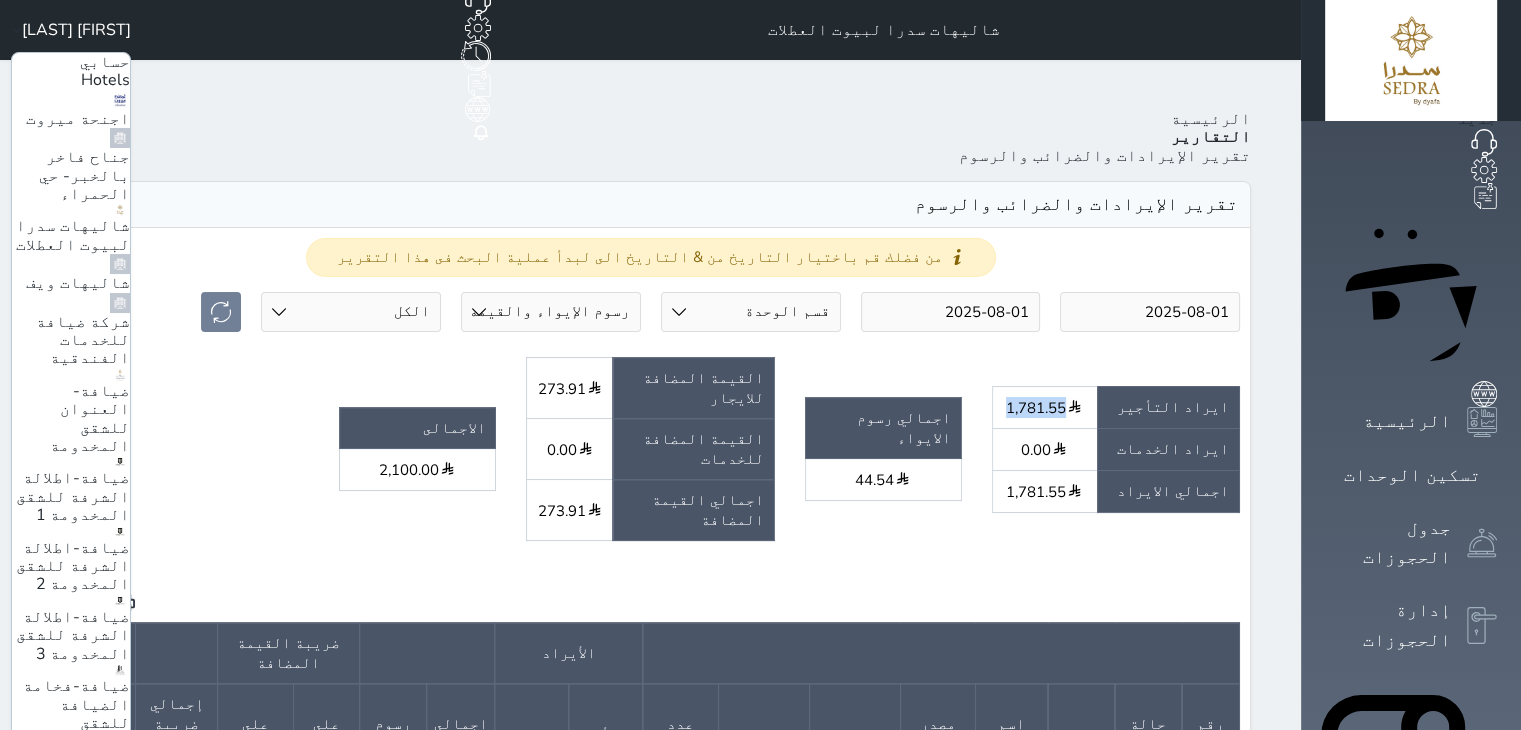 click on "ضيافة-فندق سدرا مكة" at bounding box center [81, 783] 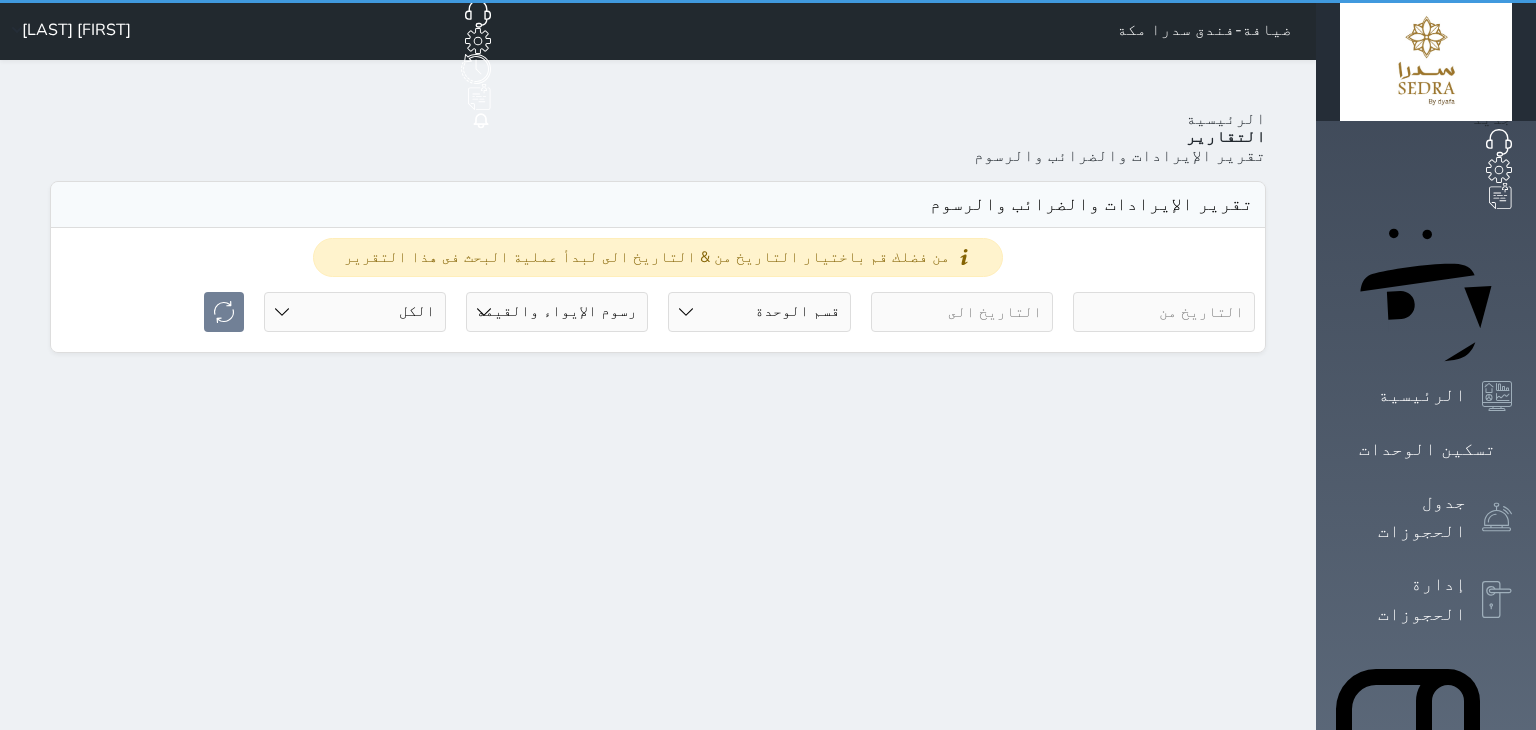 select on "full" 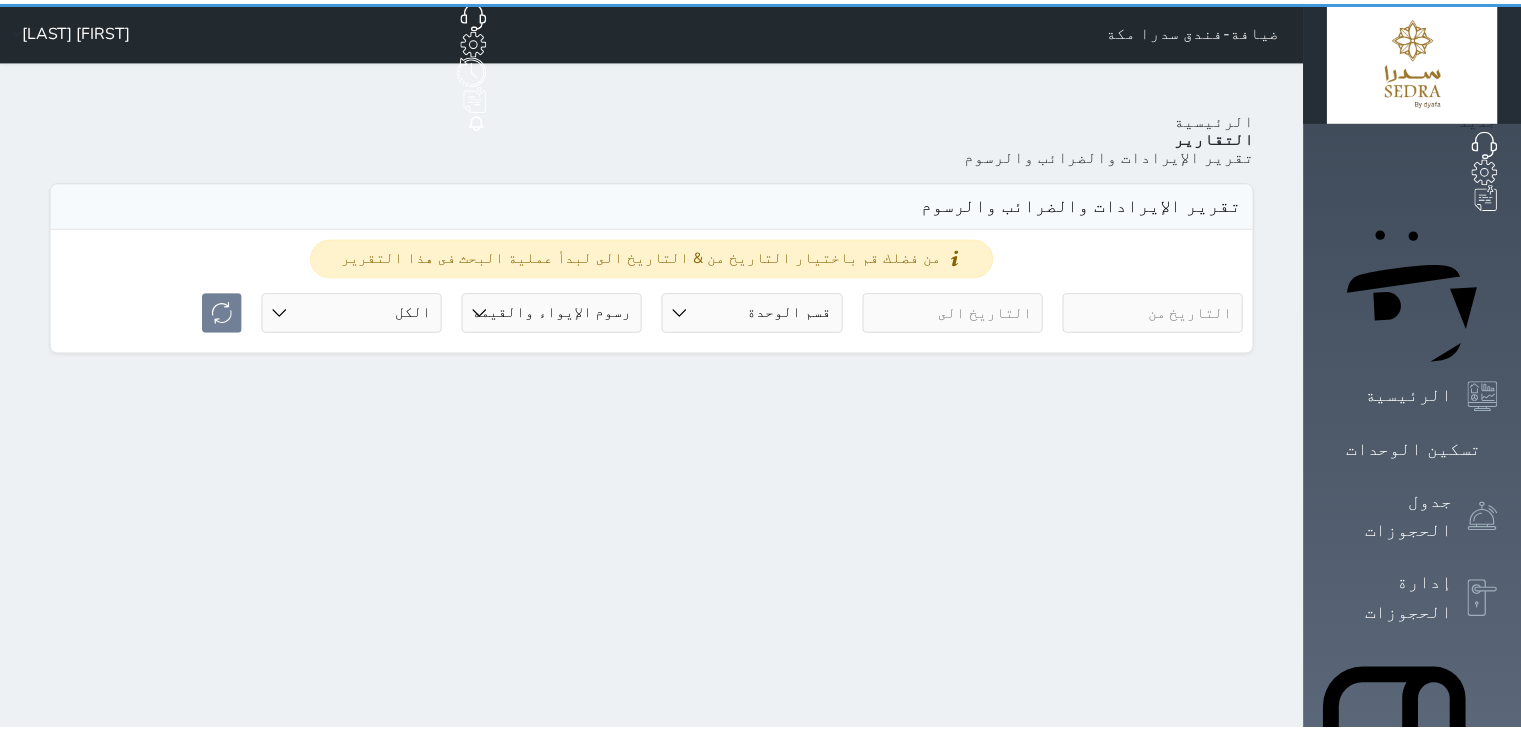 scroll, scrollTop: 0, scrollLeft: 0, axis: both 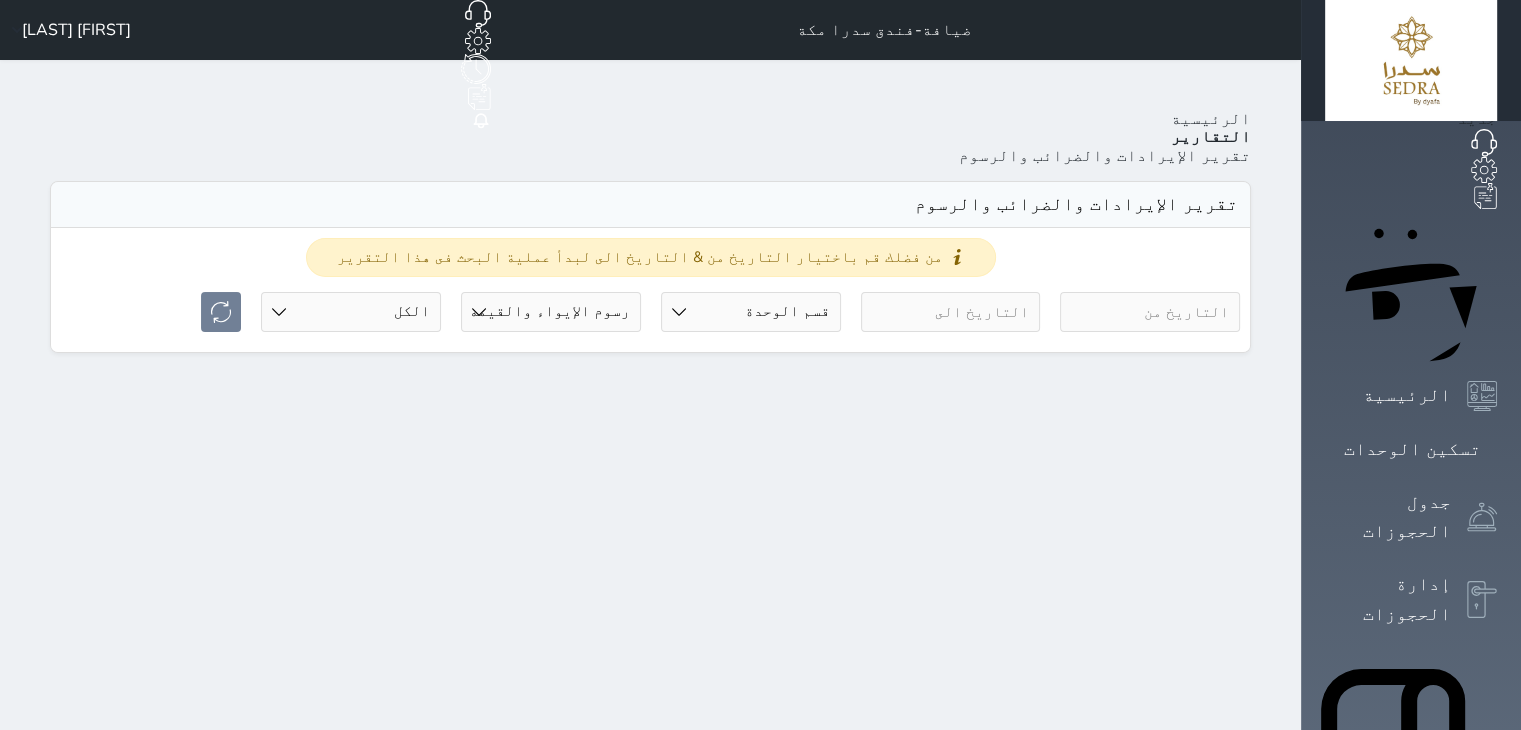 drag, startPoint x: 1219, startPoint y: 220, endPoint x: 1211, endPoint y: 240, distance: 21.540659 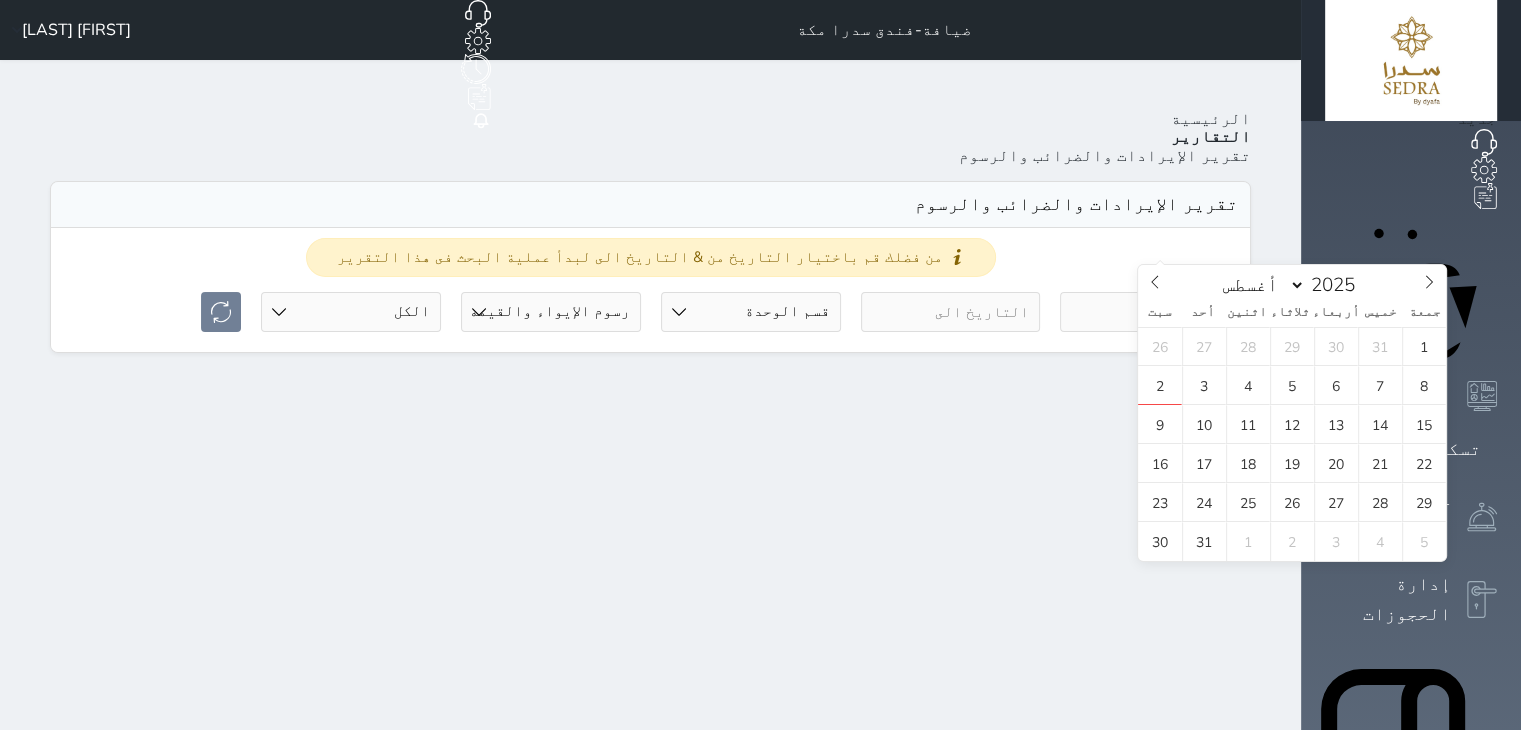 click at bounding box center [1150, 312] 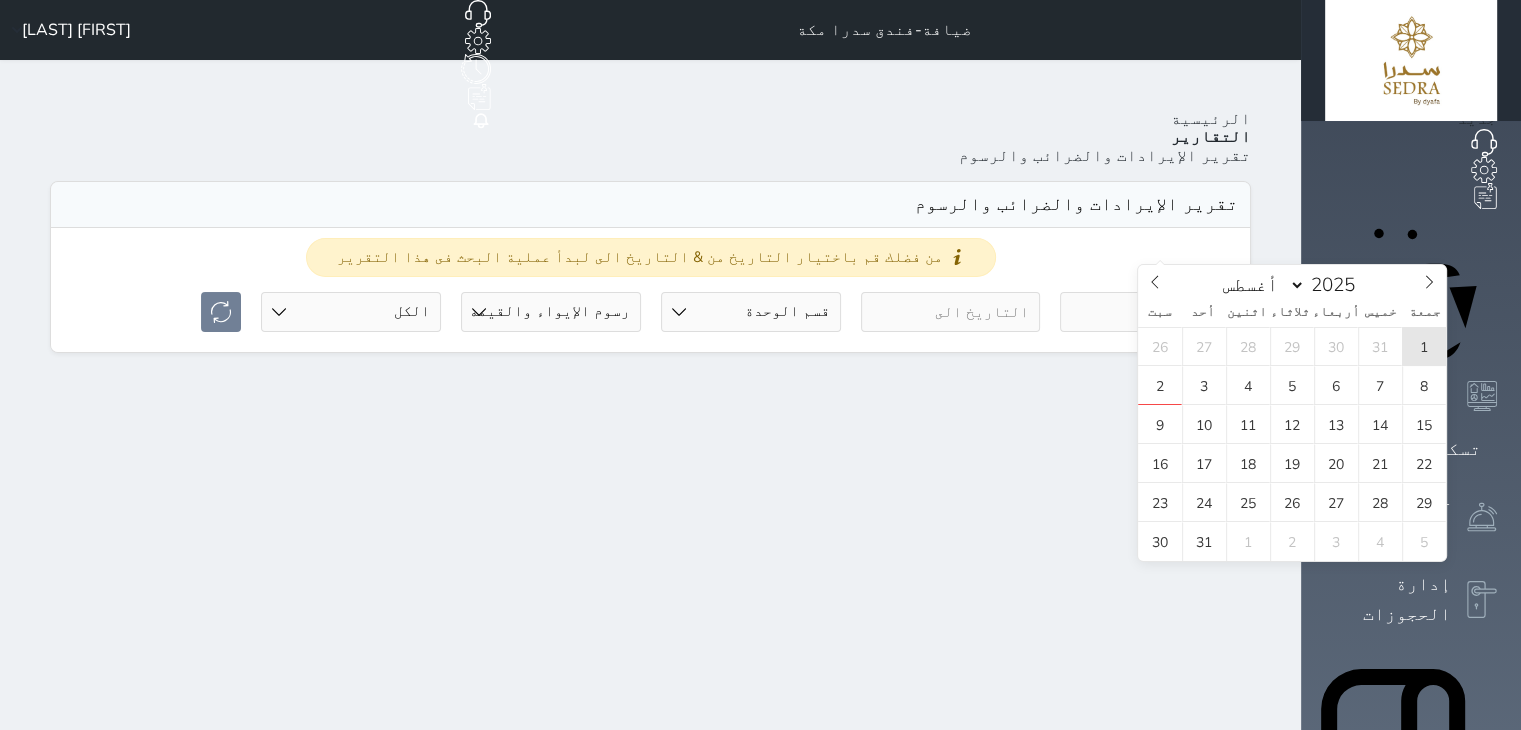click on "1" at bounding box center (1424, 346) 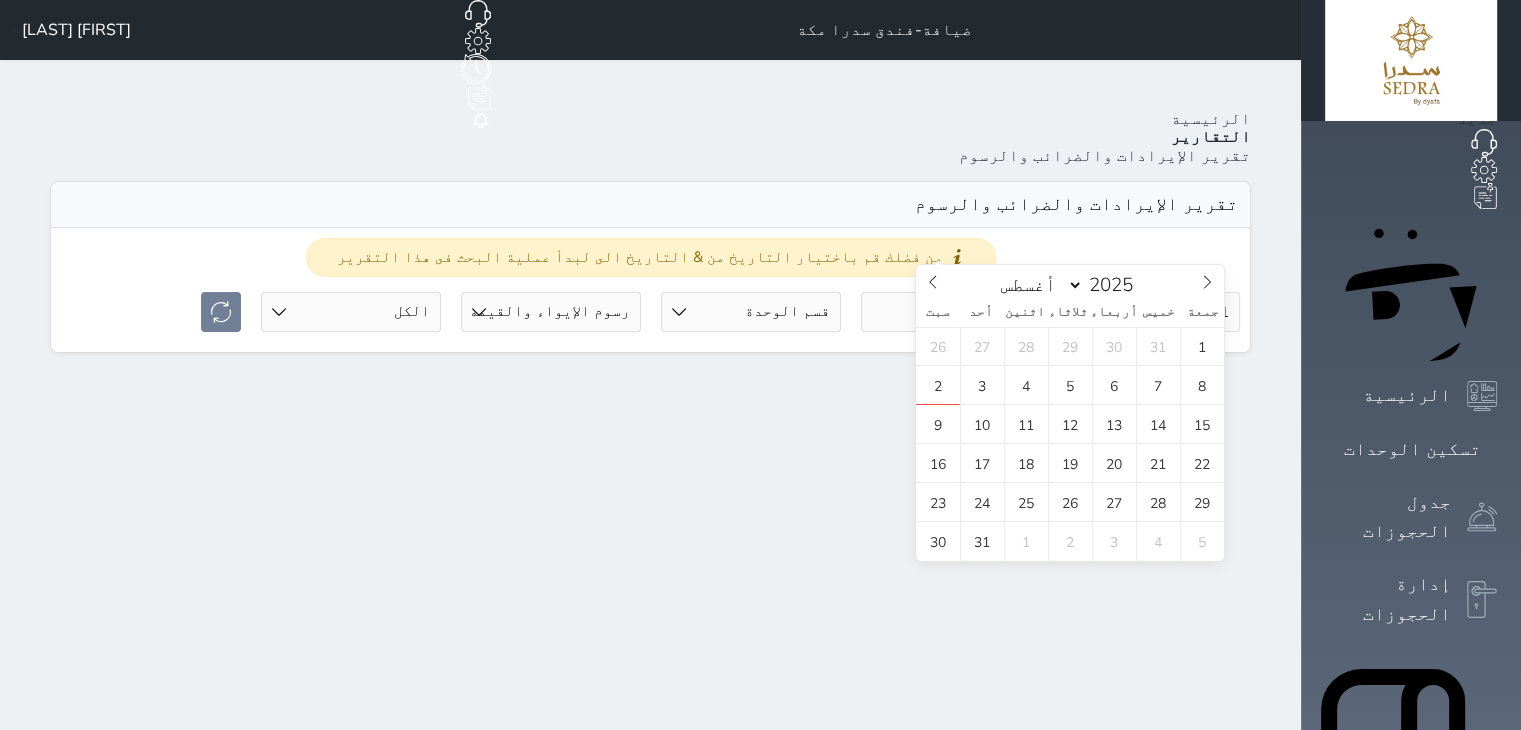 click at bounding box center [951, 312] 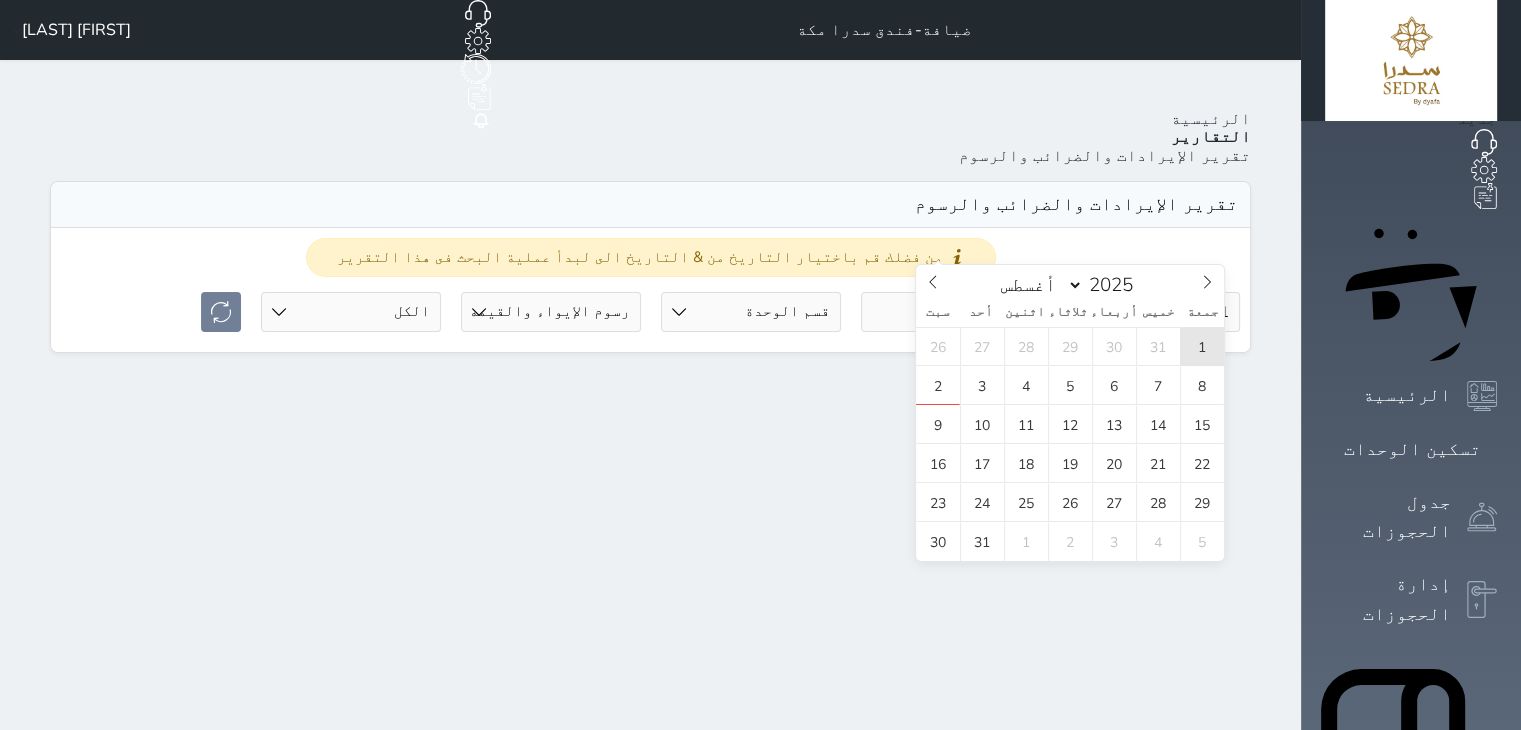 click on "1" at bounding box center [1202, 346] 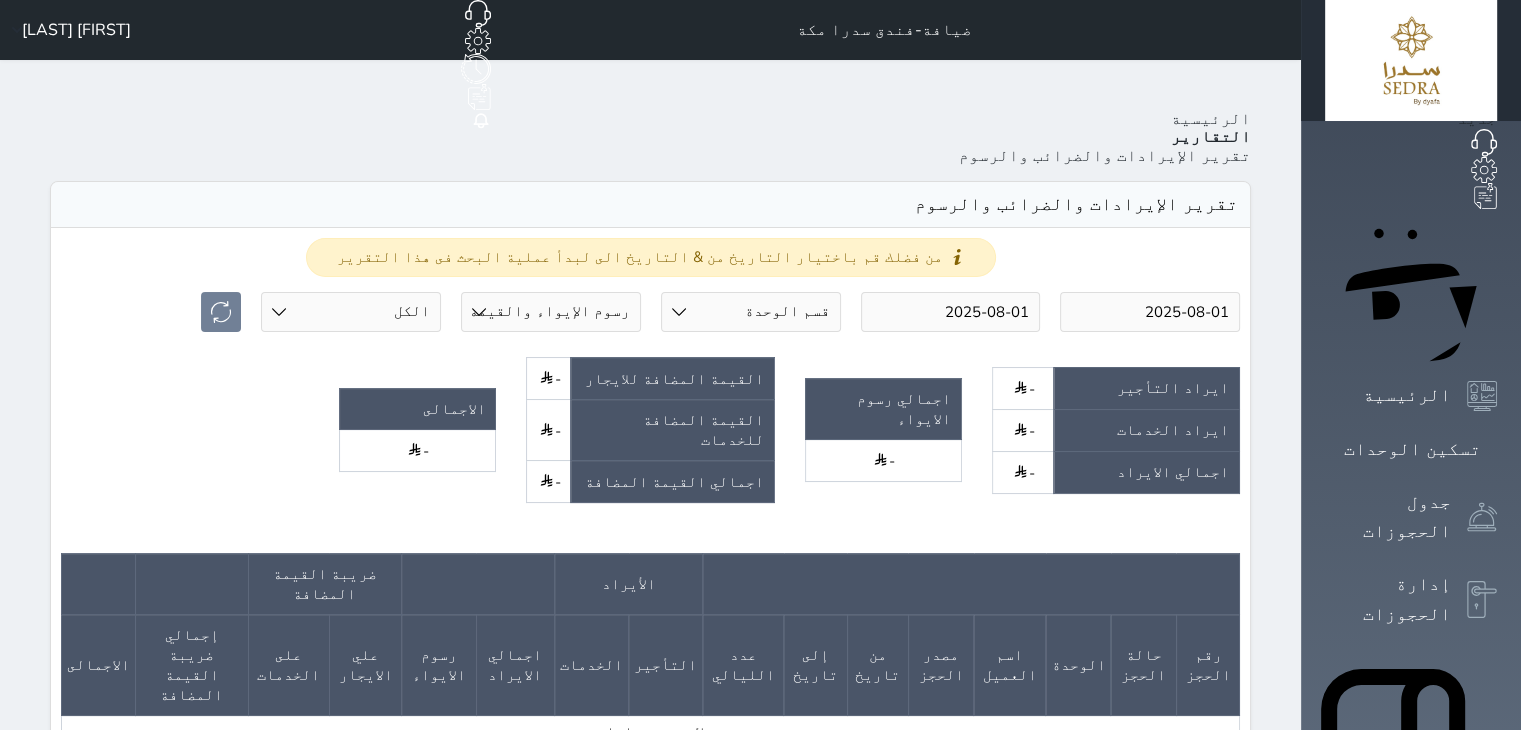 drag, startPoint x: 93, startPoint y: 10, endPoint x: 90, endPoint y: 30, distance: 20.22375 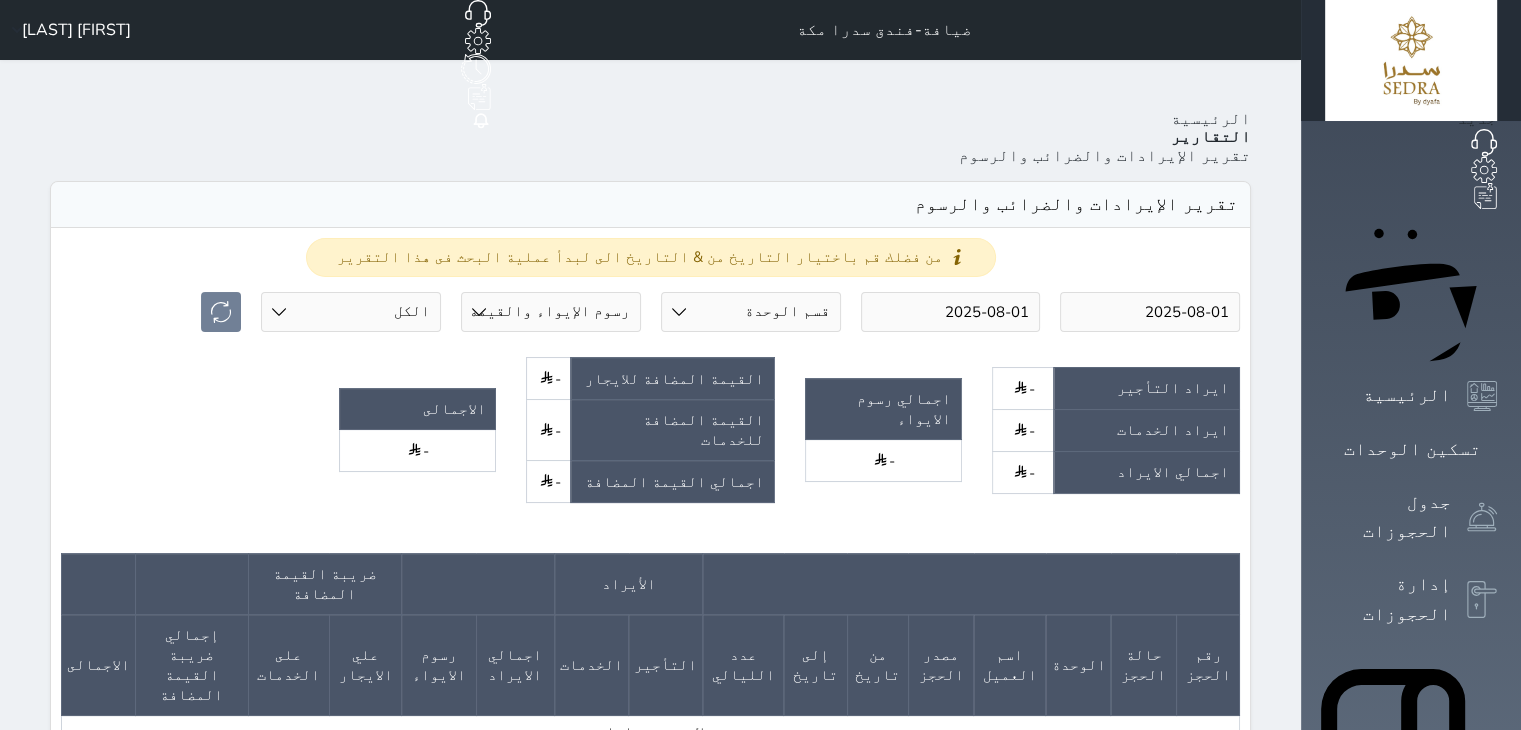 click on "ضيافة-فندق سدرا مكة
حجز جماعي جديد   حجز جديد   مرتبط مع منصة زاتكا المرحلة الثانية   مرتبط مع شموس   مرتبط مع المنصة الوطنية للرصد السياحي             إشعار   الغرفة   النزيل   المصدر
Moudhi Yahya Harisi" at bounding box center [650, 30] 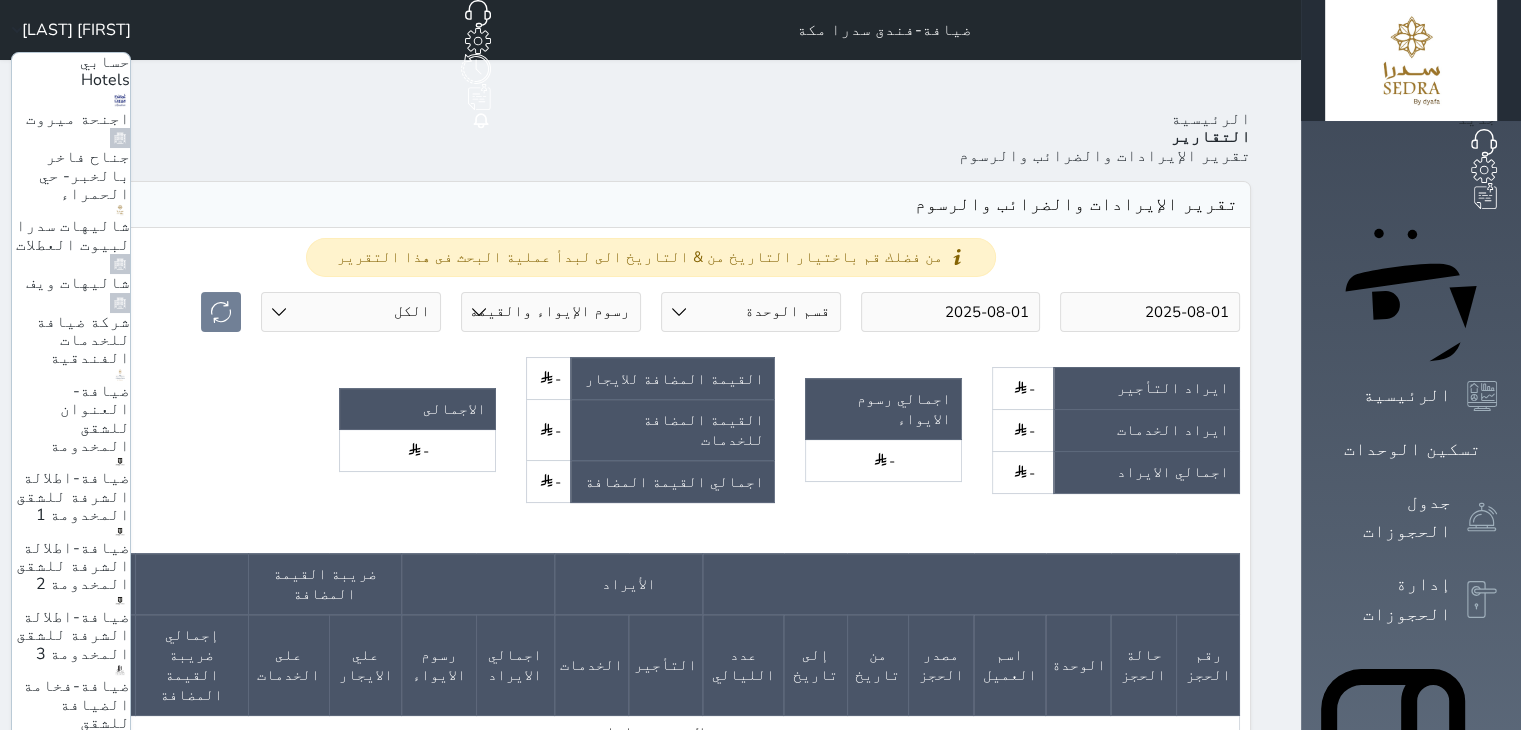 click on "ضيافة-فندق كارم راس تنورة" at bounding box center [81, 899] 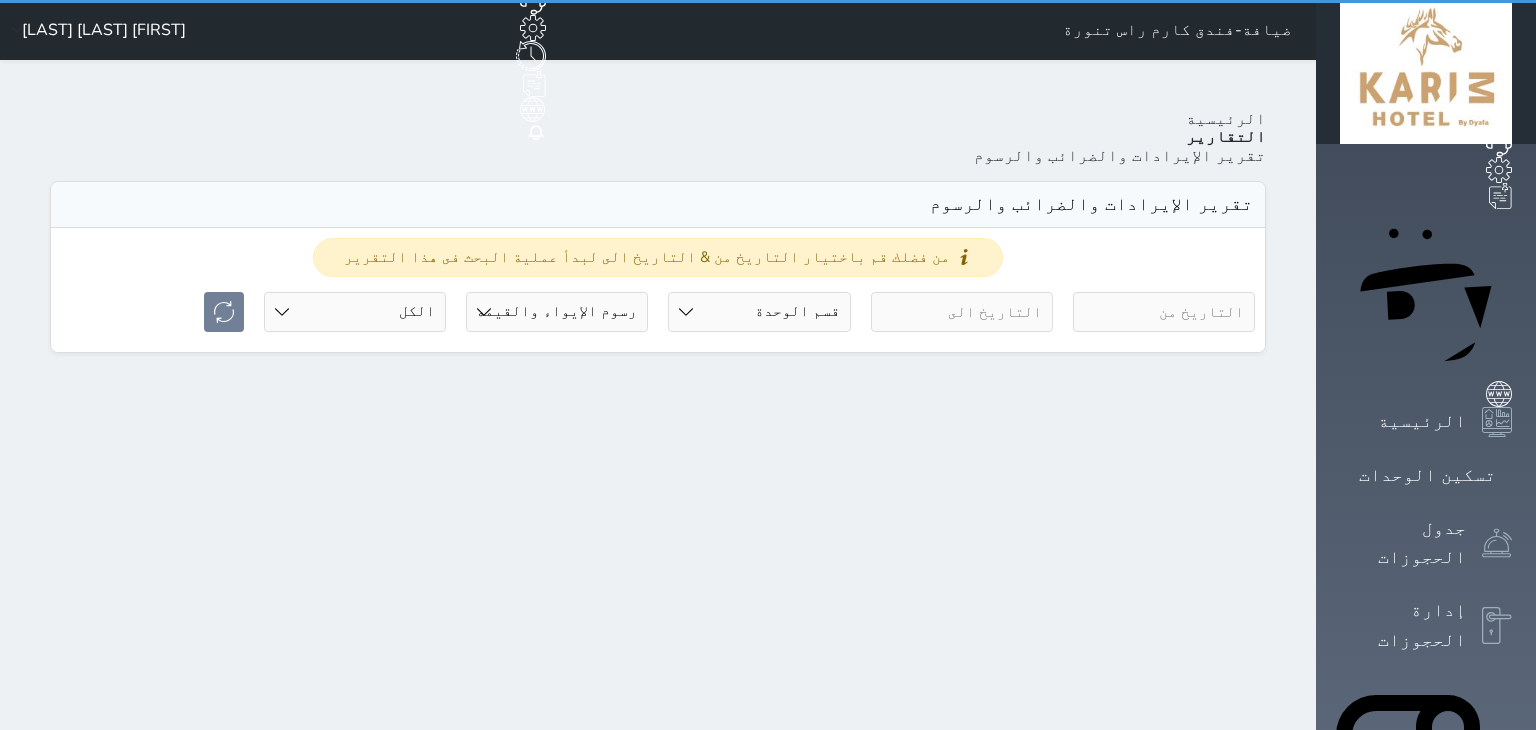 select on "full" 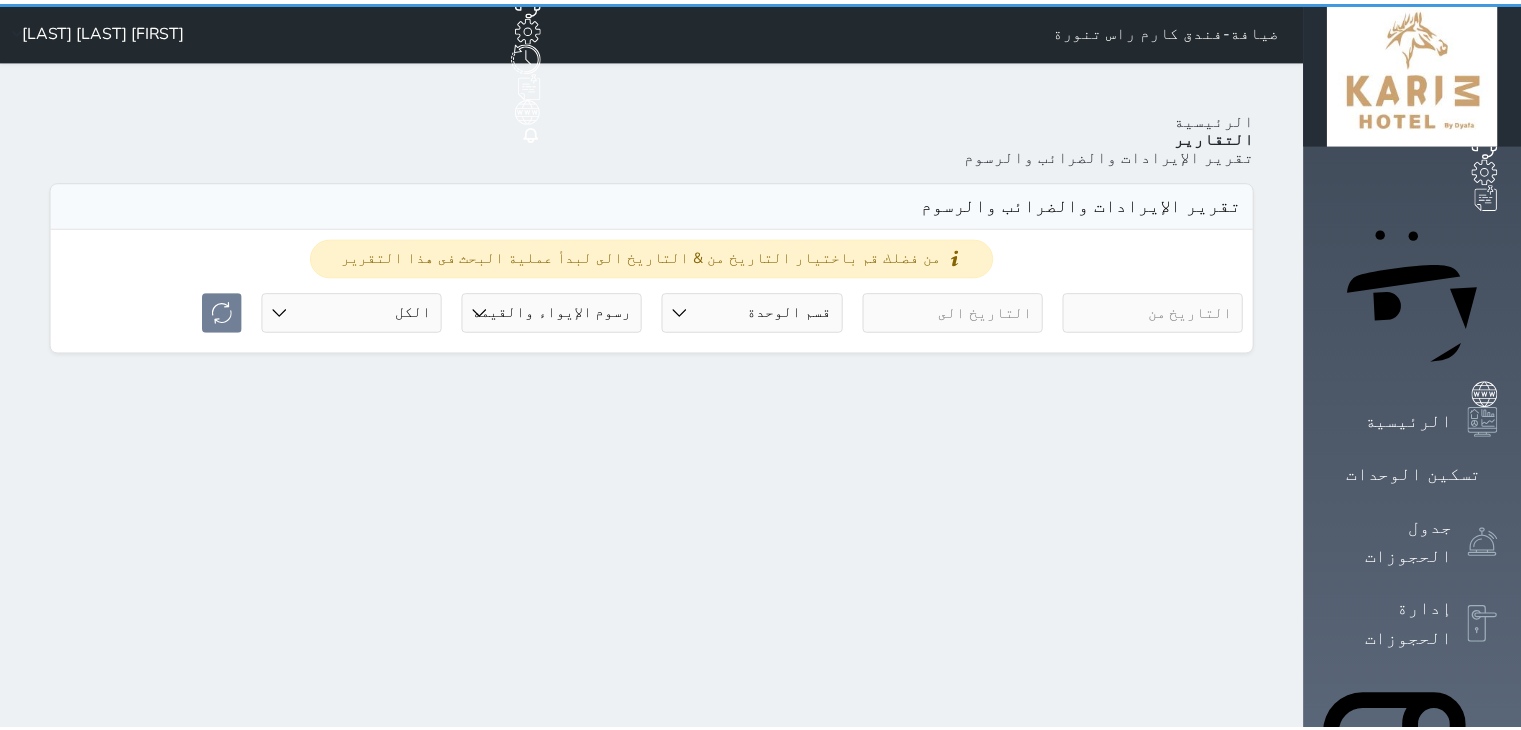 scroll, scrollTop: 0, scrollLeft: 0, axis: both 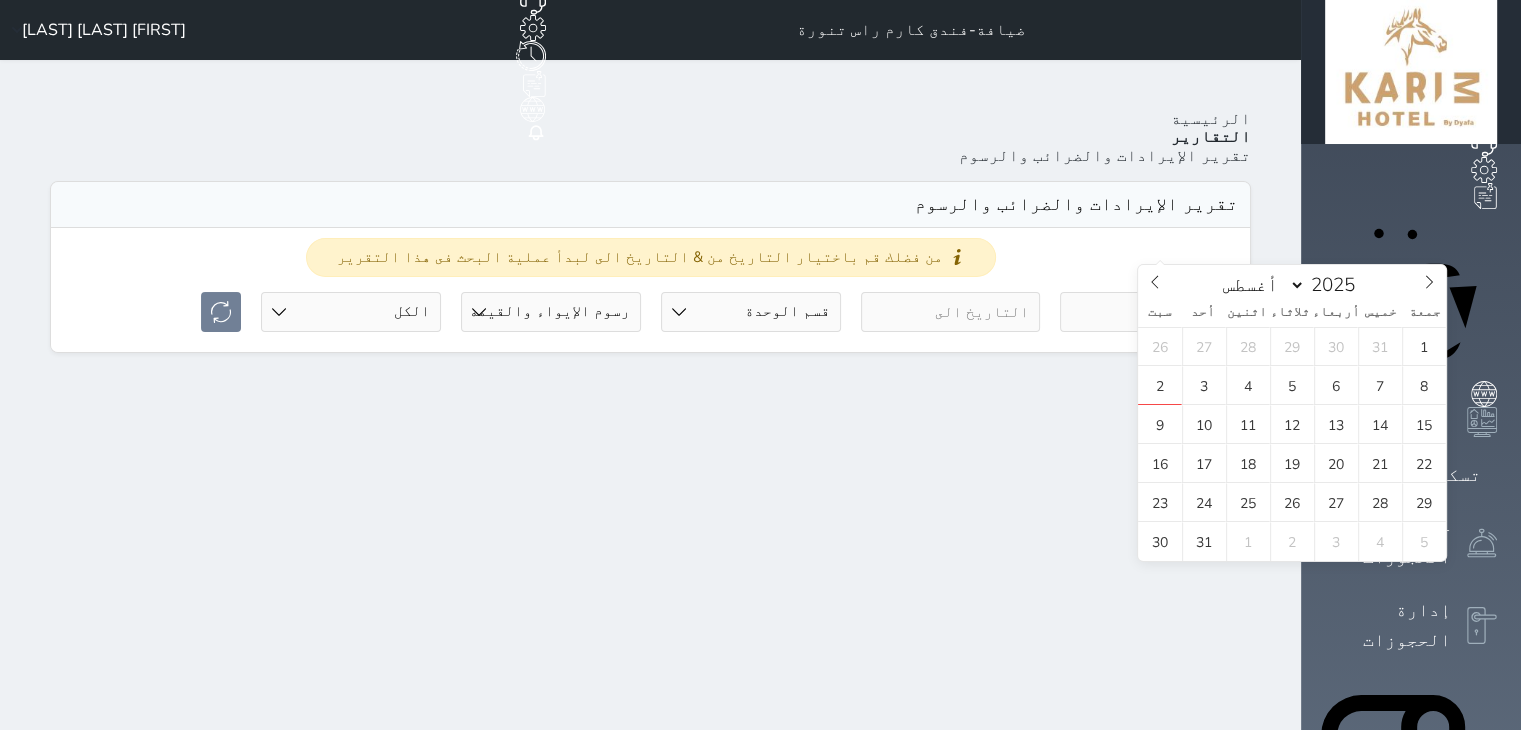 click at bounding box center (1150, 312) 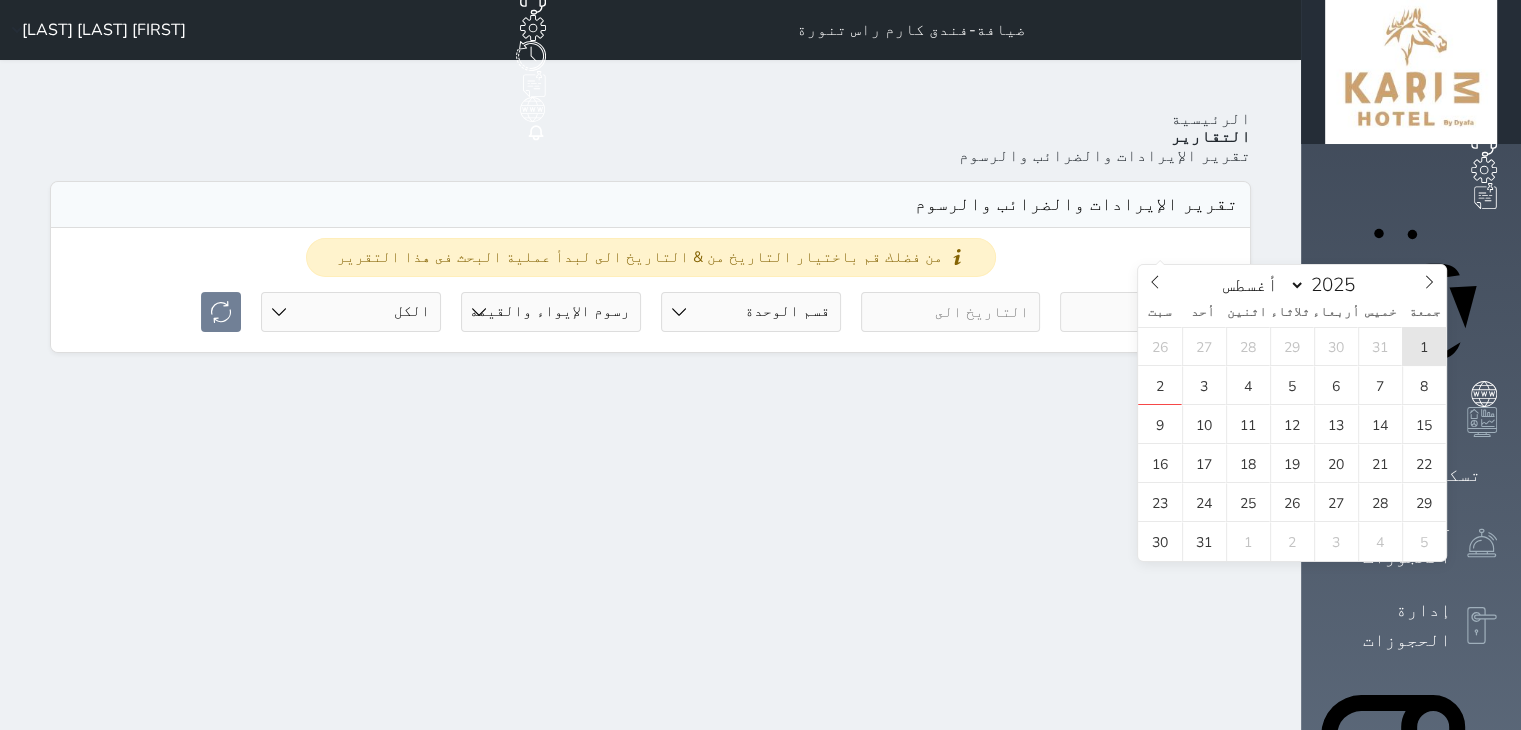 click on "1" at bounding box center [1424, 346] 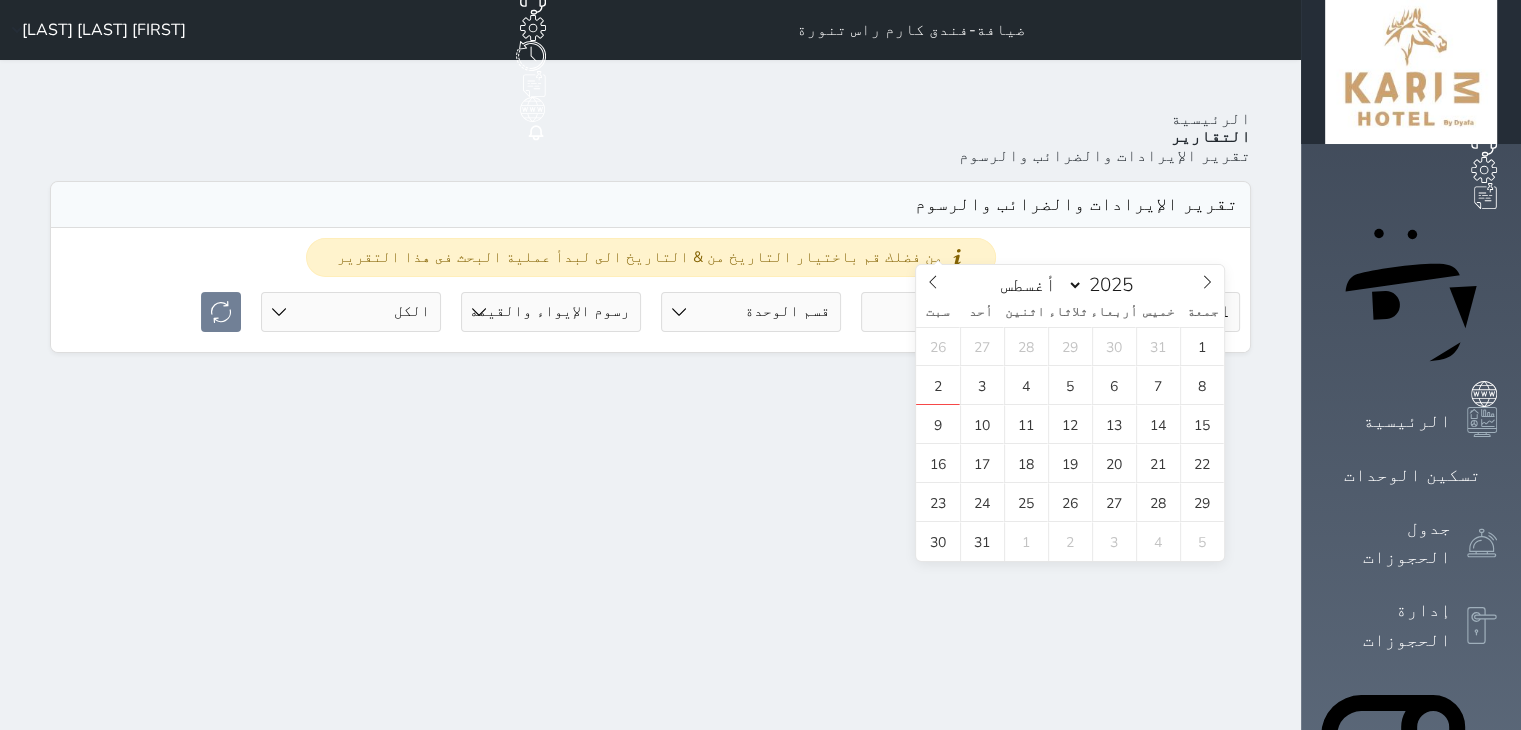click at bounding box center [951, 312] 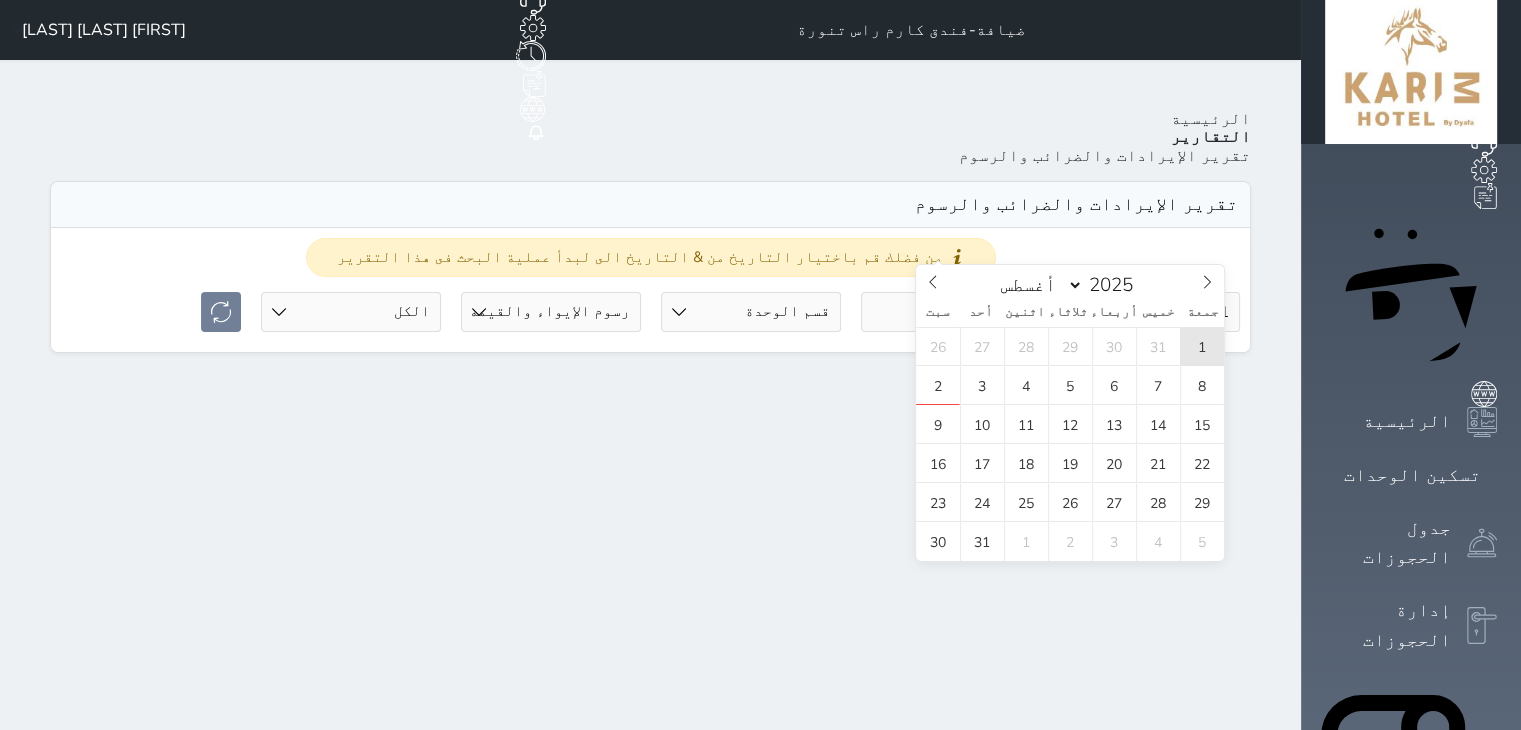 click on "1" at bounding box center [1202, 346] 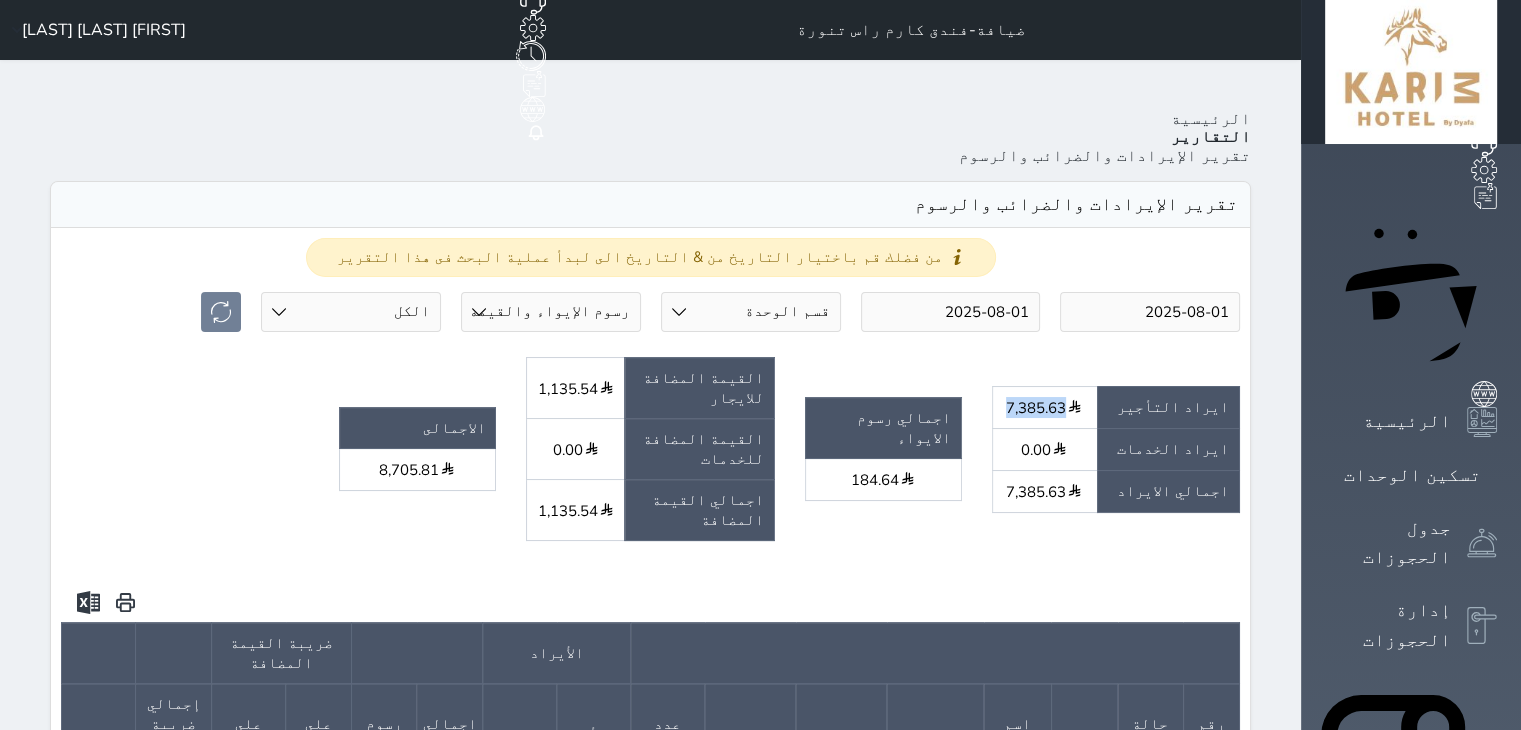 drag, startPoint x: 1116, startPoint y: 310, endPoint x: 1167, endPoint y: 311, distance: 51.009804 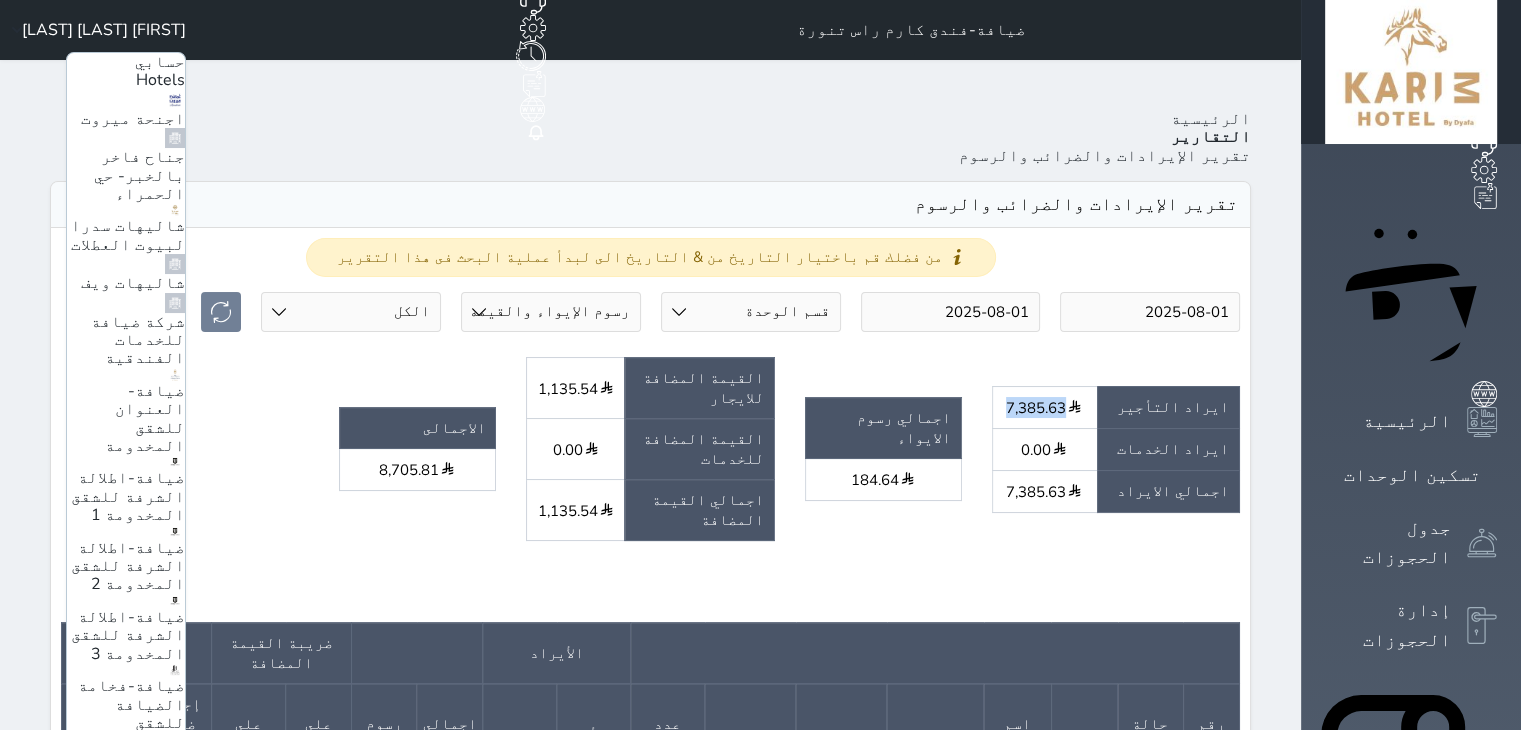 scroll, scrollTop: 79, scrollLeft: 0, axis: vertical 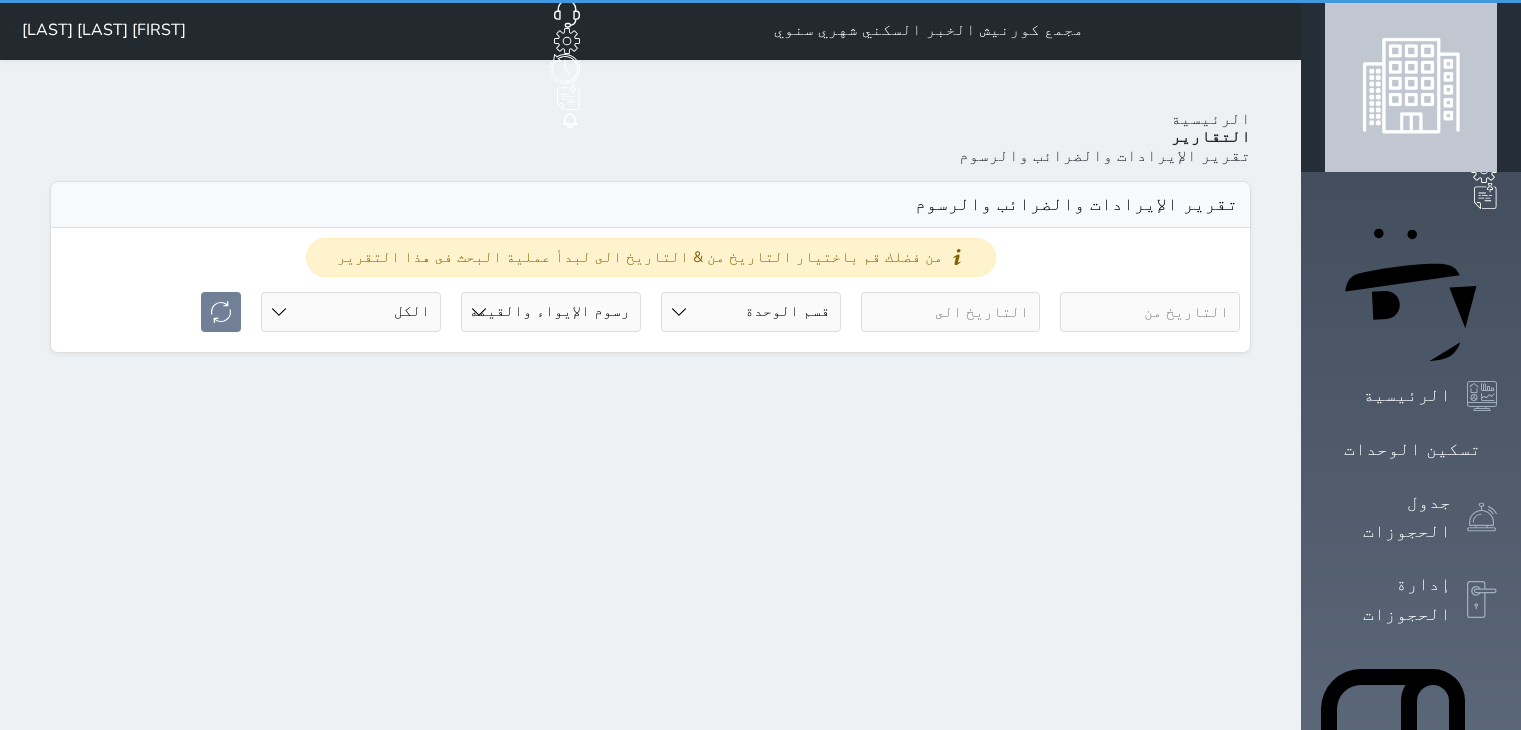 select on "full" 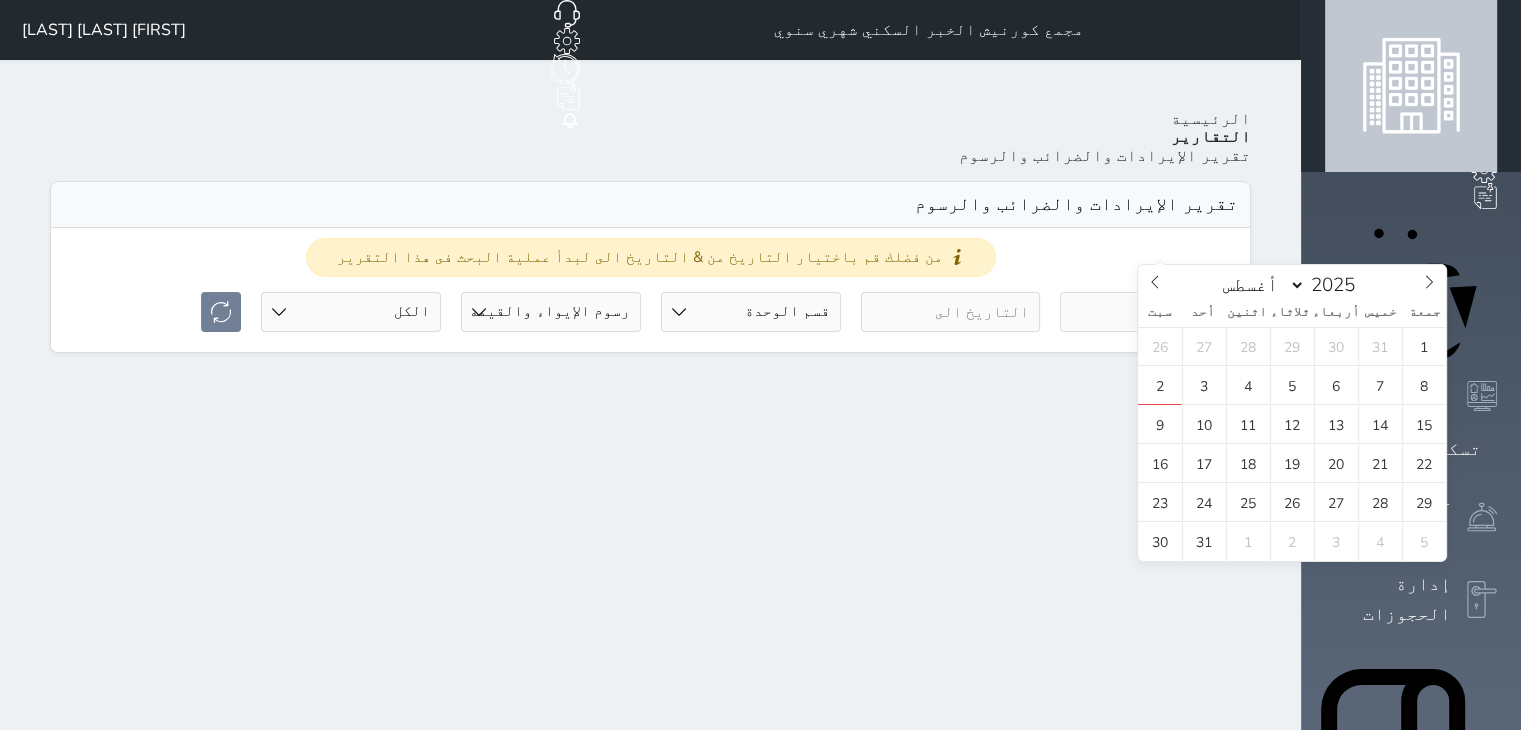 click at bounding box center [1150, 312] 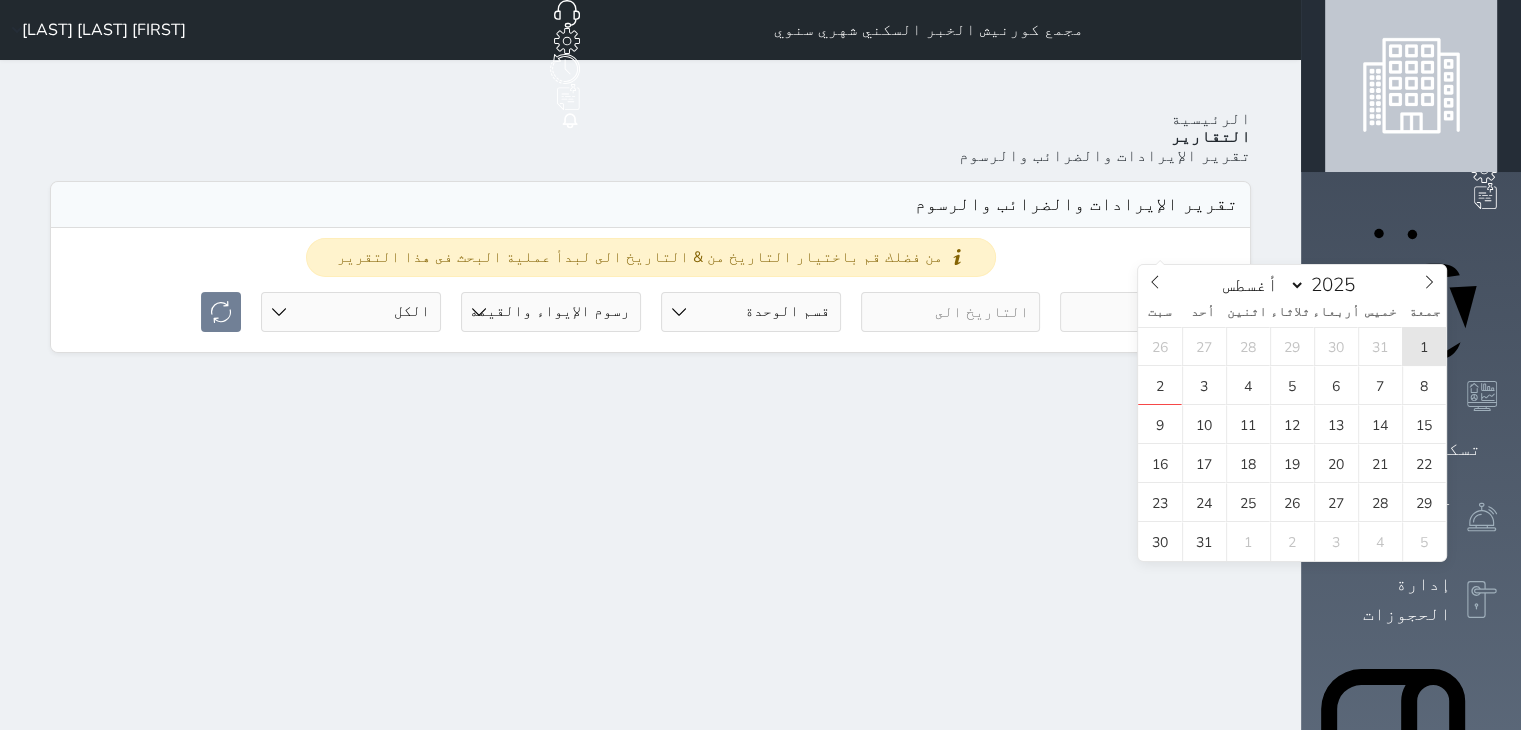 click on "1" at bounding box center [1424, 346] 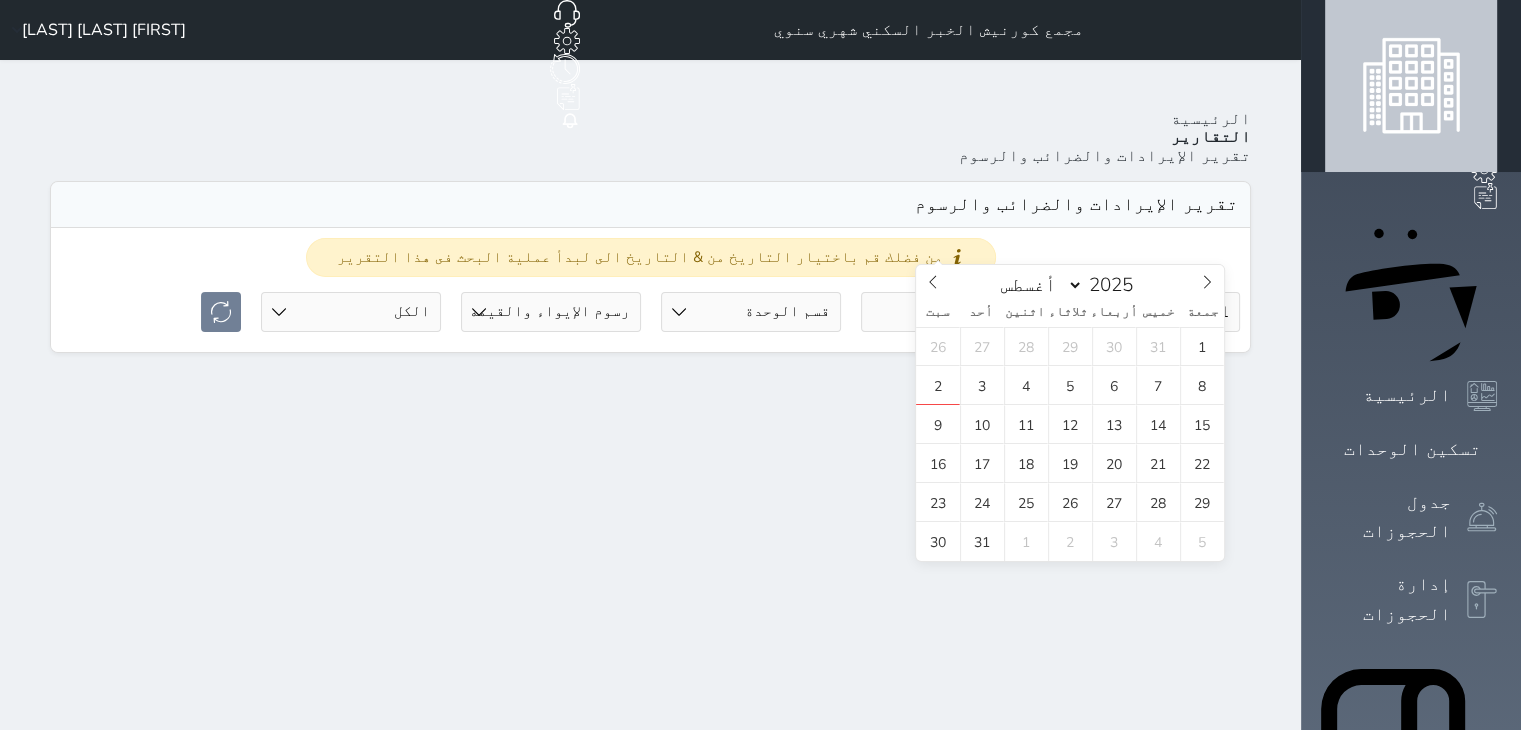 click at bounding box center [951, 312] 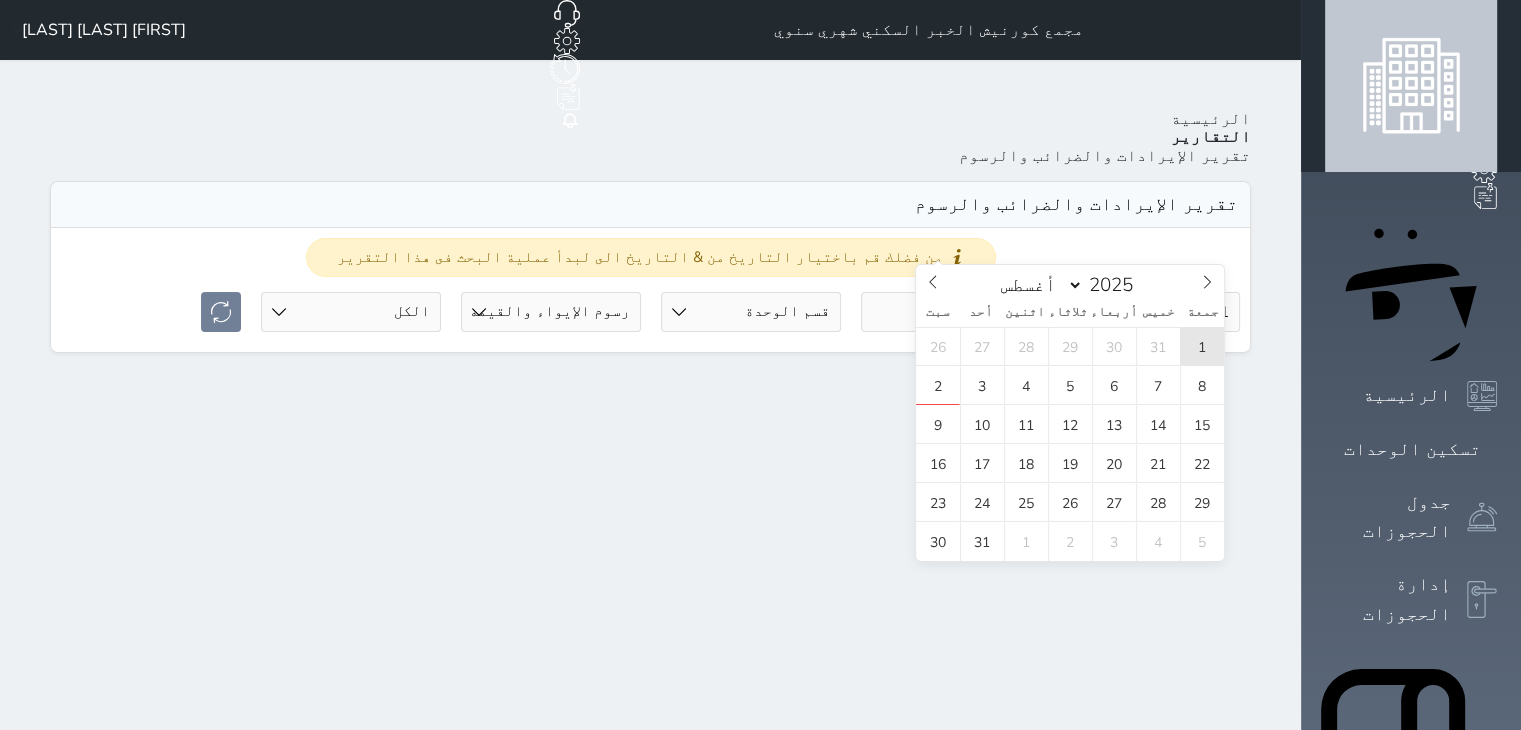click on "1" at bounding box center [1202, 346] 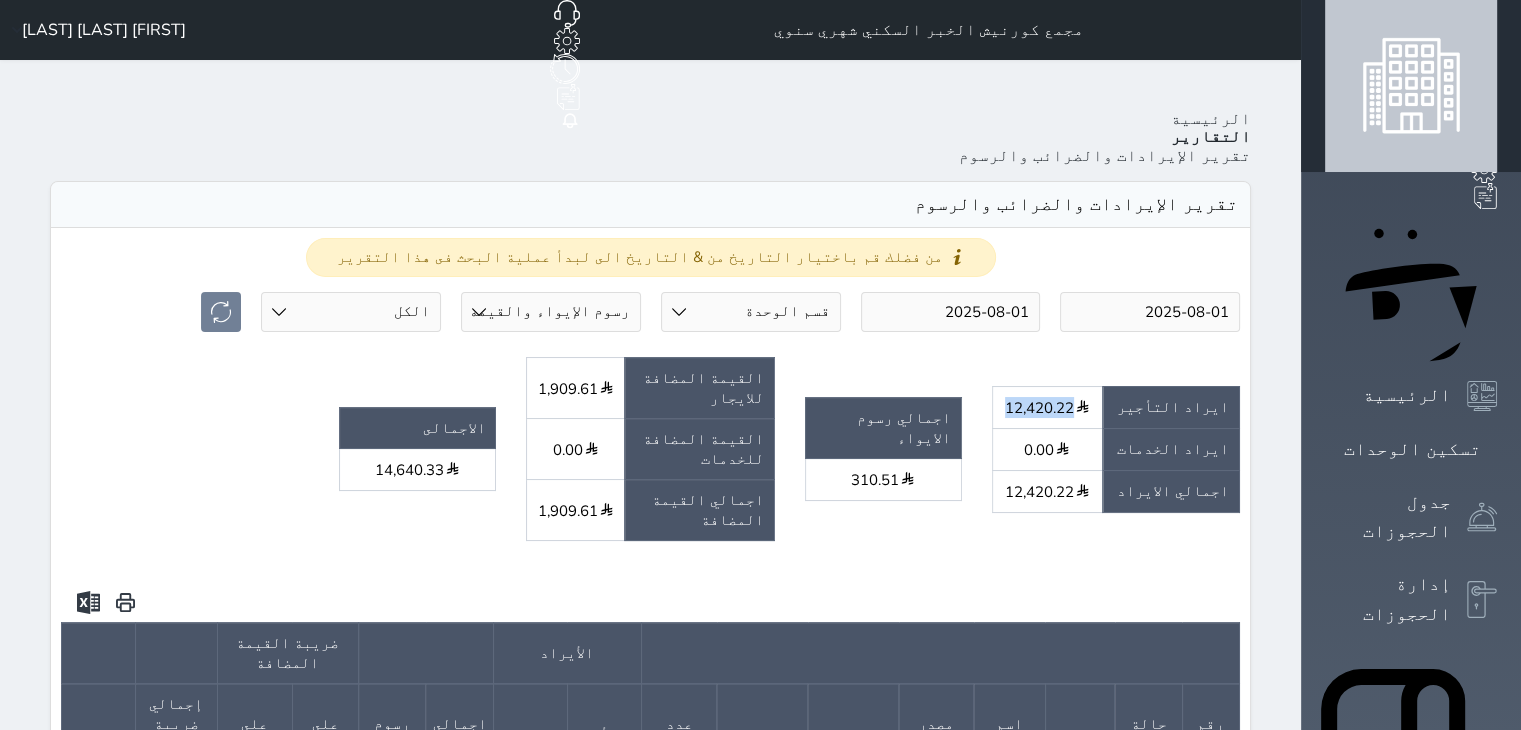 drag, startPoint x: 1116, startPoint y: 306, endPoint x: 1173, endPoint y: 308, distance: 57.035076 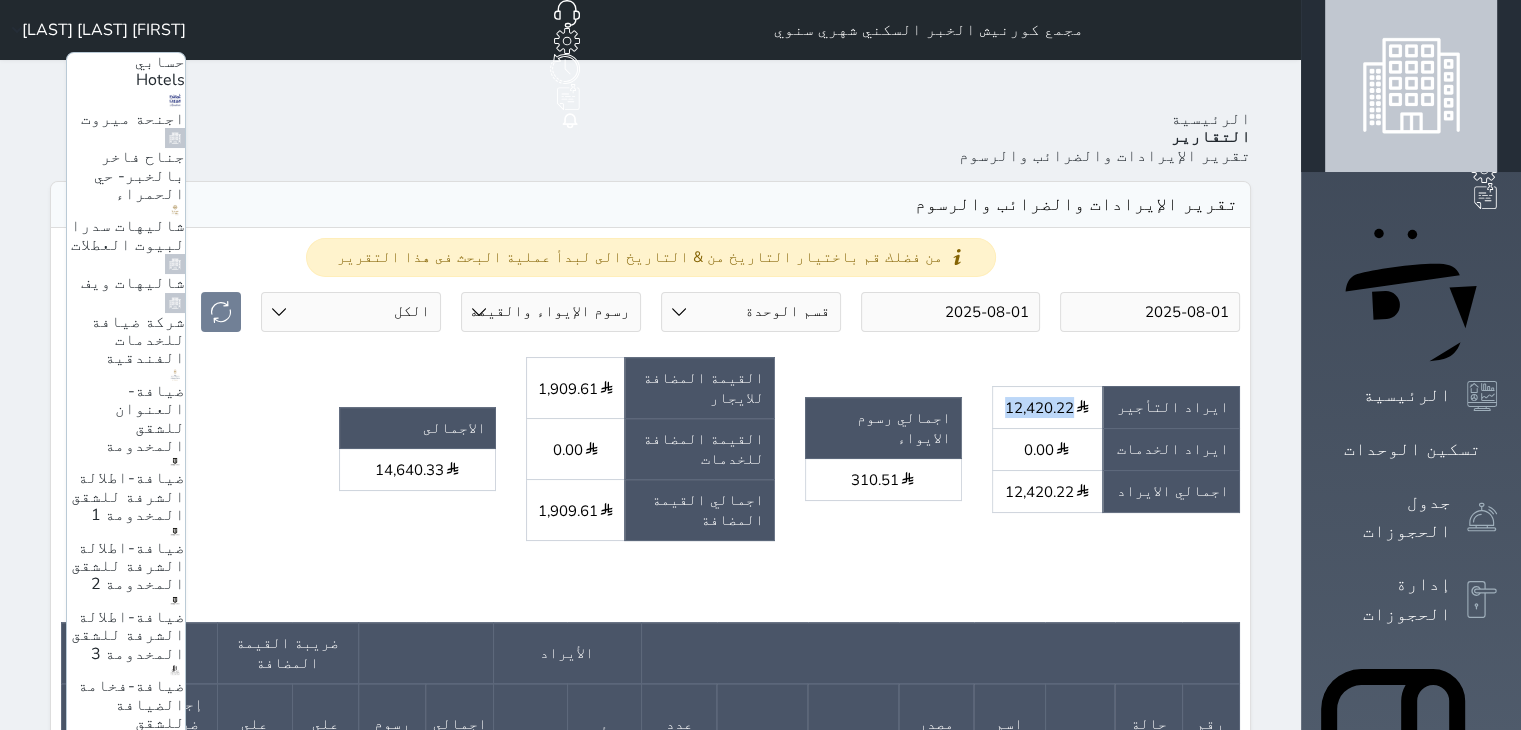 click on "مجمع العليا السكني شهري سنوي" at bounding box center [133, 1256] 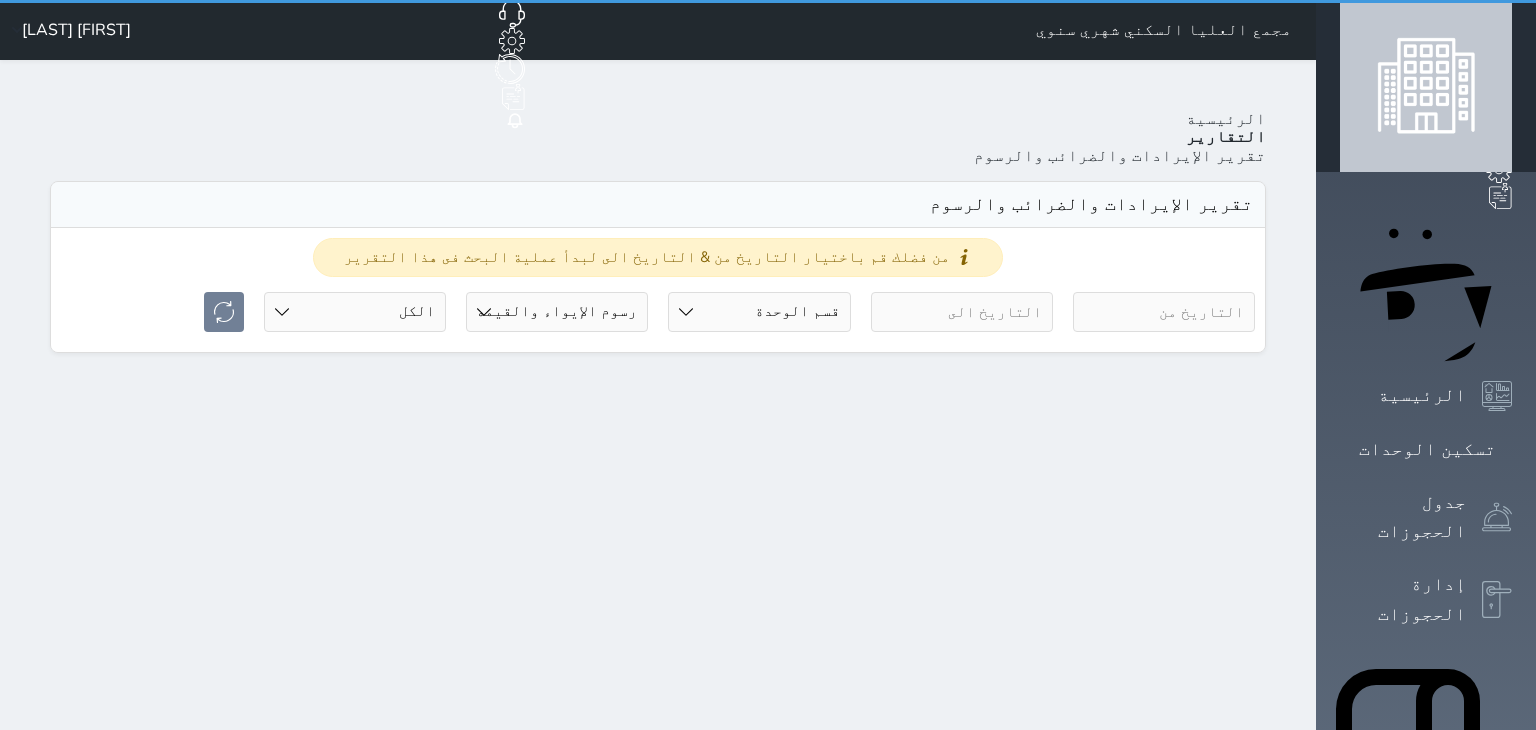 select on "full" 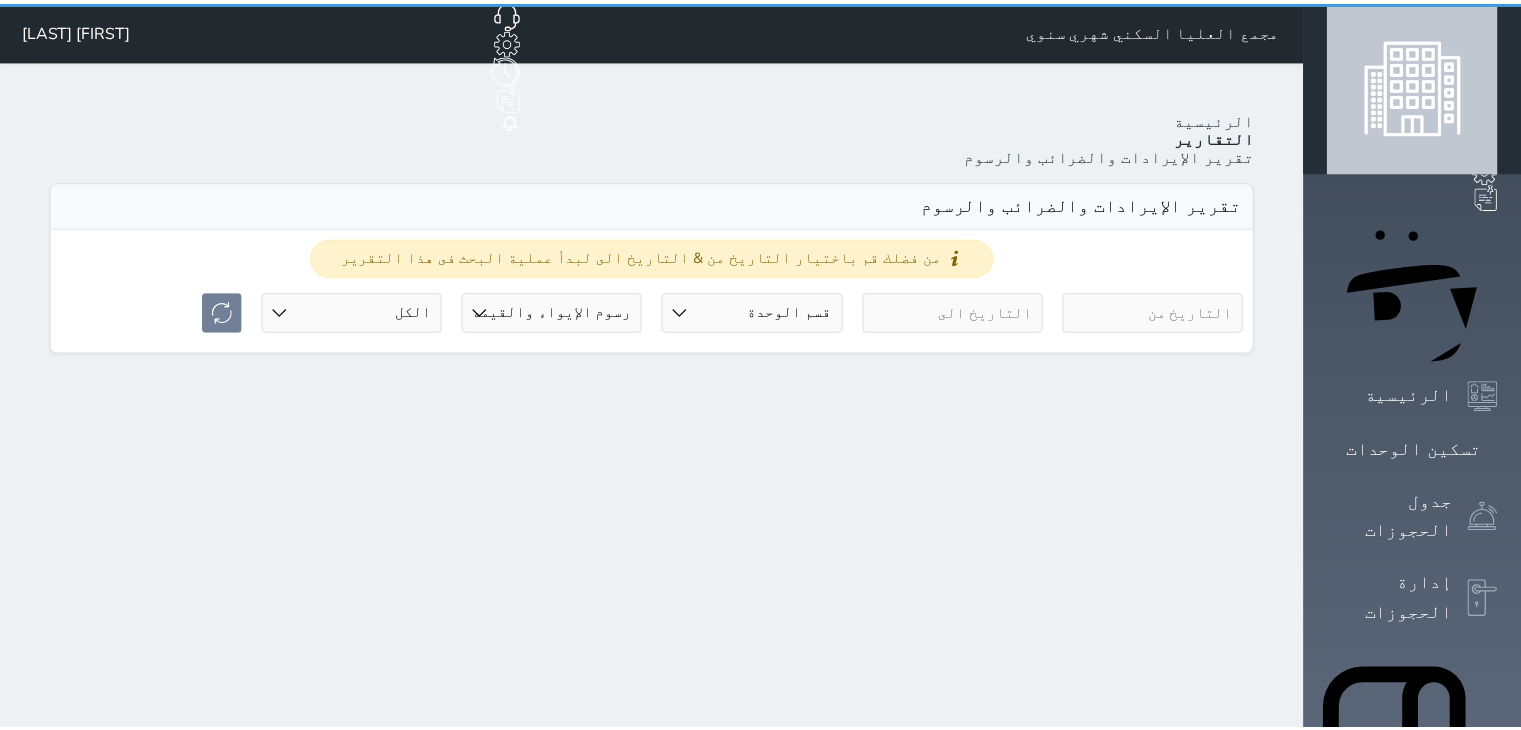 scroll, scrollTop: 0, scrollLeft: 0, axis: both 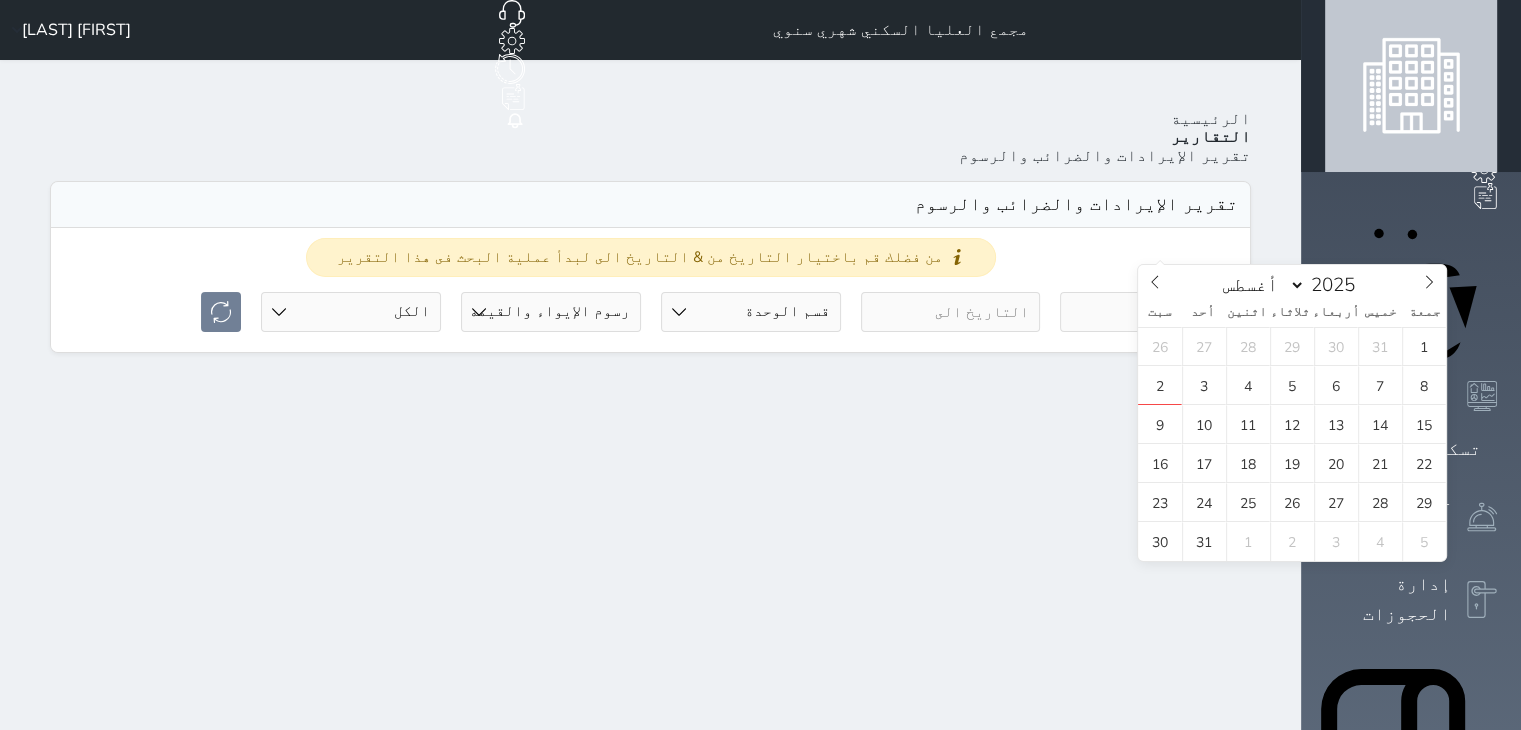 click at bounding box center [1150, 312] 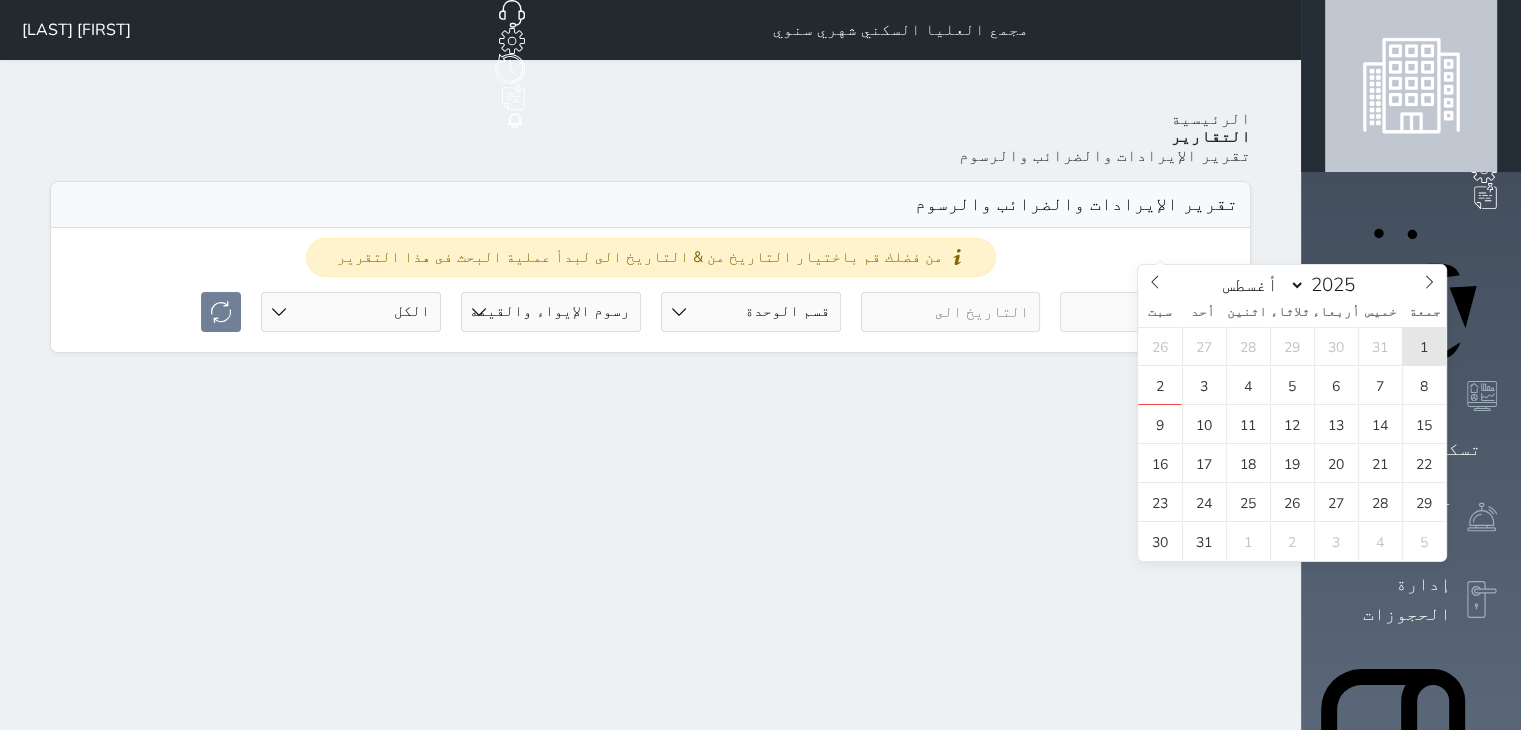 click on "1" at bounding box center (1424, 346) 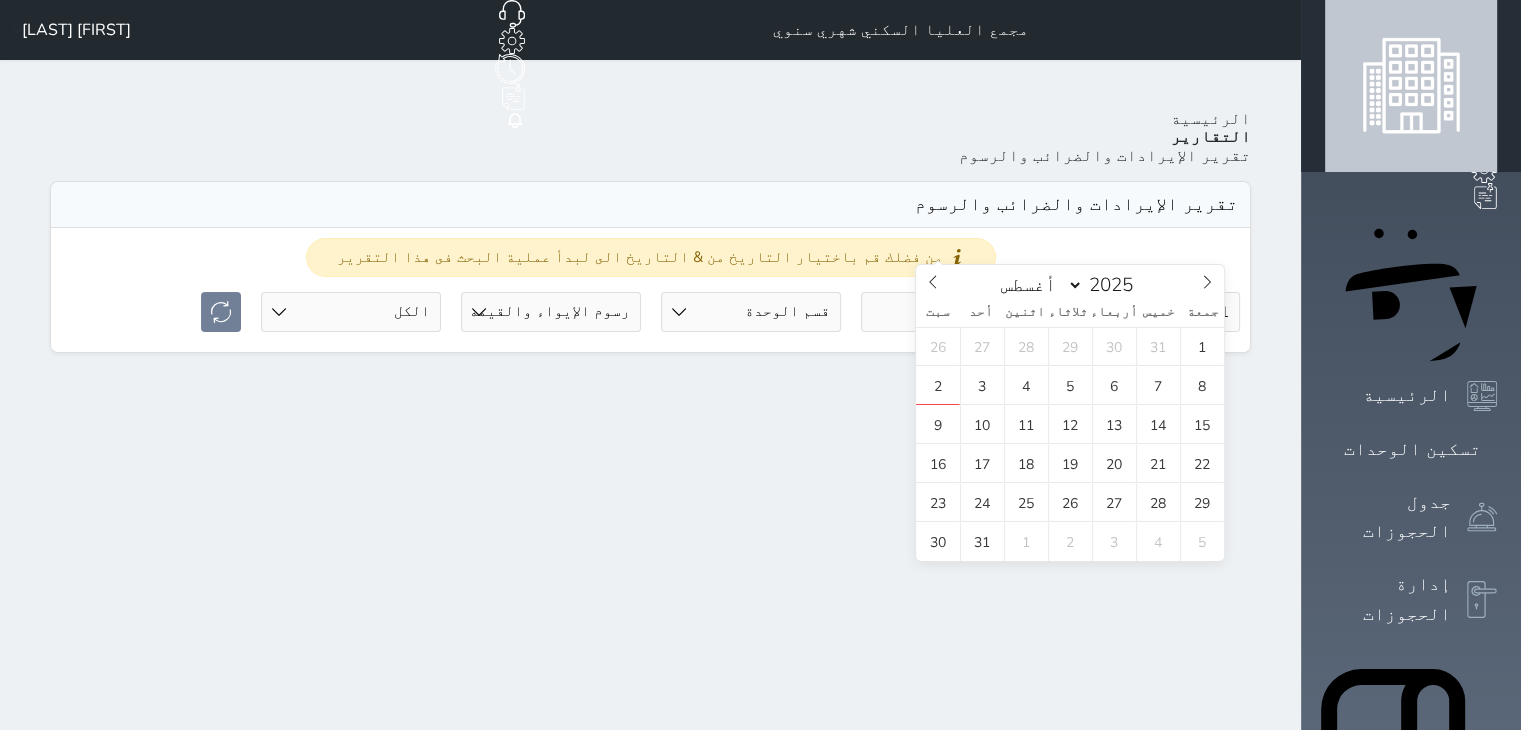 click at bounding box center (951, 312) 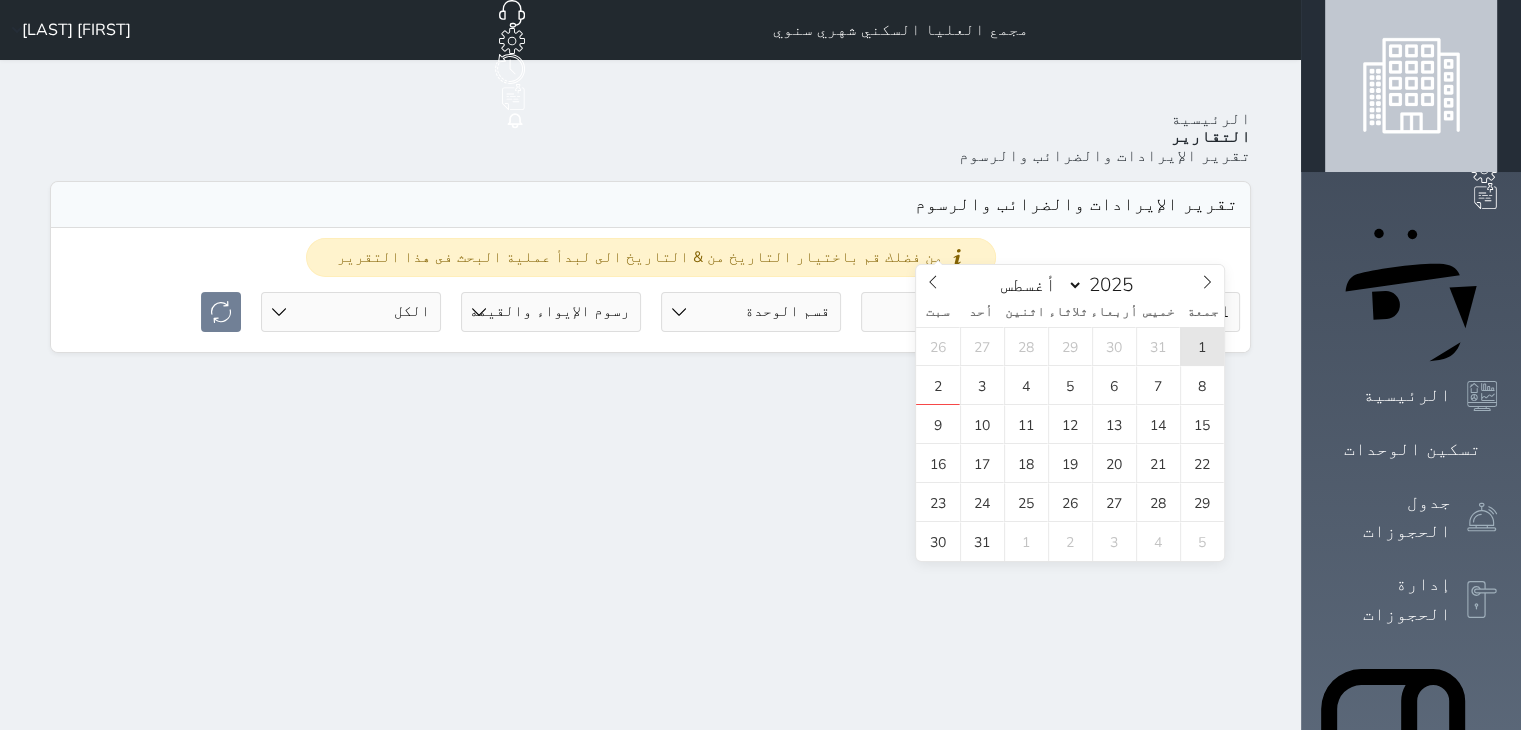 click on "1" at bounding box center [1202, 346] 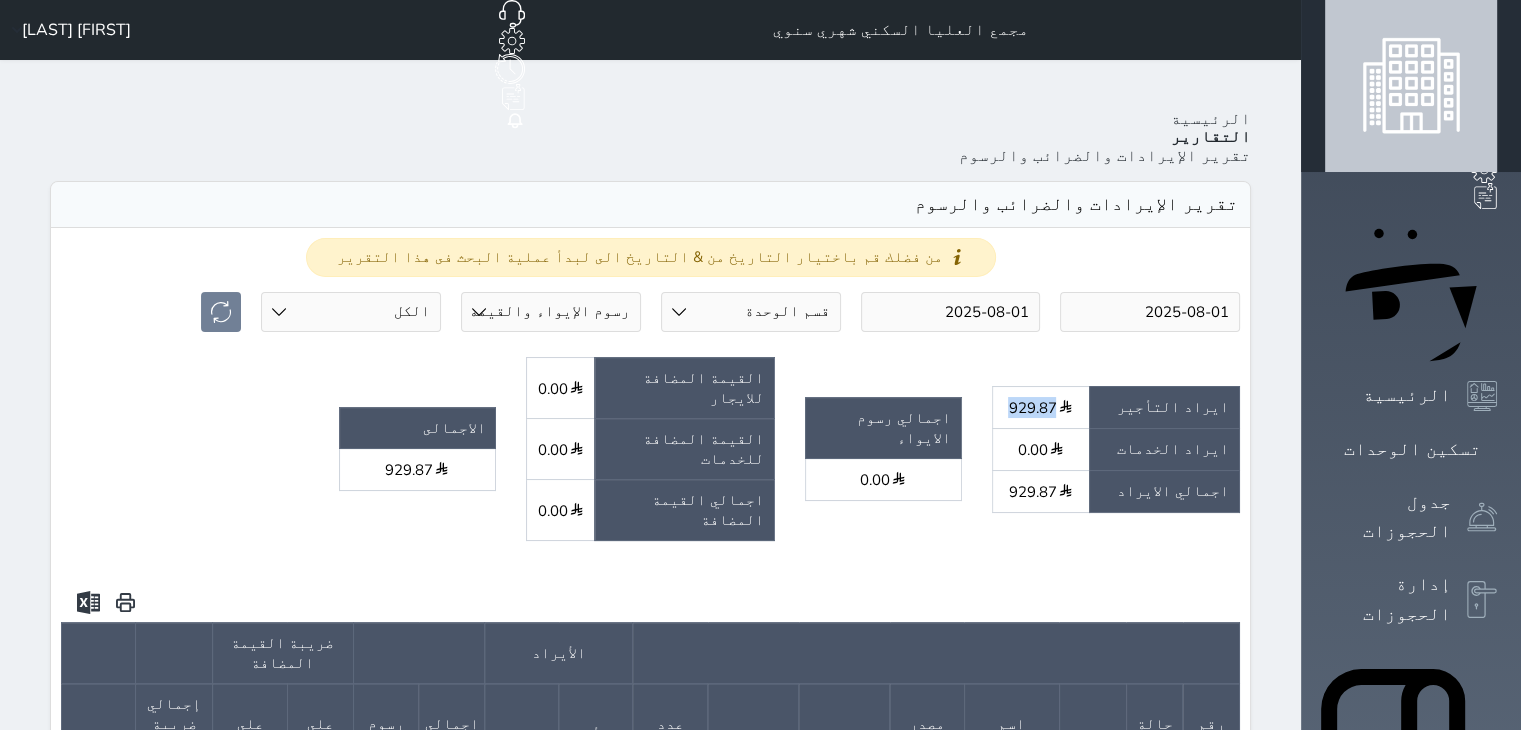 drag, startPoint x: 1116, startPoint y: 304, endPoint x: 1159, endPoint y: 309, distance: 43.289722 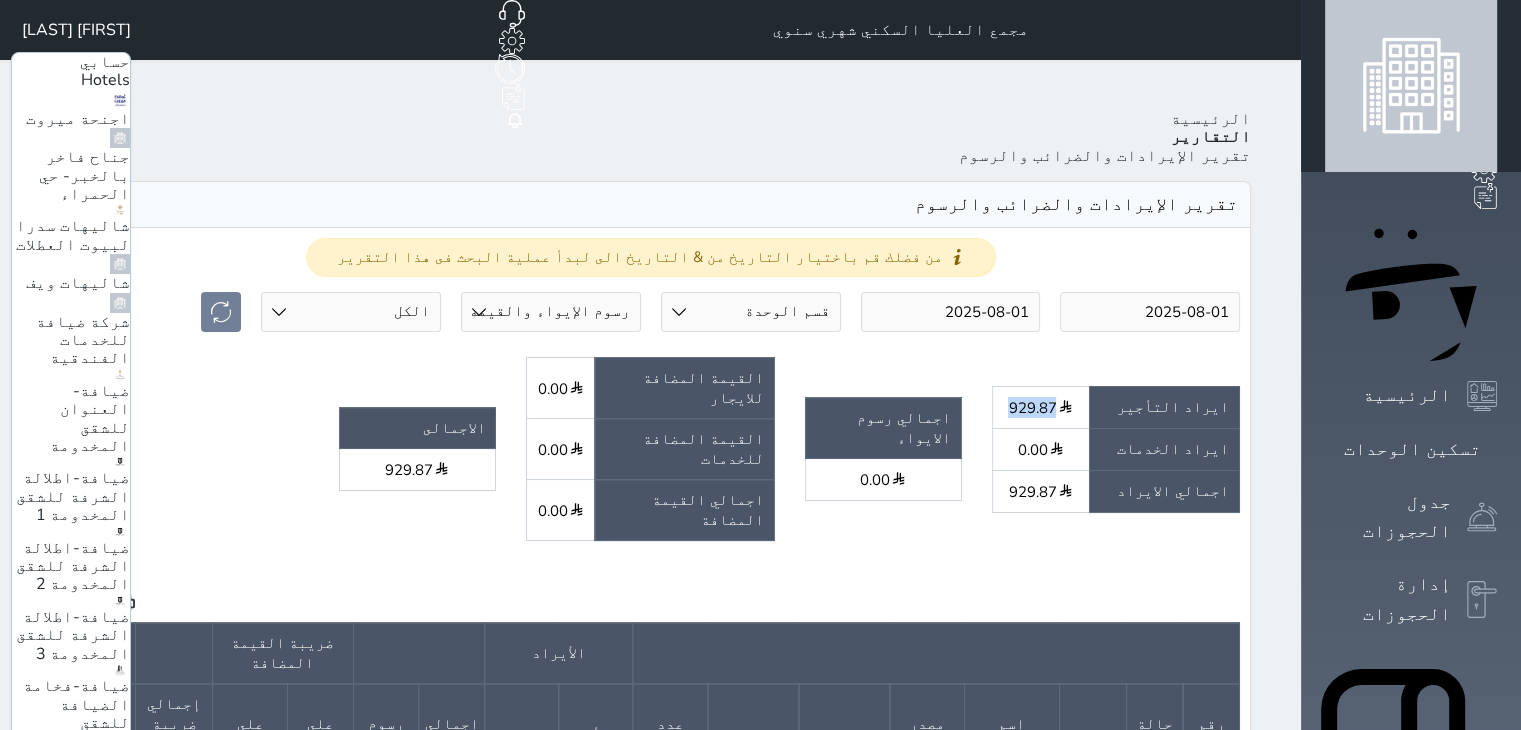 click on "كمباوند الحمراء شهري/سنوي" at bounding box center [87, 1049] 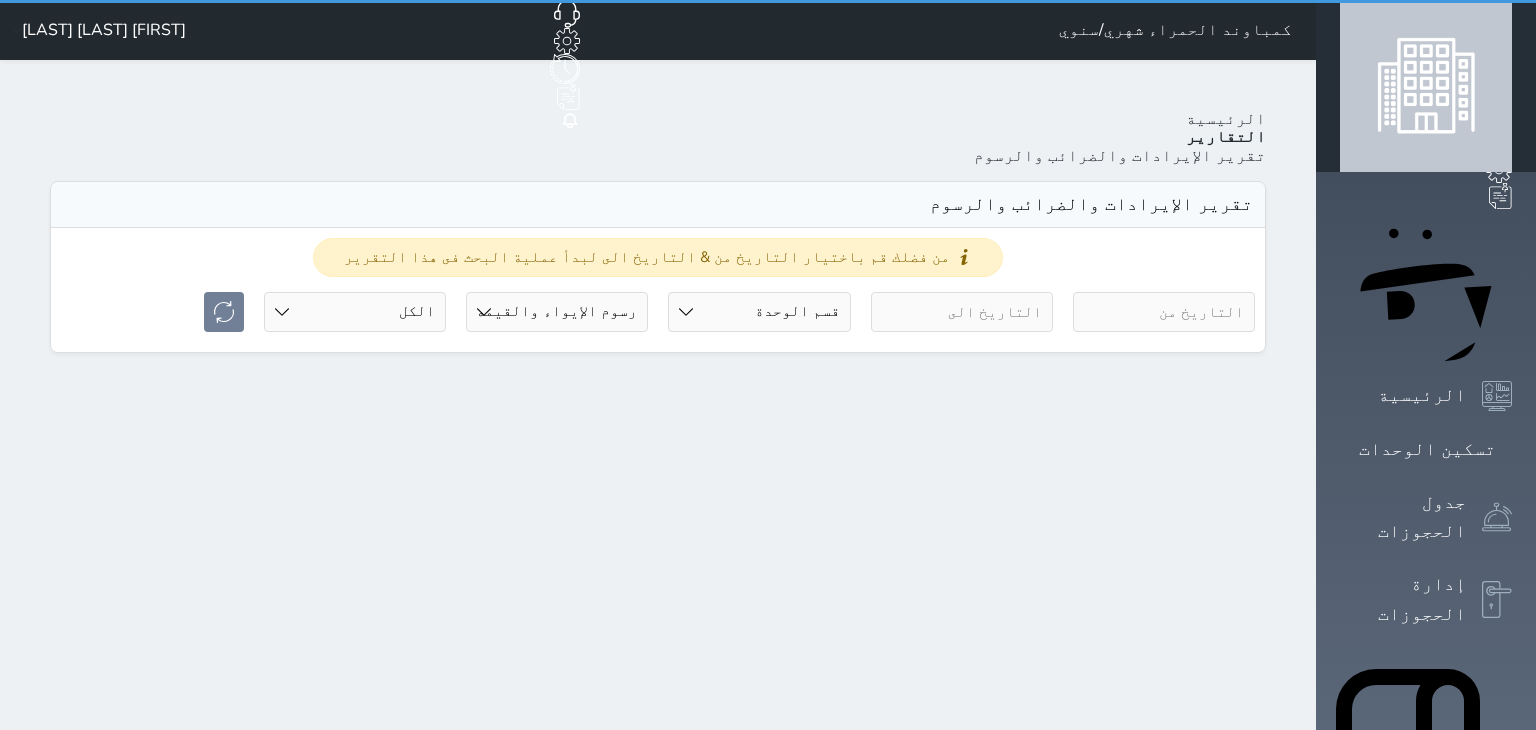 select on "full" 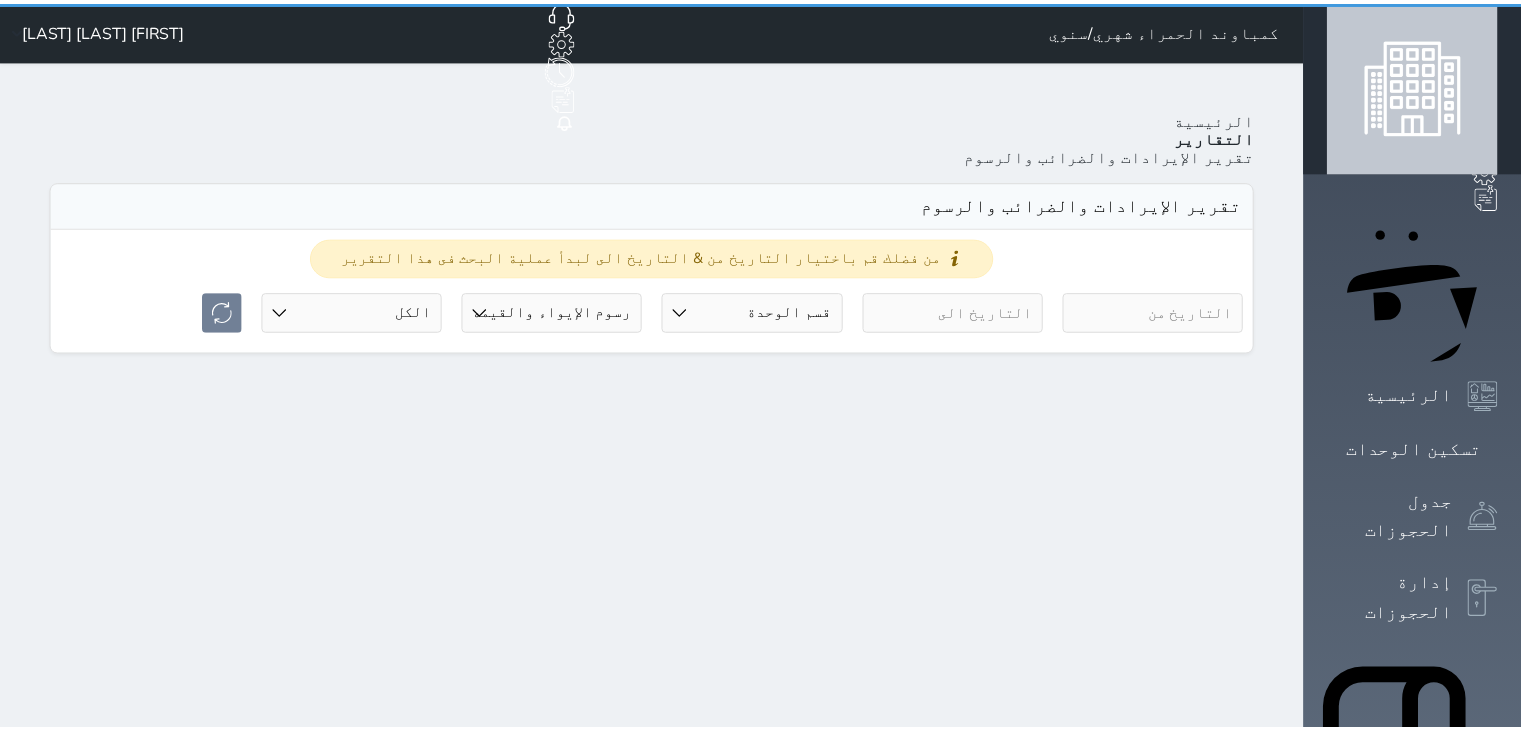 scroll, scrollTop: 0, scrollLeft: 0, axis: both 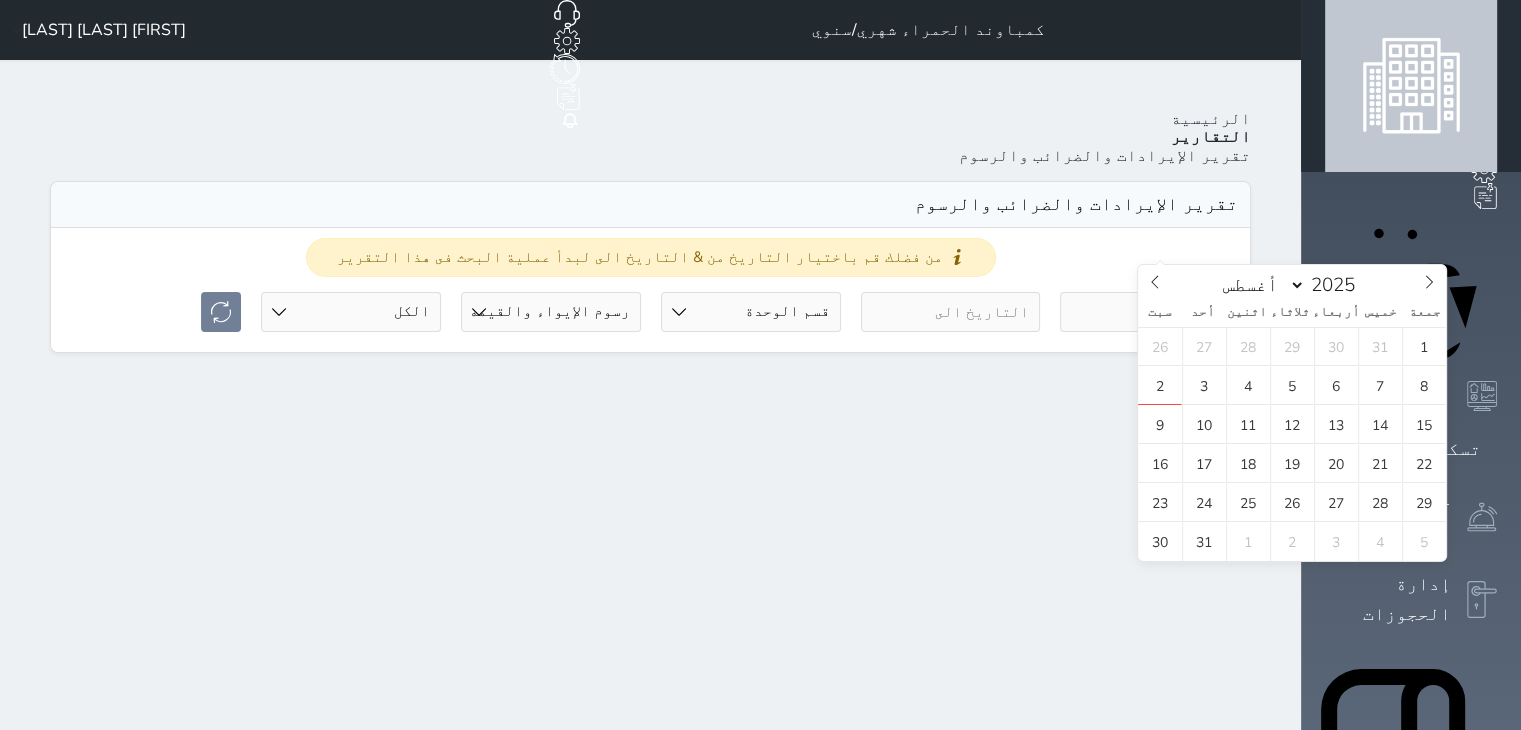 click at bounding box center [1150, 312] 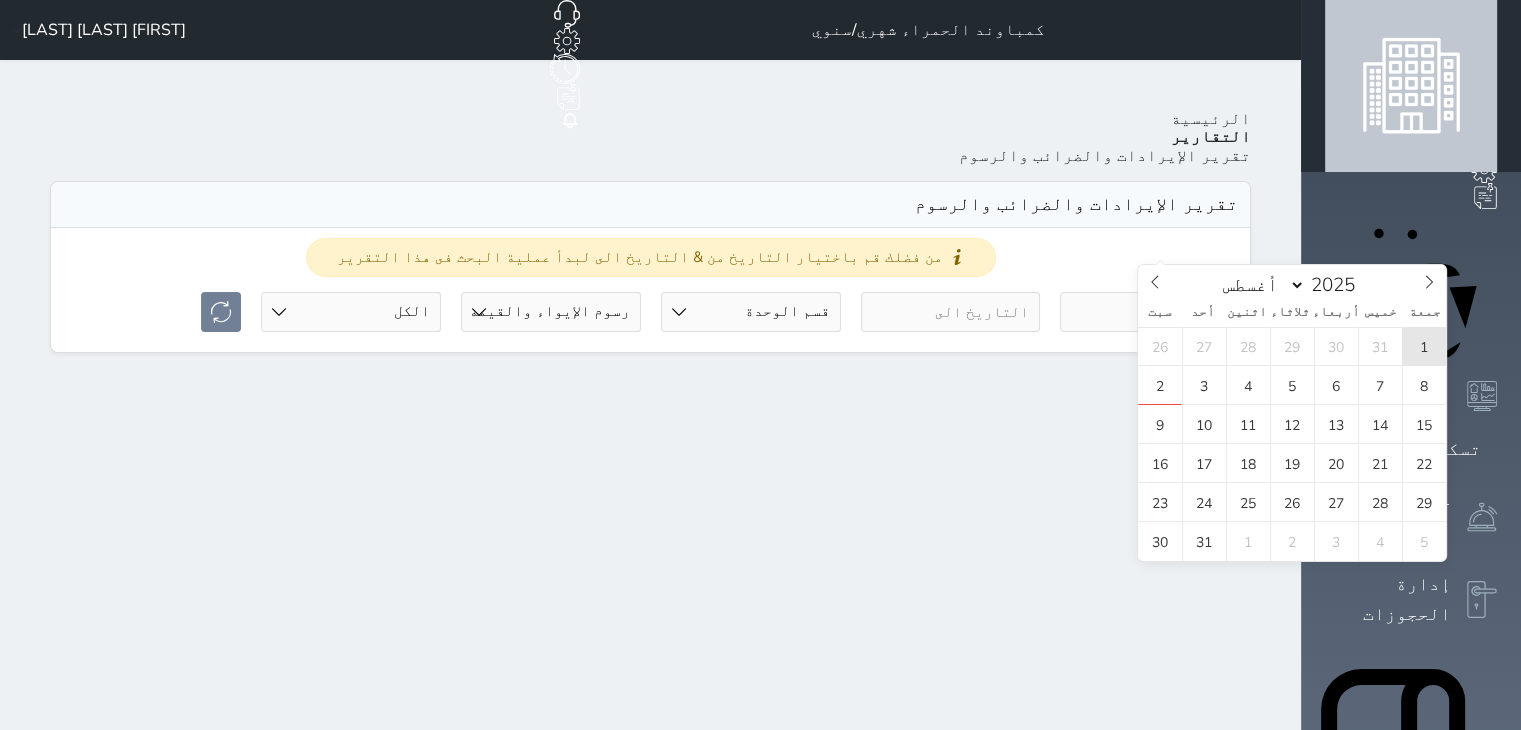 click on "1" at bounding box center [1424, 346] 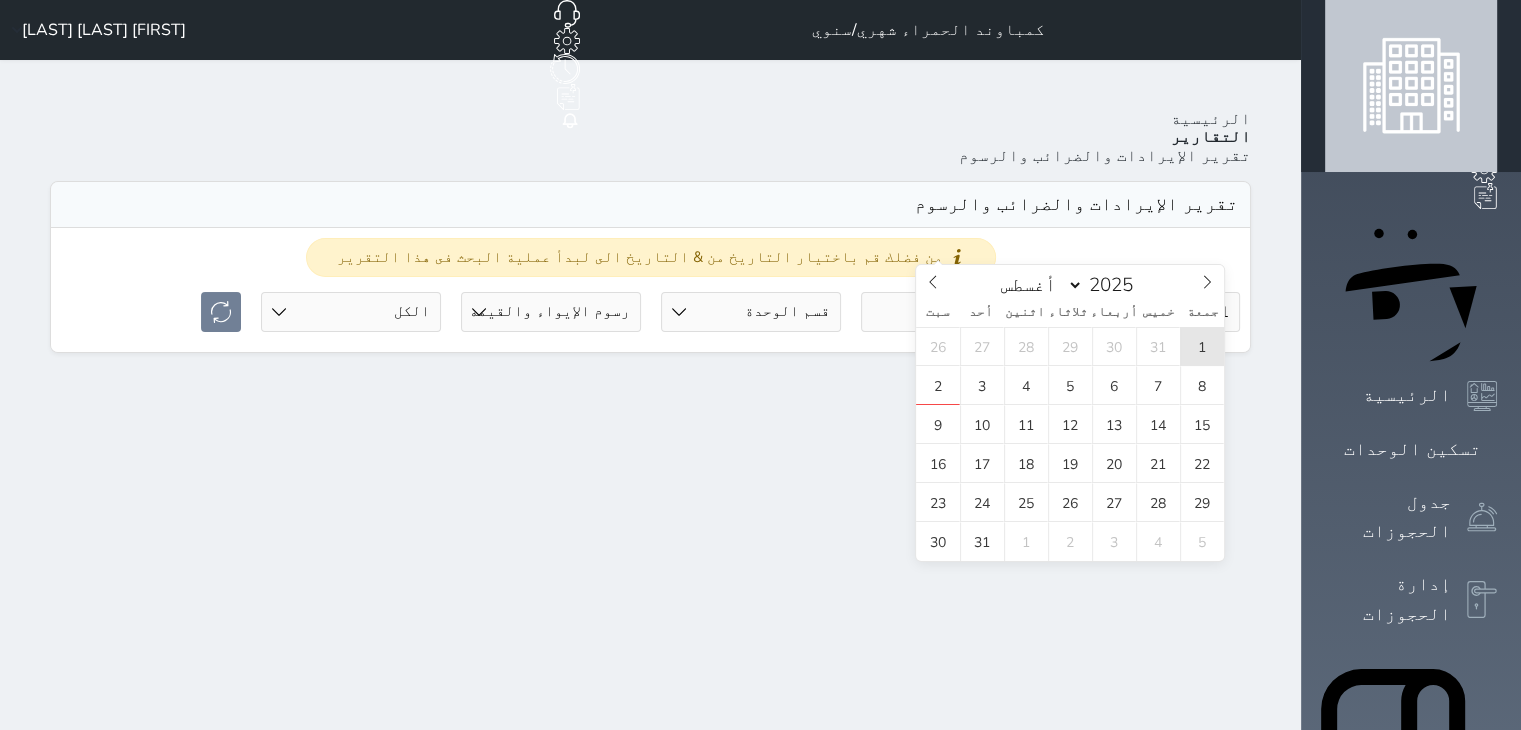 drag, startPoint x: 1076, startPoint y: 237, endPoint x: 1198, endPoint y: 349, distance: 165.61401 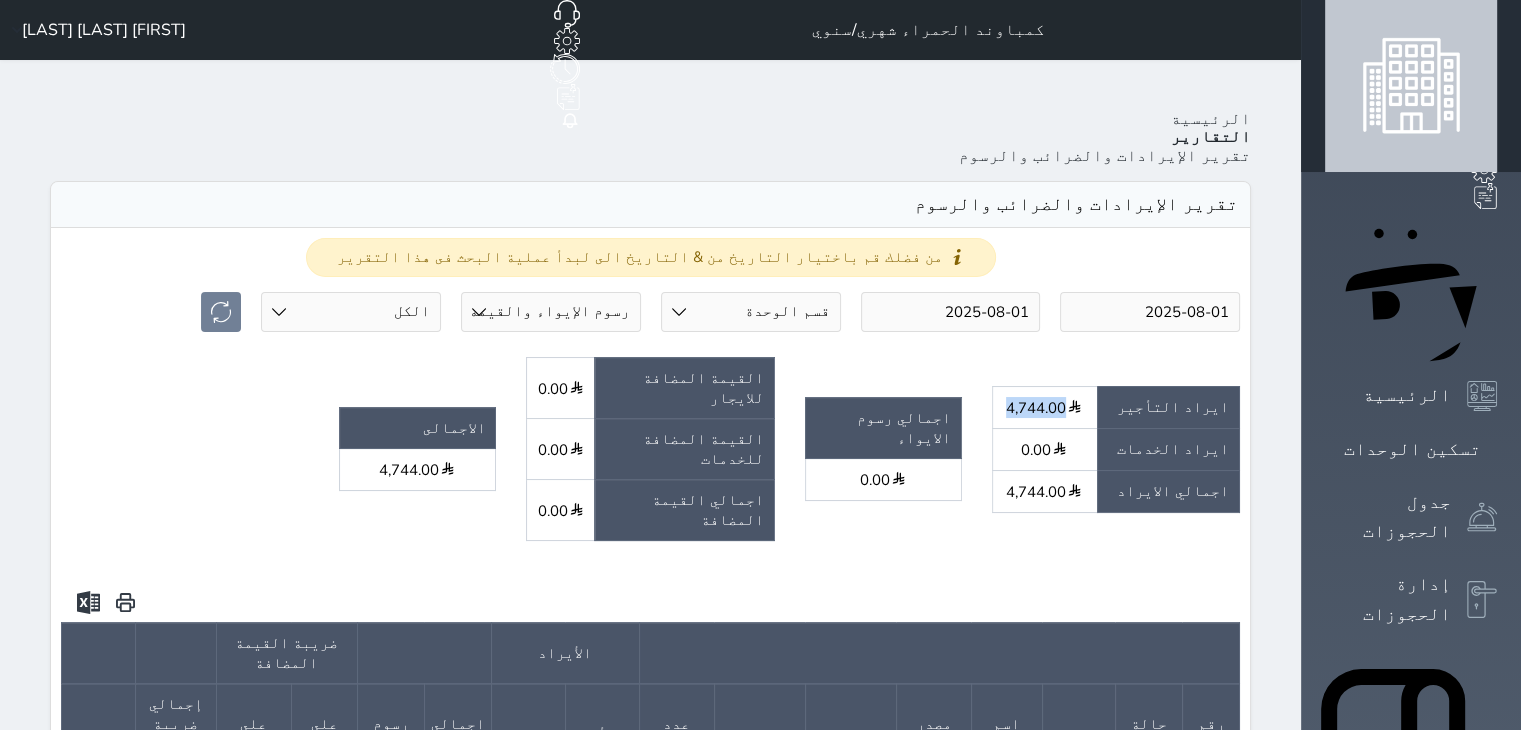 drag, startPoint x: 1116, startPoint y: 311, endPoint x: 1165, endPoint y: 313, distance: 49.0408 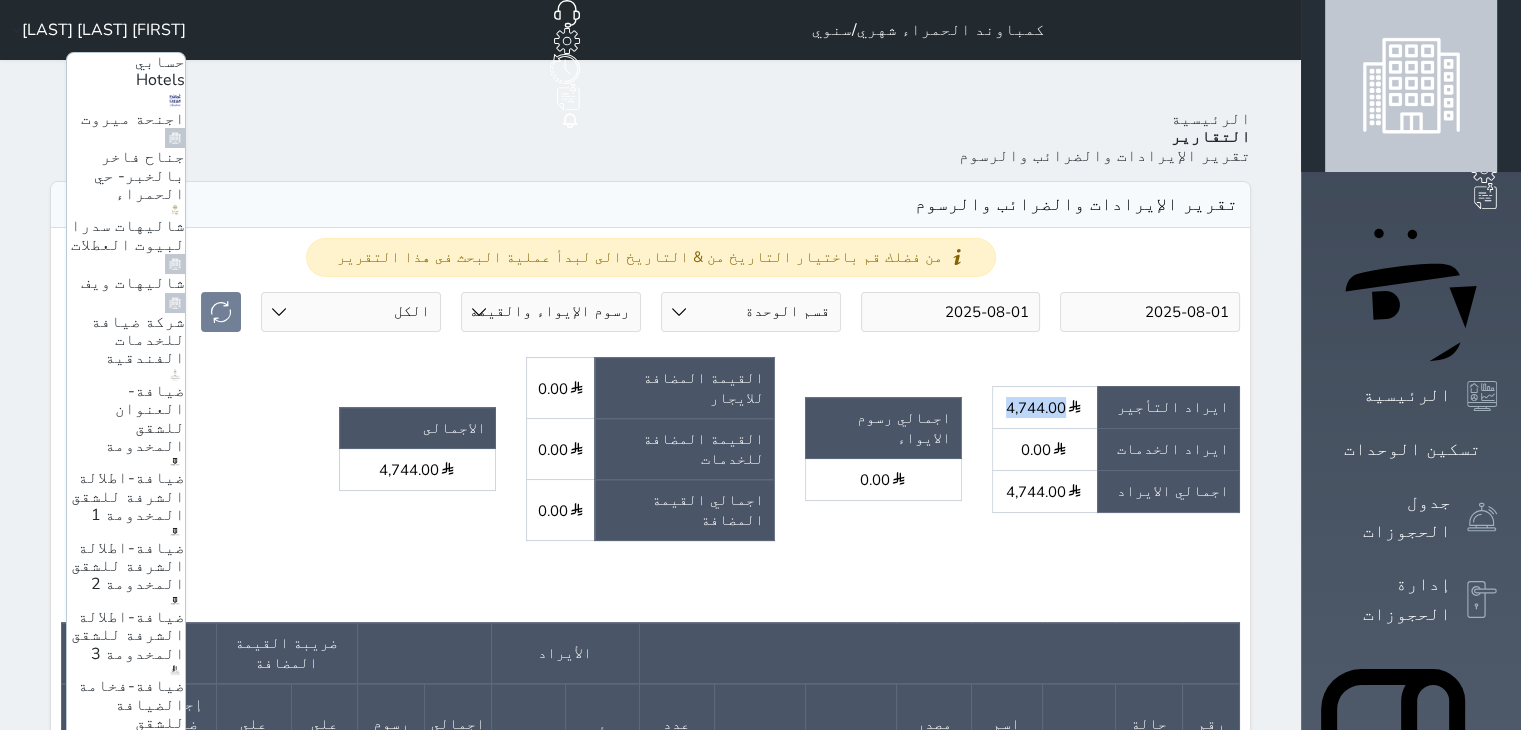 click on "ضيافة-فخامة الضيافة للشقق المخدومة" at bounding box center (131, 713) 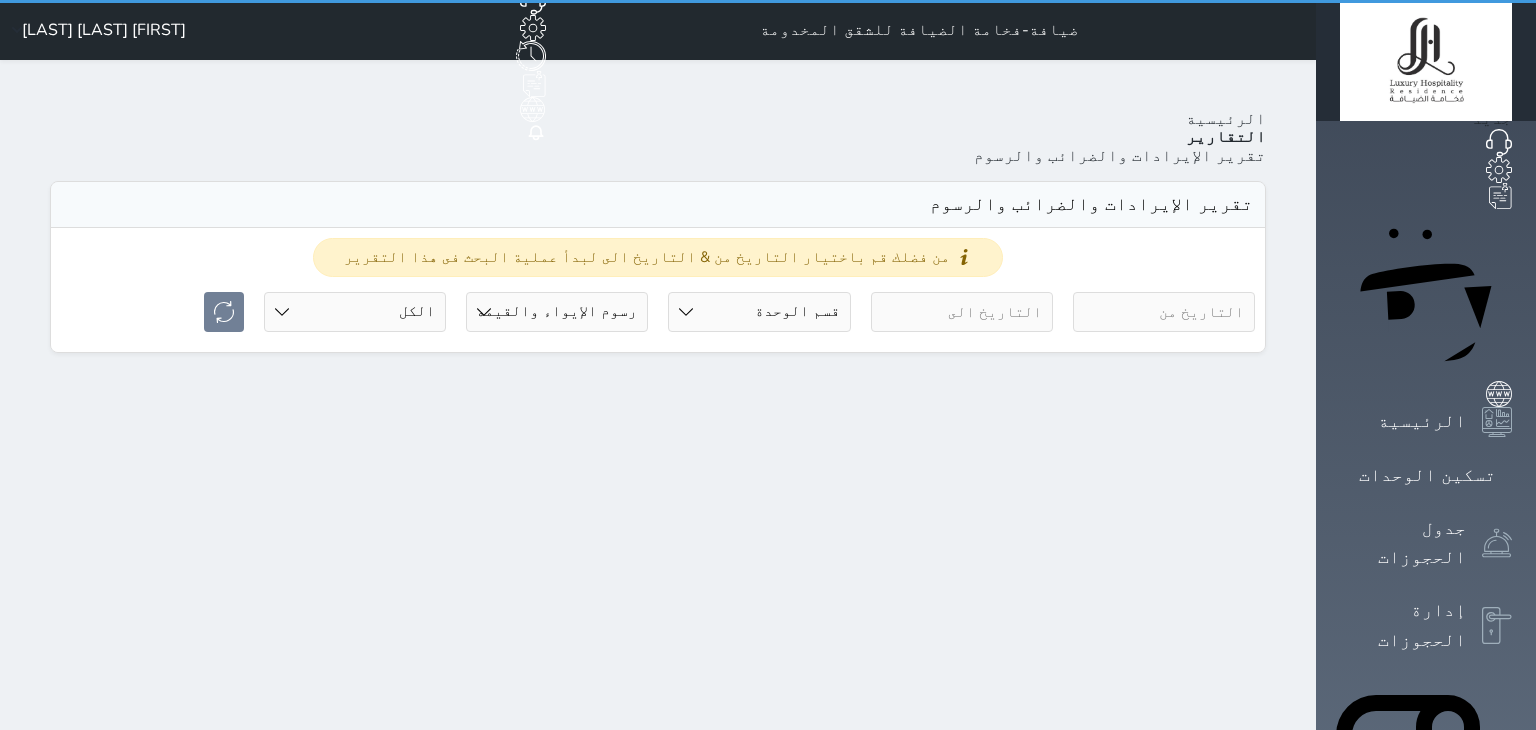 select on "full" 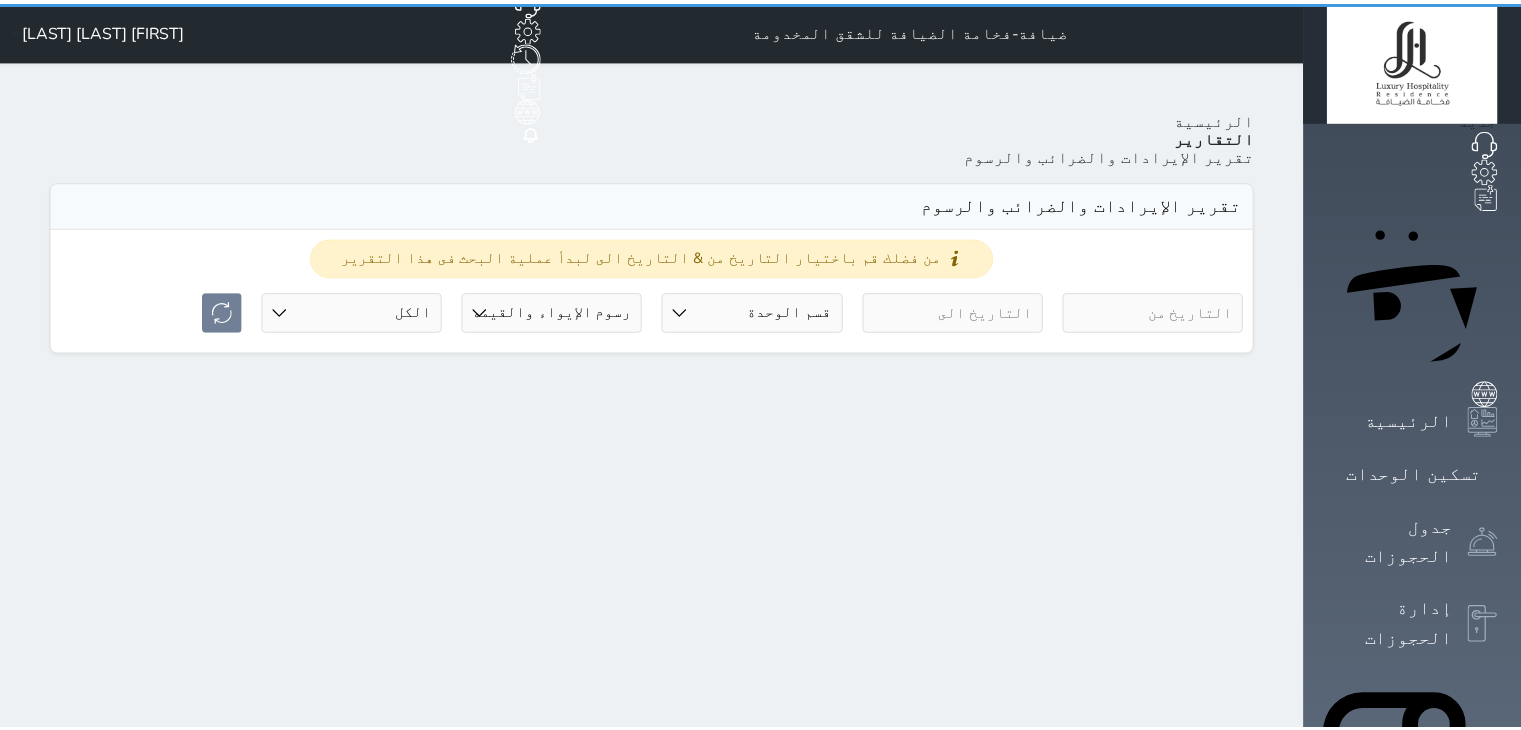 scroll, scrollTop: 0, scrollLeft: 0, axis: both 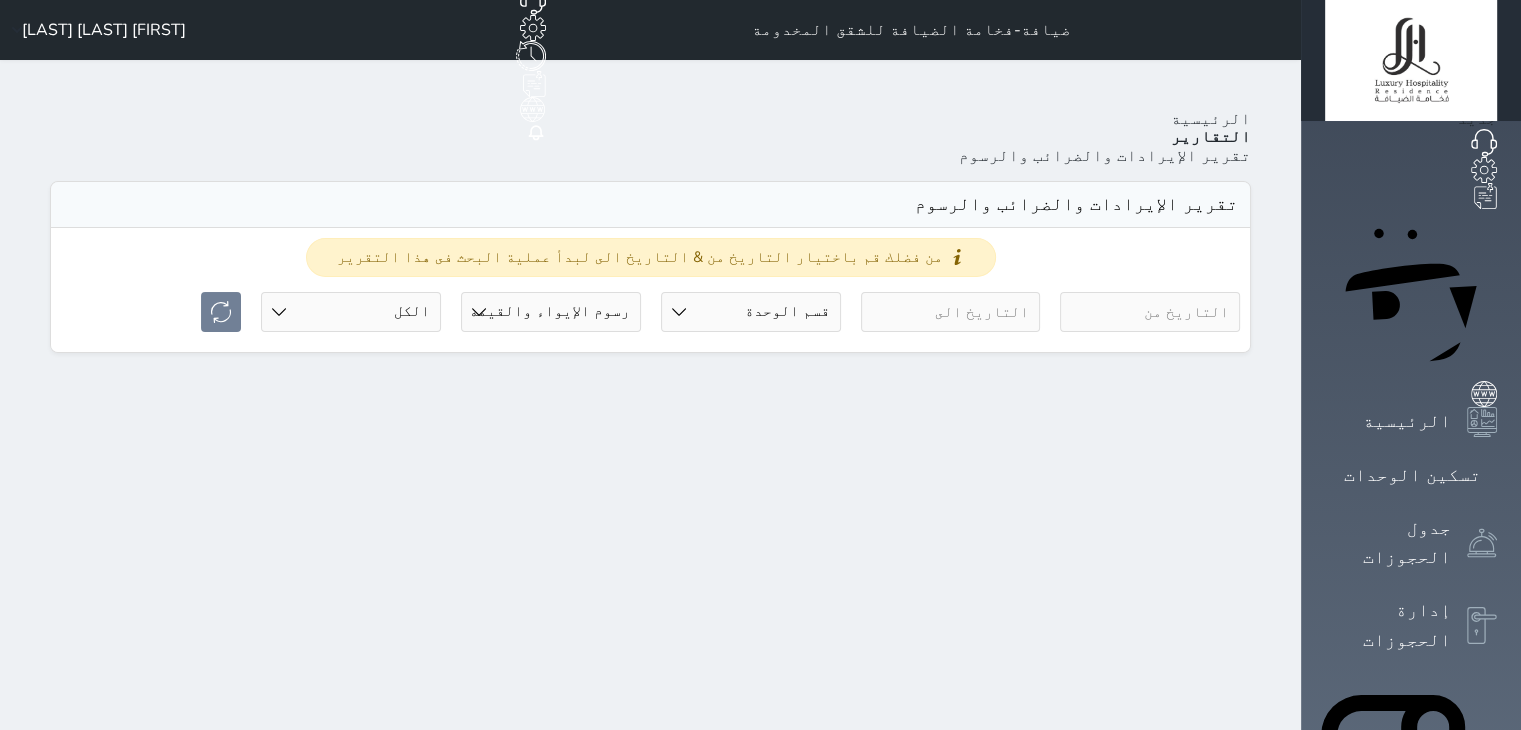 click at bounding box center [1150, 312] 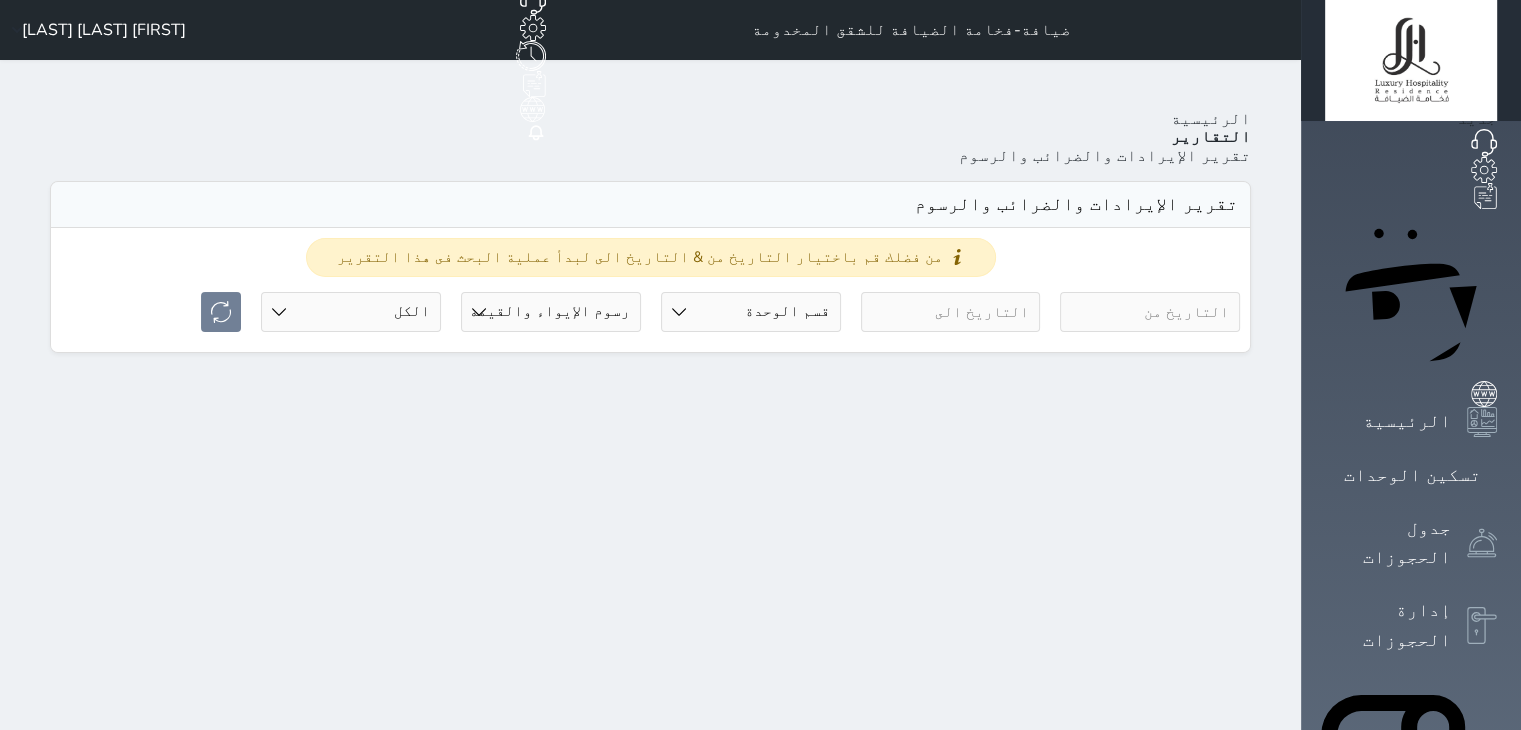 click on "حجز جماعي جديد   حجز جديد               الرئيسية     تسكين الوحدات     جدول الحجوزات     إدارة الحجوزات     POS       الإدارة المالية     العملاء     تقييمات العملاء       الخدمات     التقارير     الإعدادات     الدعم الفني" at bounding box center (1411, 810) 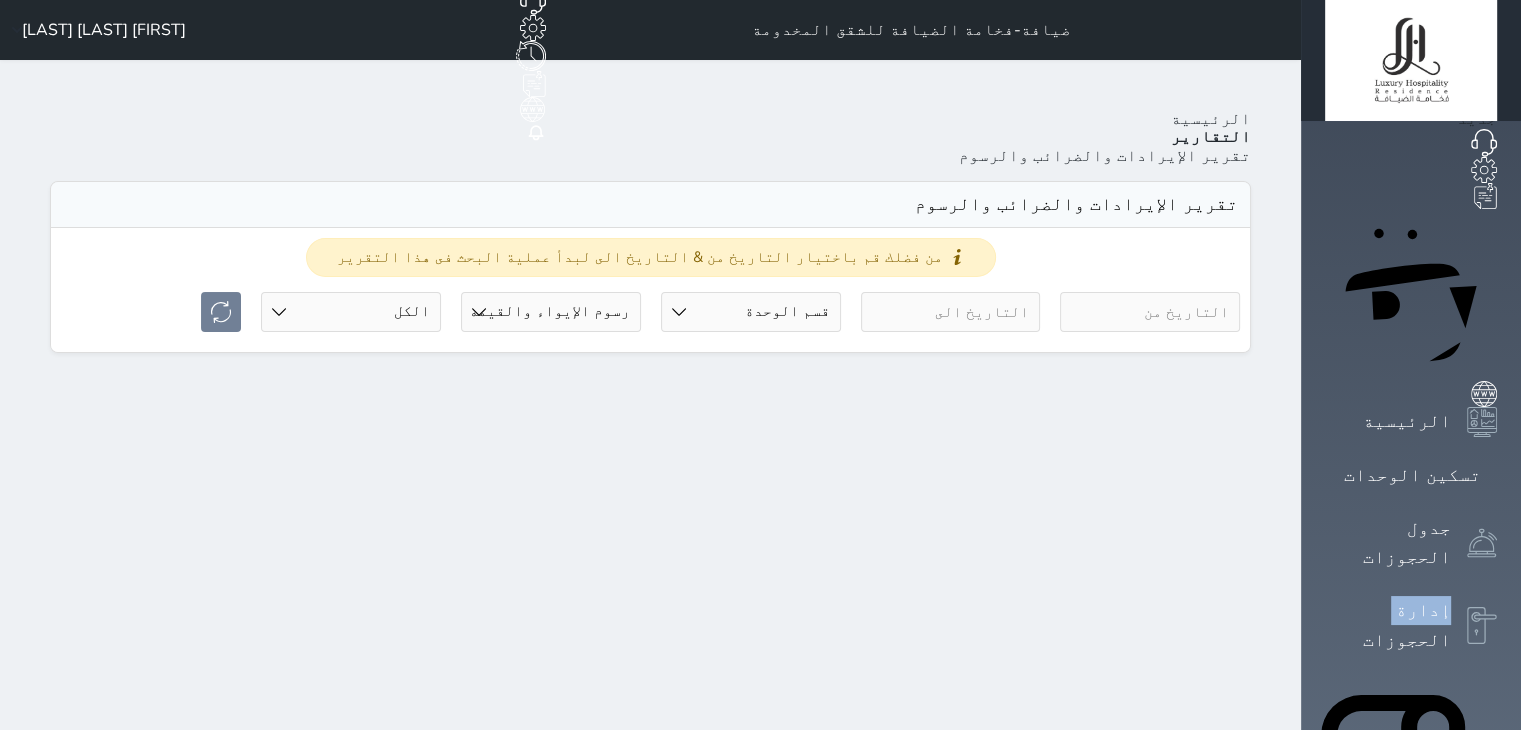 click on "حجز جماعي جديد   حجز جديد               الرئيسية     تسكين الوحدات     جدول الحجوزات     إدارة الحجوزات     POS       الإدارة المالية     العملاء     تقييمات العملاء       الخدمات     التقارير     الإعدادات     الدعم الفني" at bounding box center [1411, 810] 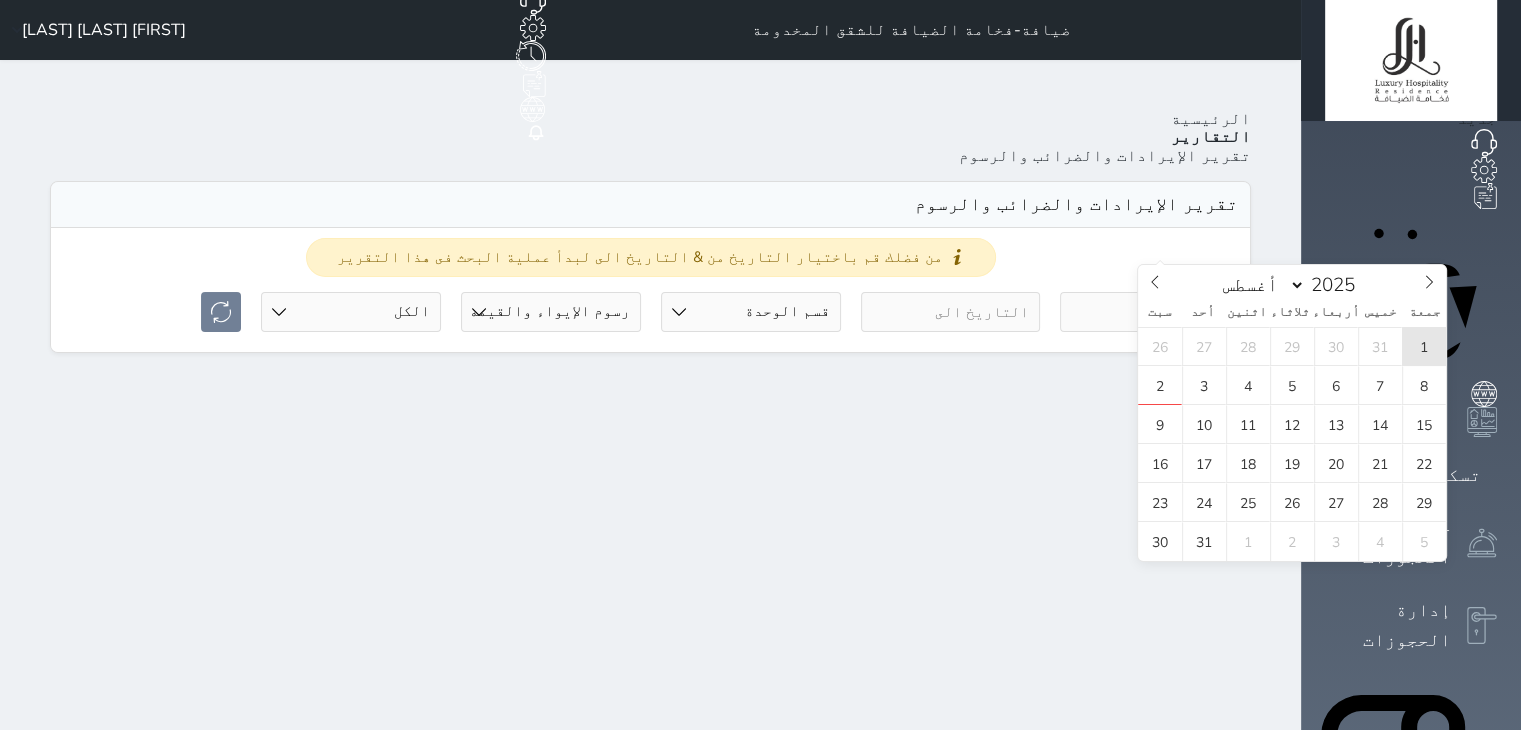 drag, startPoint x: 1289, startPoint y: 238, endPoint x: 1407, endPoint y: 353, distance: 164.76953 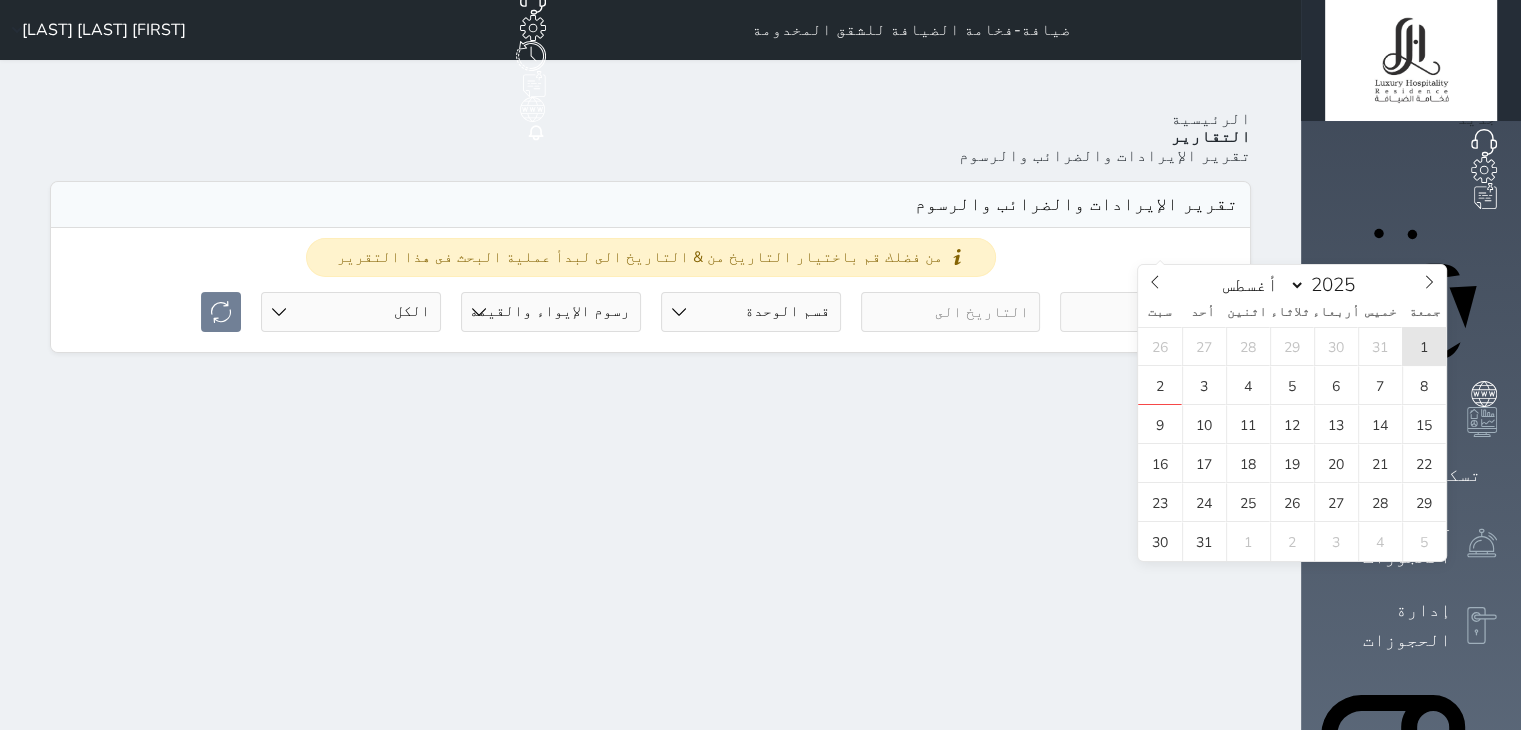 click on "Your browser does not support the audio element.
حجز جماعي جديد   حجز جديد               الرئيسية     تسكين الوحدات     جدول الحجوزات     إدارة الحجوزات     POS       الإدارة المالية     العملاء     تقييمات العملاء       الخدمات     التقارير     الإعدادات     الدعم الفني
ضيافة-فخامة الضيافة للشقق المخدومة
حجز جماعي جديد   حجز جديد   مرتبط مع منصة زاتكا المرحلة الثانية   مرتبط مع شموس   مرتبط مع المنصة الوطنية للرصد السياحي               إشعار   الغرفة   النزيل   المصدر
[FIRST] [LAST] [LAST]
الرئيسية التقارير تقرير الإيرادات والضرائب والرسوم   تقرير الإيرادات والضرائب والرسوم" at bounding box center (760, 810) 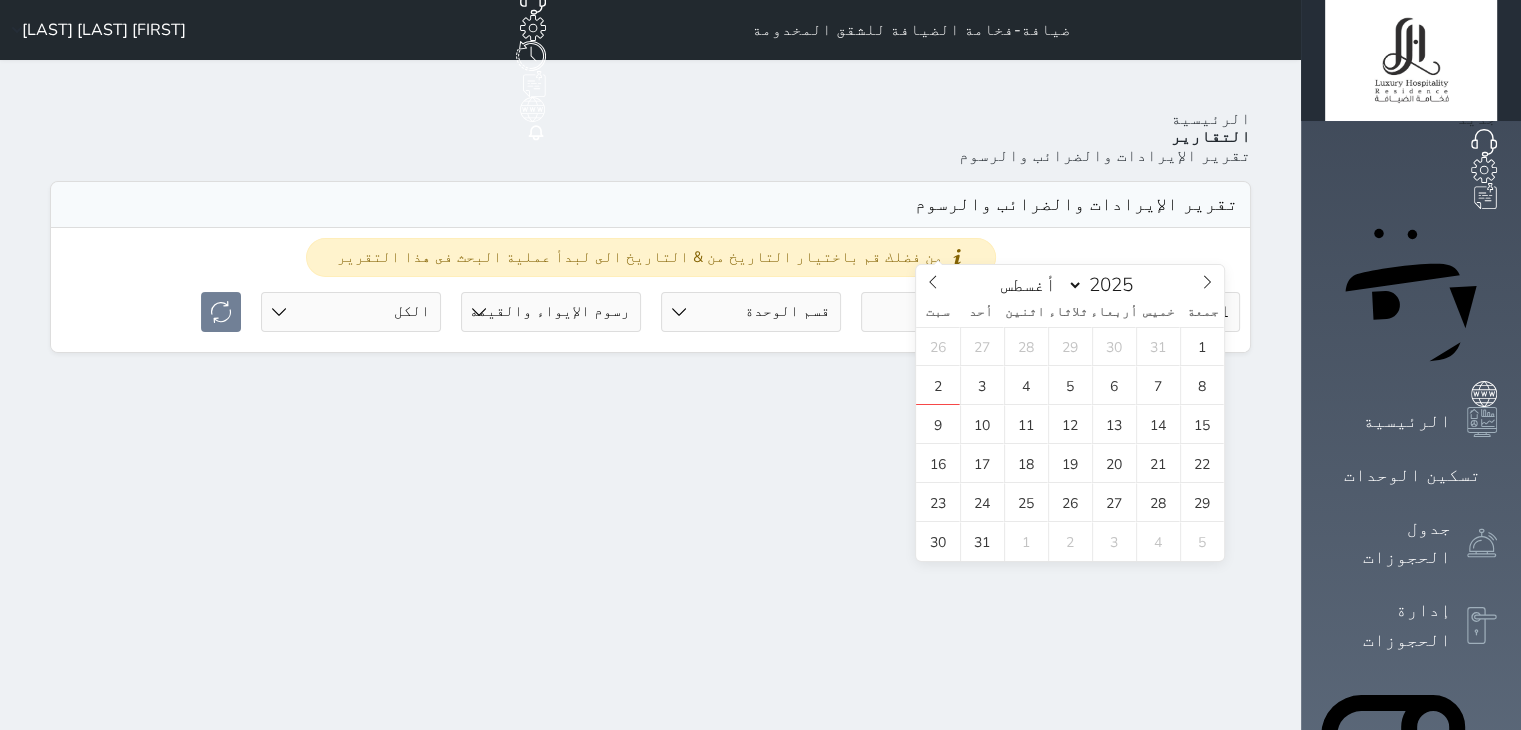 click at bounding box center [951, 312] 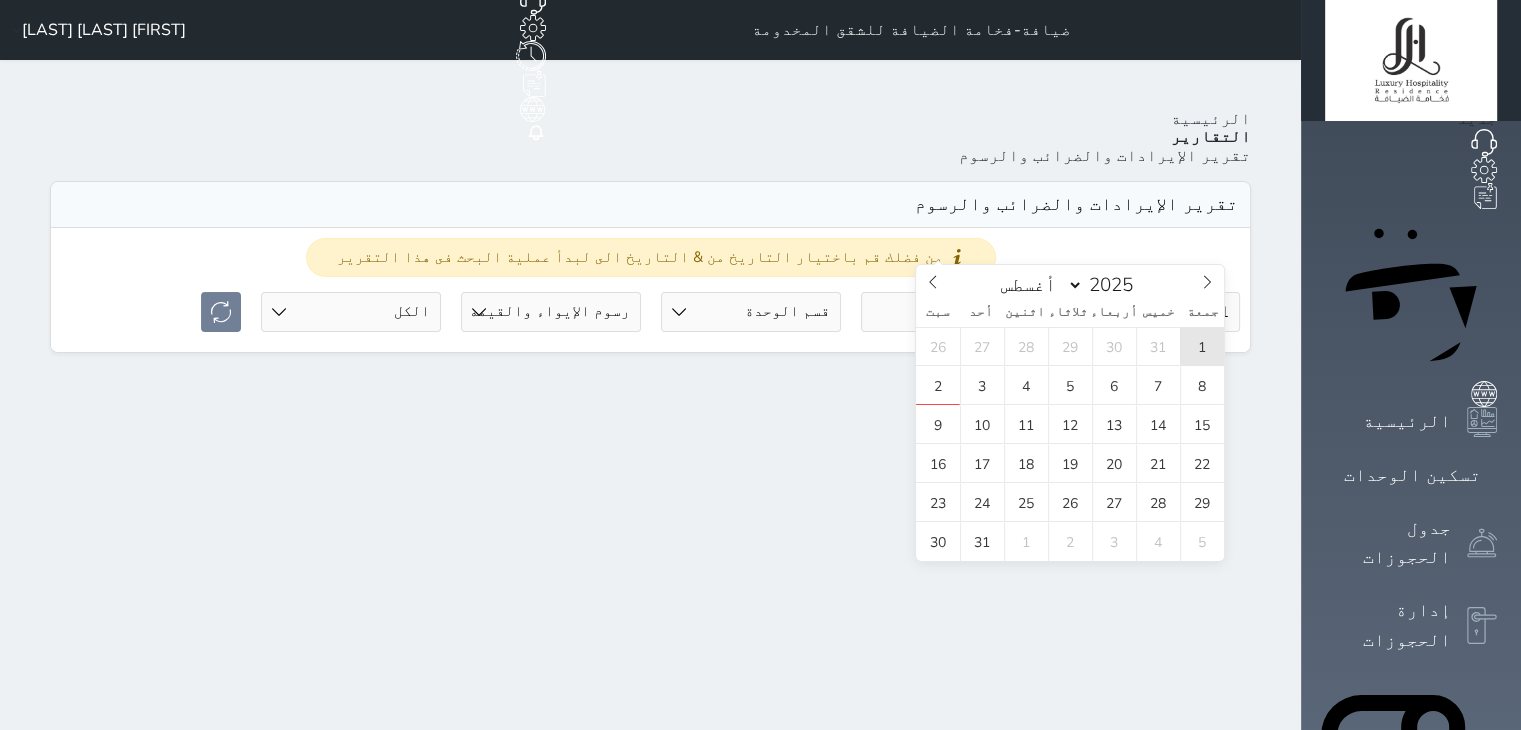 click on "1" at bounding box center [1202, 346] 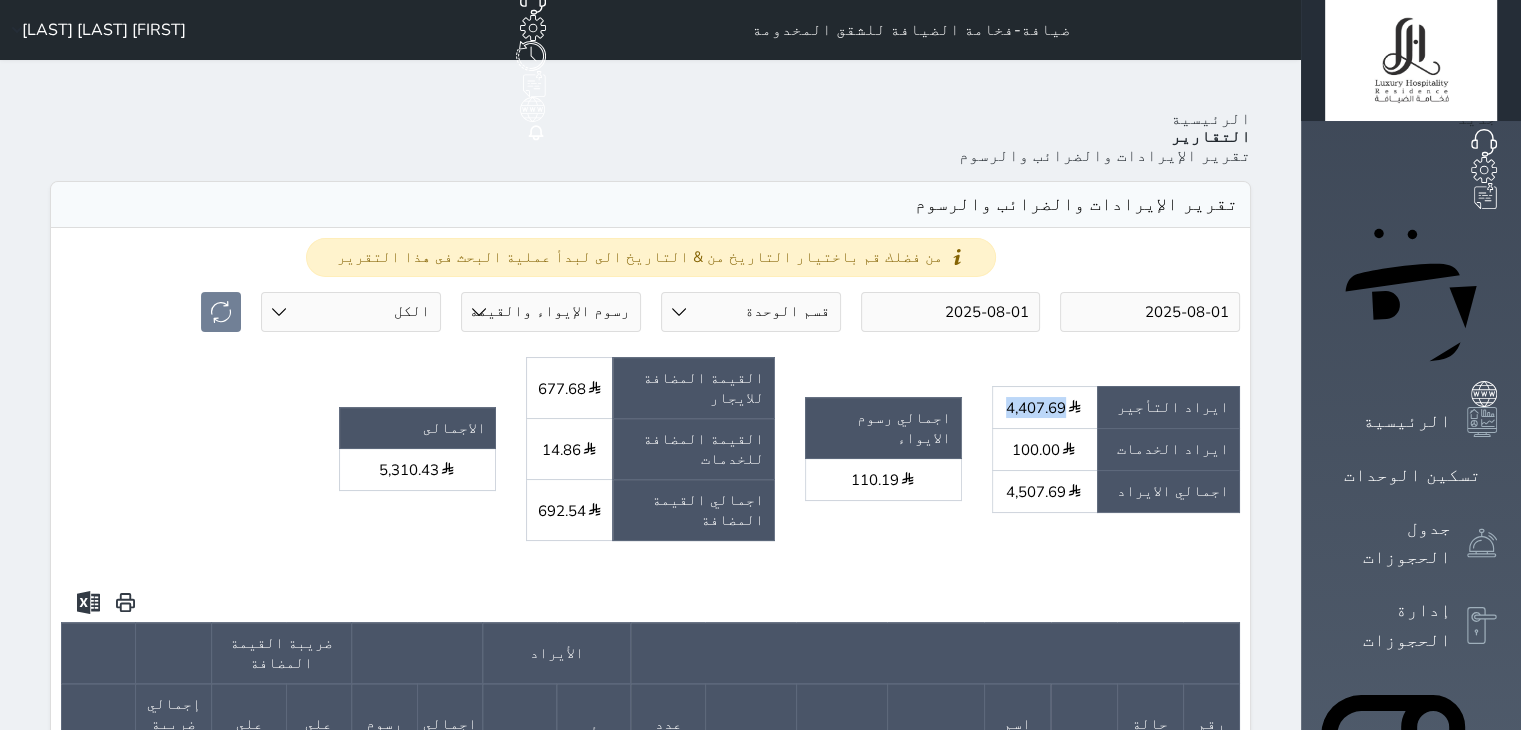 drag, startPoint x: 1116, startPoint y: 311, endPoint x: 1167, endPoint y: 311, distance: 51 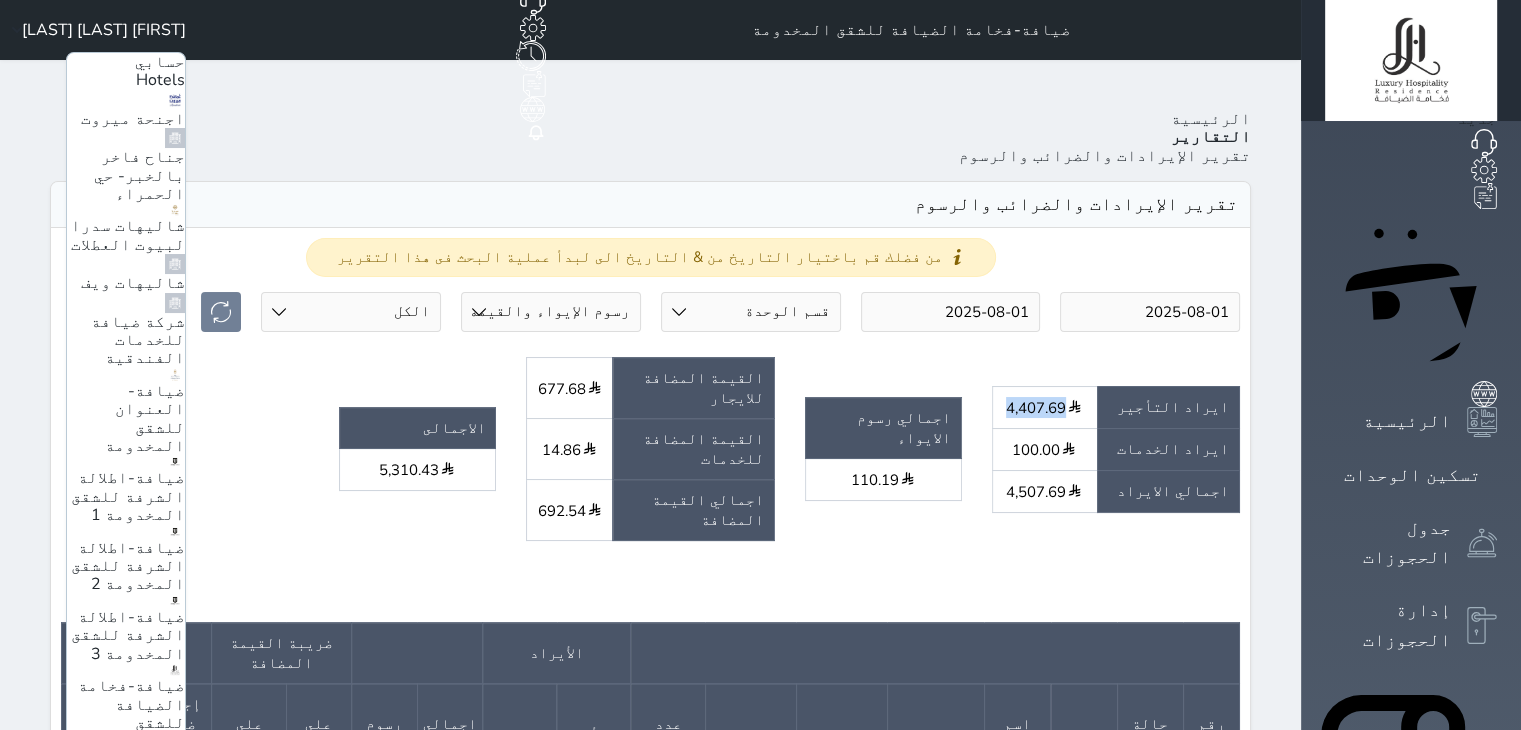 click on "مجمع الخزامى السكني ، شهري/سنوي" at bounding box center [128, 1124] 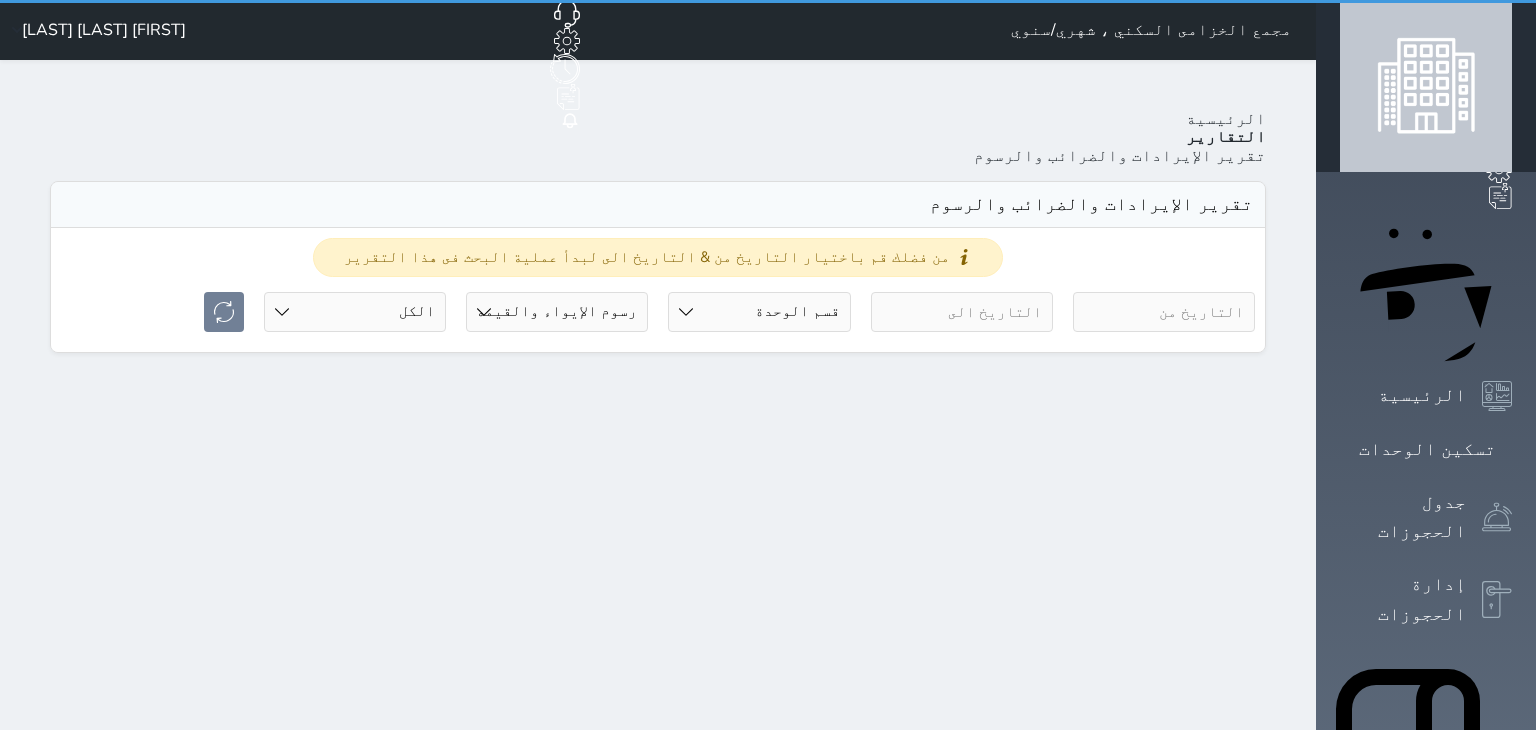 select on "full" 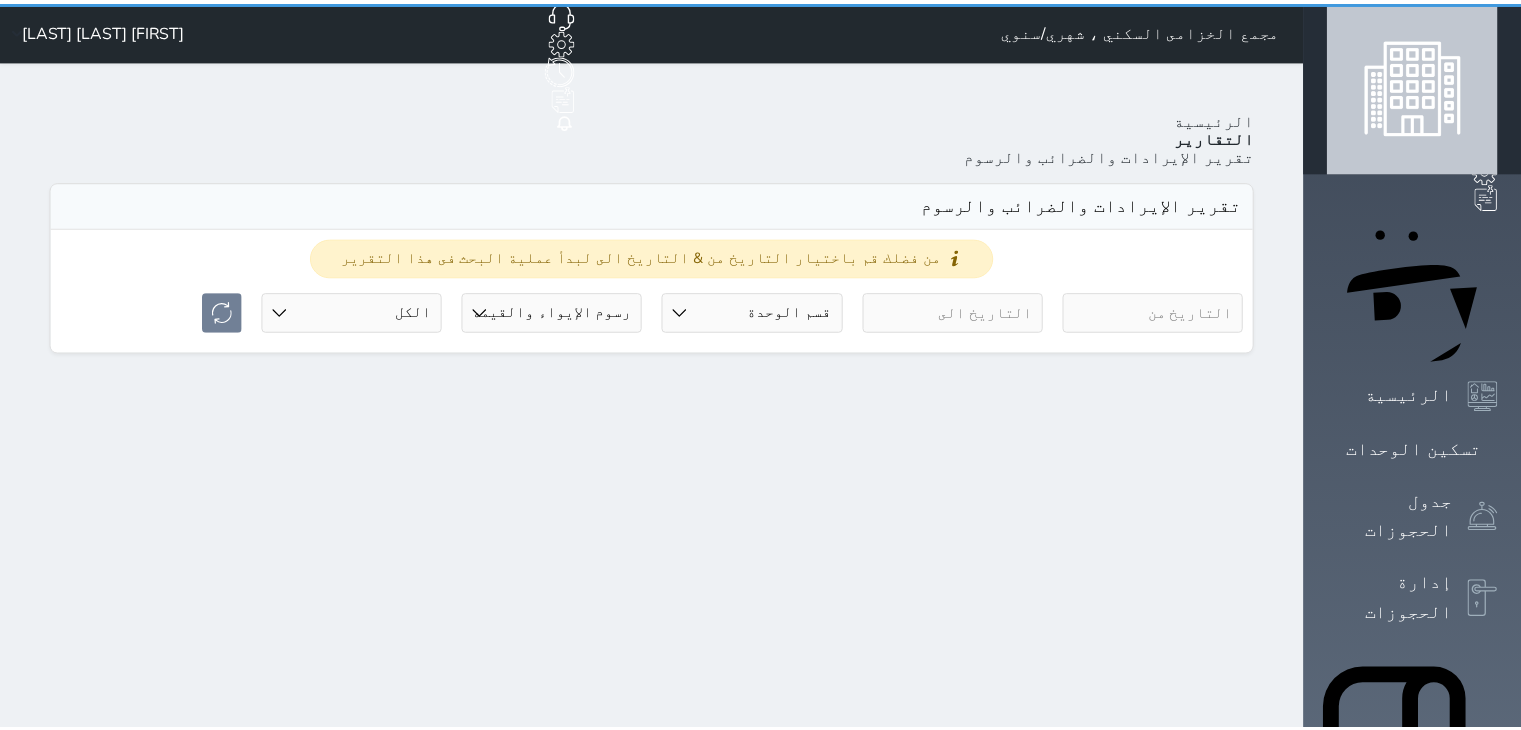 scroll, scrollTop: 0, scrollLeft: 0, axis: both 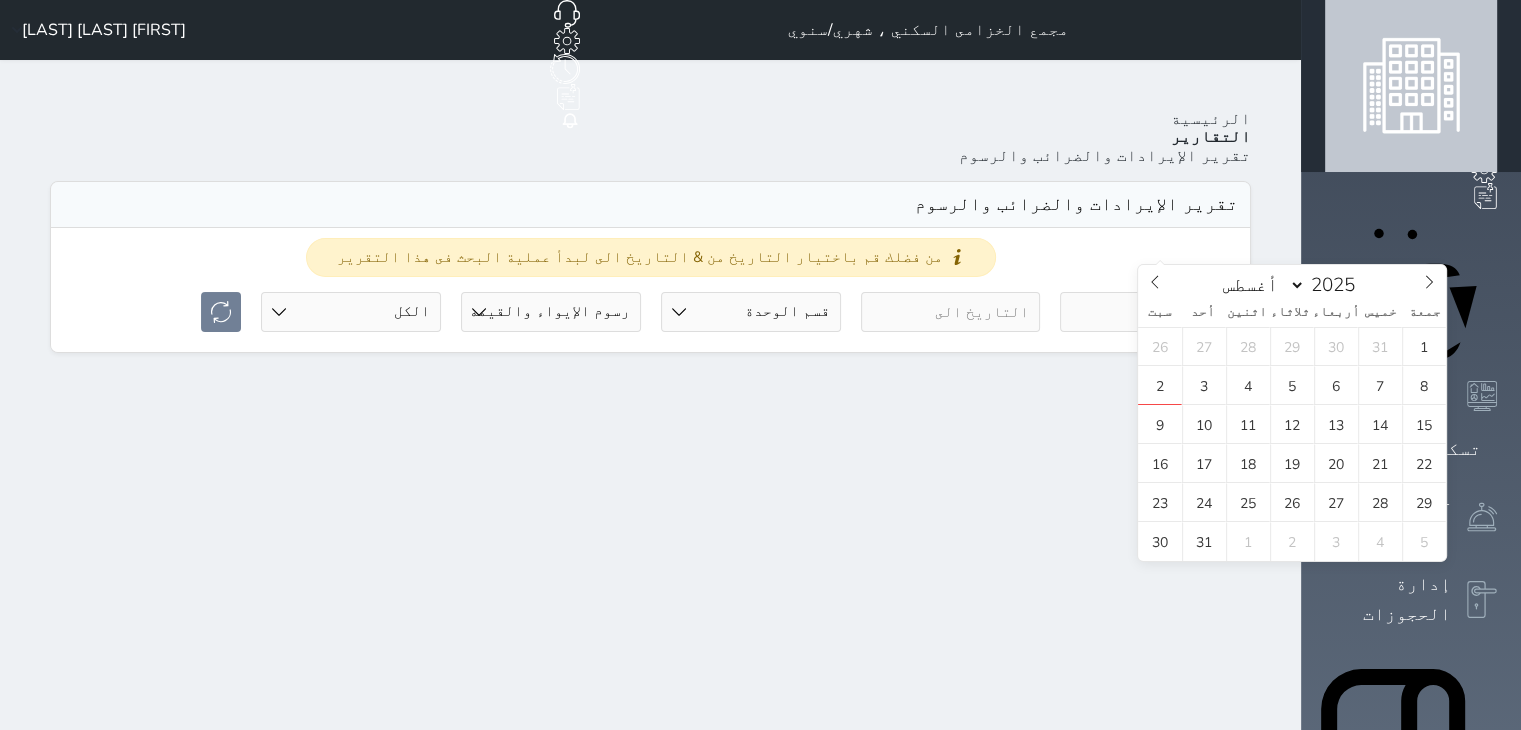 click at bounding box center [1150, 312] 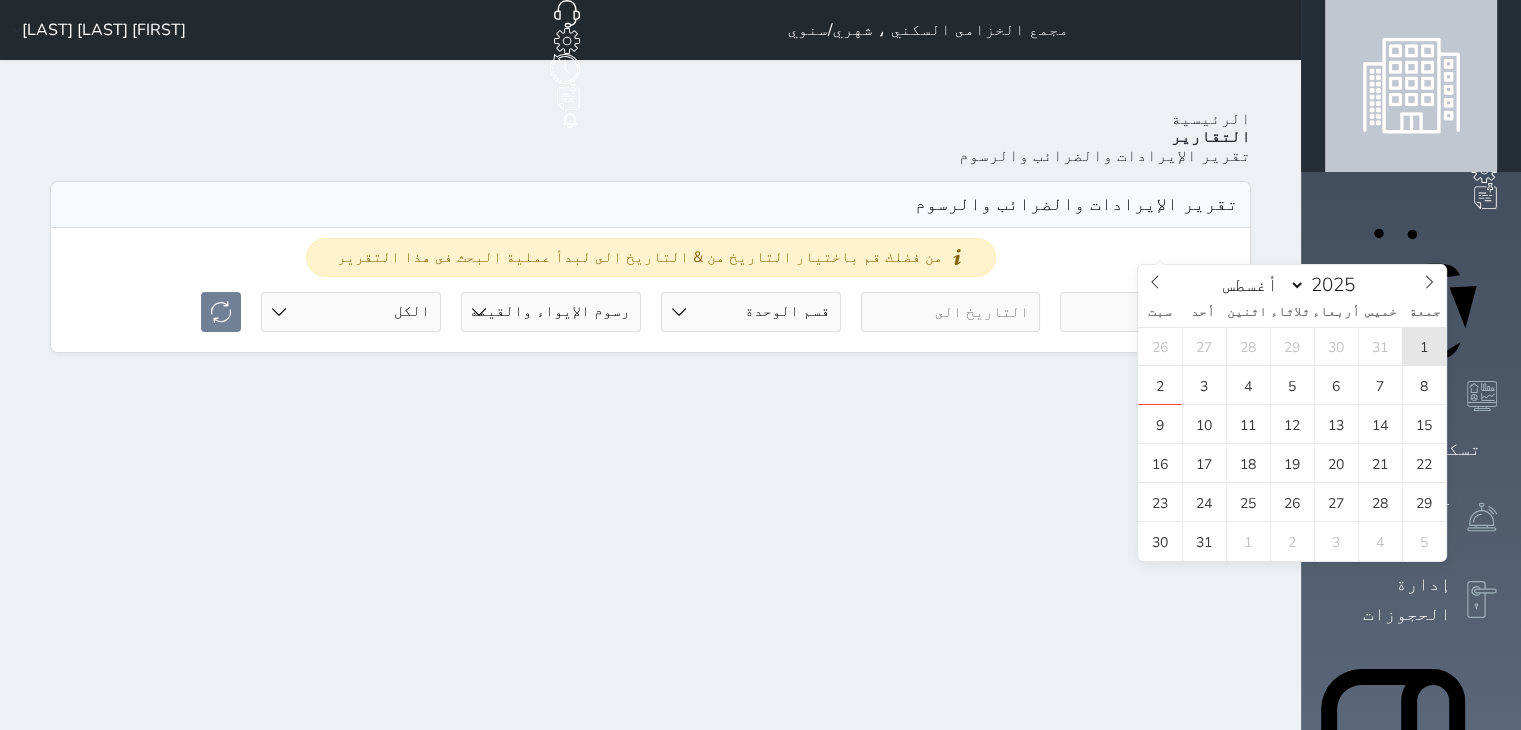 click on "1" at bounding box center [1424, 346] 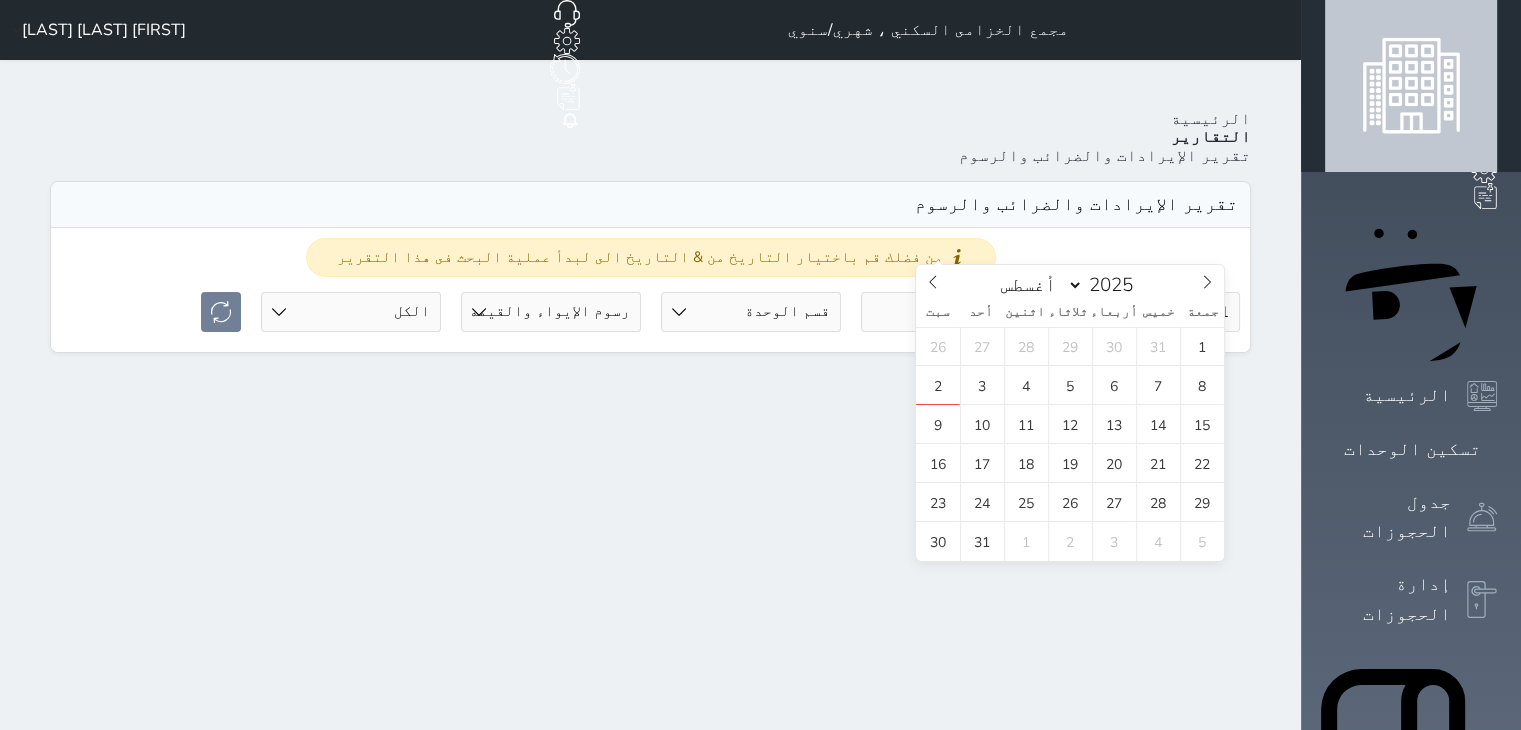 click at bounding box center [951, 312] 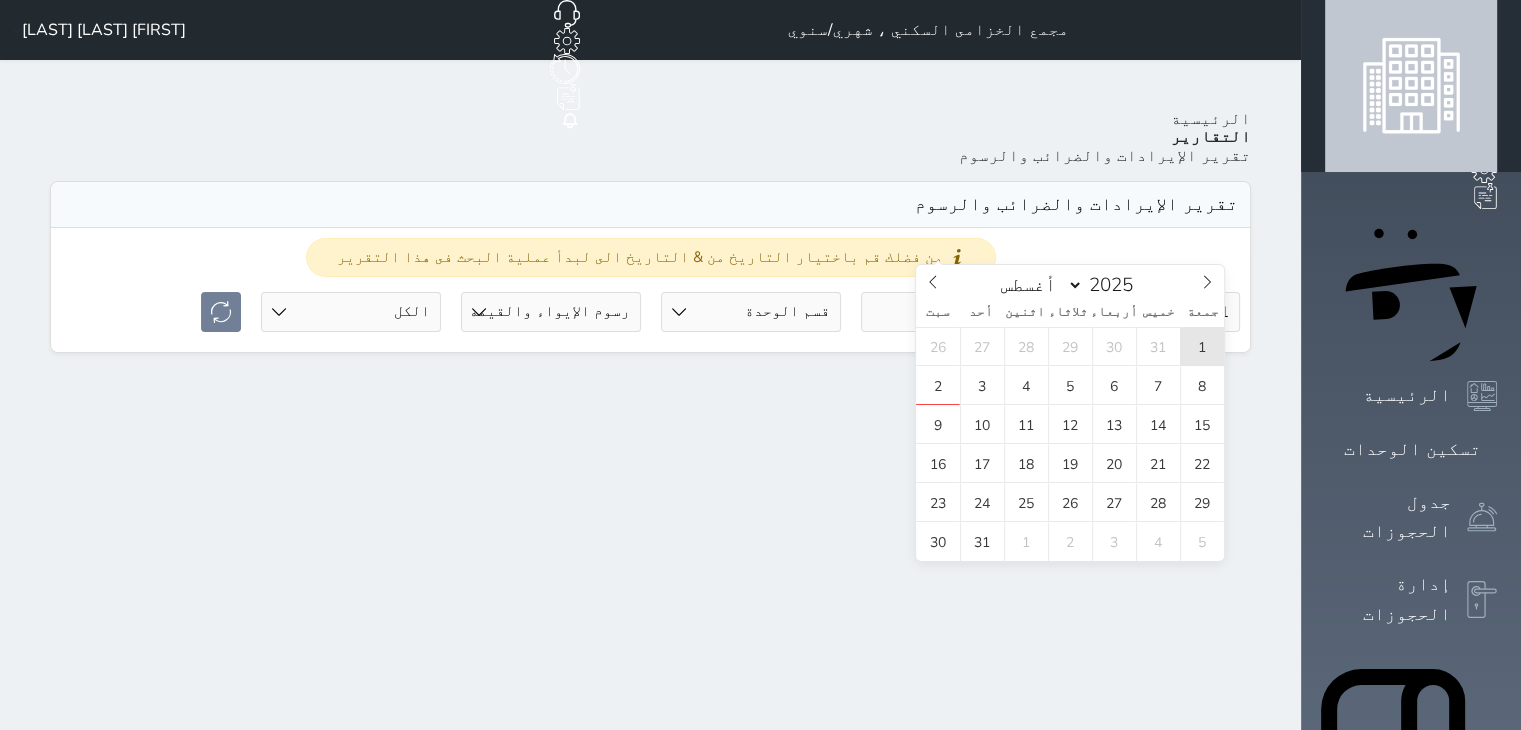 click on "1" at bounding box center (1202, 346) 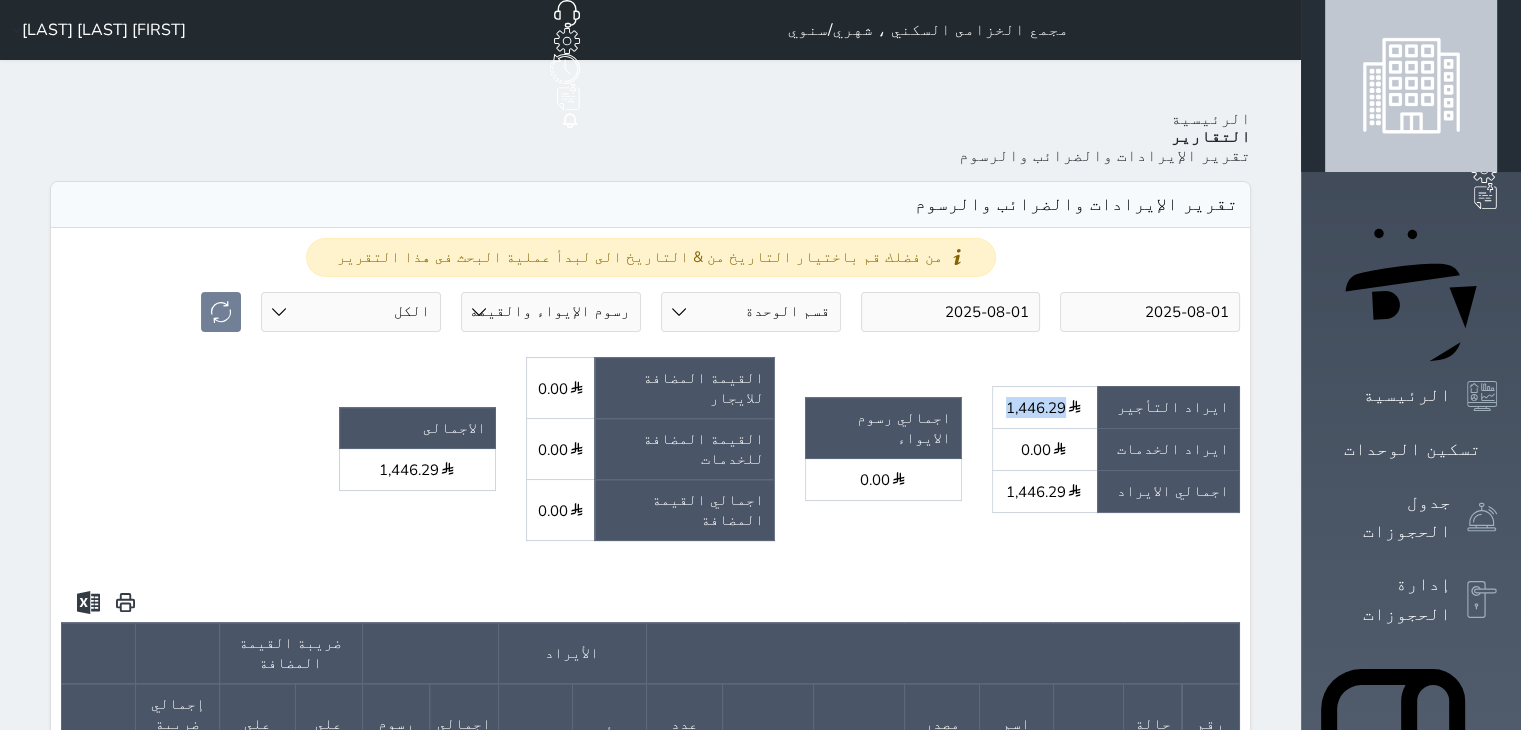 drag, startPoint x: 1116, startPoint y: 309, endPoint x: 1166, endPoint y: 311, distance: 50.039986 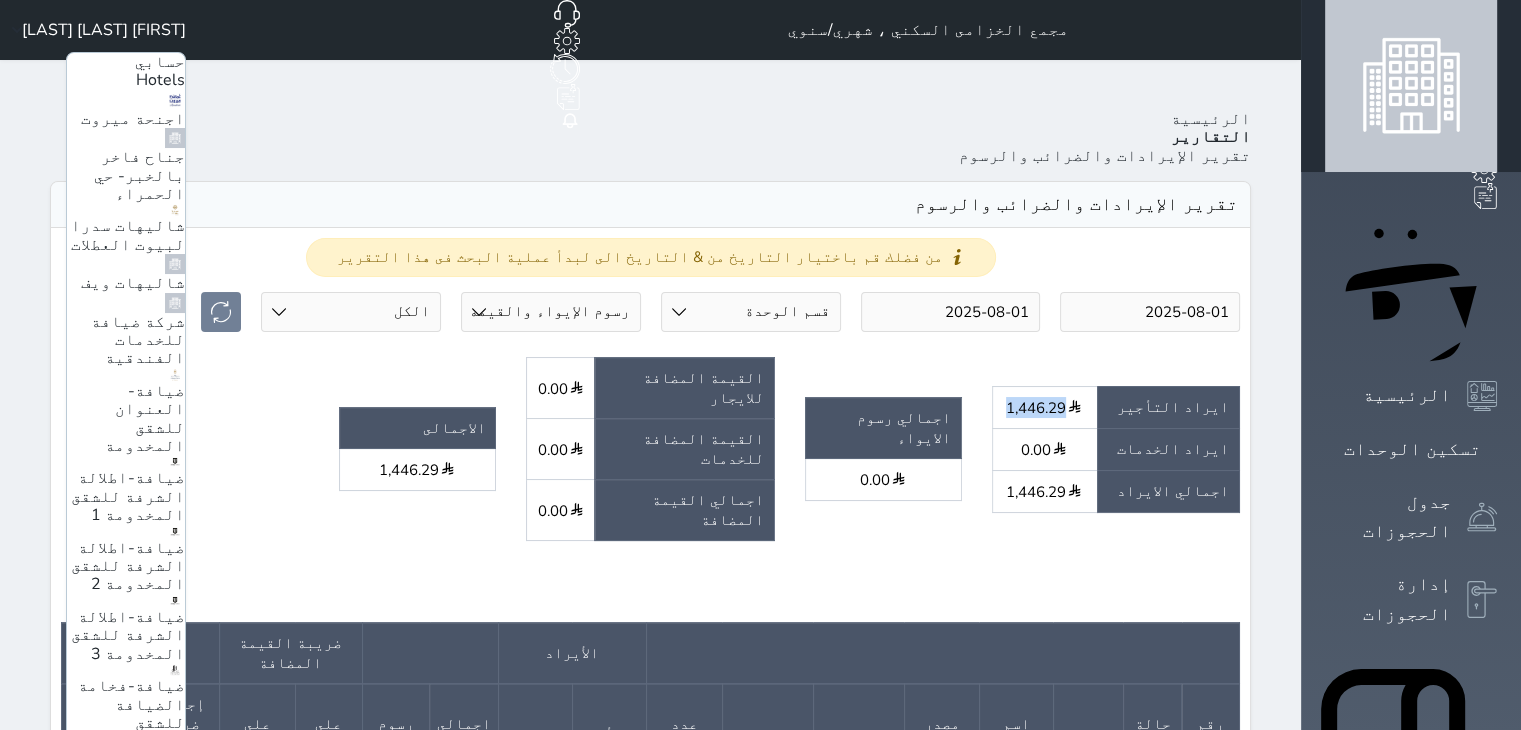 click on "مجمع الدمام شهري/سنوي" at bounding box center (133, 1191) 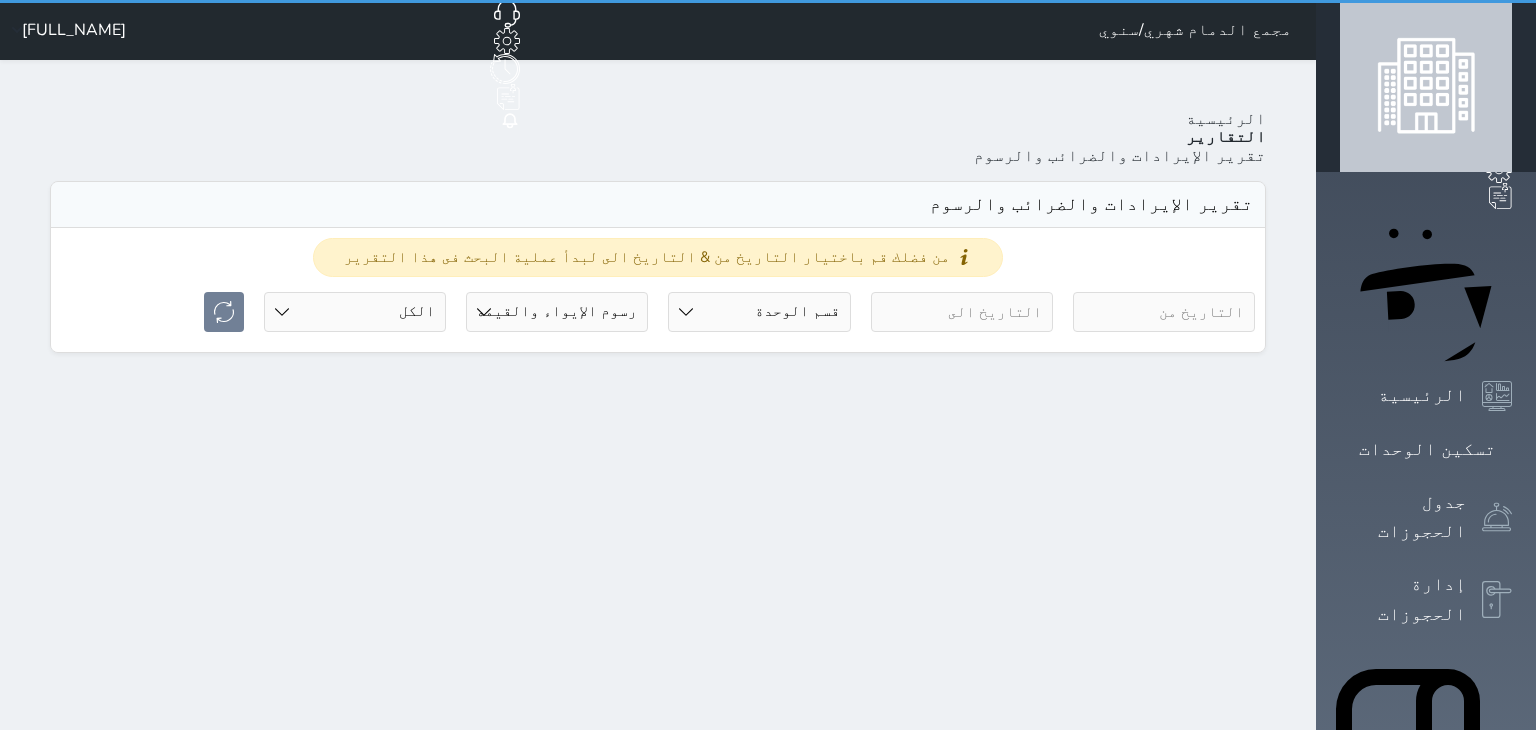 select on "full" 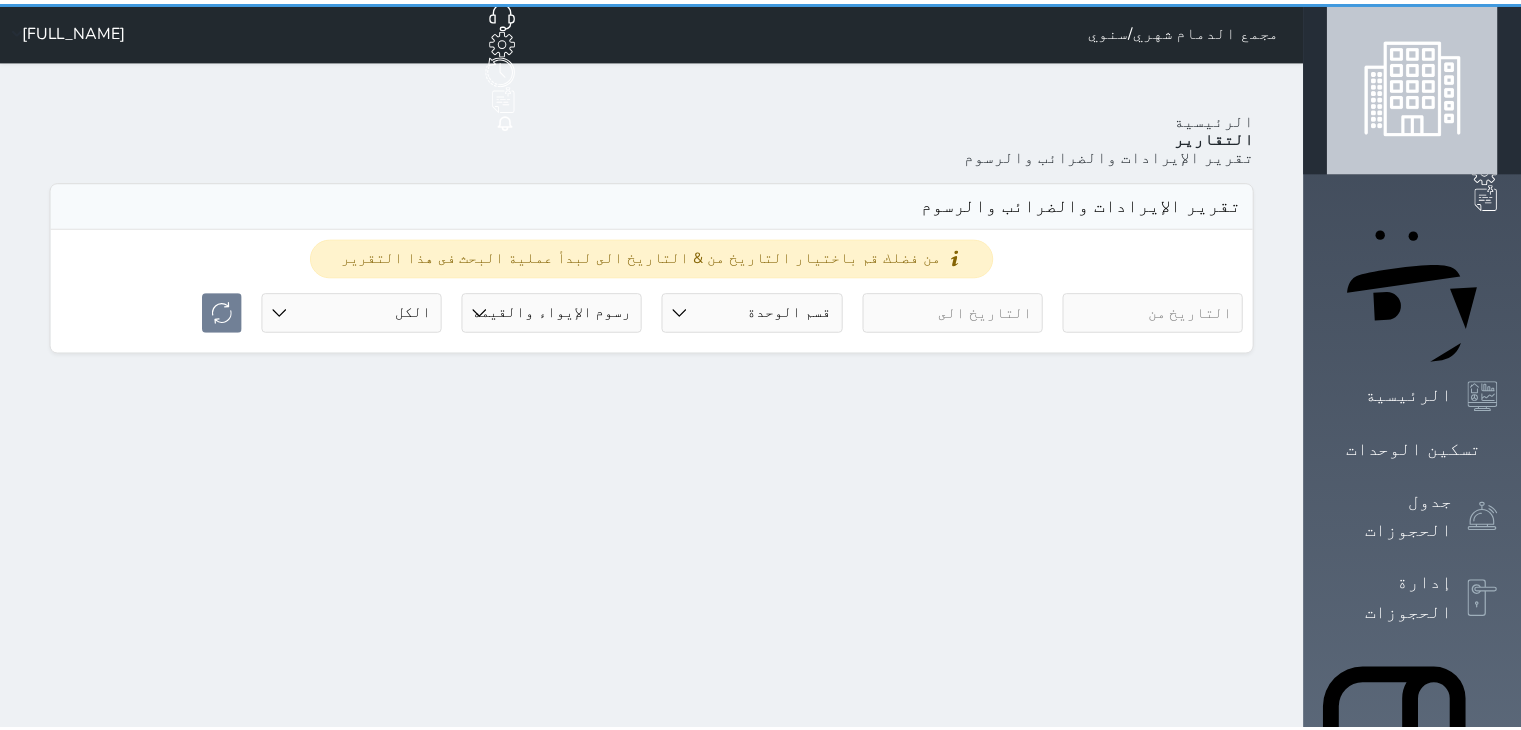 scroll, scrollTop: 0, scrollLeft: 0, axis: both 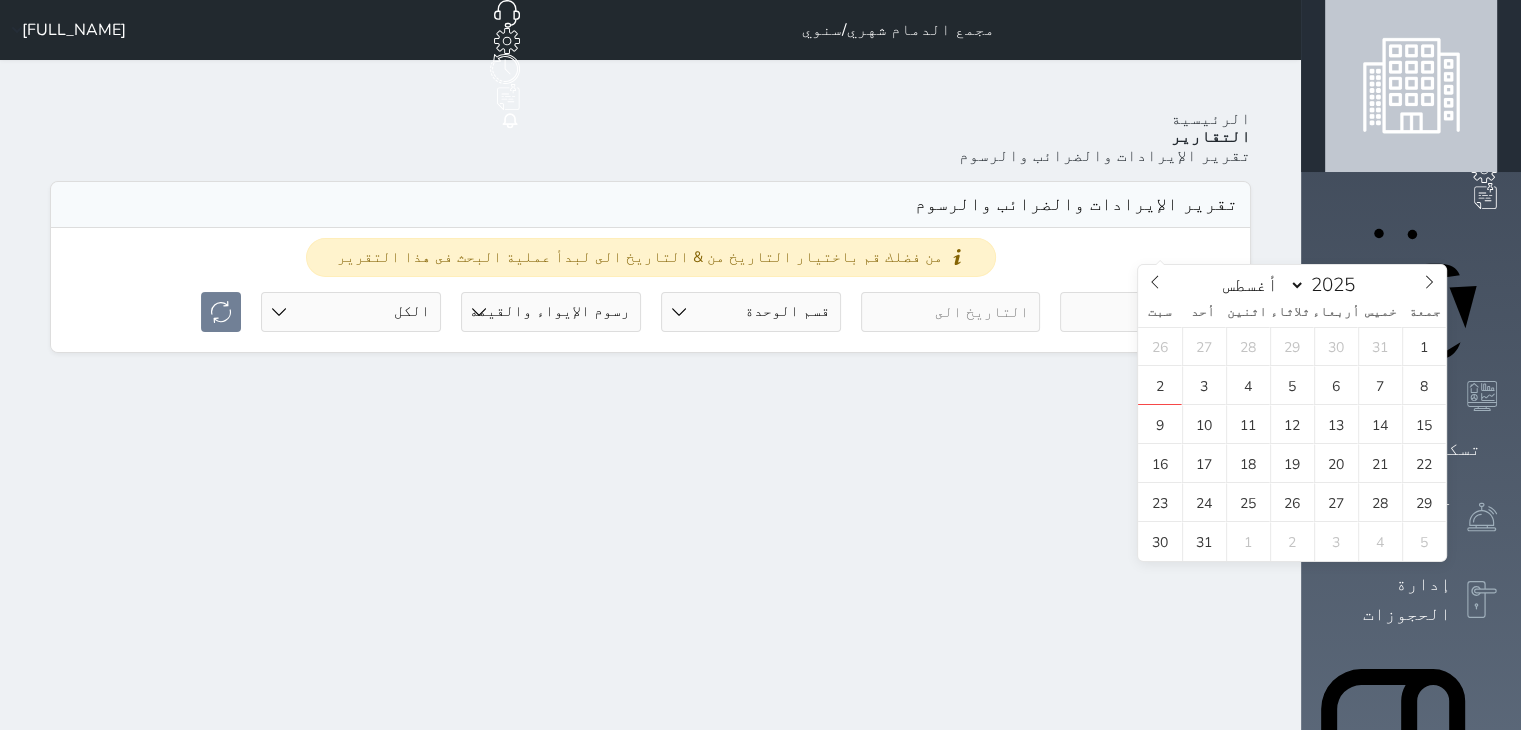 click at bounding box center (1150, 312) 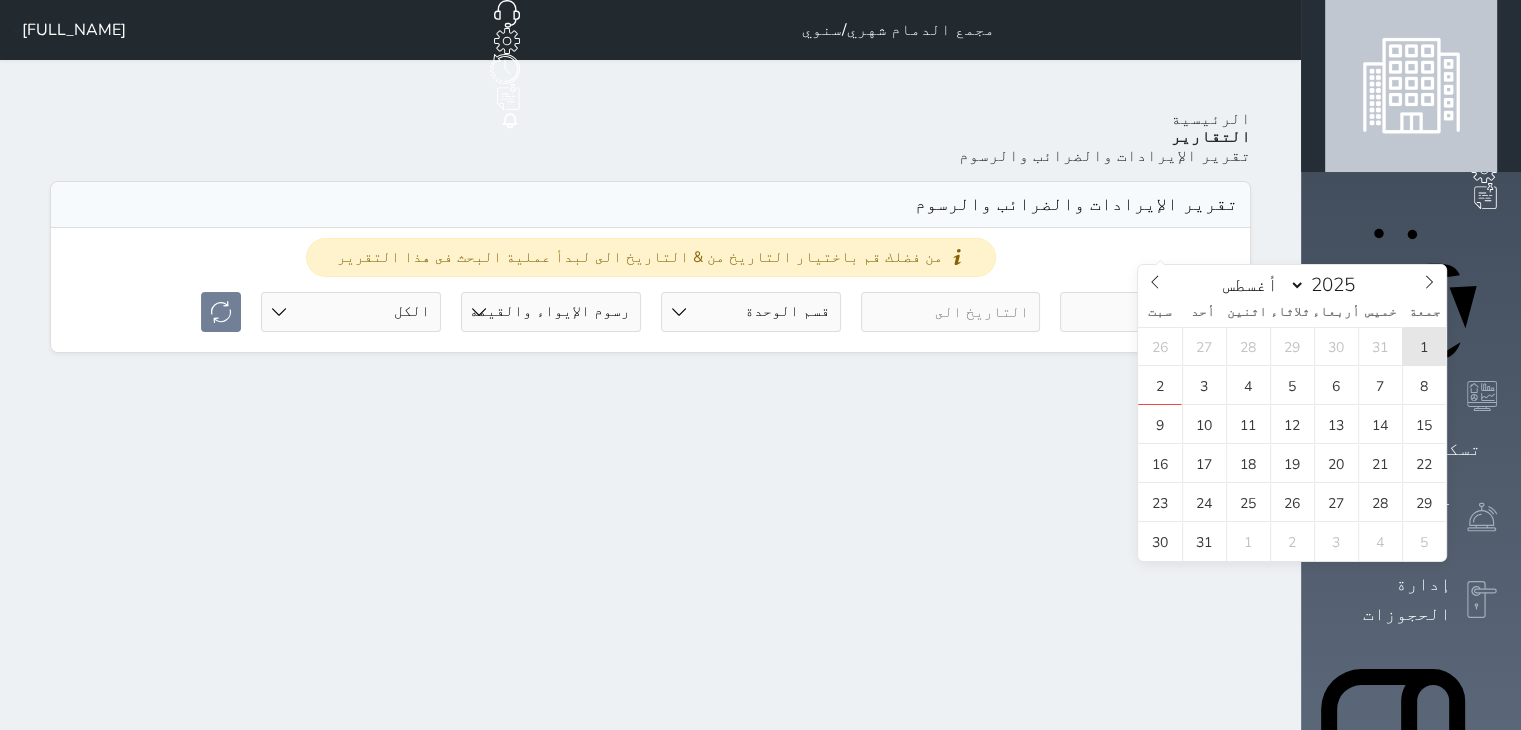click on "1" at bounding box center [1424, 346] 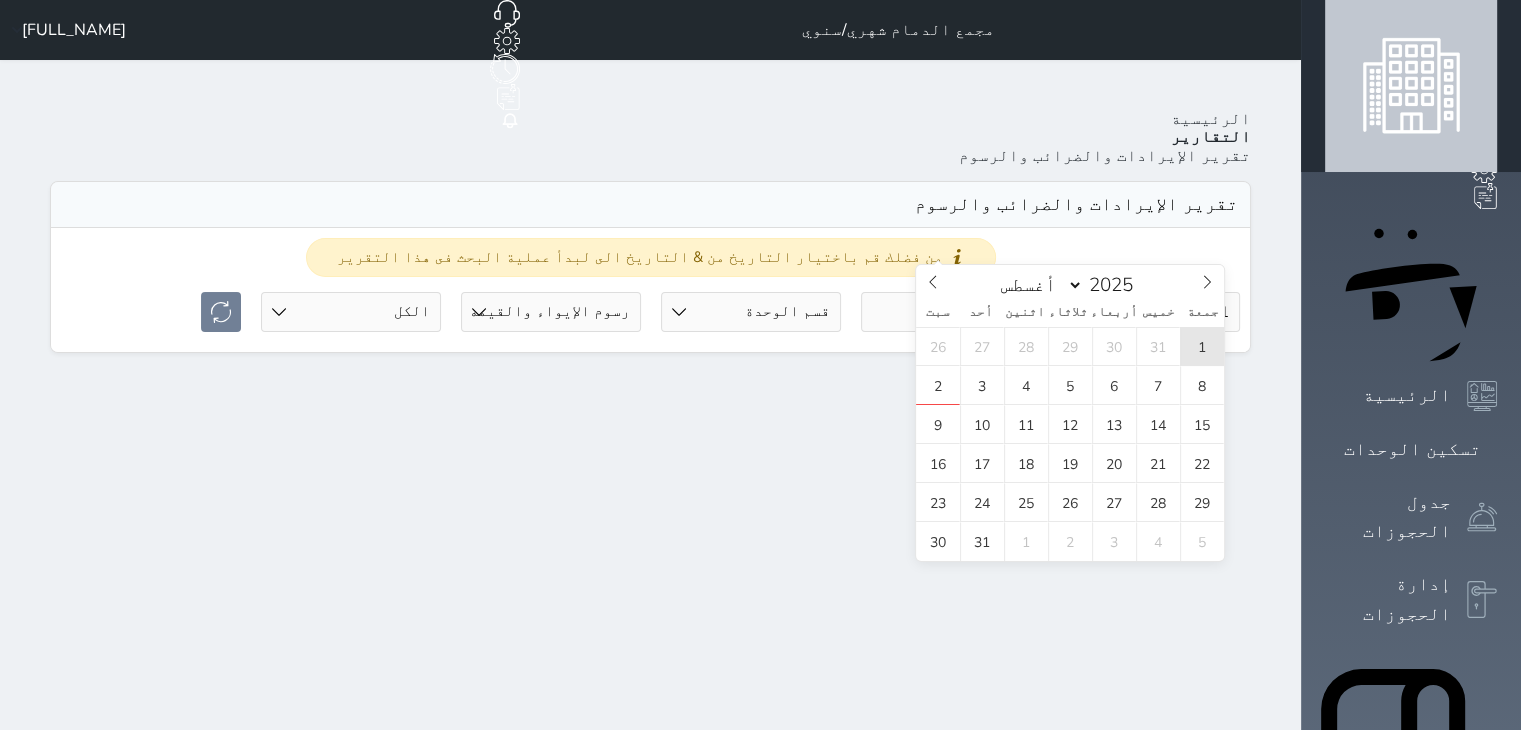 drag, startPoint x: 994, startPoint y: 247, endPoint x: 1204, endPoint y: 339, distance: 229.2684 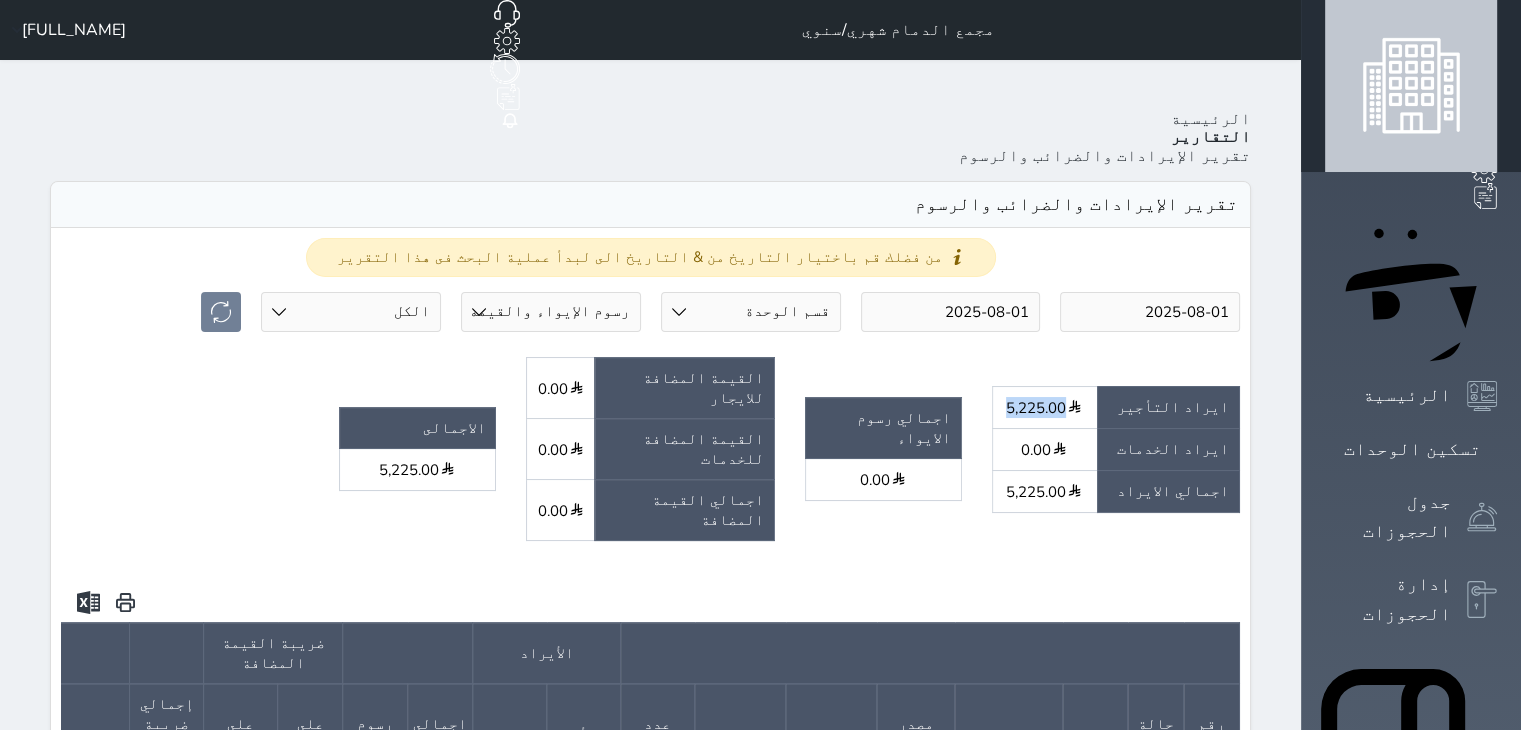 drag, startPoint x: 1116, startPoint y: 309, endPoint x: 1167, endPoint y: 311, distance: 51.0392 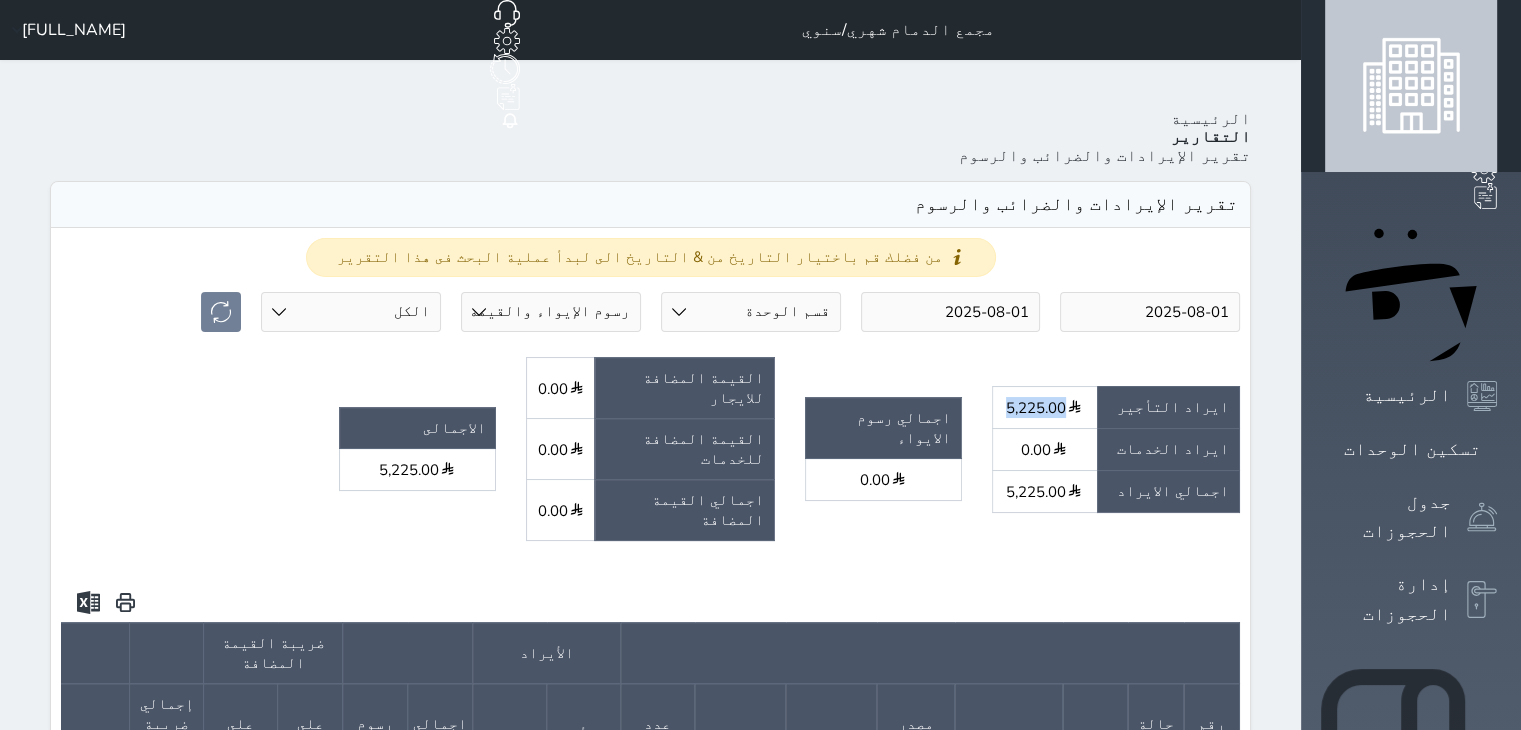 click 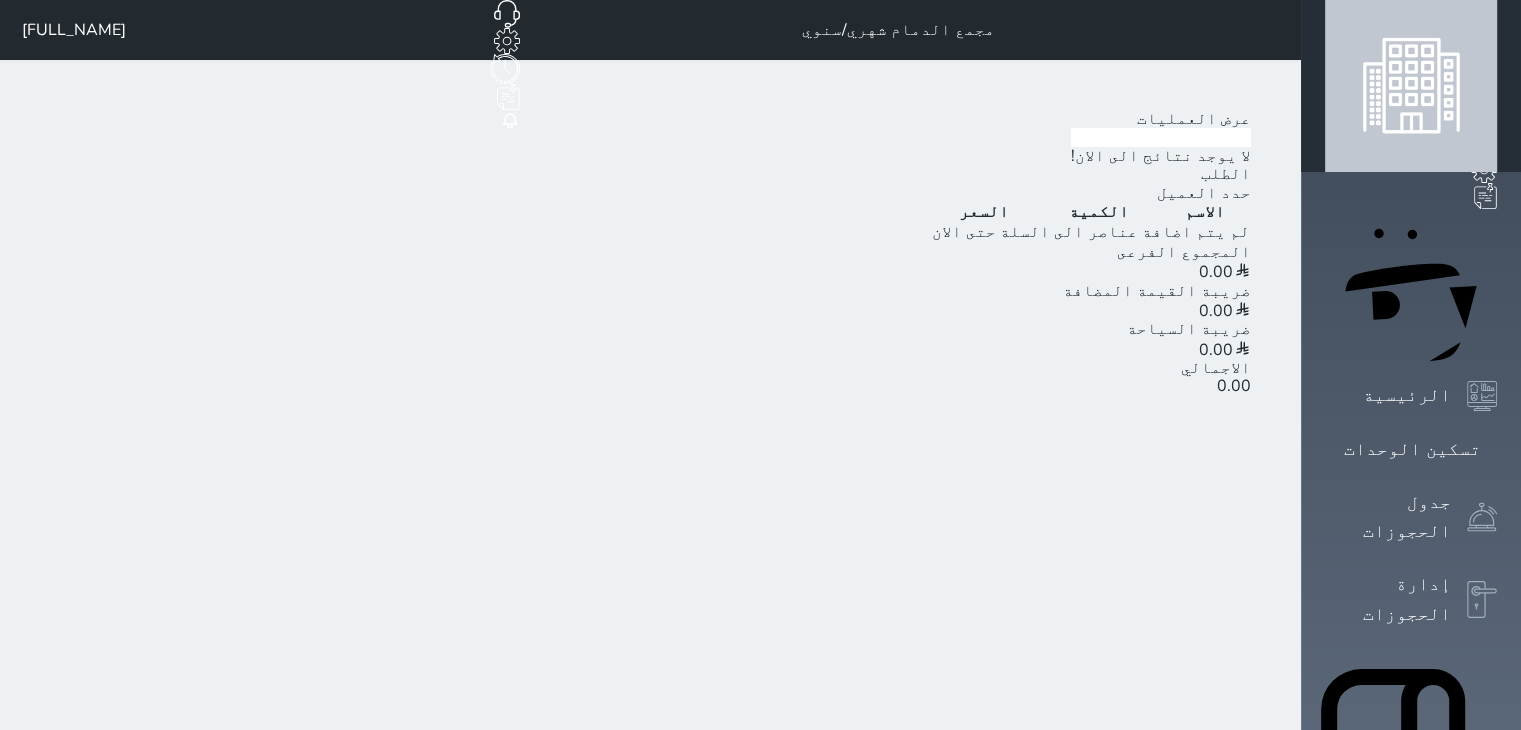 click on "عرض العمليات" at bounding box center (1194, 119) 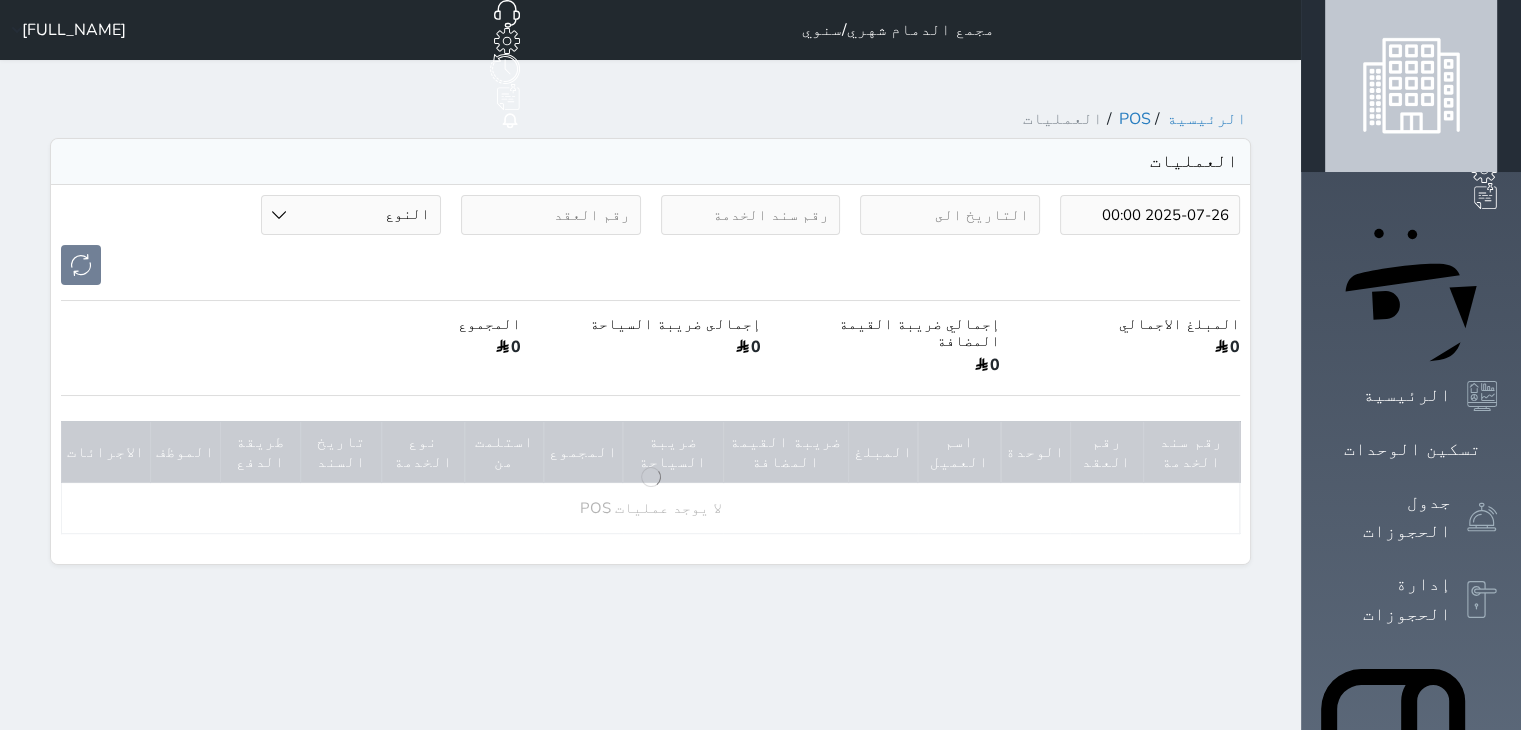 type on "2025-07-26" 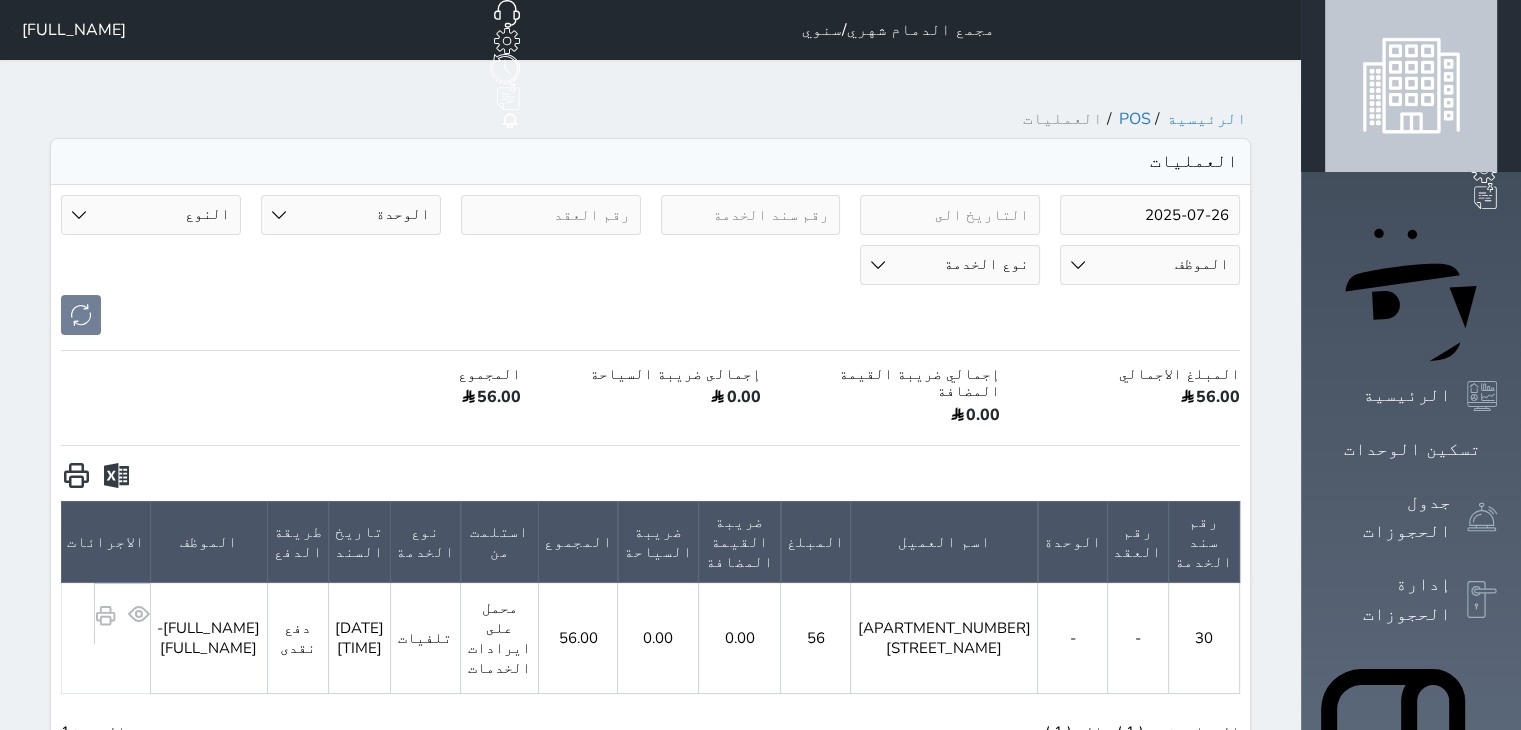 scroll, scrollTop: 0, scrollLeft: 0, axis: both 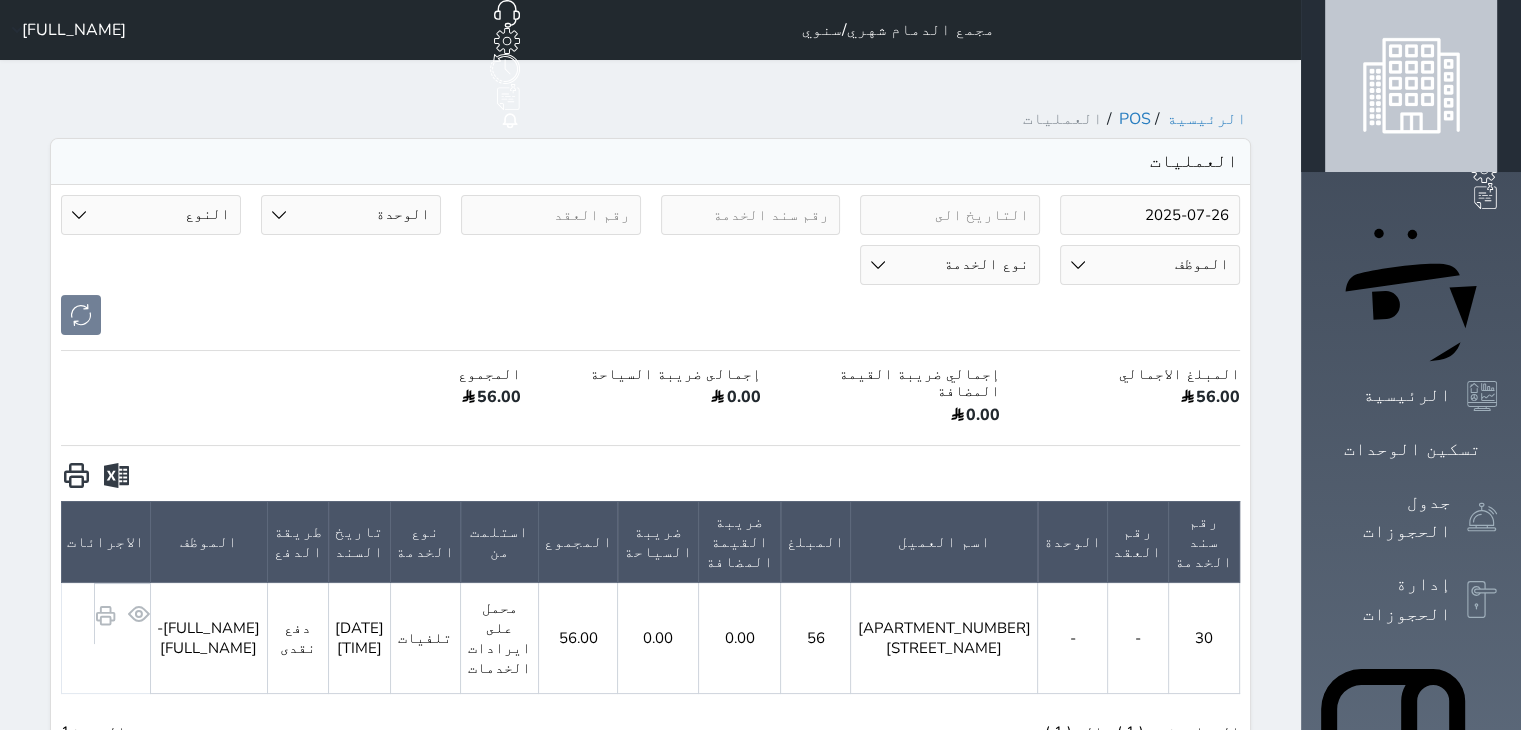 click on "[FIRST] [LAST]" at bounding box center (74, 30) 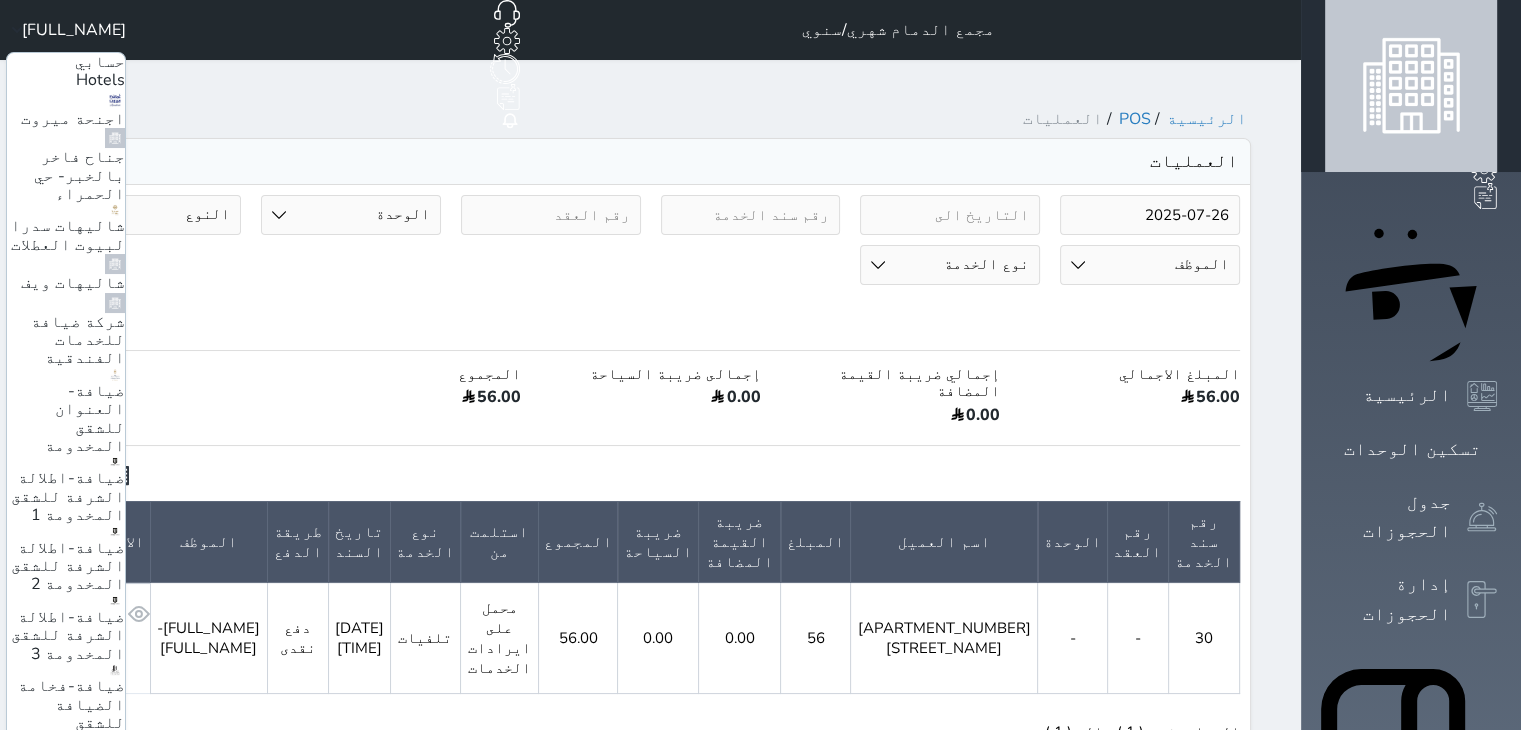 click on "ضيافة-فندق كارم الخبر" at bounding box center [76, 836] 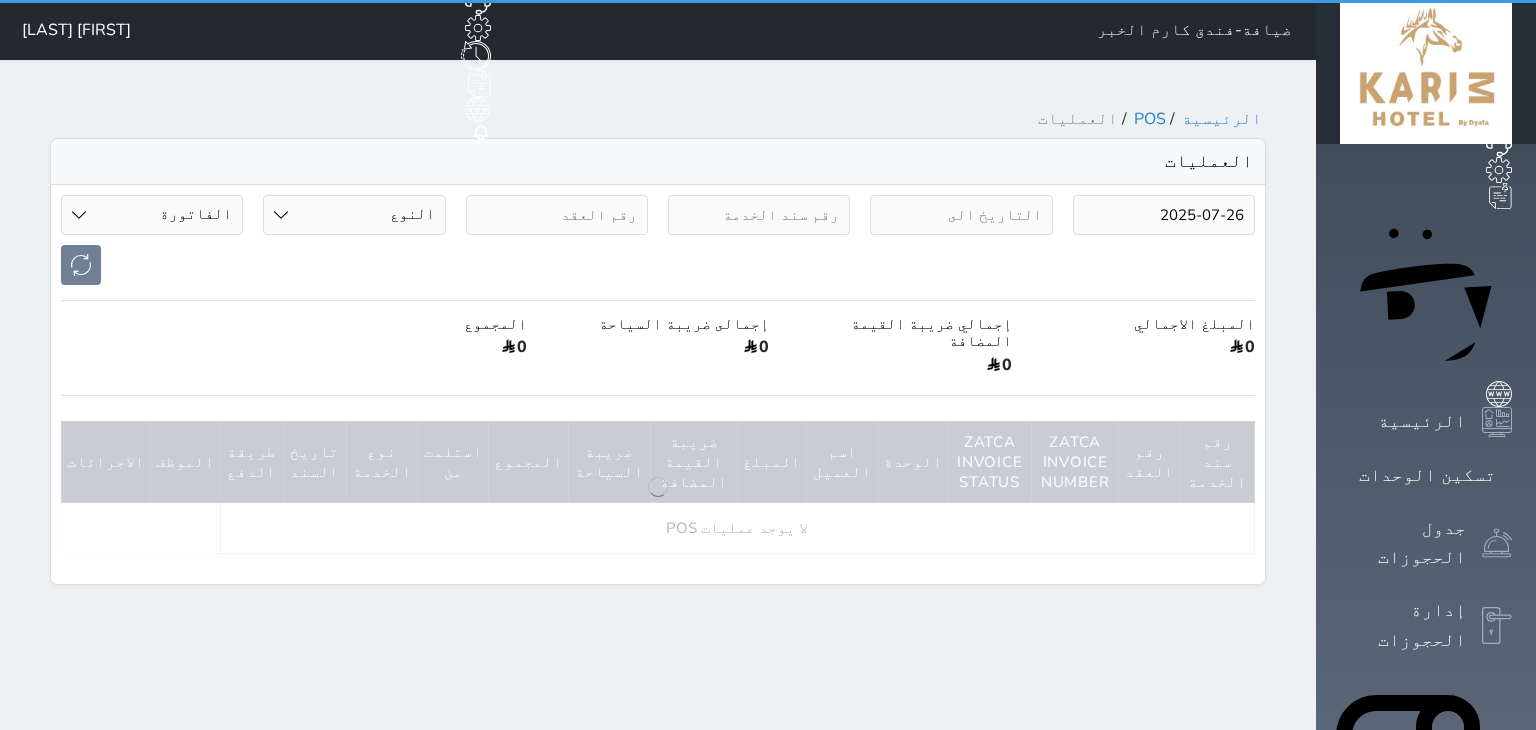 select on "invoice" 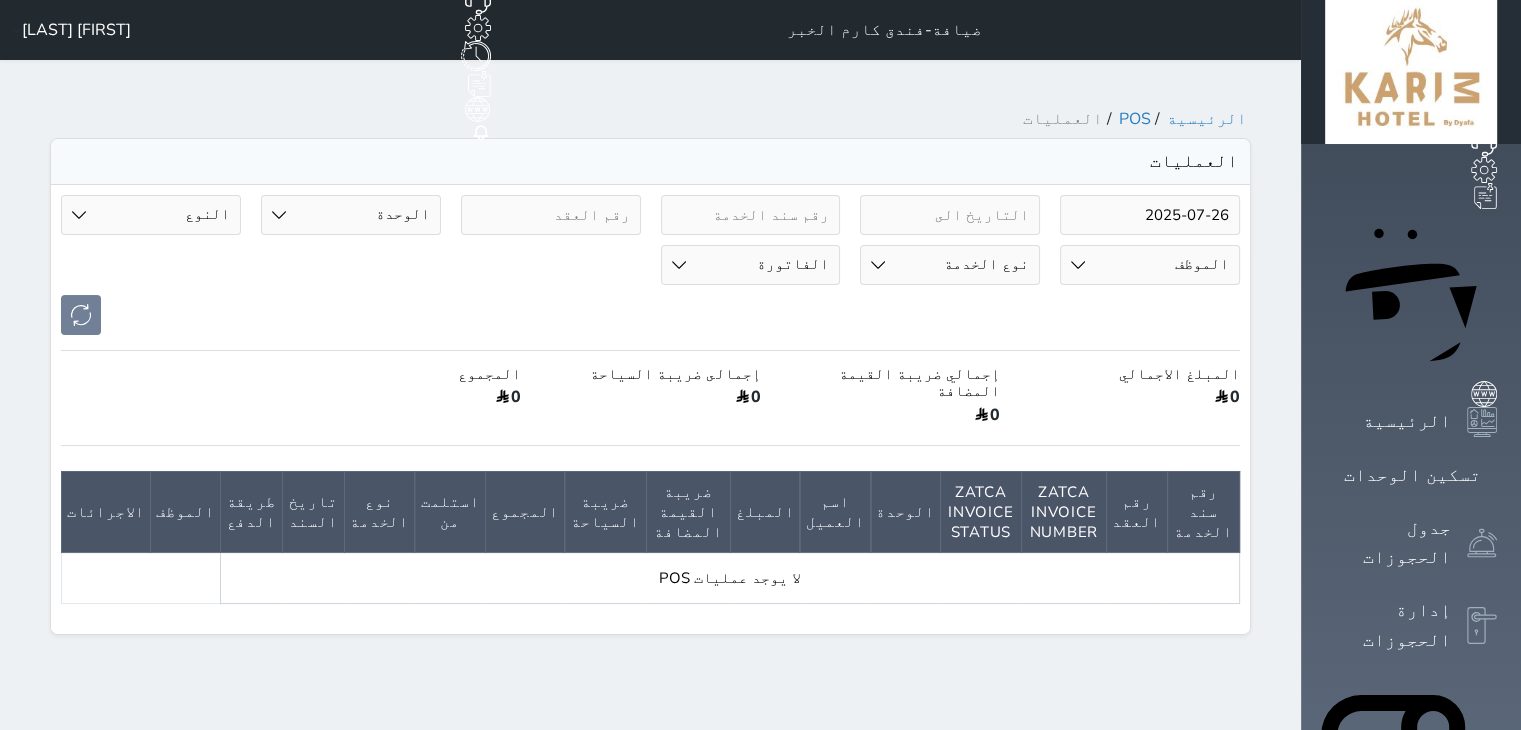 scroll, scrollTop: 0, scrollLeft: 0, axis: both 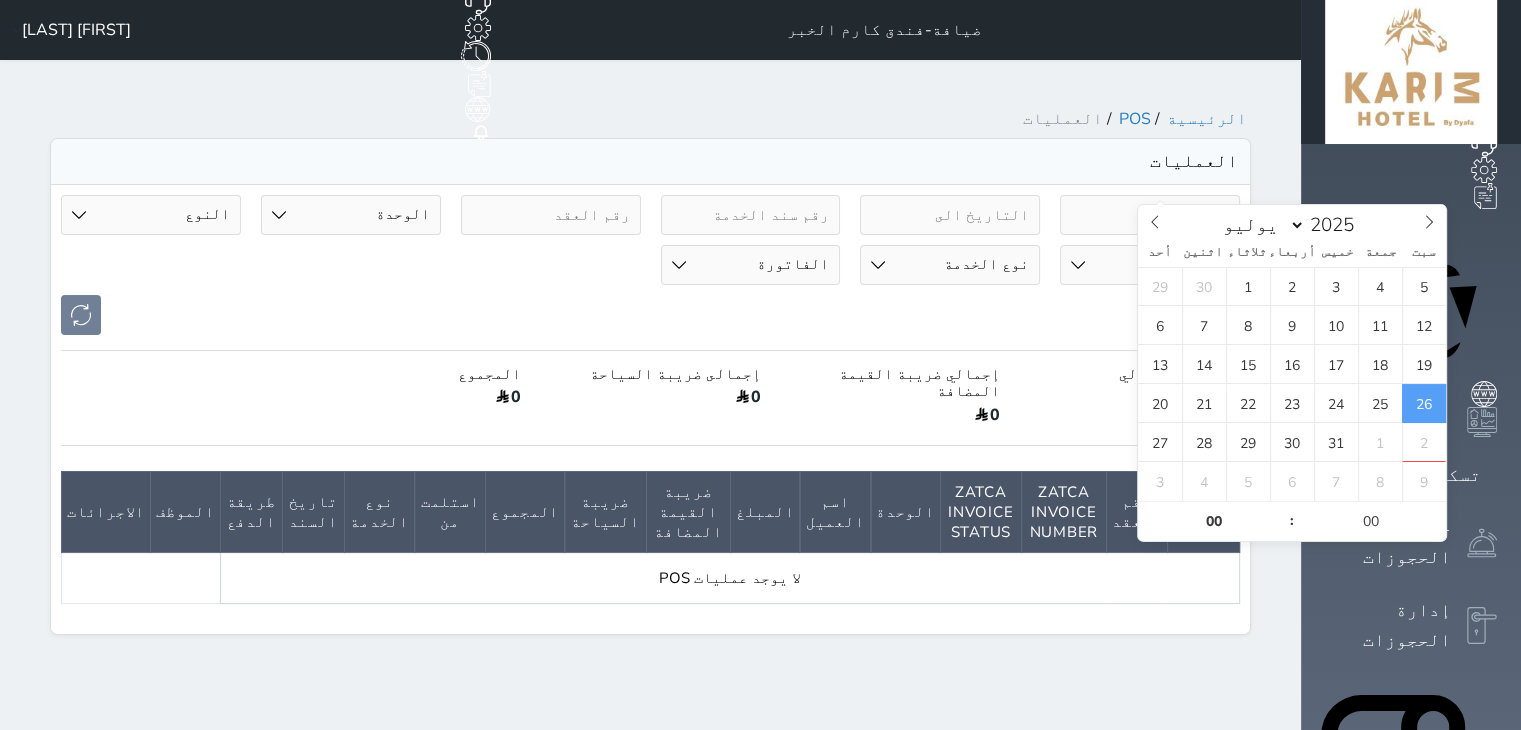 click on "2025-07-26" at bounding box center (1150, 215) 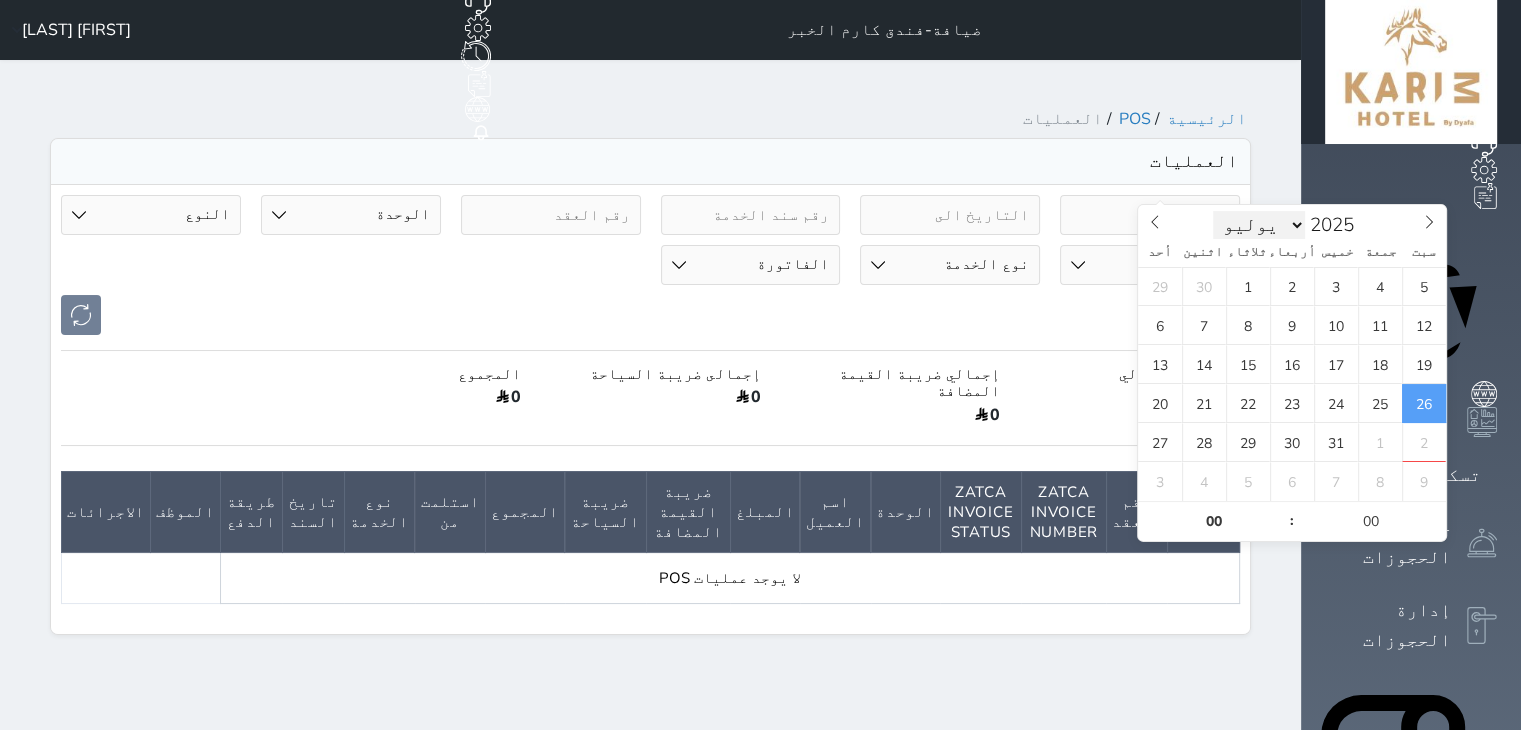 click on "يناير فبراير مارس أبريل مايو يونيو يوليو أغسطس سبتمبر أكتوبر نوفمبر ديسمبر" at bounding box center [1259, 225] 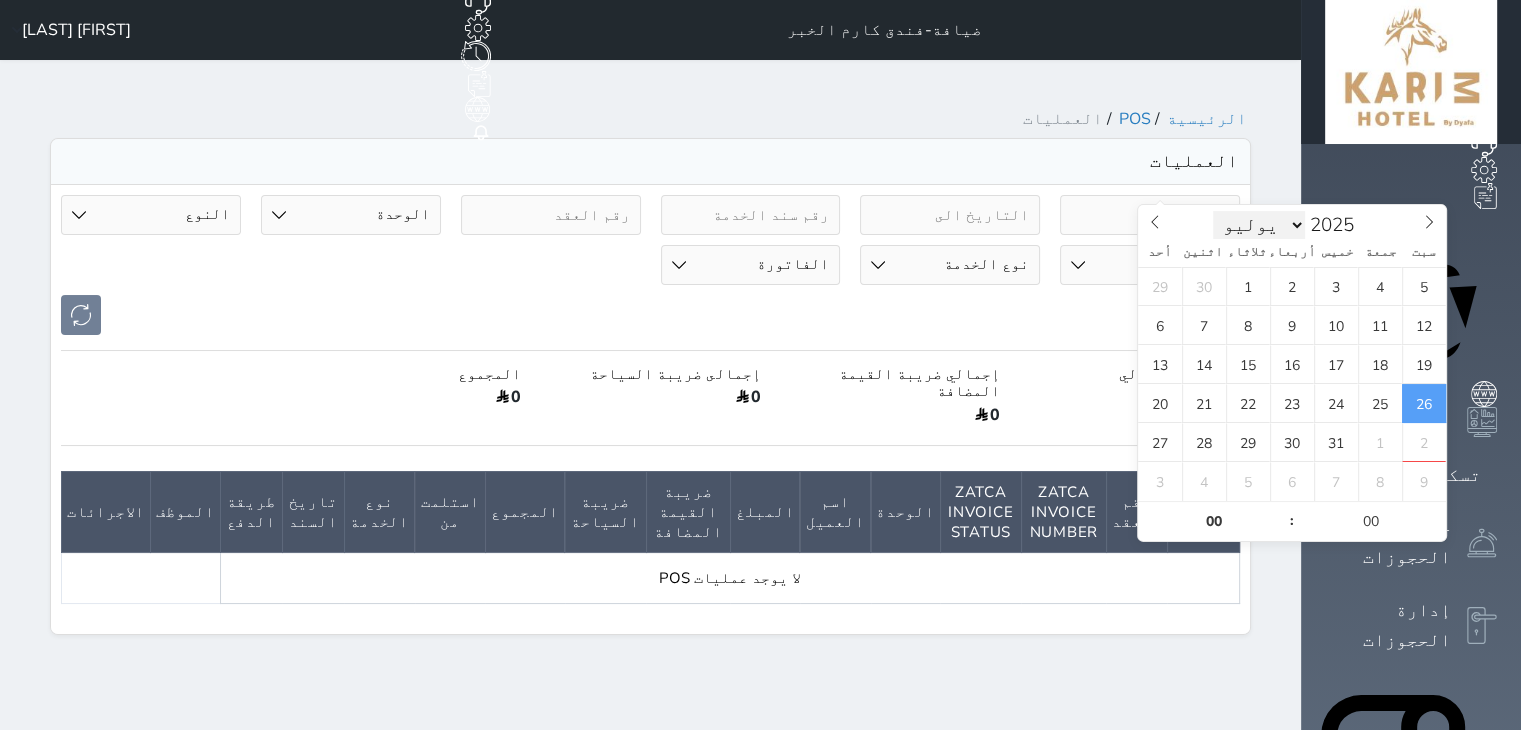 select on "7" 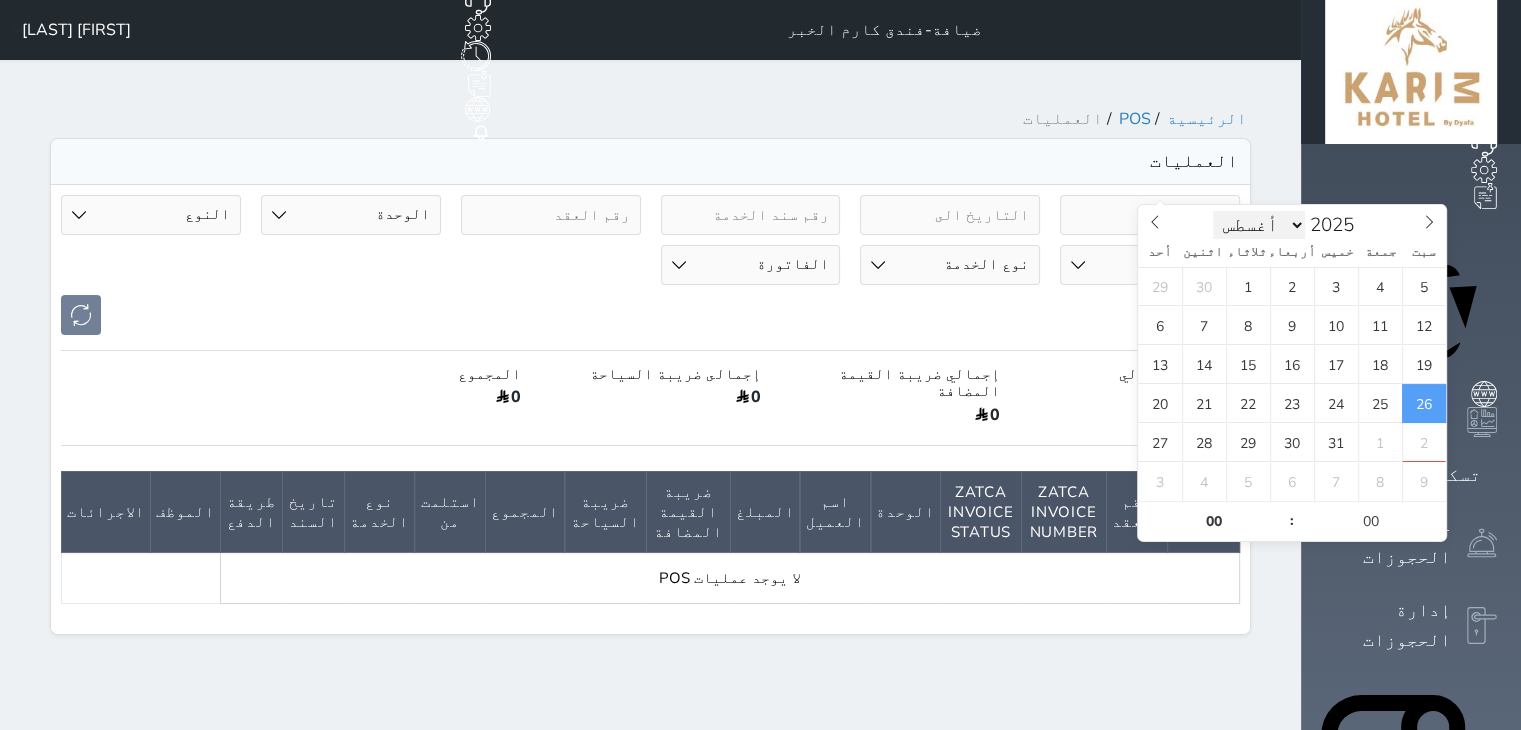 click on "يناير فبراير مارس أبريل مايو يونيو يوليو أغسطس سبتمبر أكتوبر نوفمبر ديسمبر" at bounding box center [1259, 225] 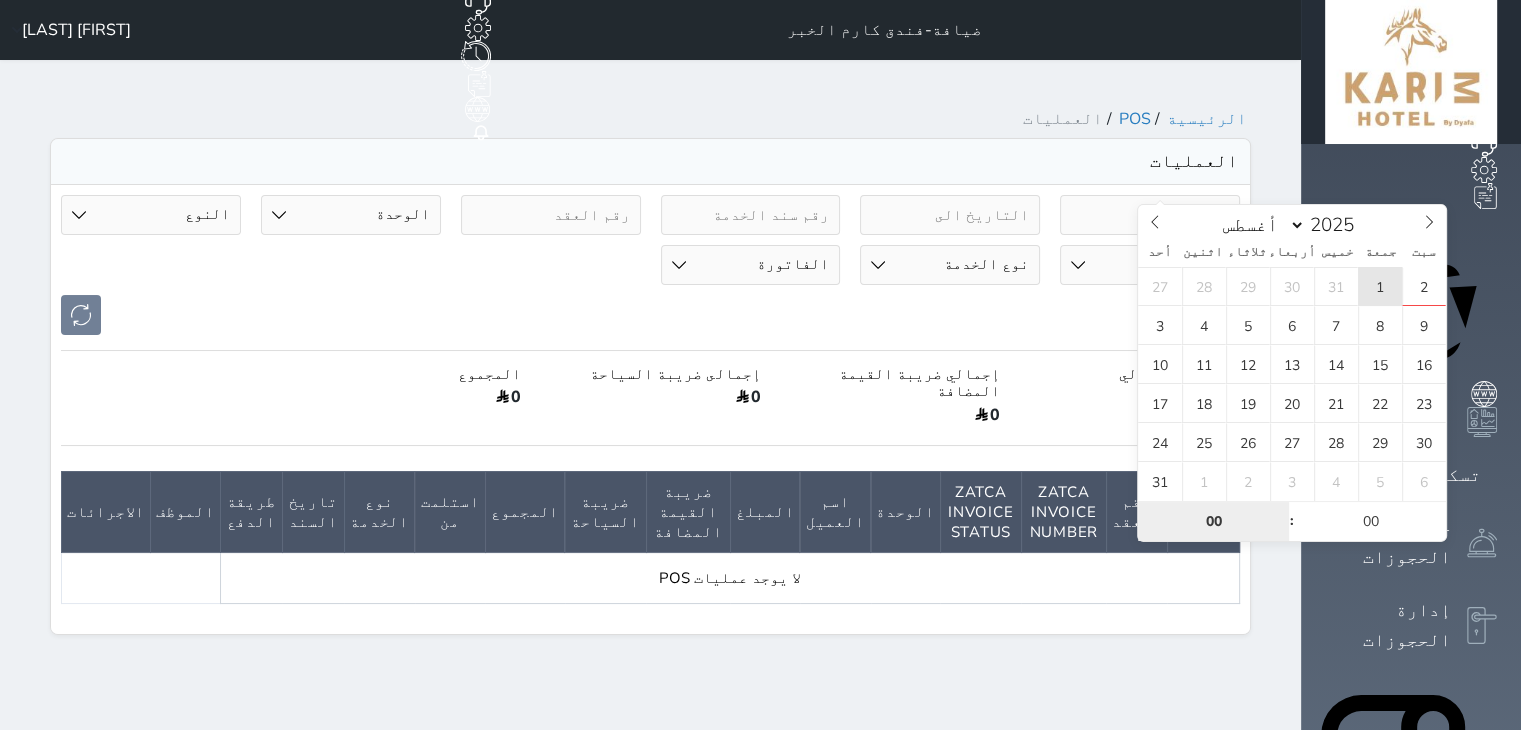 type on "2025-08-01 00:00" 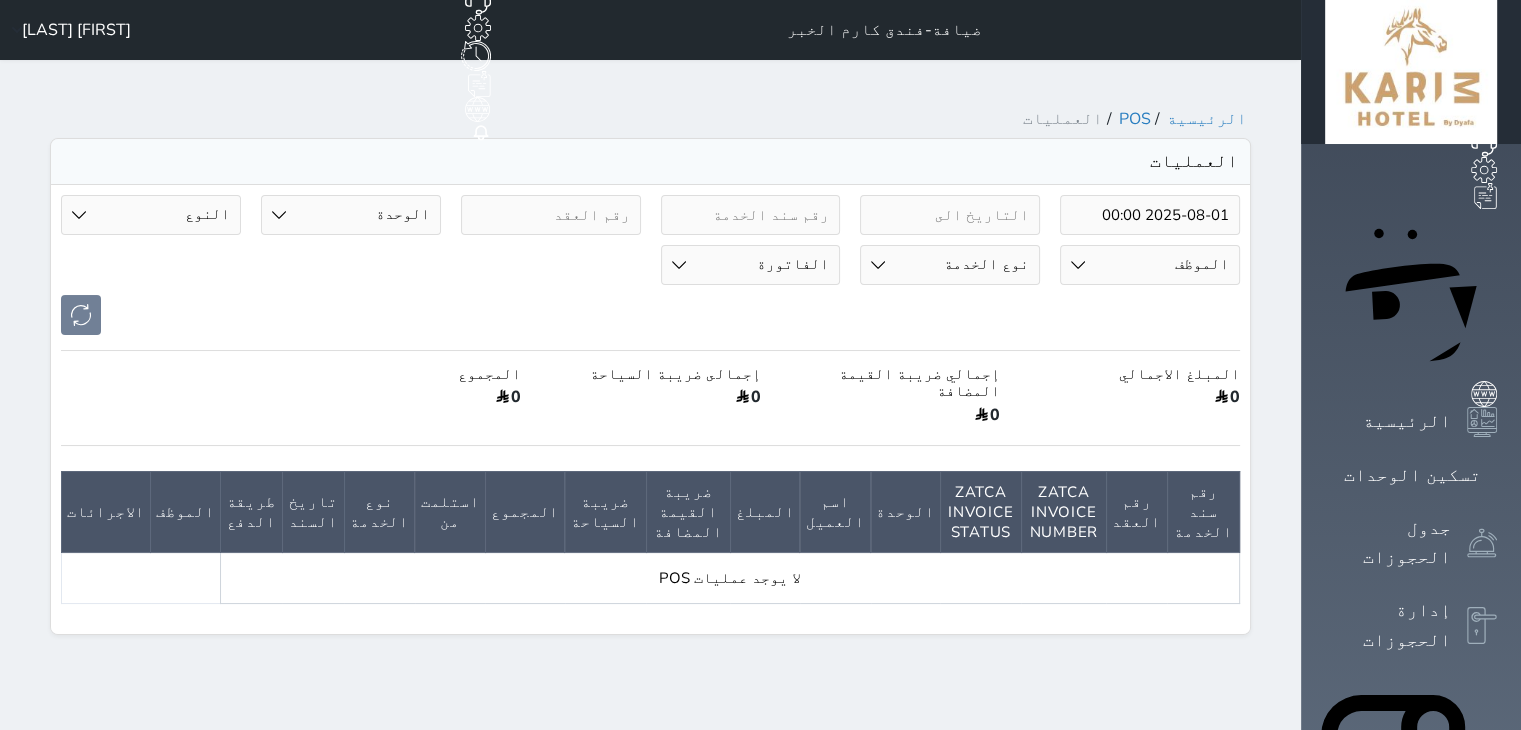 click on "[FIRST] [LAST]" at bounding box center [76, 30] 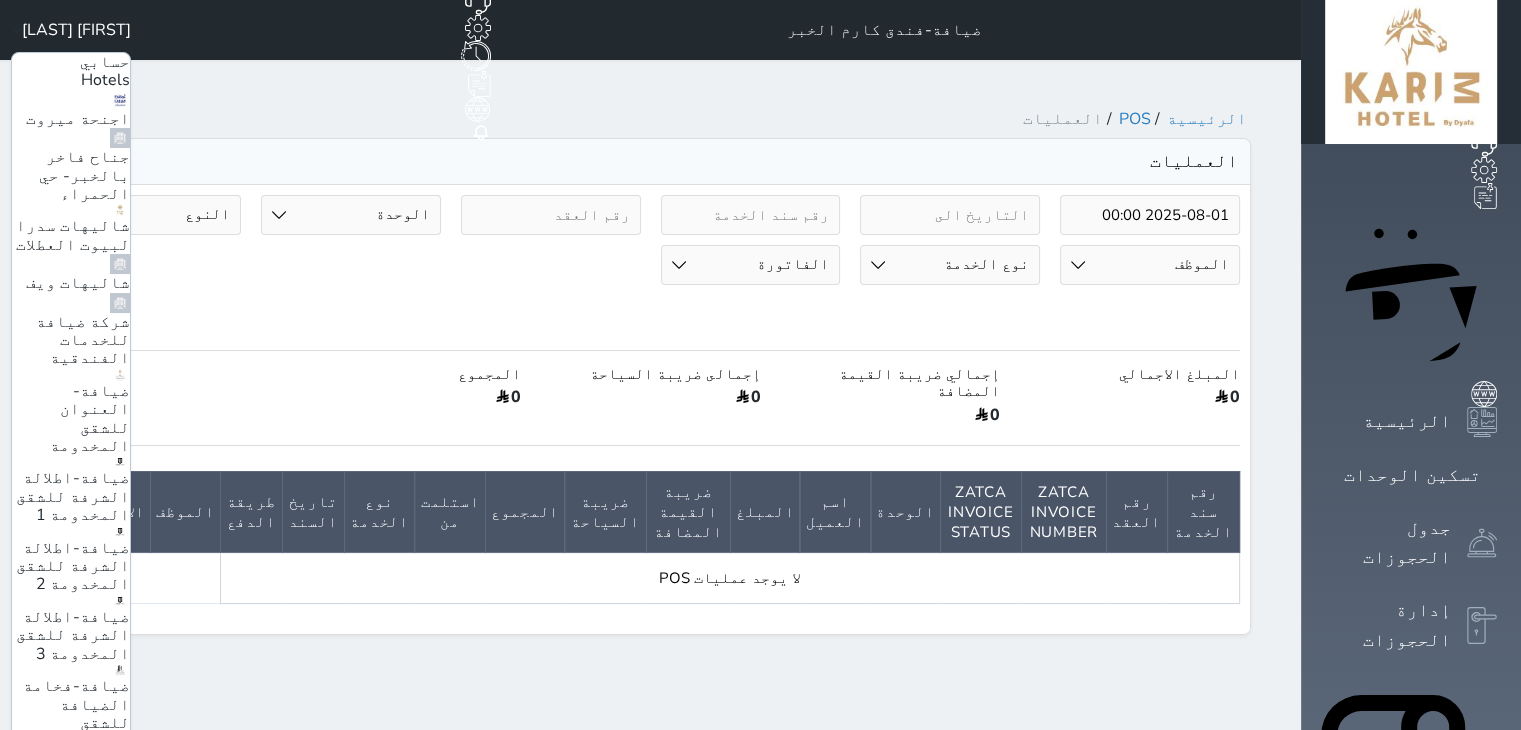 click on "ضيافة- العنوان للشقق المخدومة" at bounding box center [90, 418] 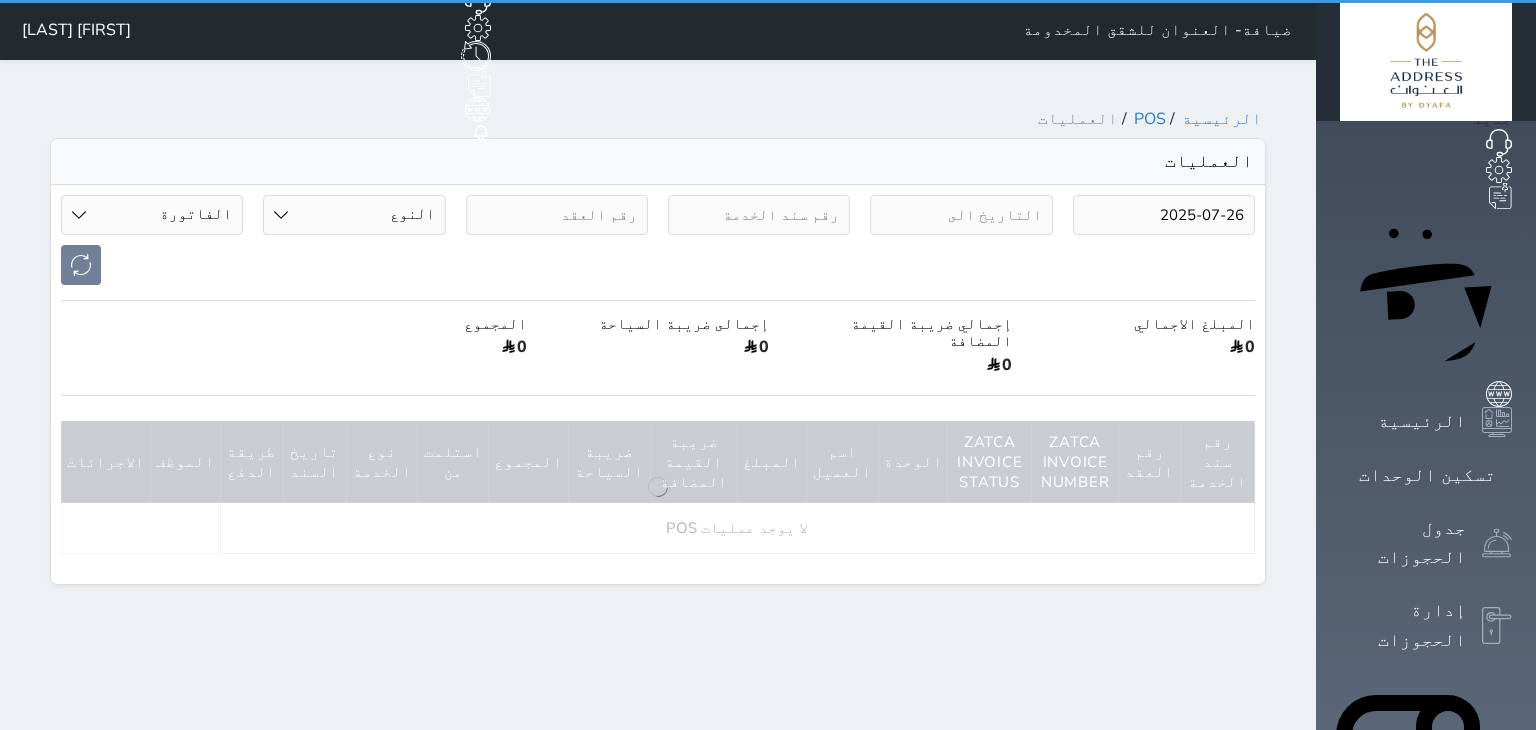 select on "invoice" 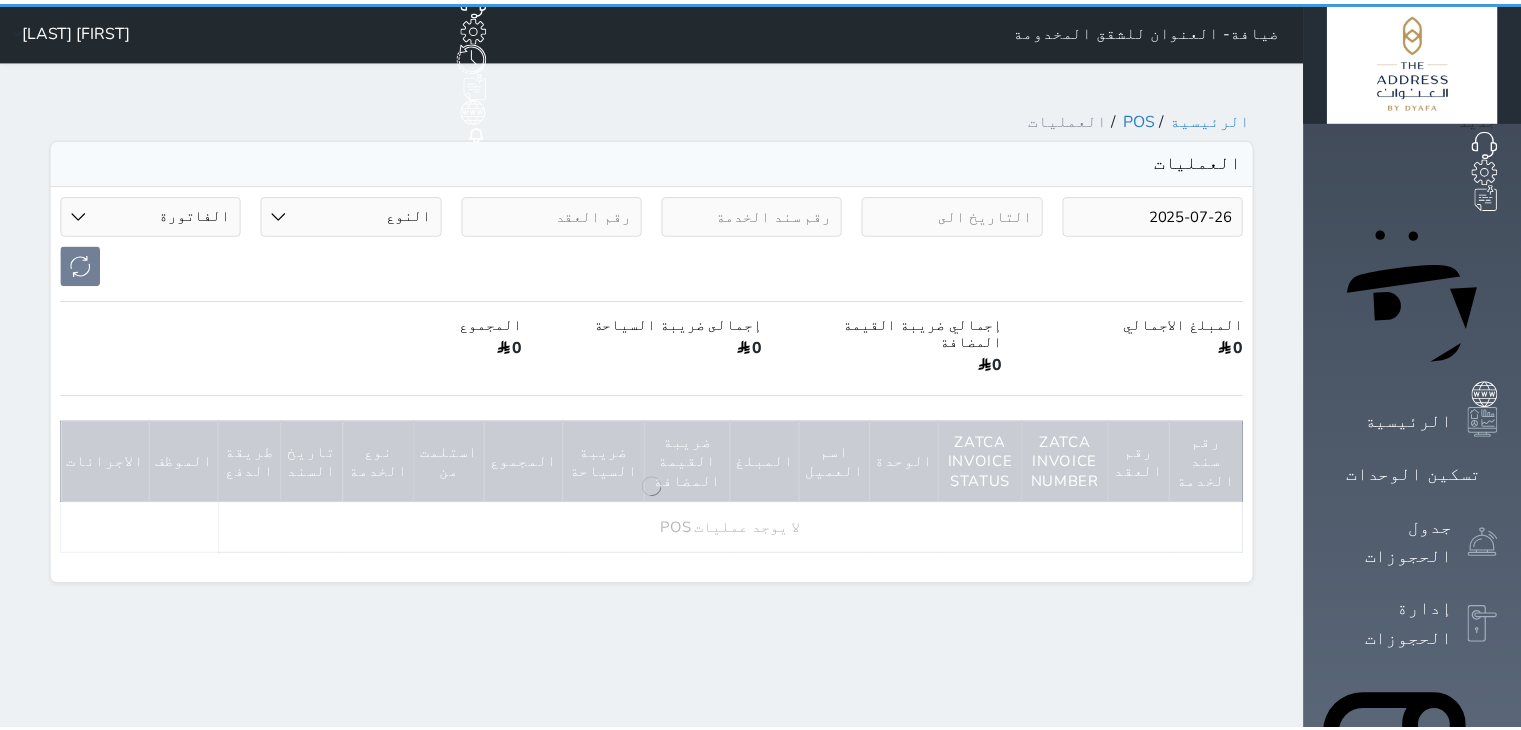 scroll, scrollTop: 0, scrollLeft: 0, axis: both 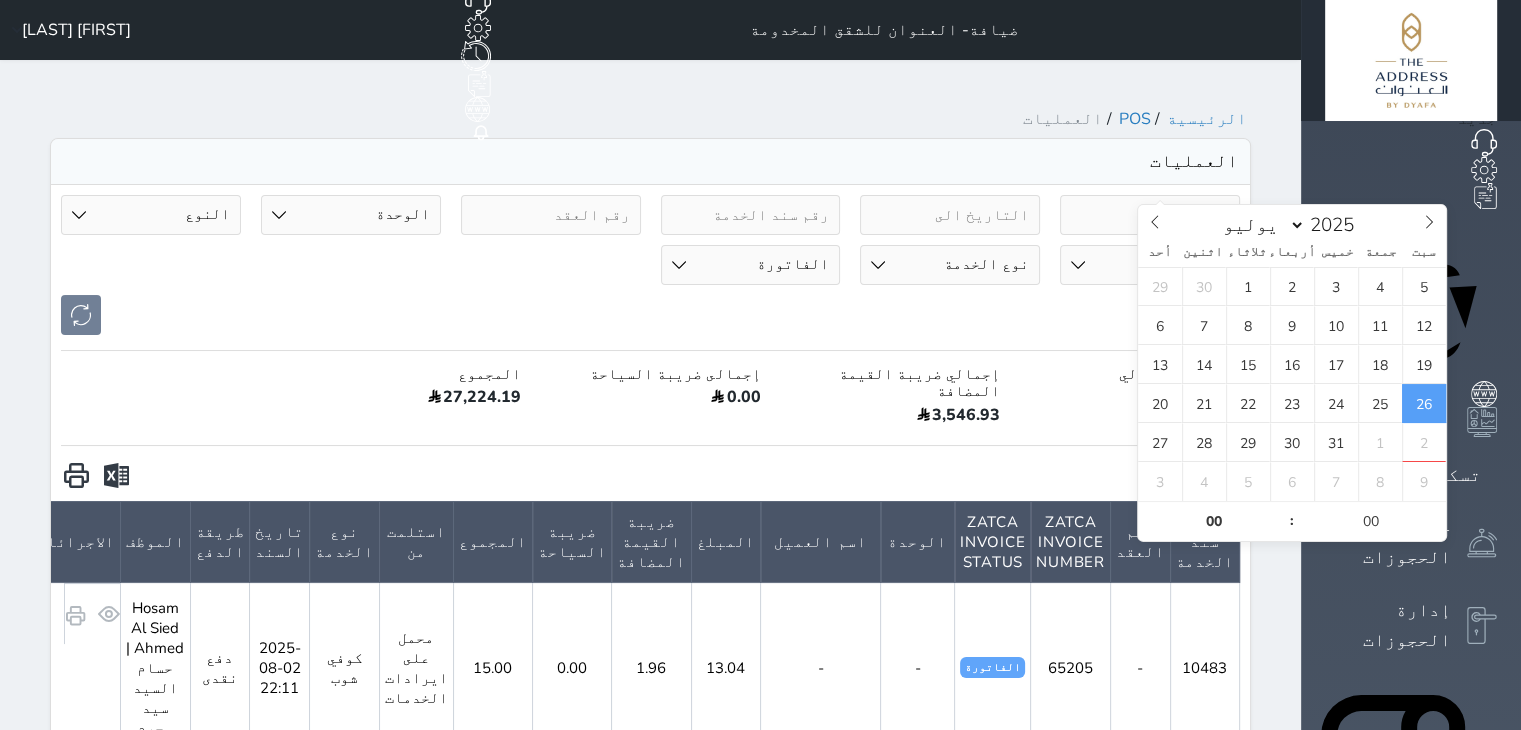 click on "2025-07-26" at bounding box center (1150, 215) 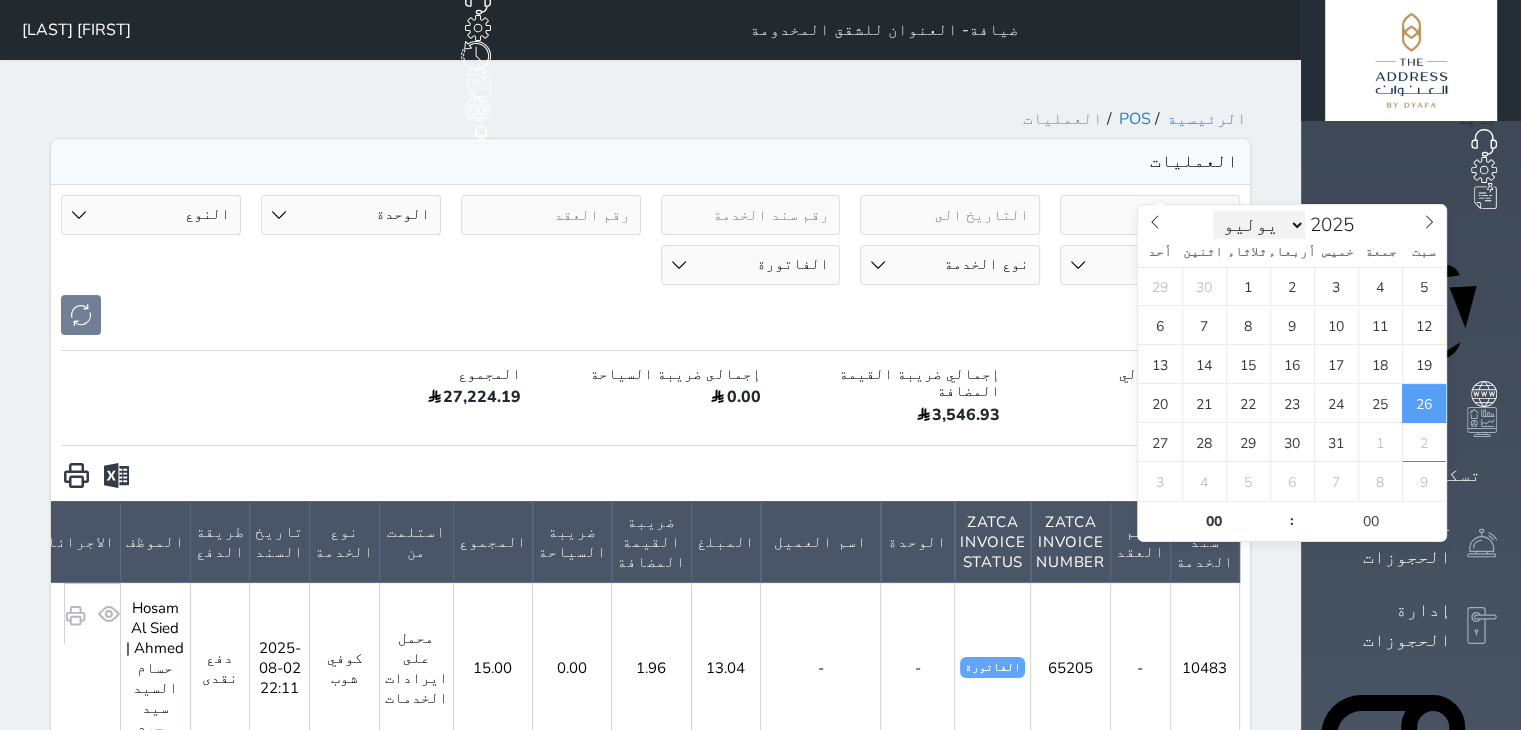 scroll, scrollTop: 0, scrollLeft: 0, axis: both 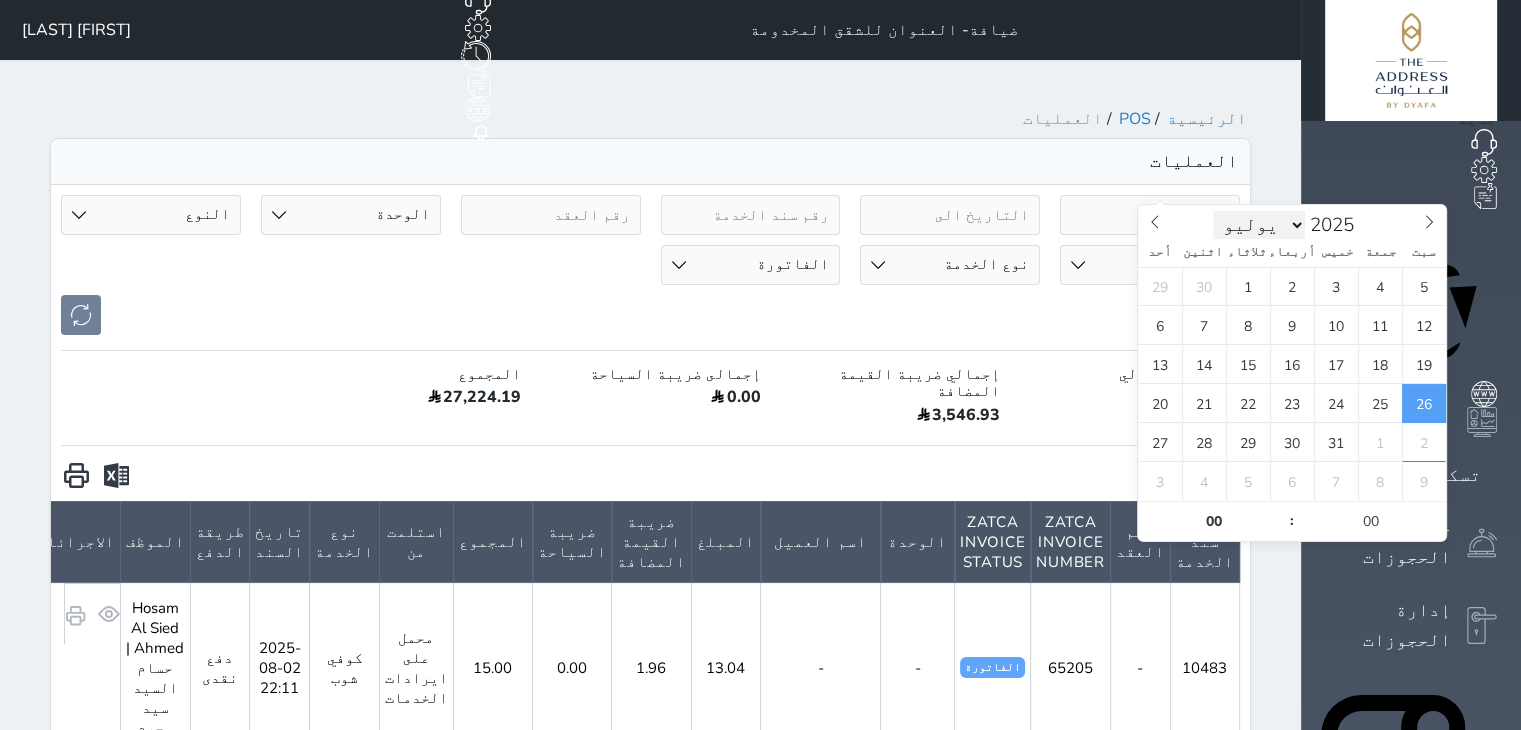 select on "7" 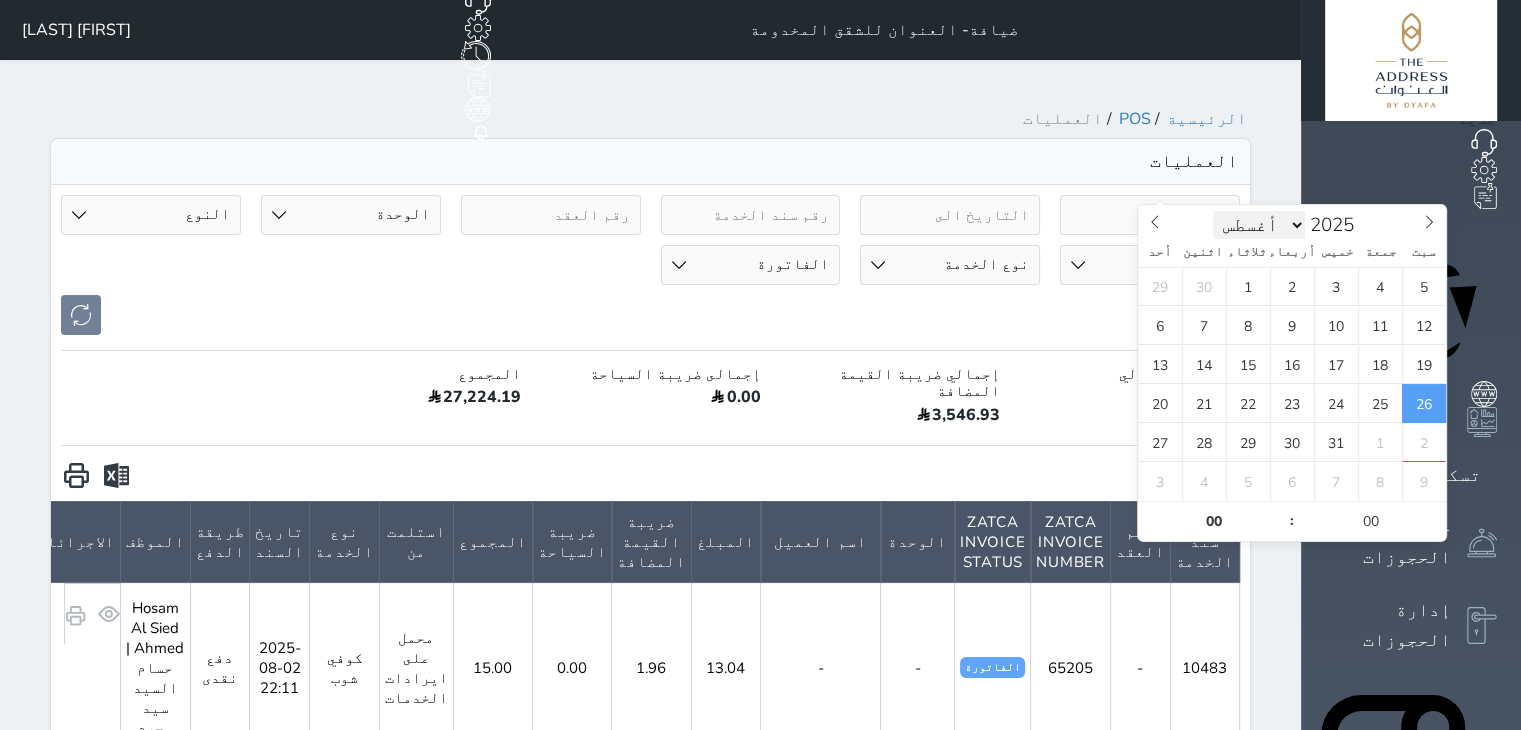 click on "يناير فبراير مارس أبريل مايو يونيو يوليو أغسطس سبتمبر أكتوبر نوفمبر ديسمبر" at bounding box center (1259, 225) 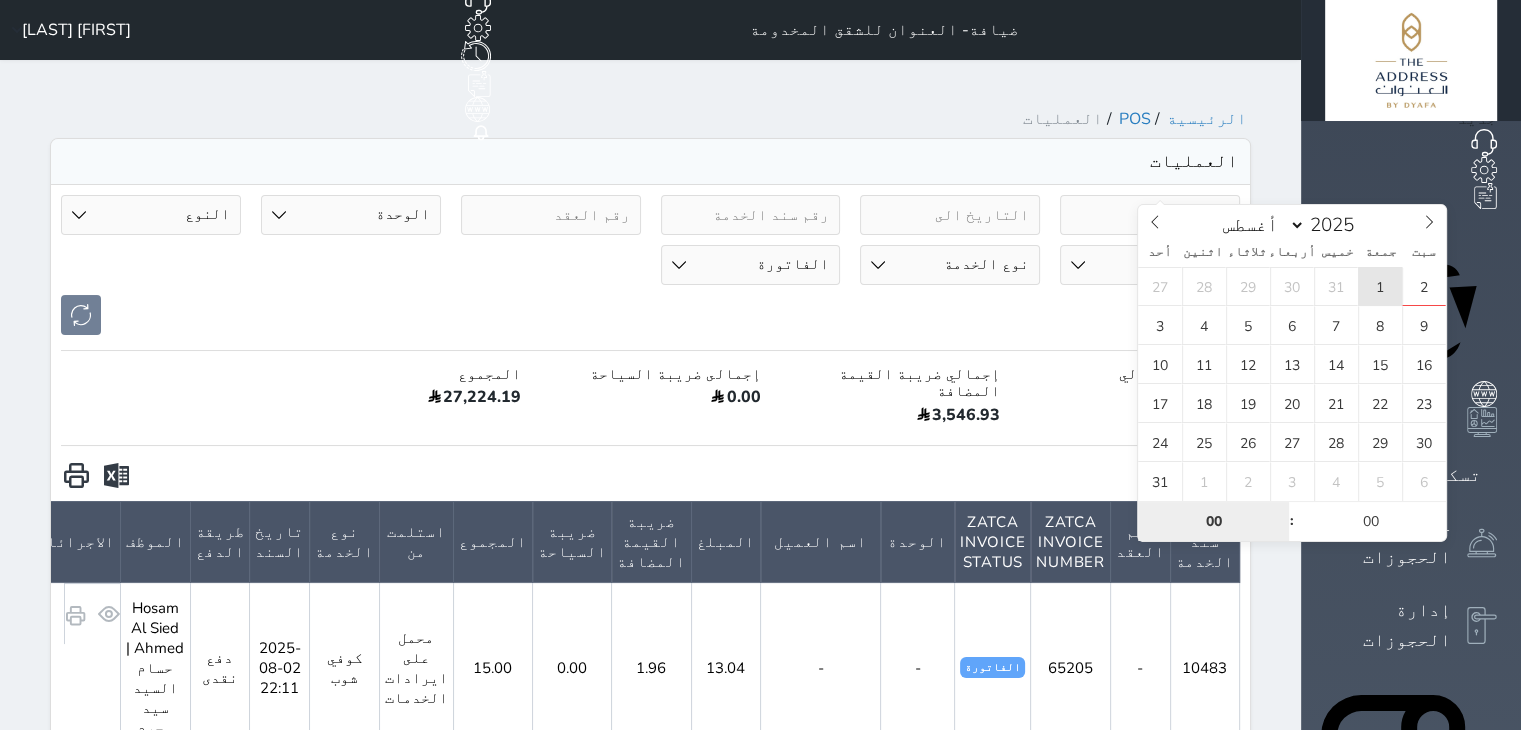 type on "2025-08-01 00:00" 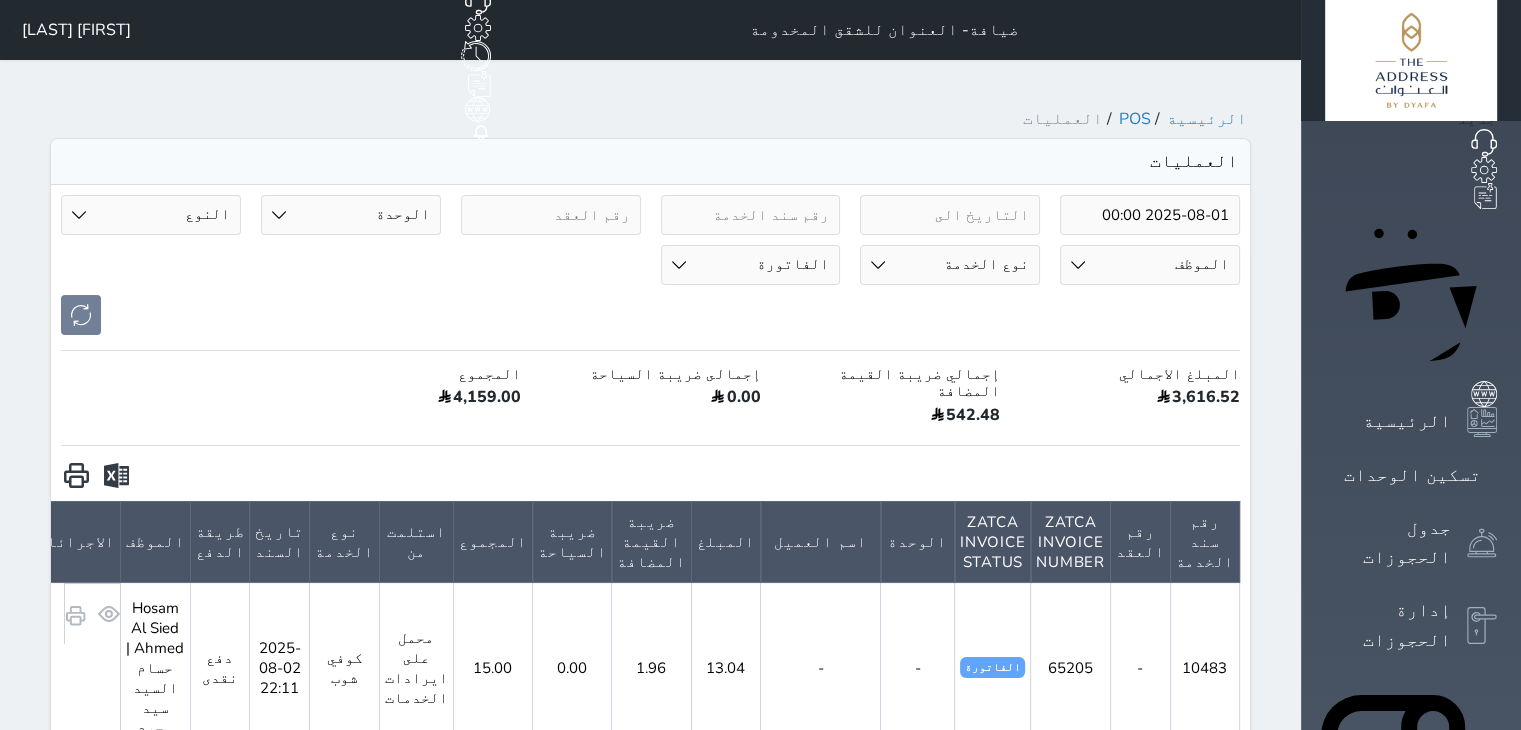 click at bounding box center [116, 476] 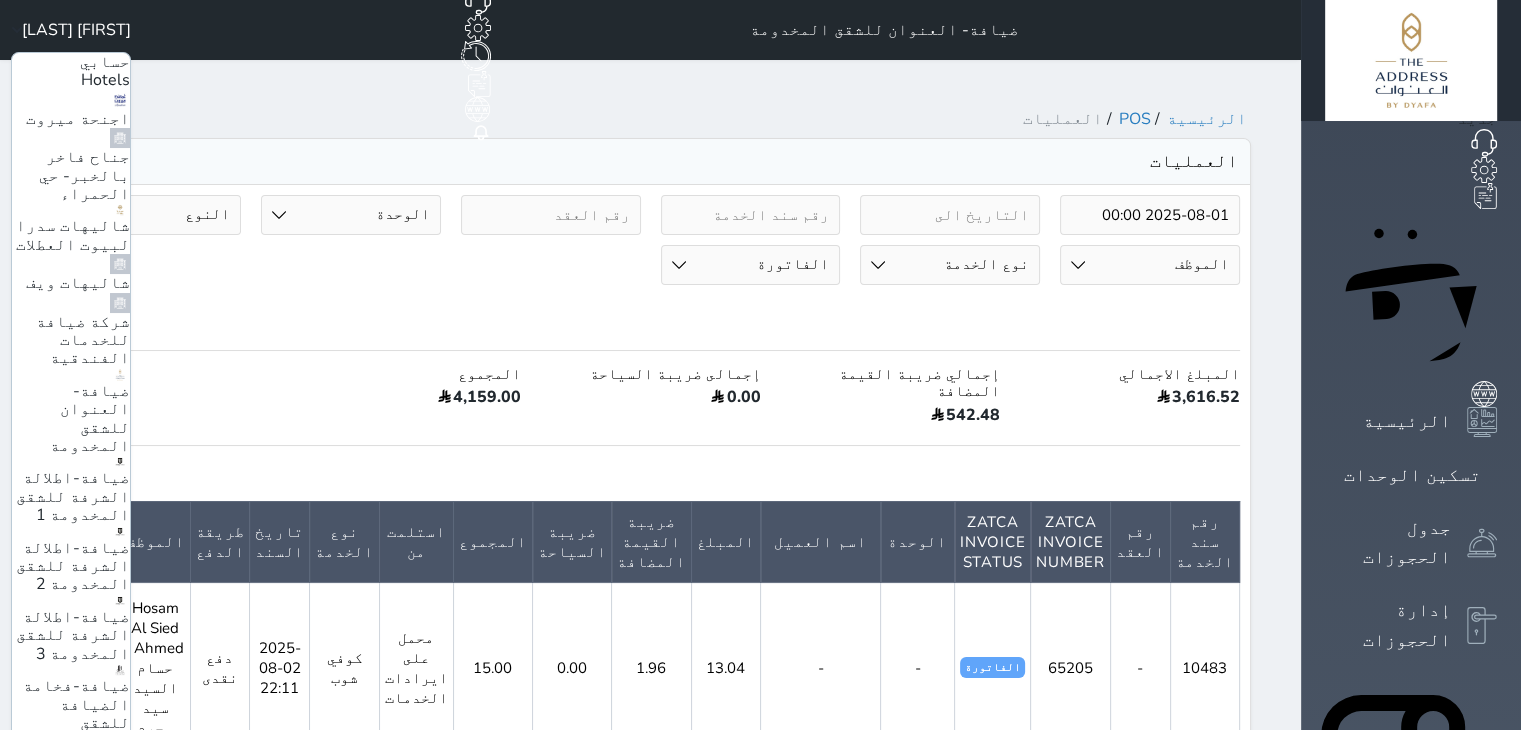 click on "اجنحة ميروت" at bounding box center [78, 119] 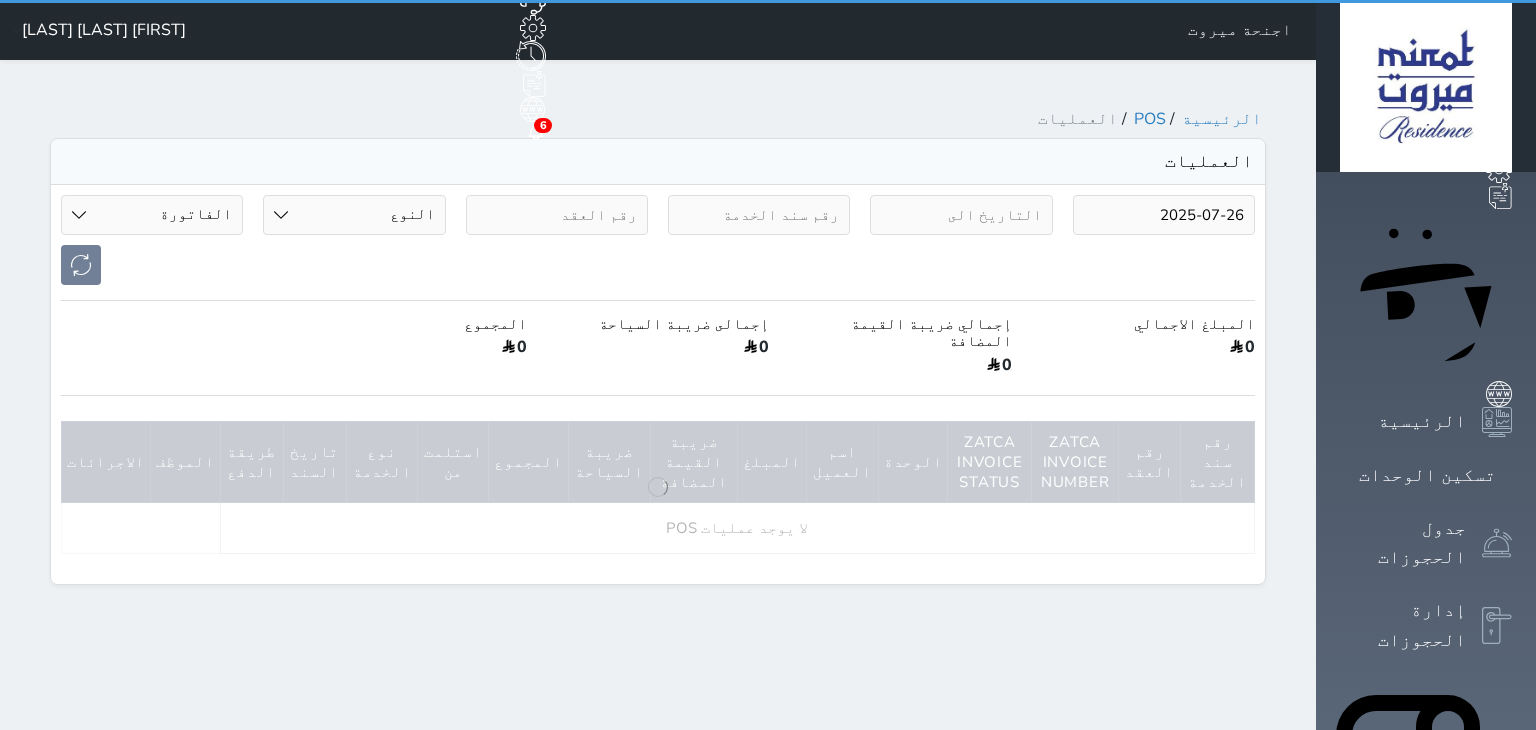 select on "invoice" 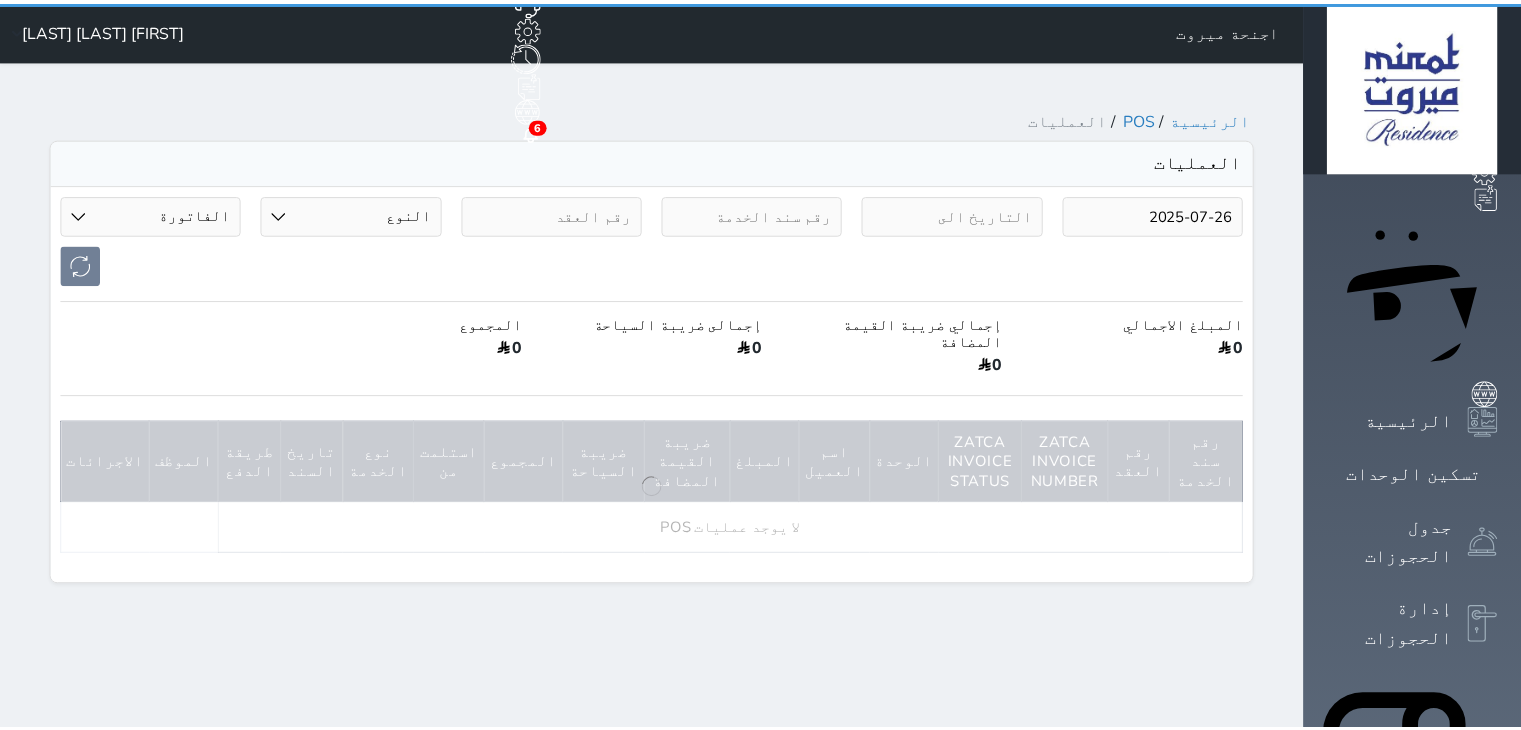 scroll, scrollTop: 0, scrollLeft: 0, axis: both 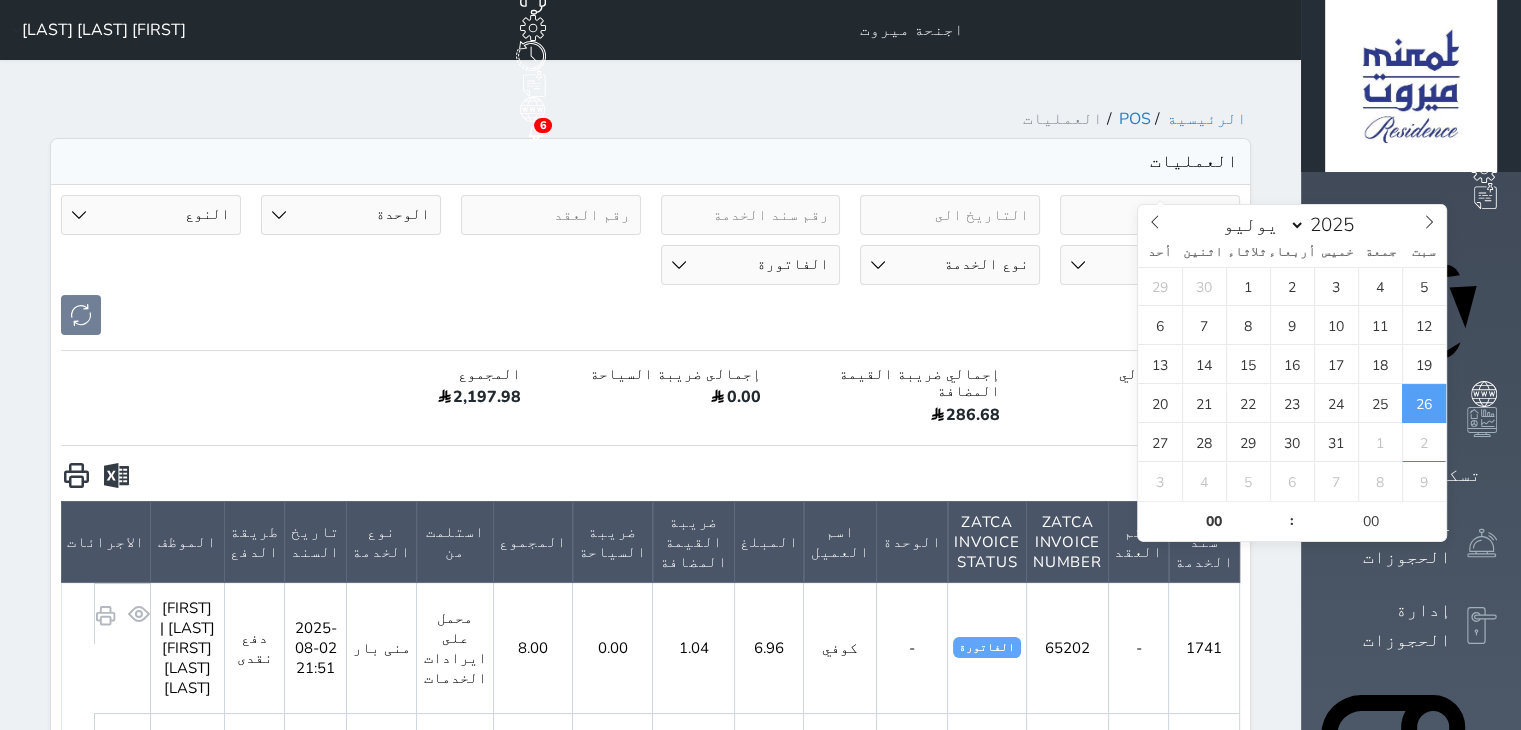 click on "2025-07-26" at bounding box center [1150, 215] 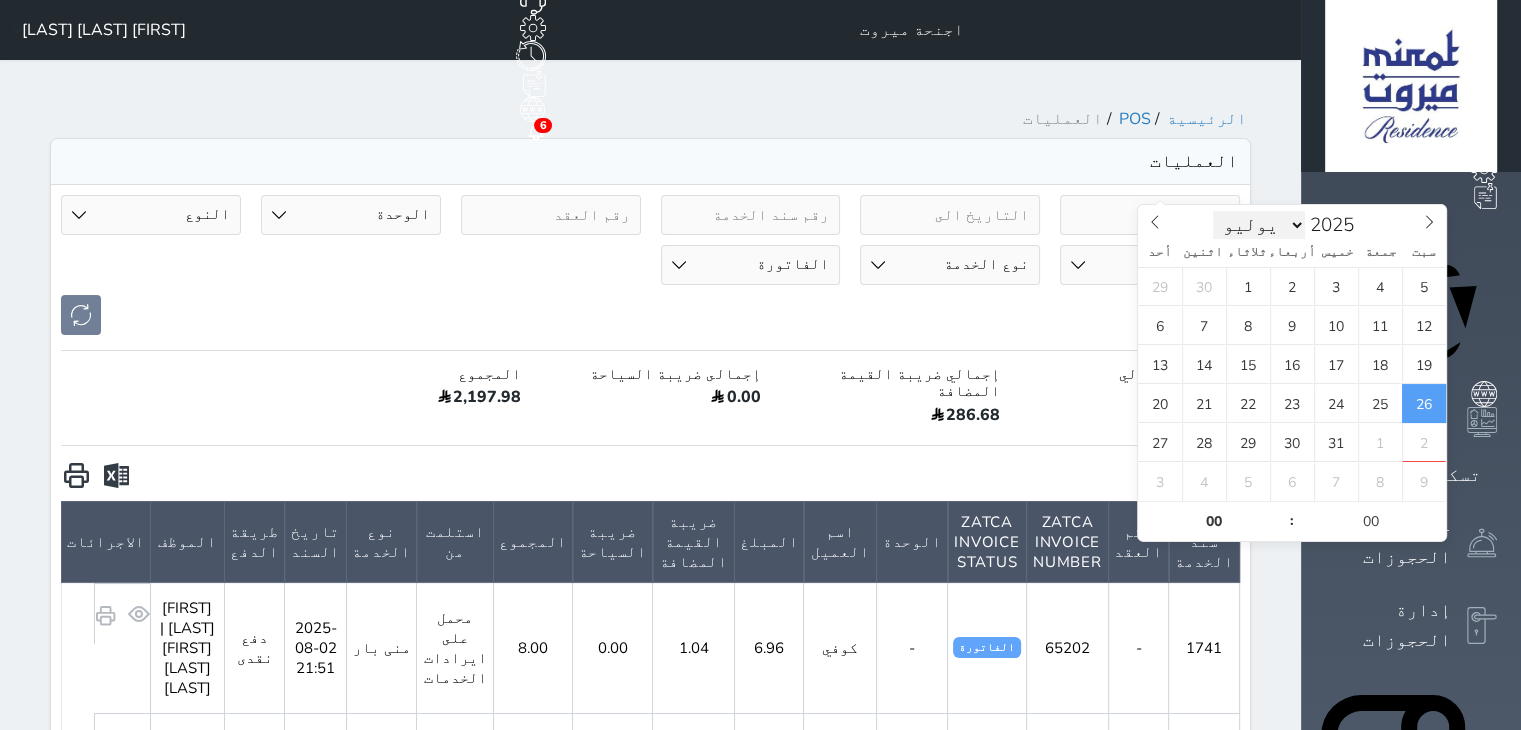 select on "7" 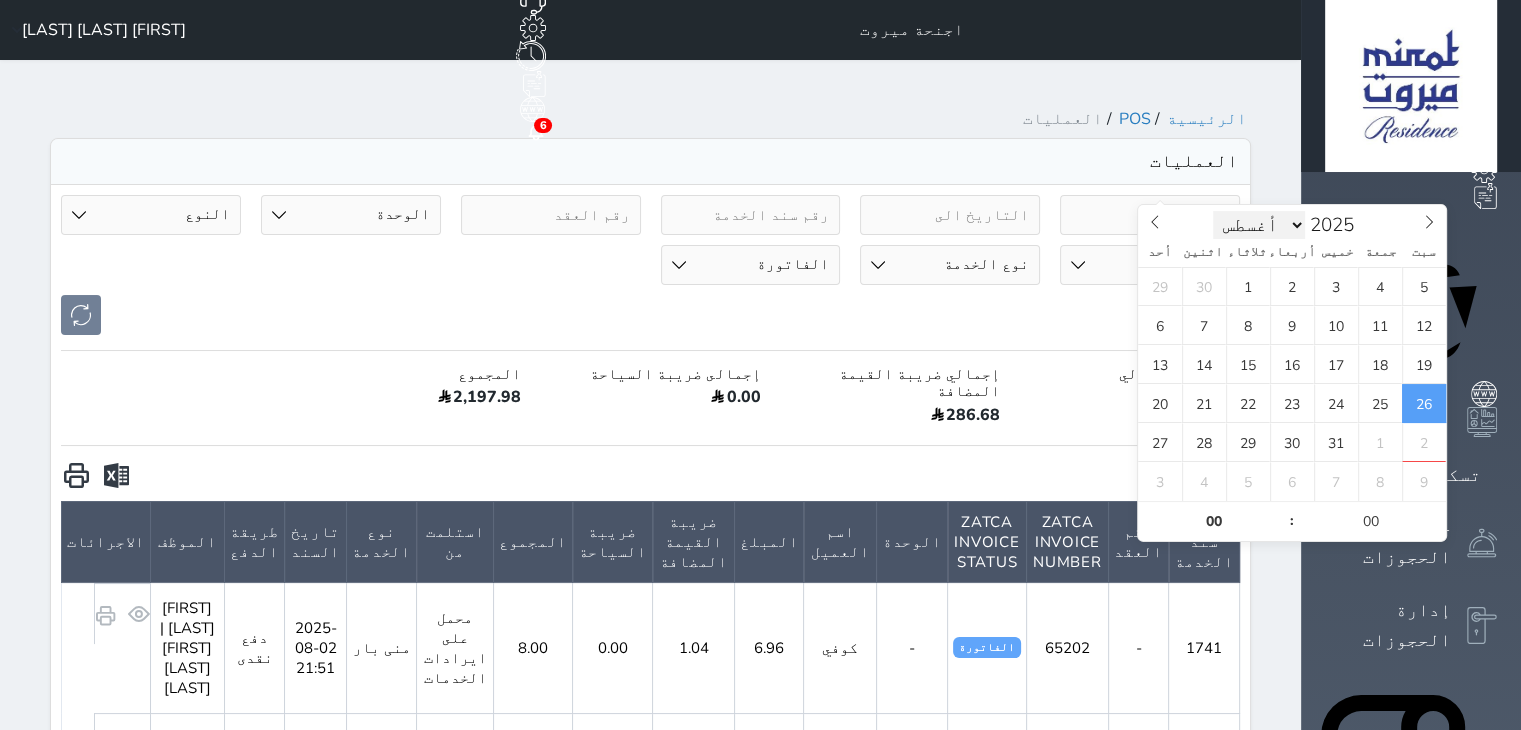 click on "يناير فبراير مارس أبريل مايو يونيو يوليو أغسطس سبتمبر أكتوبر نوفمبر ديسمبر" at bounding box center (1259, 225) 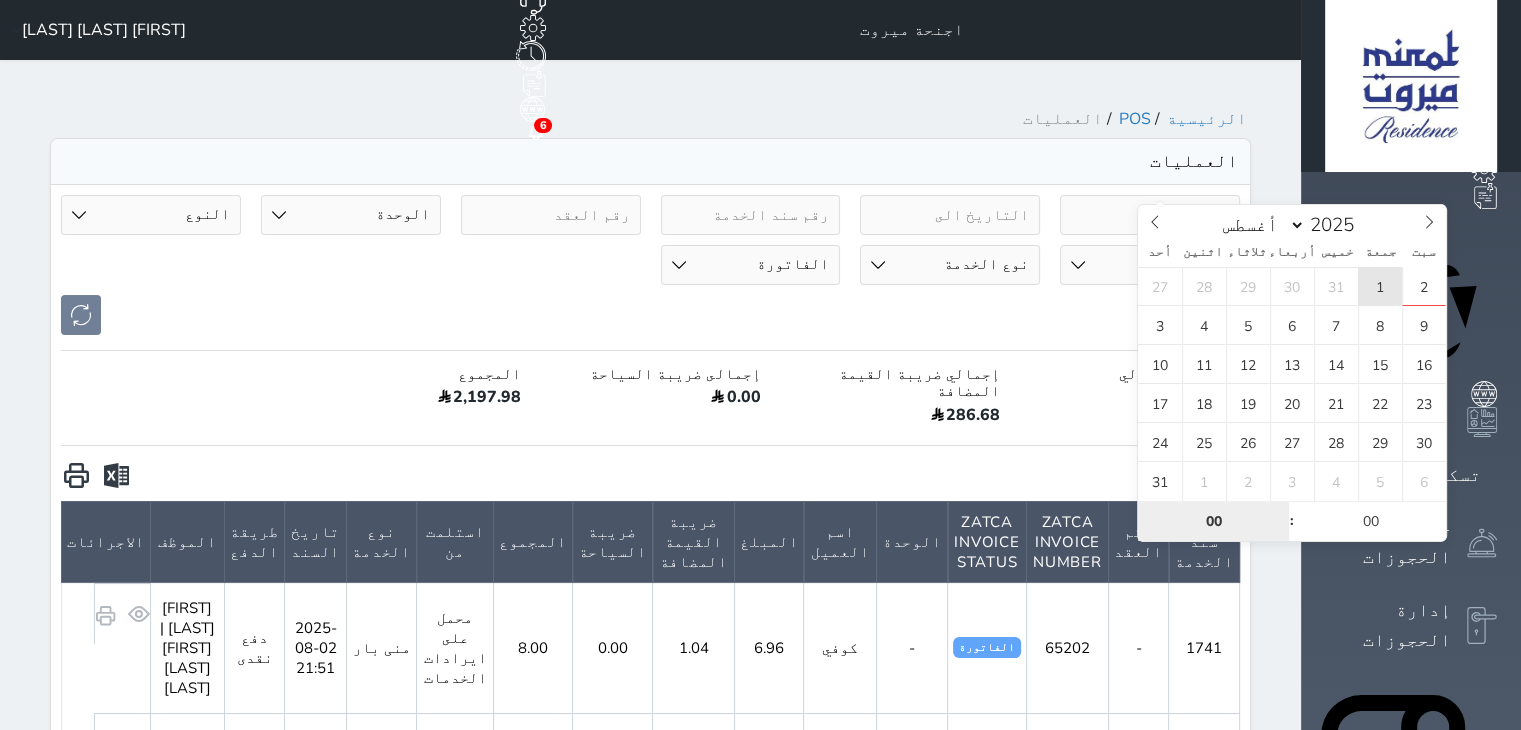 type on "2025-08-01 00:00" 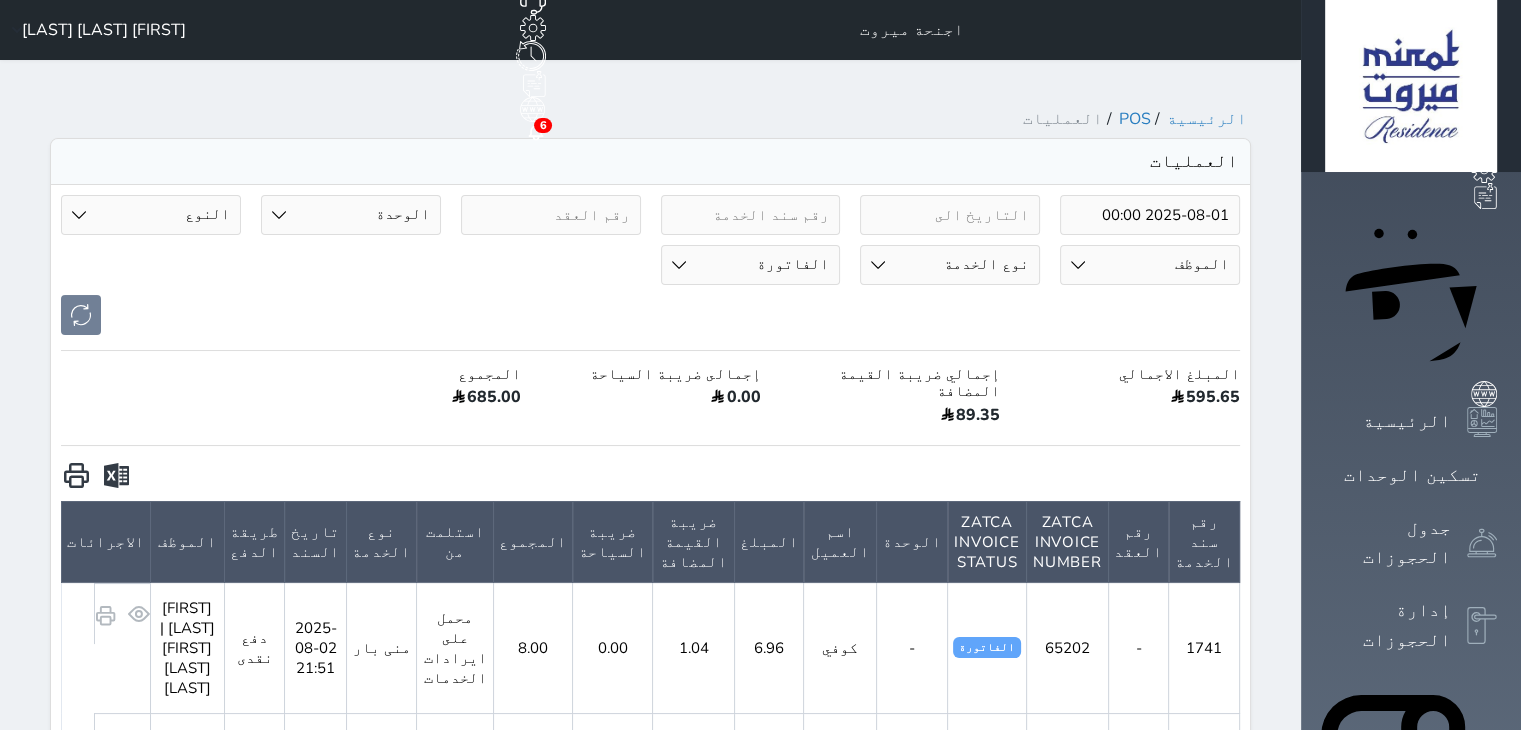 click at bounding box center [116, 476] 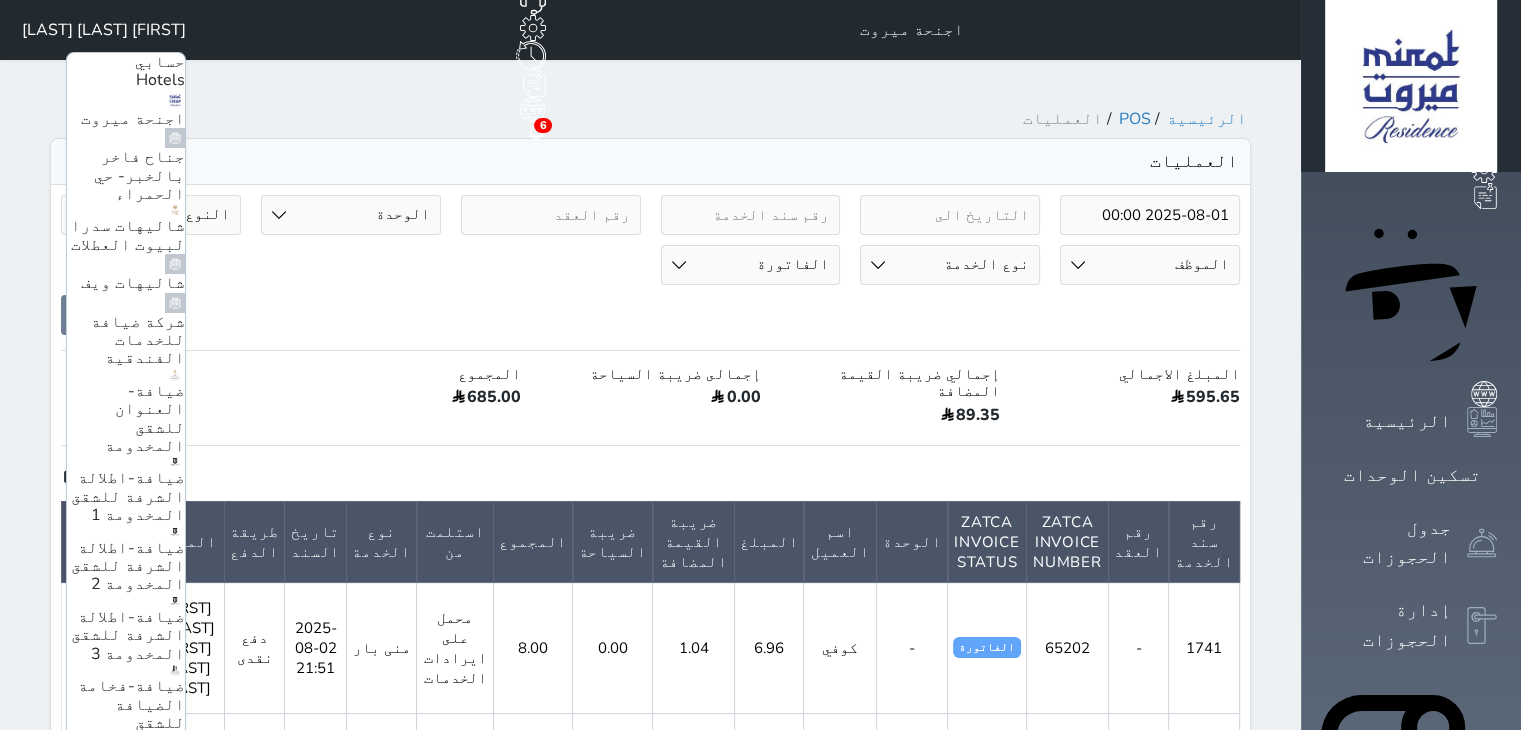 click on "جناح فاخر بالخبر- حي الحمراء" at bounding box center (139, 175) 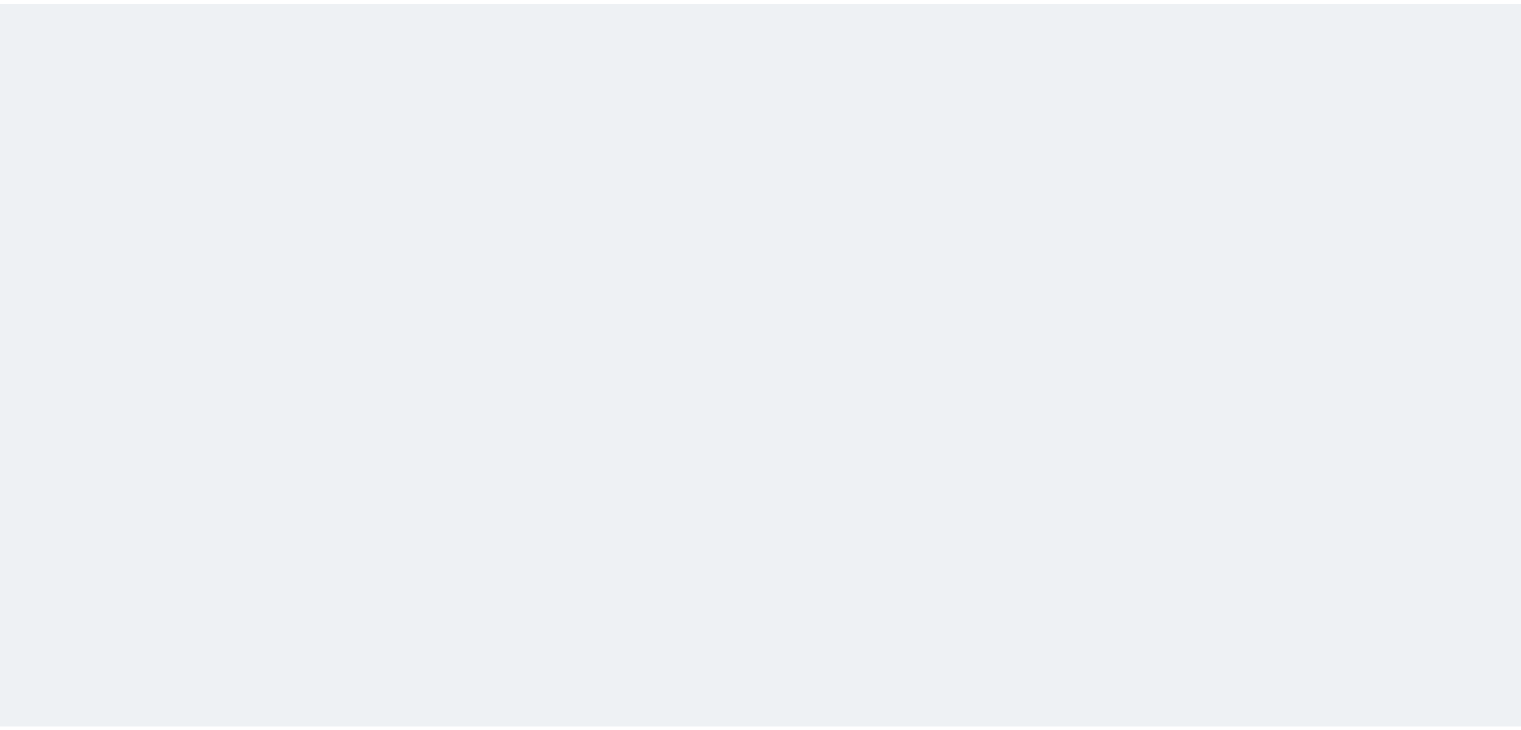 scroll, scrollTop: 0, scrollLeft: 0, axis: both 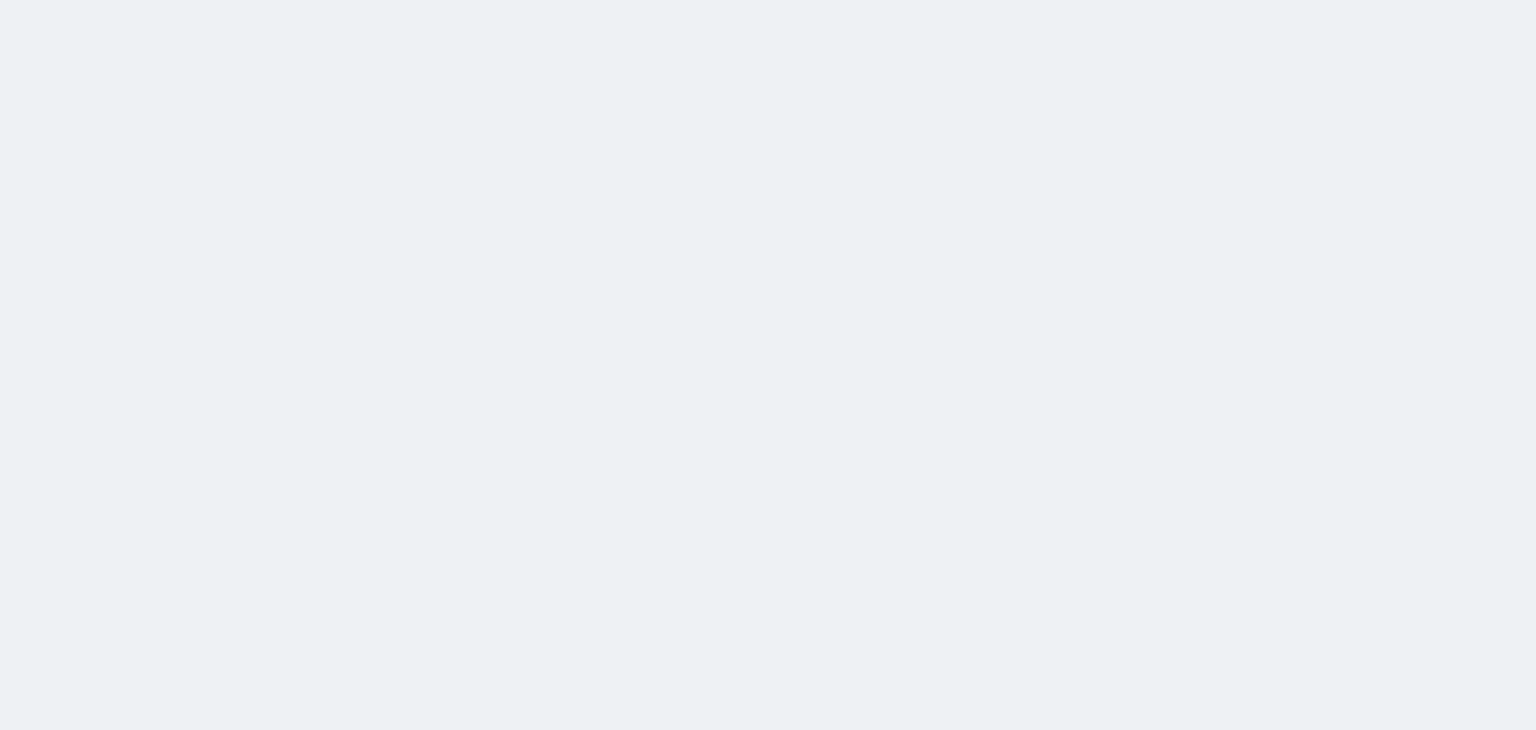 select on "6" 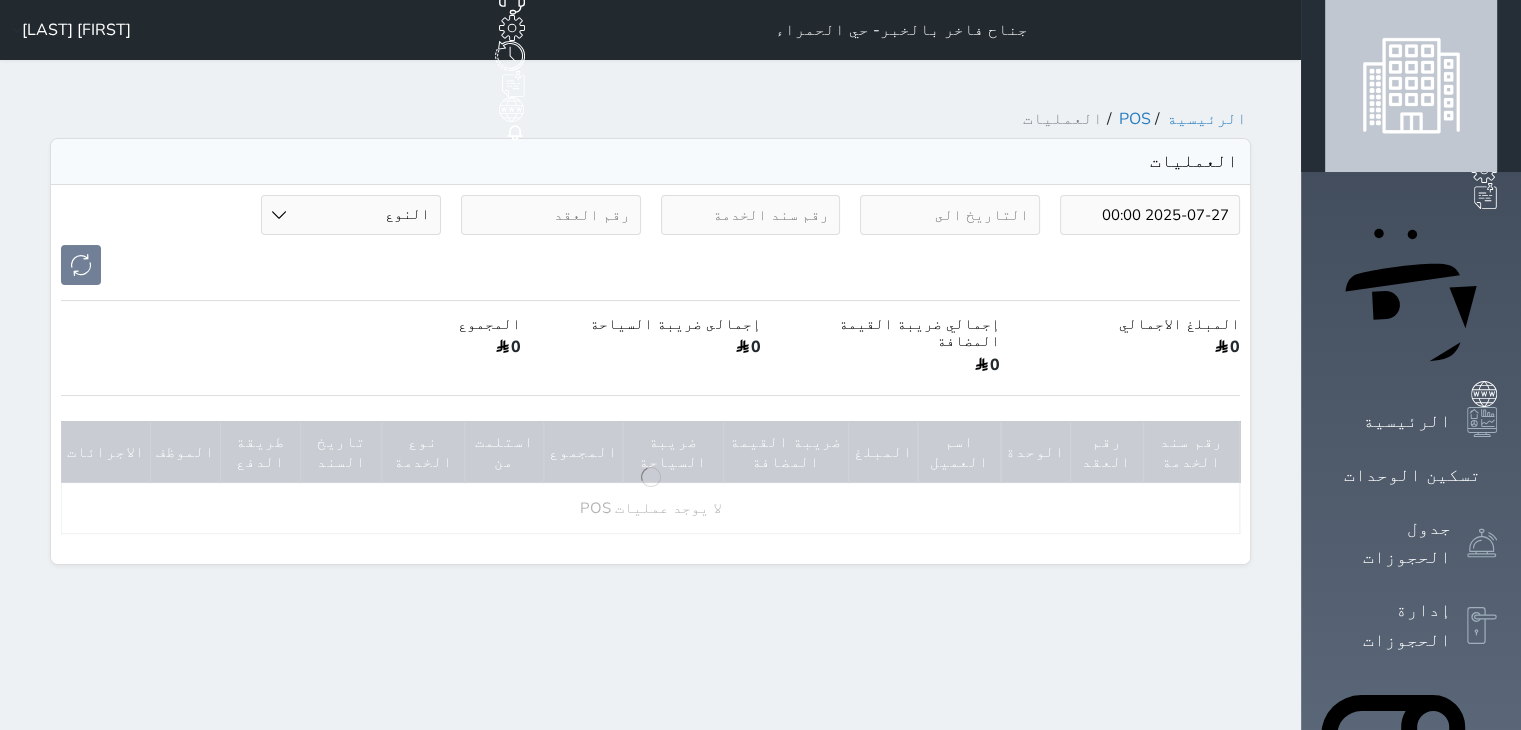 type on "2025-07-27" 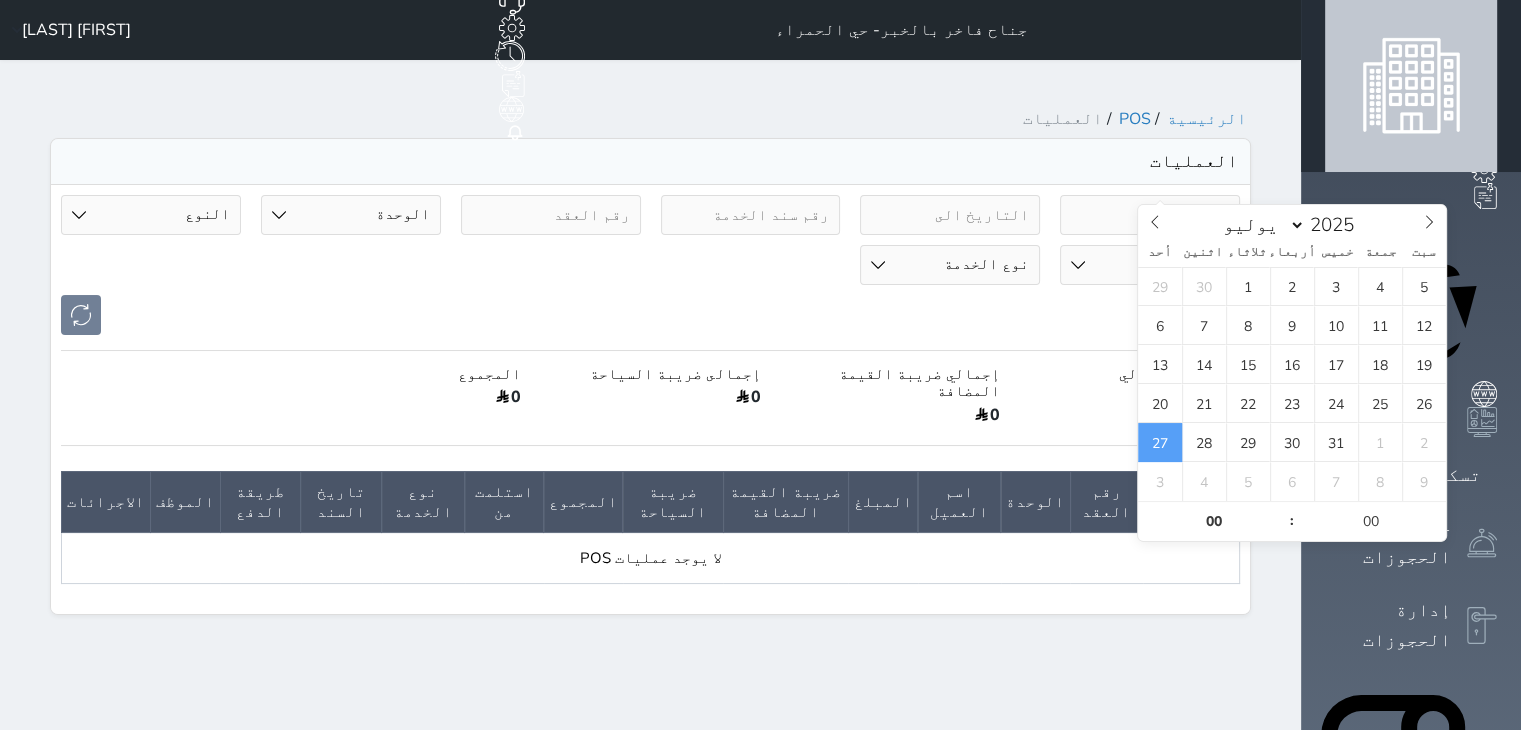 click on "2025-07-27" at bounding box center (1150, 215) 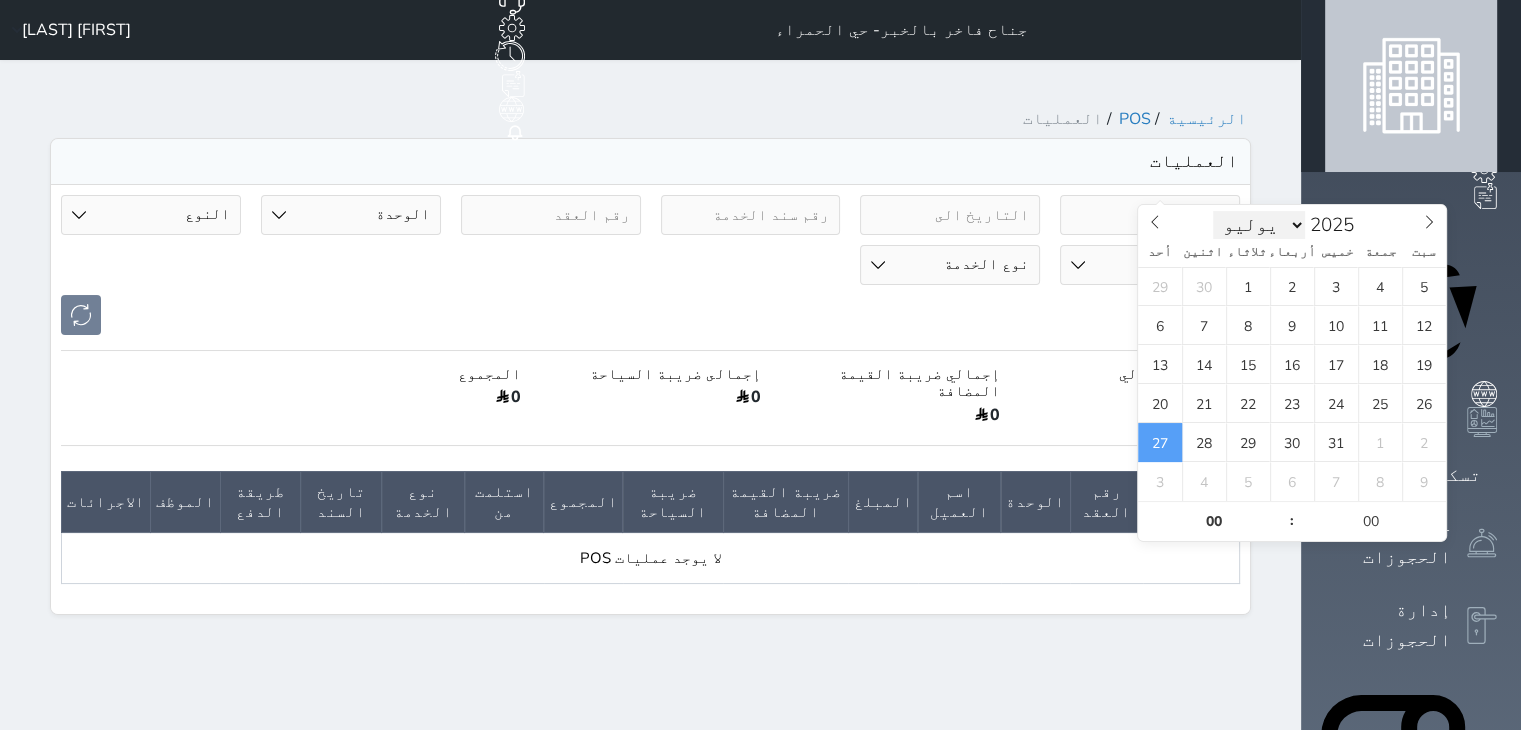 scroll, scrollTop: 0, scrollLeft: 0, axis: both 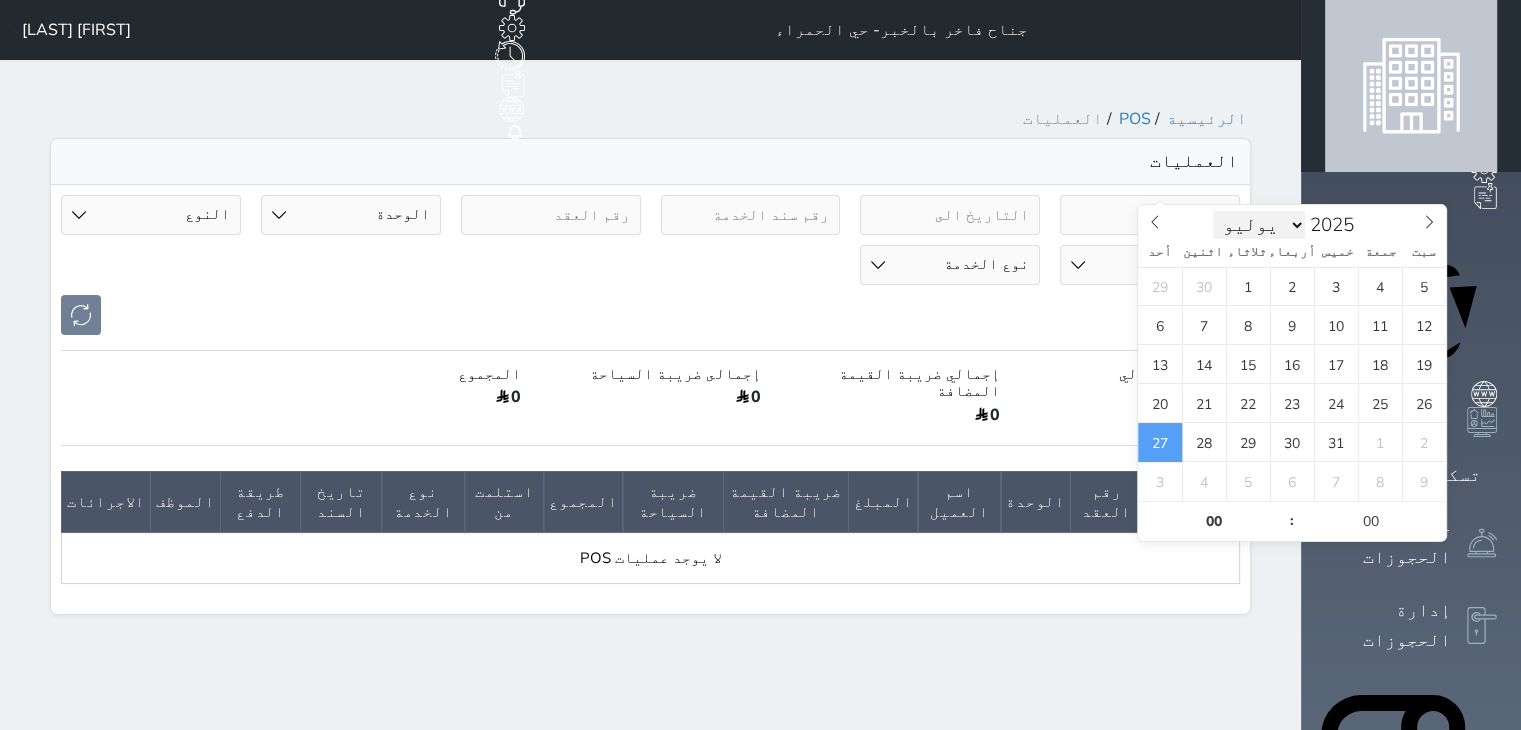 select on "7" 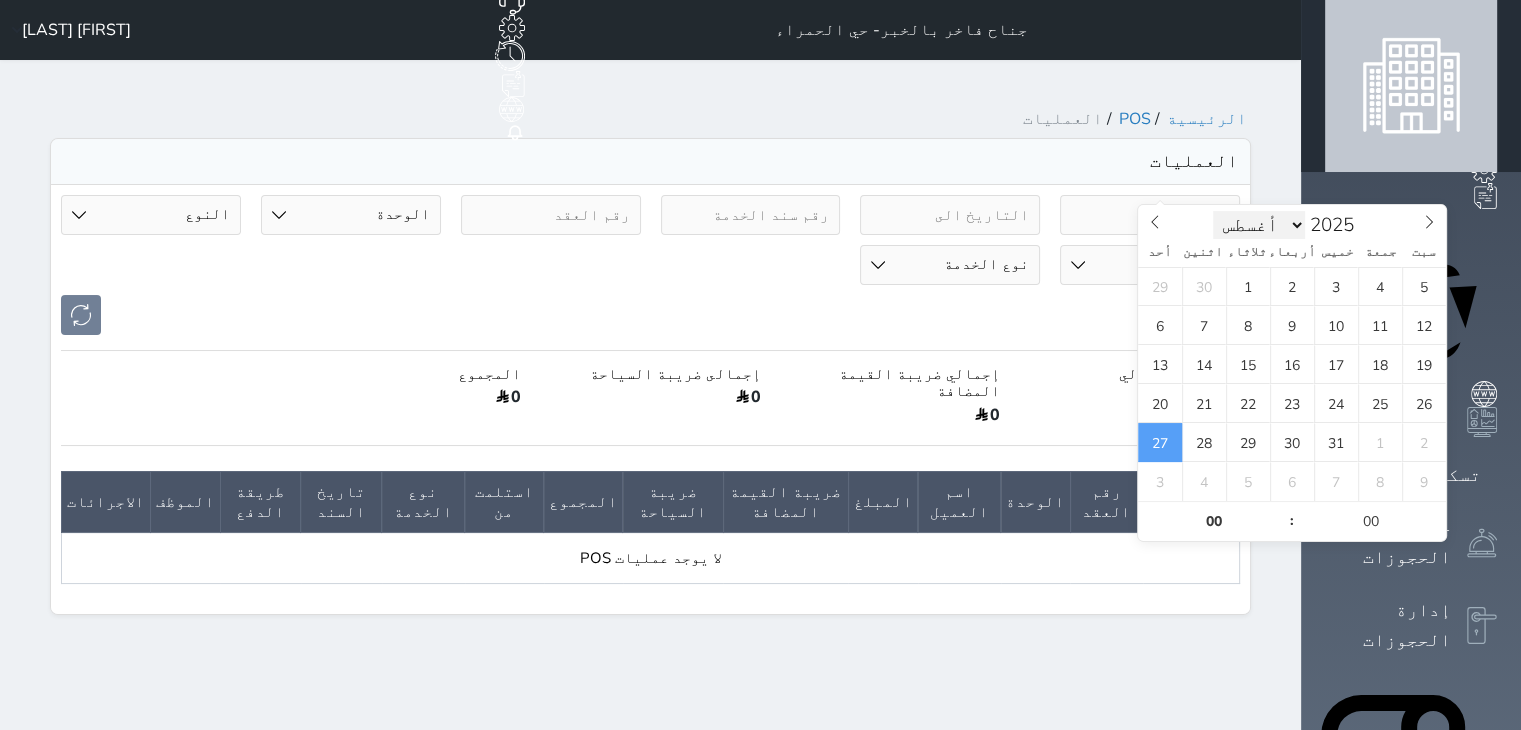 click on "يناير فبراير مارس أبريل مايو يونيو يوليو أغسطس سبتمبر أكتوبر نوفمبر ديسمبر" at bounding box center (1259, 225) 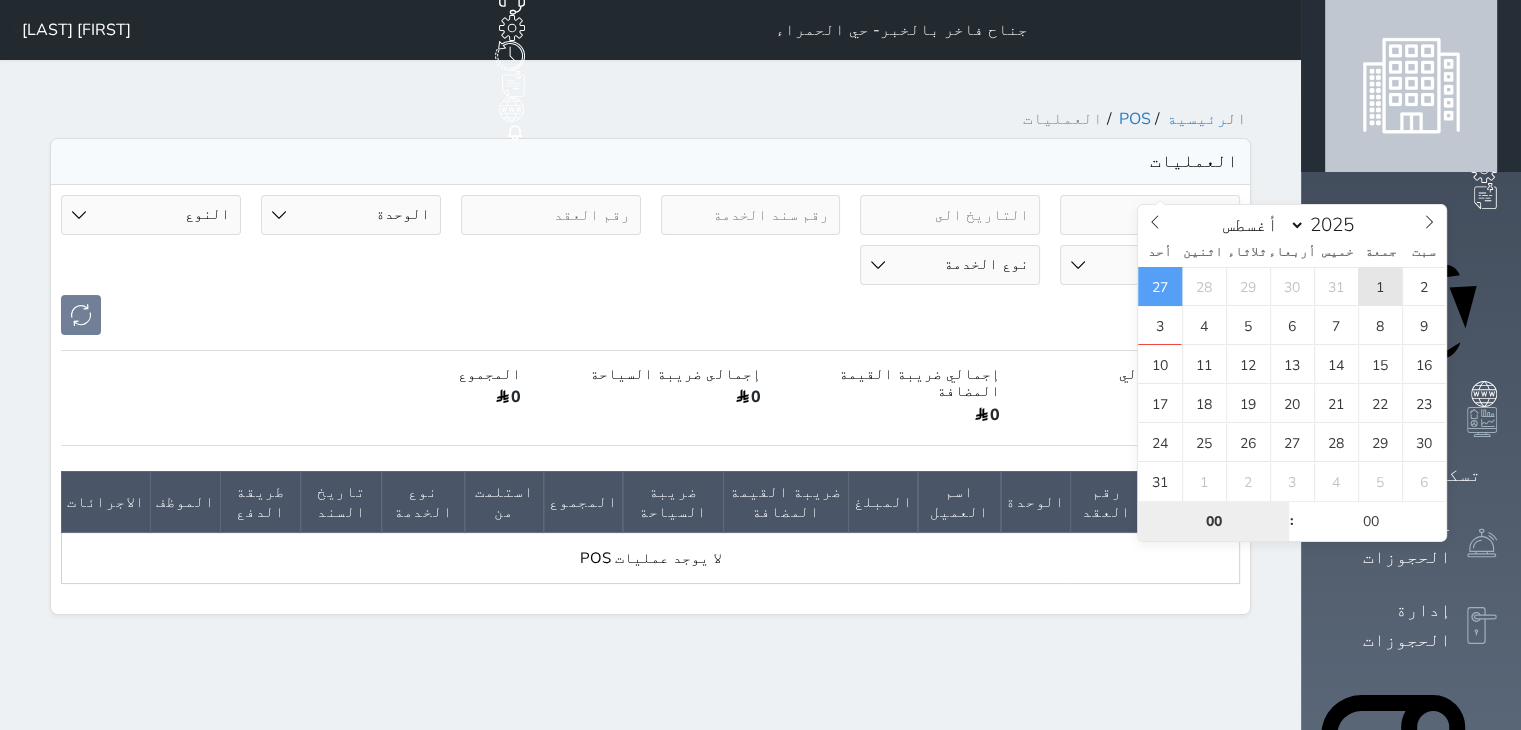 type on "2025-08-01 00:00" 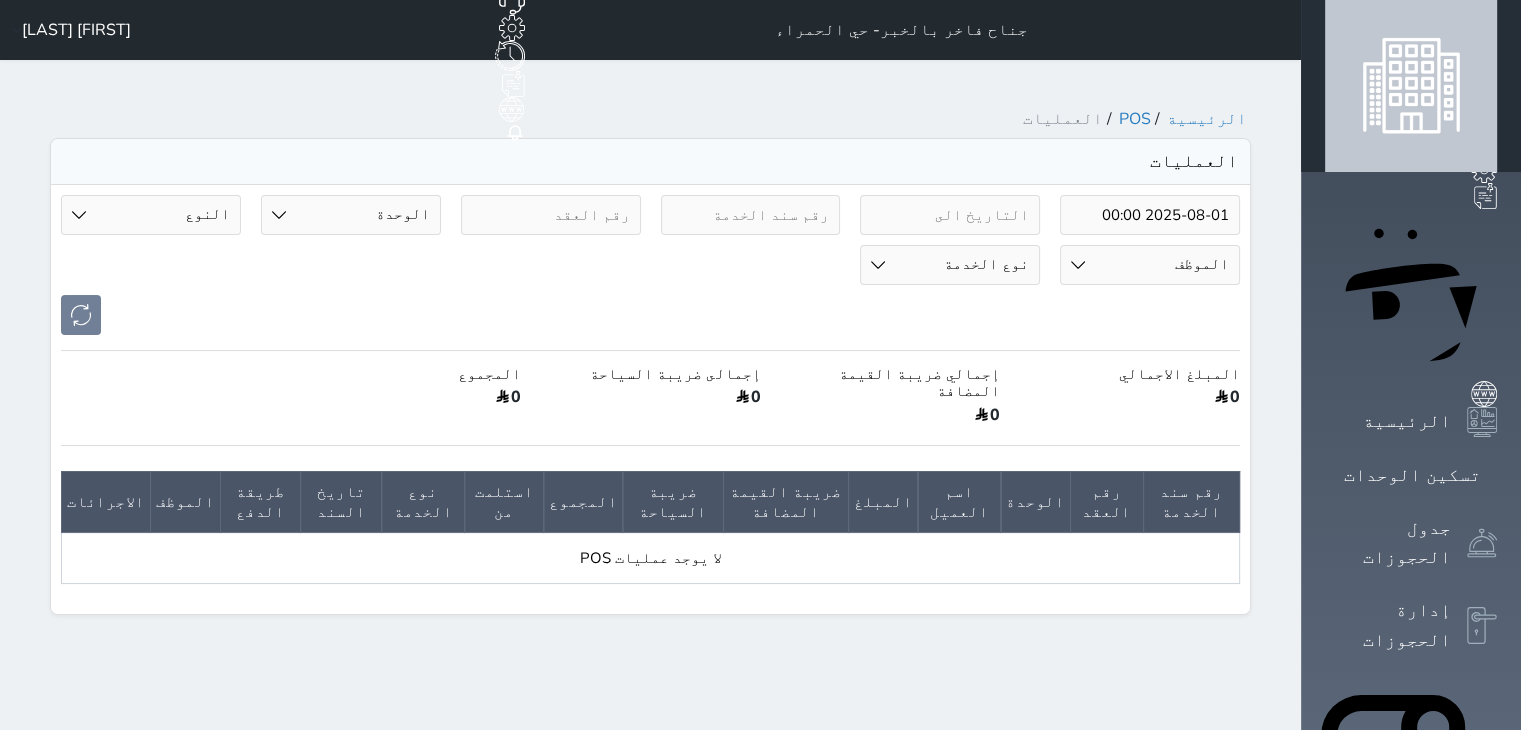 click on "[FIRST] [LAST]" at bounding box center (76, 30) 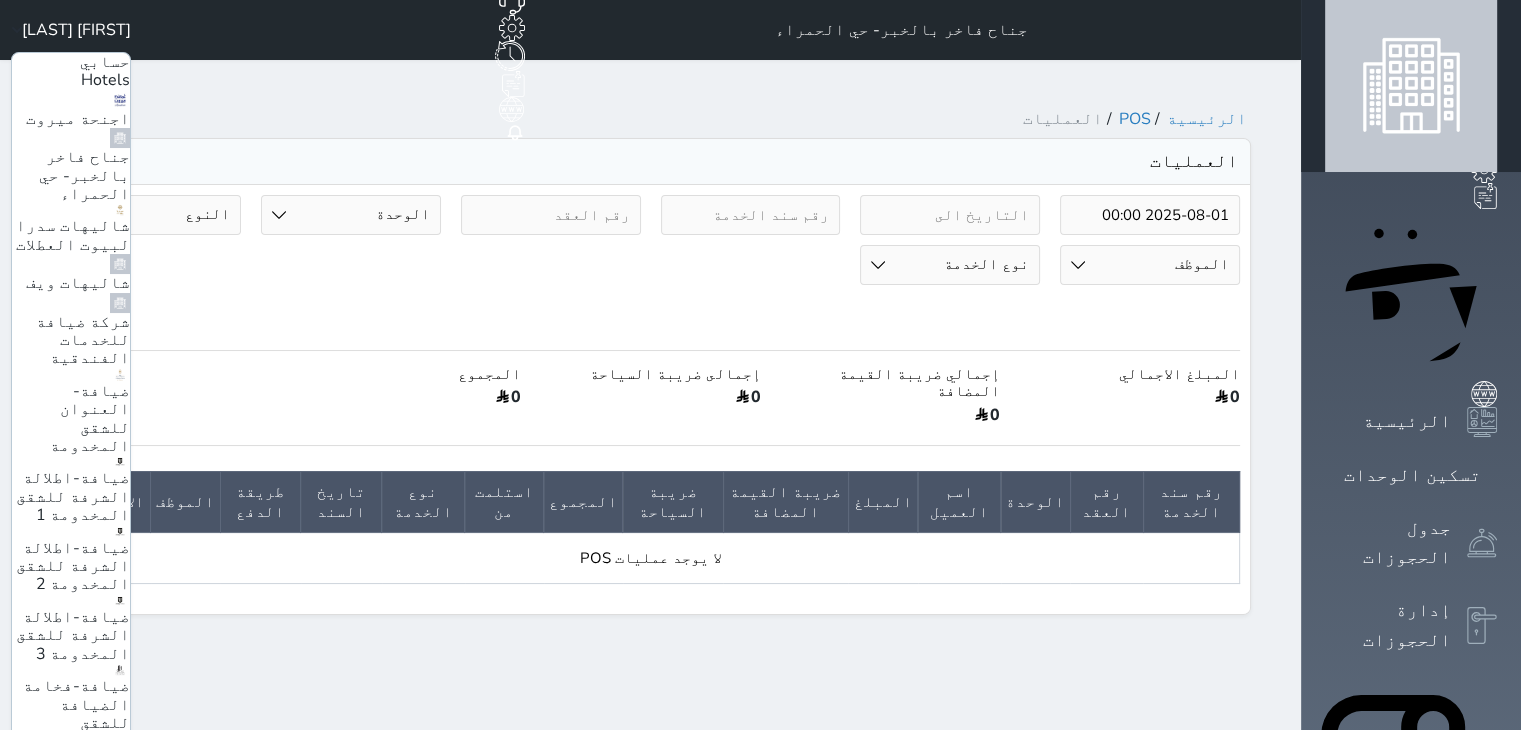 click on "ضيافة-اطلالة الشرفة للشقق المخدومة 1" at bounding box center [73, 496] 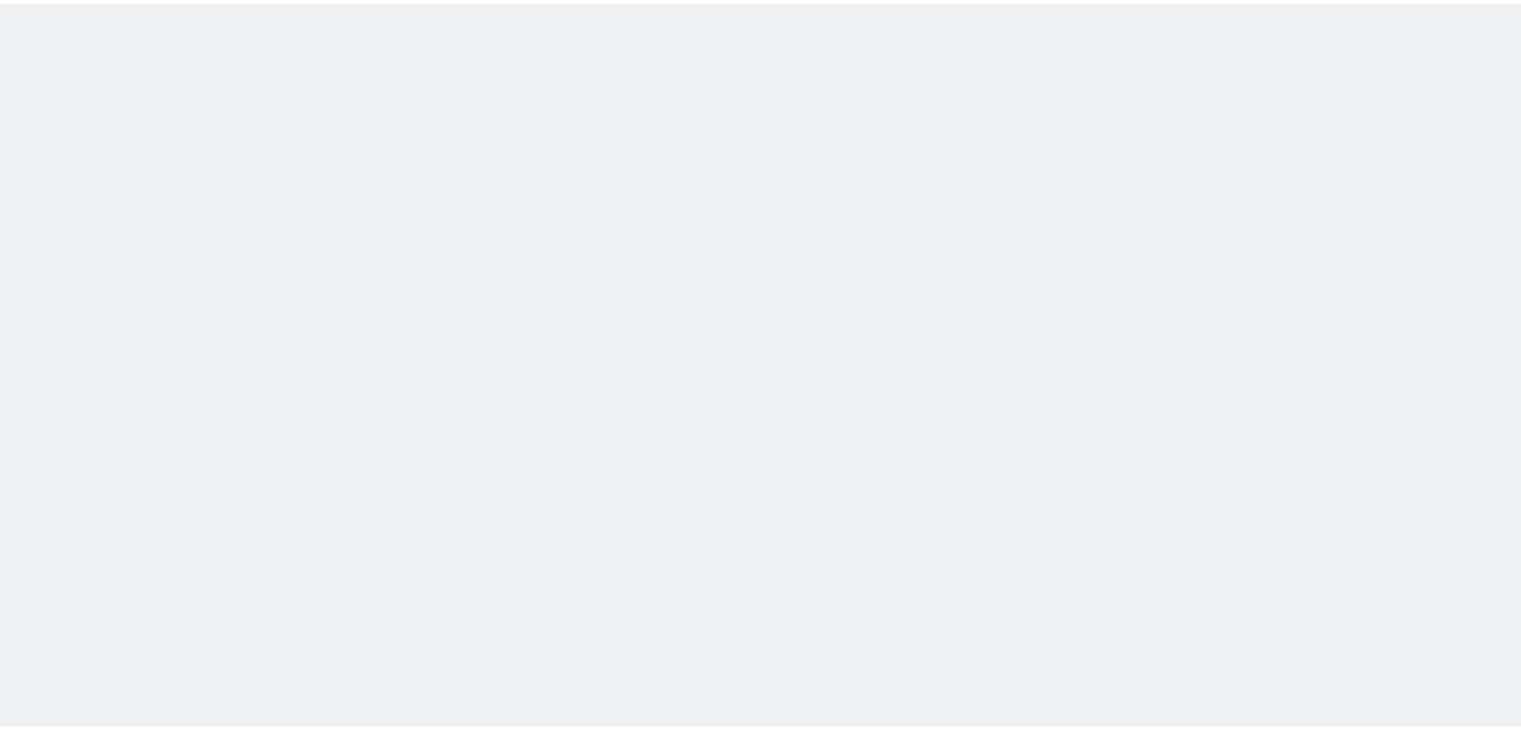 scroll, scrollTop: 0, scrollLeft: 0, axis: both 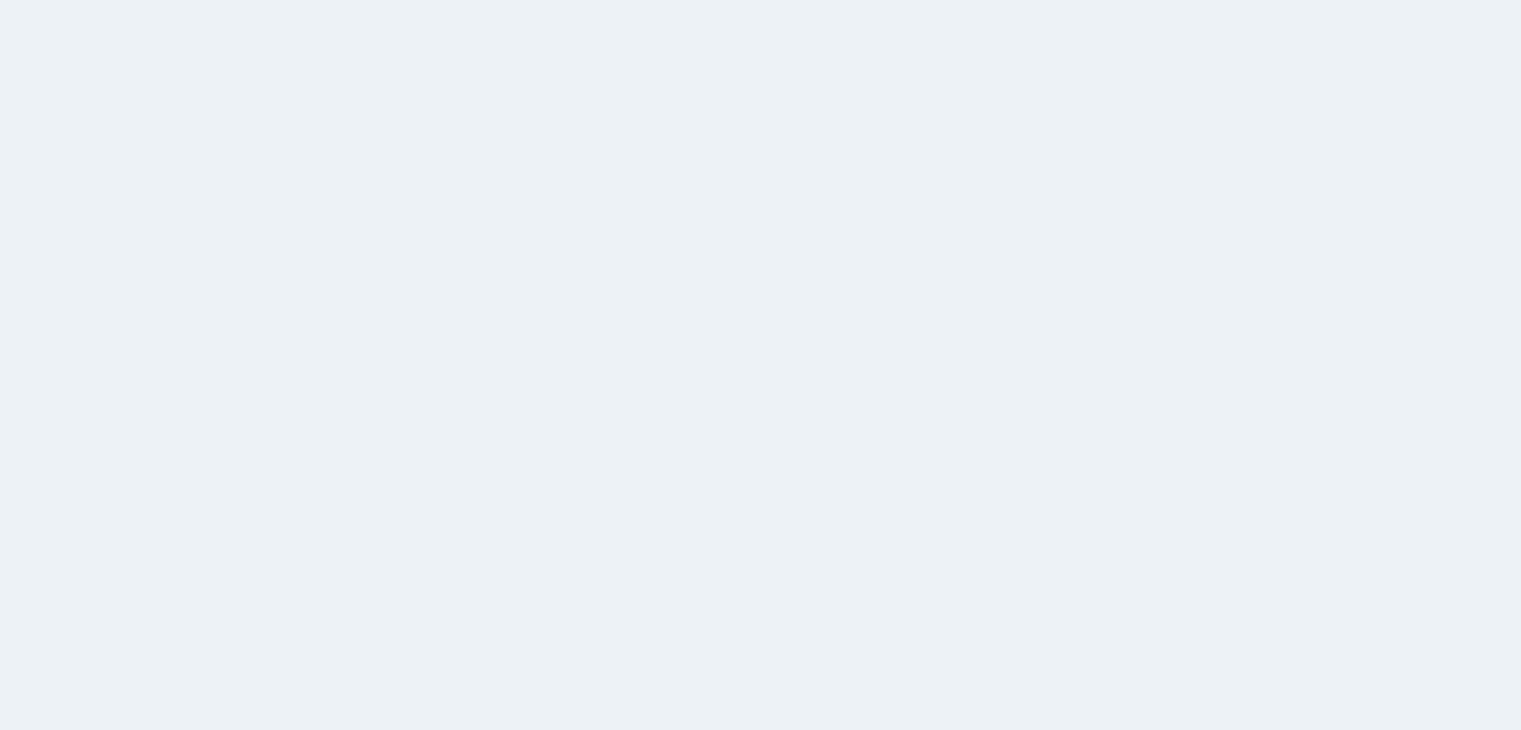 select on "invoice" 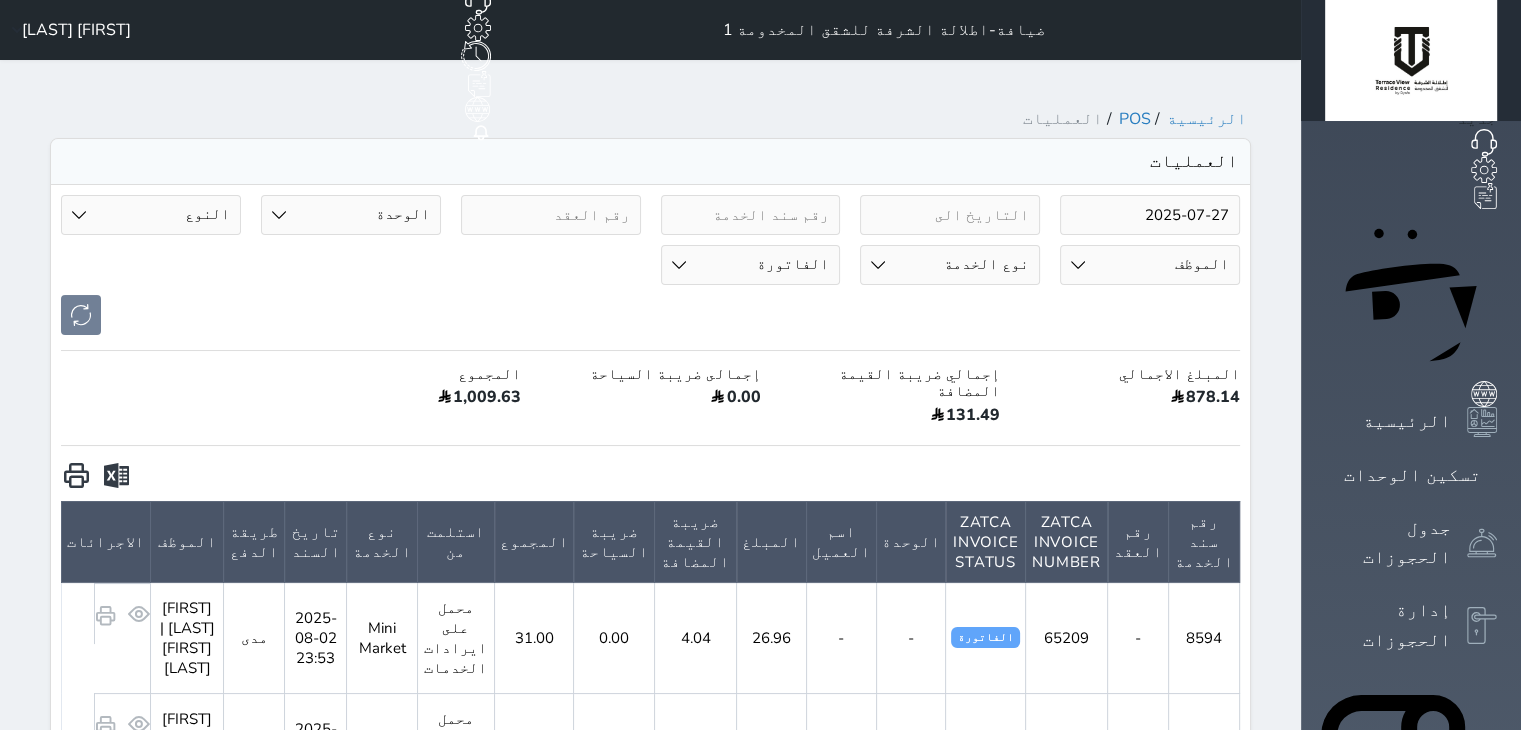 scroll, scrollTop: 0, scrollLeft: 0, axis: both 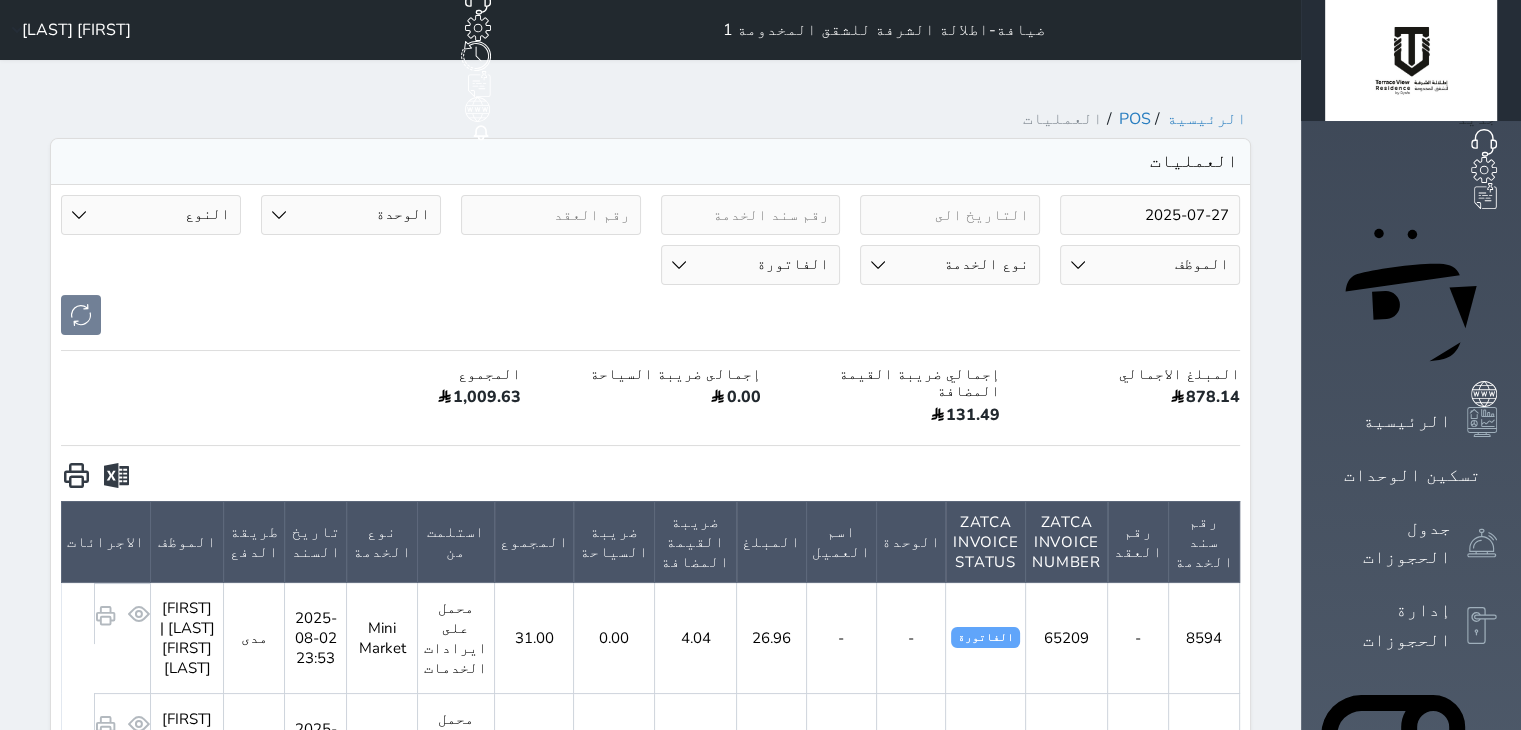 click on "2025-07-27" at bounding box center (1150, 215) 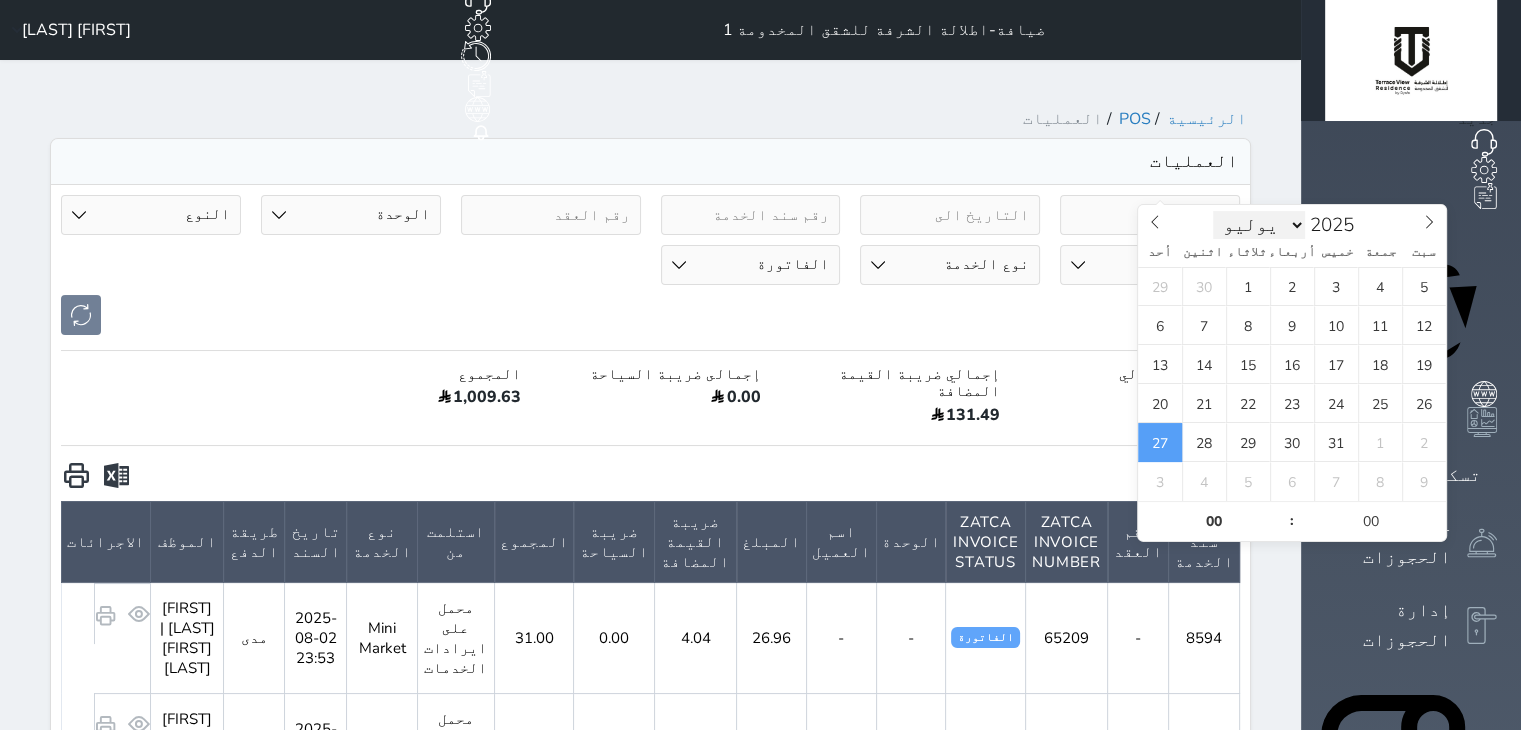 click on "يناير فبراير مارس أبريل مايو يونيو يوليو أغسطس سبتمبر أكتوبر نوفمبر ديسمبر" at bounding box center (1259, 225) 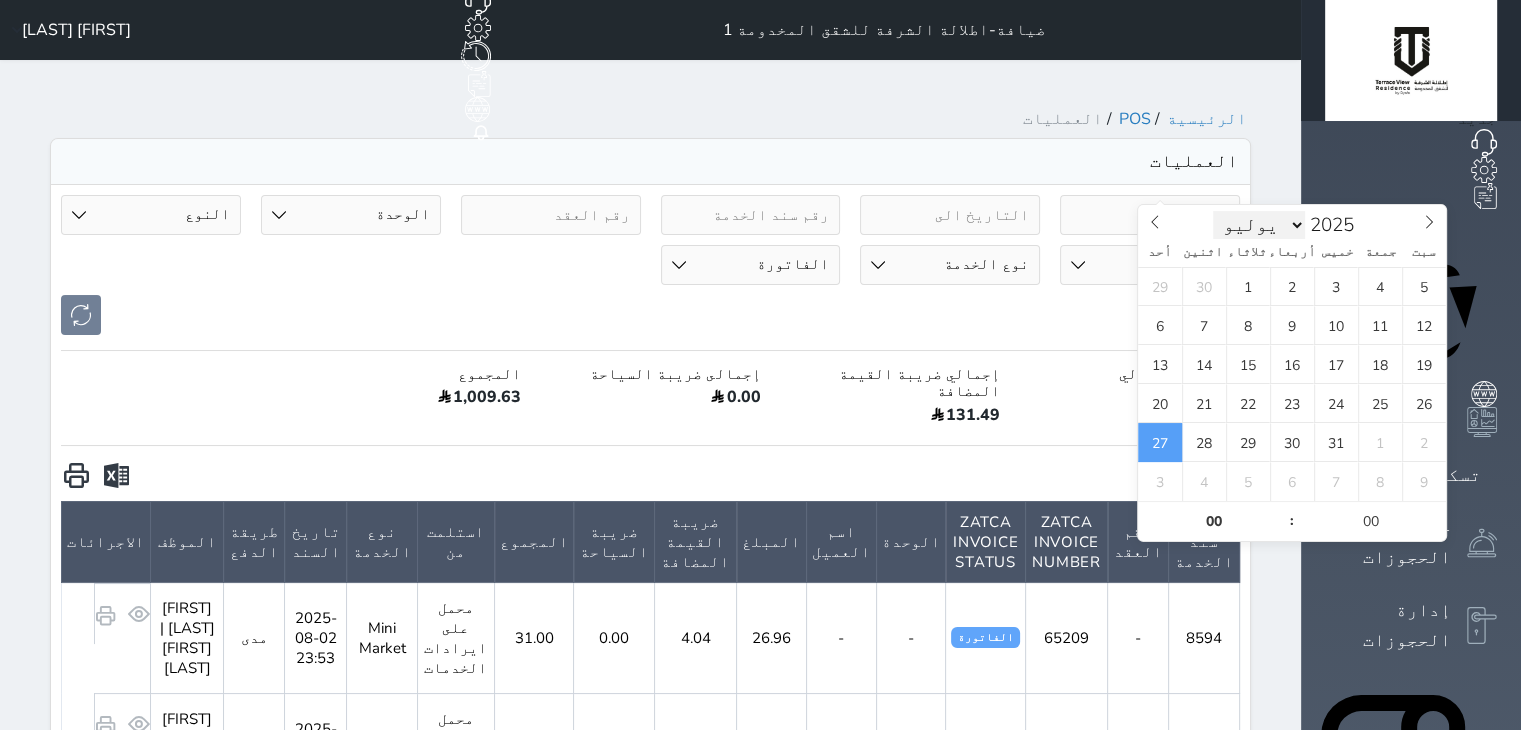 select on "7" 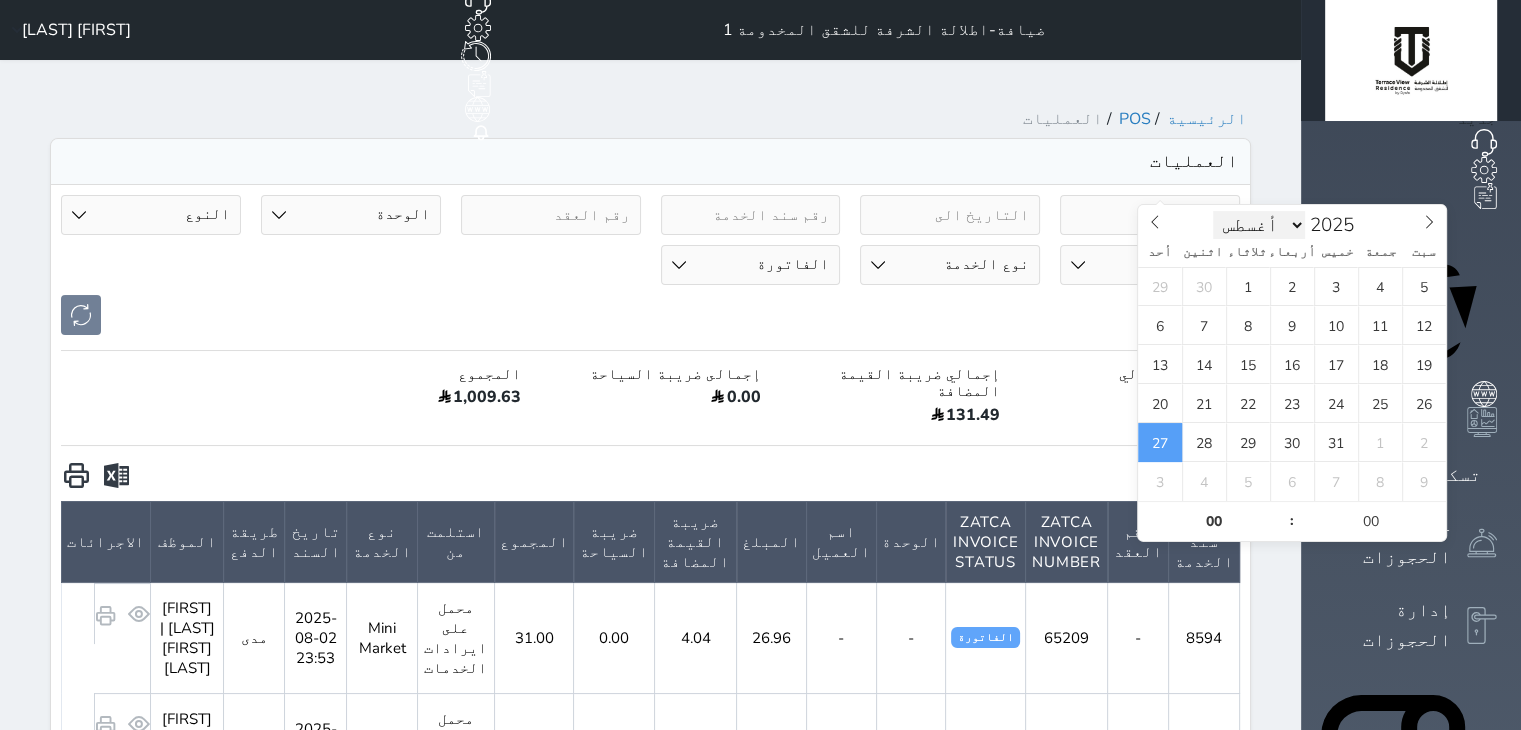 click on "يناير فبراير مارس أبريل مايو يونيو يوليو أغسطس سبتمبر أكتوبر نوفمبر ديسمبر" at bounding box center [1259, 225] 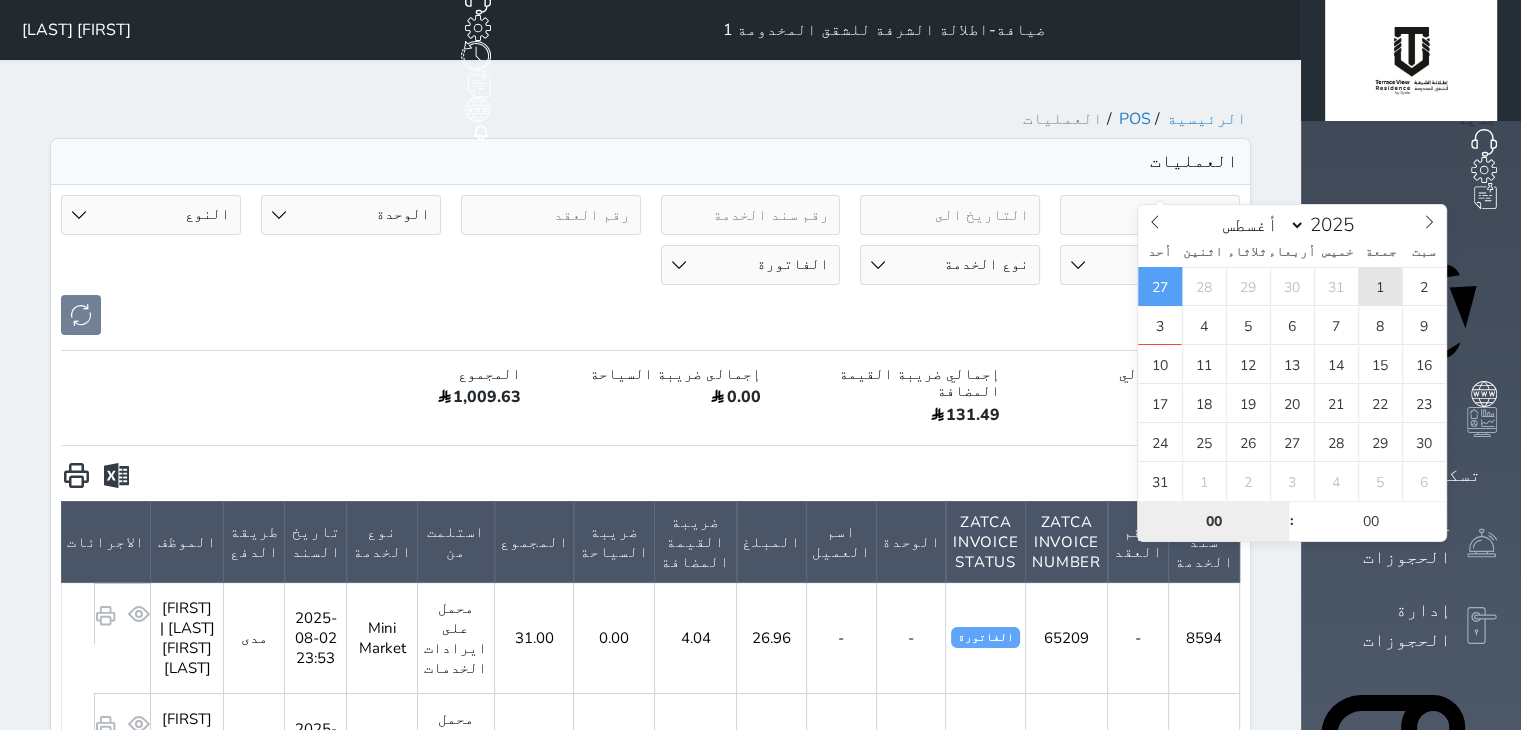 type on "2025-08-01 00:00" 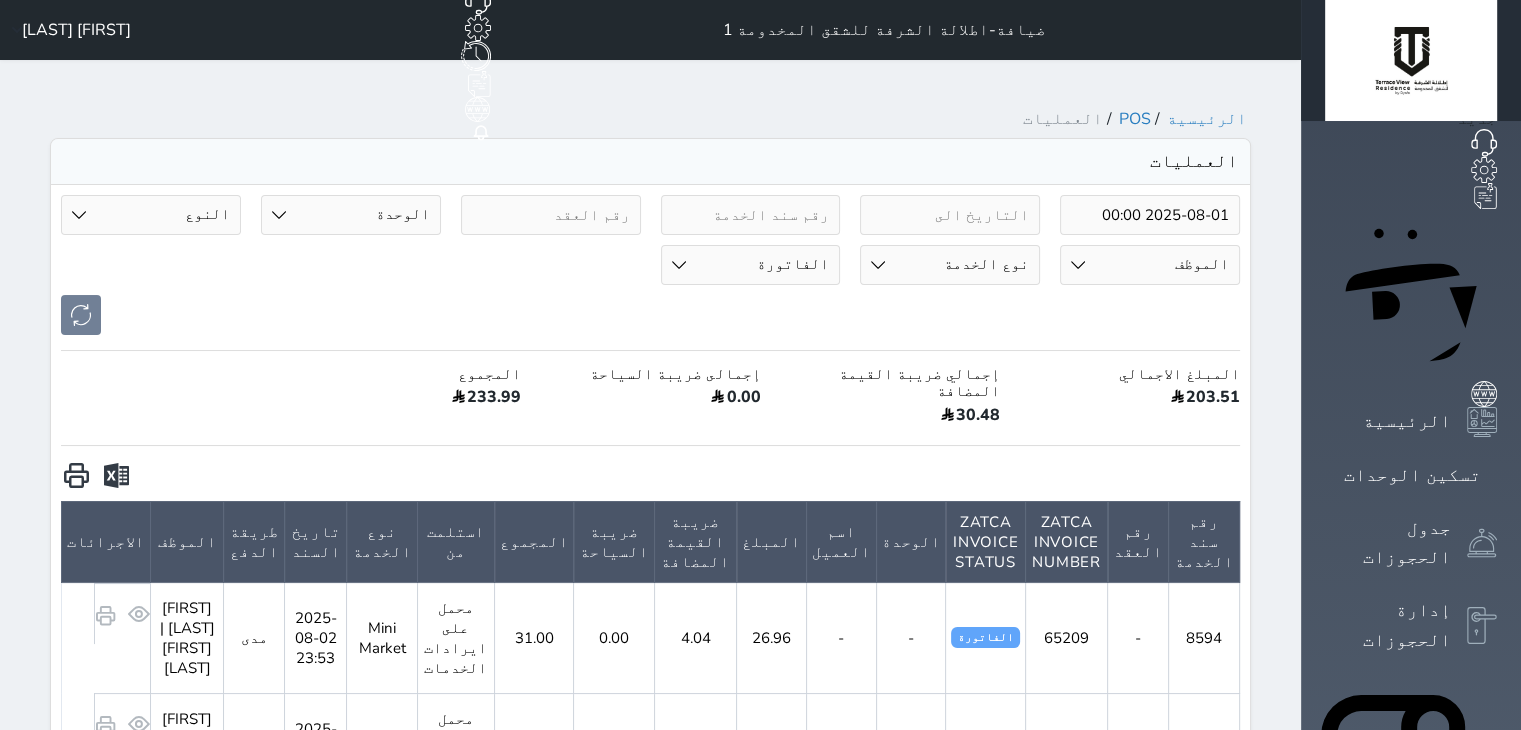 click at bounding box center (116, 476) 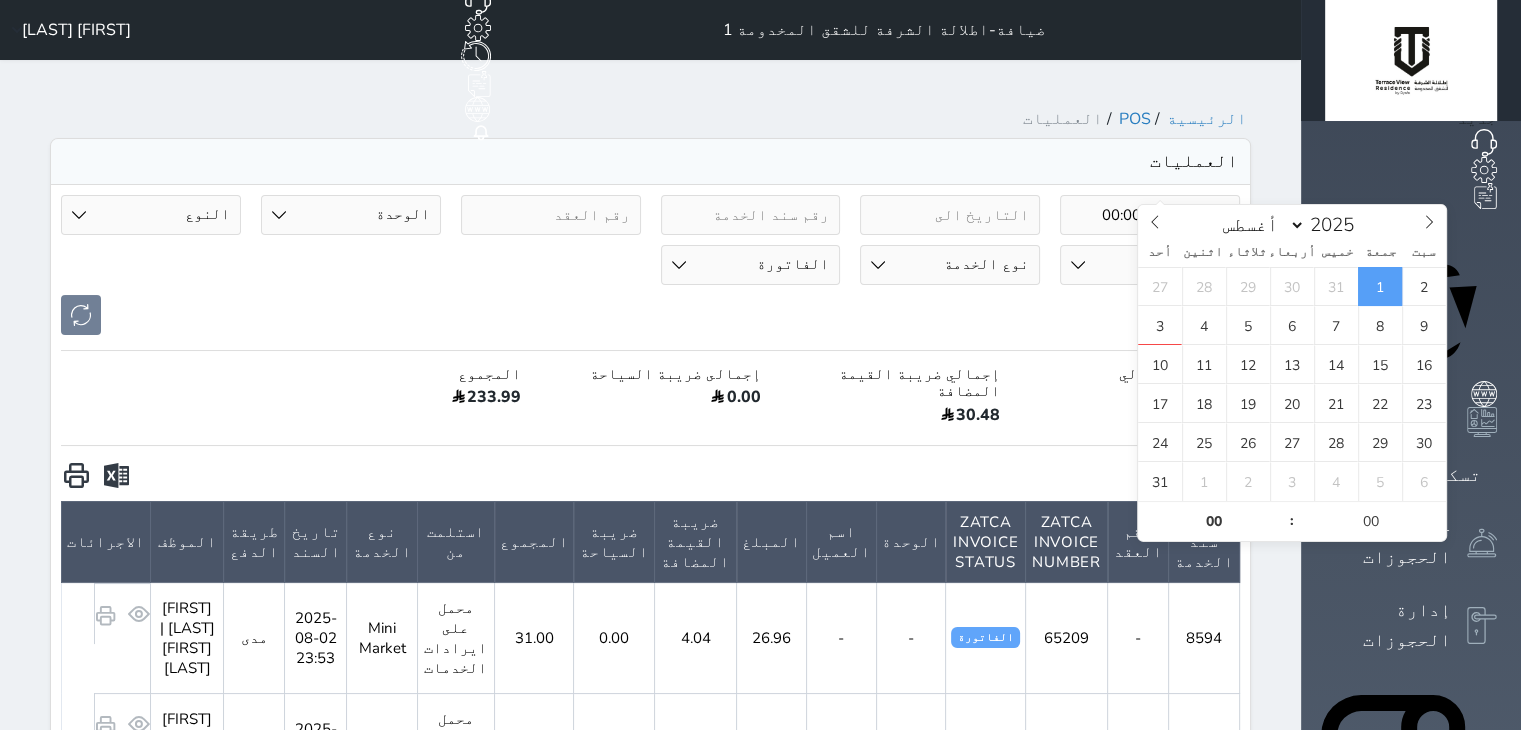 click on "2025-08-01 00:00" at bounding box center [1150, 215] 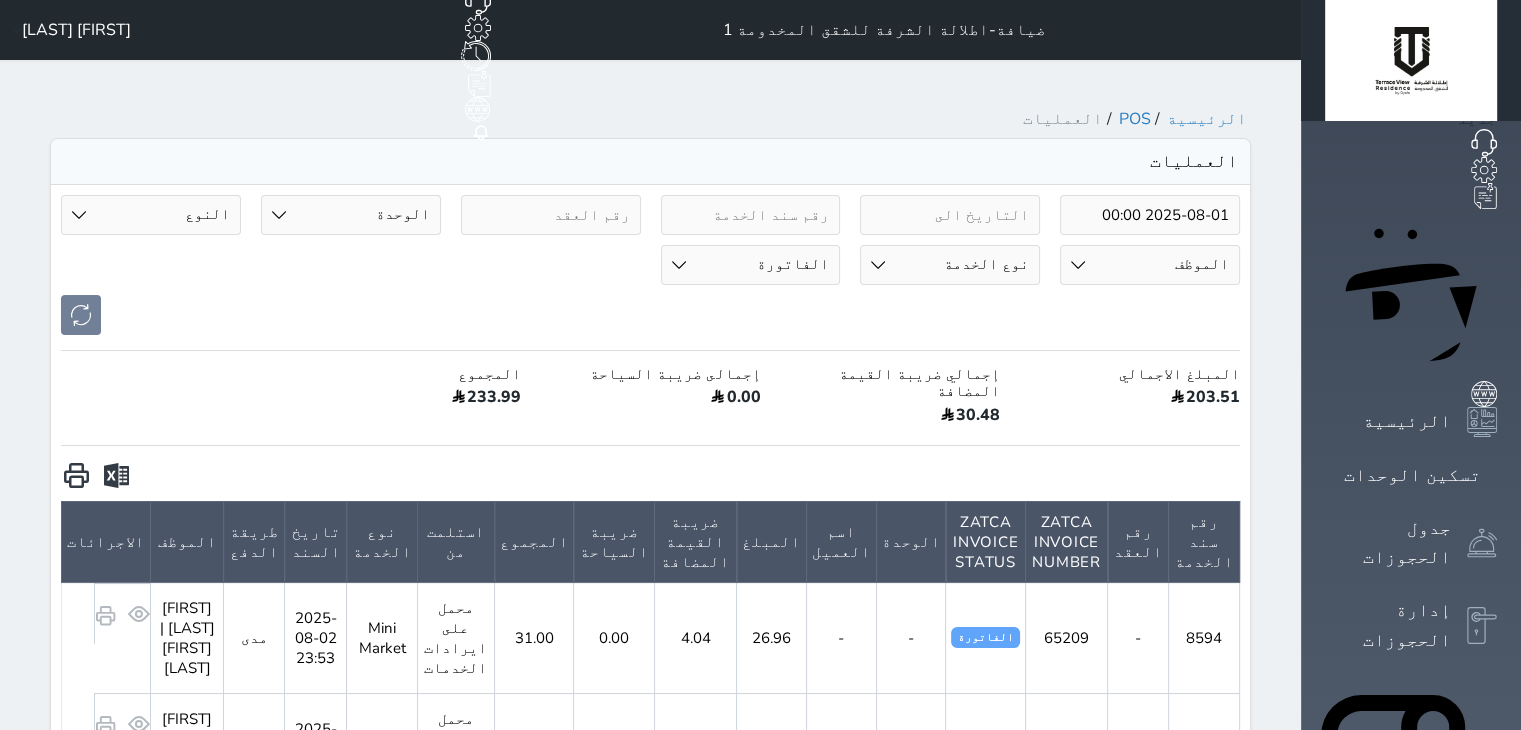 click on "[FIRST] [LAST]" at bounding box center (76, 30) 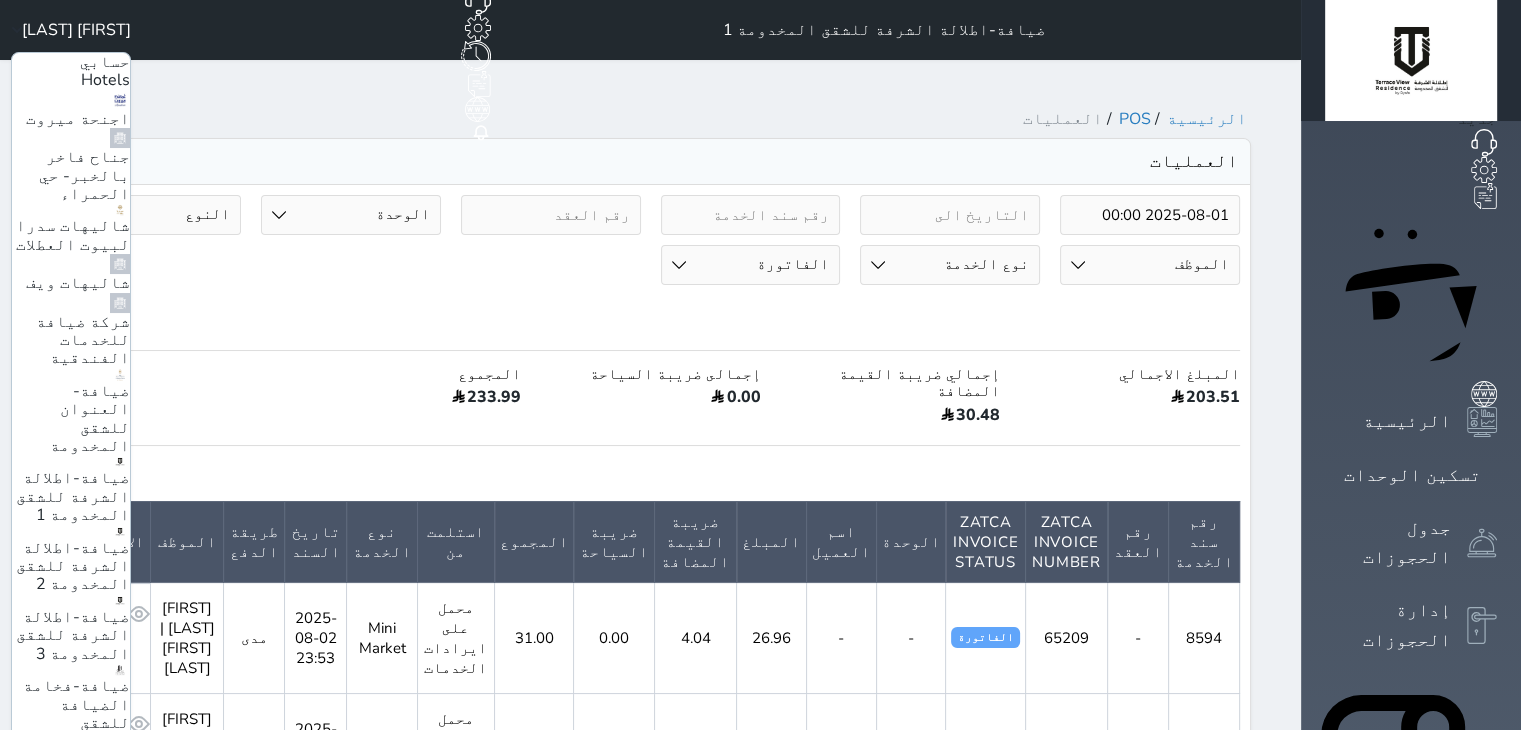 click on "ضيافة-اطلالة الشرفة للشقق المخدومة 2" at bounding box center [73, 566] 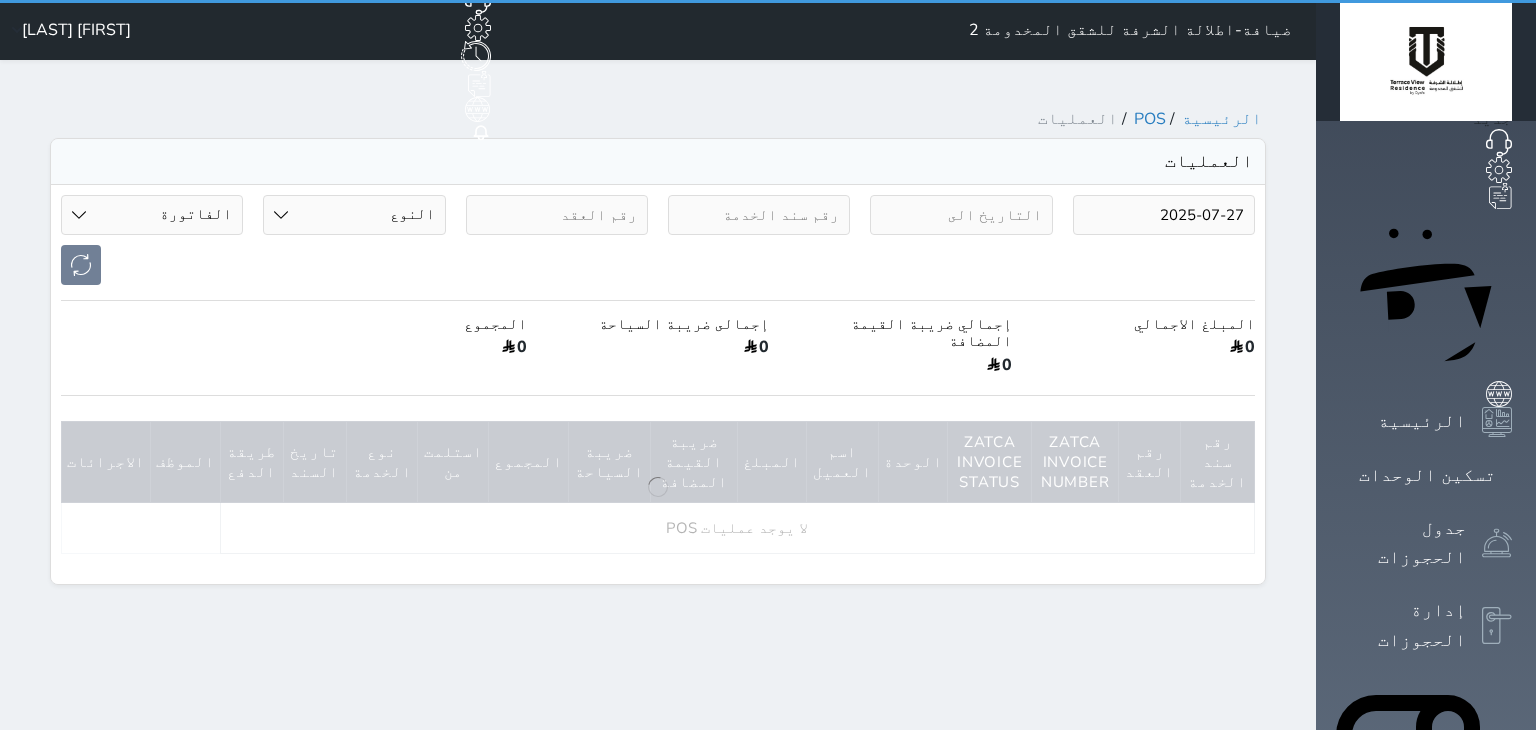 select on "invoice" 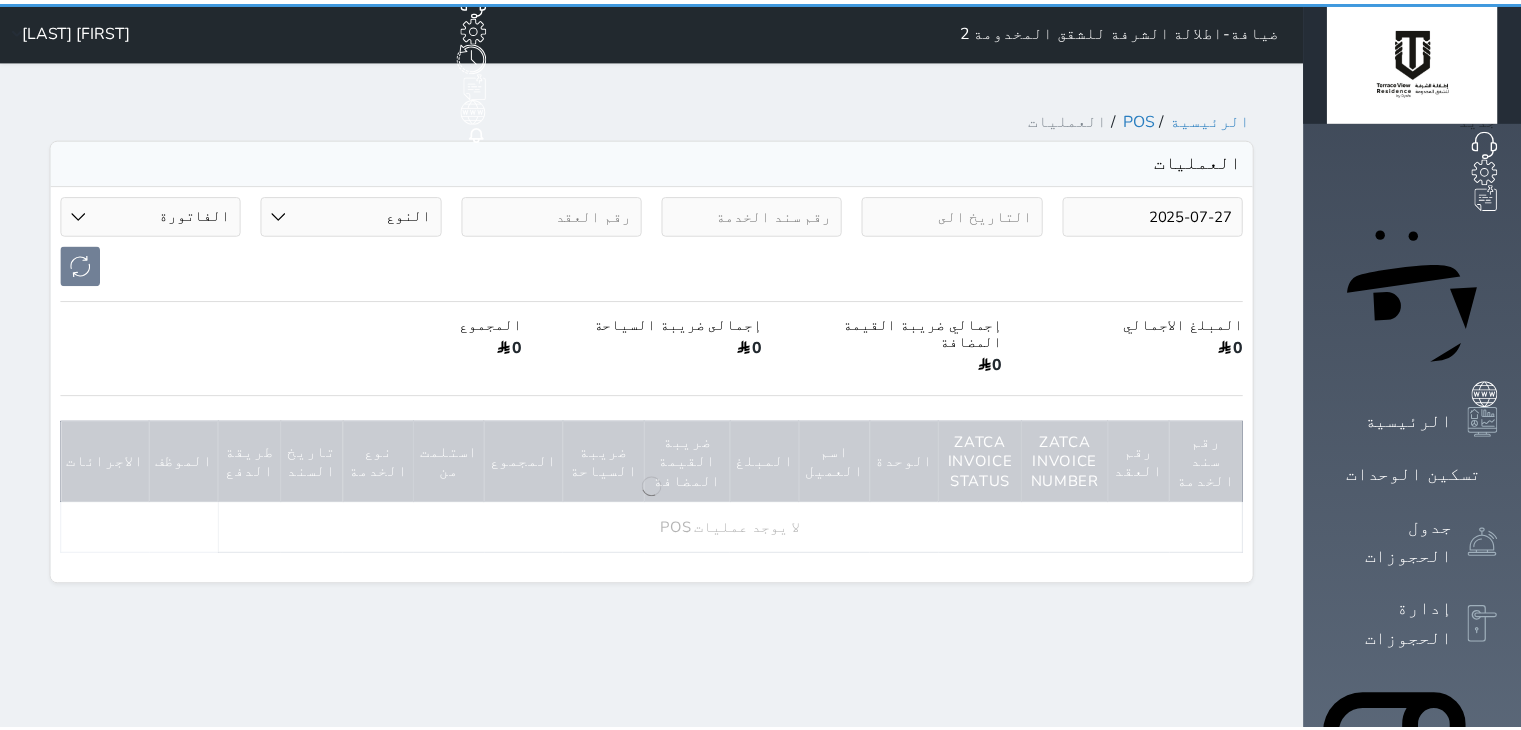 scroll, scrollTop: 0, scrollLeft: 0, axis: both 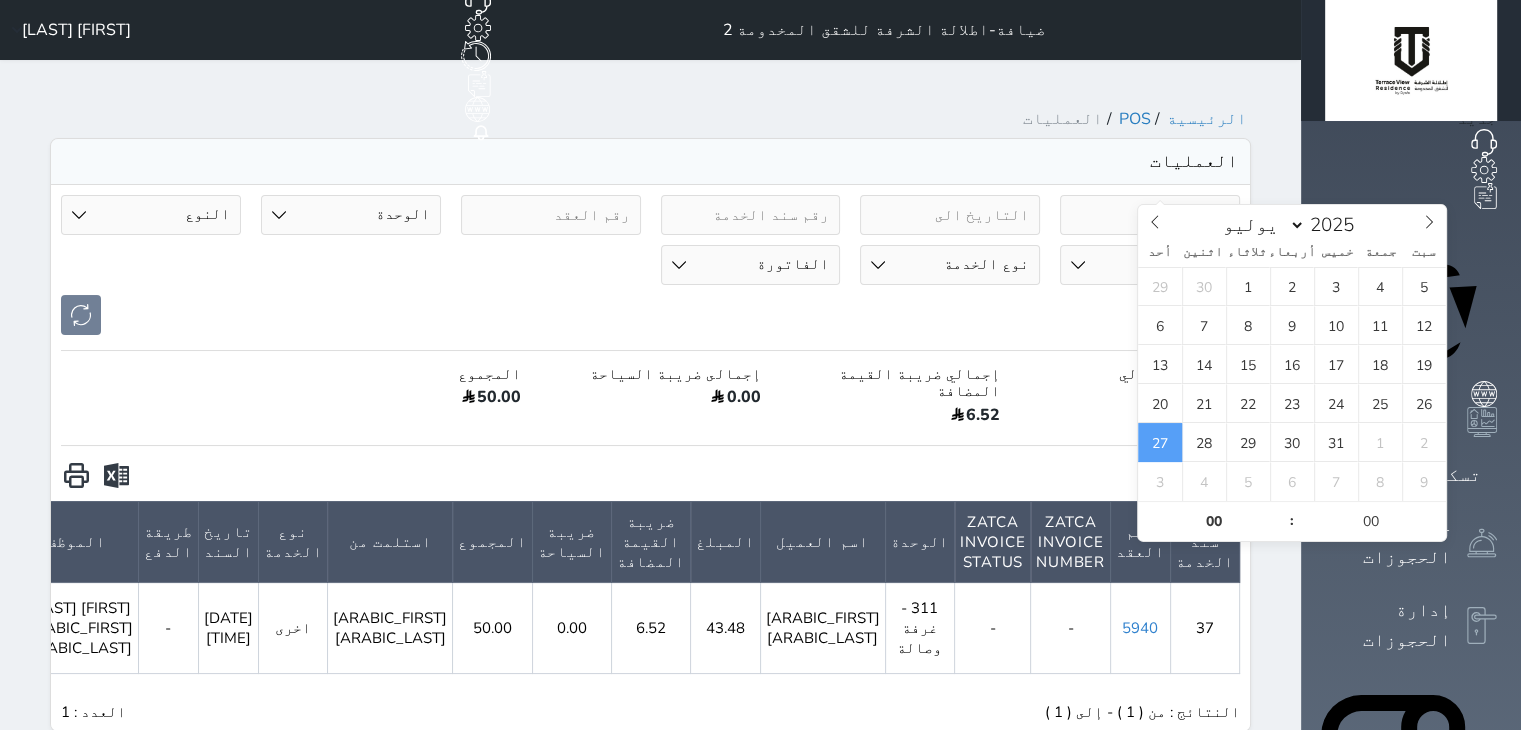 click on "2025-07-27" at bounding box center [1150, 215] 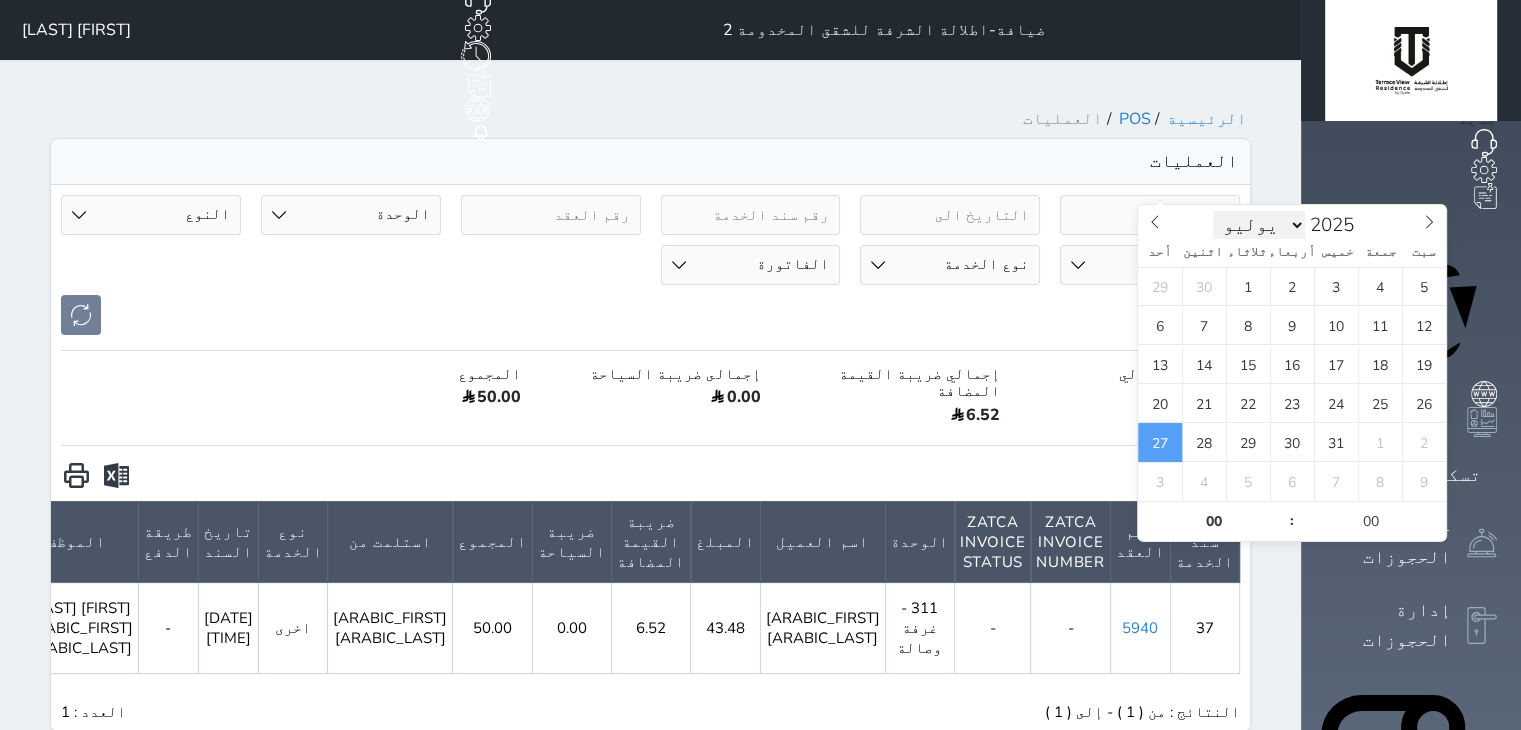 scroll, scrollTop: 0, scrollLeft: 0, axis: both 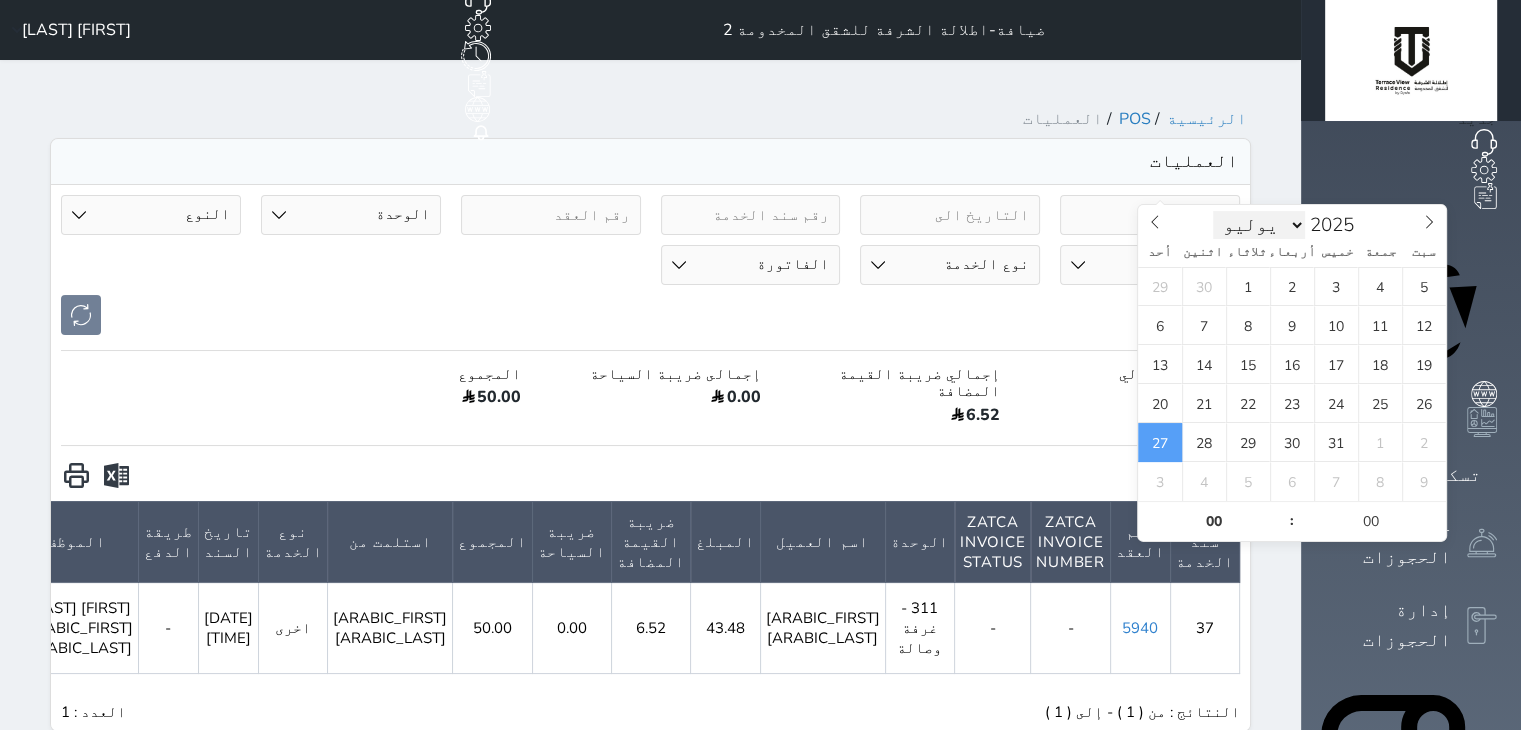 select on "7" 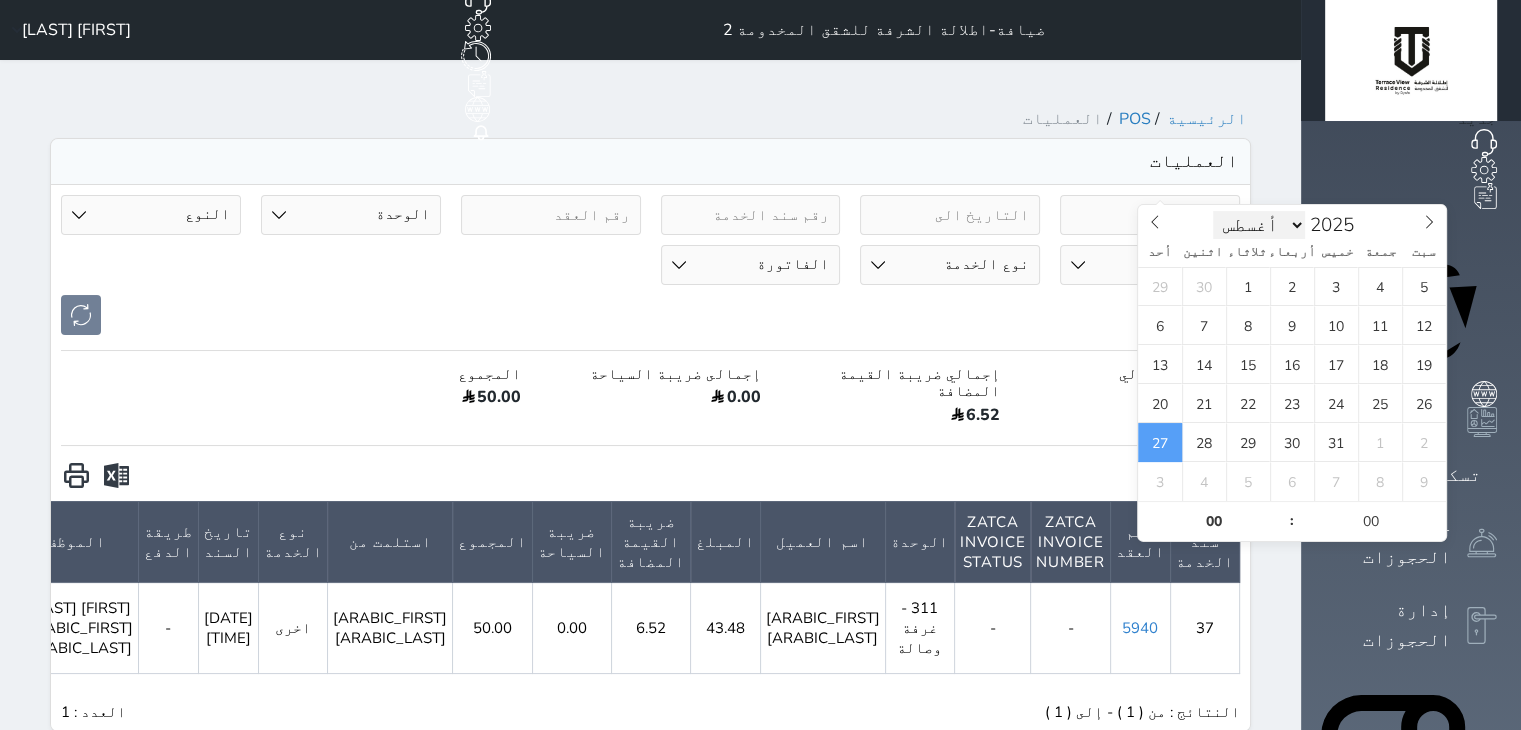 click on "يناير فبراير مارس أبريل مايو يونيو يوليو أغسطس سبتمبر أكتوبر نوفمبر ديسمبر" at bounding box center (1259, 225) 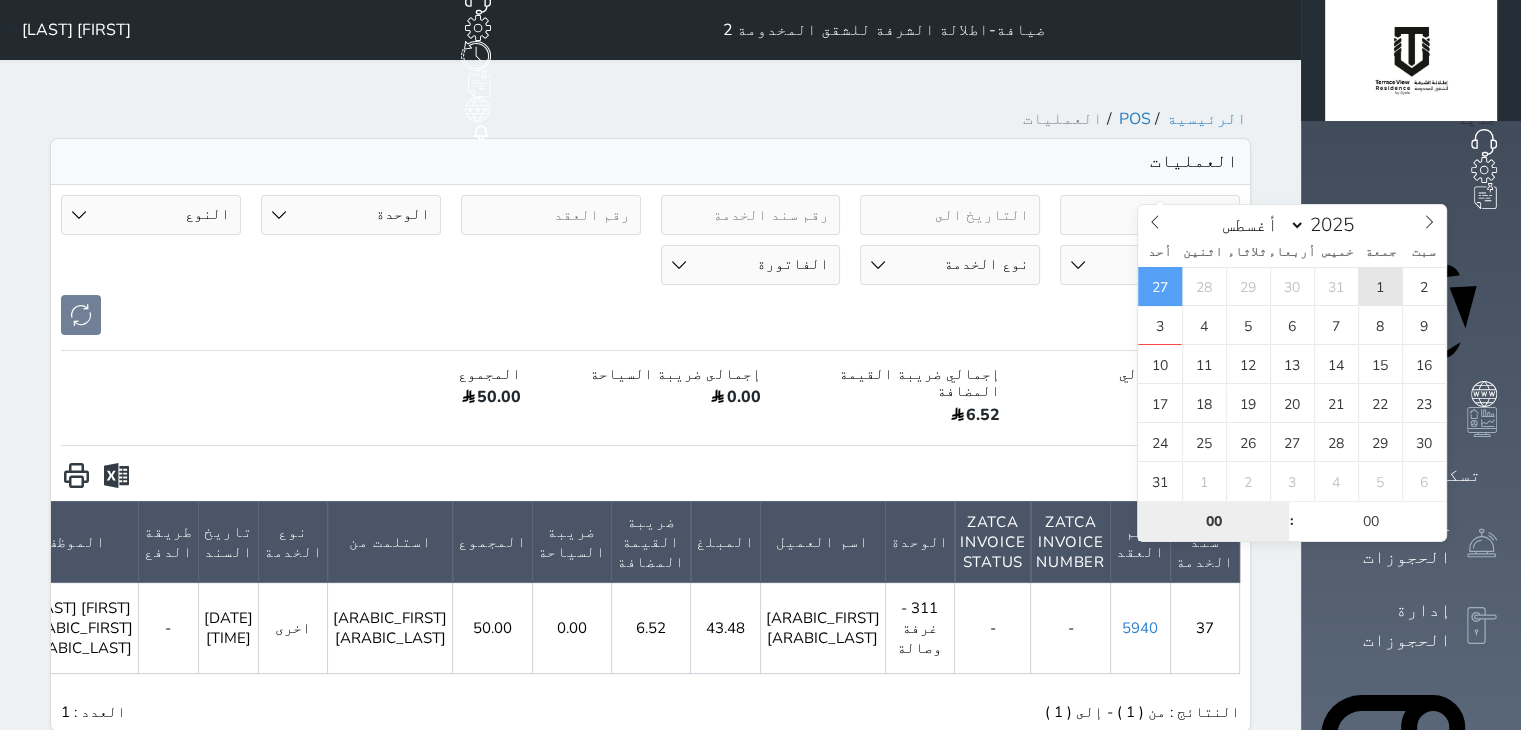 type on "2025-08-01 00:00" 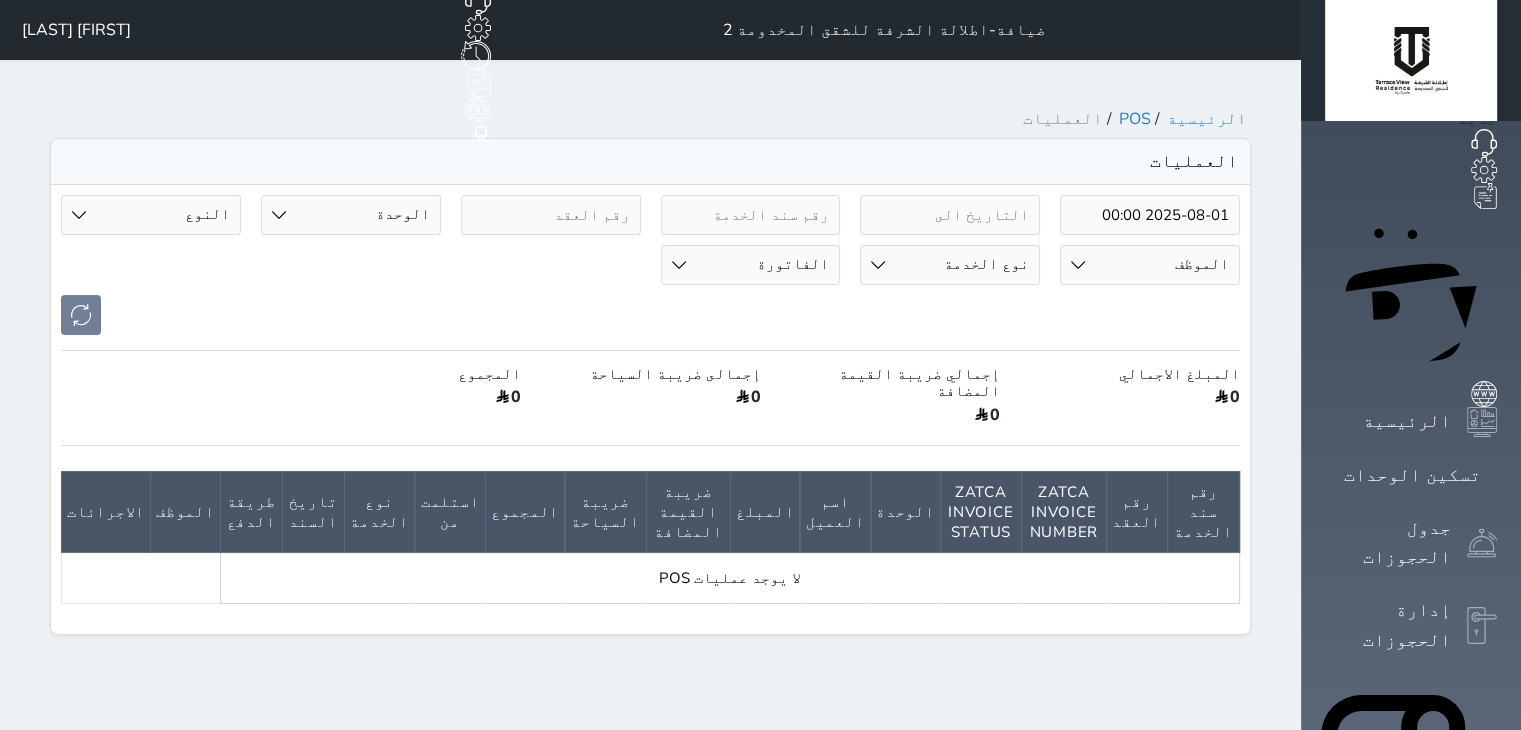 click on "[FIRST] [LAST]" at bounding box center [76, 30] 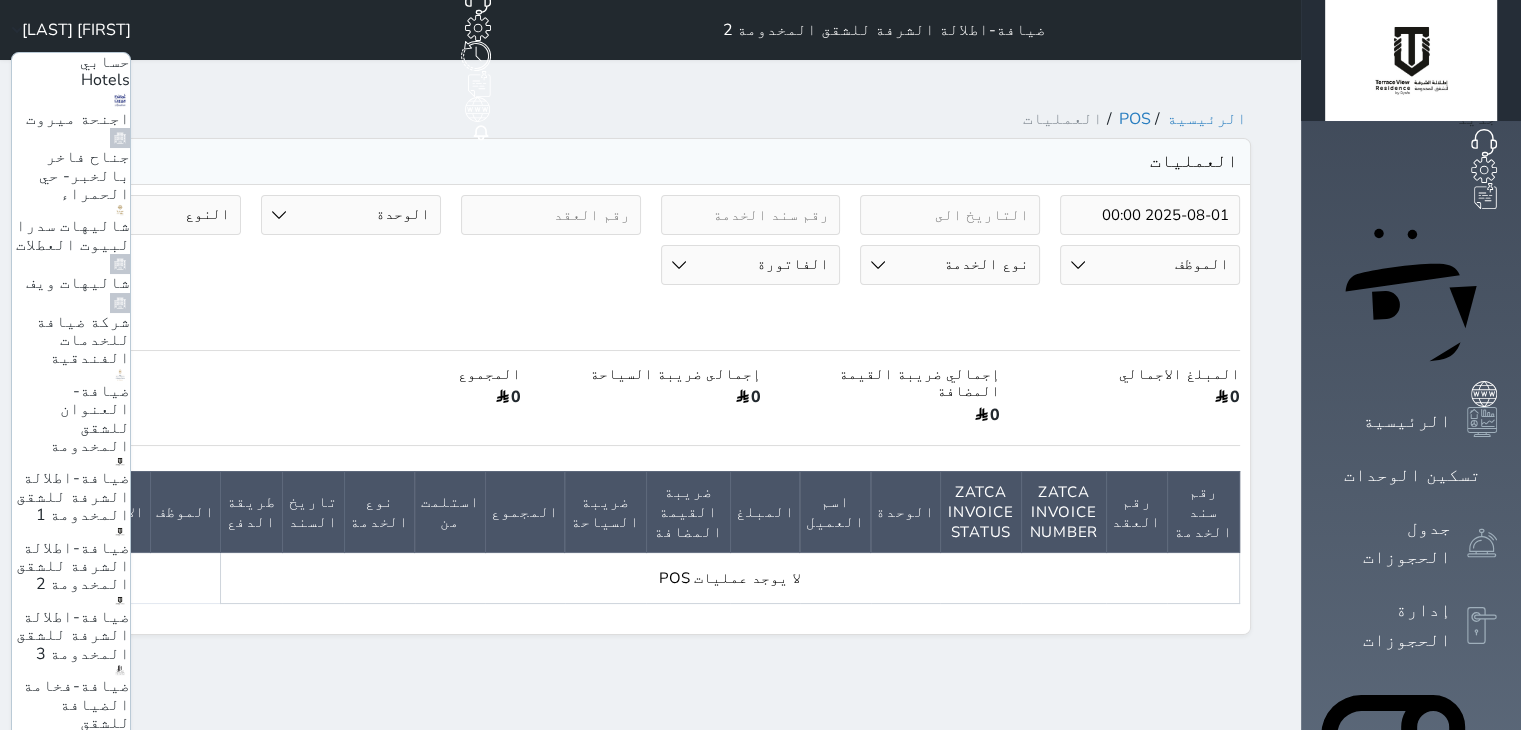 click on "ضيافة-اطلالة الشرفة للشقق المخدومة 3" at bounding box center [73, 635] 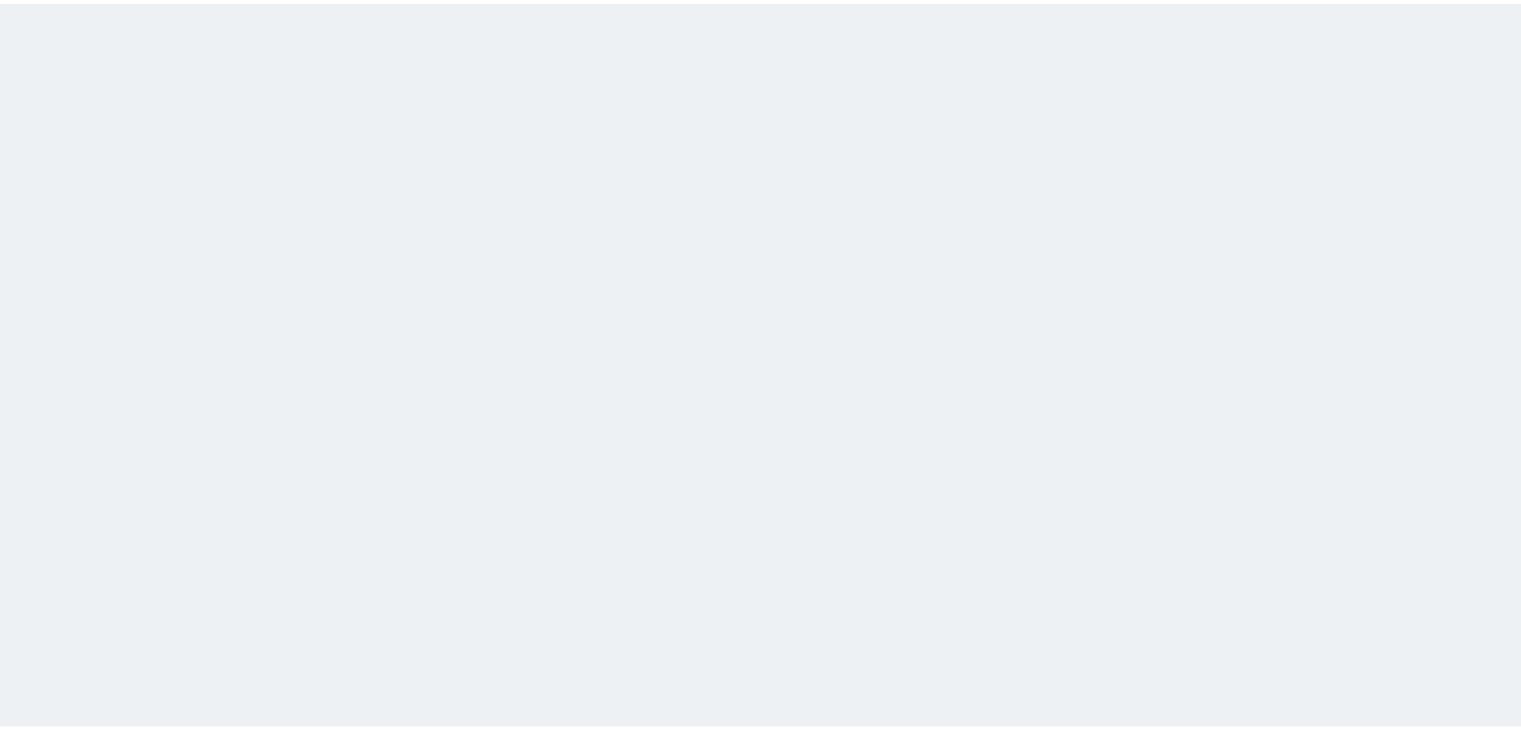 scroll, scrollTop: 0, scrollLeft: 0, axis: both 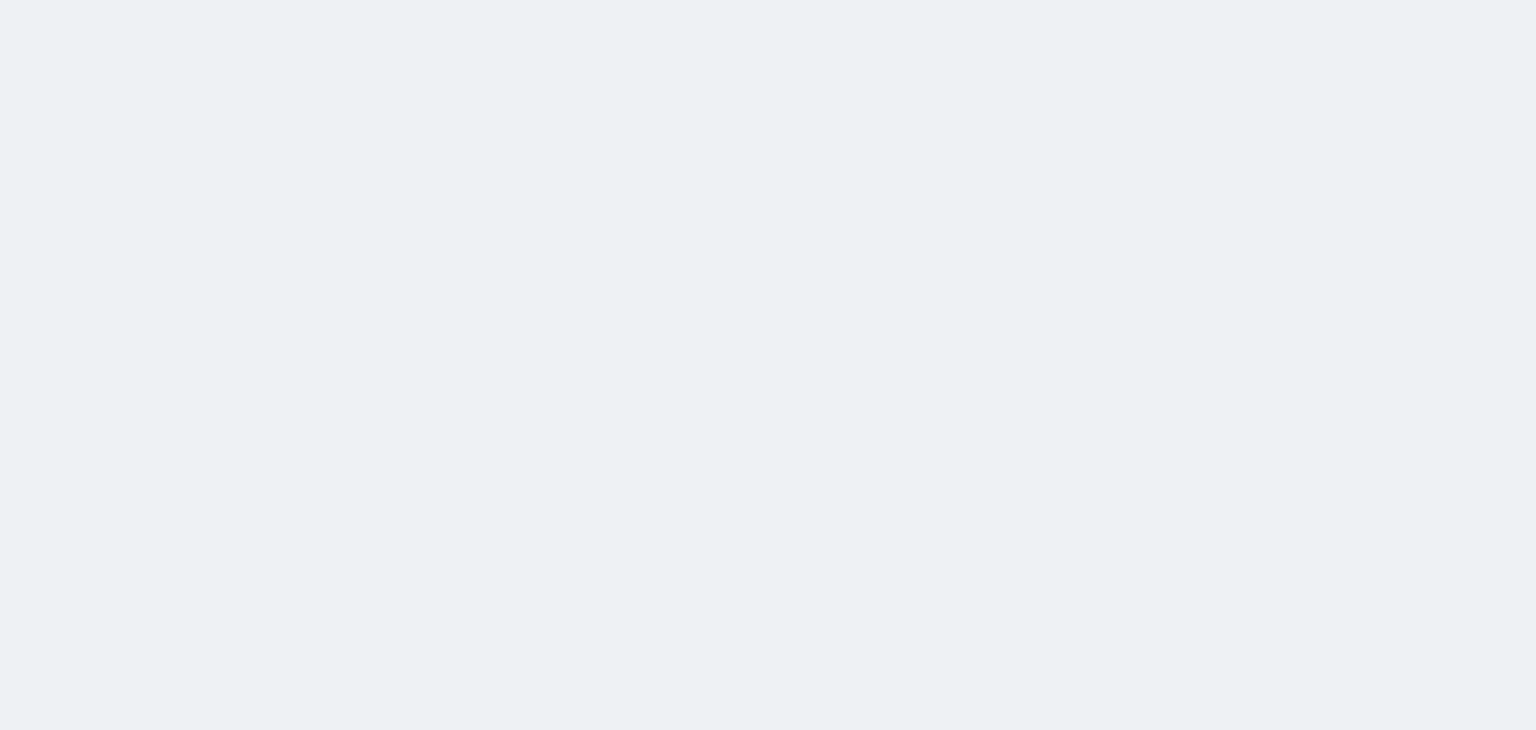 select on "invoice" 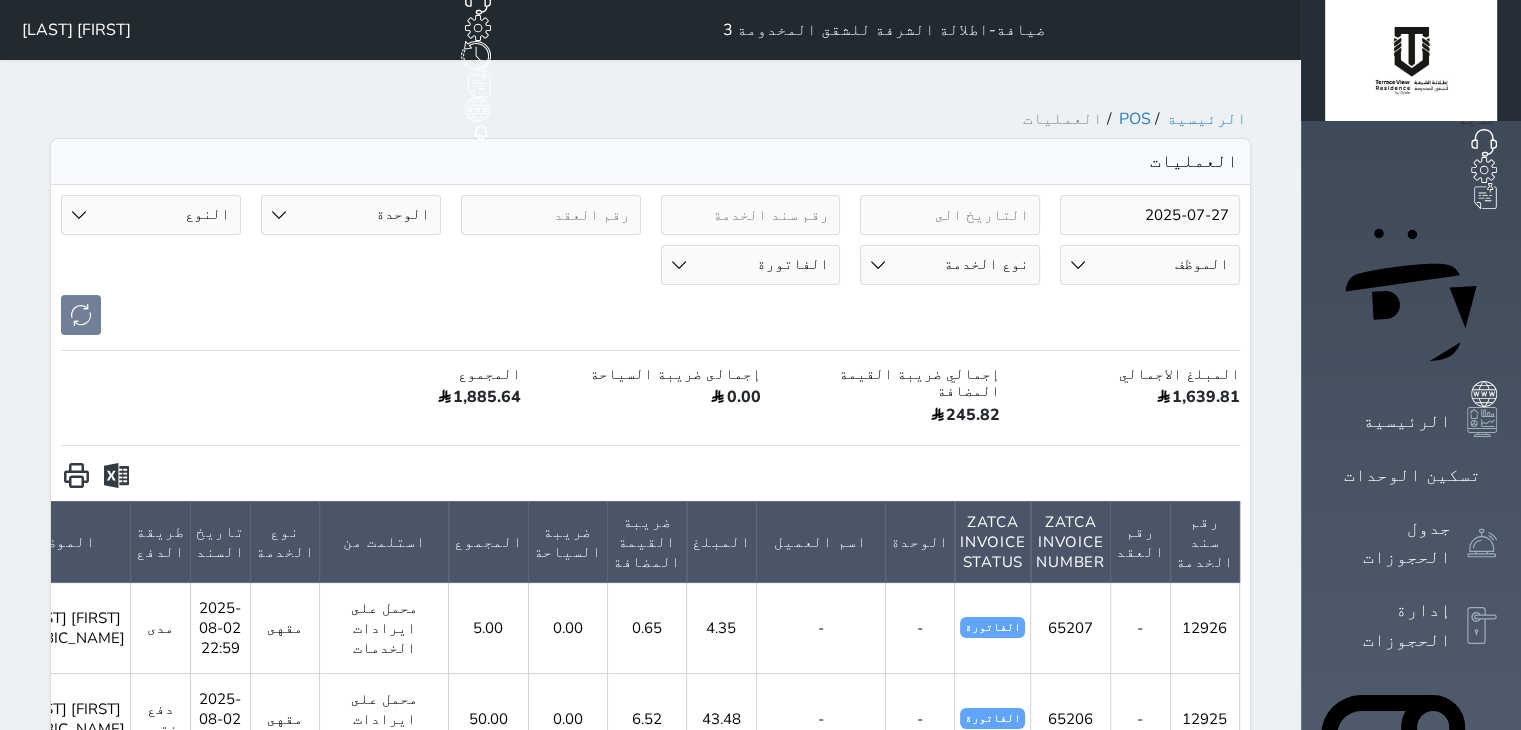 scroll, scrollTop: 0, scrollLeft: 0, axis: both 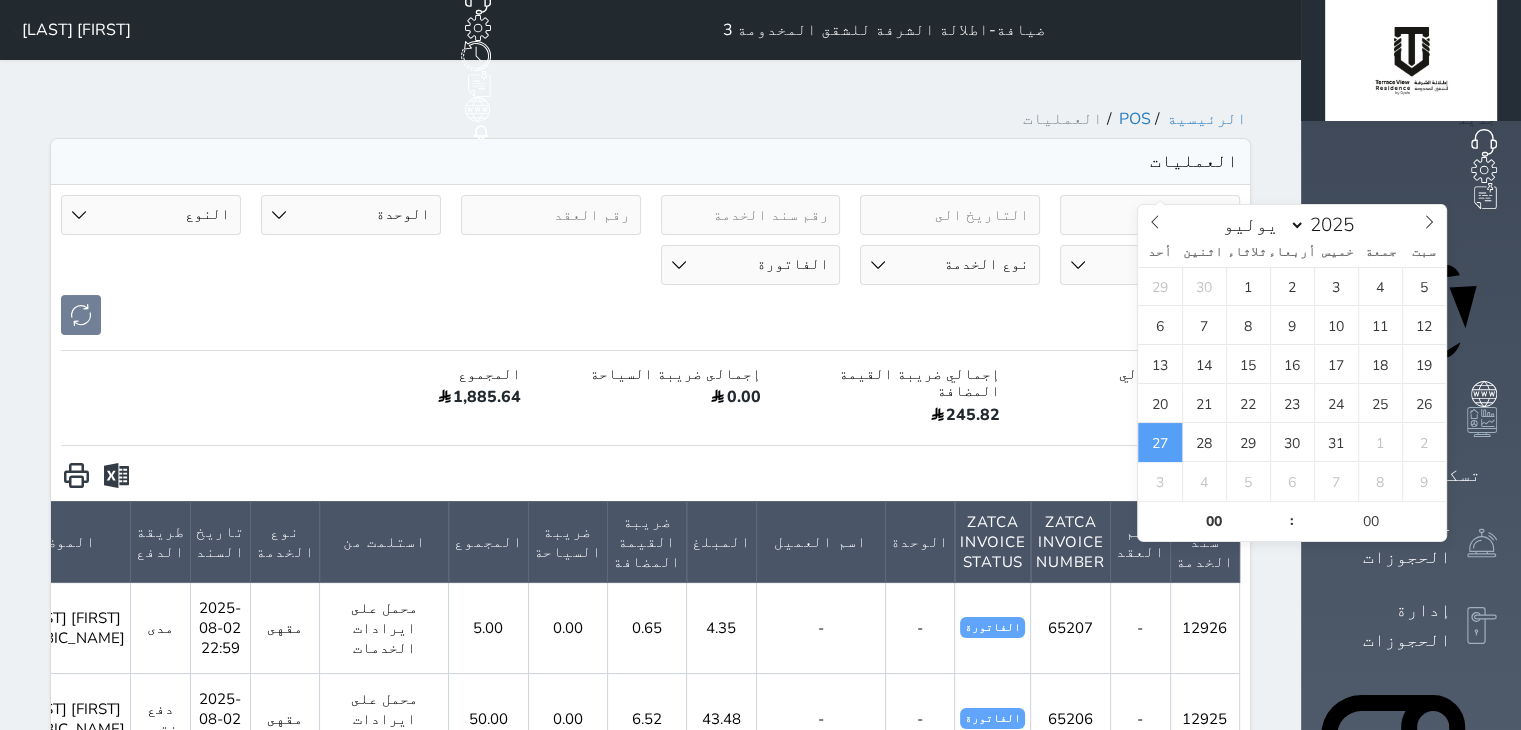 click on "2025-07-27" at bounding box center [1150, 215] 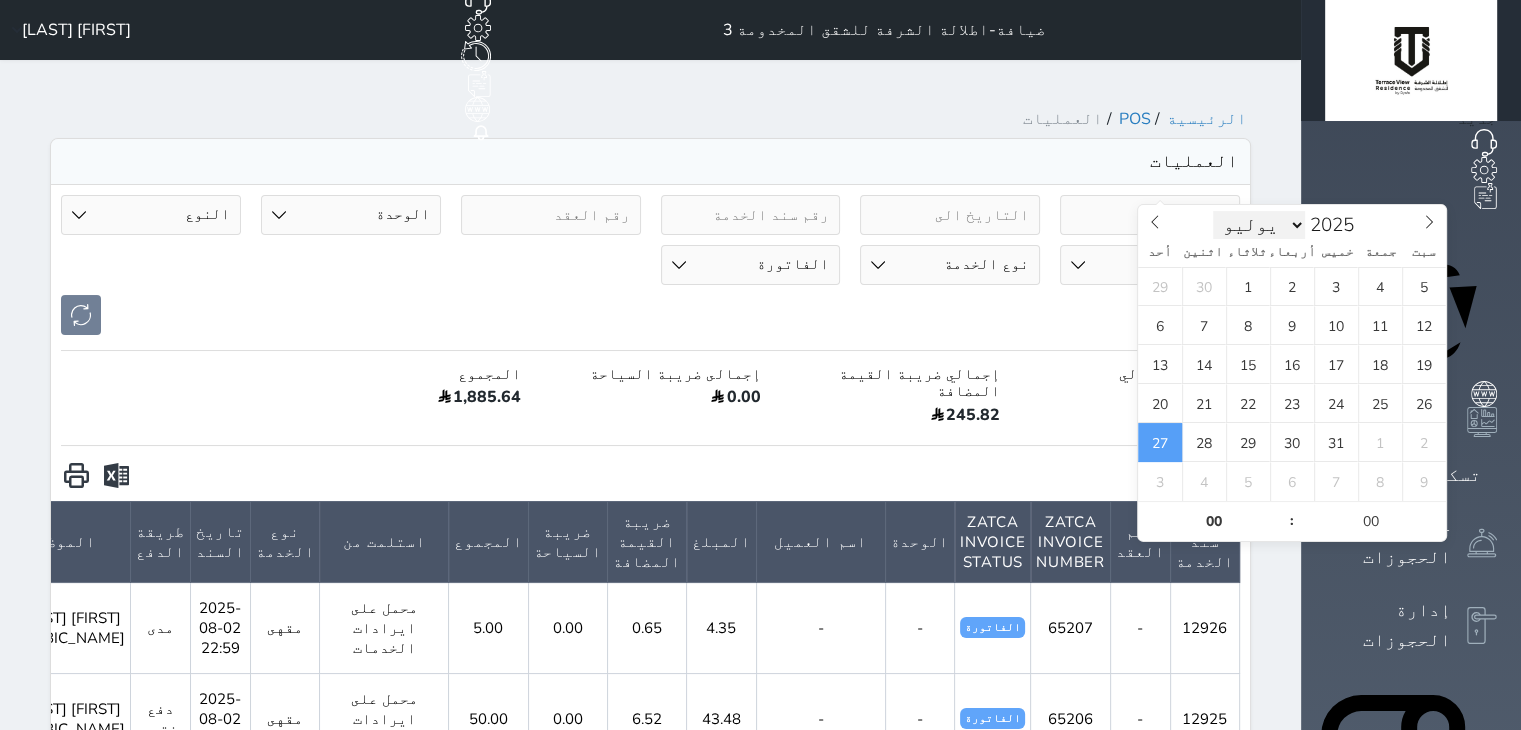 click on "يناير فبراير مارس أبريل مايو يونيو يوليو أغسطس سبتمبر أكتوبر نوفمبر ديسمبر" at bounding box center [1259, 225] 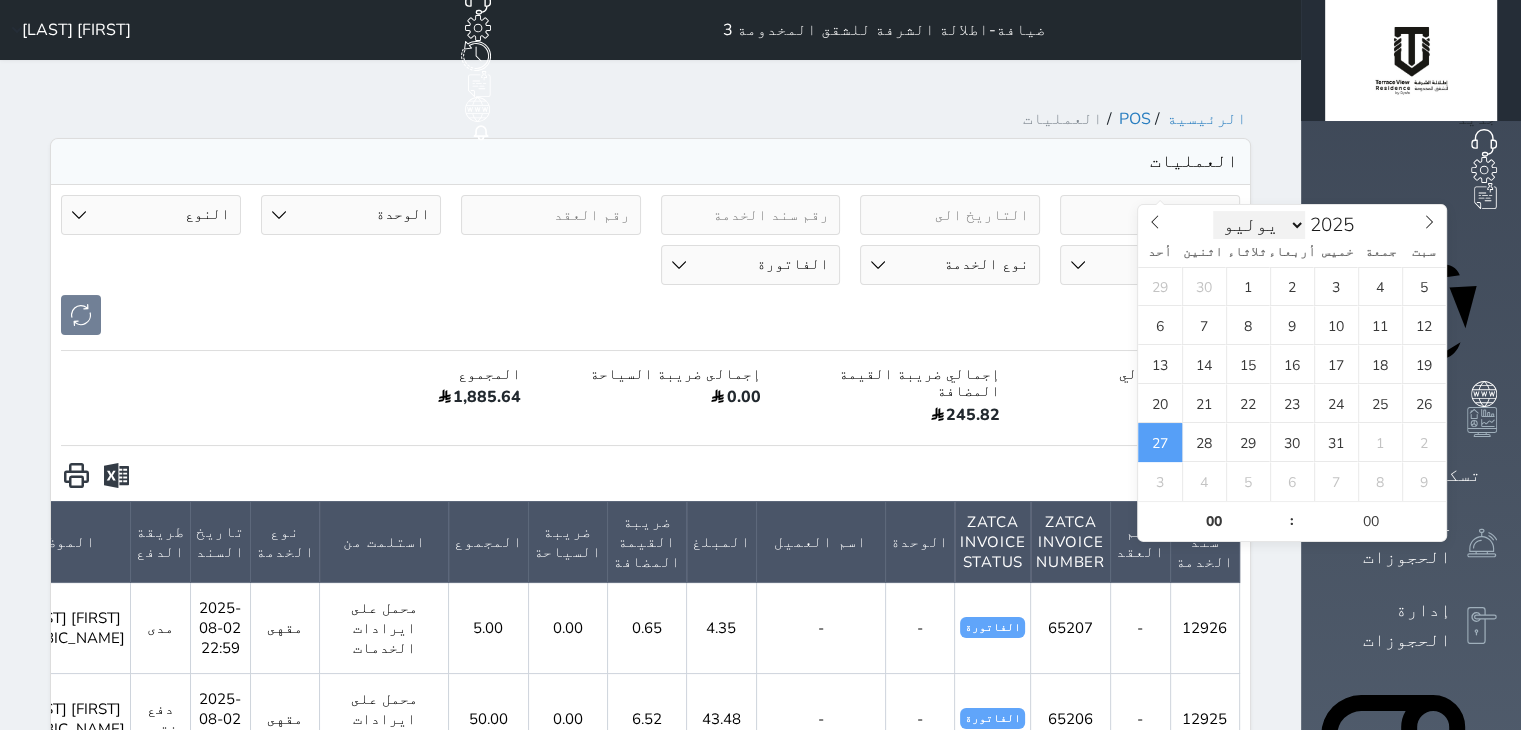 select on "7" 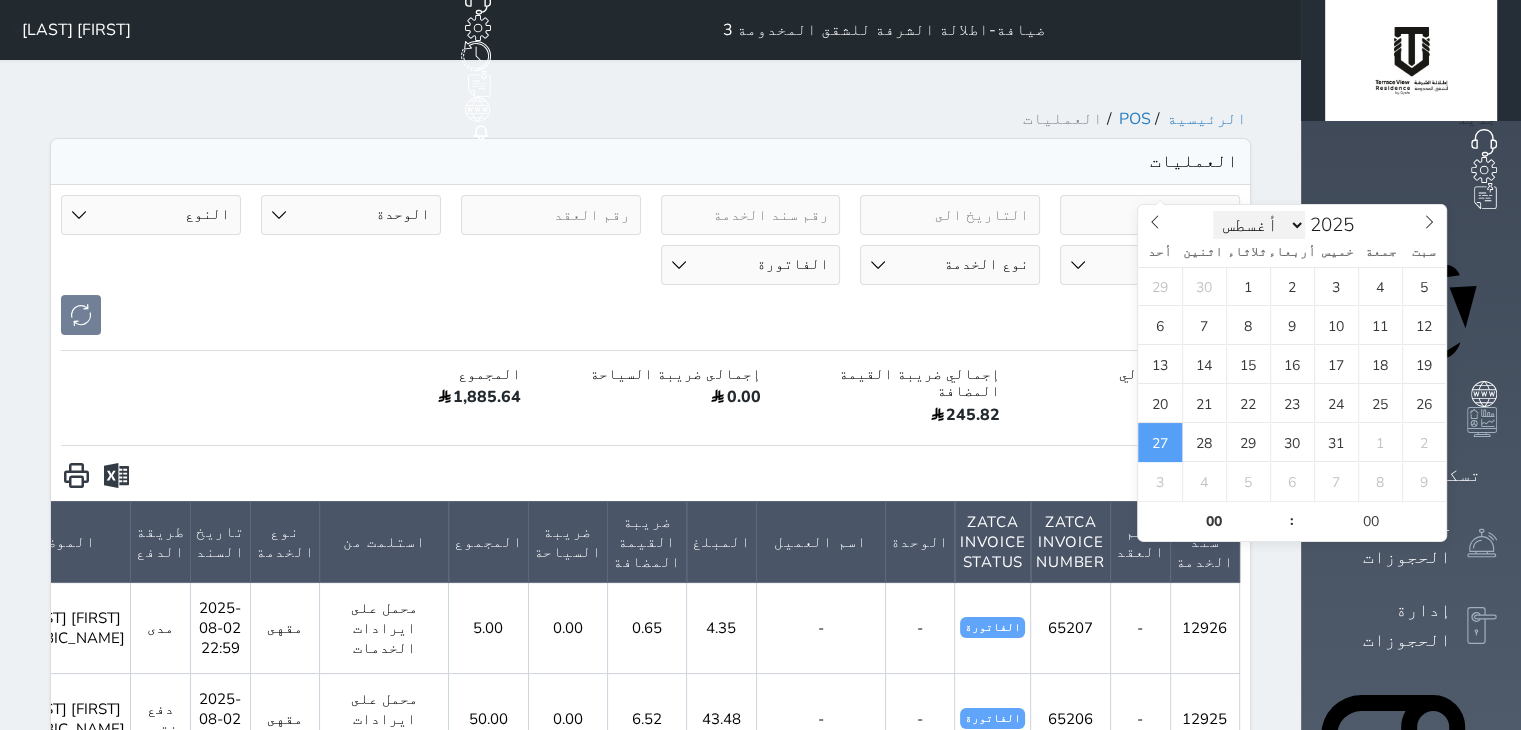 click on "يناير فبراير مارس أبريل مايو يونيو يوليو أغسطس سبتمبر أكتوبر نوفمبر ديسمبر" at bounding box center [1259, 225] 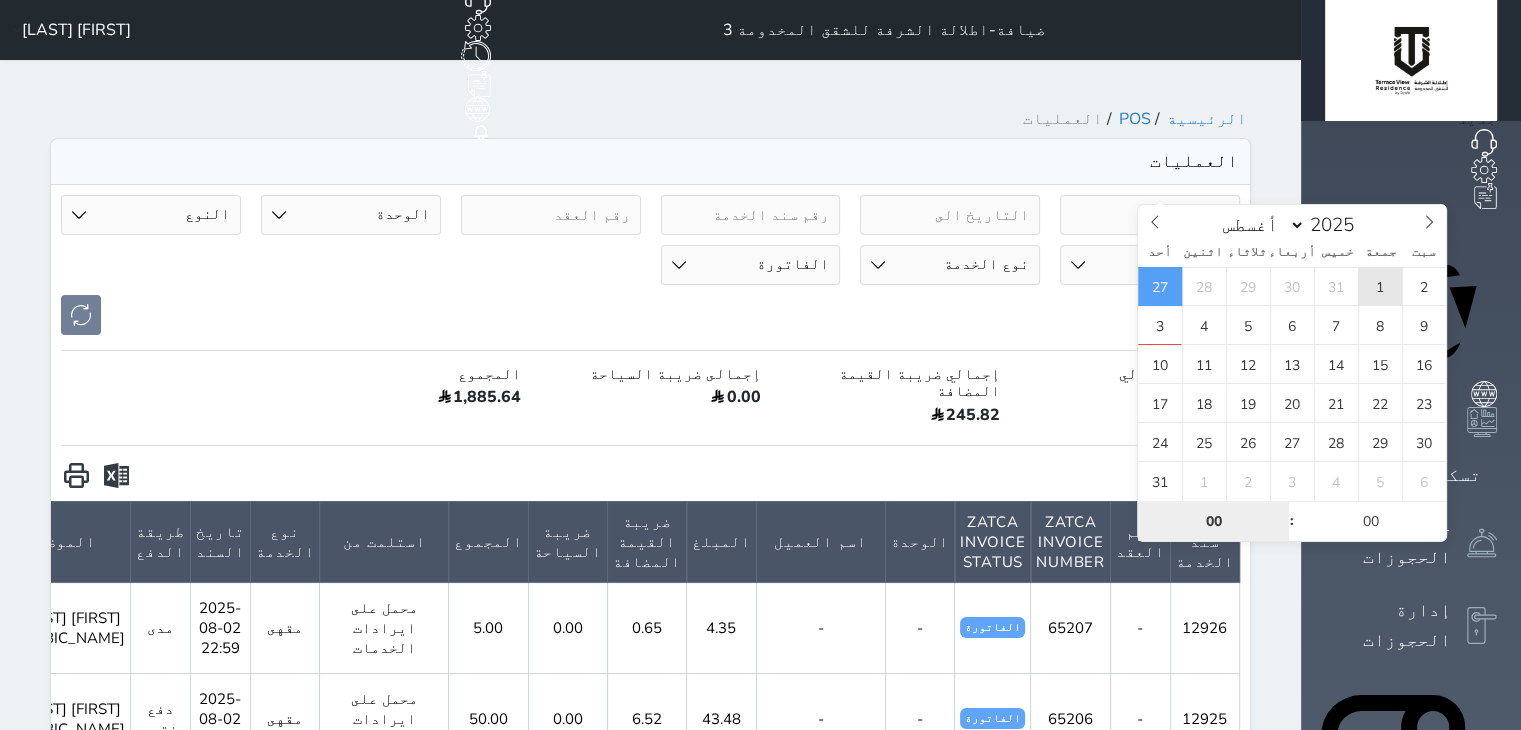 type on "2025-08-01 00:00" 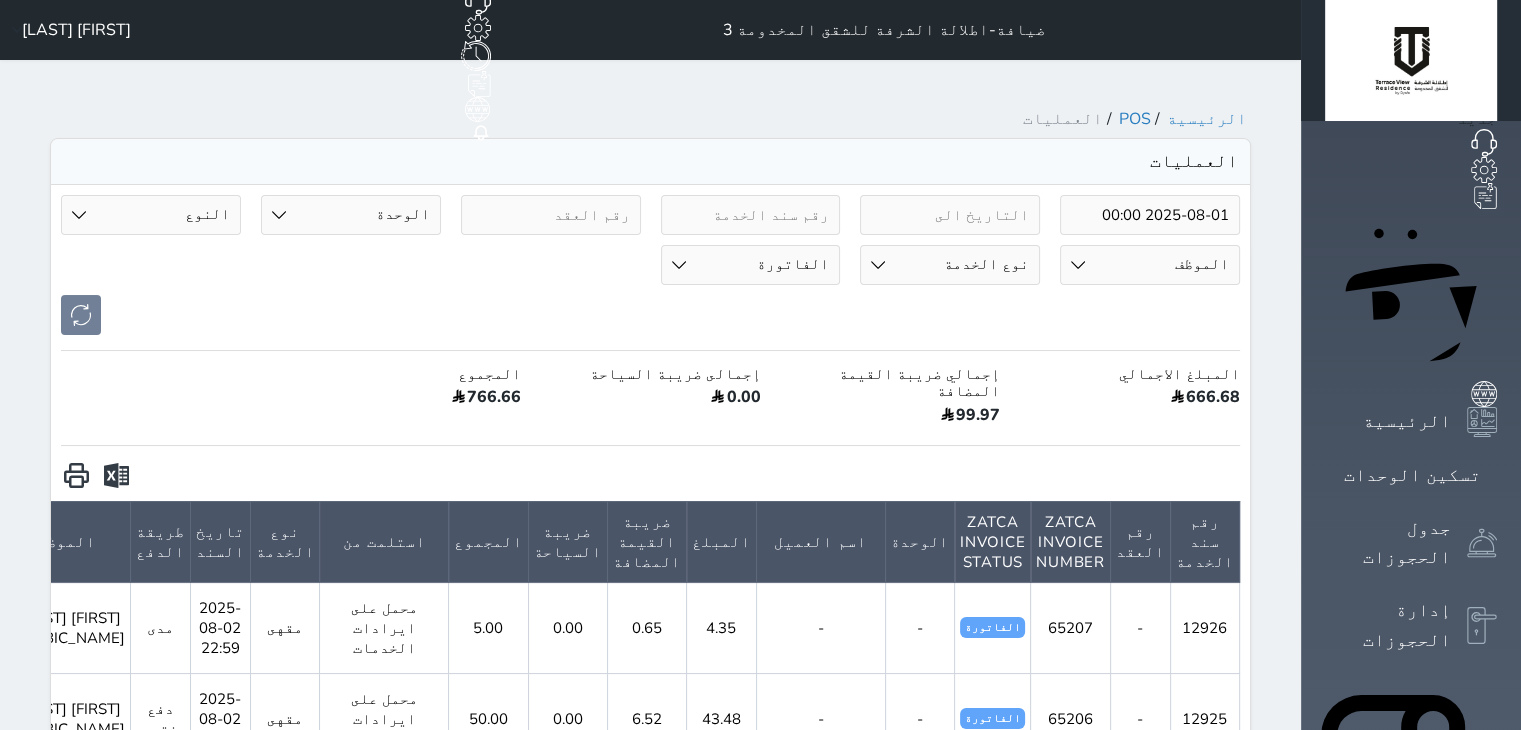 click at bounding box center (116, 476) 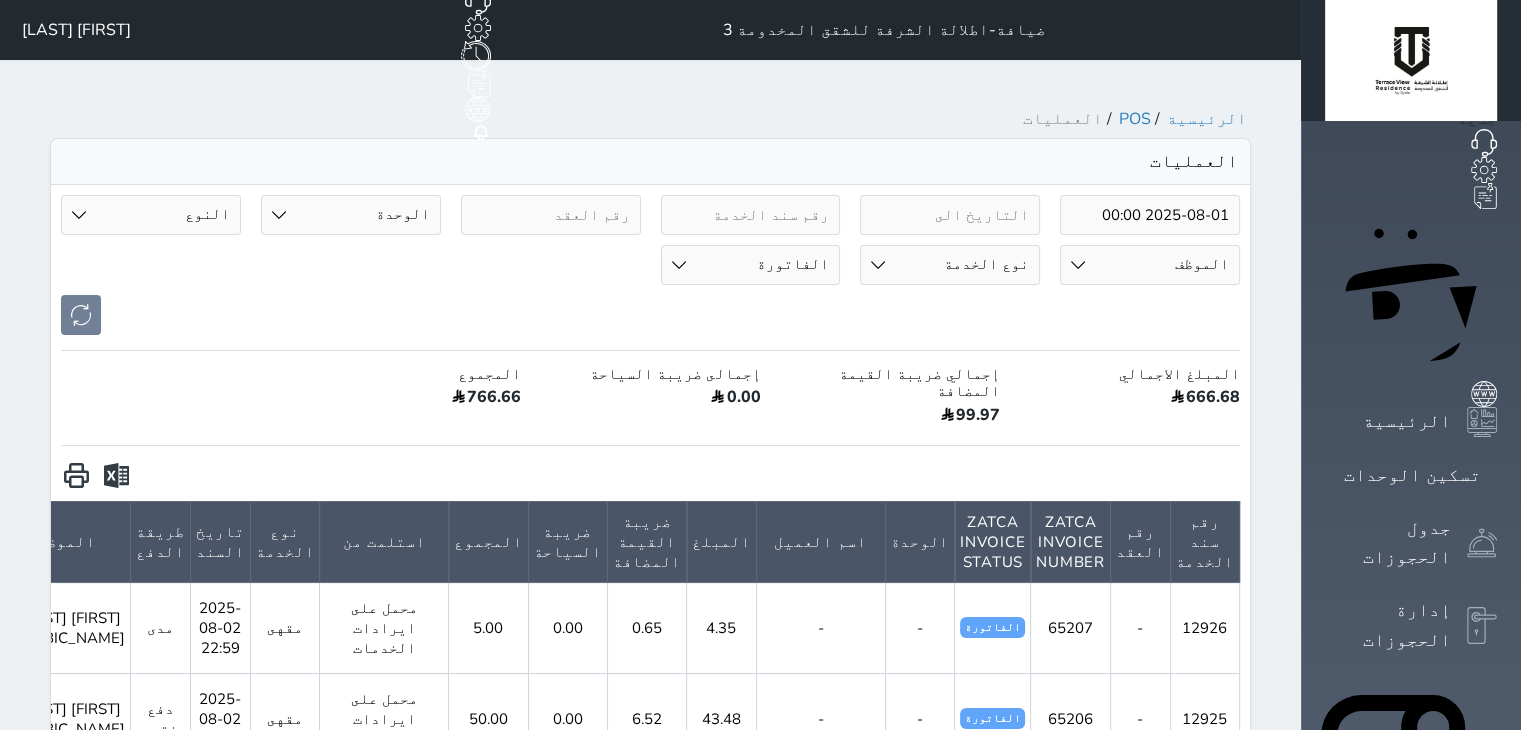click on "[FIRST] [LAST] [LAST]" at bounding box center [76, 30] 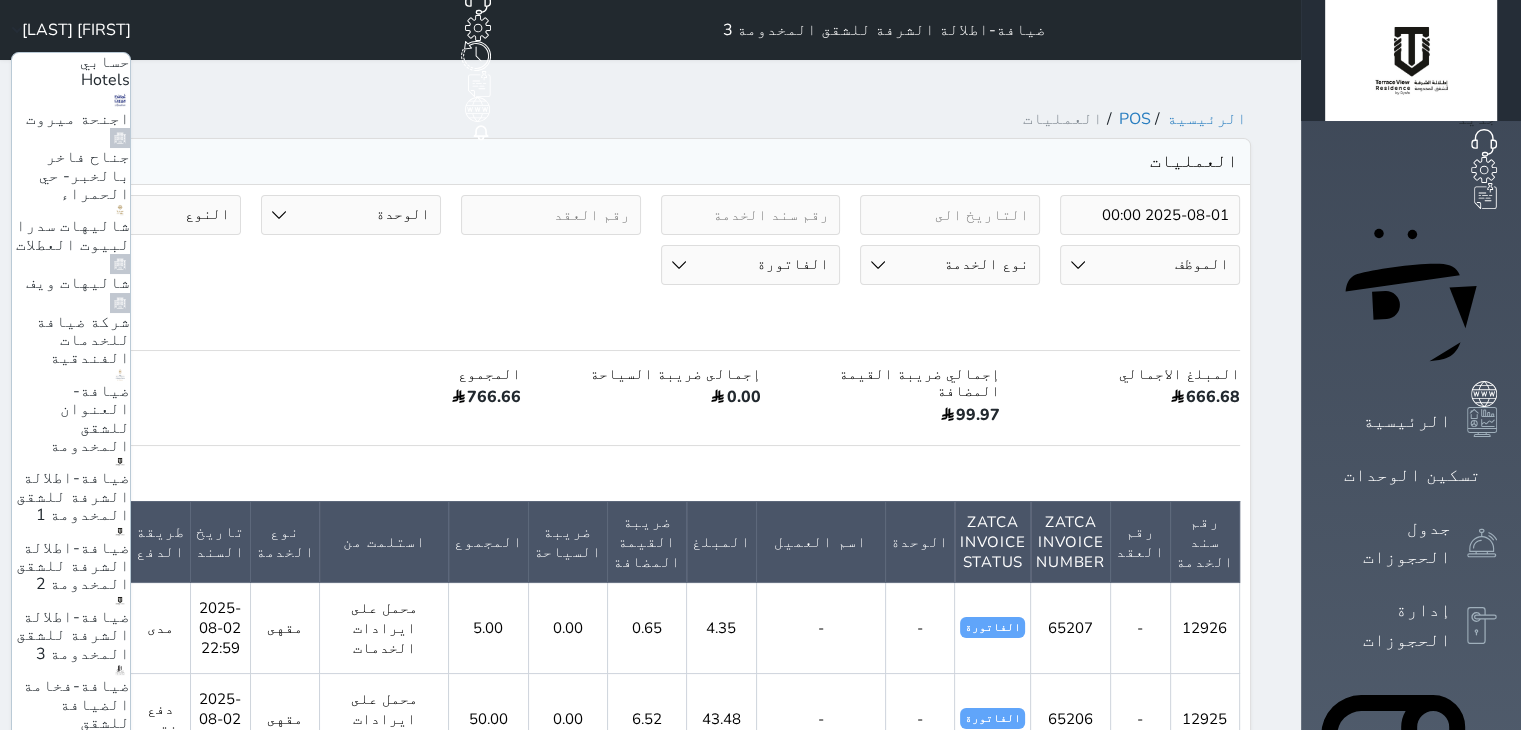 click on "شاليهات ويف" at bounding box center [78, 283] 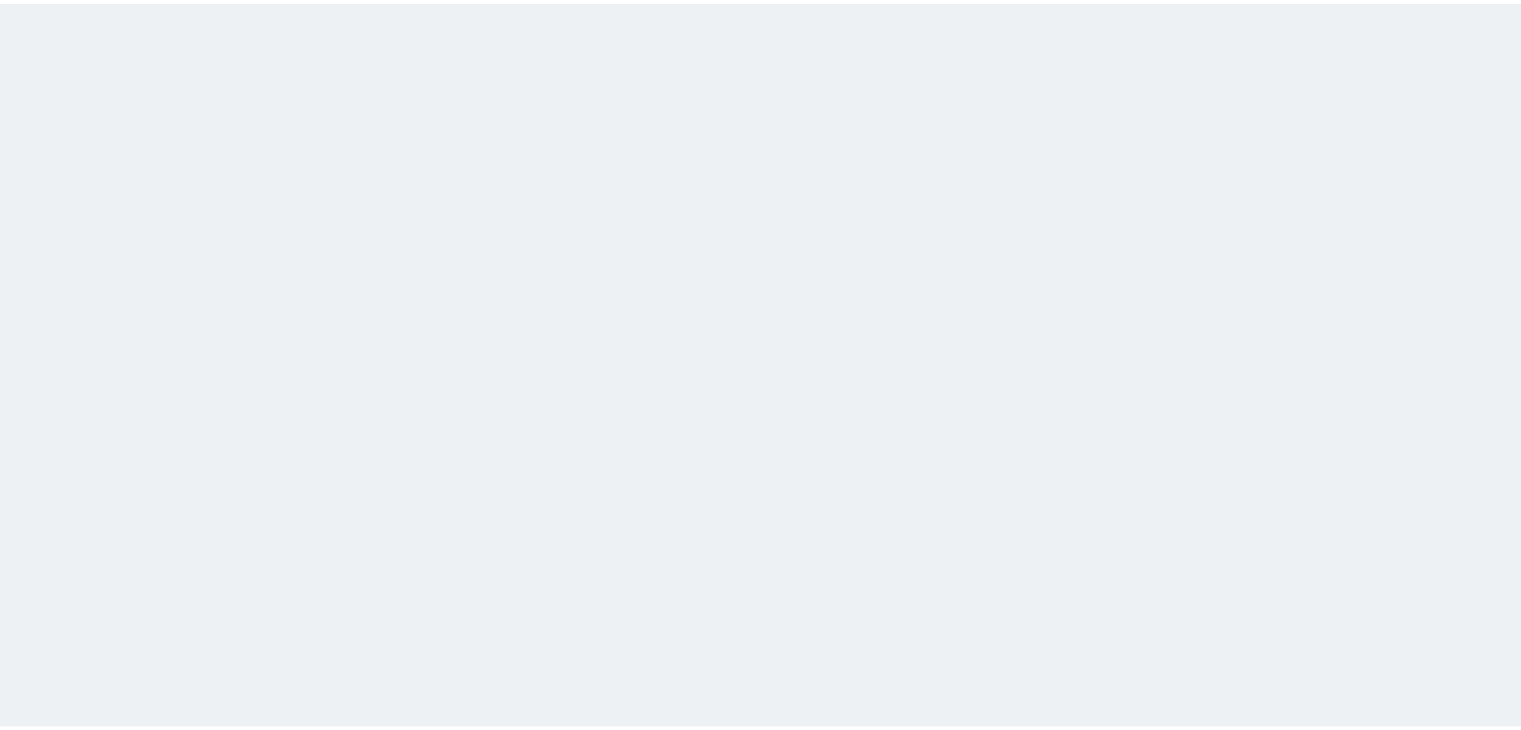 scroll, scrollTop: 0, scrollLeft: 0, axis: both 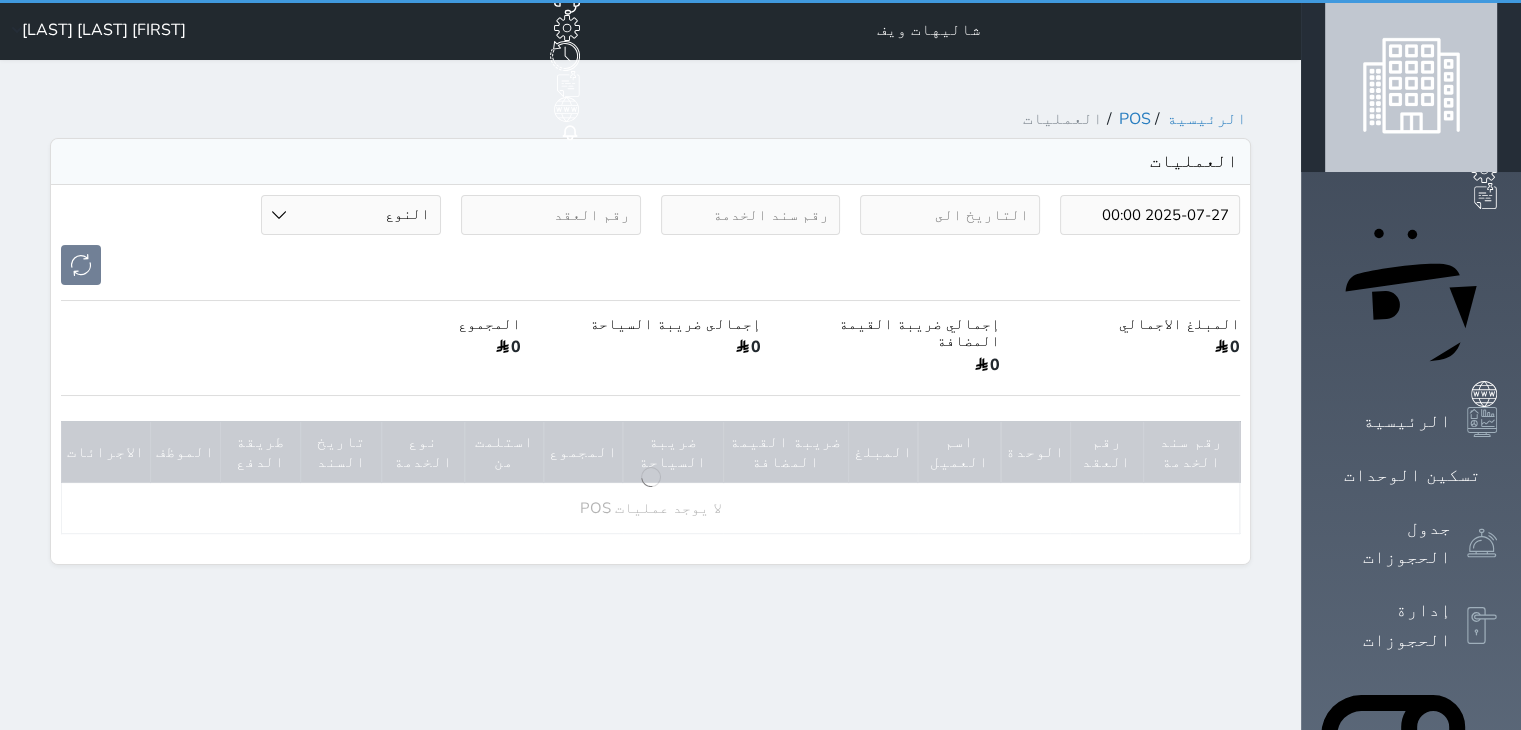 type on "2025-07-27" 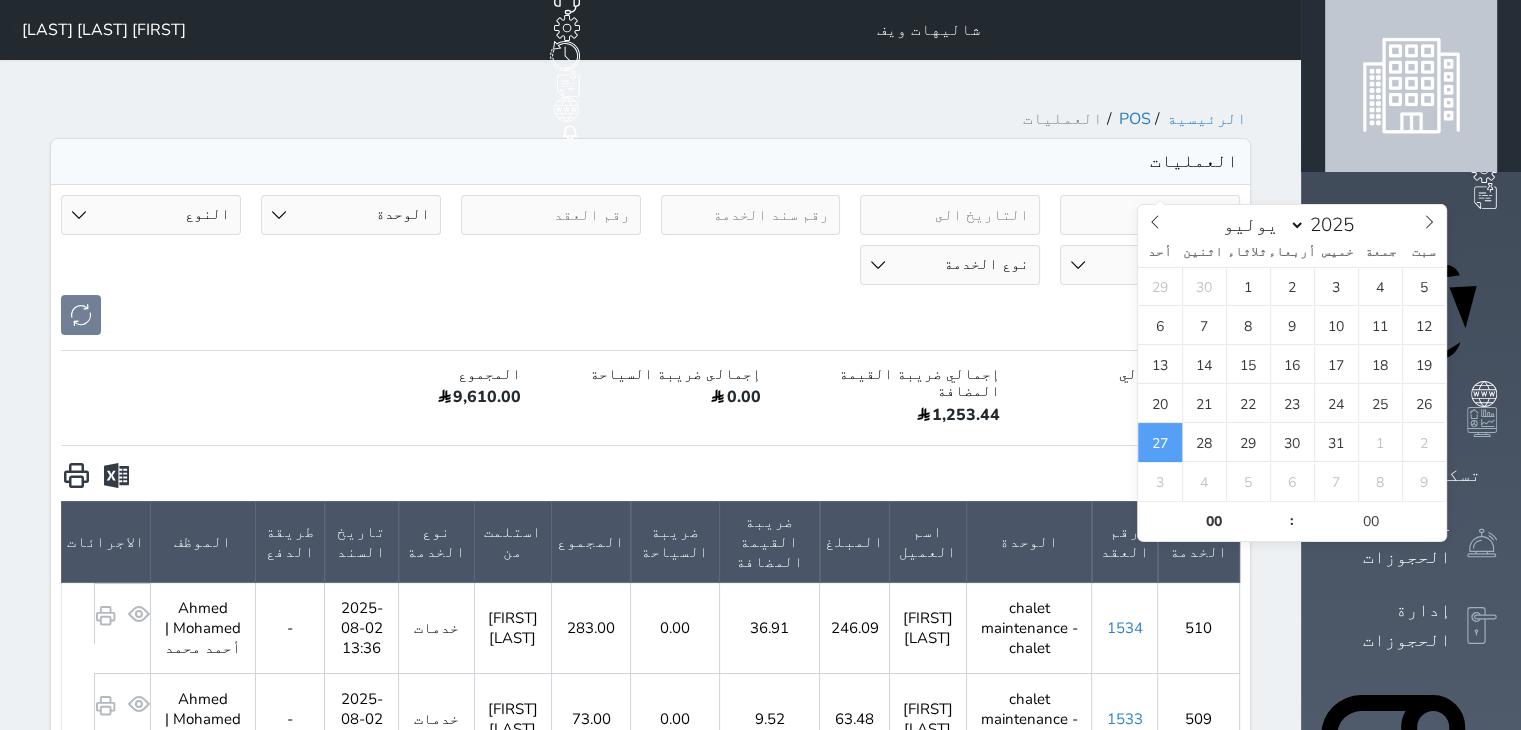 click on "2025-07-27" at bounding box center [1150, 215] 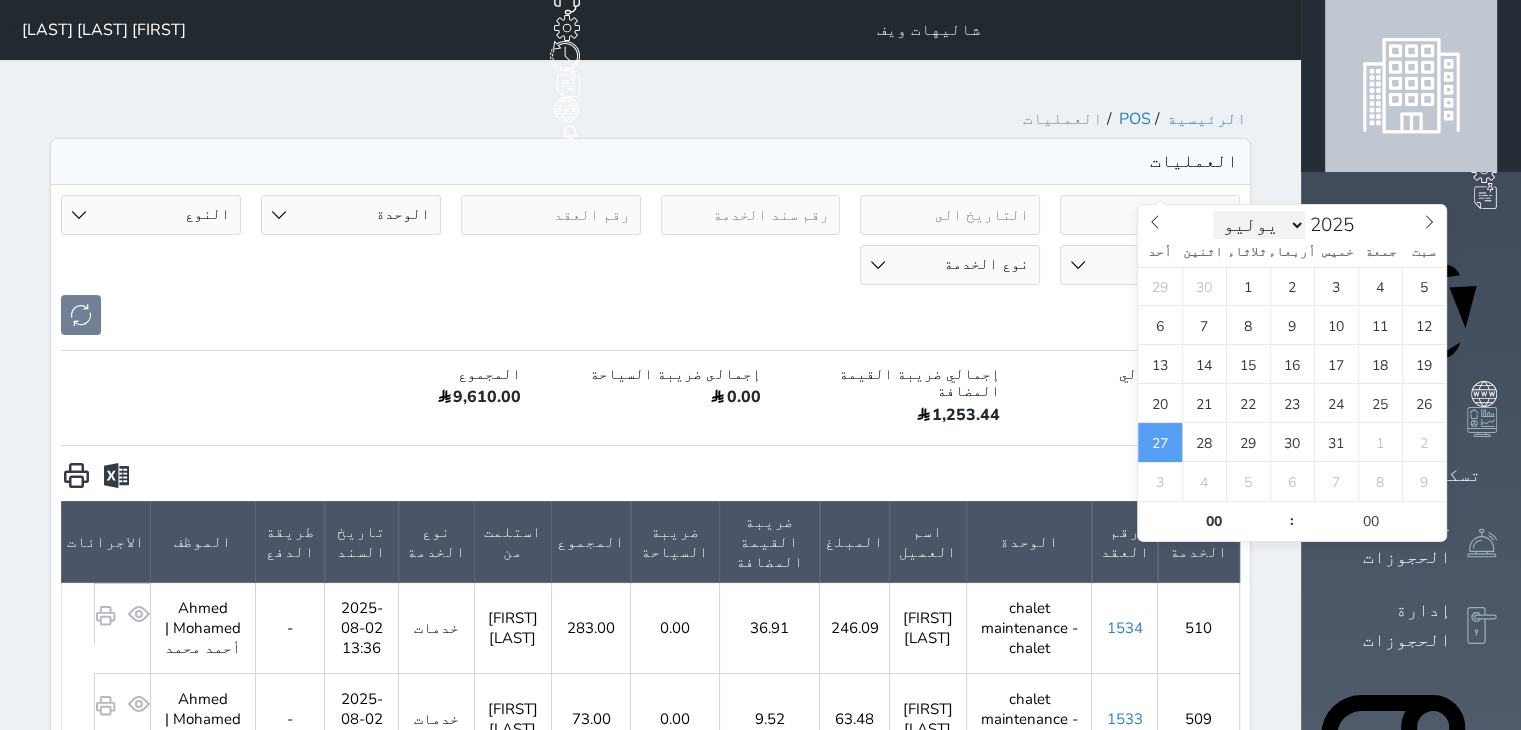 scroll, scrollTop: 0, scrollLeft: 0, axis: both 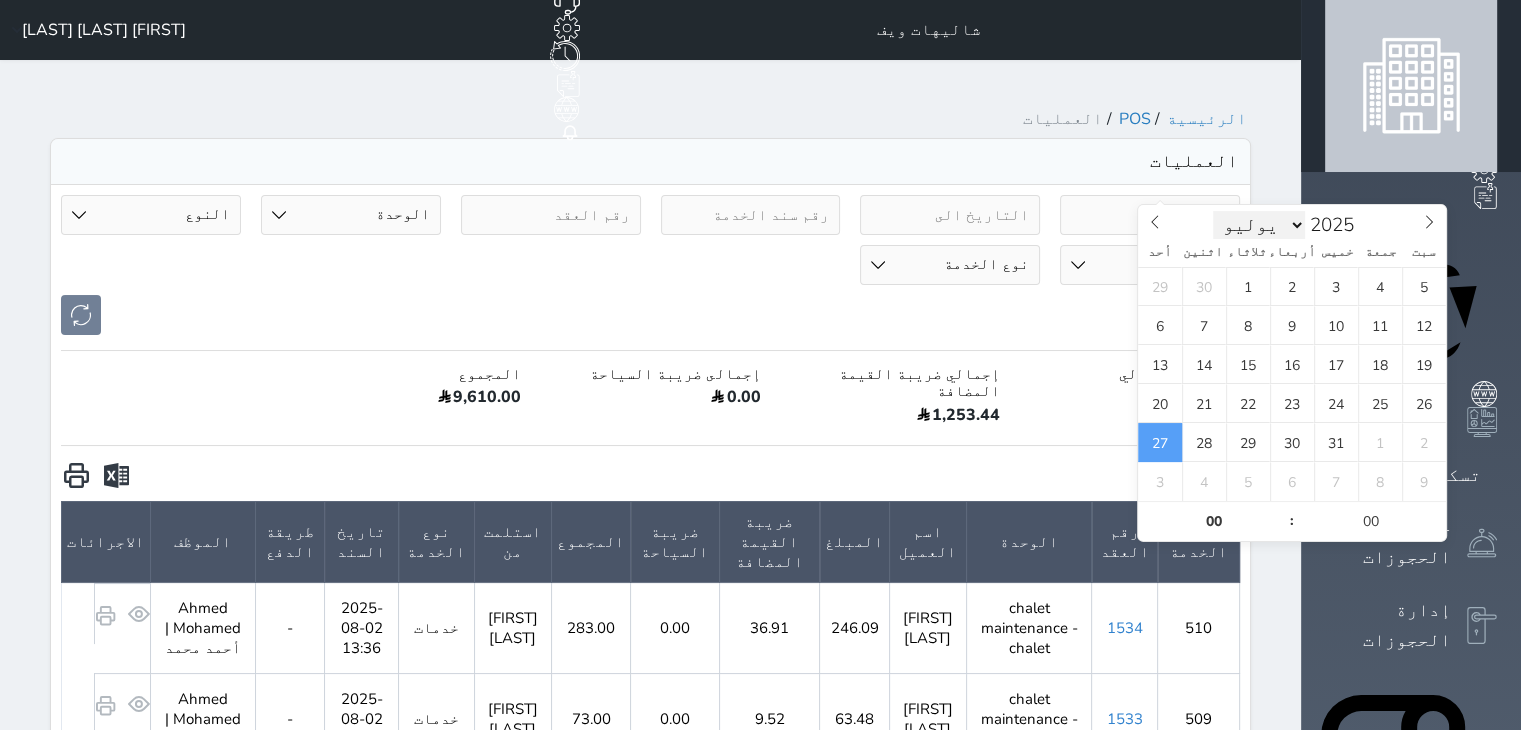 select on "7" 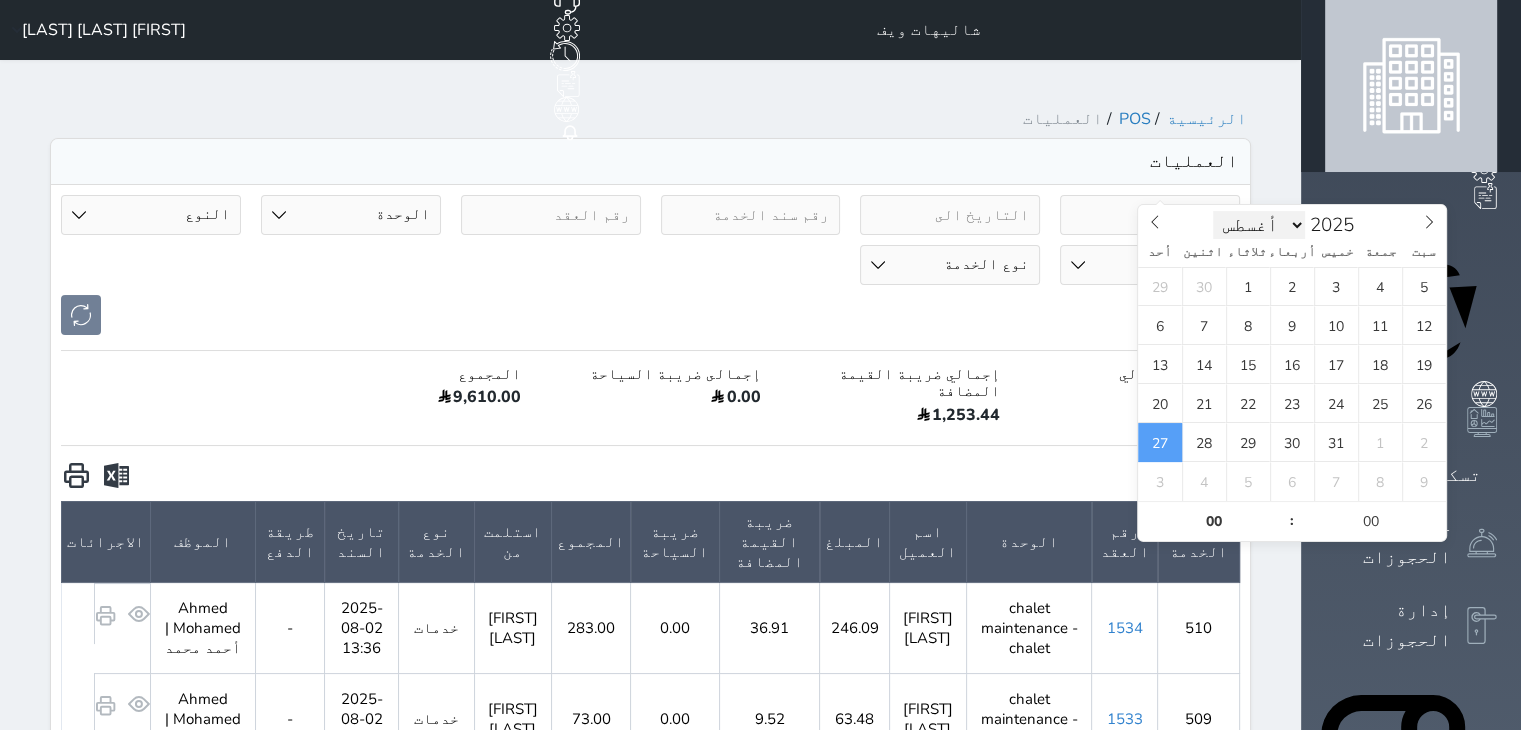 click on "يناير فبراير مارس أبريل مايو يونيو يوليو أغسطس سبتمبر أكتوبر نوفمبر ديسمبر" at bounding box center [1259, 225] 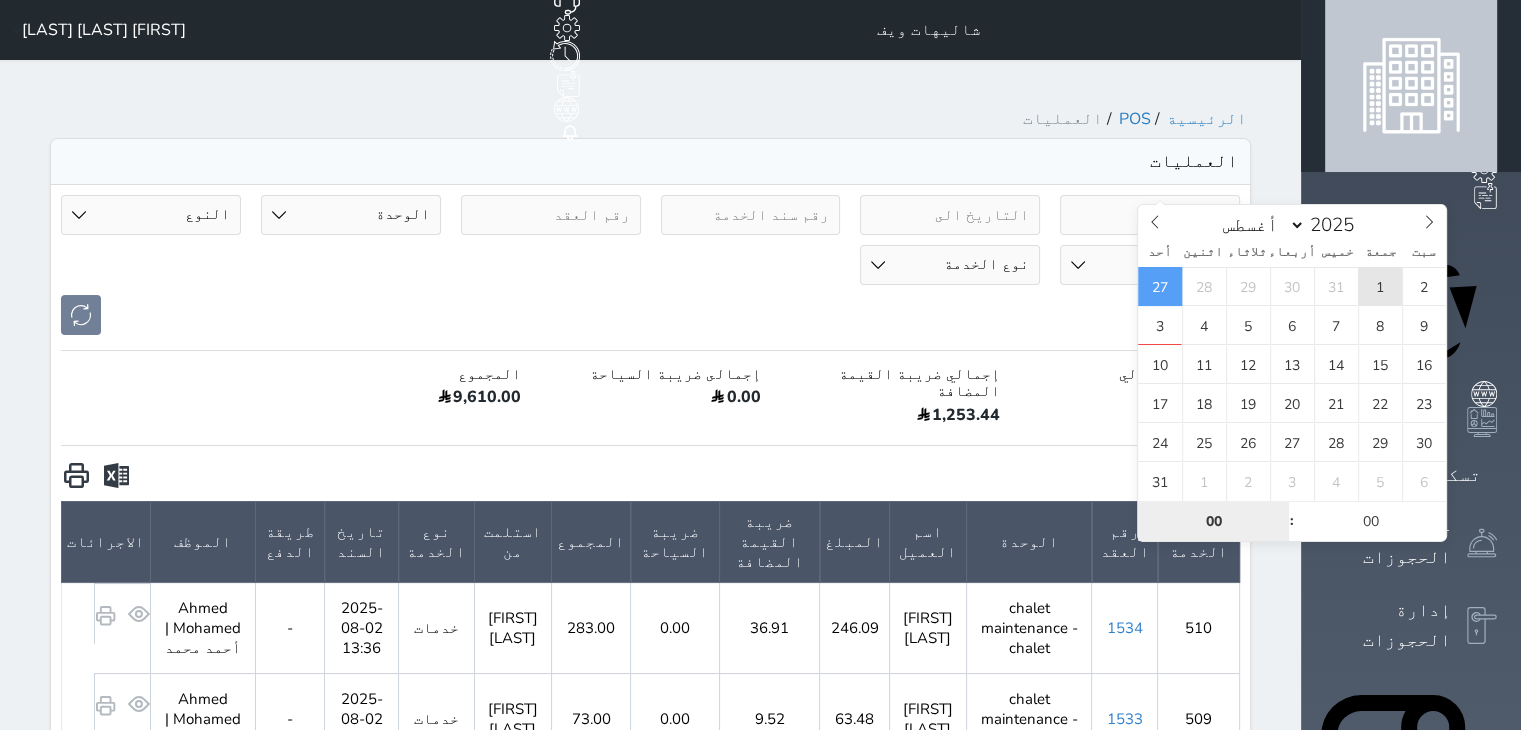 type on "2025-08-01 00:00" 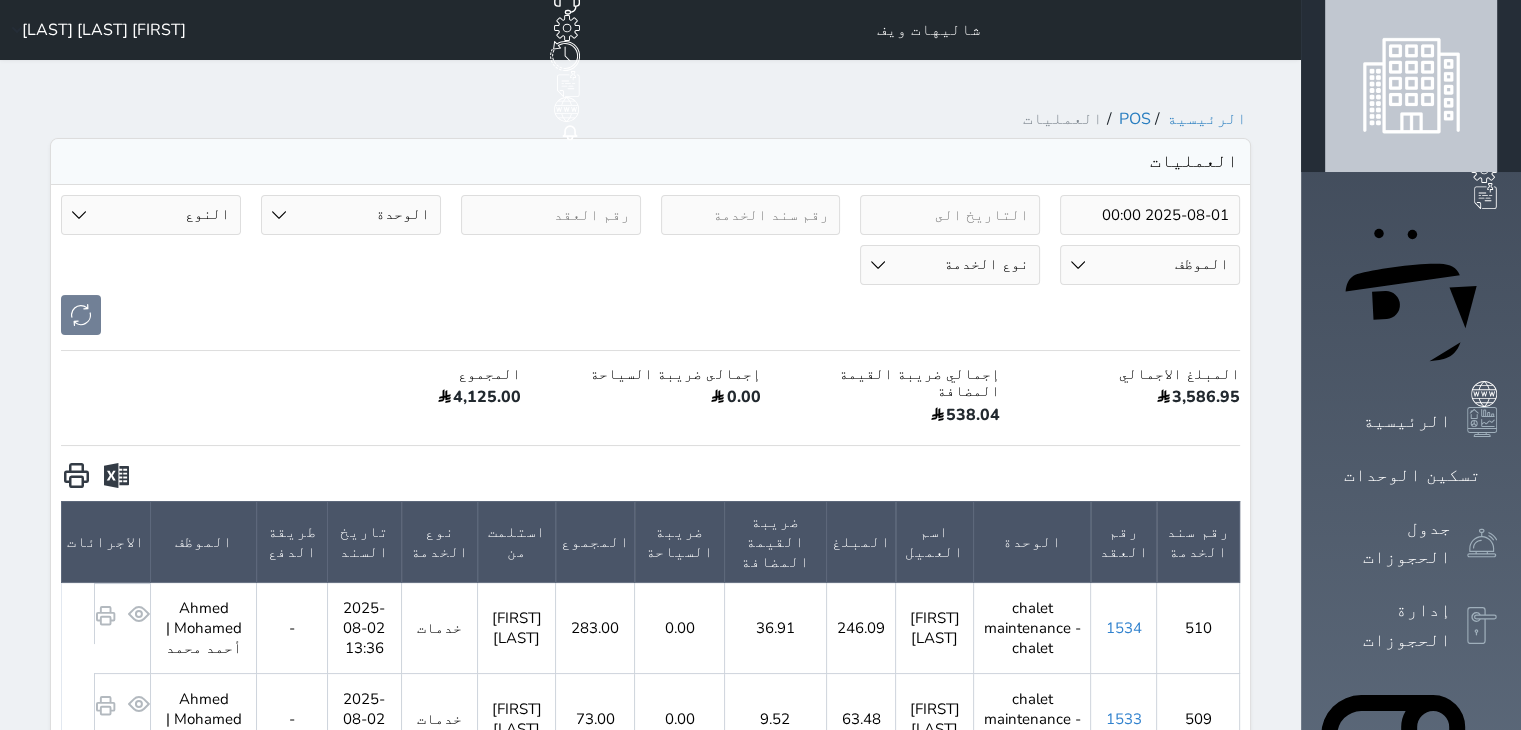 click at bounding box center [116, 476] 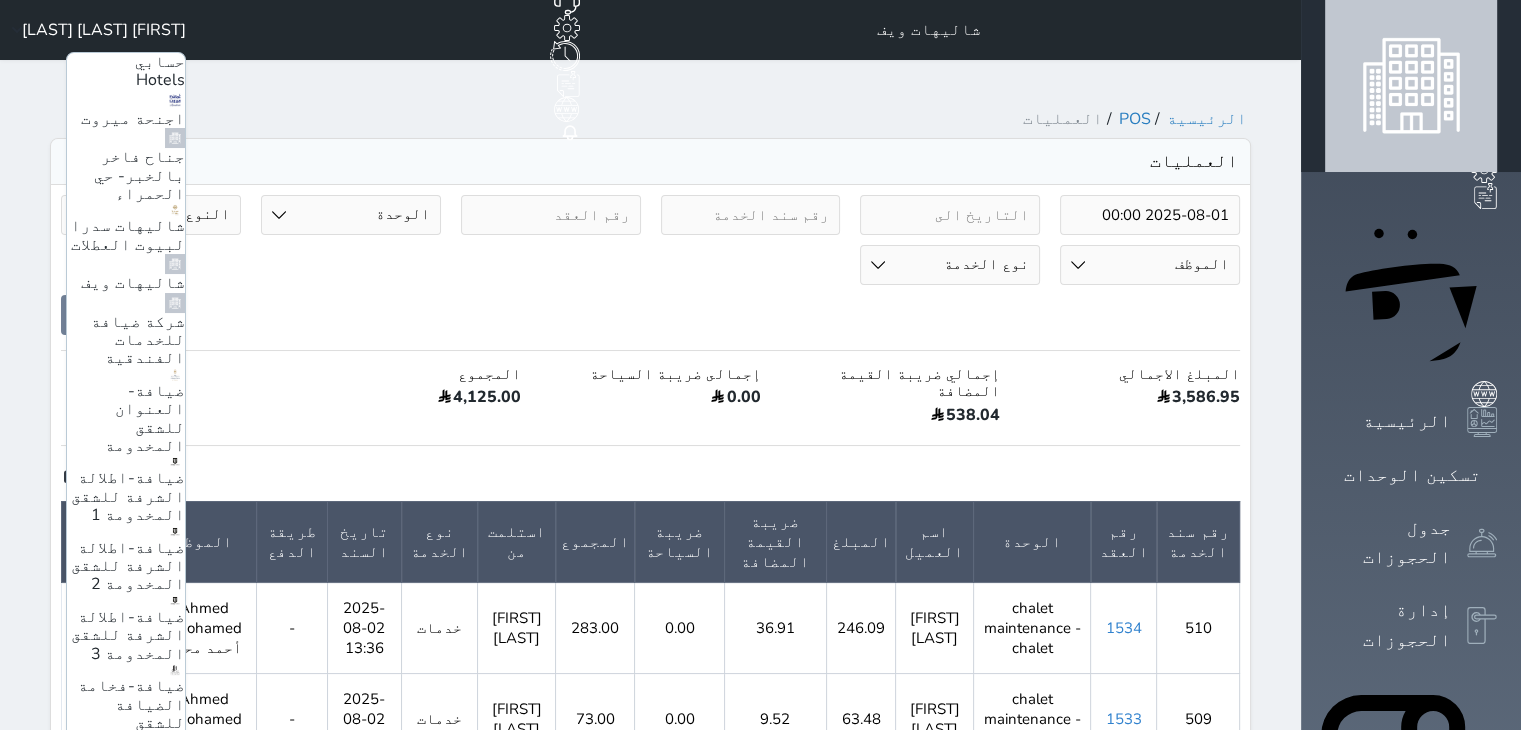 click on "فخامة الضيافة 2 / شهري شنوي" at bounding box center (138, 974) 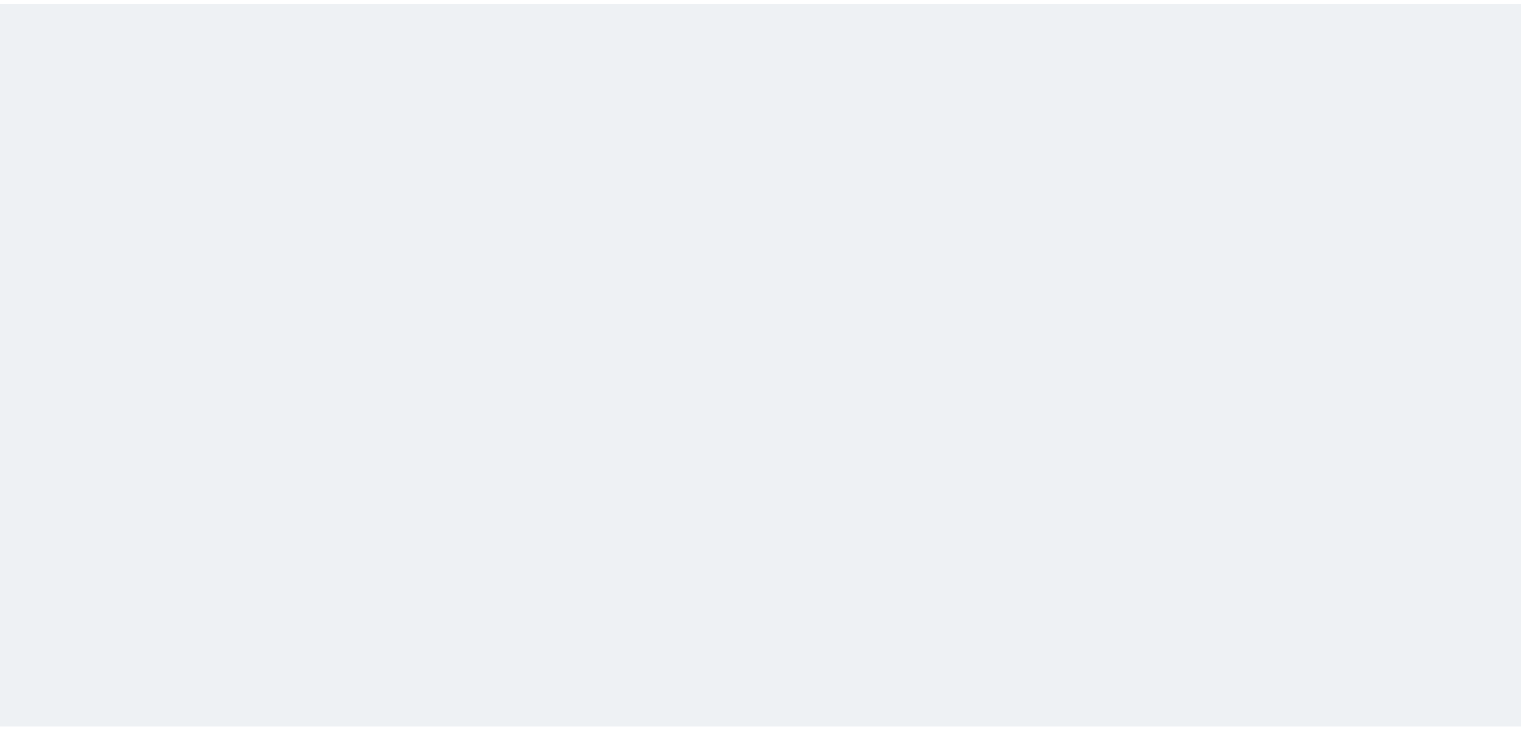 scroll, scrollTop: 0, scrollLeft: 0, axis: both 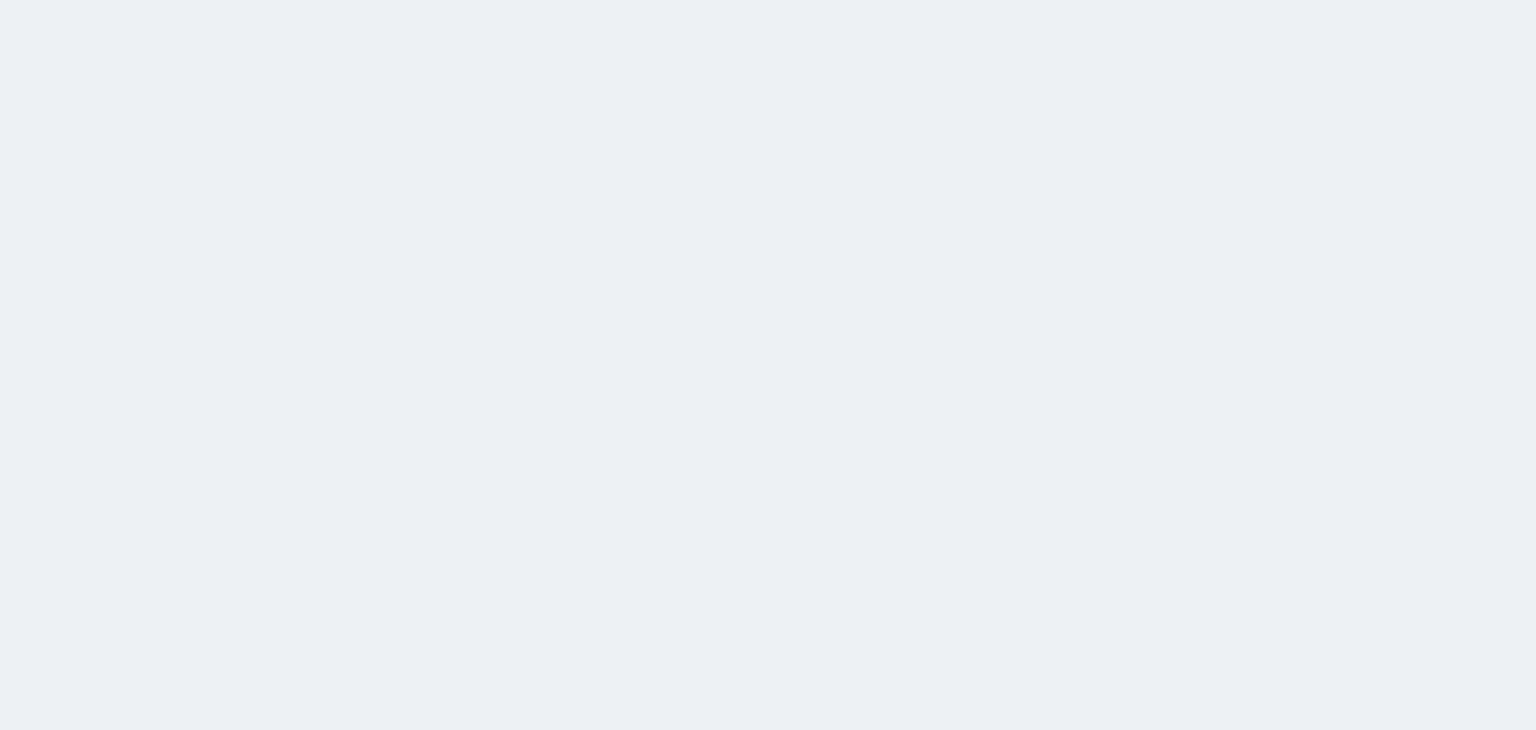 select on "6" 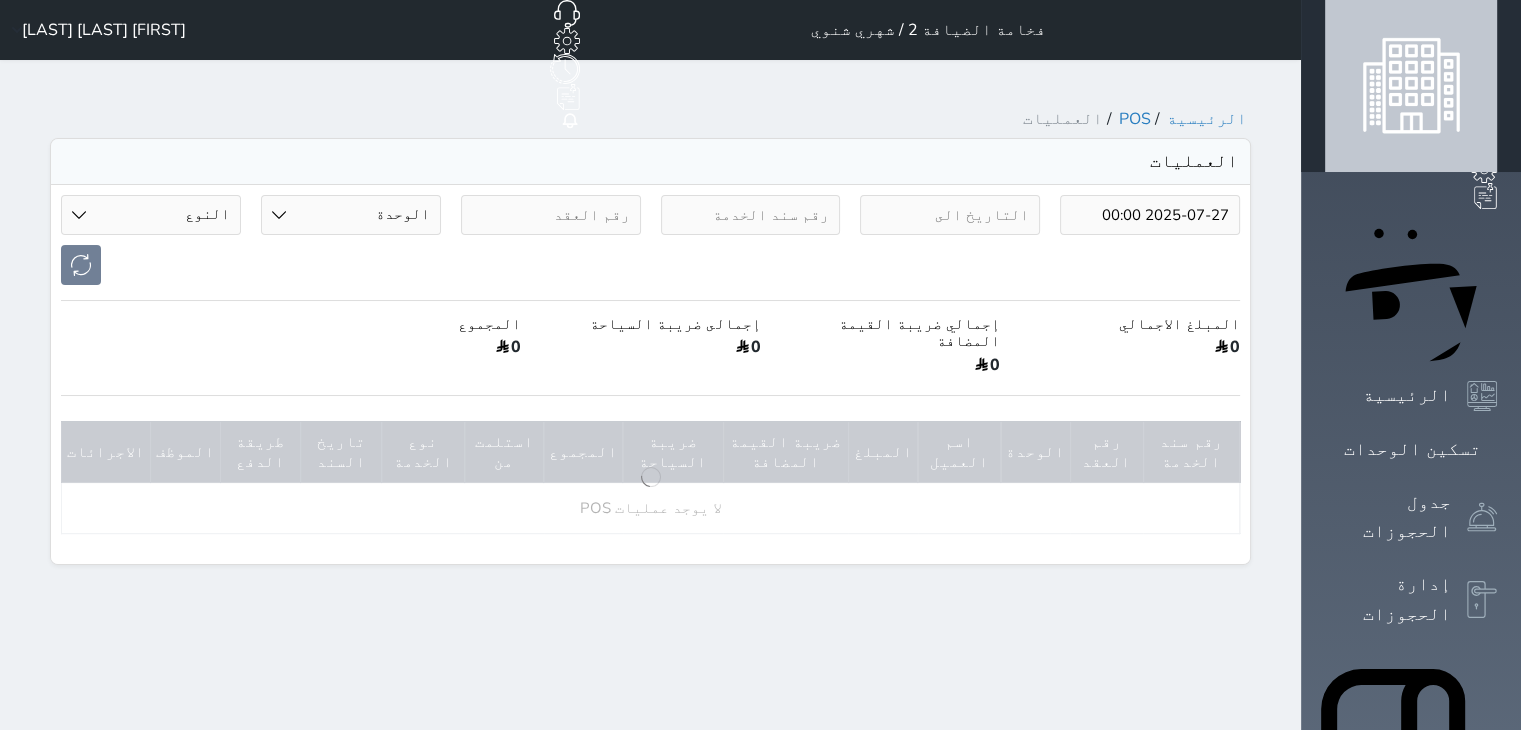 type on "2025-07-27" 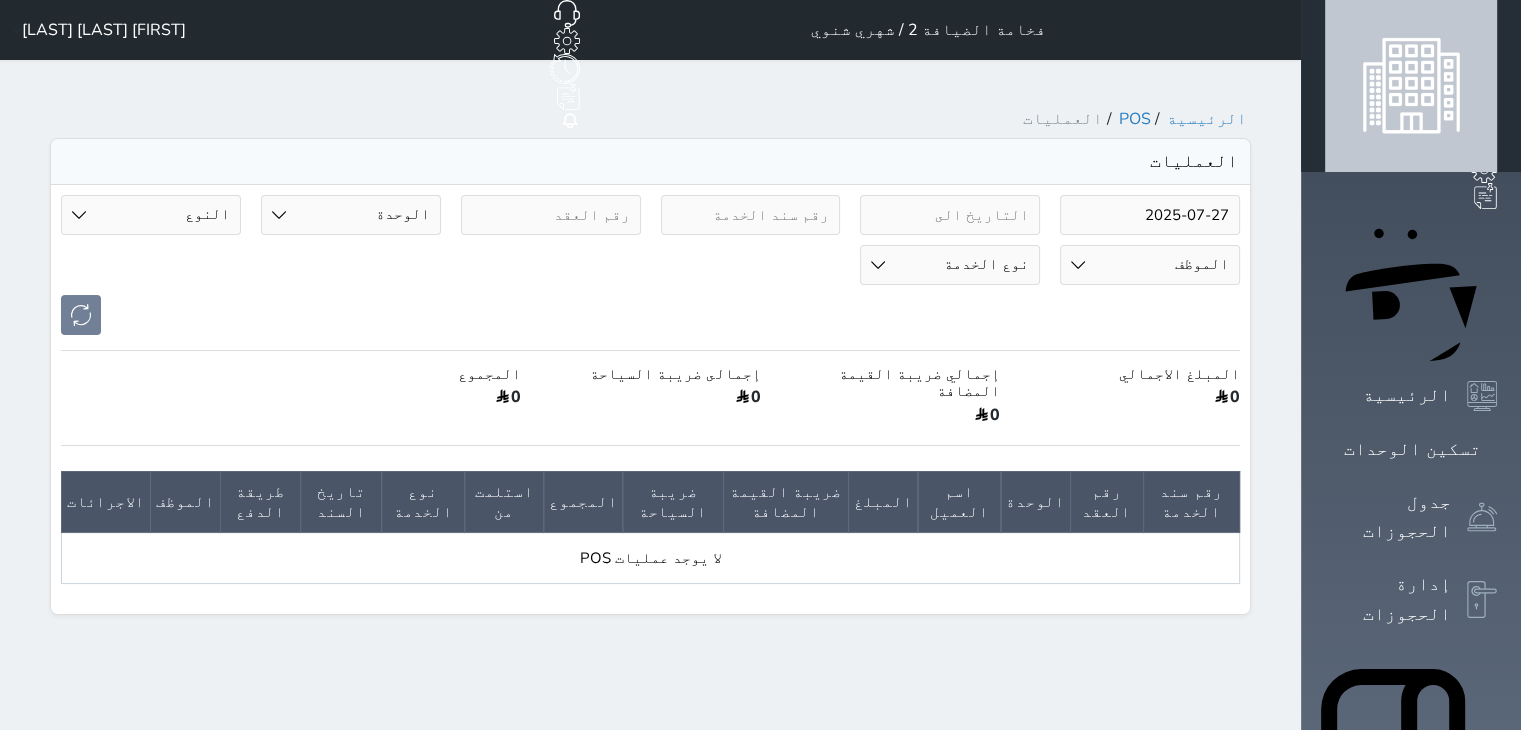 scroll, scrollTop: 0, scrollLeft: 0, axis: both 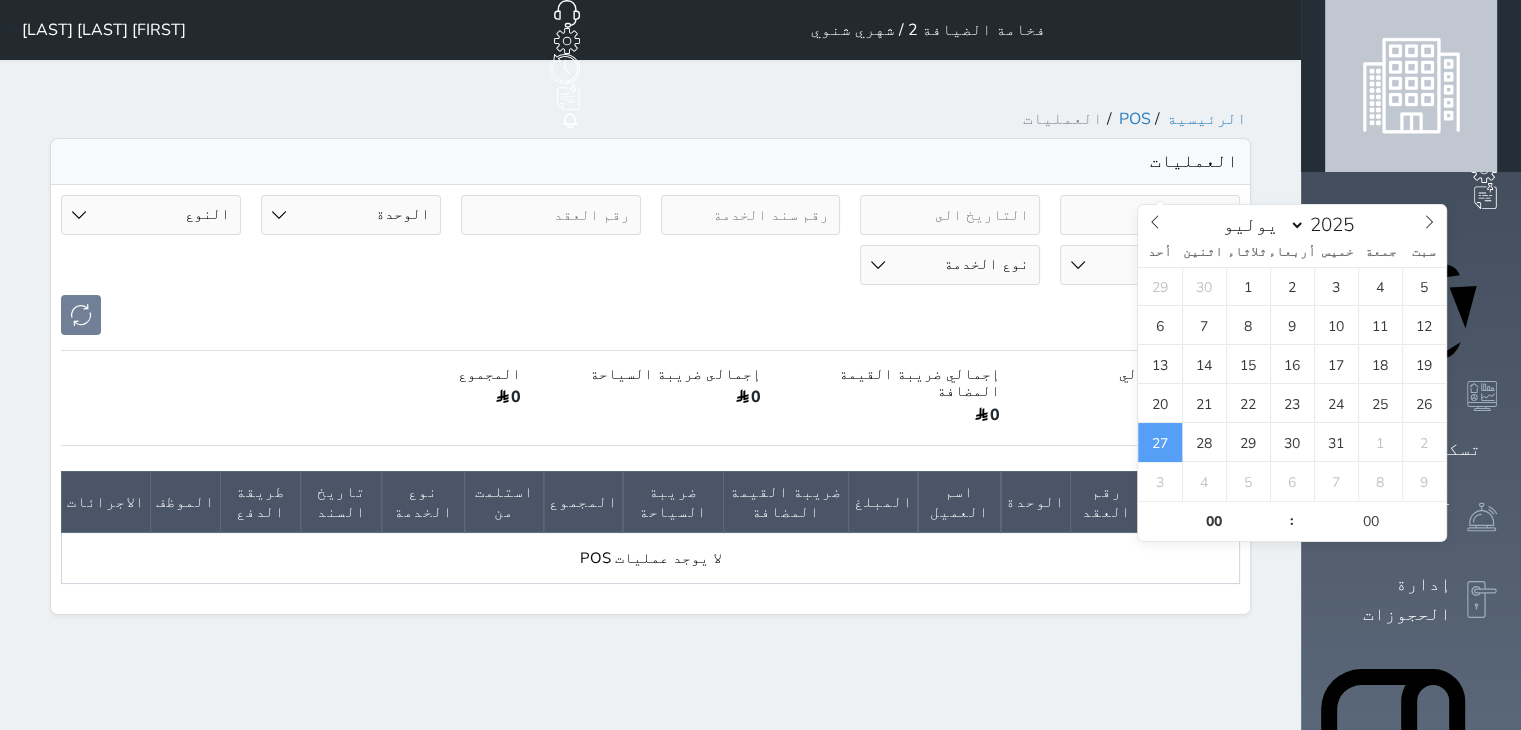 click on "2025-07-27" at bounding box center [1150, 215] 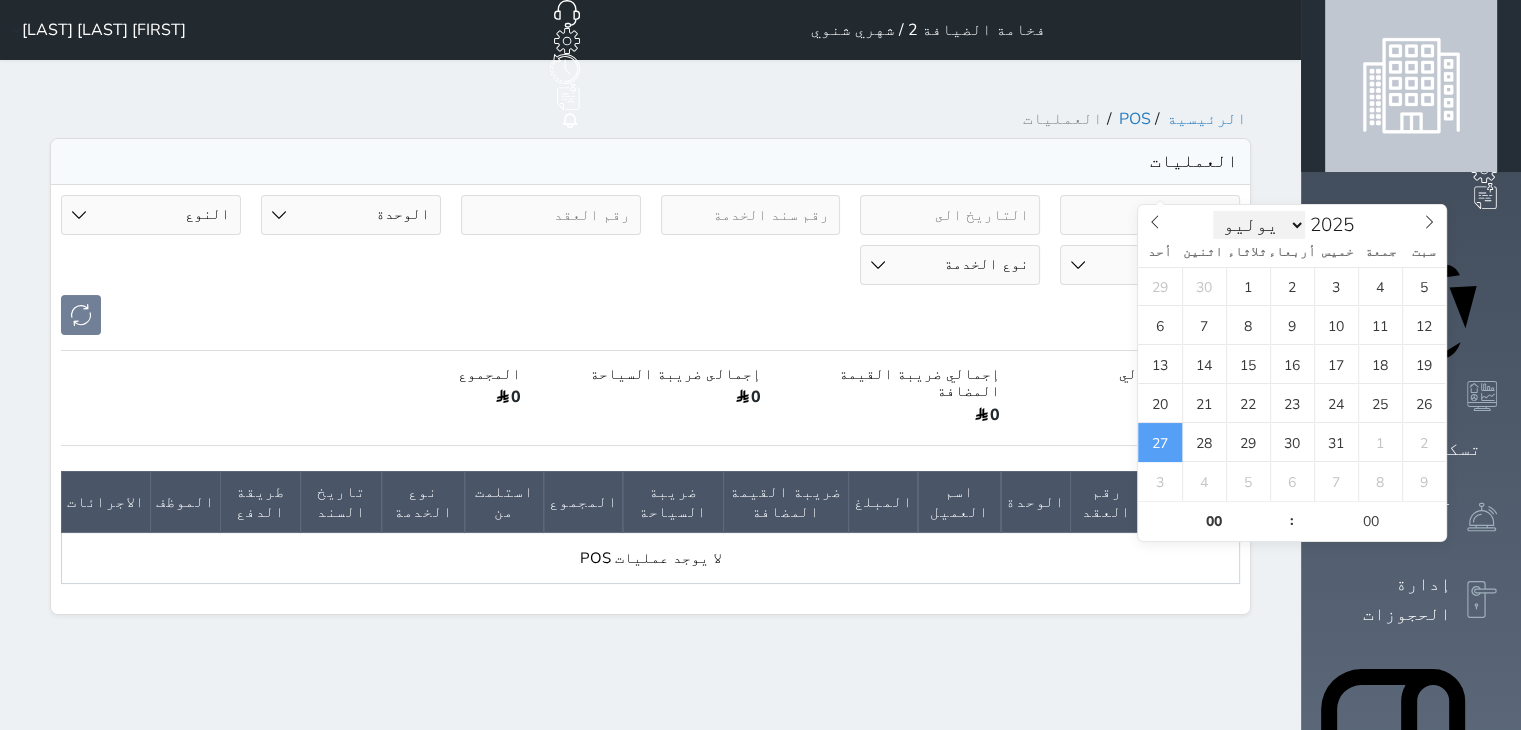 click on "يناير فبراير مارس أبريل مايو يونيو يوليو أغسطس سبتمبر أكتوبر نوفمبر ديسمبر" at bounding box center [1259, 225] 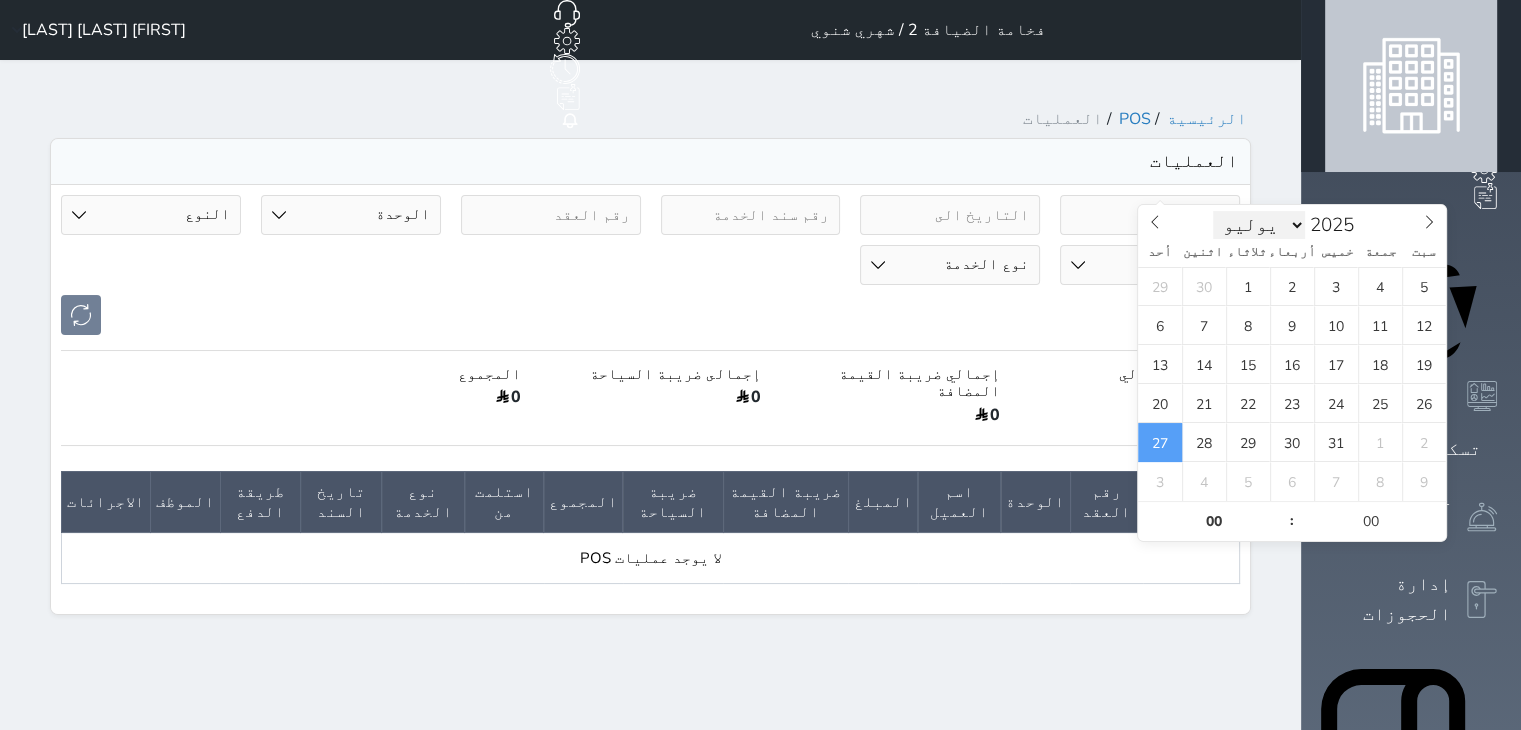 select on "7" 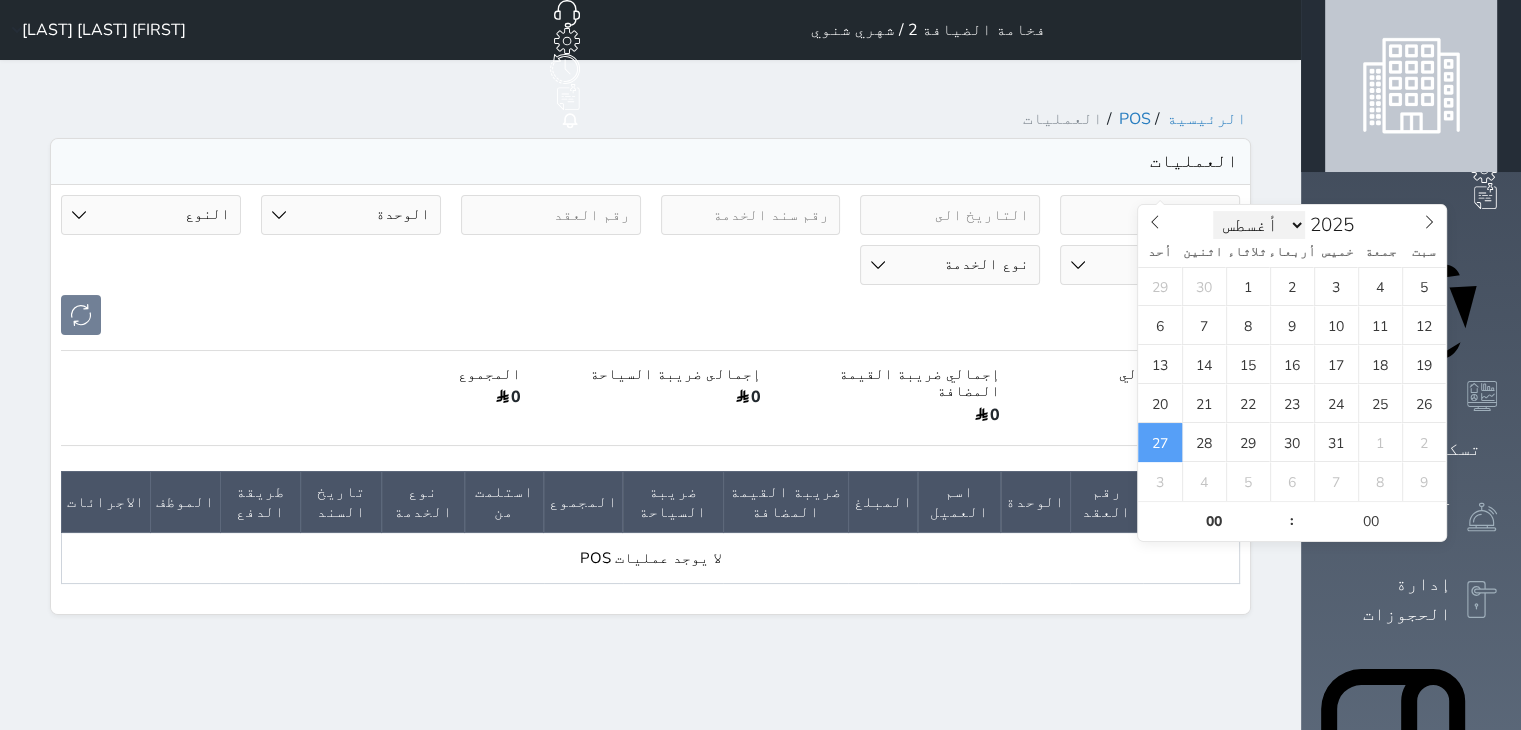 click on "يناير فبراير مارس أبريل مايو يونيو يوليو أغسطس سبتمبر أكتوبر نوفمبر ديسمبر" at bounding box center (1259, 225) 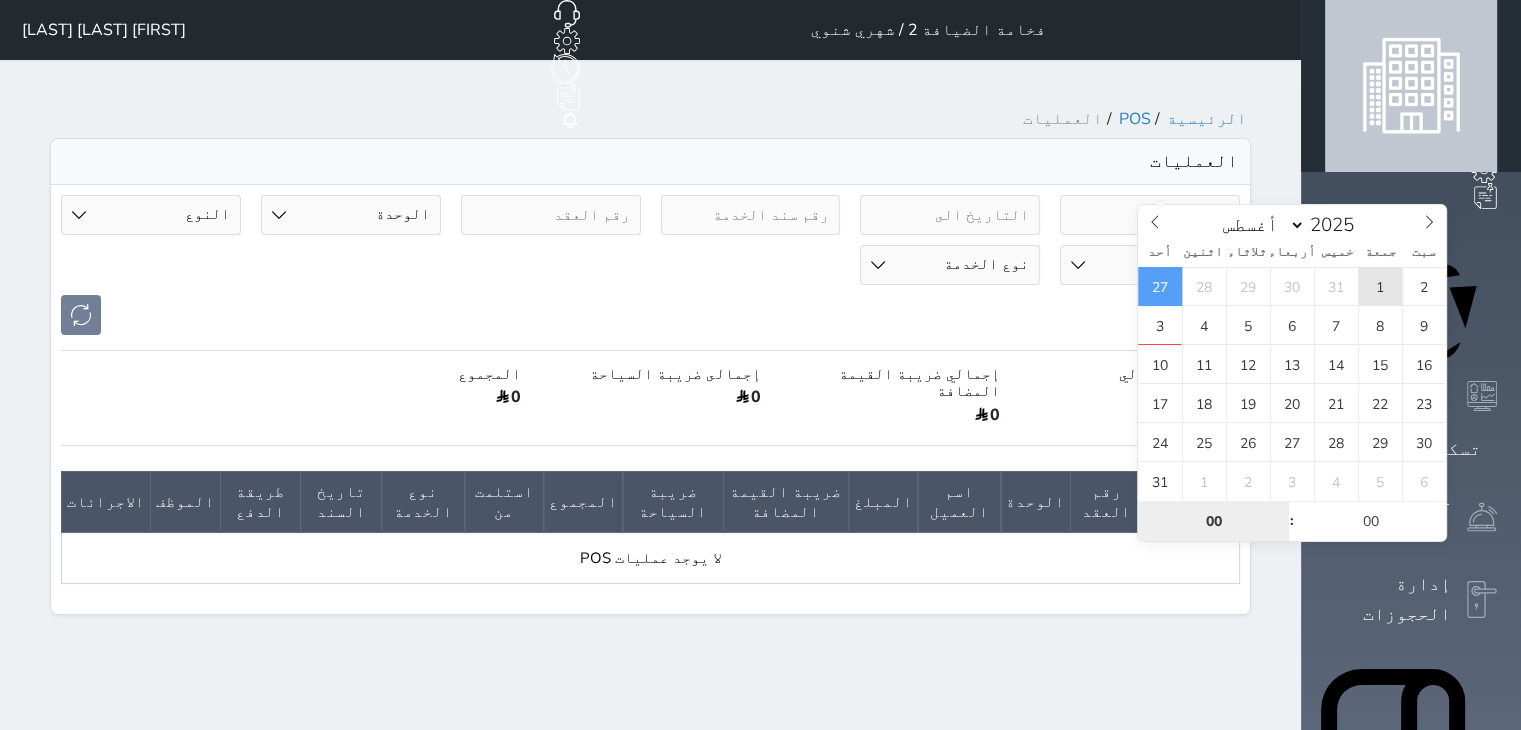 type on "2025-08-01 00:00" 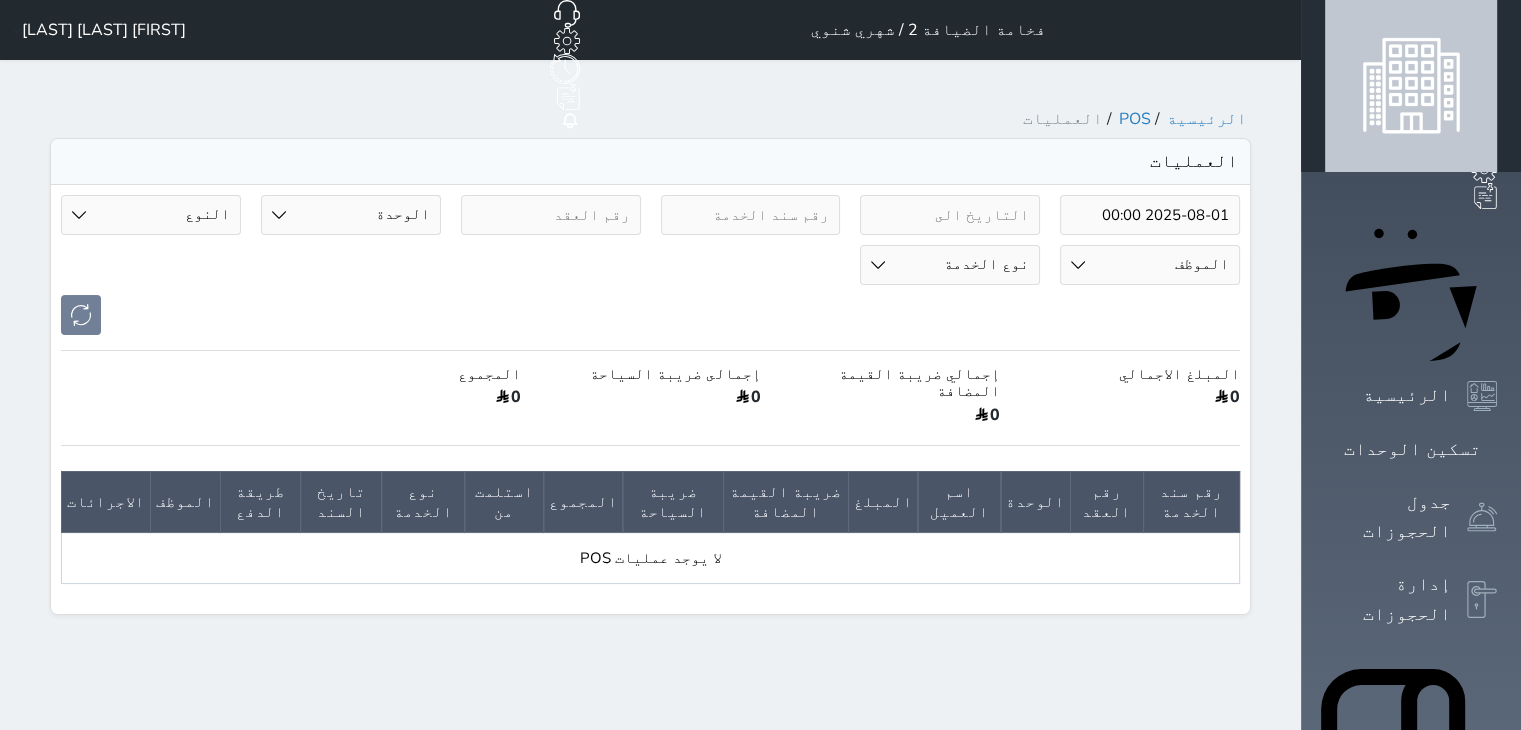click on "[FIRST] [LAST] [LAST]" at bounding box center (104, 30) 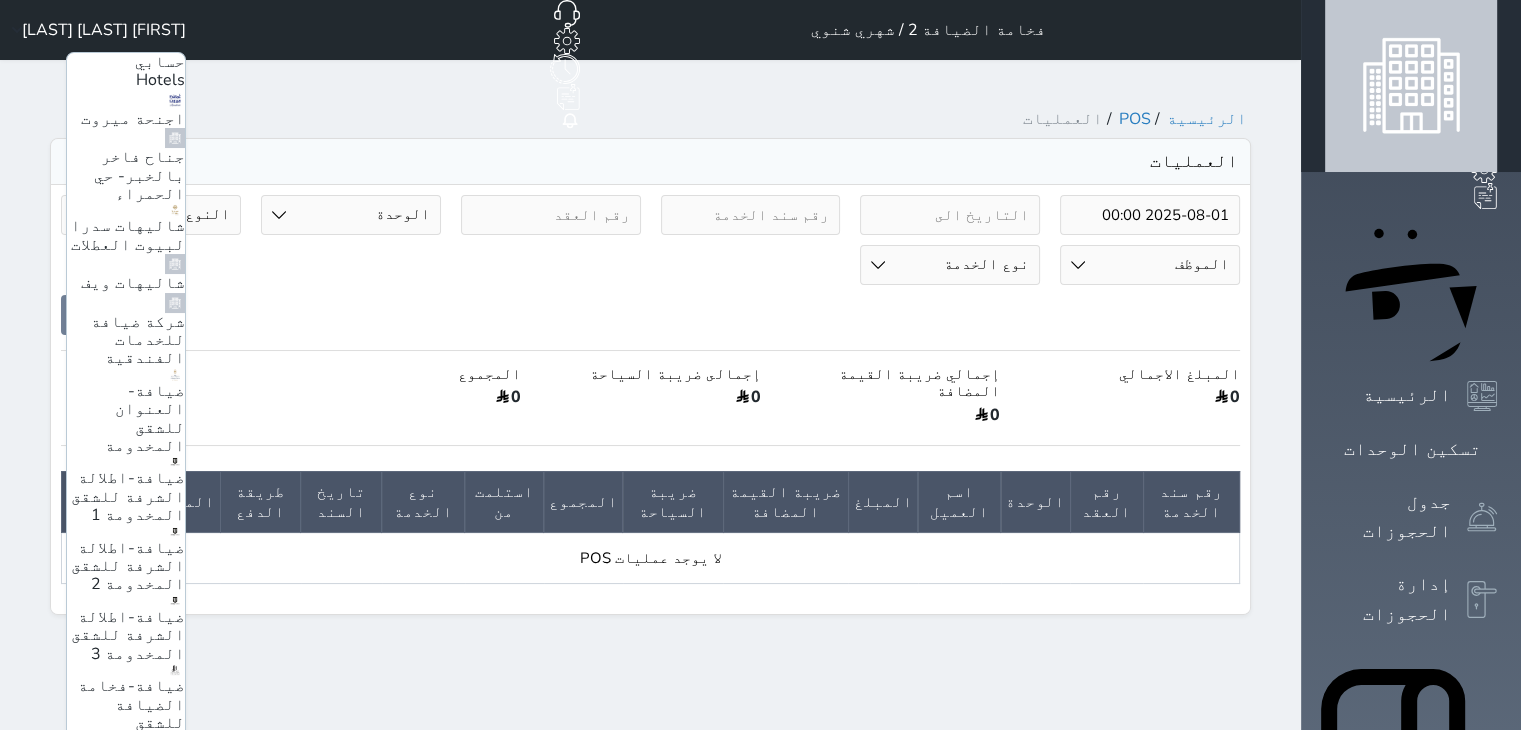 click on "شاليهات سدرا لبيوت العطلات" at bounding box center [128, 235] 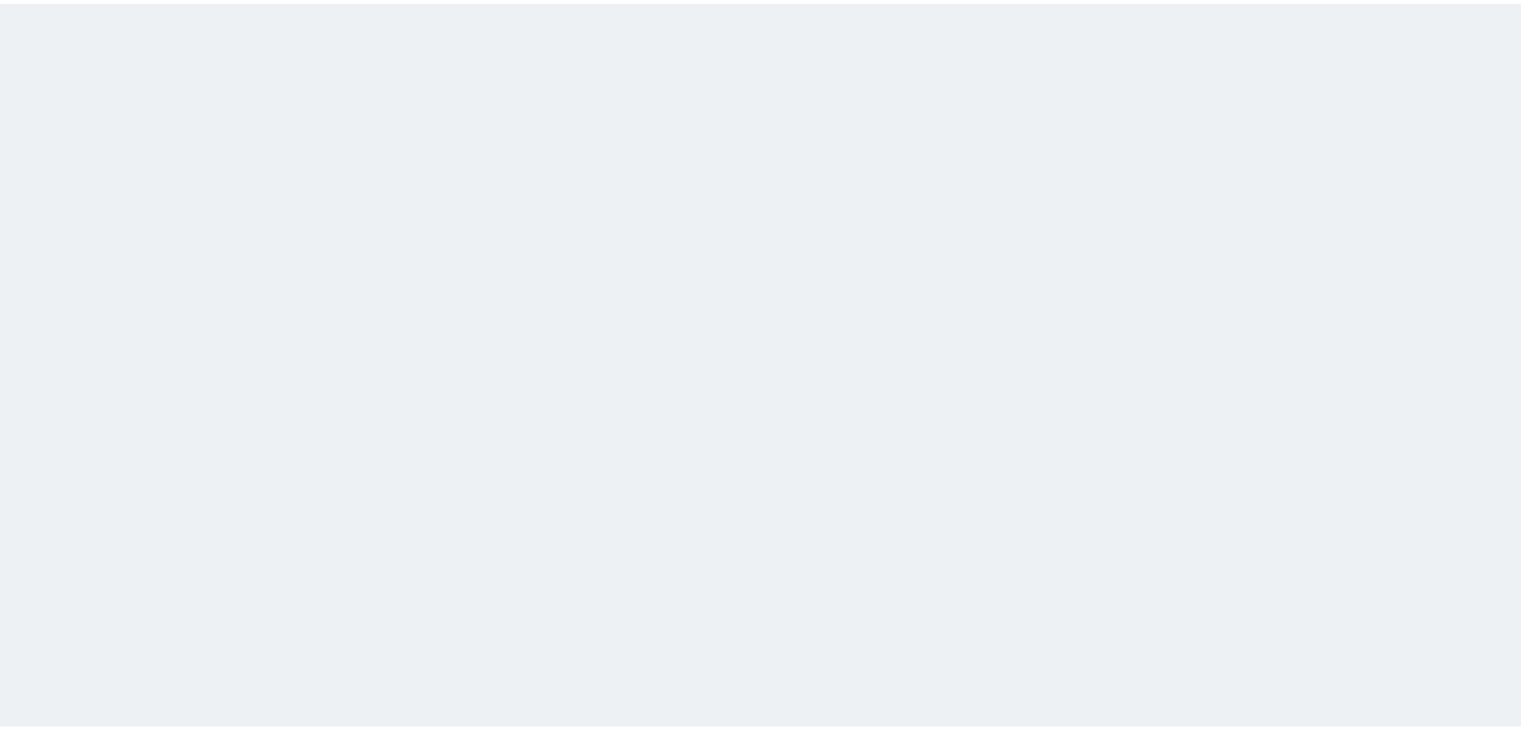 scroll, scrollTop: 0, scrollLeft: 0, axis: both 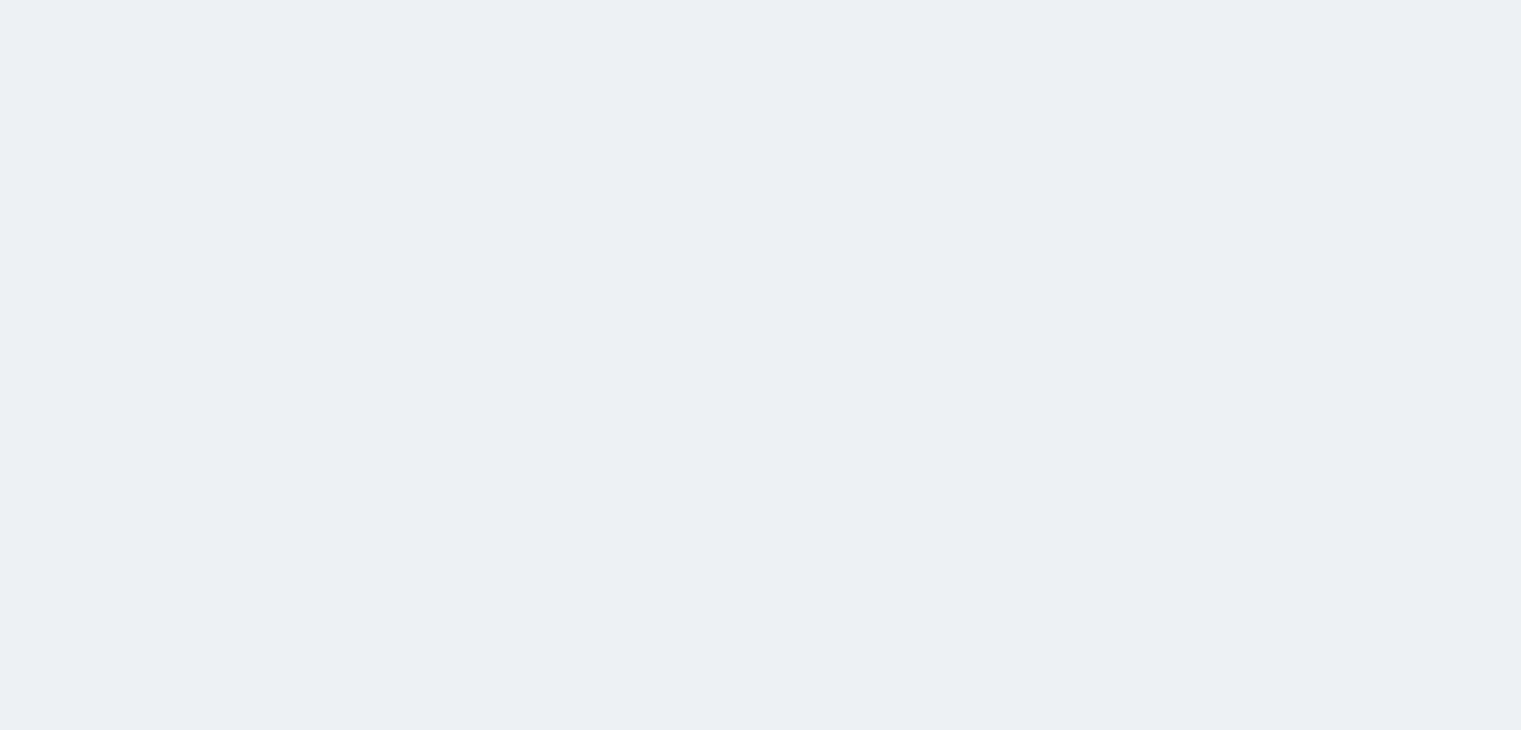 select on "invoice" 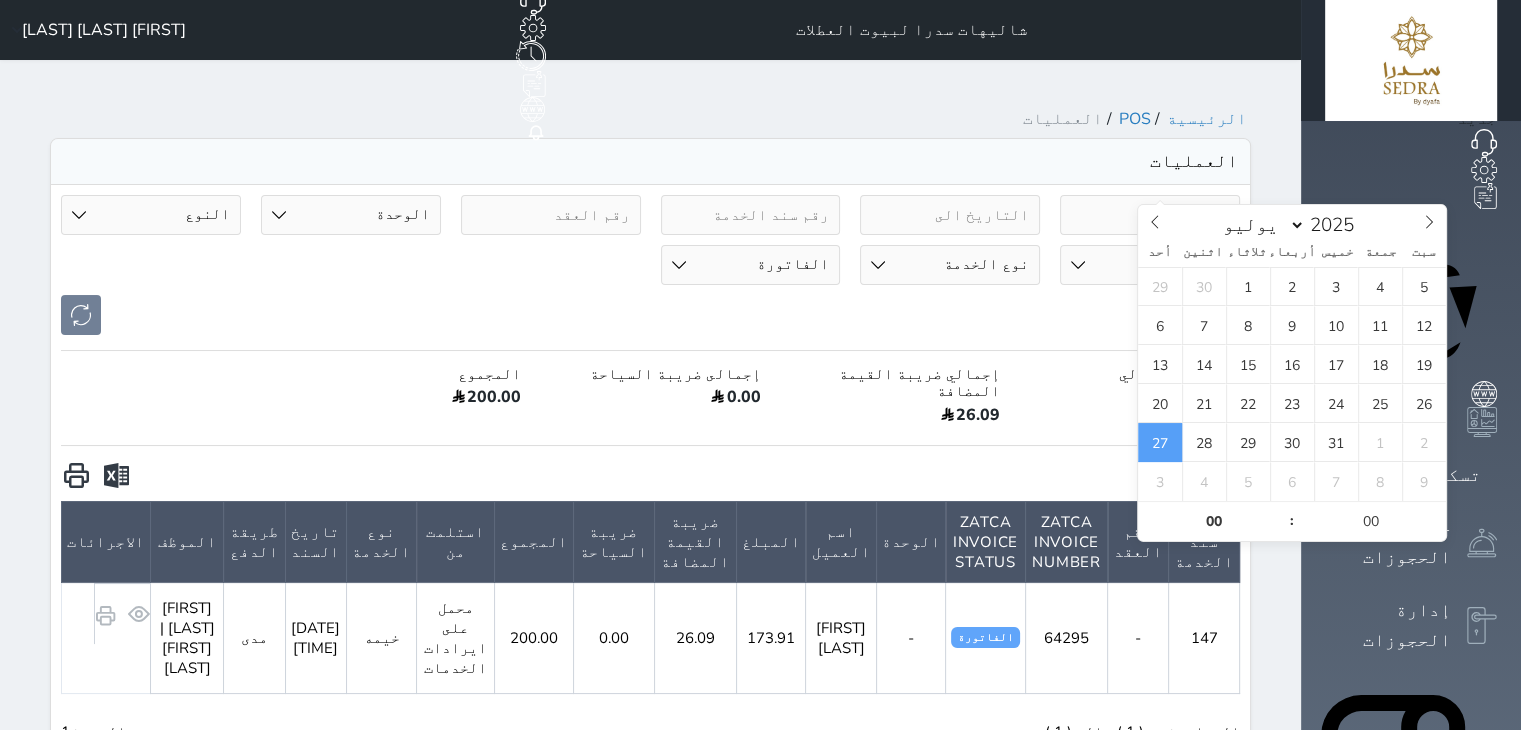 click on "2025-07-27" at bounding box center [1150, 215] 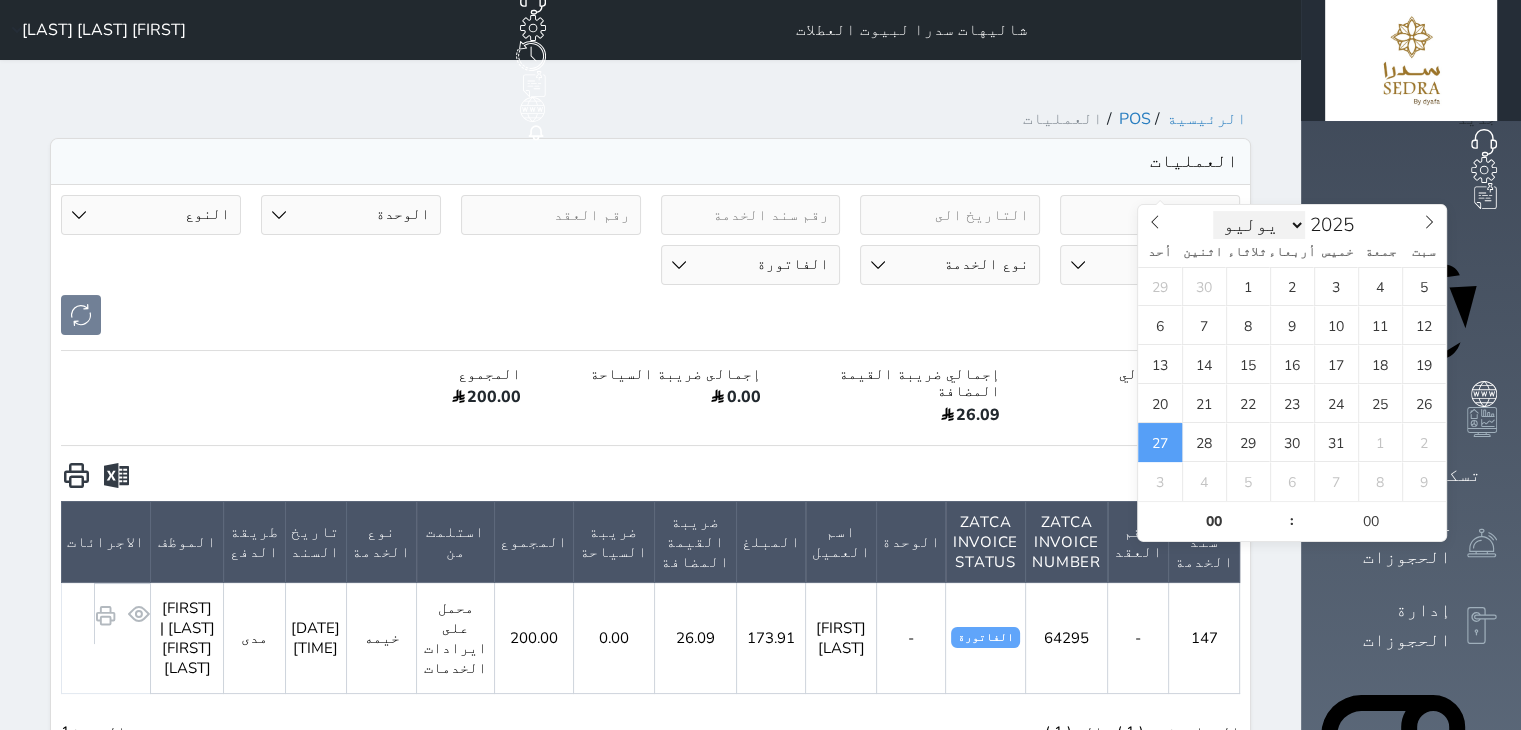 scroll, scrollTop: 0, scrollLeft: 0, axis: both 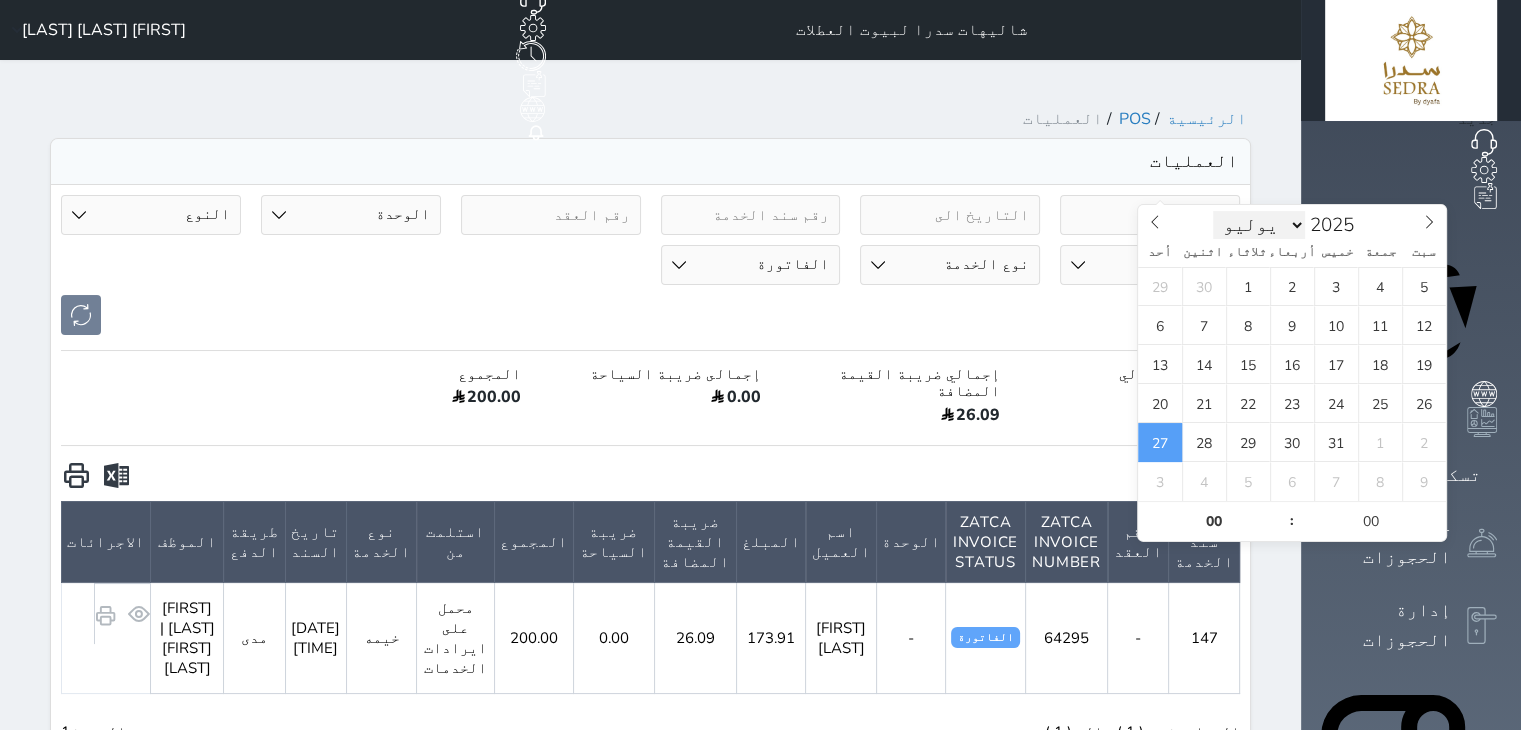 select on "7" 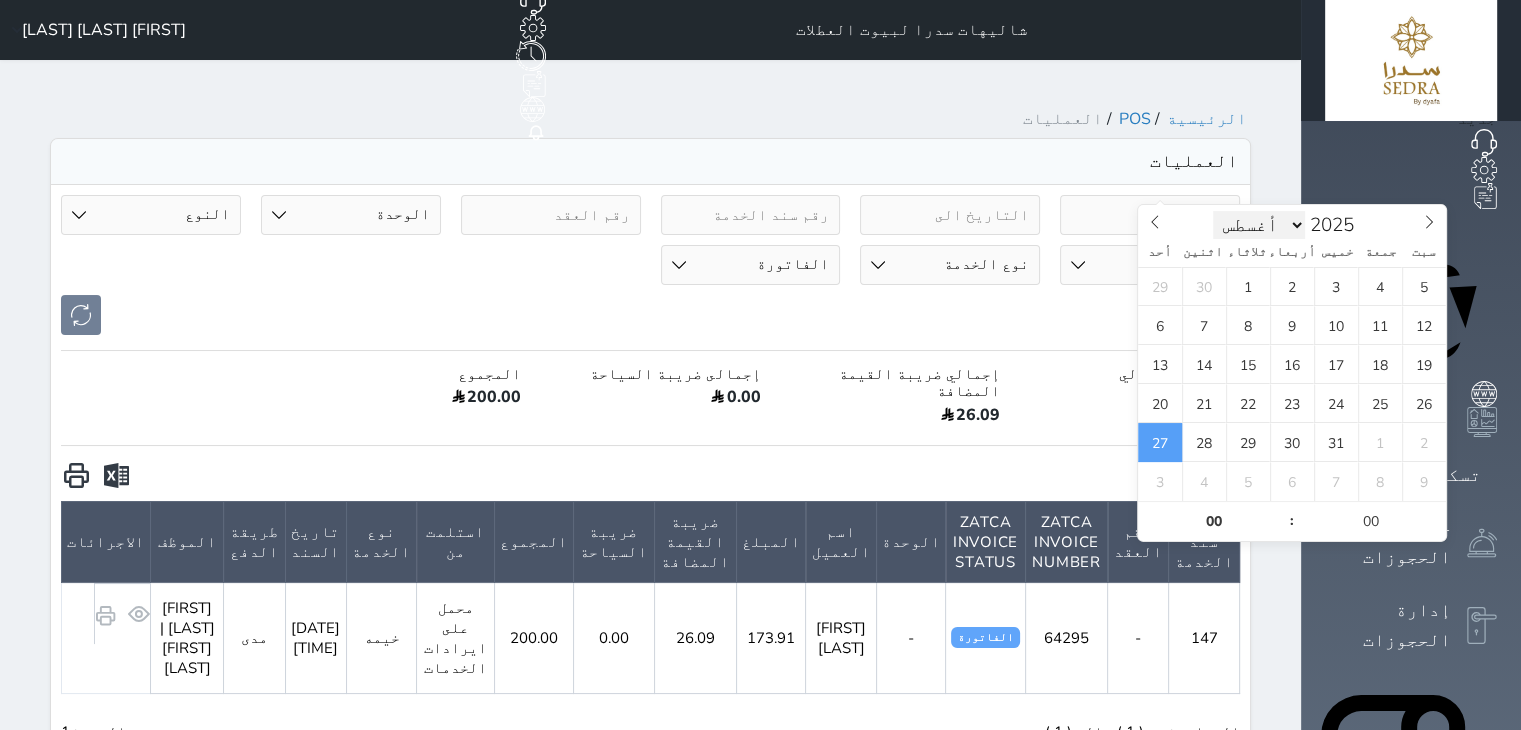 click on "يناير فبراير مارس أبريل مايو يونيو يوليو أغسطس سبتمبر أكتوبر نوفمبر ديسمبر" at bounding box center (1259, 225) 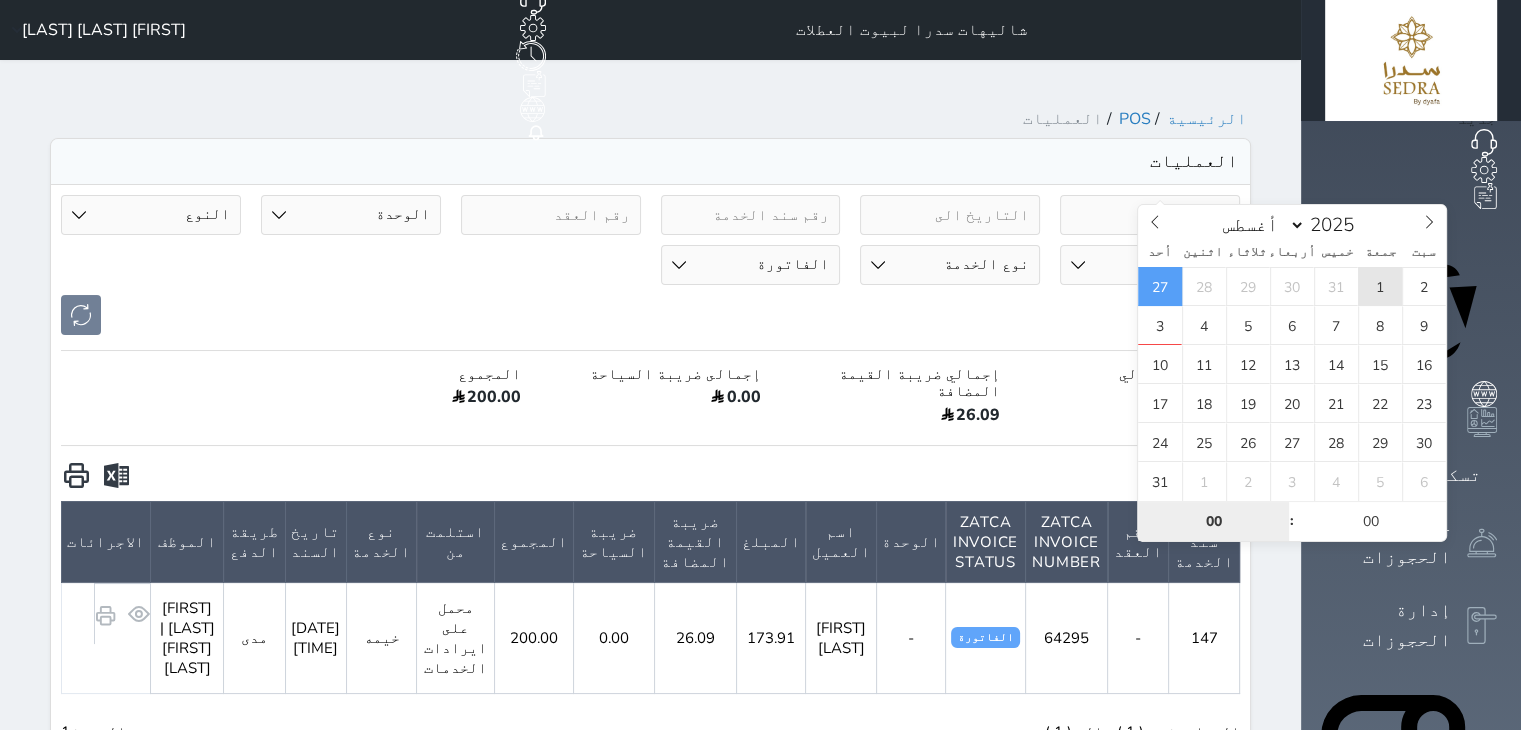 type on "2025-08-01 00:00" 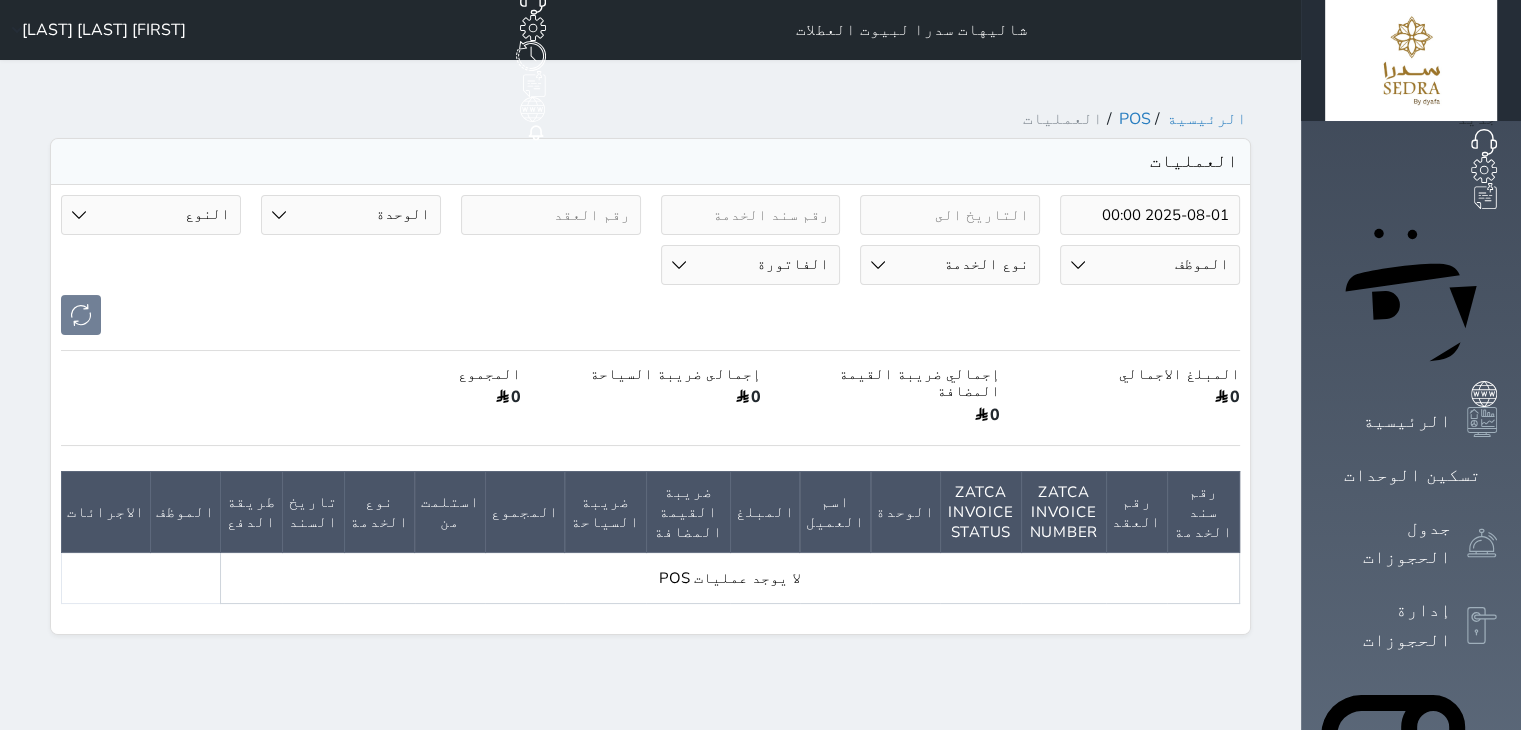 click on "[FIRST] [LAST] [LAST]" at bounding box center (104, 30) 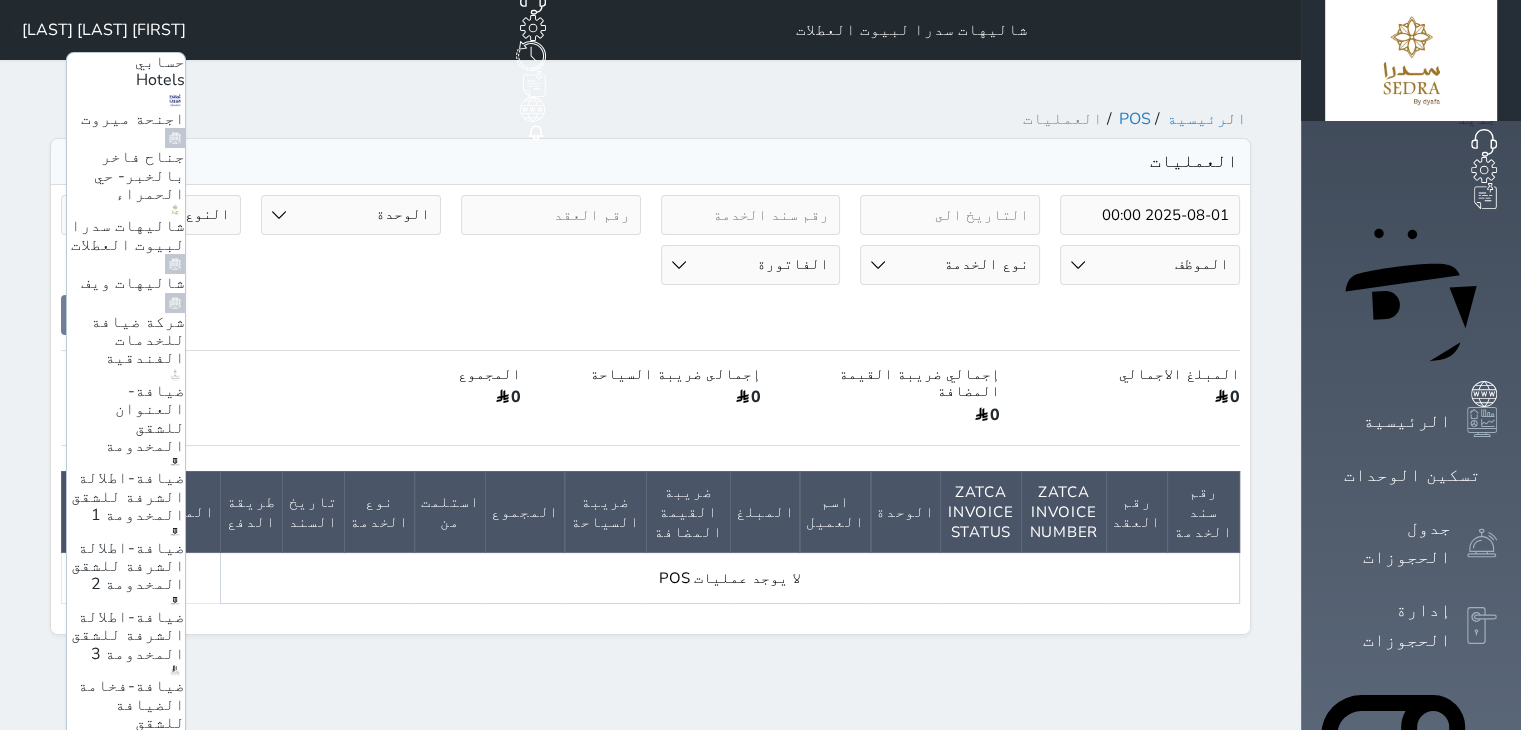 click on "ضيافة-فندق كارم راس تنورة" at bounding box center (126, 892) 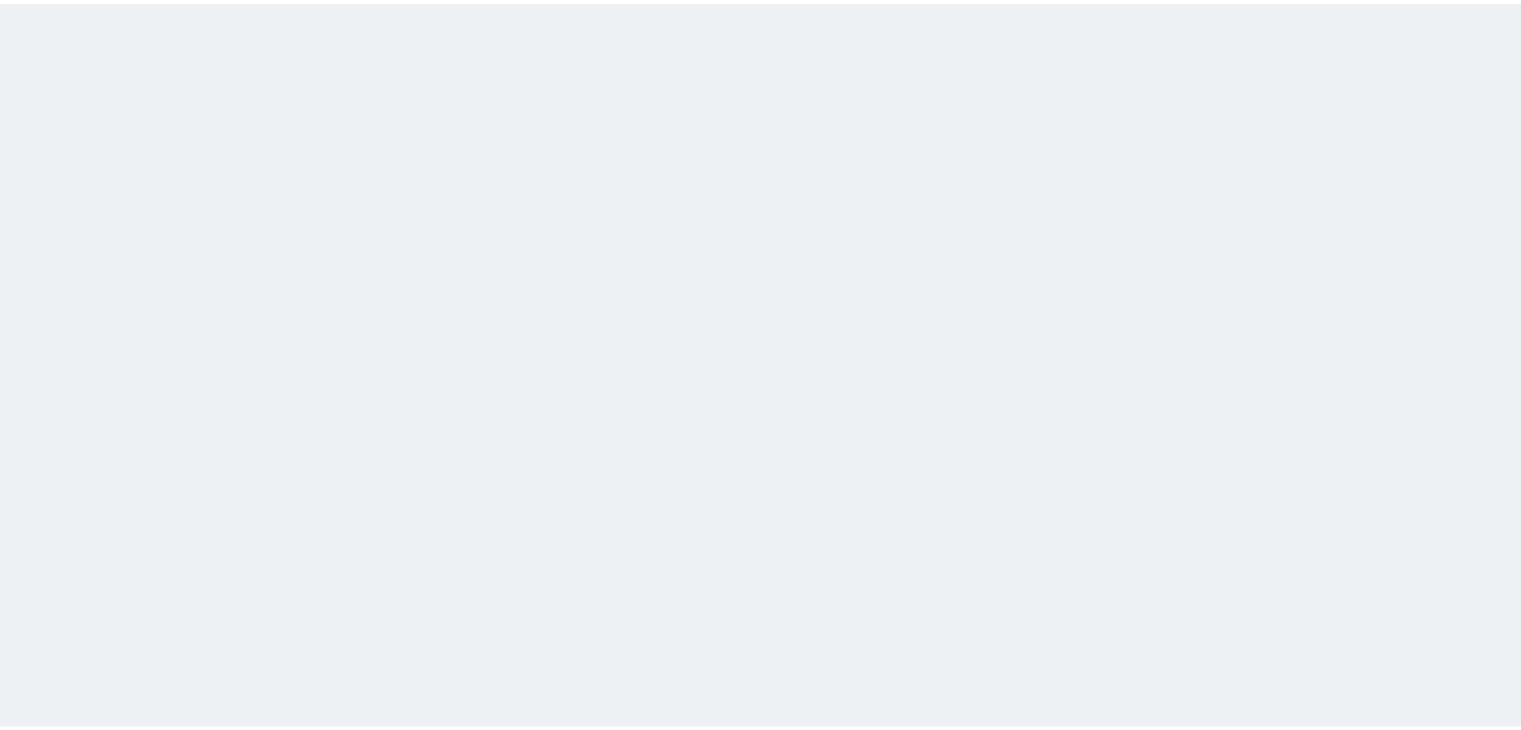 scroll, scrollTop: 0, scrollLeft: 0, axis: both 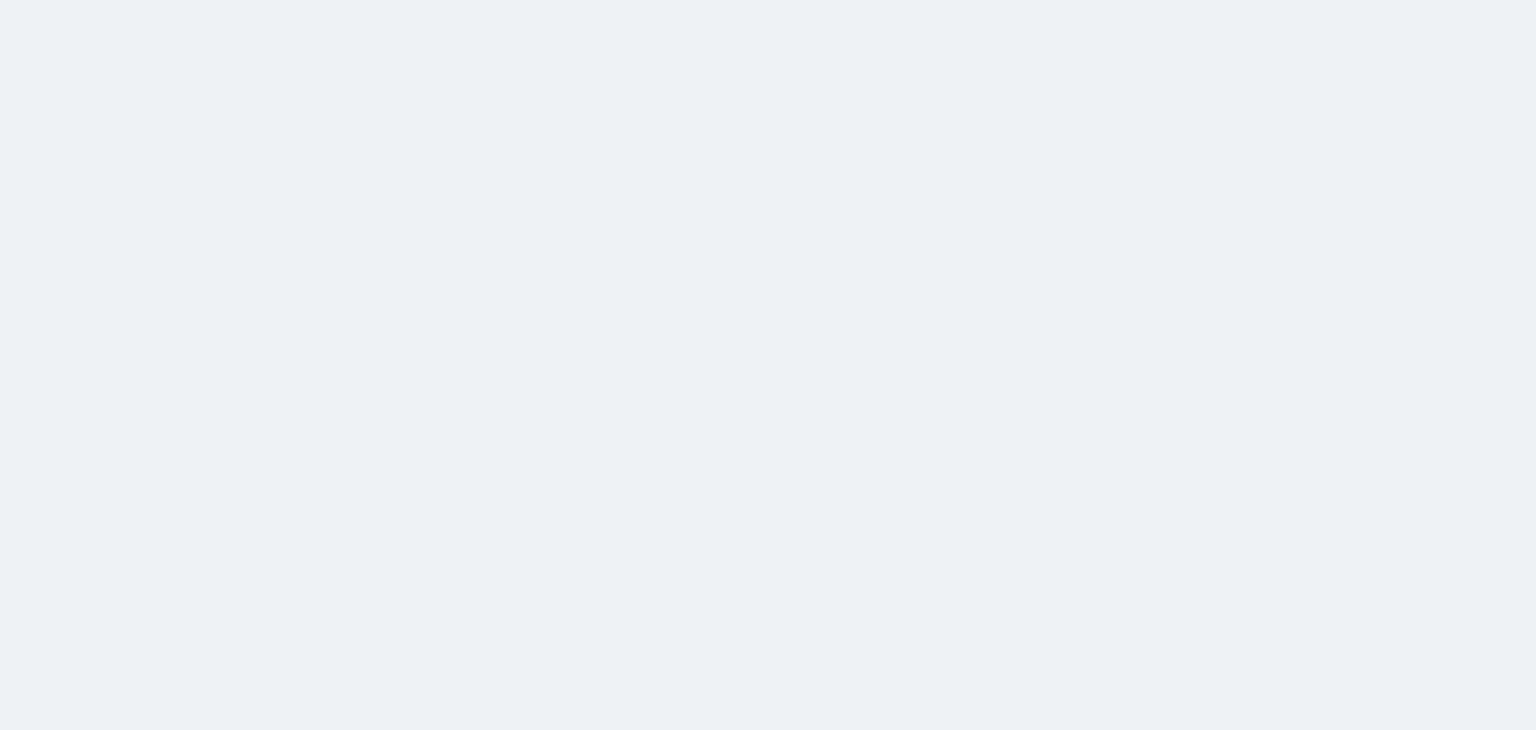 select on "invoice" 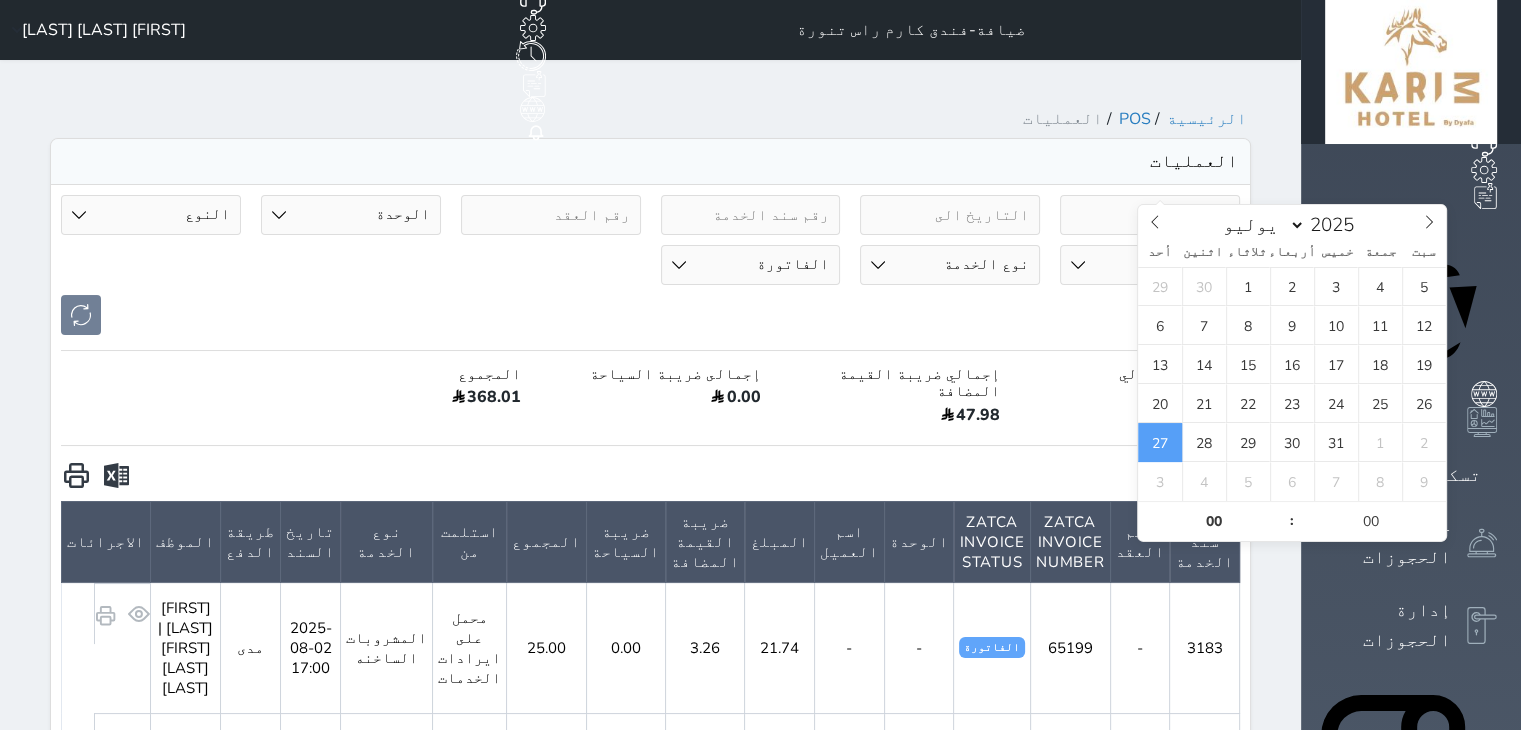 click on "2025-07-27" at bounding box center (1150, 215) 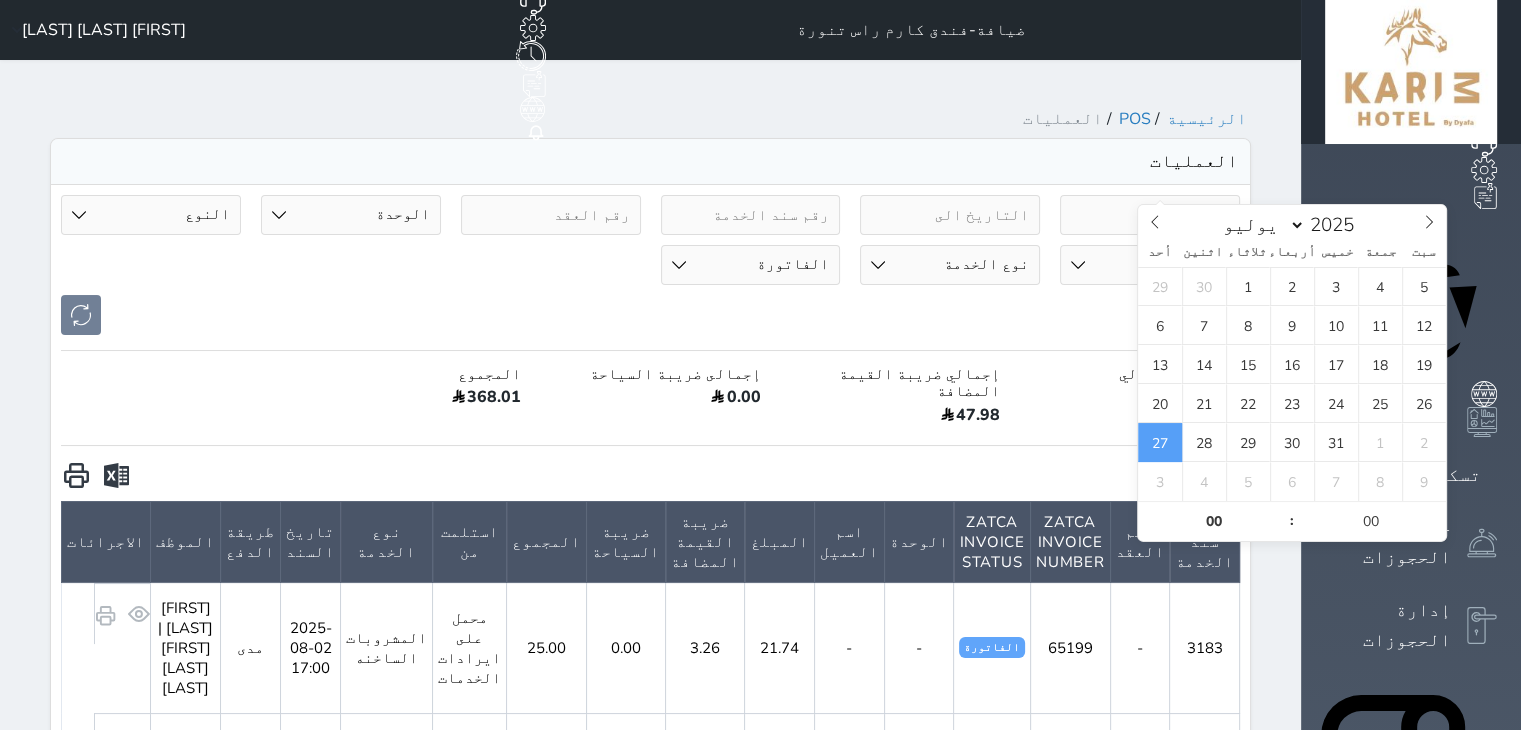 scroll, scrollTop: 0, scrollLeft: 0, axis: both 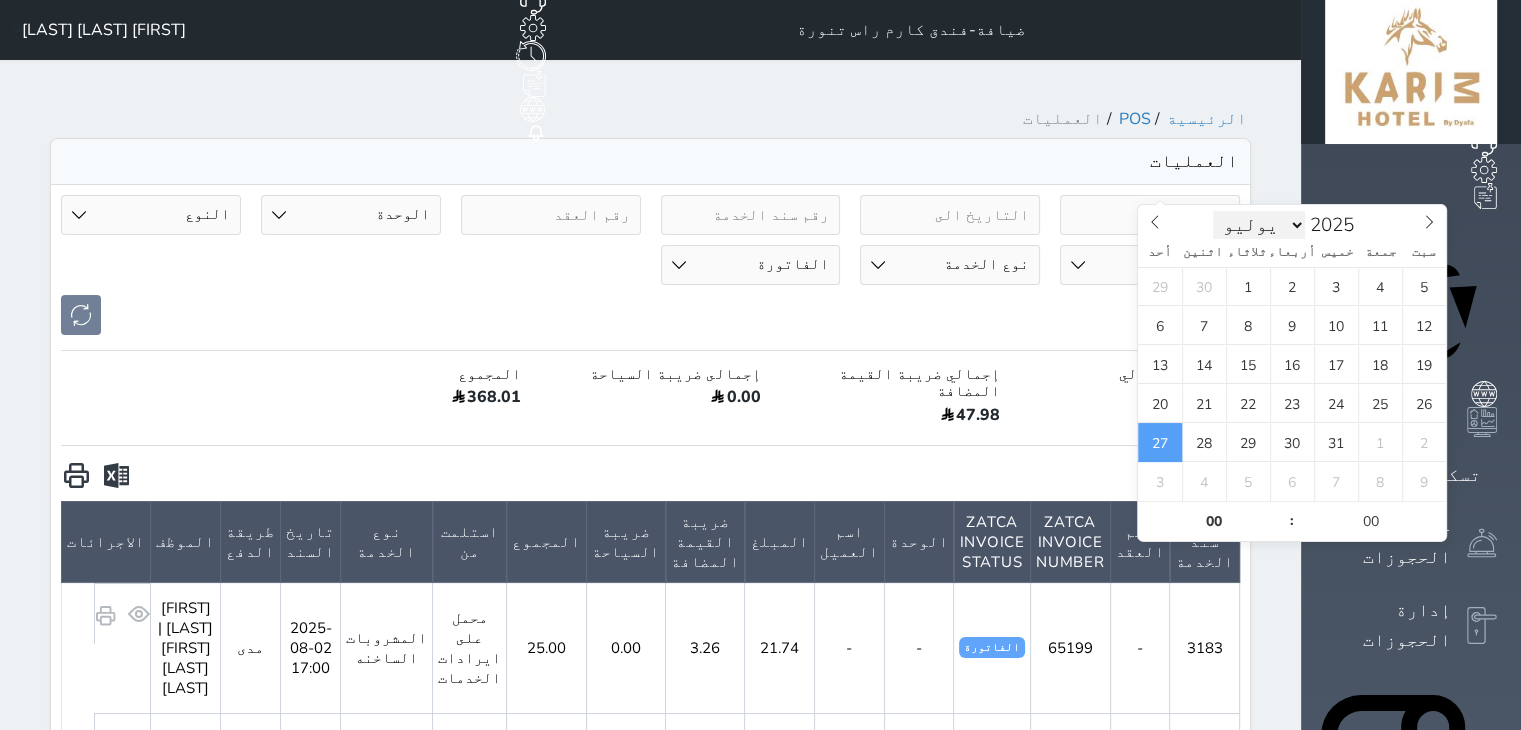 click on "يناير فبراير مارس أبريل مايو يونيو يوليو أغسطس سبتمبر أكتوبر نوفمبر ديسمبر" at bounding box center (1259, 225) 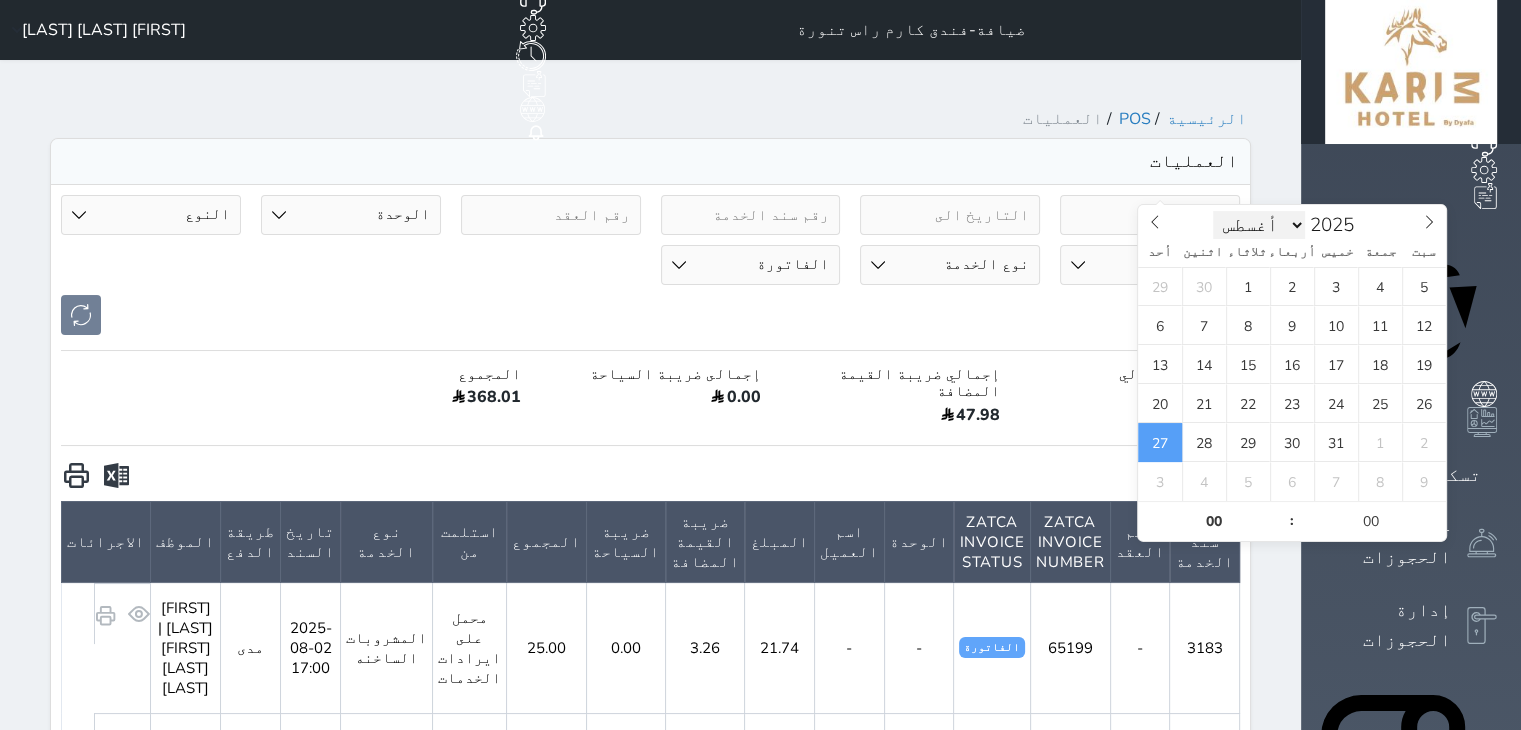 click on "يناير فبراير مارس أبريل مايو يونيو يوليو أغسطس سبتمبر أكتوبر نوفمبر ديسمبر" at bounding box center [1259, 225] 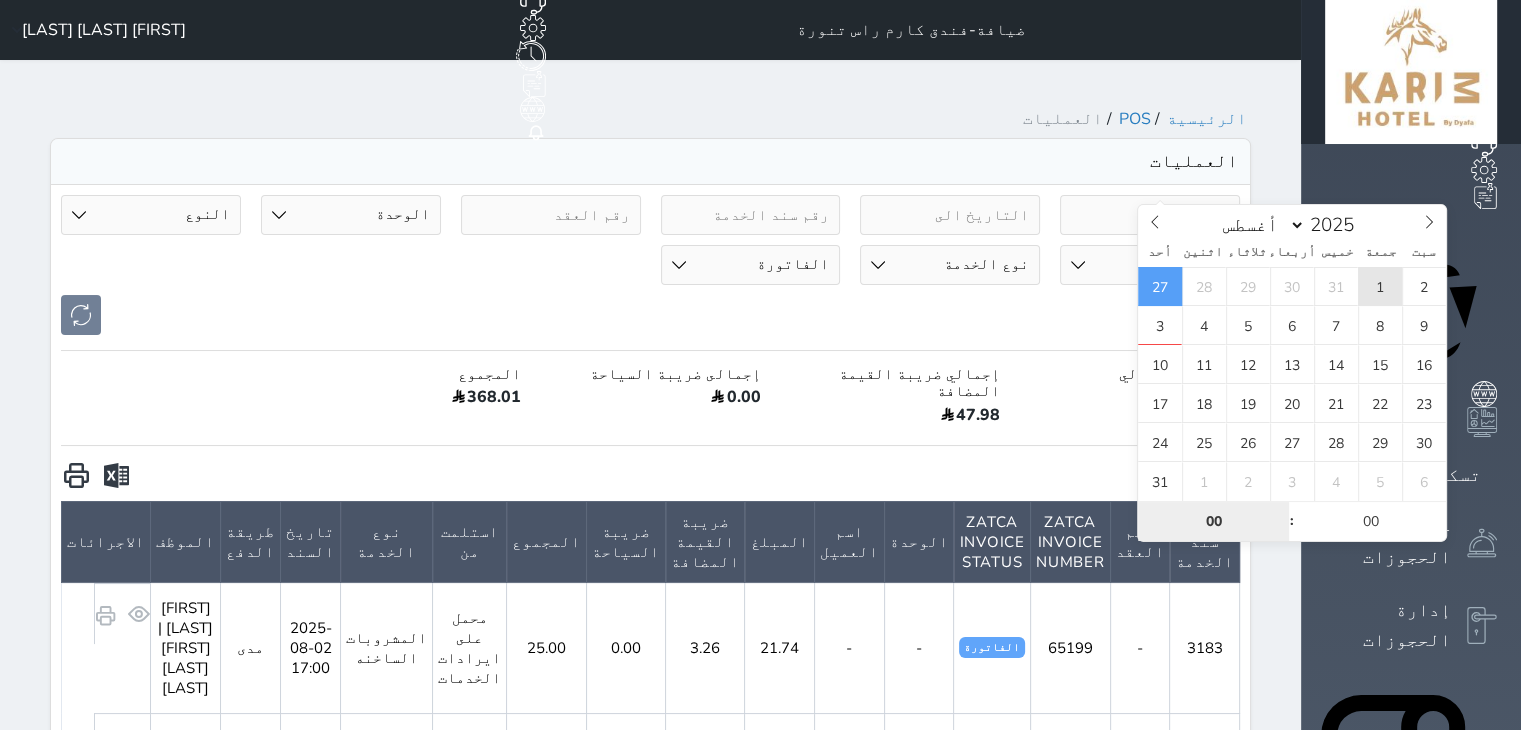type on "2025-08-01 00:00" 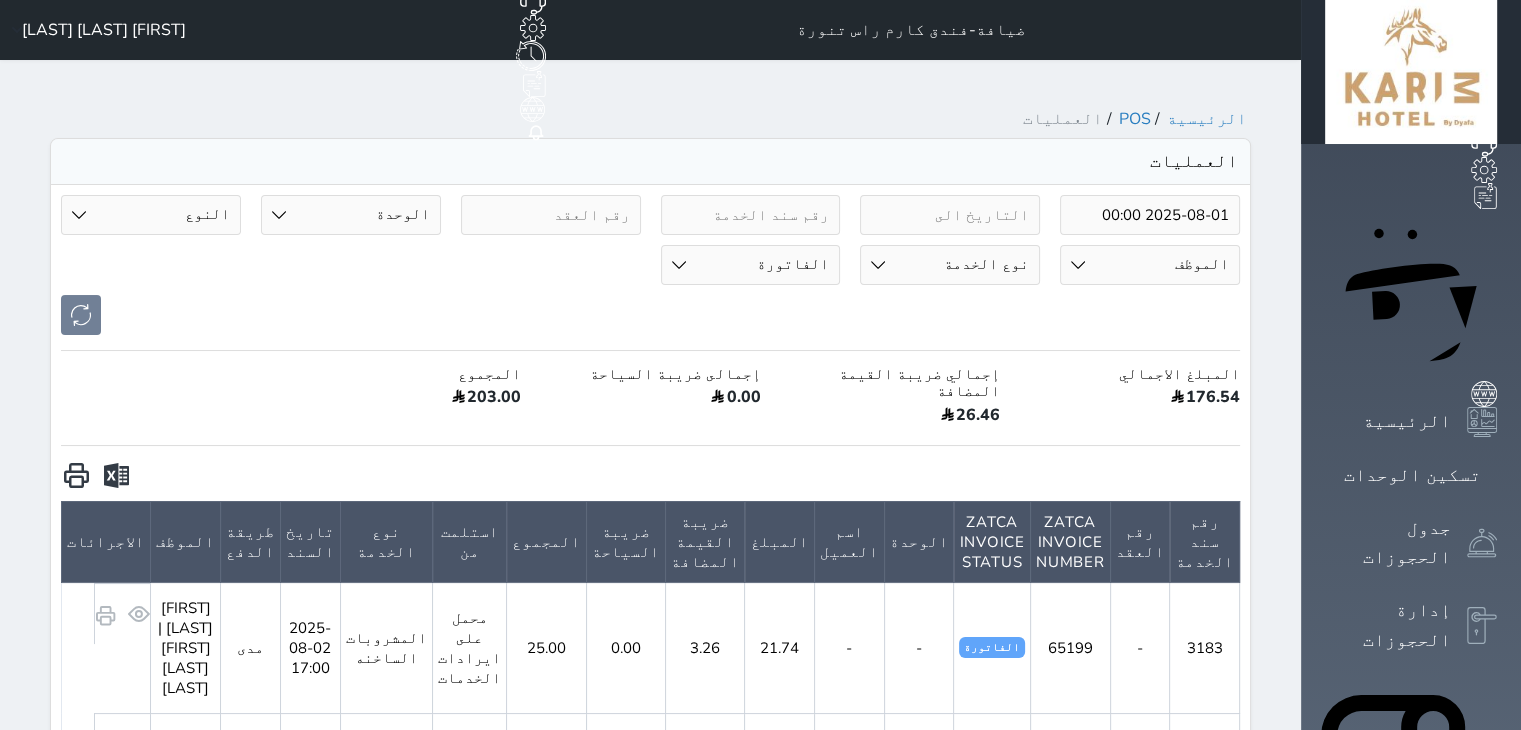 click at bounding box center (116, 476) 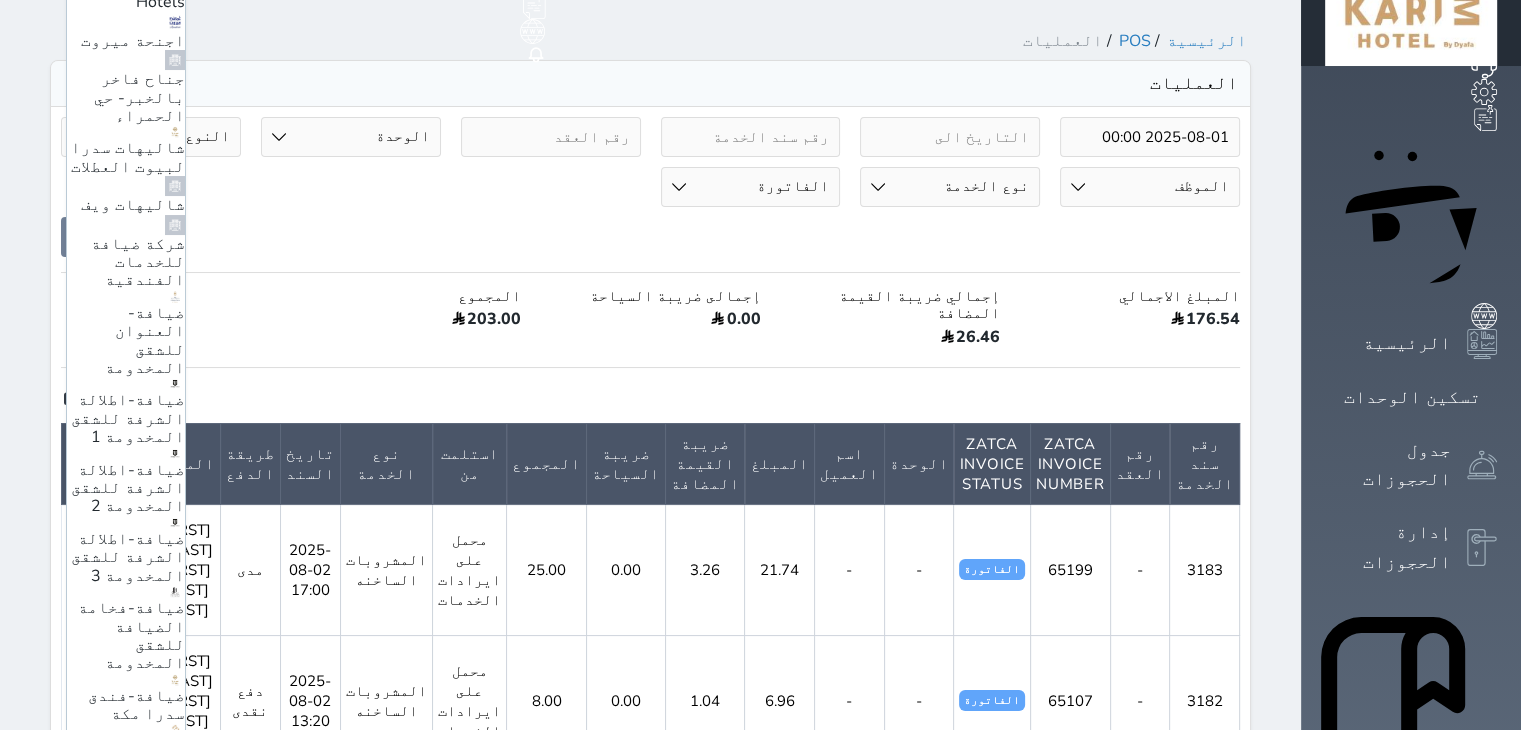 scroll, scrollTop: 80, scrollLeft: 0, axis: vertical 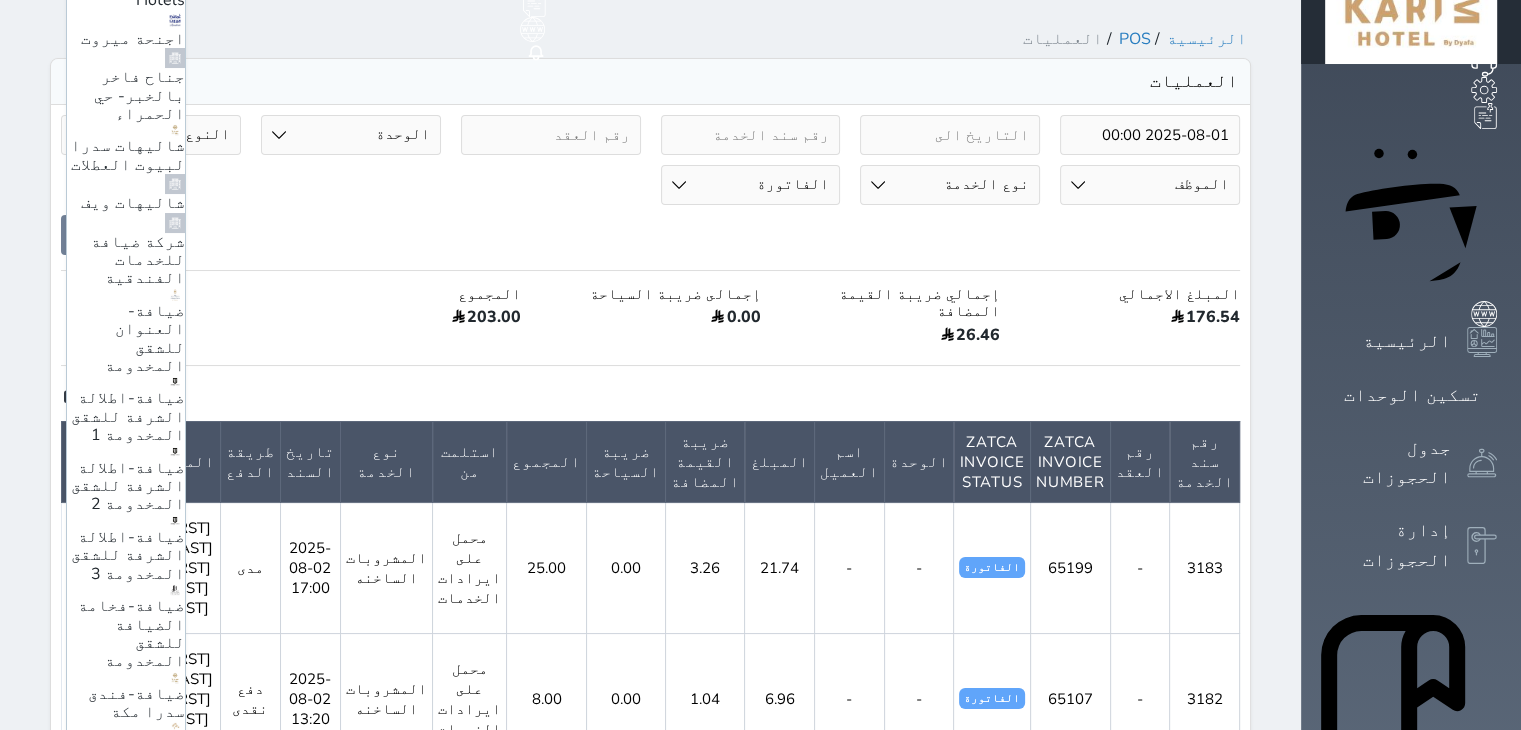 click on "مجمع كورنيش الخبر السكني شهري سنوي" at bounding box center [126, 1243] 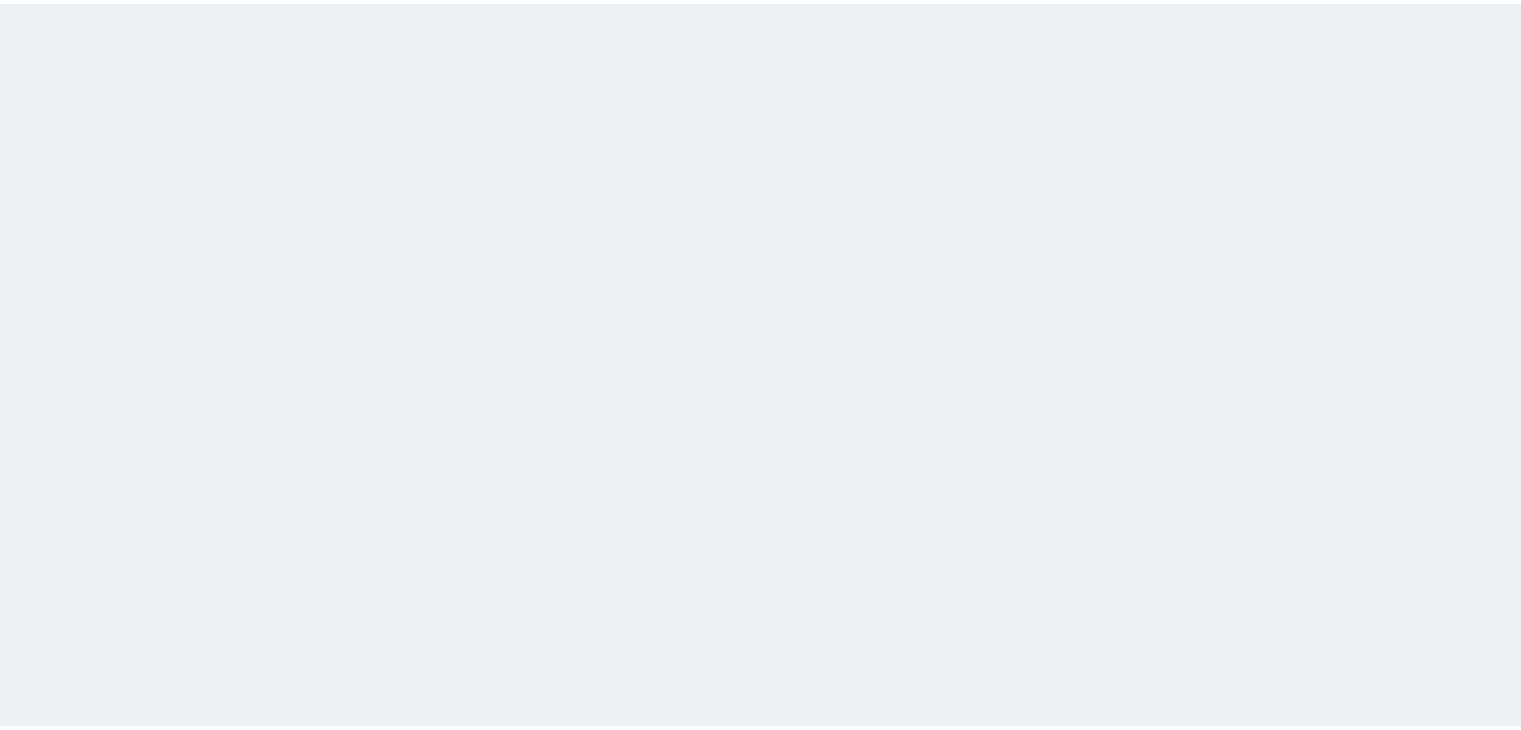 scroll, scrollTop: 0, scrollLeft: 0, axis: both 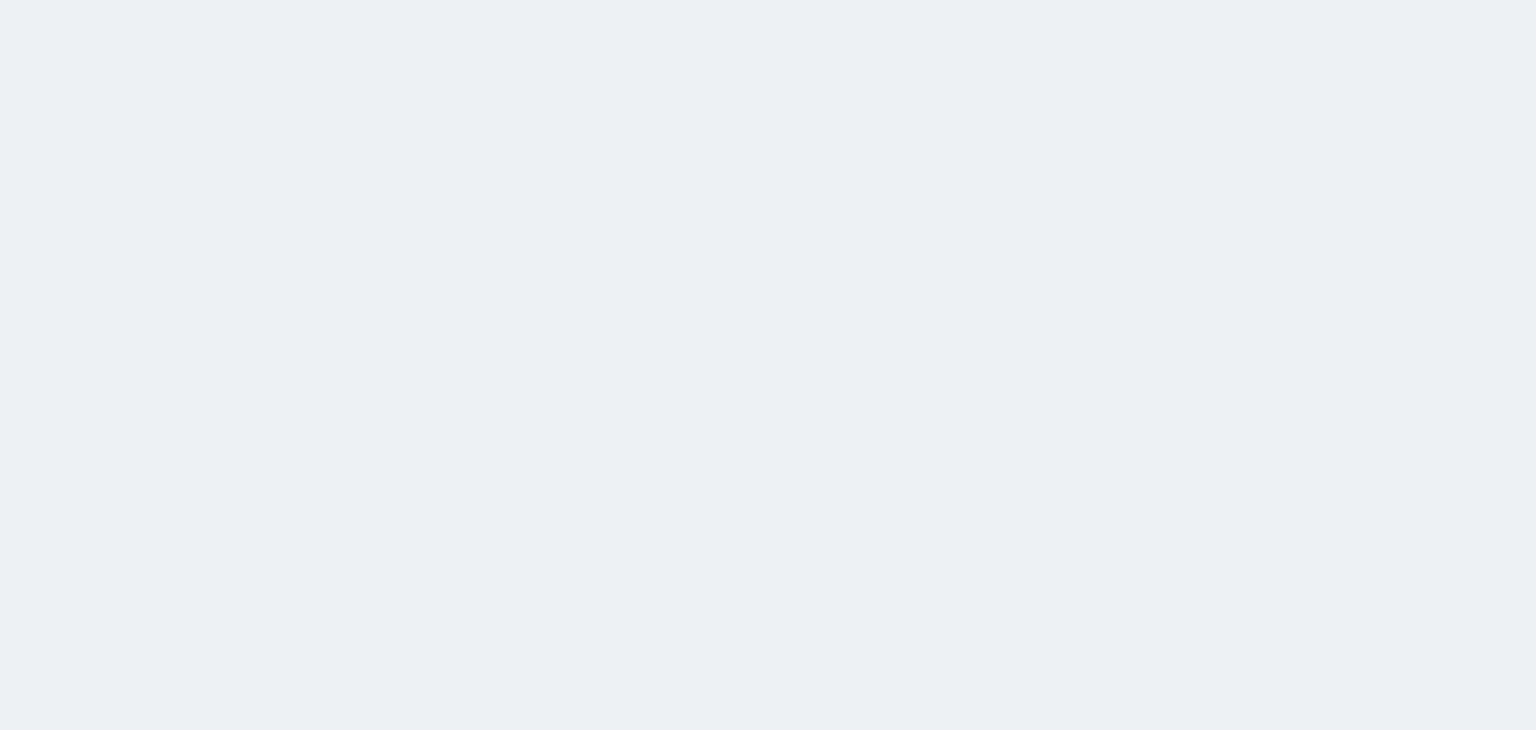 select on "invoice" 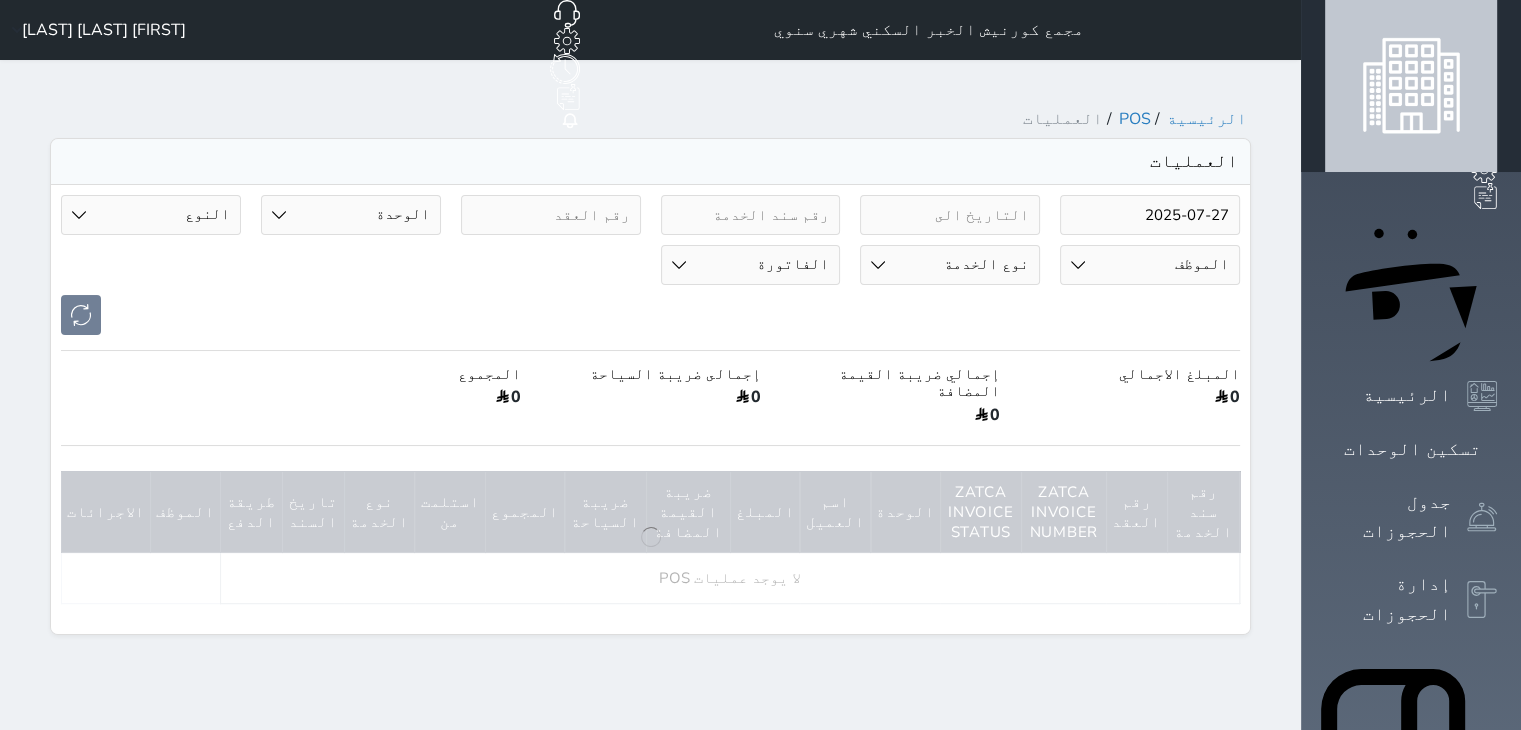 click on "2025-07-27" at bounding box center [1150, 215] 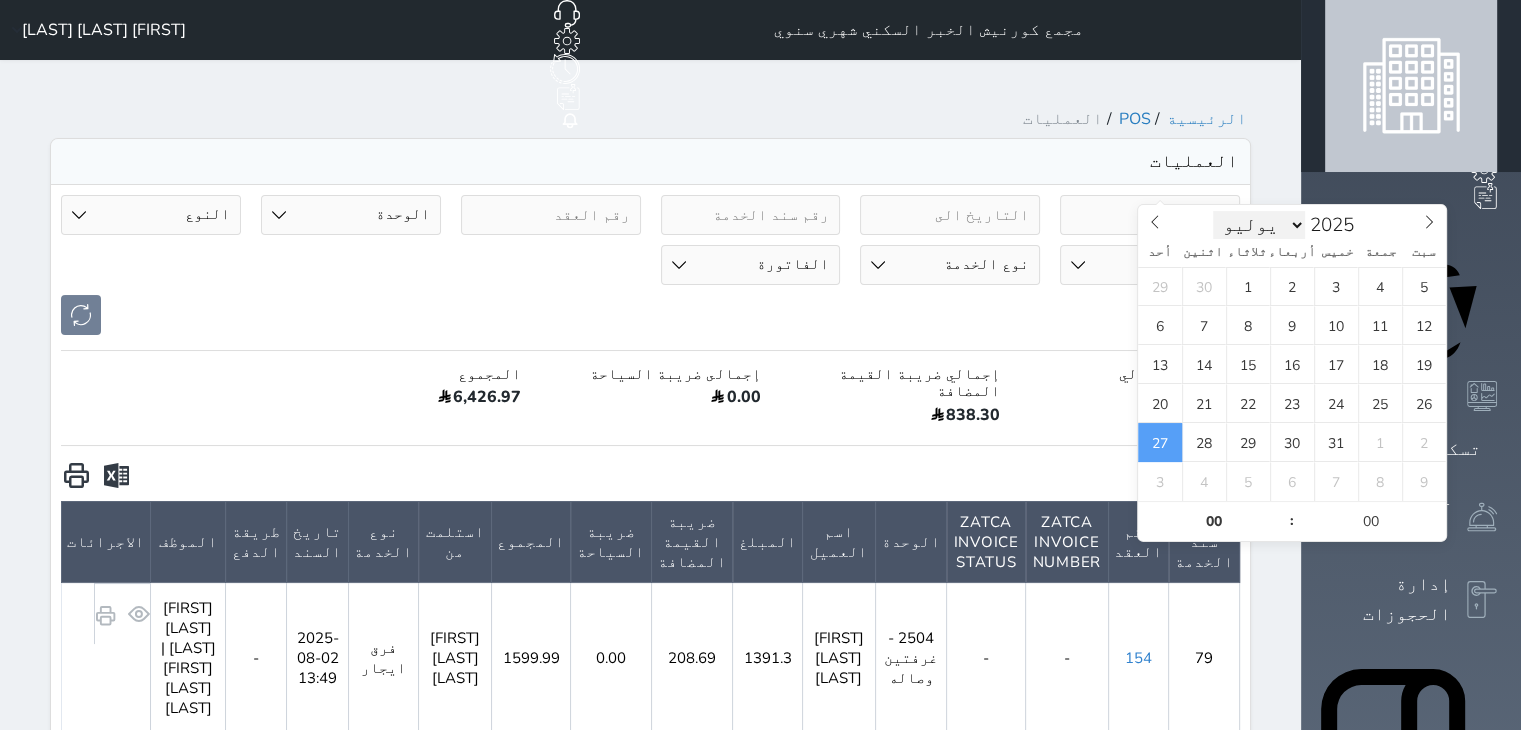 scroll, scrollTop: 0, scrollLeft: 0, axis: both 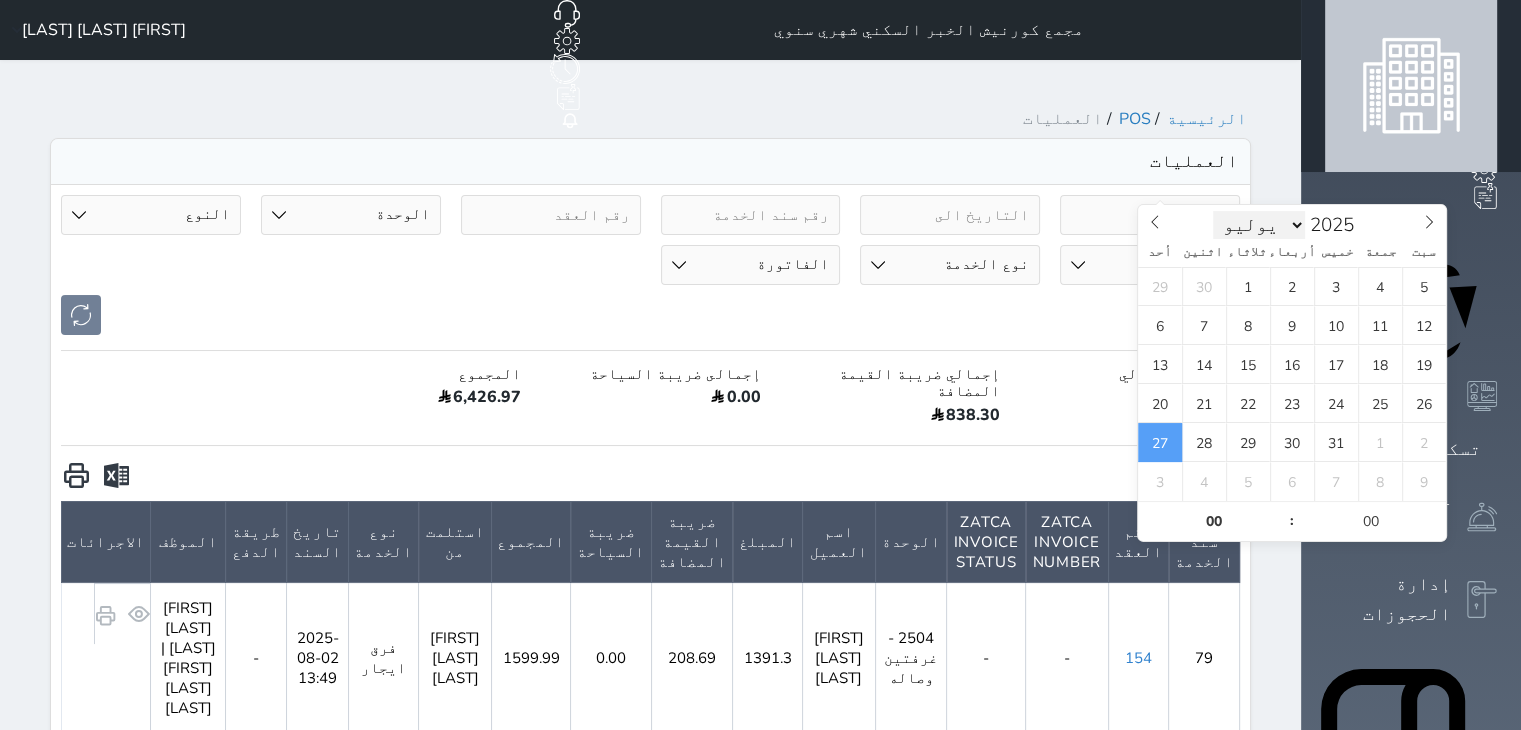 click on "يناير فبراير مارس أبريل مايو يونيو يوليو أغسطس سبتمبر أكتوبر نوفمبر ديسمبر" at bounding box center [1259, 225] 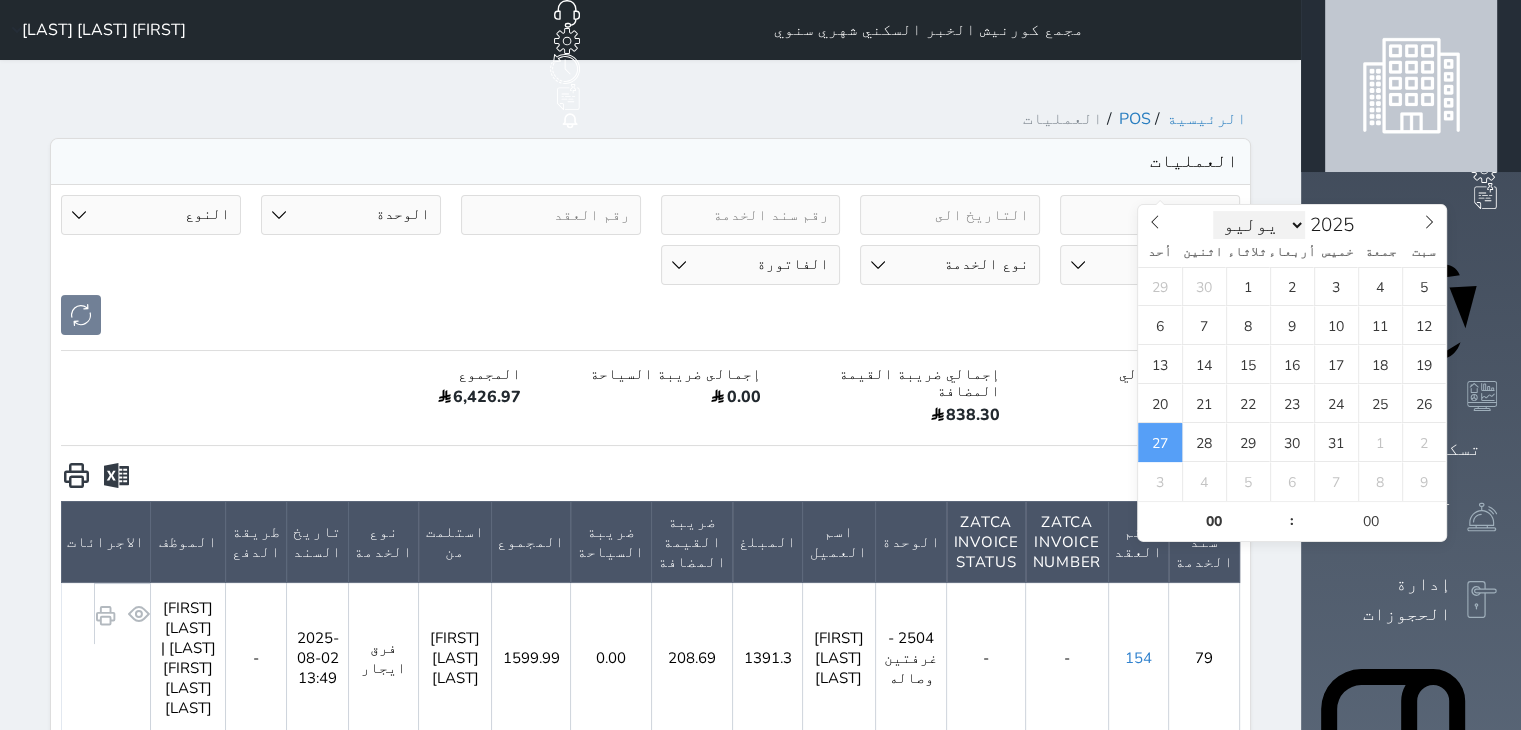 select on "7" 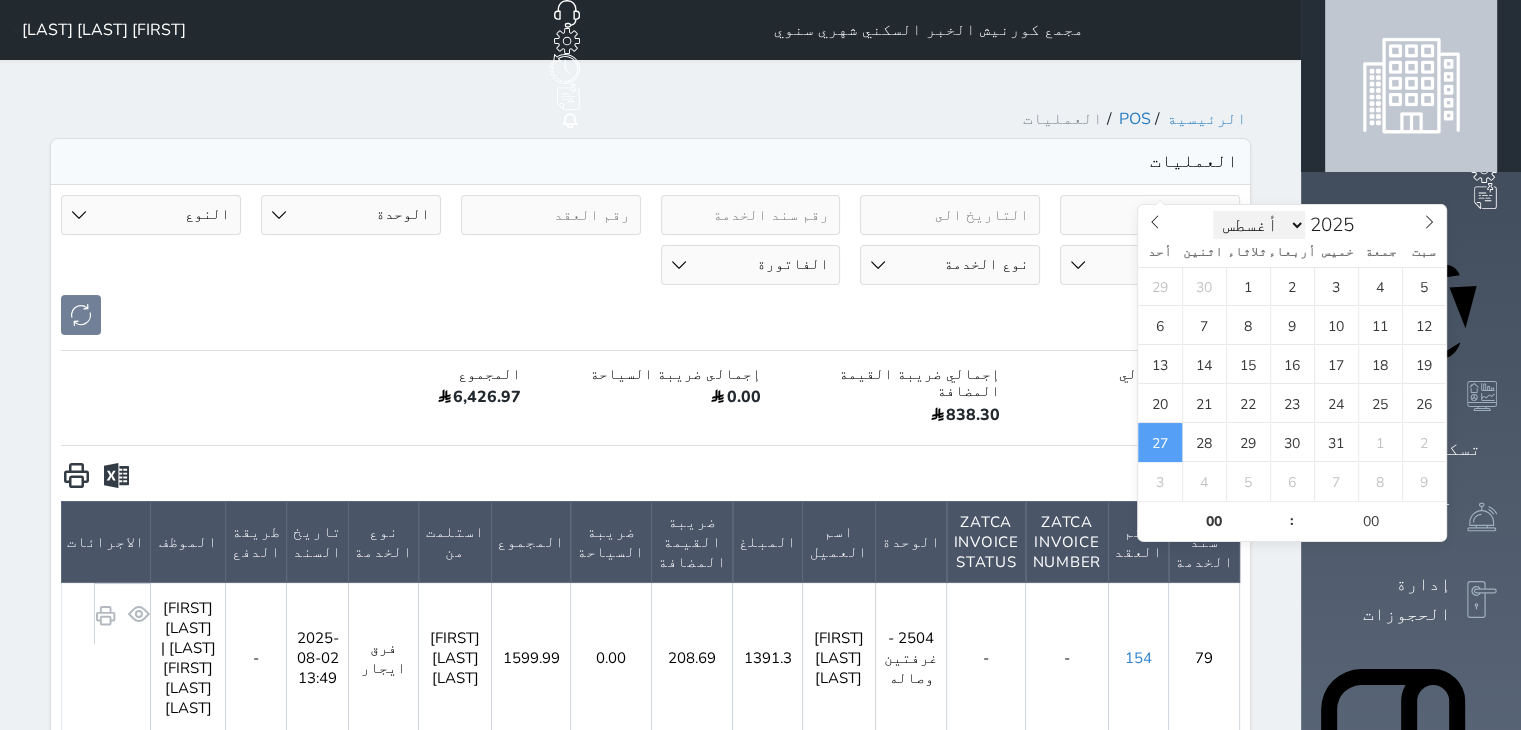 click on "يناير فبراير مارس أبريل مايو يونيو يوليو أغسطس سبتمبر أكتوبر نوفمبر ديسمبر" at bounding box center [1259, 225] 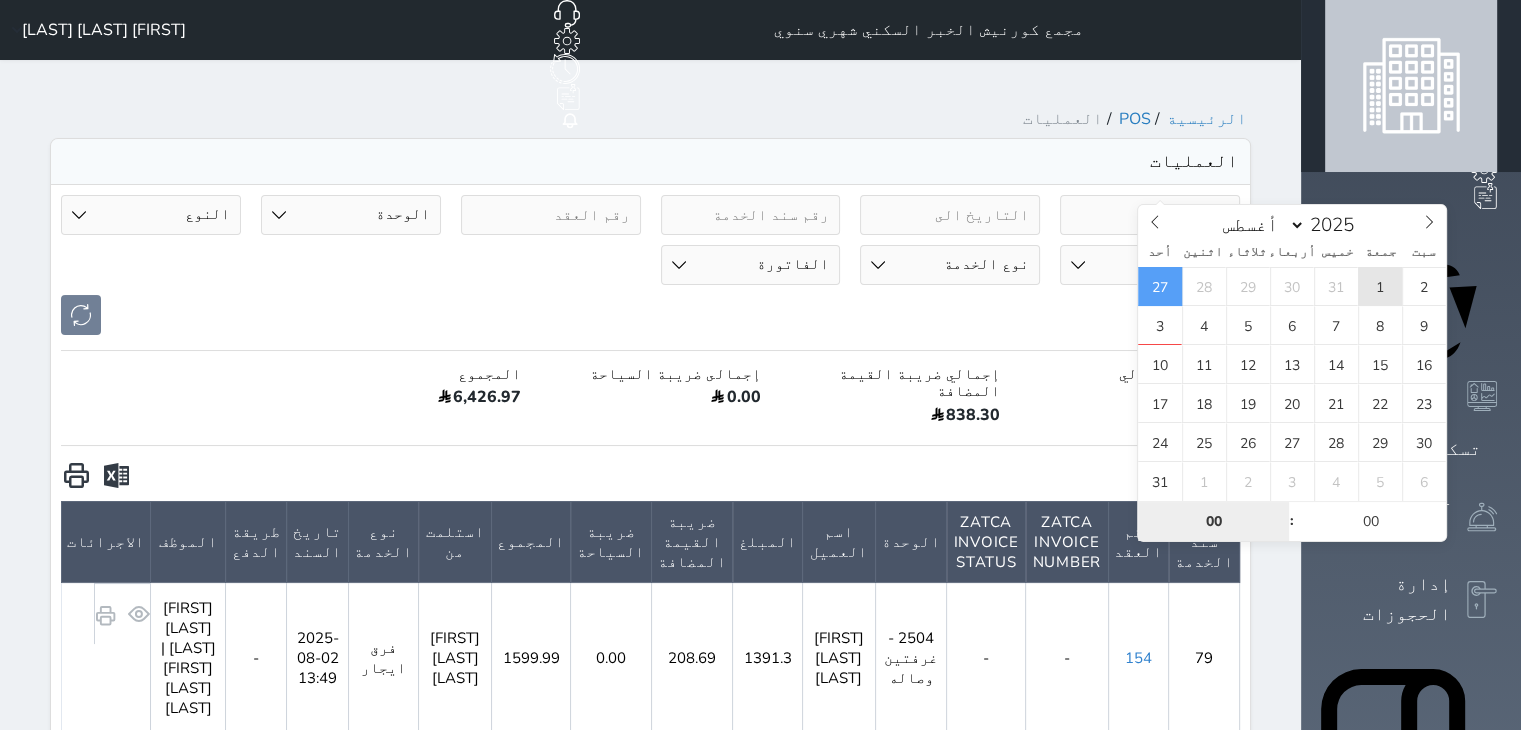 type on "2025-08-01 00:00" 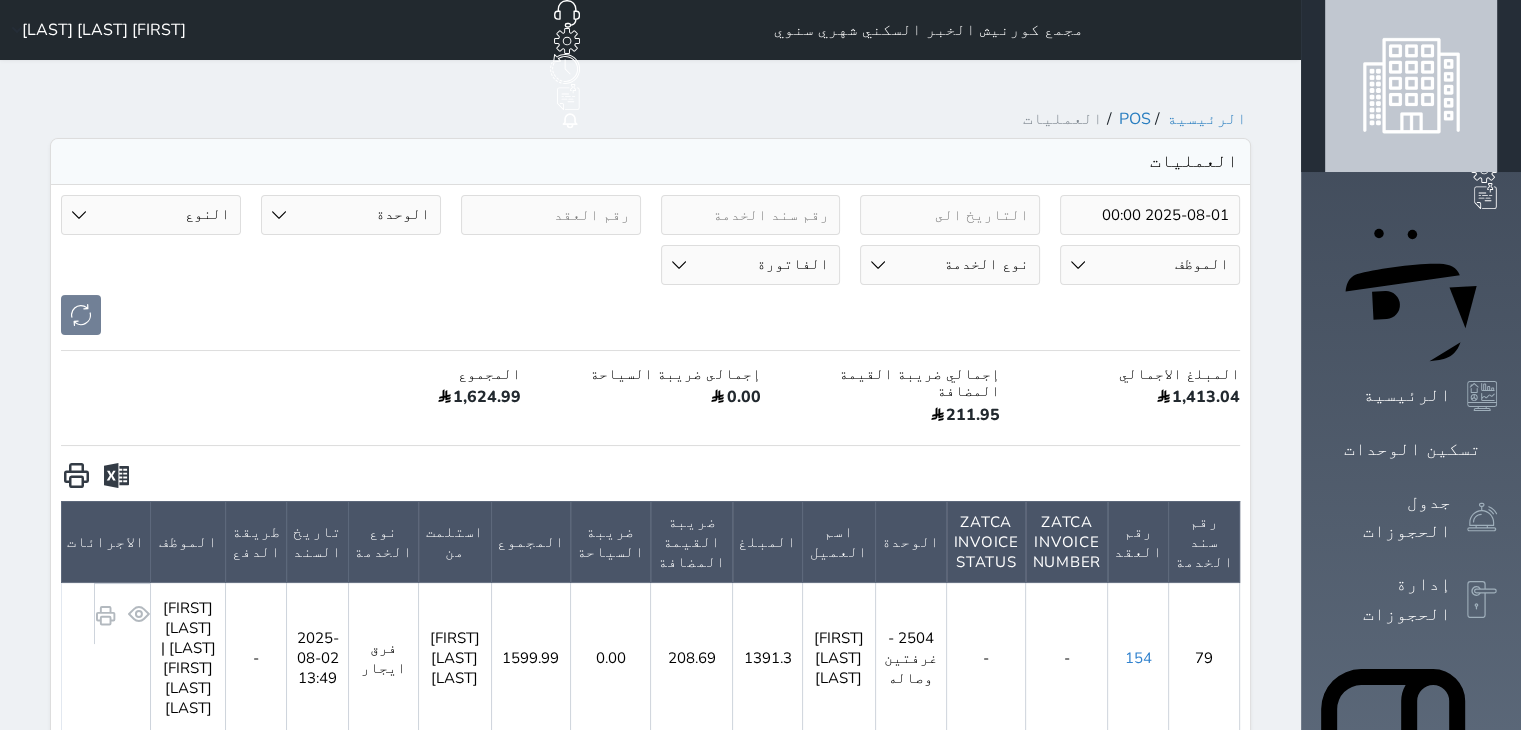 click at bounding box center (116, 476) 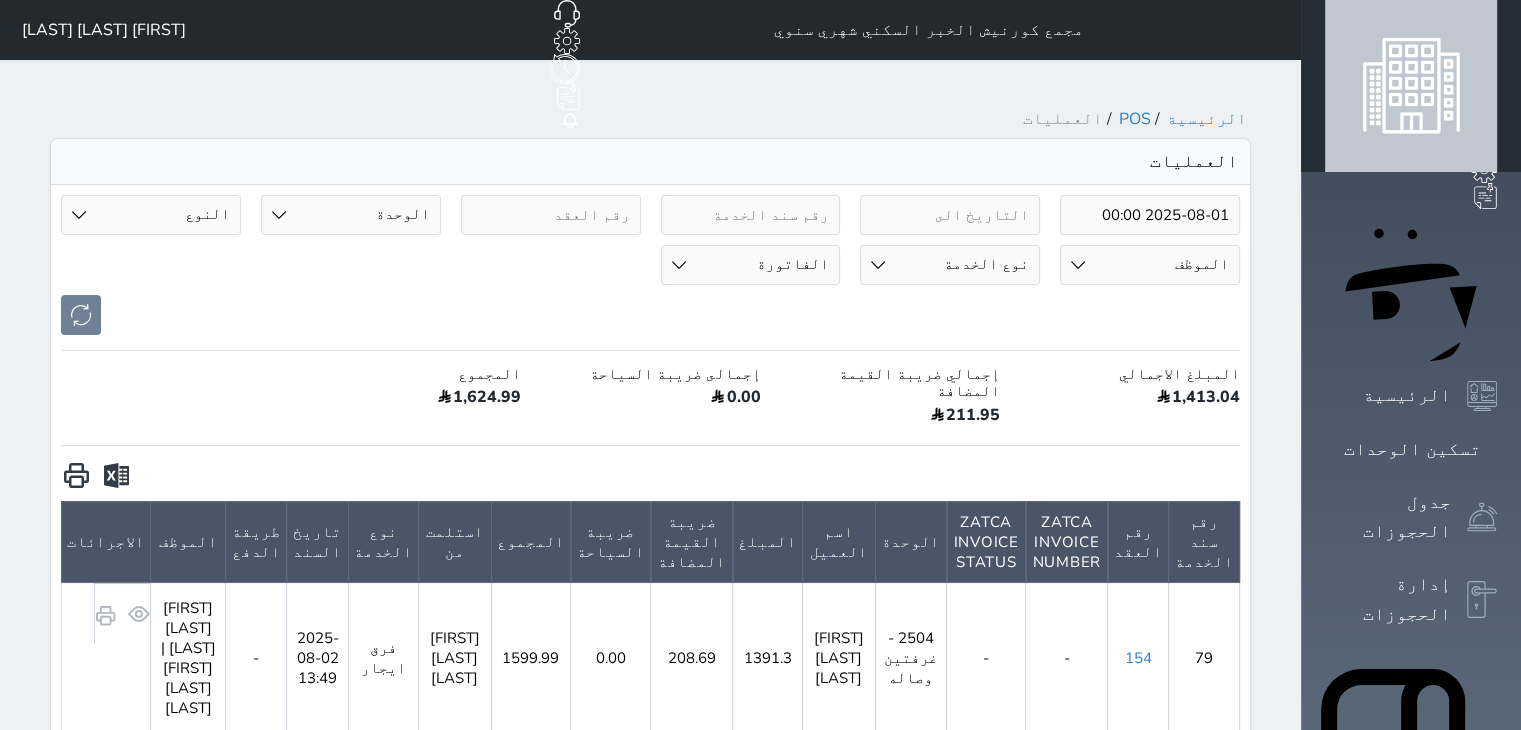 click on "[FIRST] [LAST]" at bounding box center [104, 30] 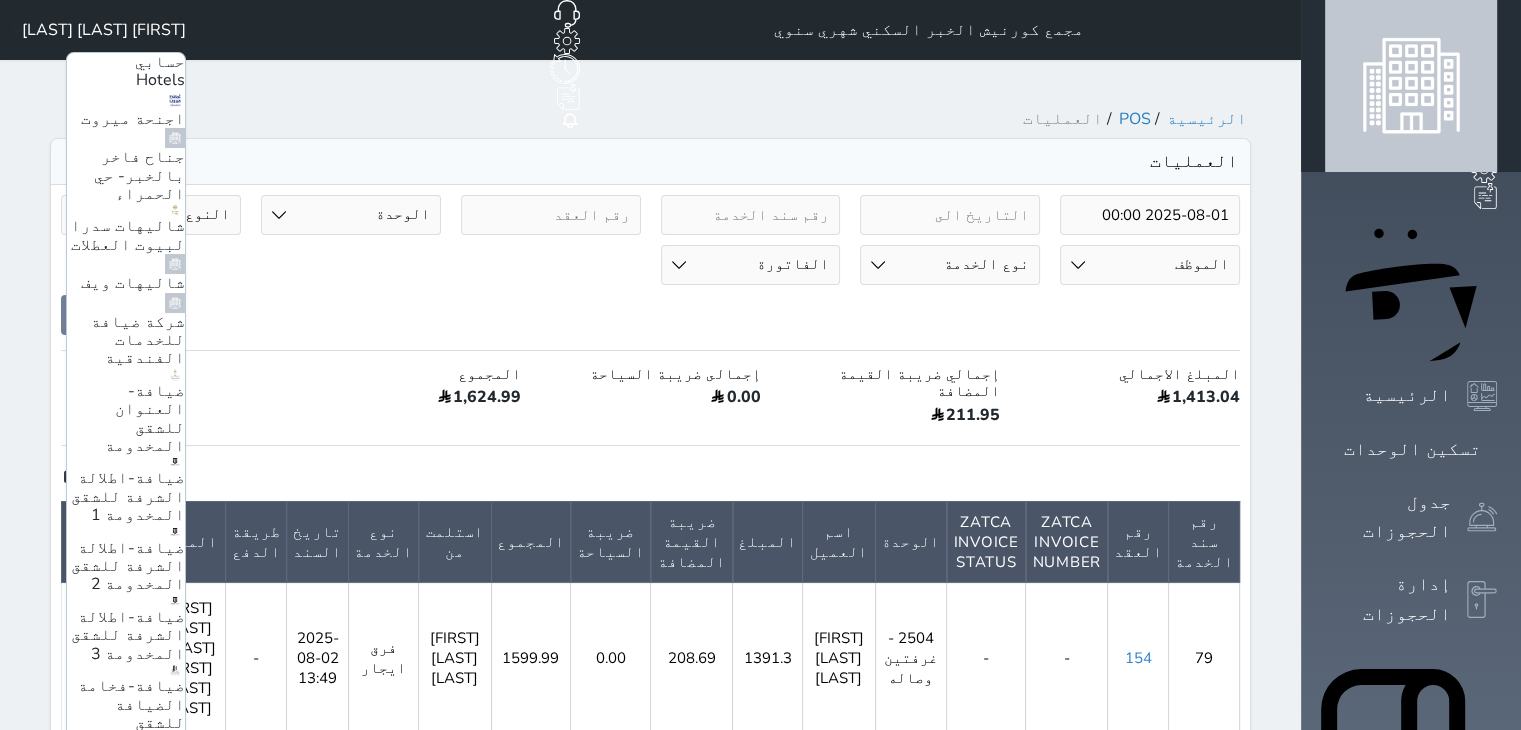 click on "مجمع العليا السكني شهري سنوي" at bounding box center (133, 1256) 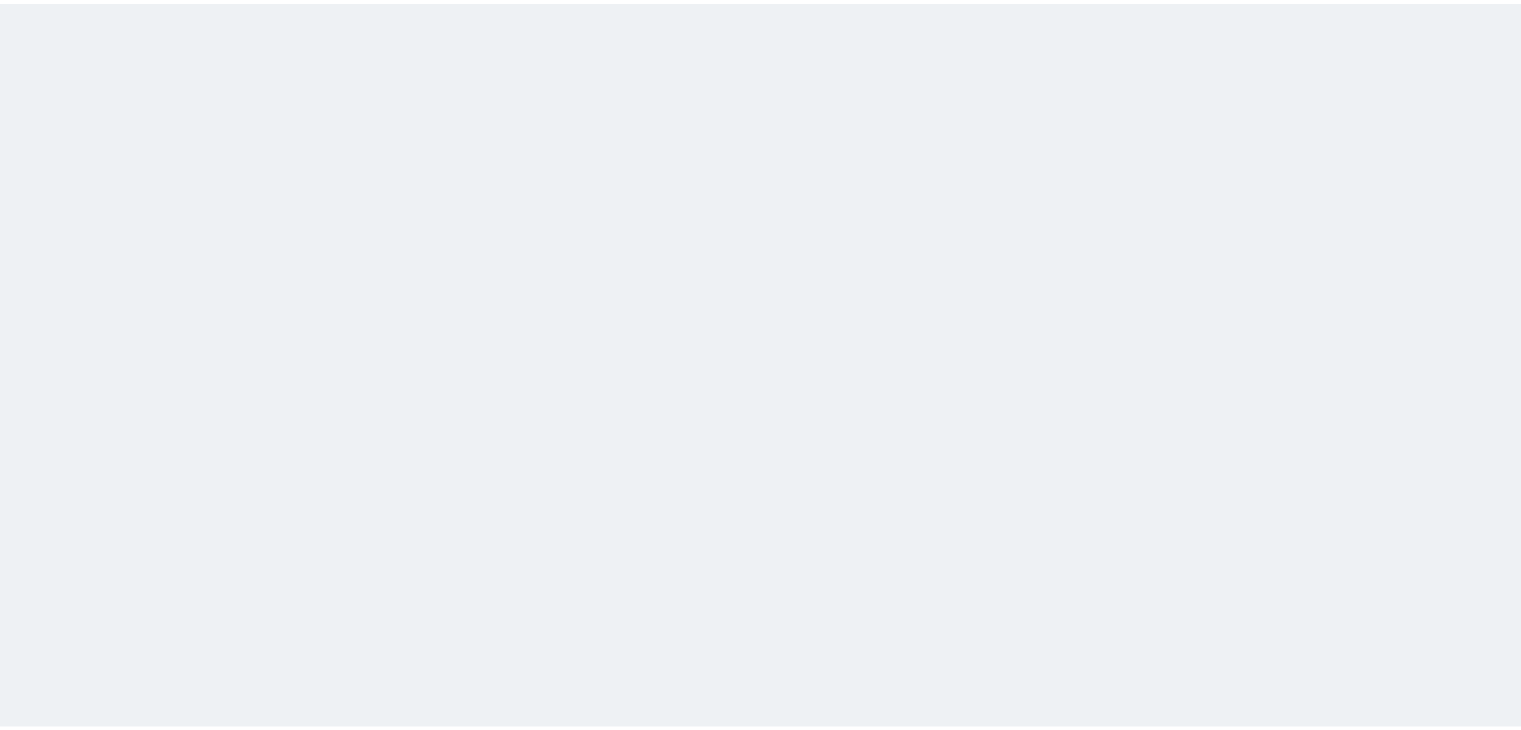 scroll, scrollTop: 0, scrollLeft: 0, axis: both 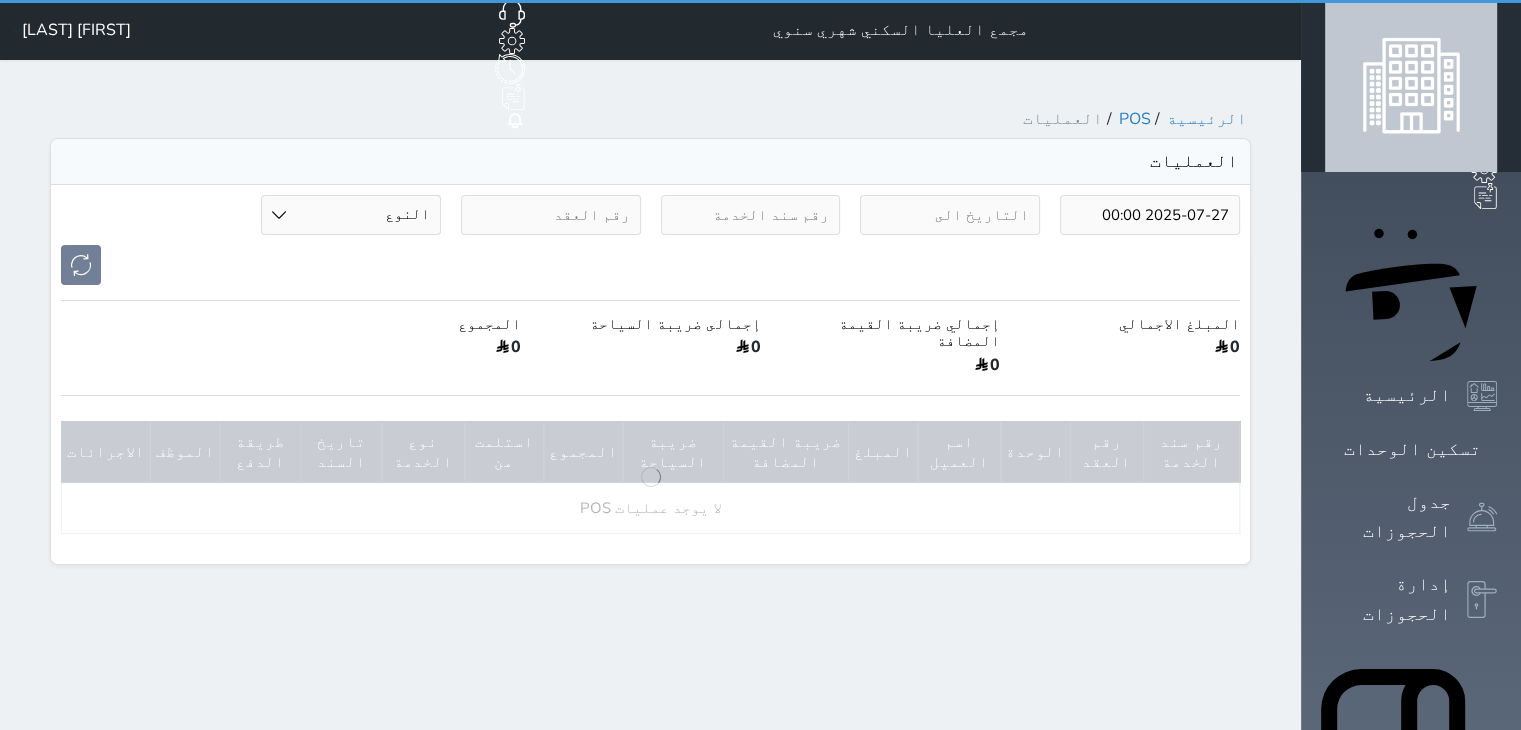 type on "2025-07-27" 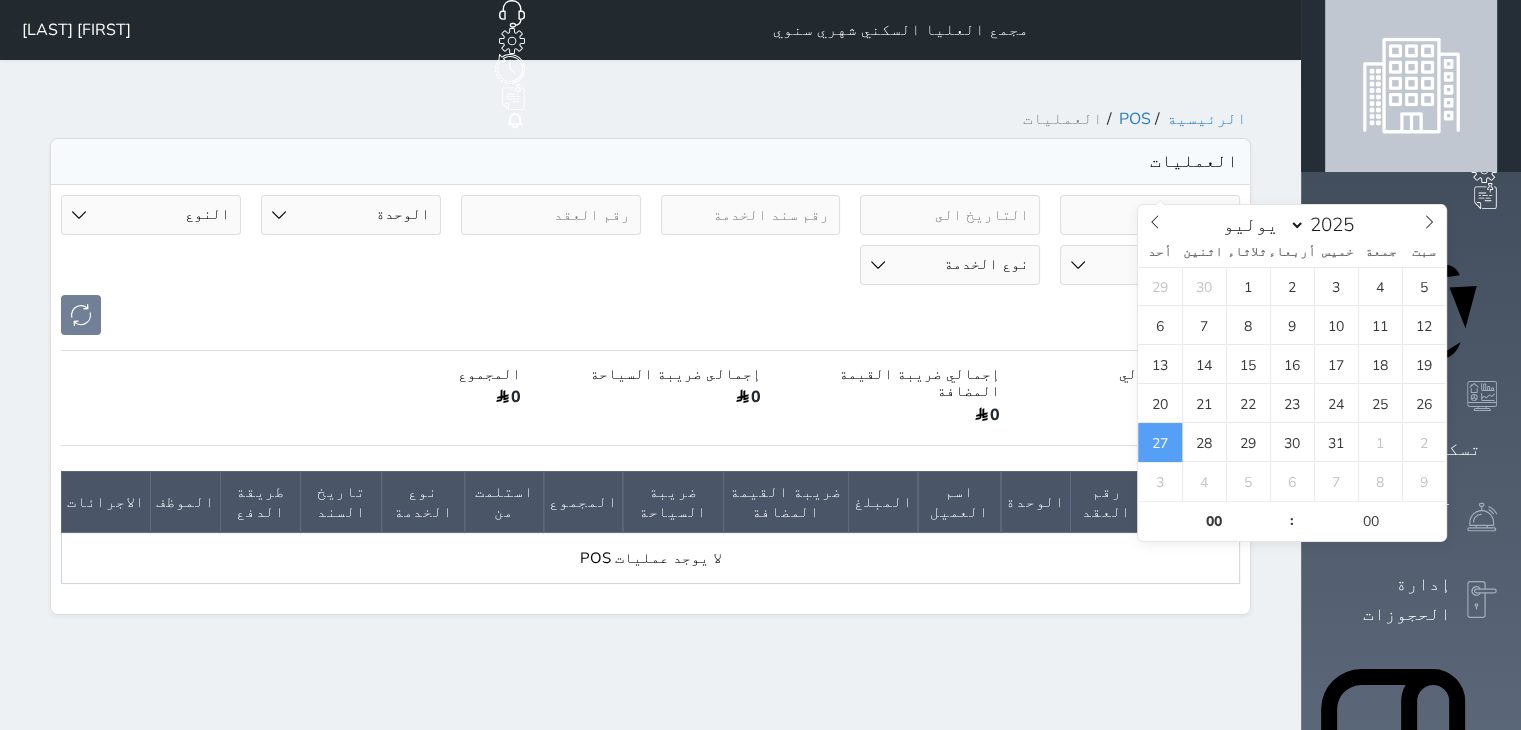click on "2025-07-27" at bounding box center (1150, 215) 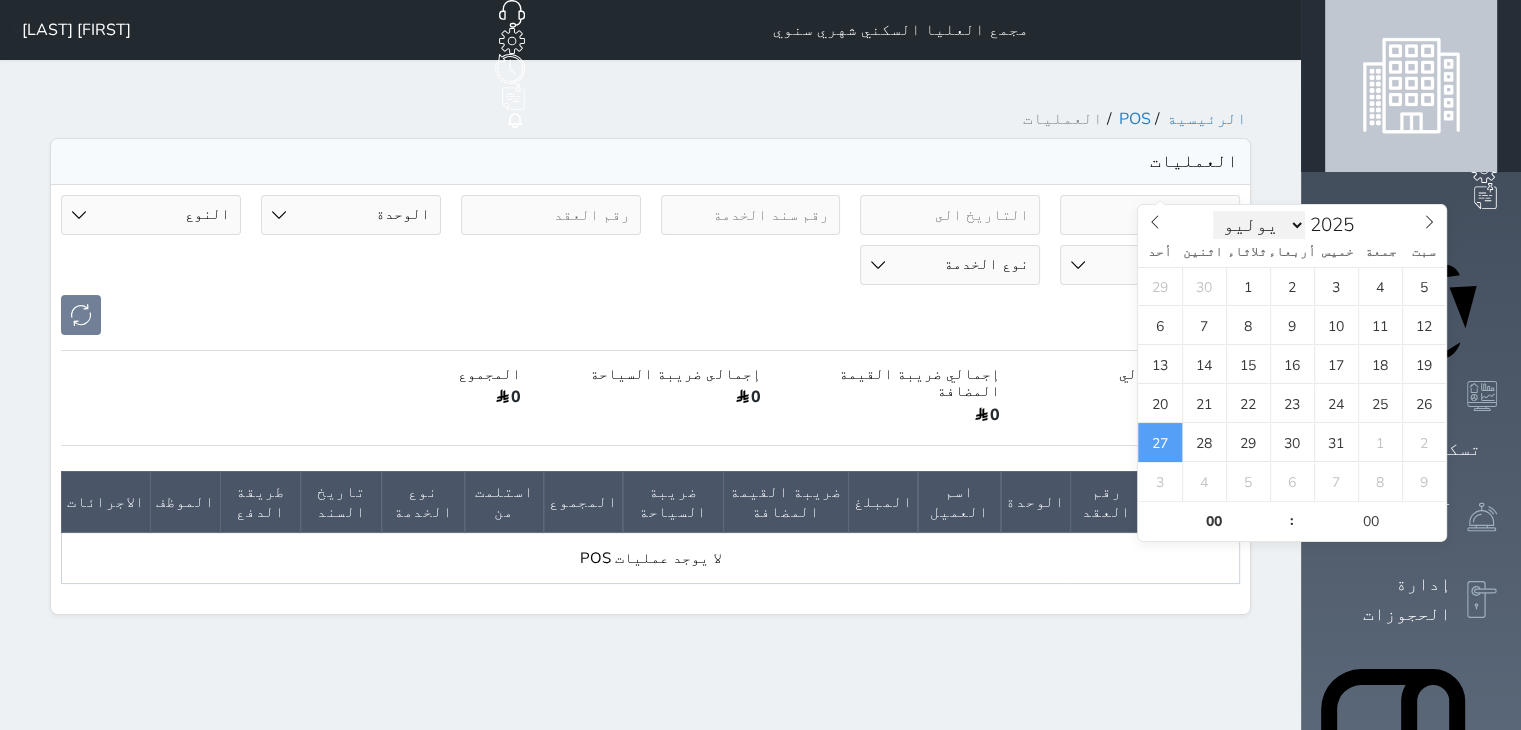 scroll, scrollTop: 0, scrollLeft: 0, axis: both 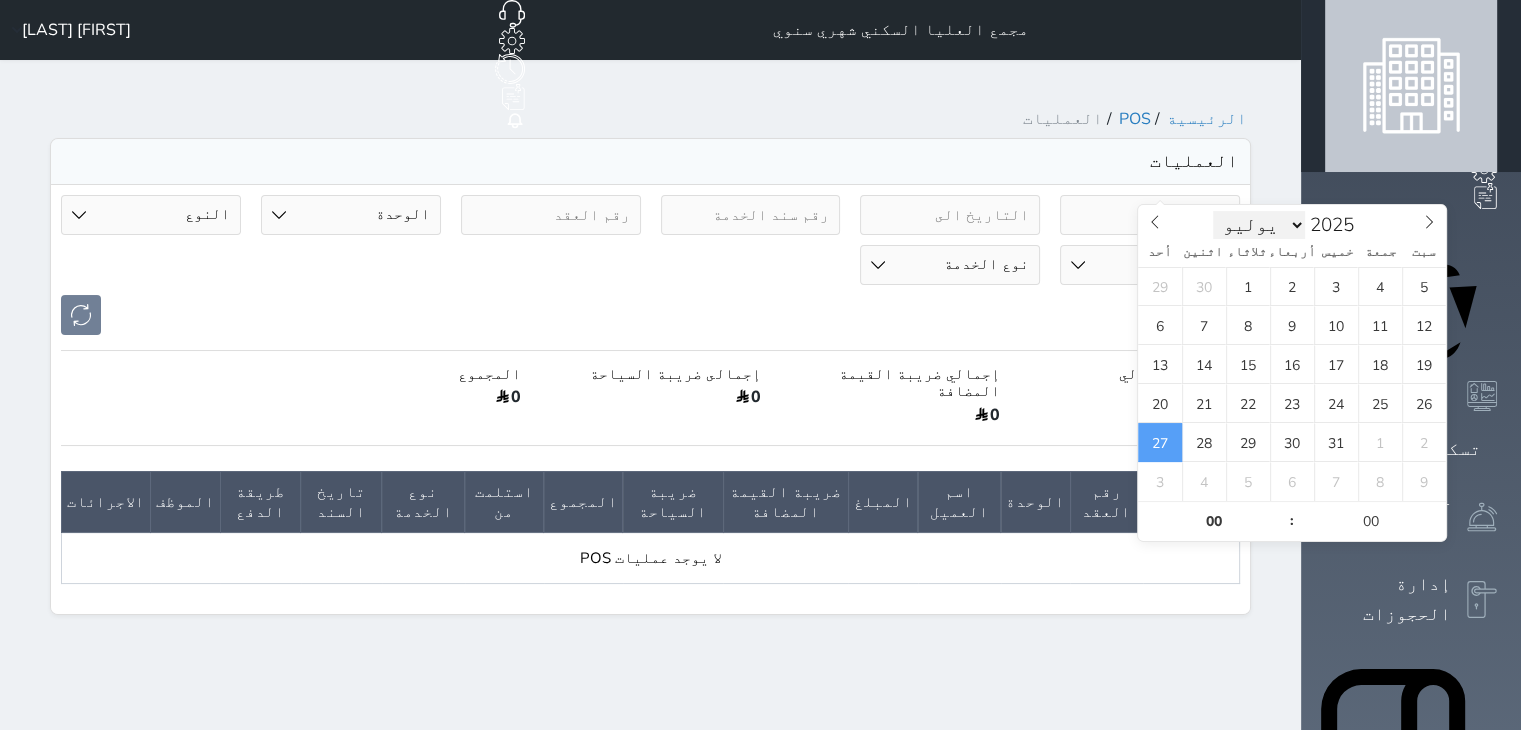 select on "7" 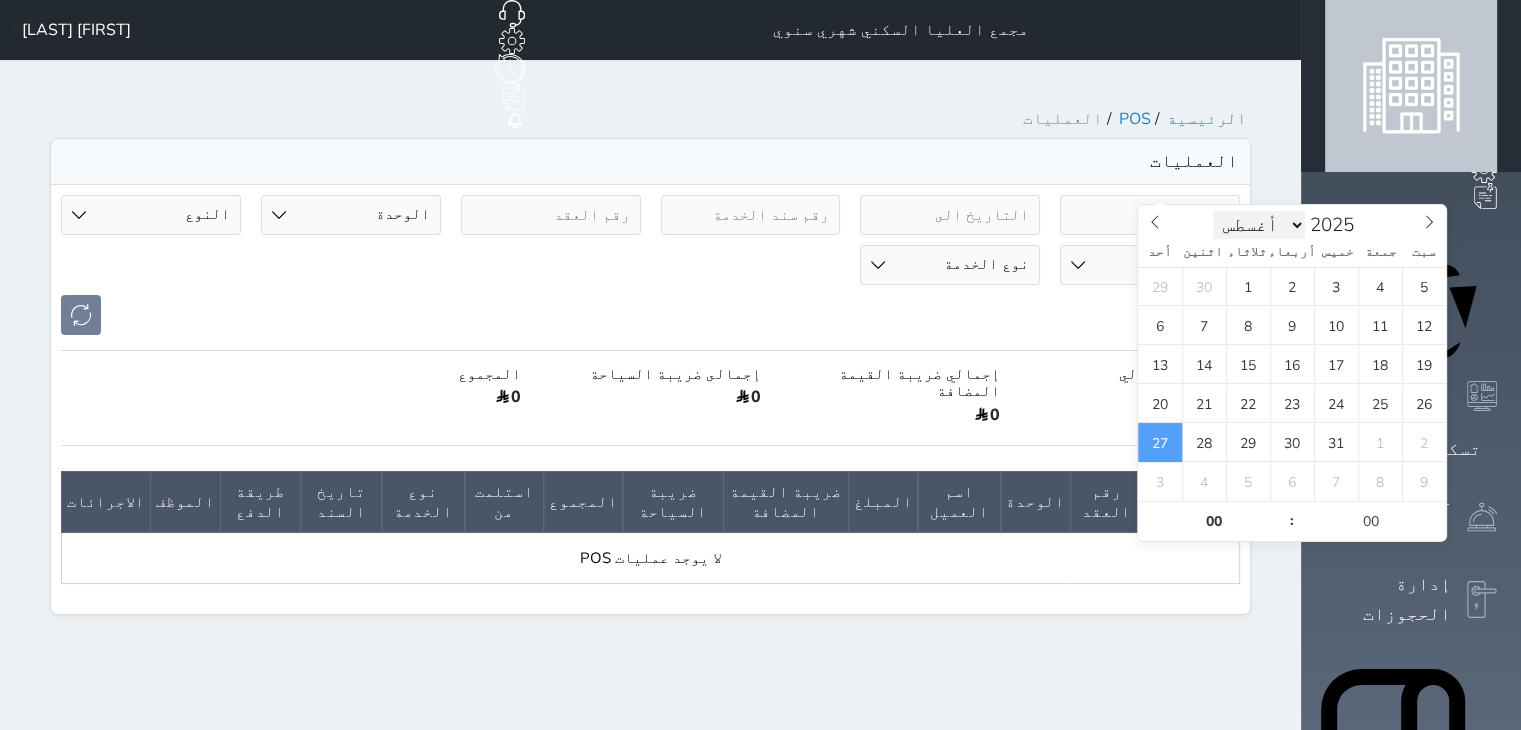 click on "يناير فبراير مارس أبريل مايو يونيو يوليو أغسطس سبتمبر أكتوبر نوفمبر ديسمبر" at bounding box center (1259, 225) 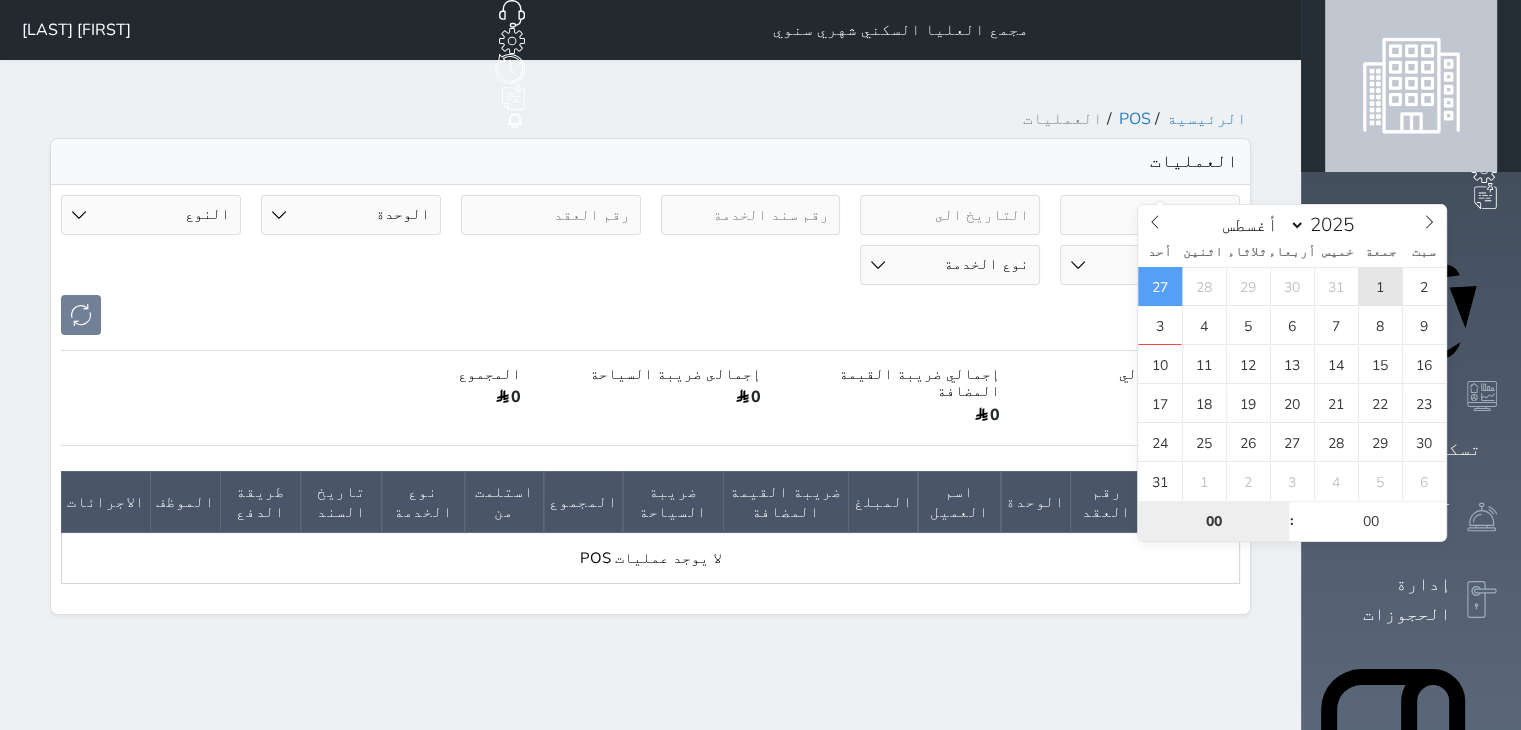 type on "2025-08-01 00:00" 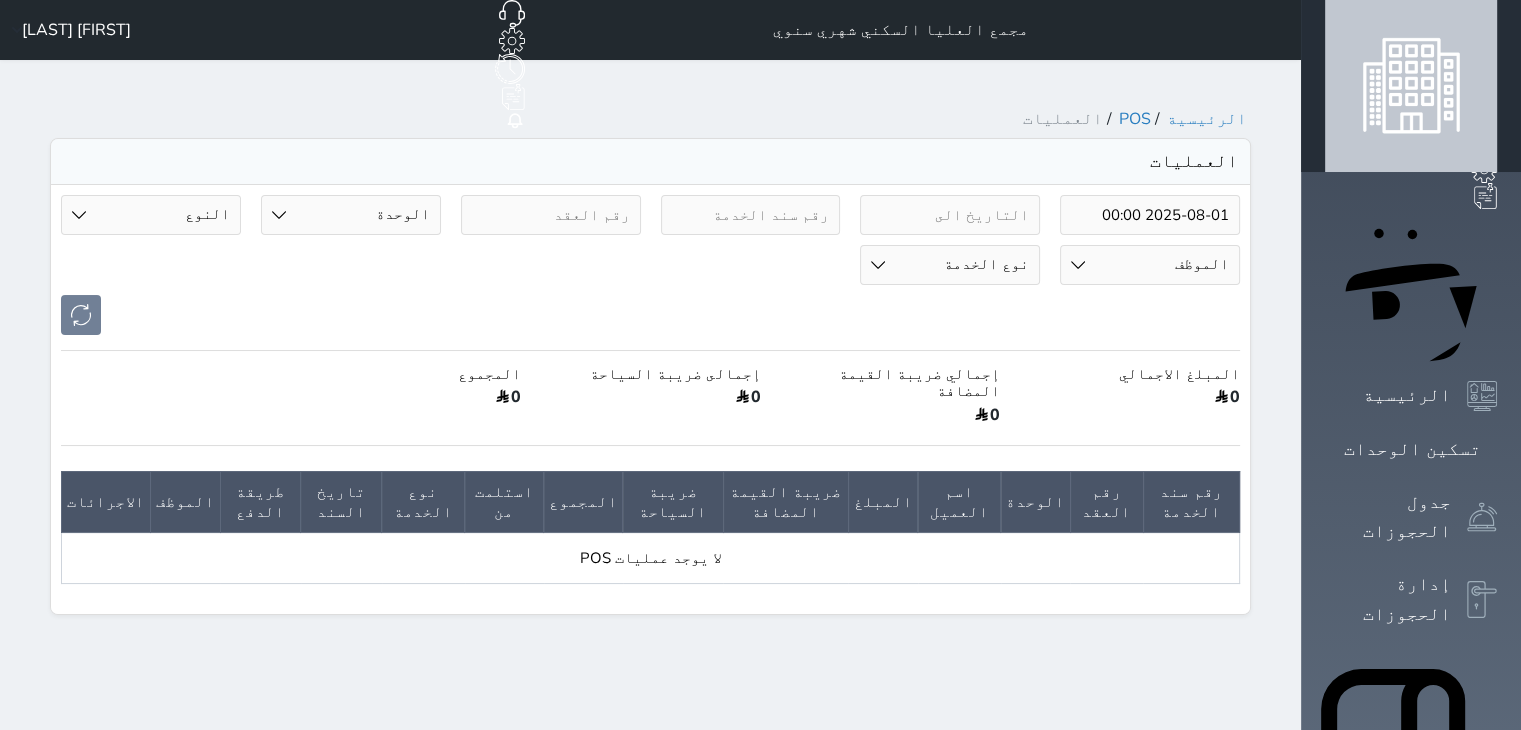 click on "[FIRST] [LAST] [LAST]" at bounding box center (76, 30) 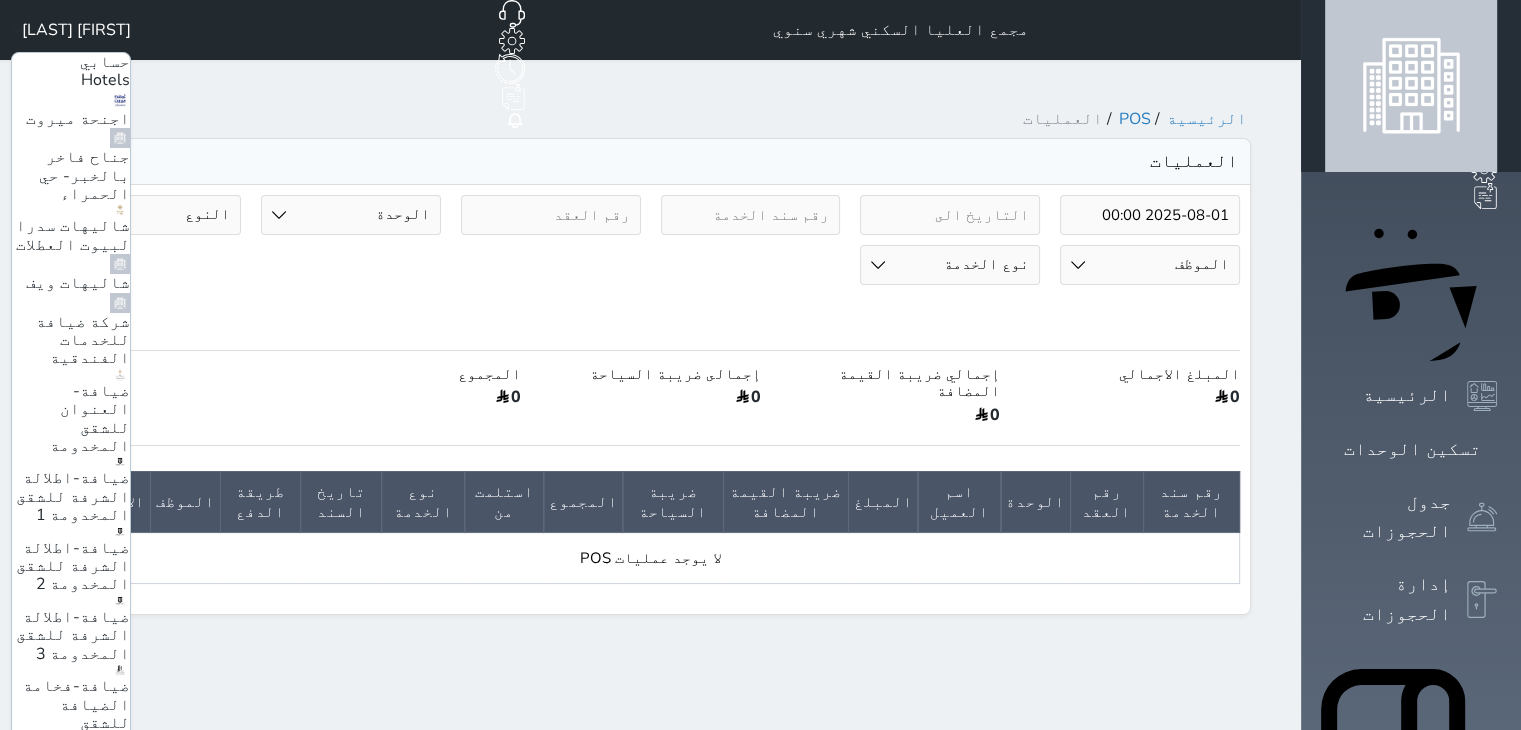click on "كمباوند الحمراء شهري/سنوي" at bounding box center (87, 1049) 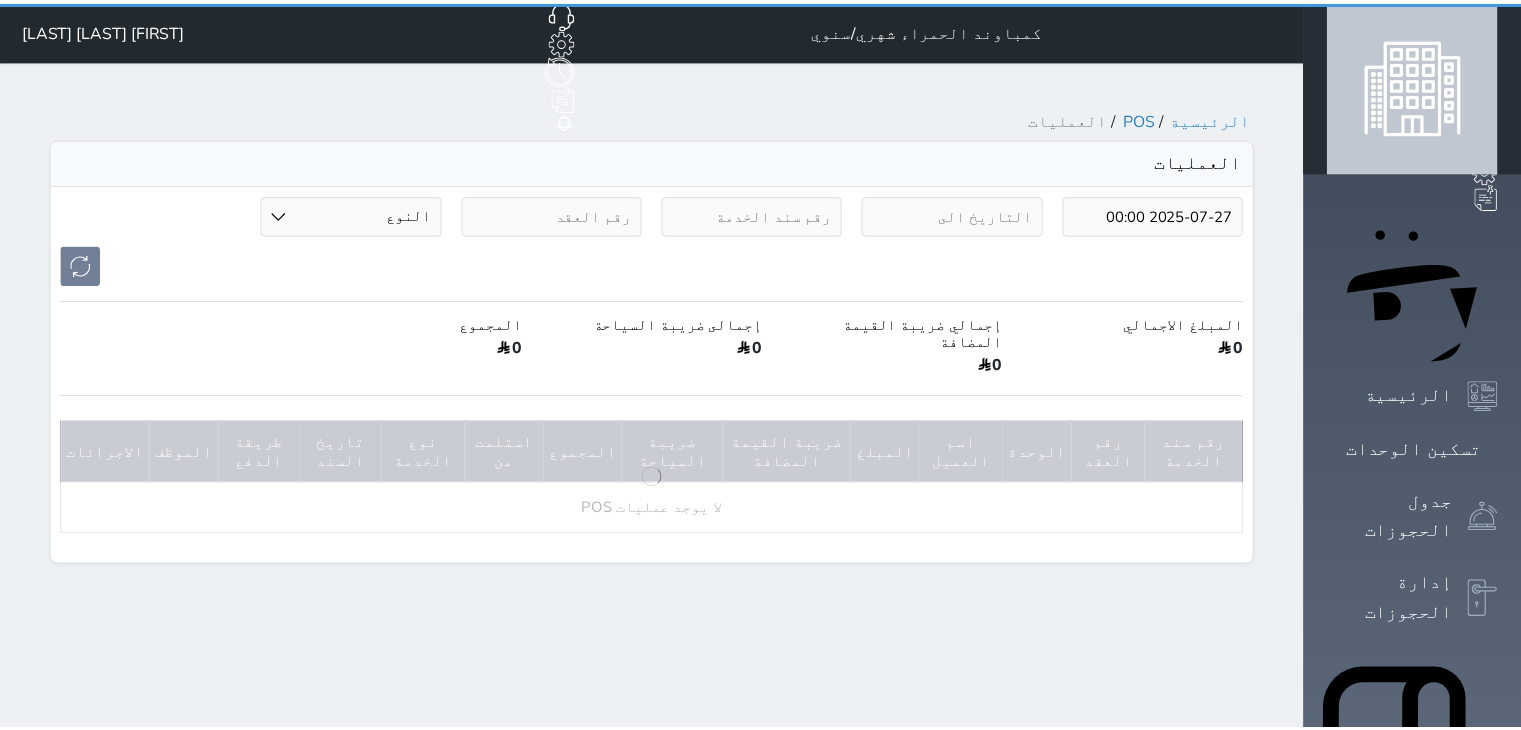 scroll, scrollTop: 0, scrollLeft: 0, axis: both 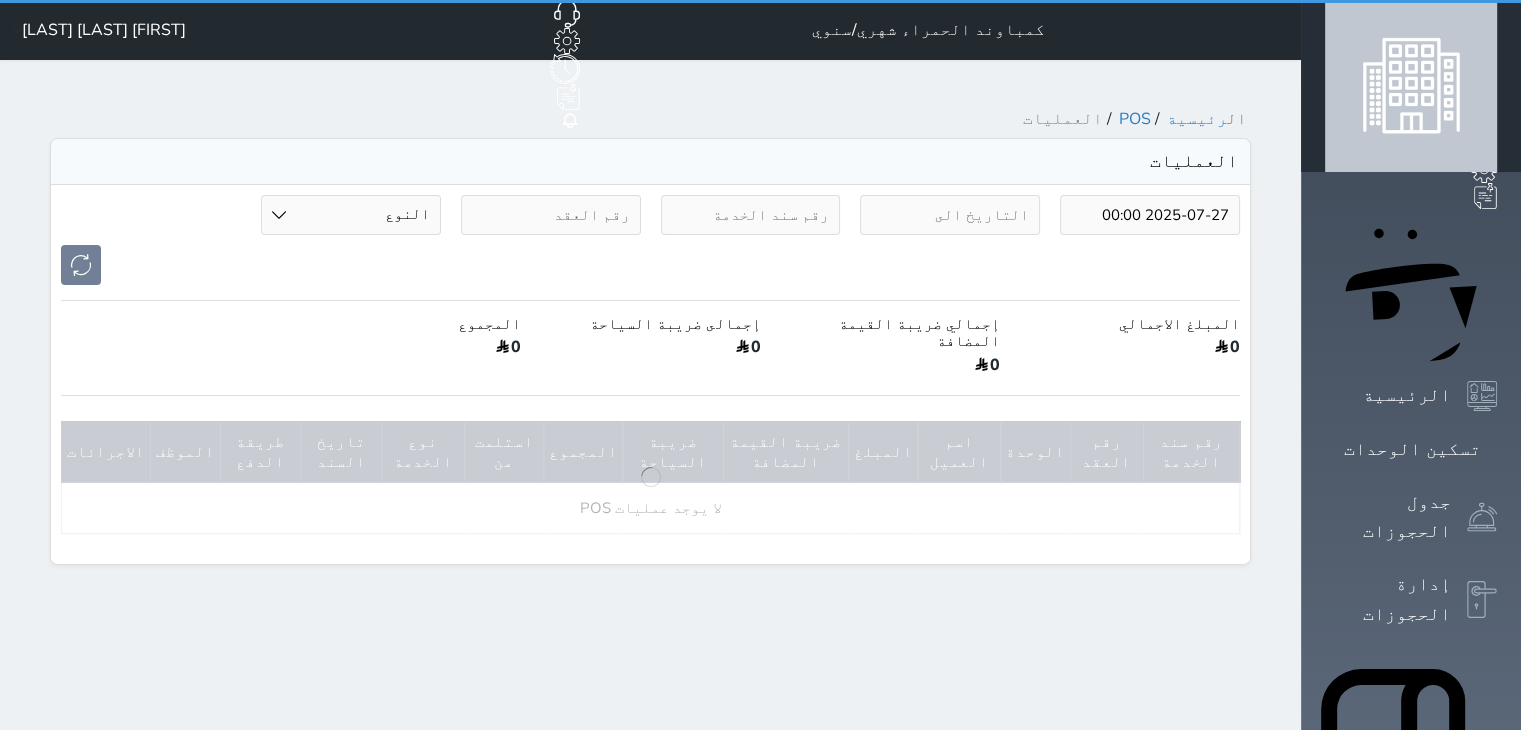 type on "2025-07-27" 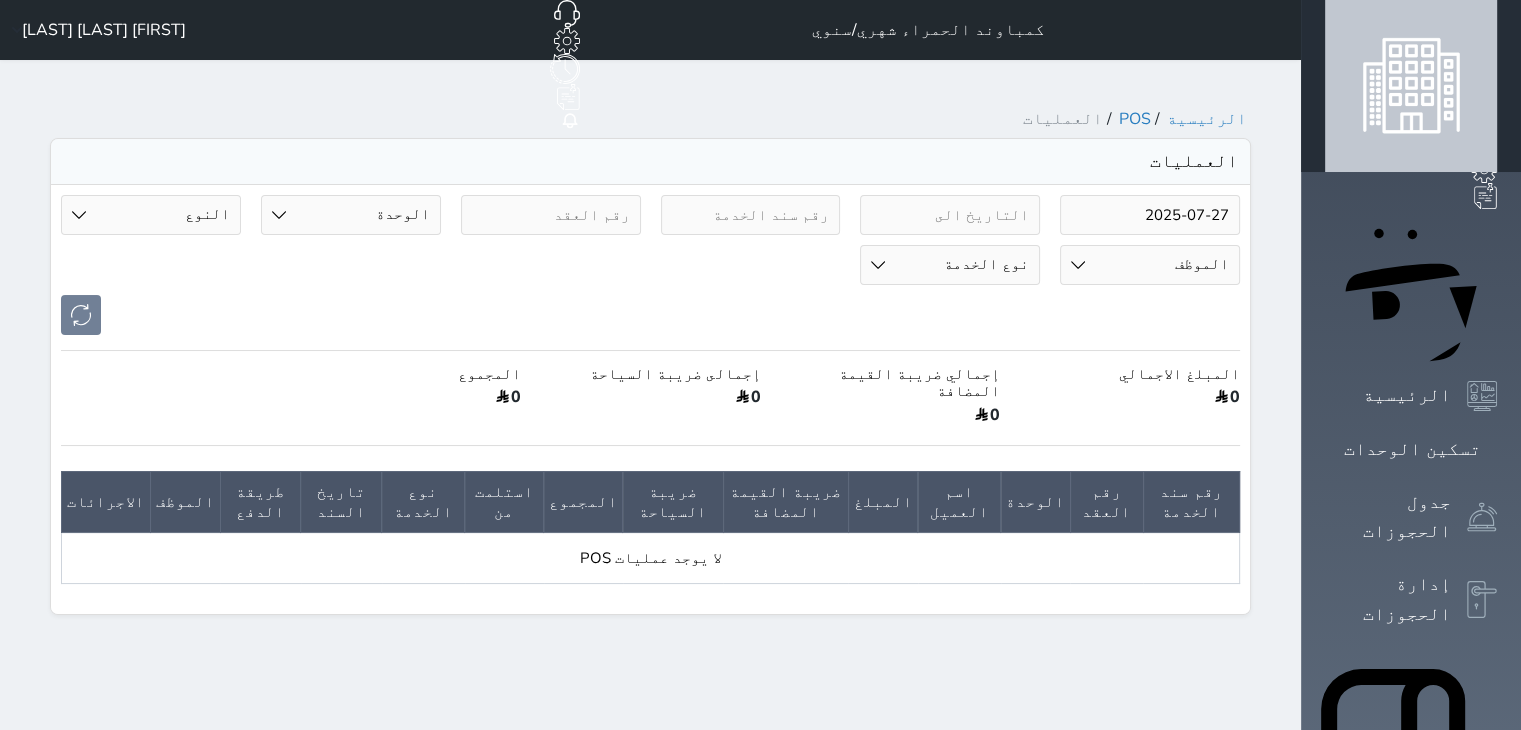 click on "2025-07-27" at bounding box center [1150, 215] 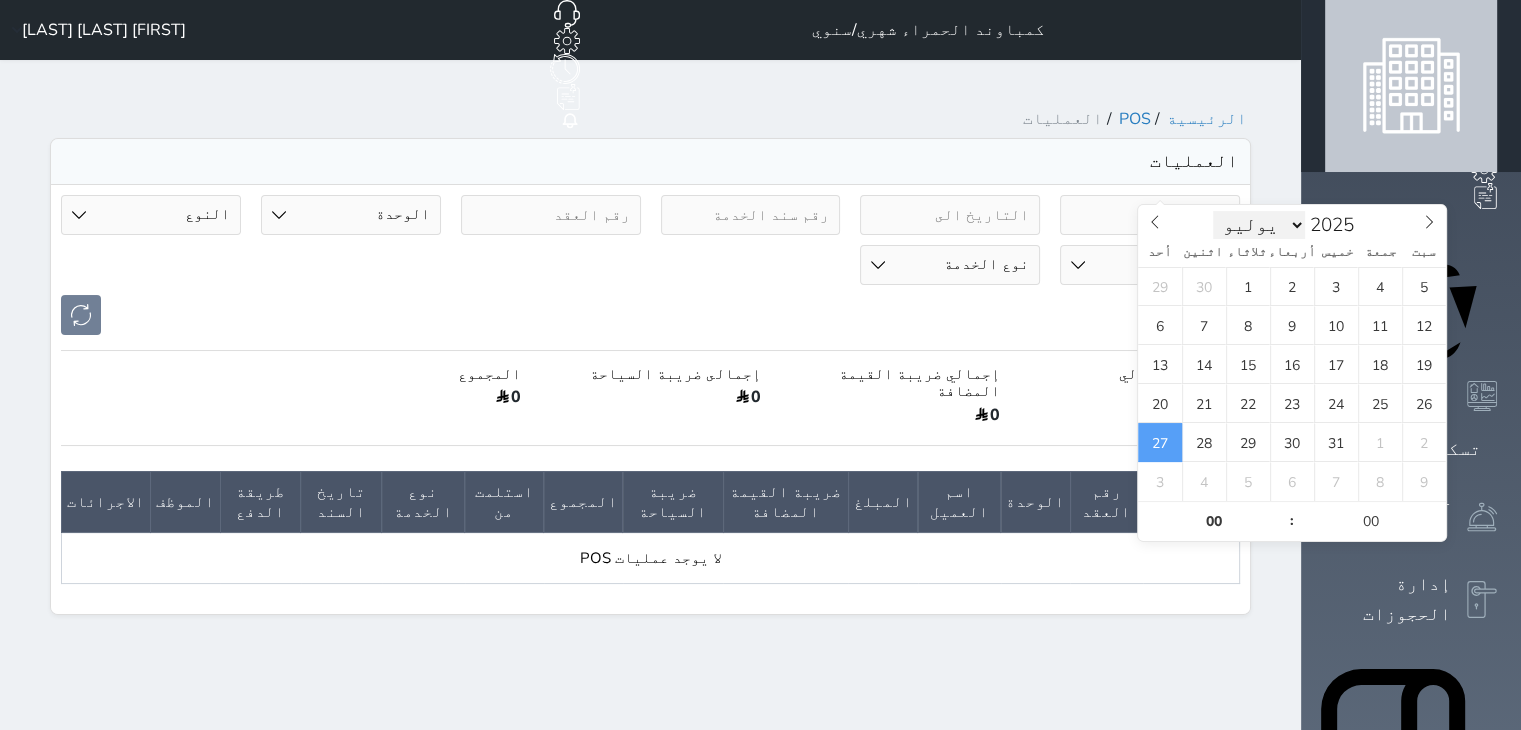 scroll, scrollTop: 0, scrollLeft: 0, axis: both 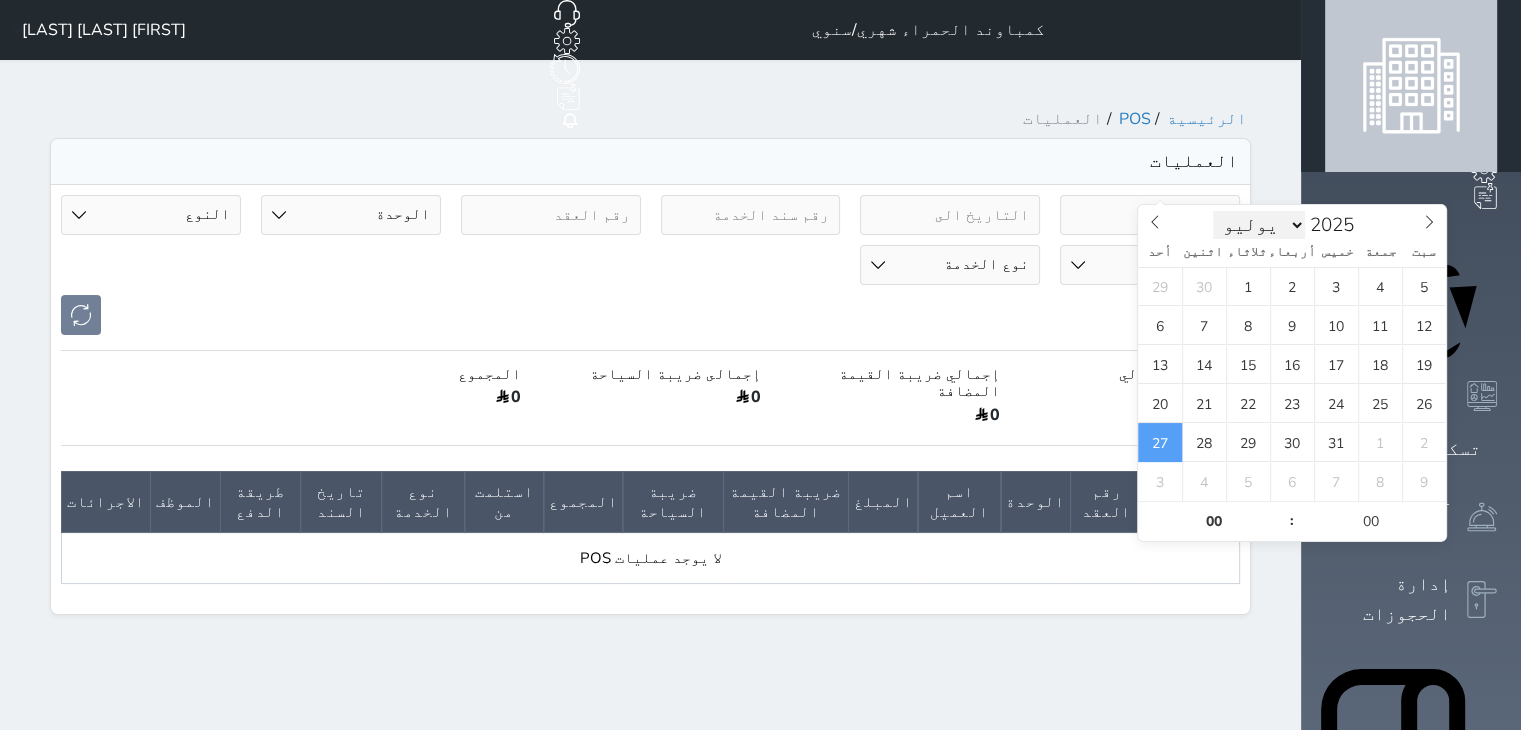 click on "يناير فبراير مارس أبريل مايو يونيو يوليو أغسطس سبتمبر أكتوبر نوفمبر ديسمبر" at bounding box center (1259, 225) 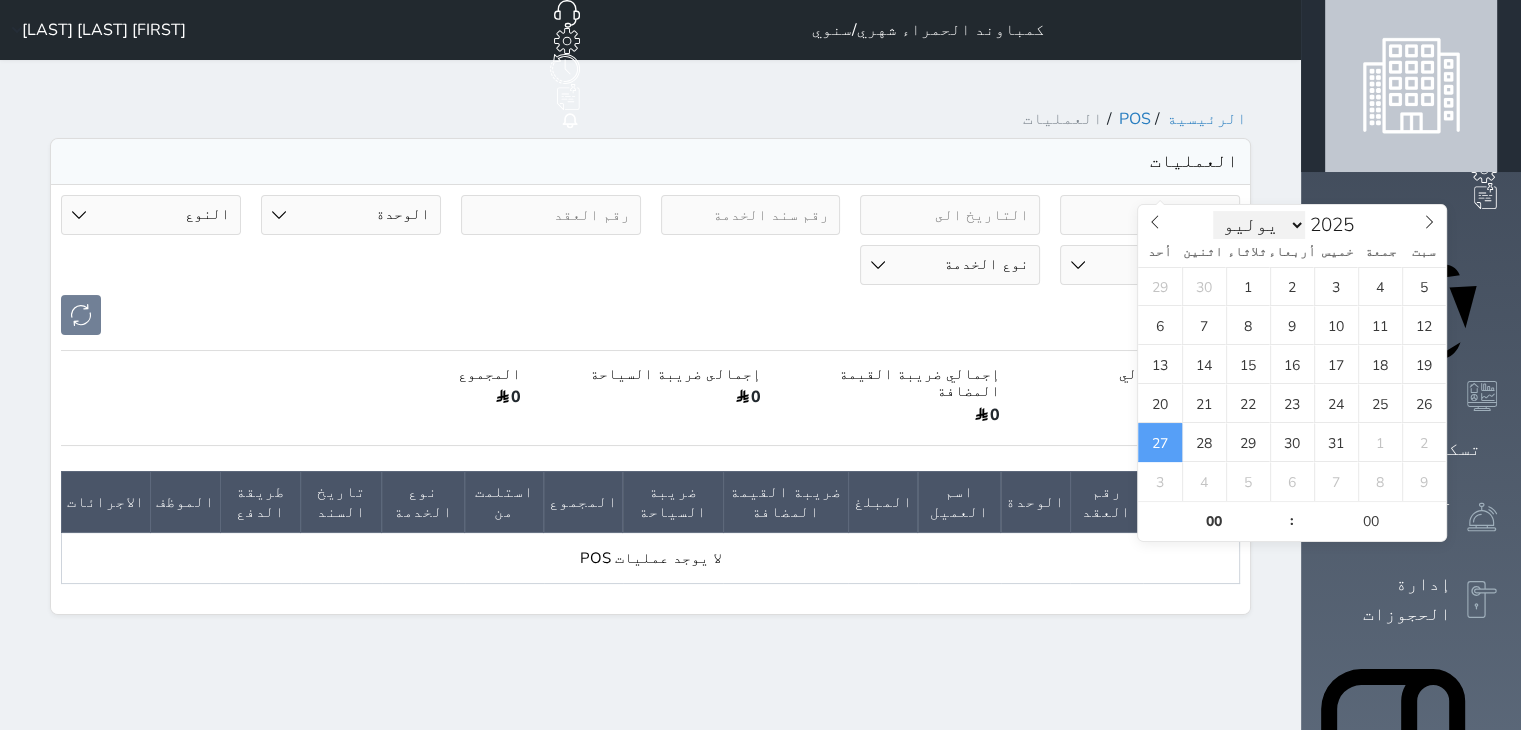 select on "7" 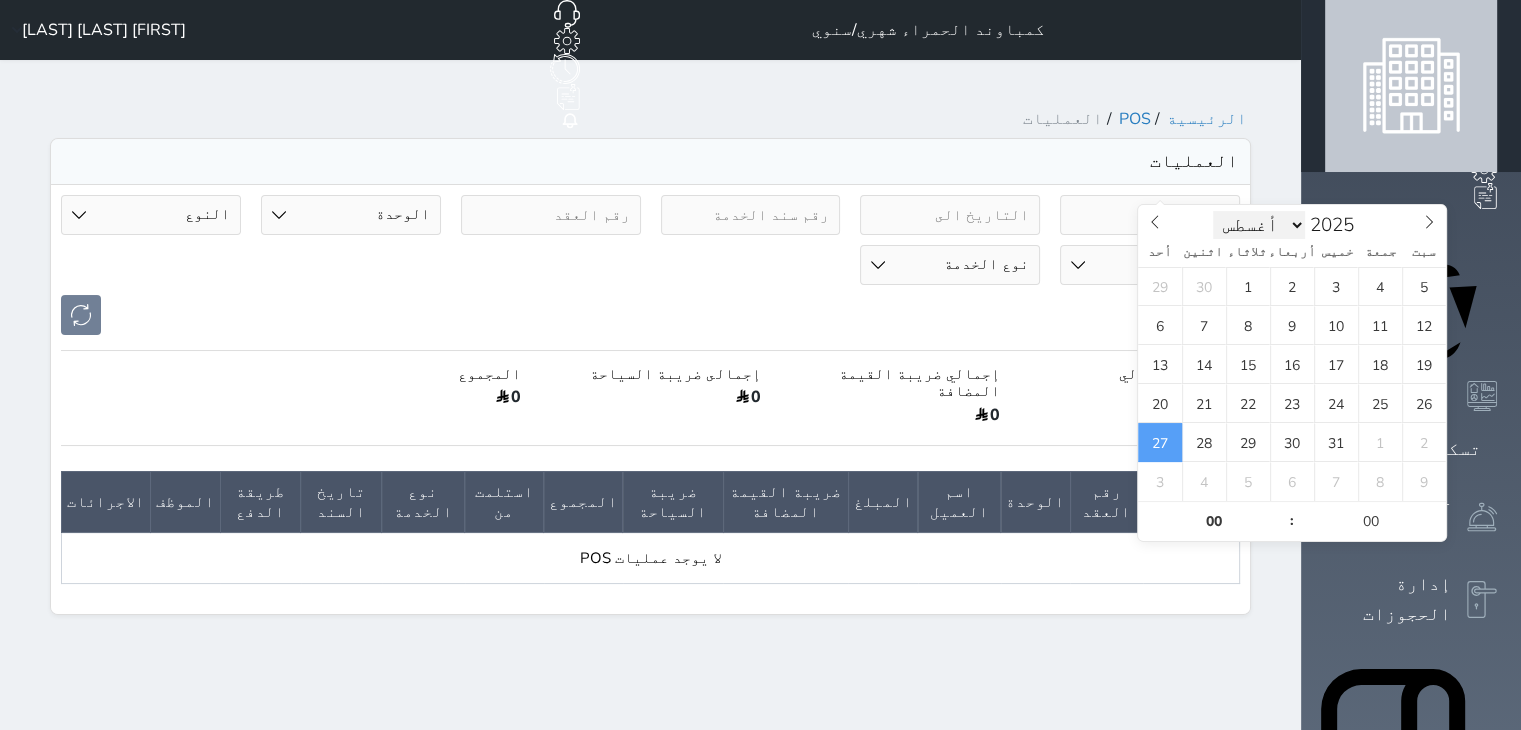 click on "يناير فبراير مارس أبريل مايو يونيو يوليو أغسطس سبتمبر أكتوبر نوفمبر ديسمبر" at bounding box center [1259, 225] 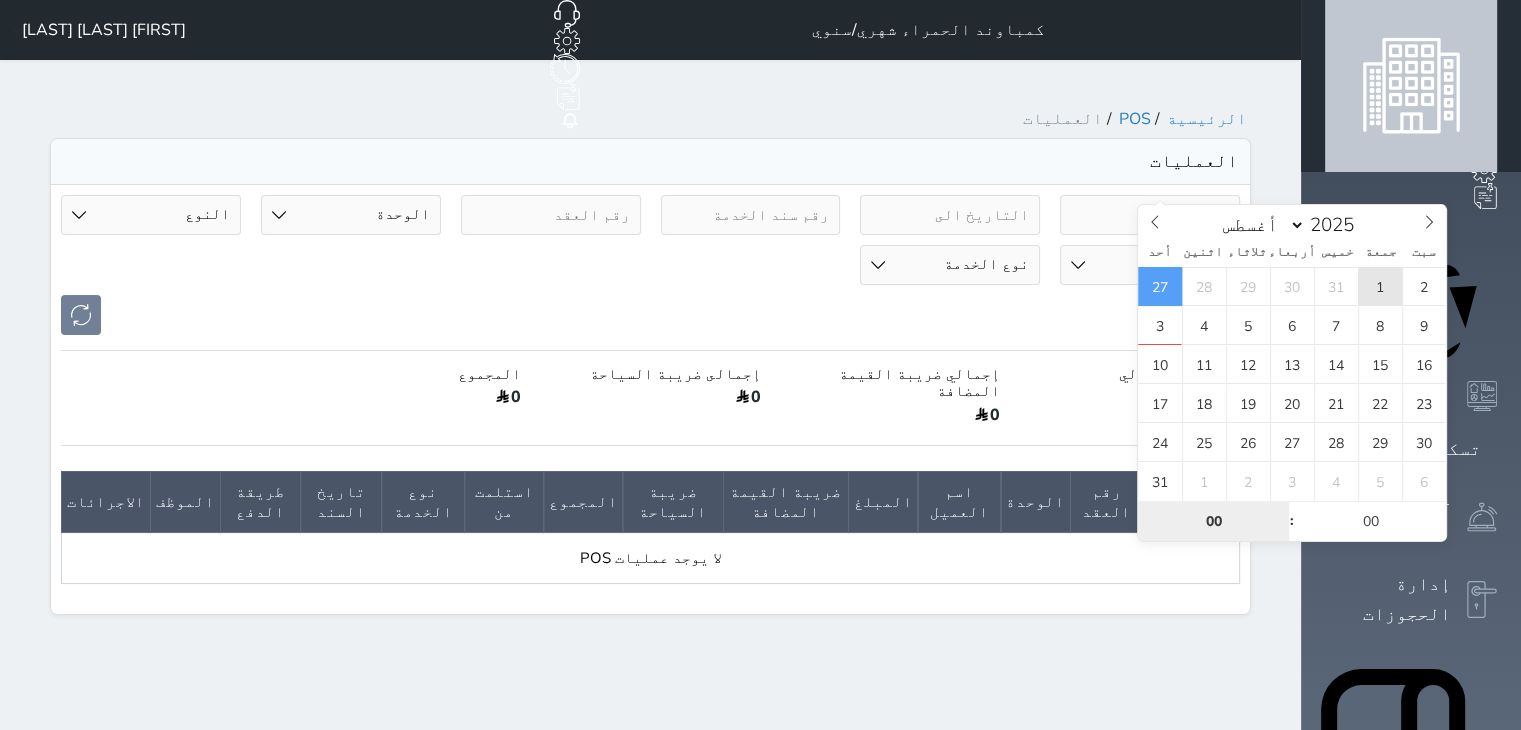 type on "2025-08-01 00:00" 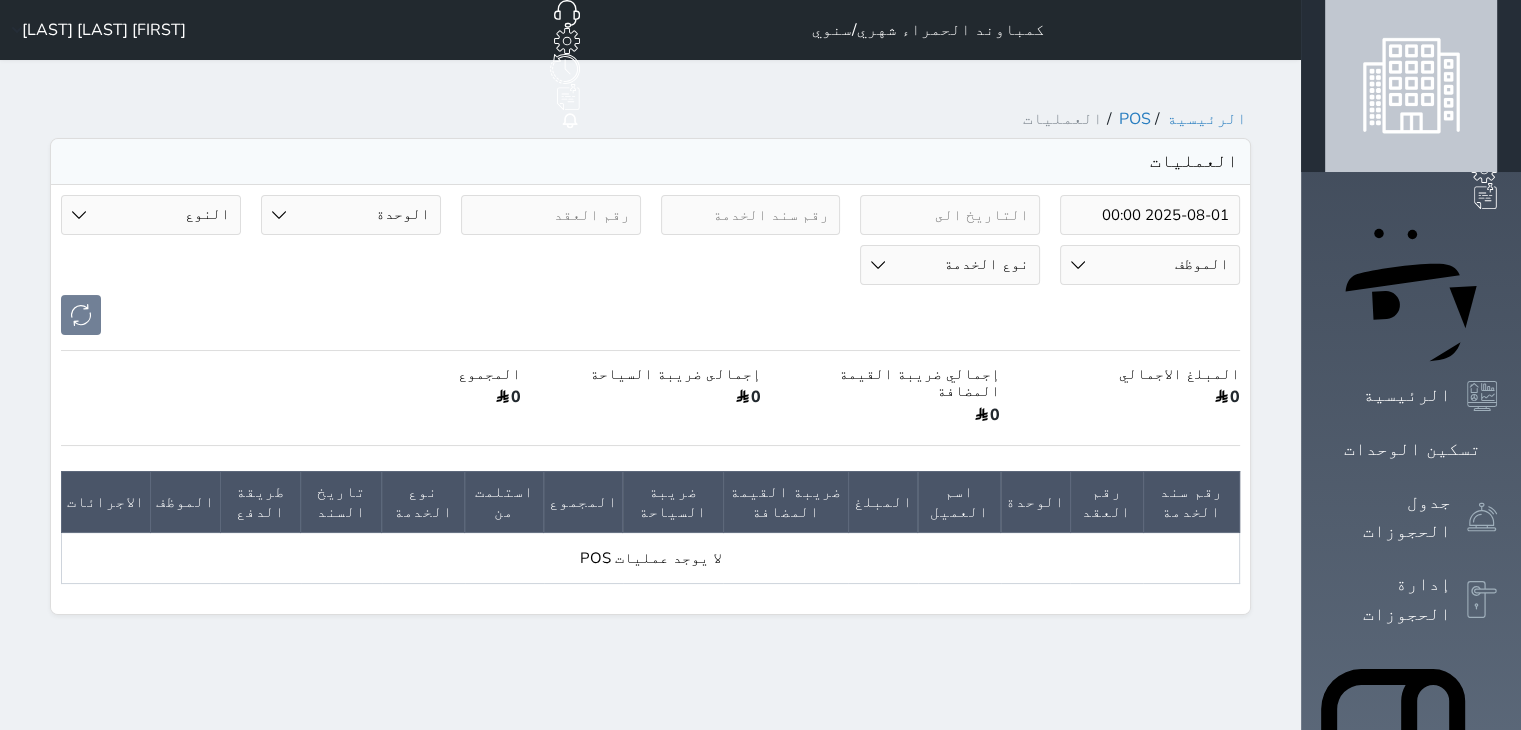 click on "[FIRST] [LAST] [LAST]" at bounding box center [104, 30] 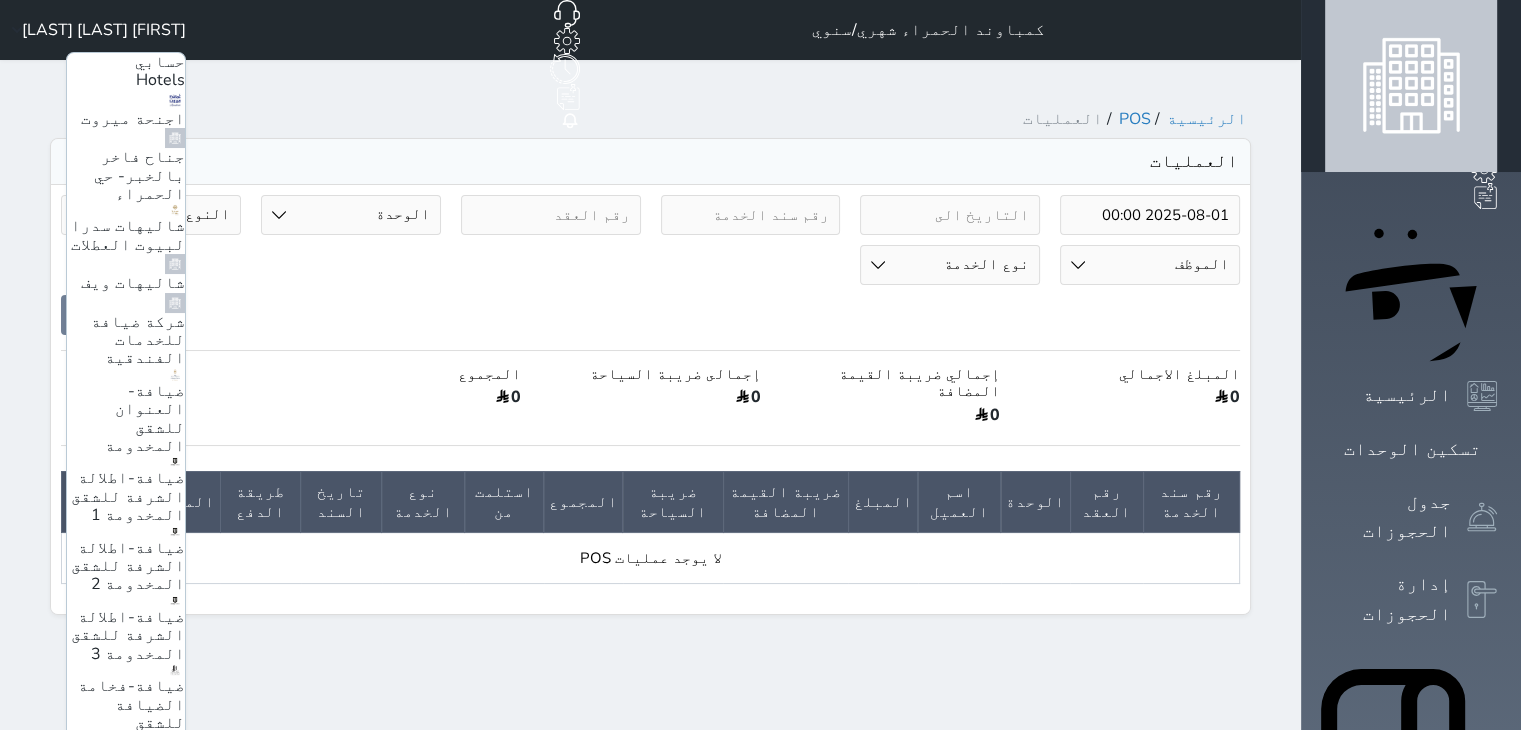click on "فخامة الضيافة 2 / شهري شنوي" at bounding box center [138, 974] 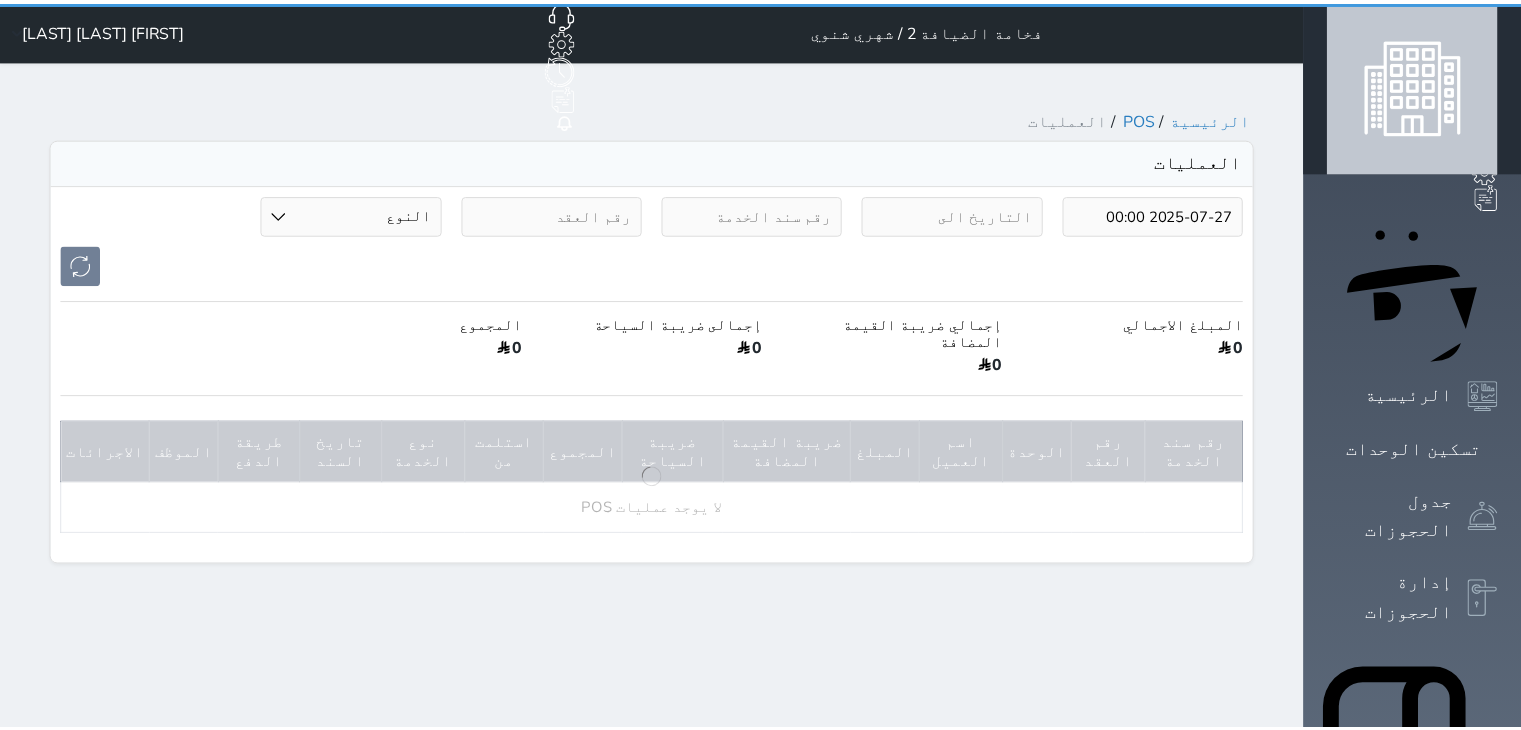 scroll, scrollTop: 0, scrollLeft: 0, axis: both 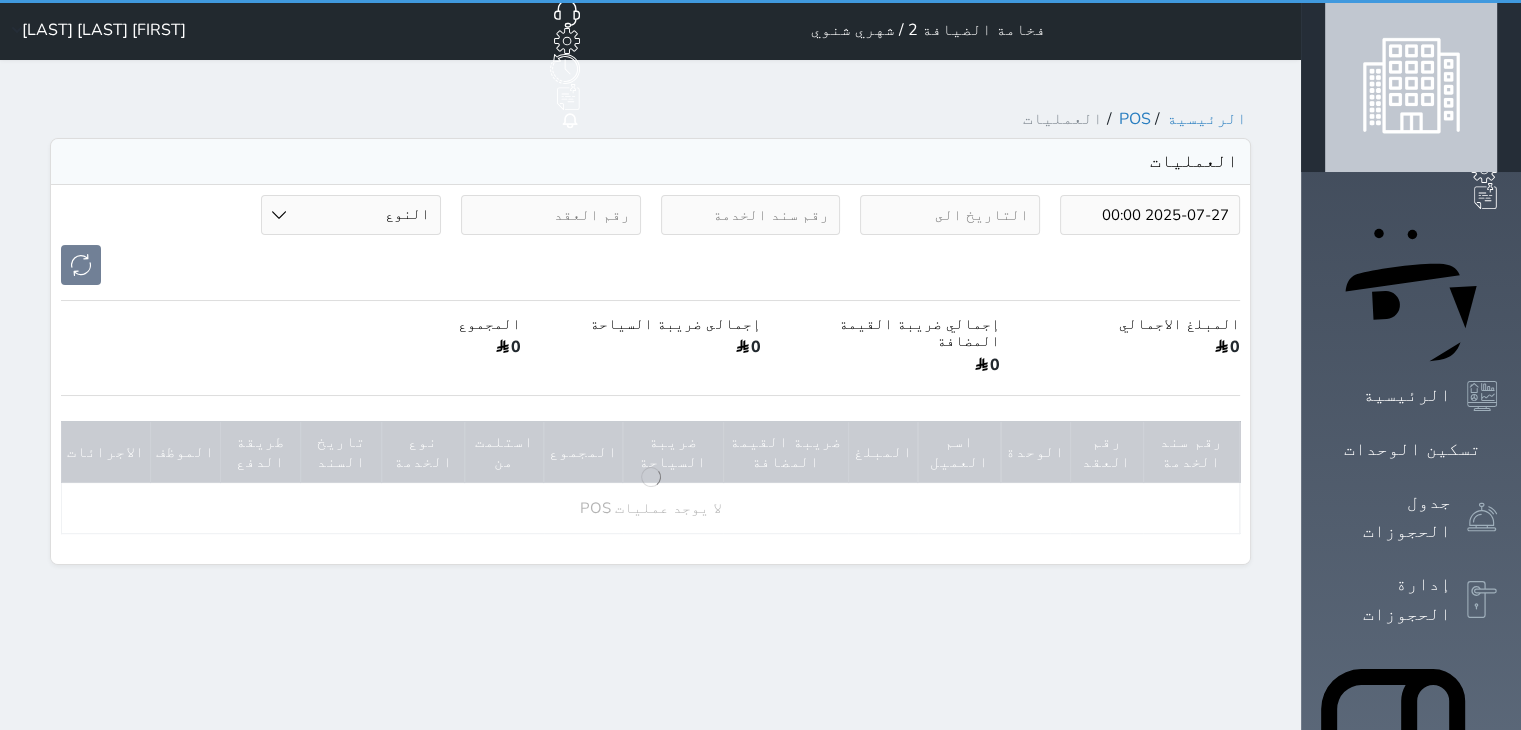 type on "2025-07-27" 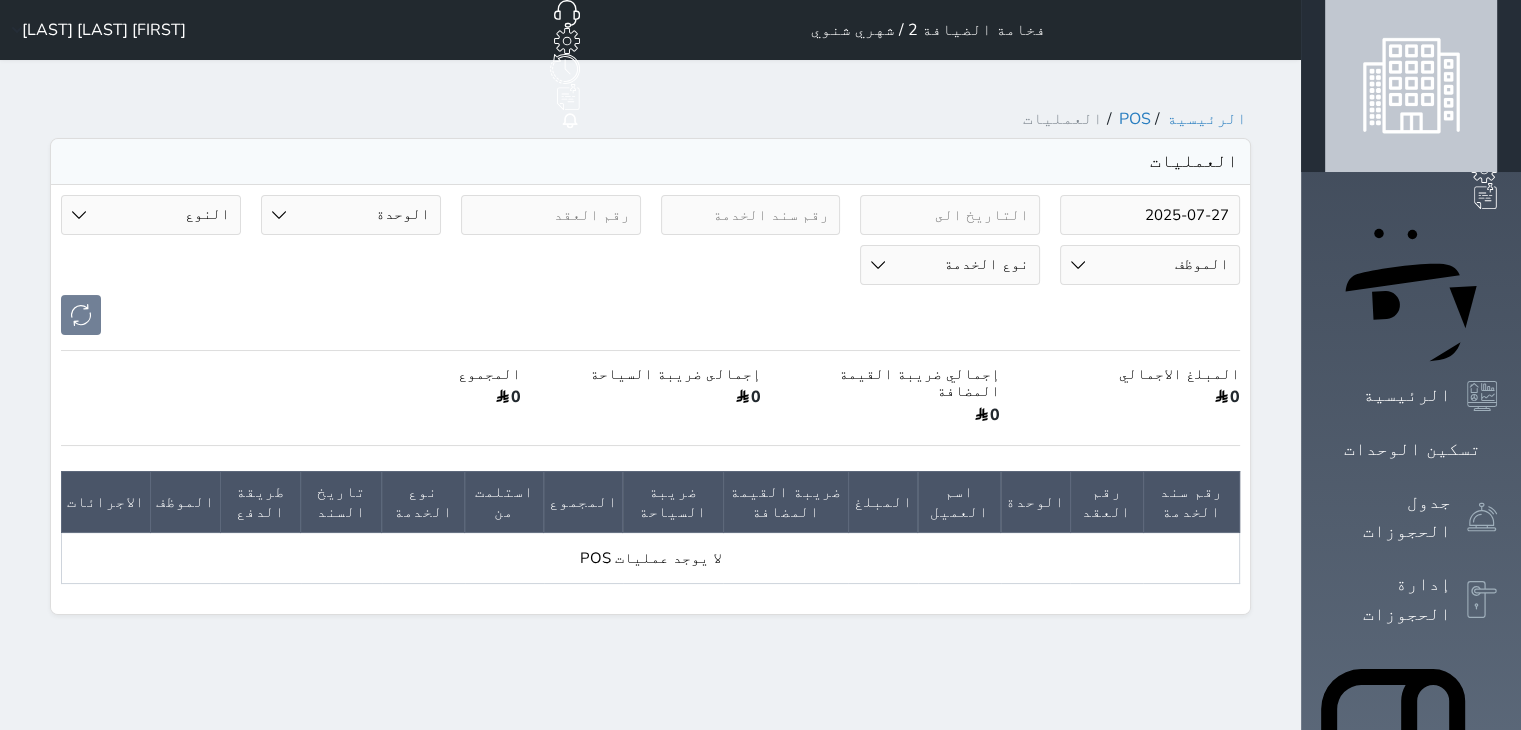 click on "[FIRST] [LAST] [LAST]" at bounding box center (104, 30) 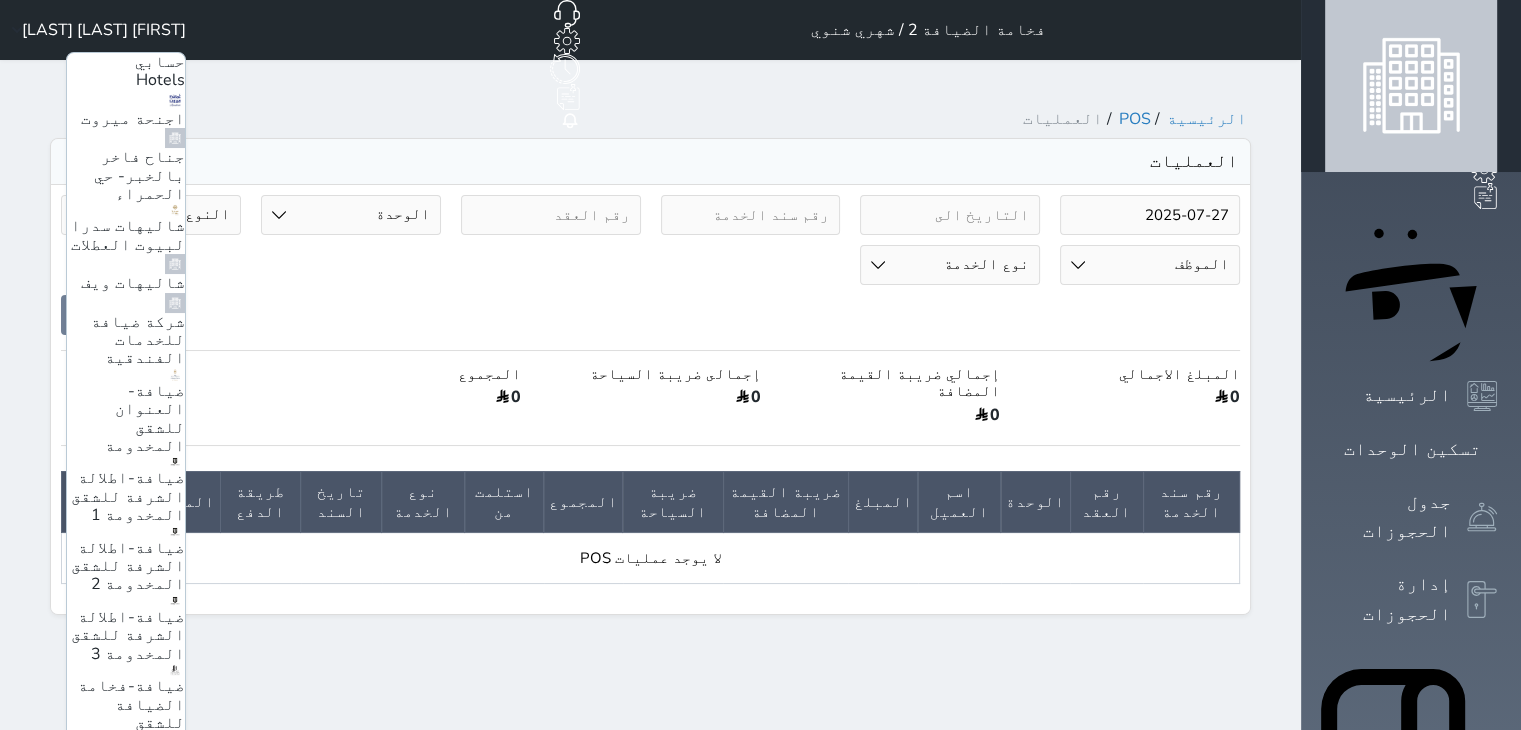 scroll, scrollTop: 0, scrollLeft: 0, axis: both 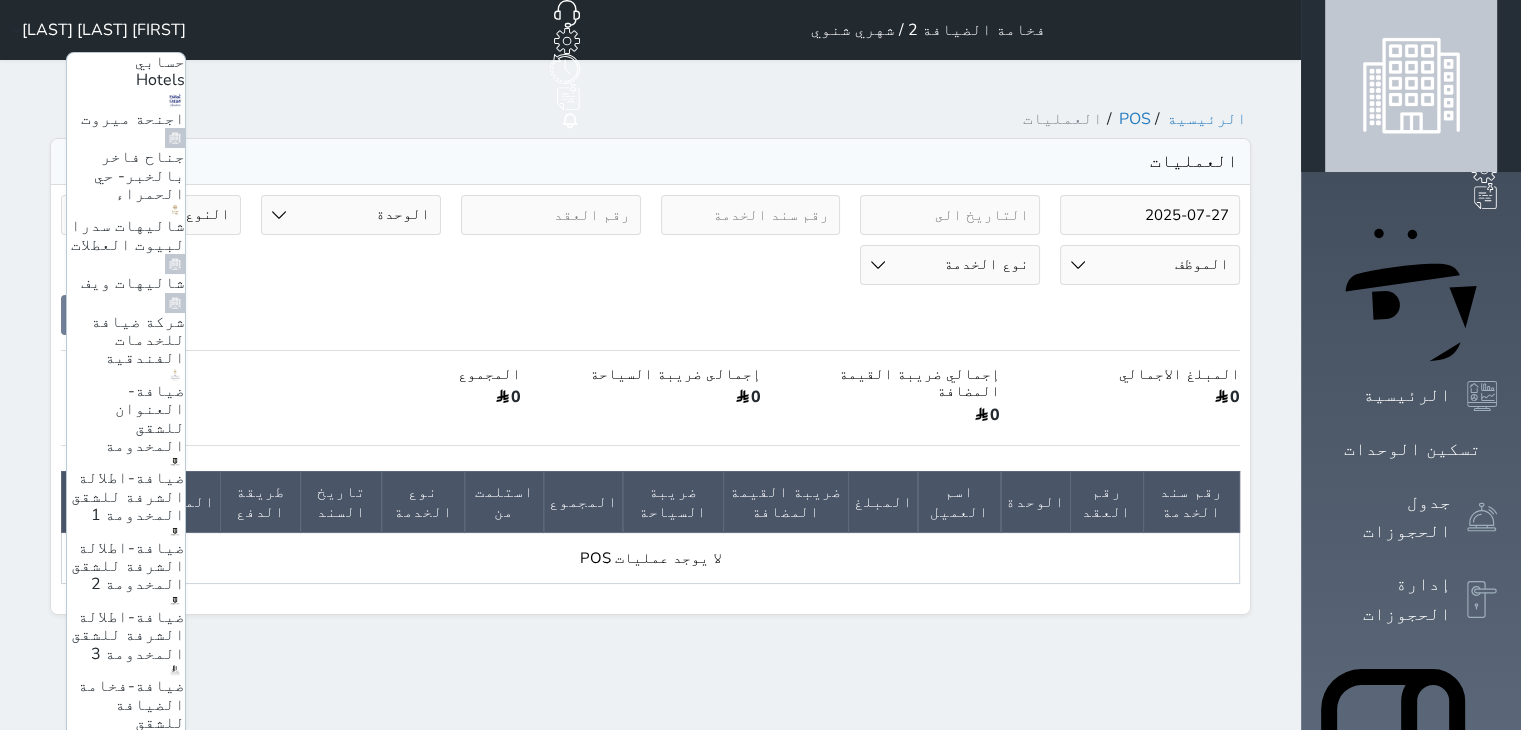 click on "ضيافة-فخامة الضيافة للشقق المخدومة" at bounding box center (131, 713) 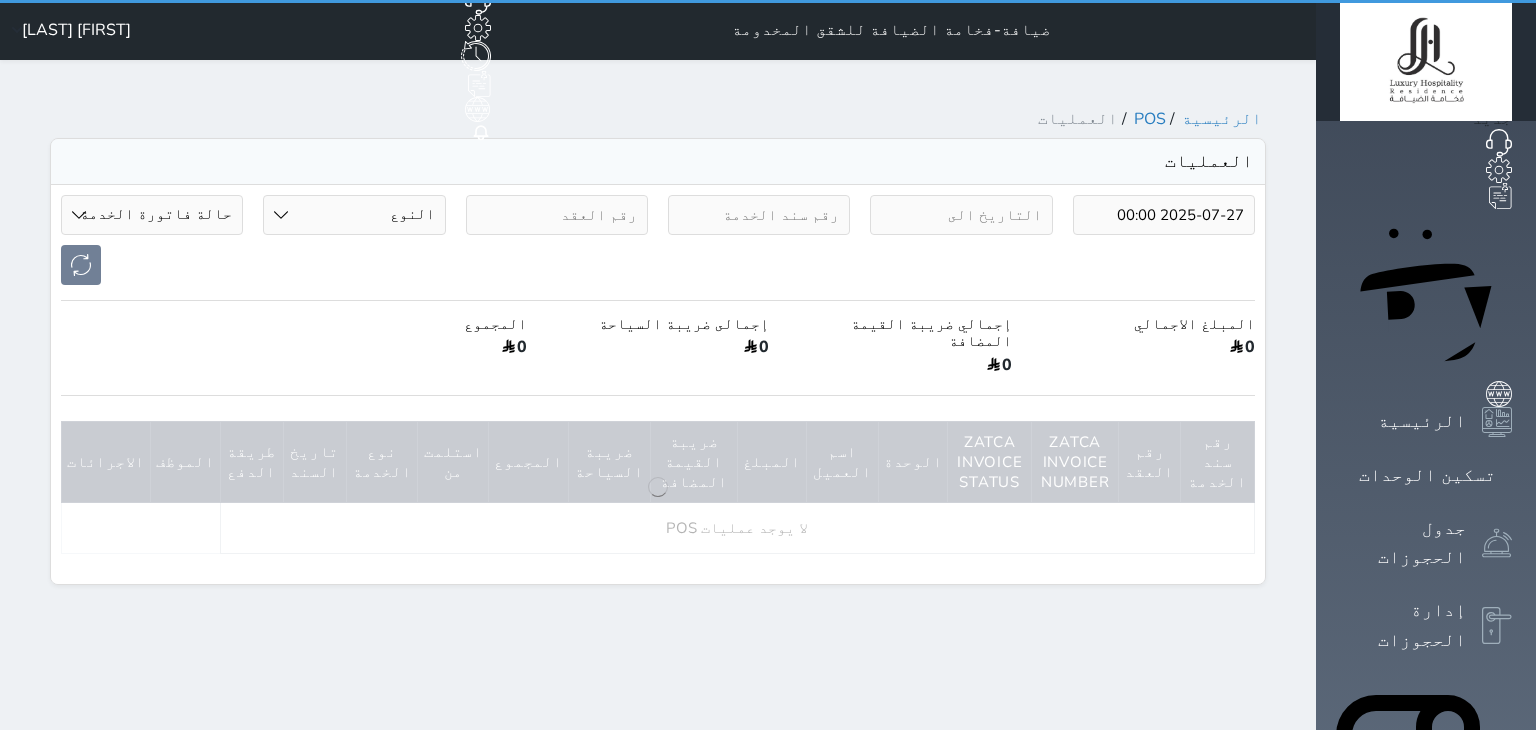 select on "6" 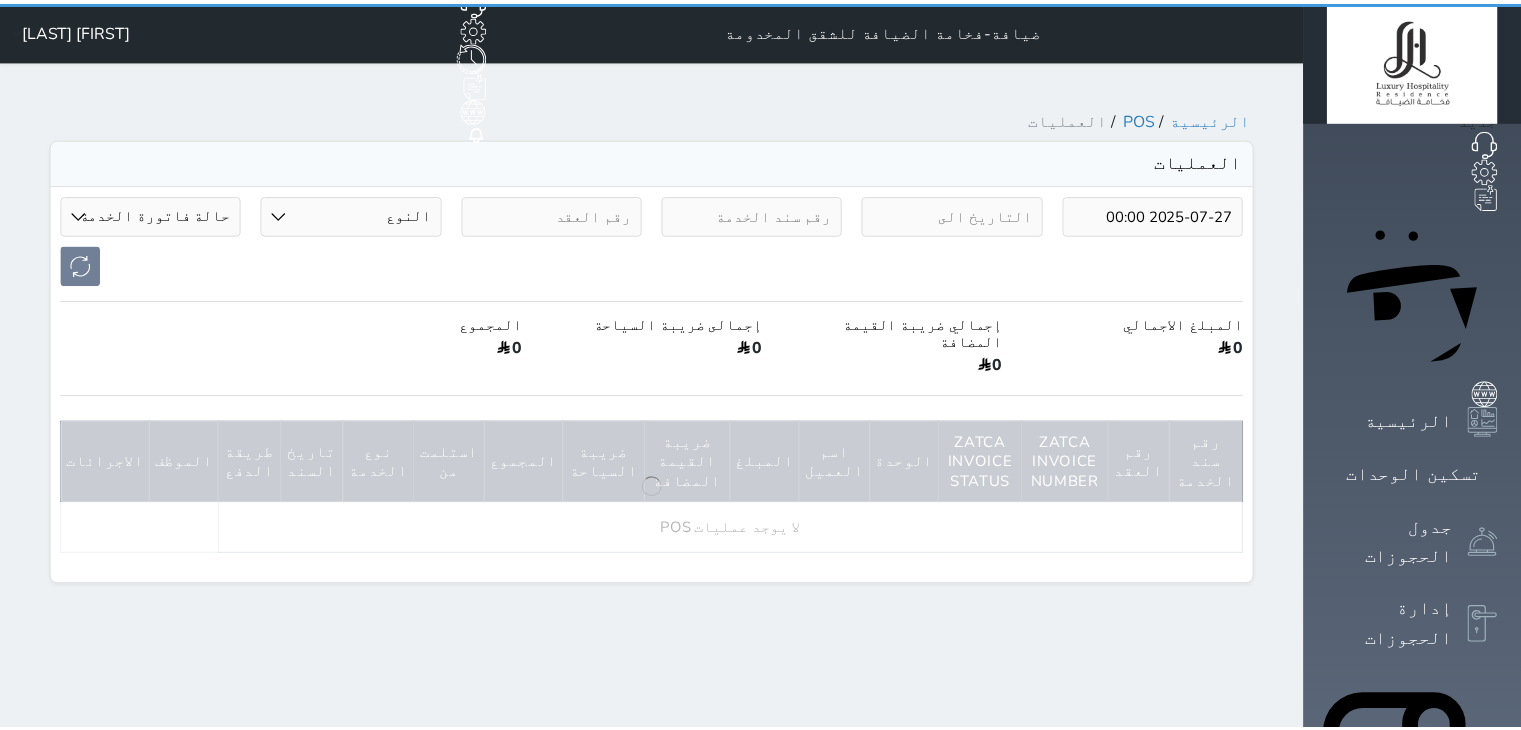 scroll, scrollTop: 0, scrollLeft: 0, axis: both 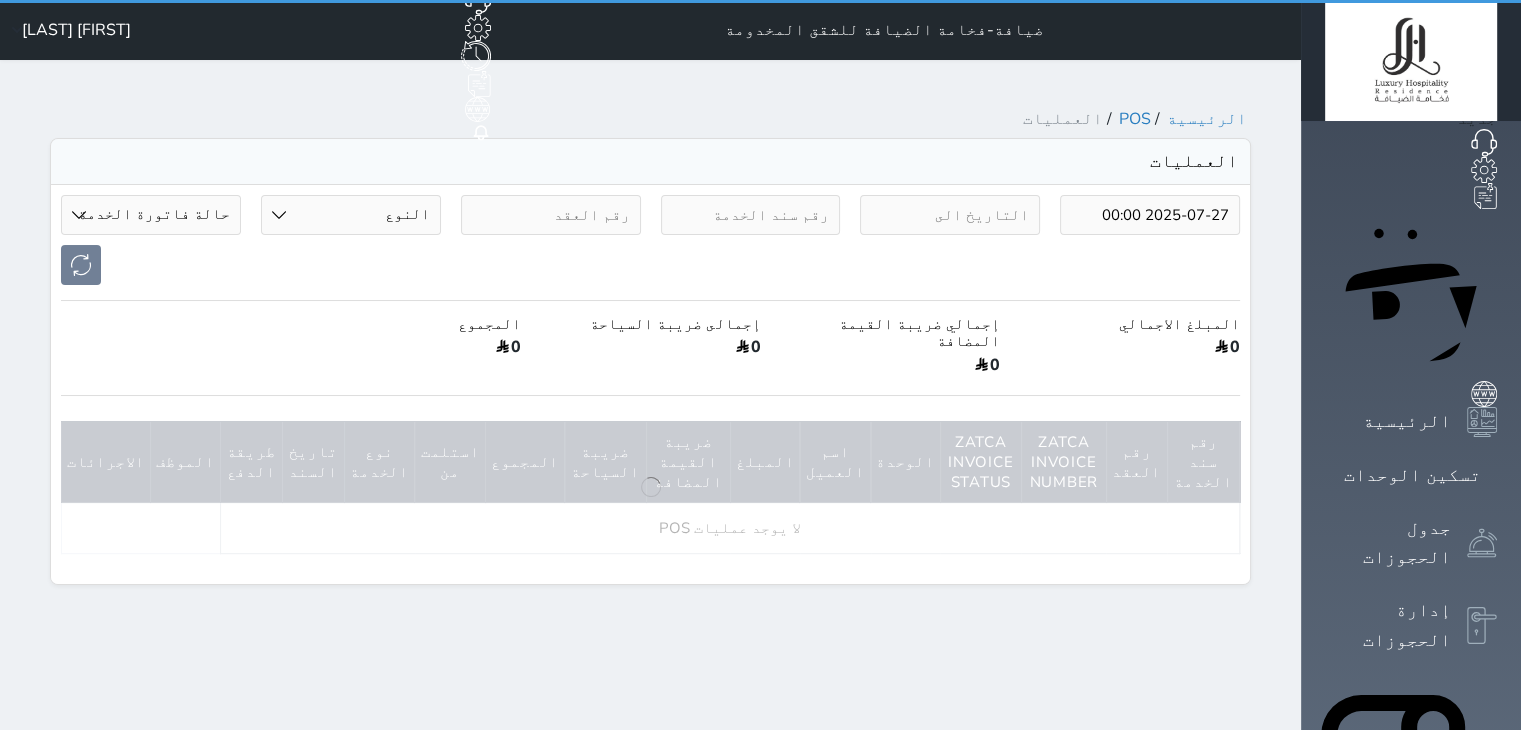 type on "2025-07-27" 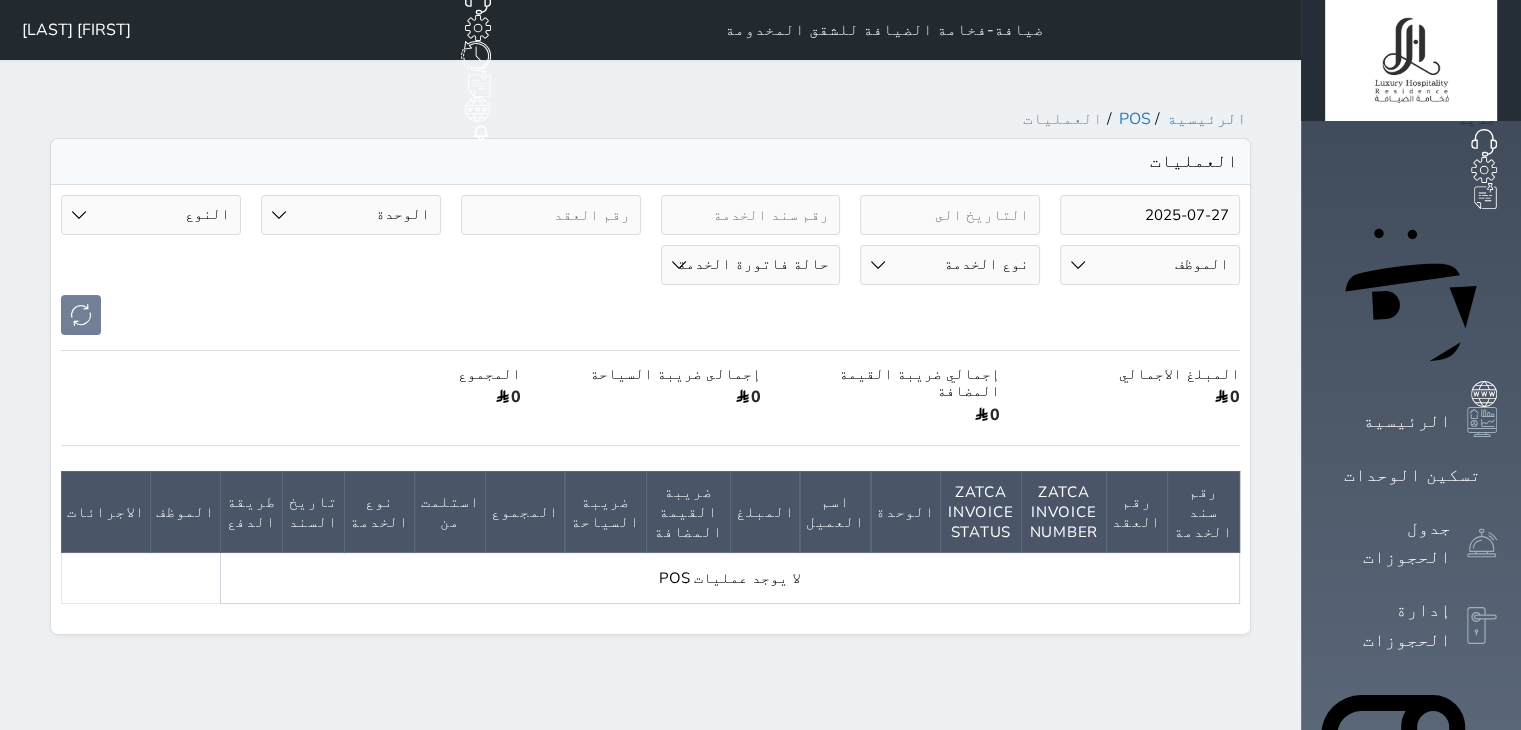 scroll, scrollTop: 0, scrollLeft: 0, axis: both 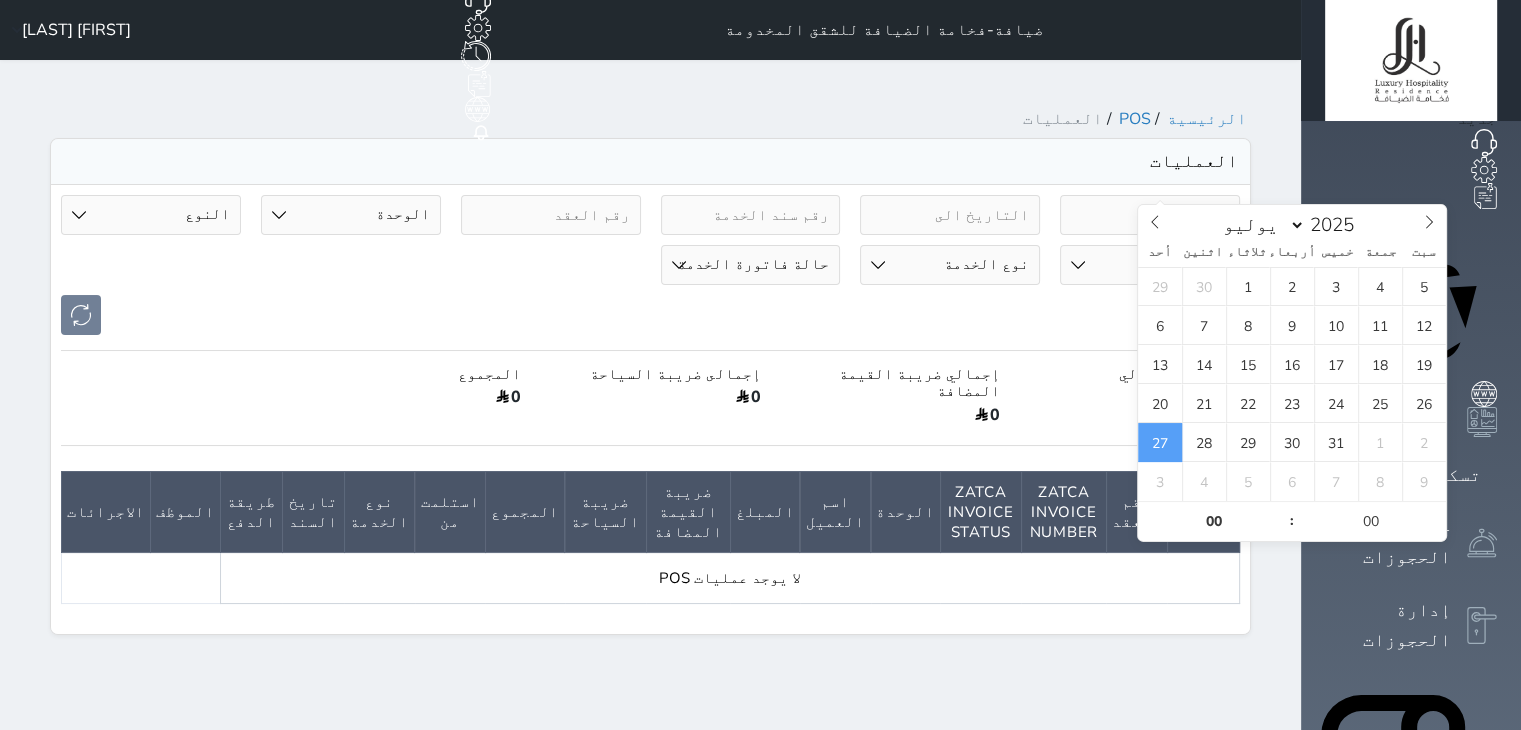 click on "2025-07-27" at bounding box center (1150, 215) 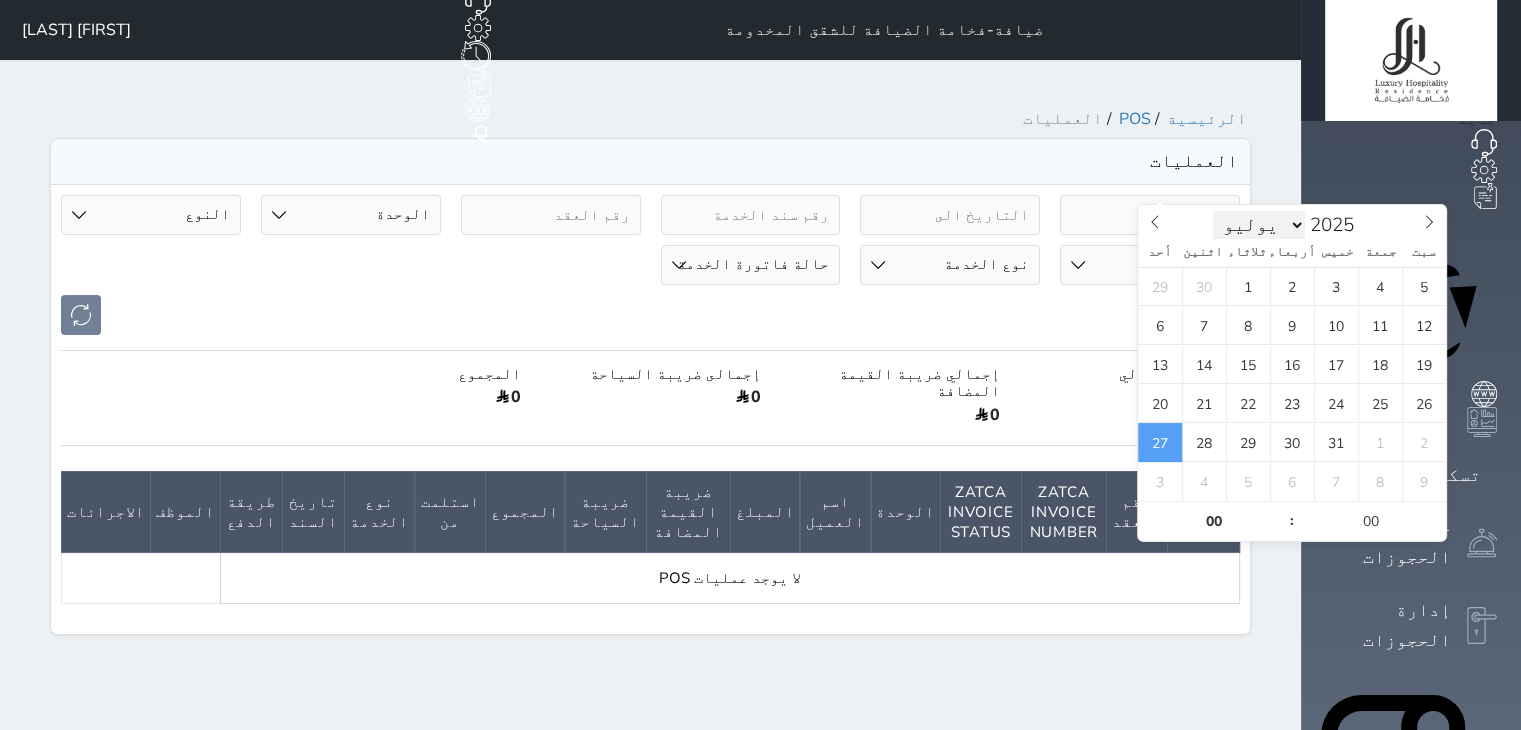 click on "يناير فبراير مارس أبريل مايو يونيو يوليو أغسطس سبتمبر أكتوبر نوفمبر ديسمبر" at bounding box center (1259, 225) 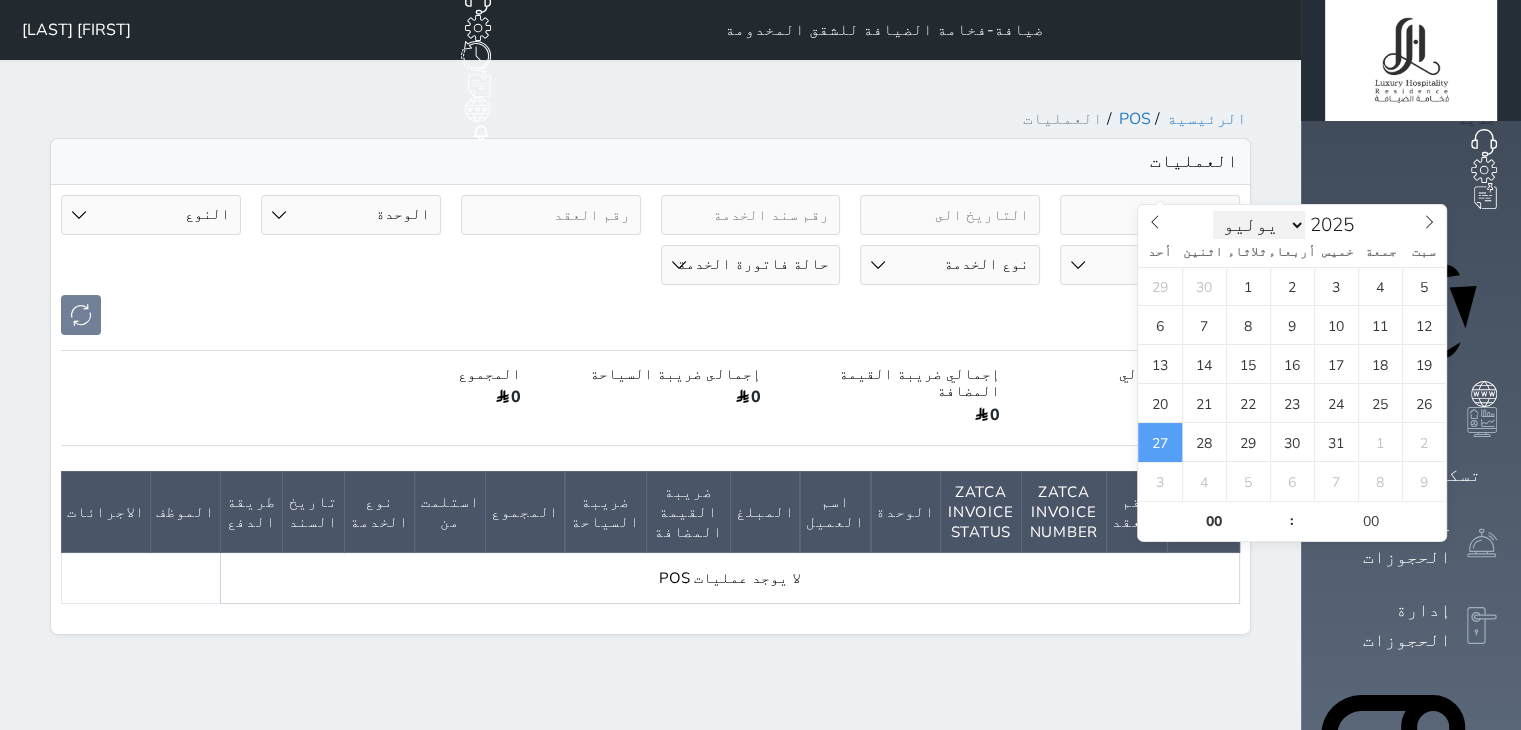 select on "7" 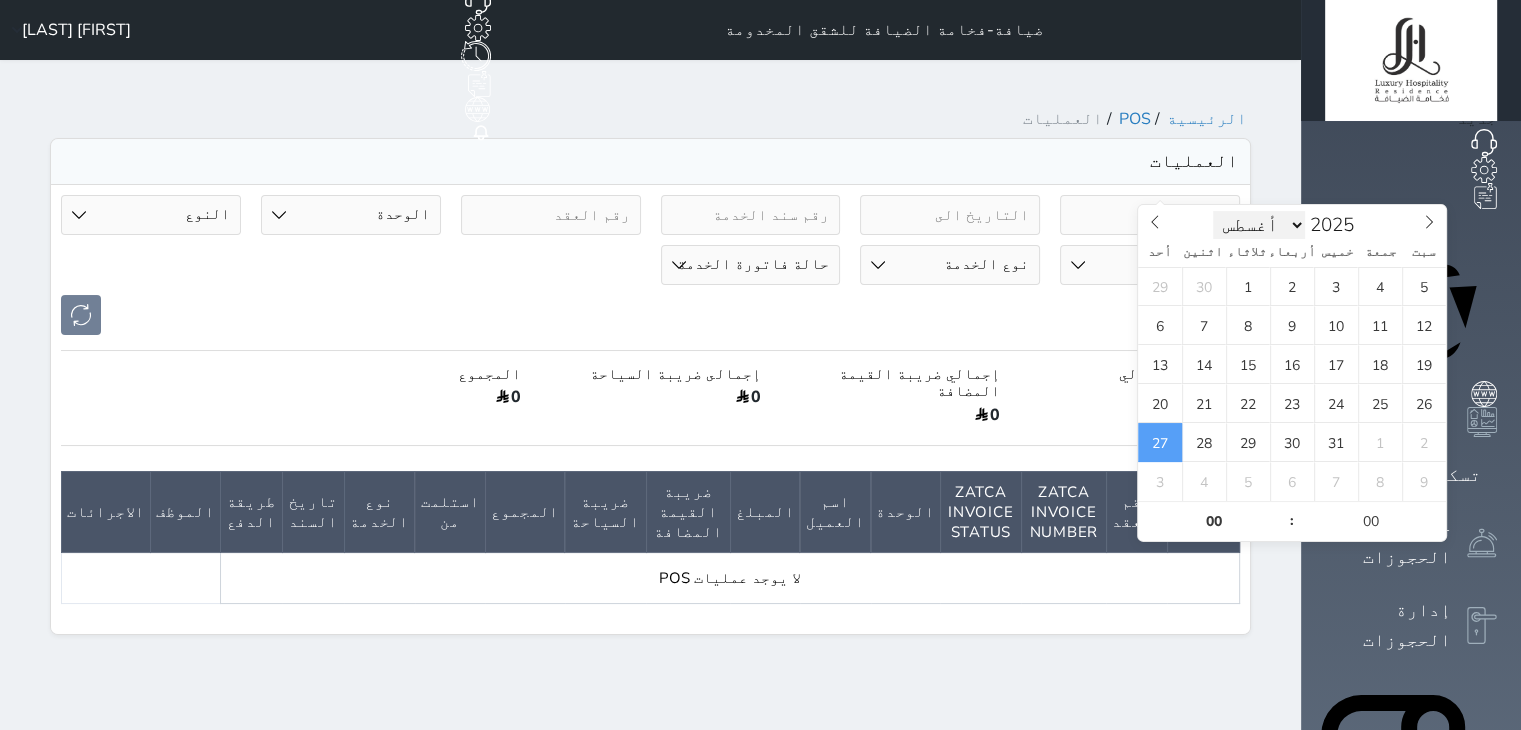 click on "يناير فبراير مارس أبريل مايو يونيو يوليو أغسطس سبتمبر أكتوبر نوفمبر ديسمبر" at bounding box center (1259, 225) 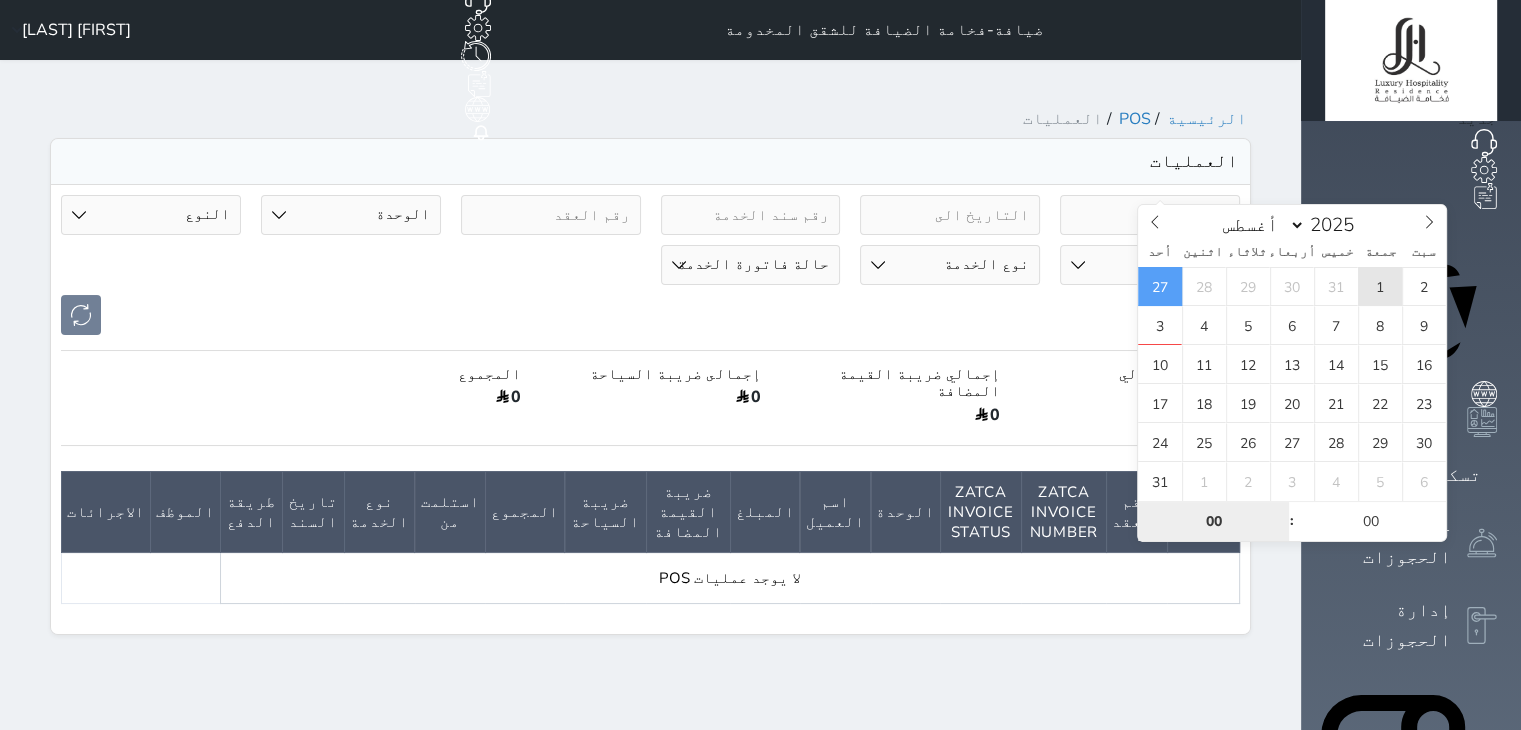 type on "2025-08-01 00:00" 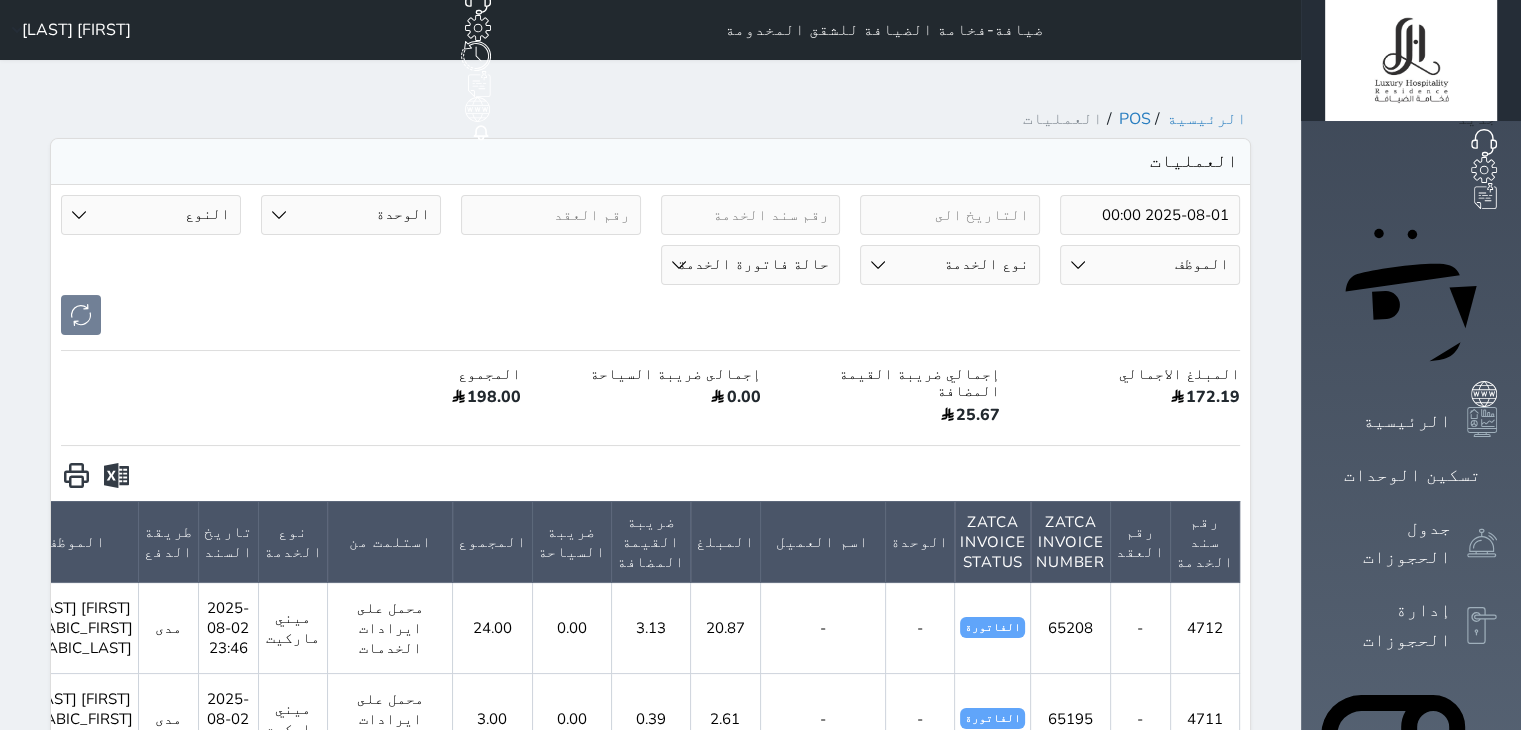 click at bounding box center (116, 476) 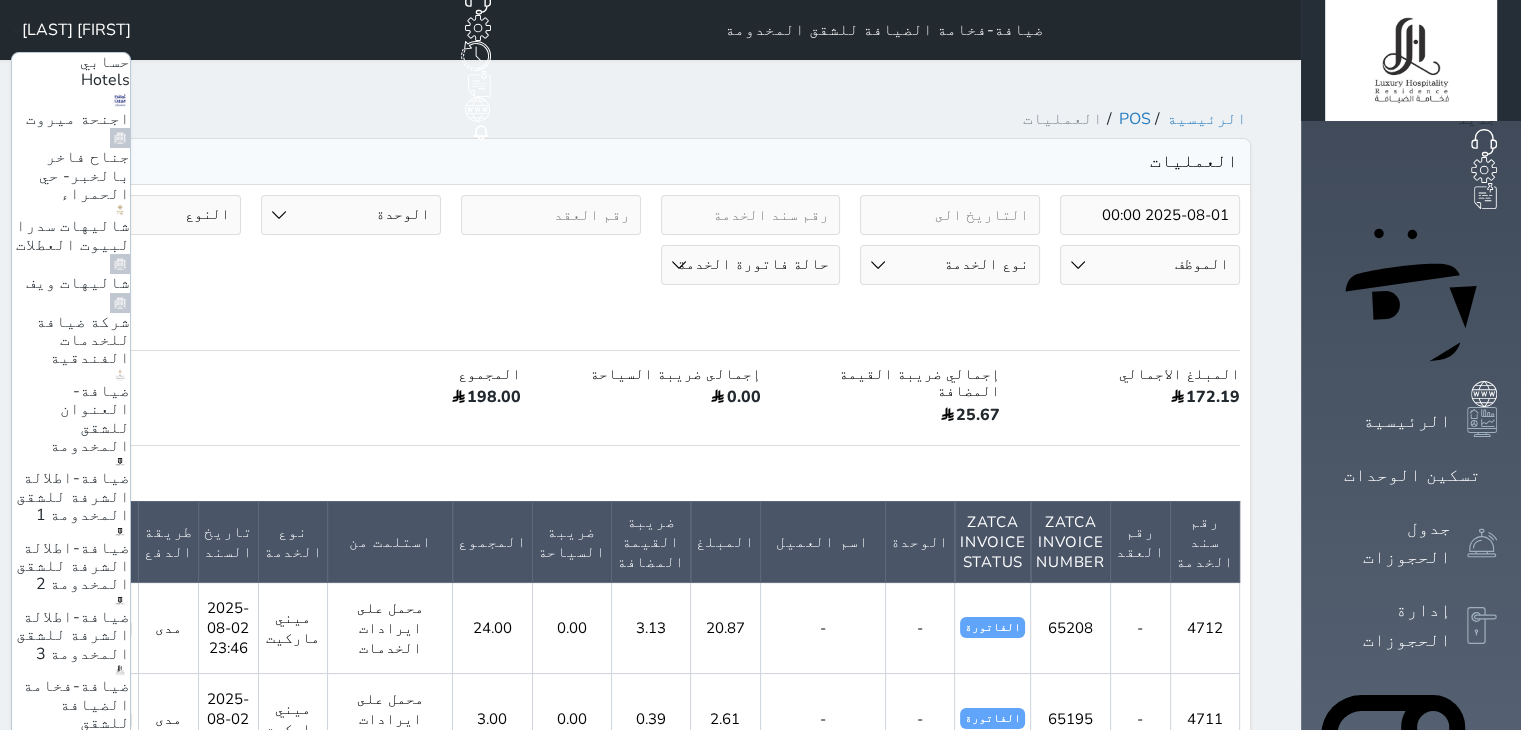 click on "مجمع الخزامى السكني ، شهري/سنوي" at bounding box center [73, 1124] 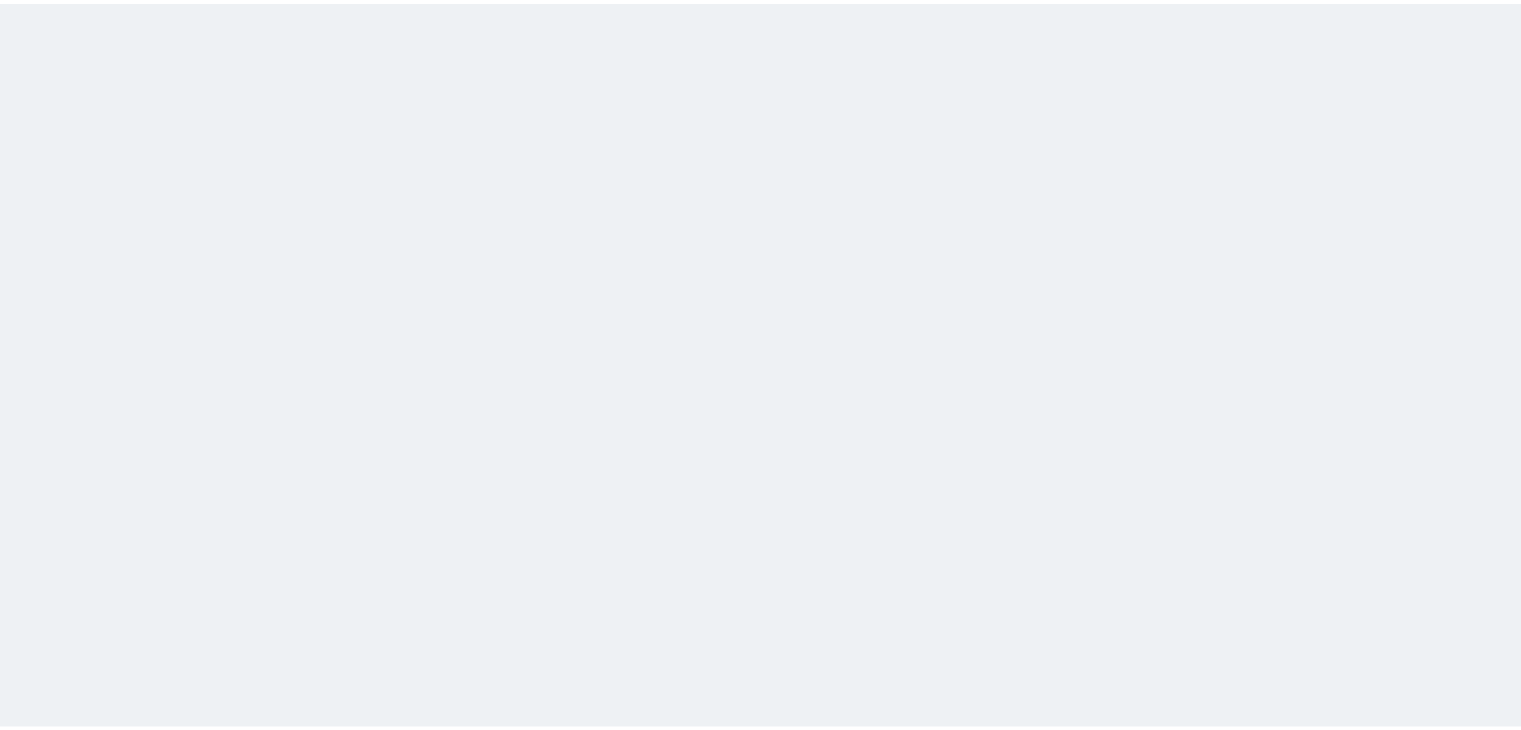 scroll, scrollTop: 0, scrollLeft: 0, axis: both 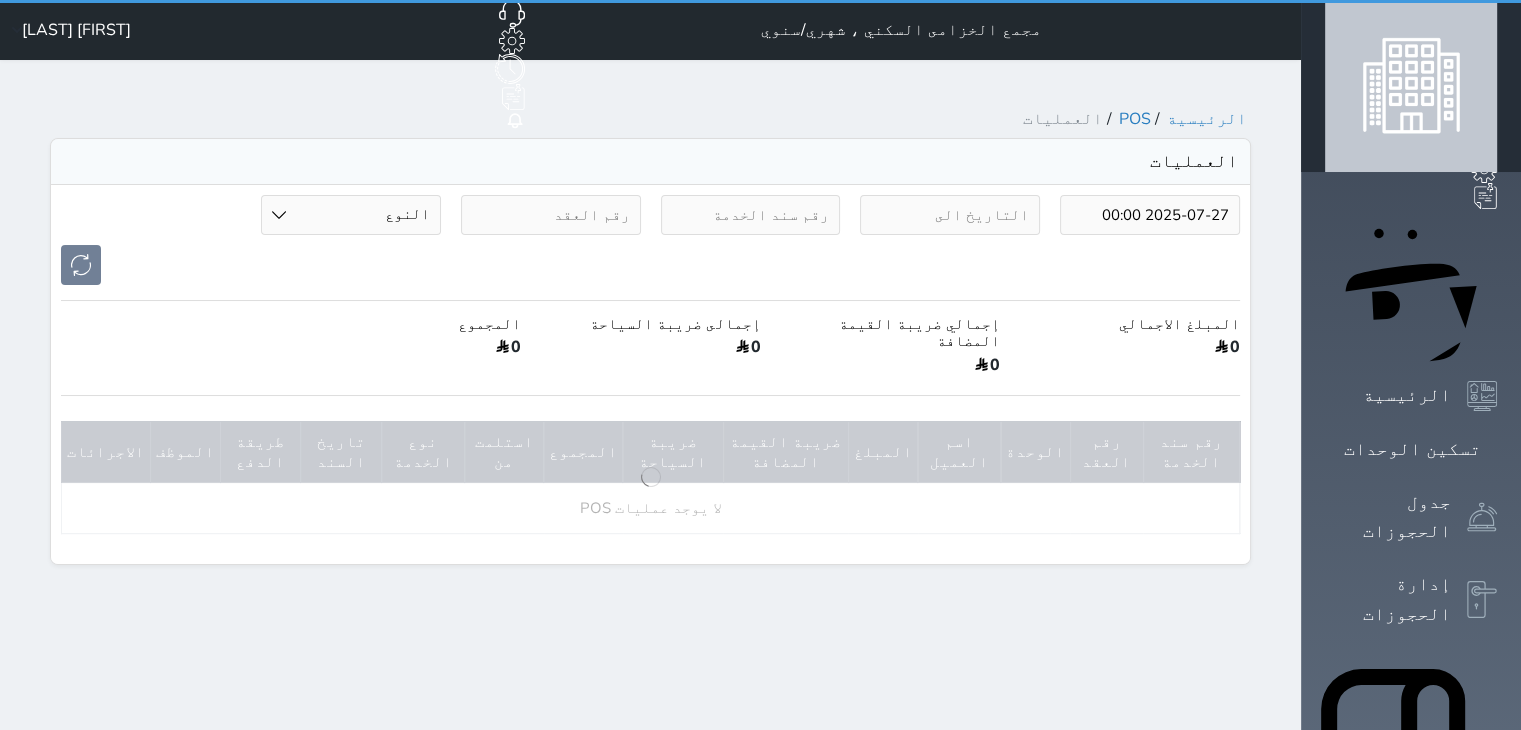 type on "2025-07-27" 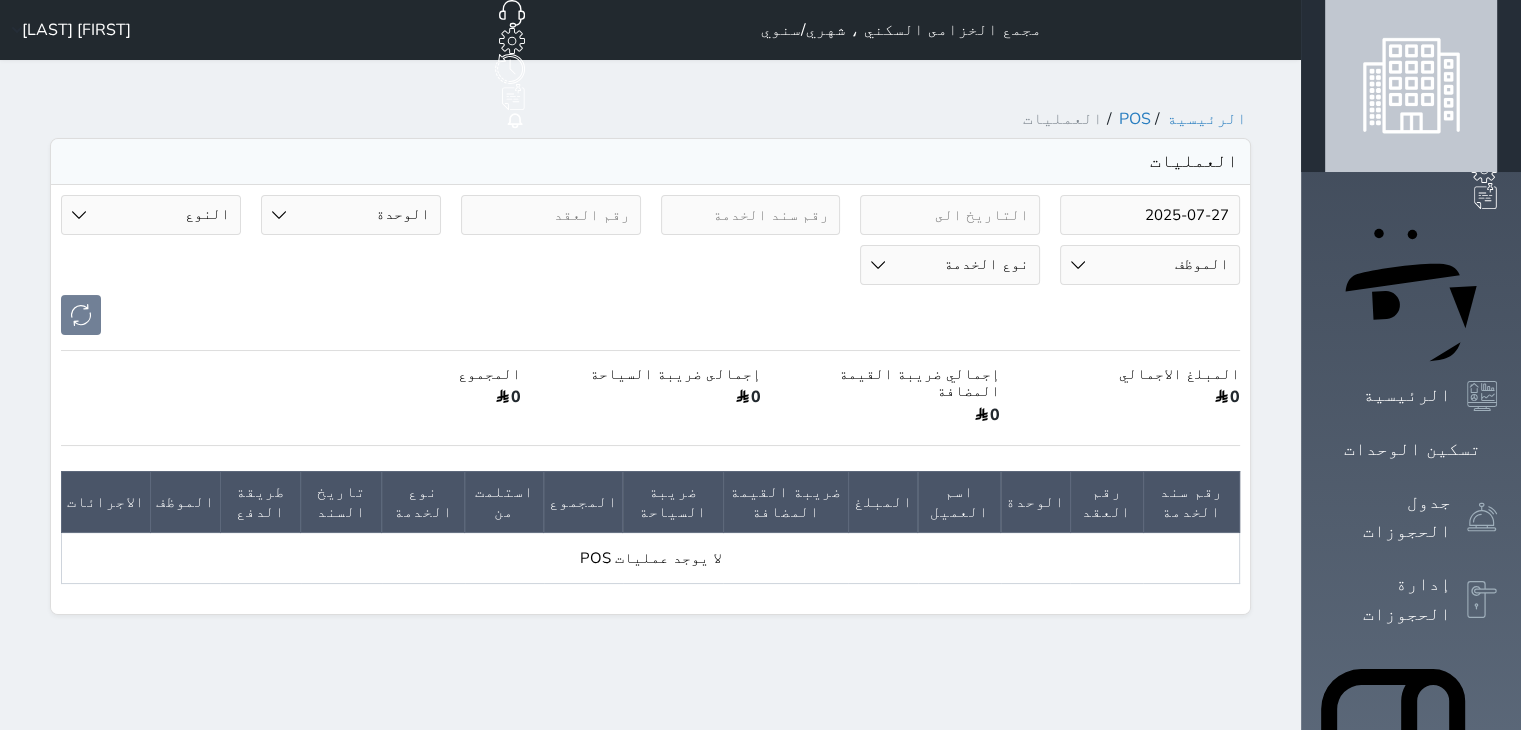 scroll, scrollTop: 0, scrollLeft: 0, axis: both 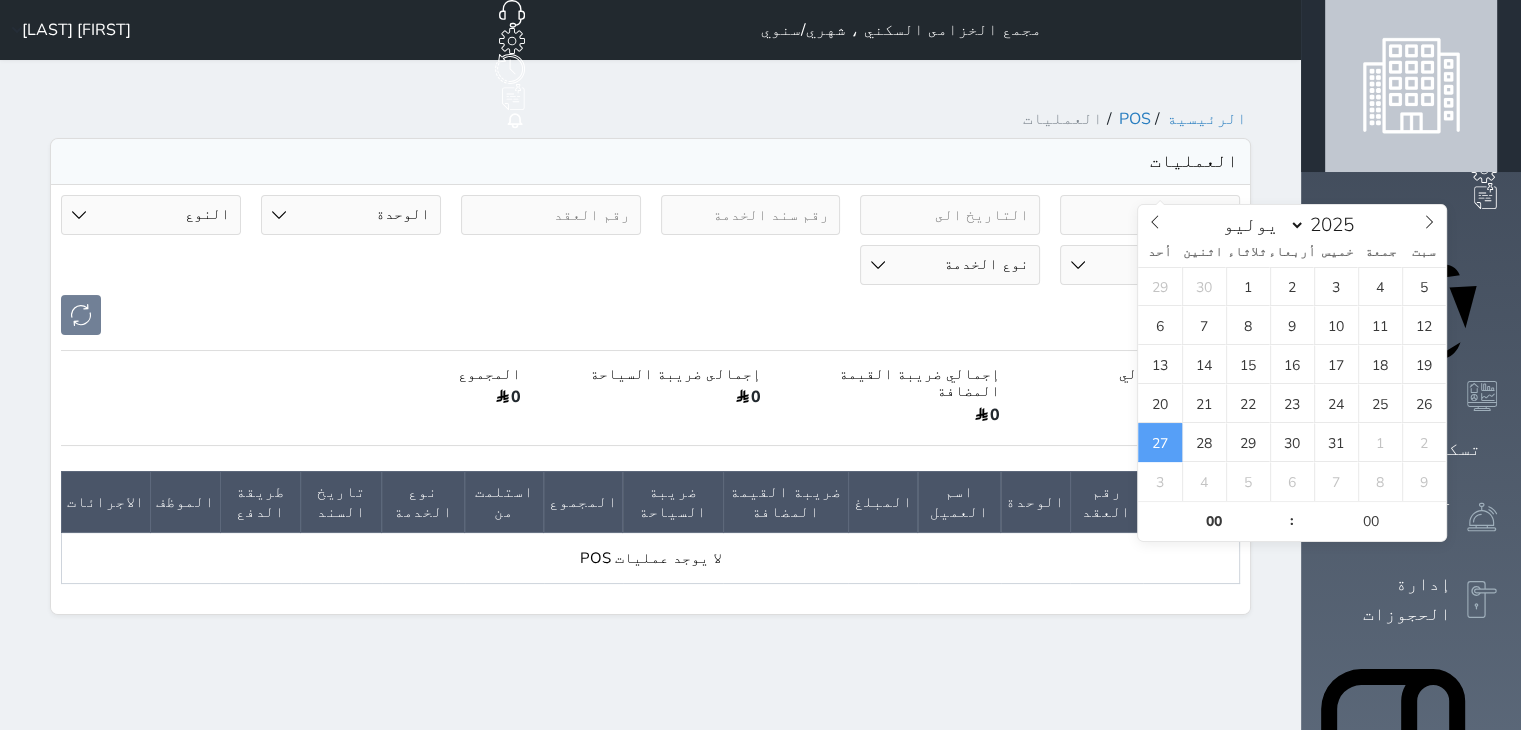 click on "2025-07-27" at bounding box center (1150, 215) 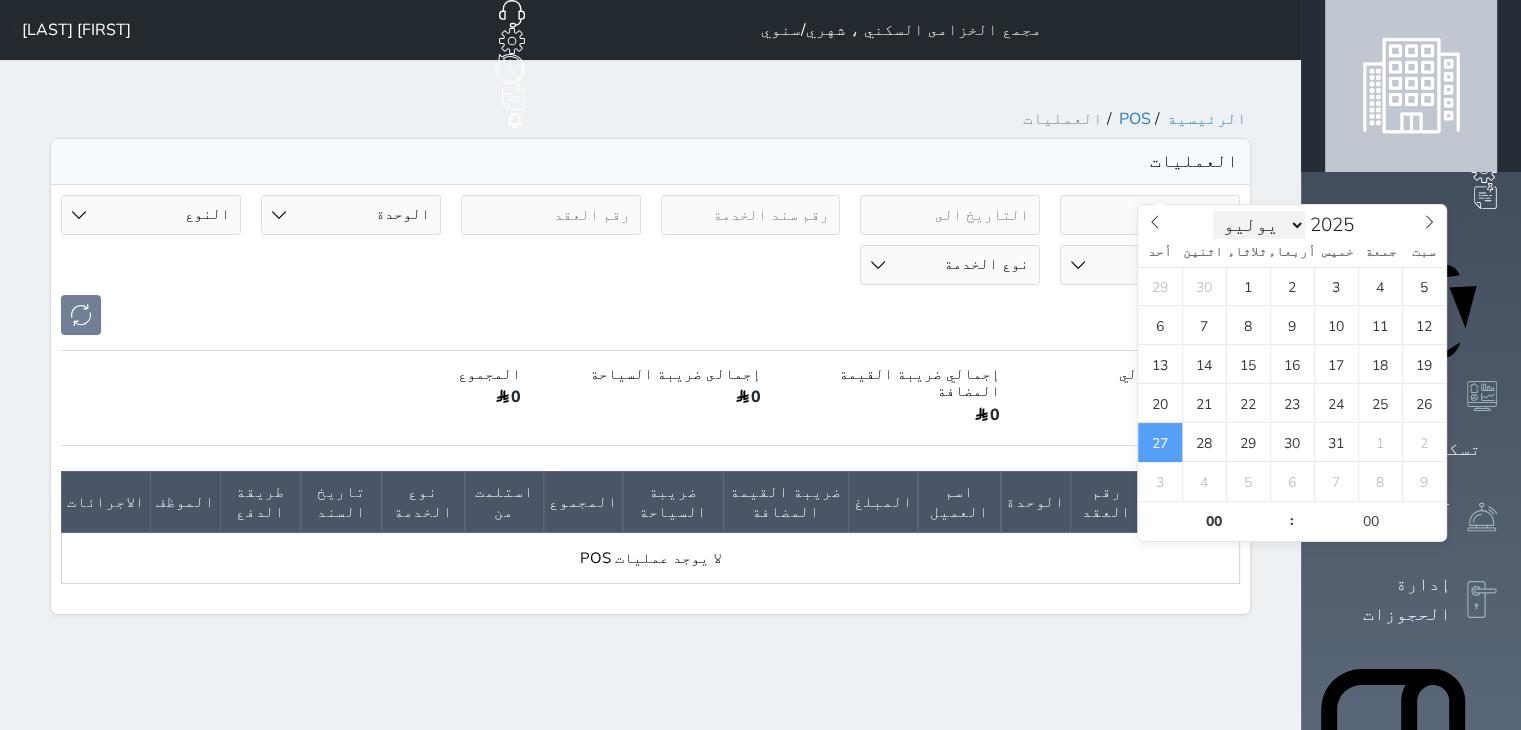 click on "يناير فبراير مارس أبريل مايو يونيو يوليو أغسطس سبتمبر أكتوبر نوفمبر ديسمبر" at bounding box center (1259, 225) 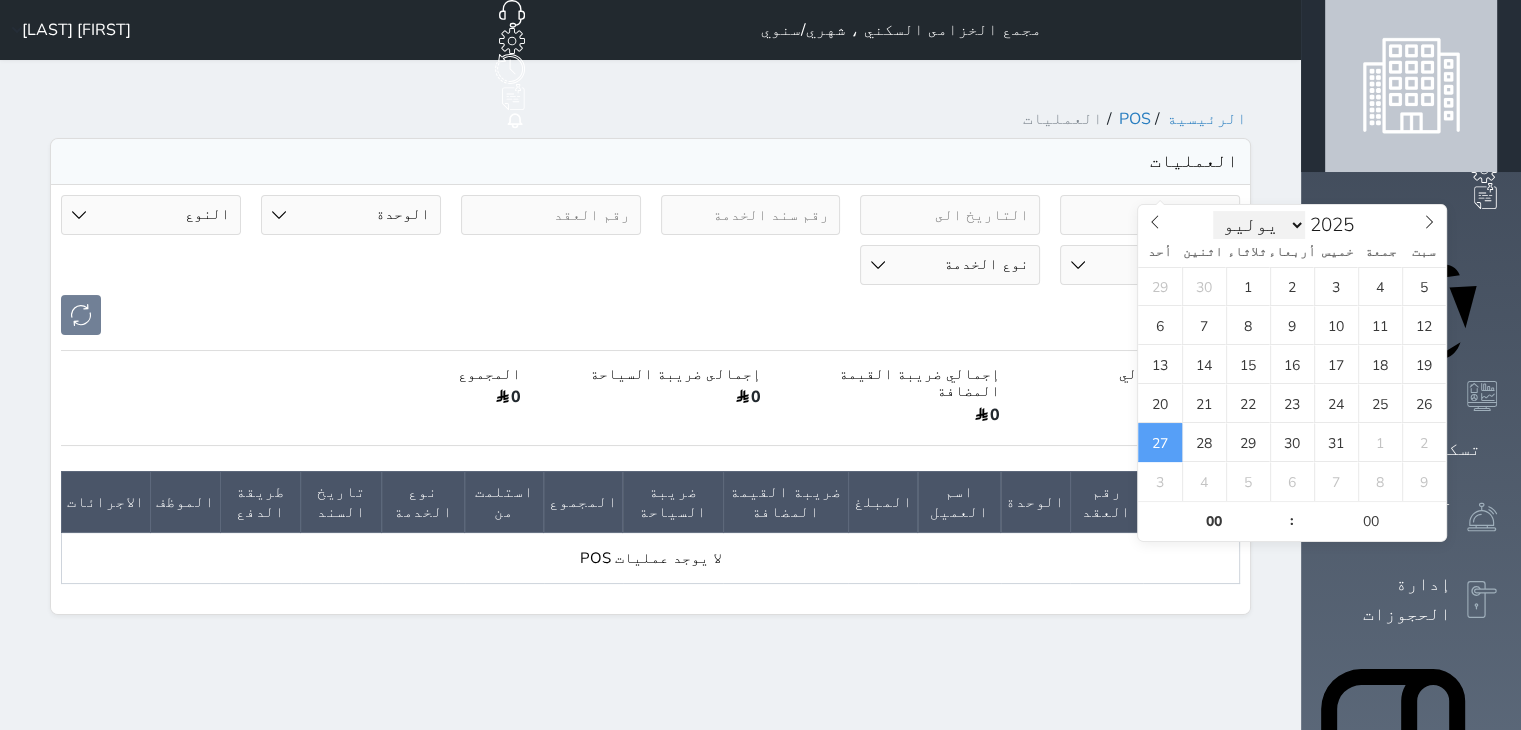 select on "7" 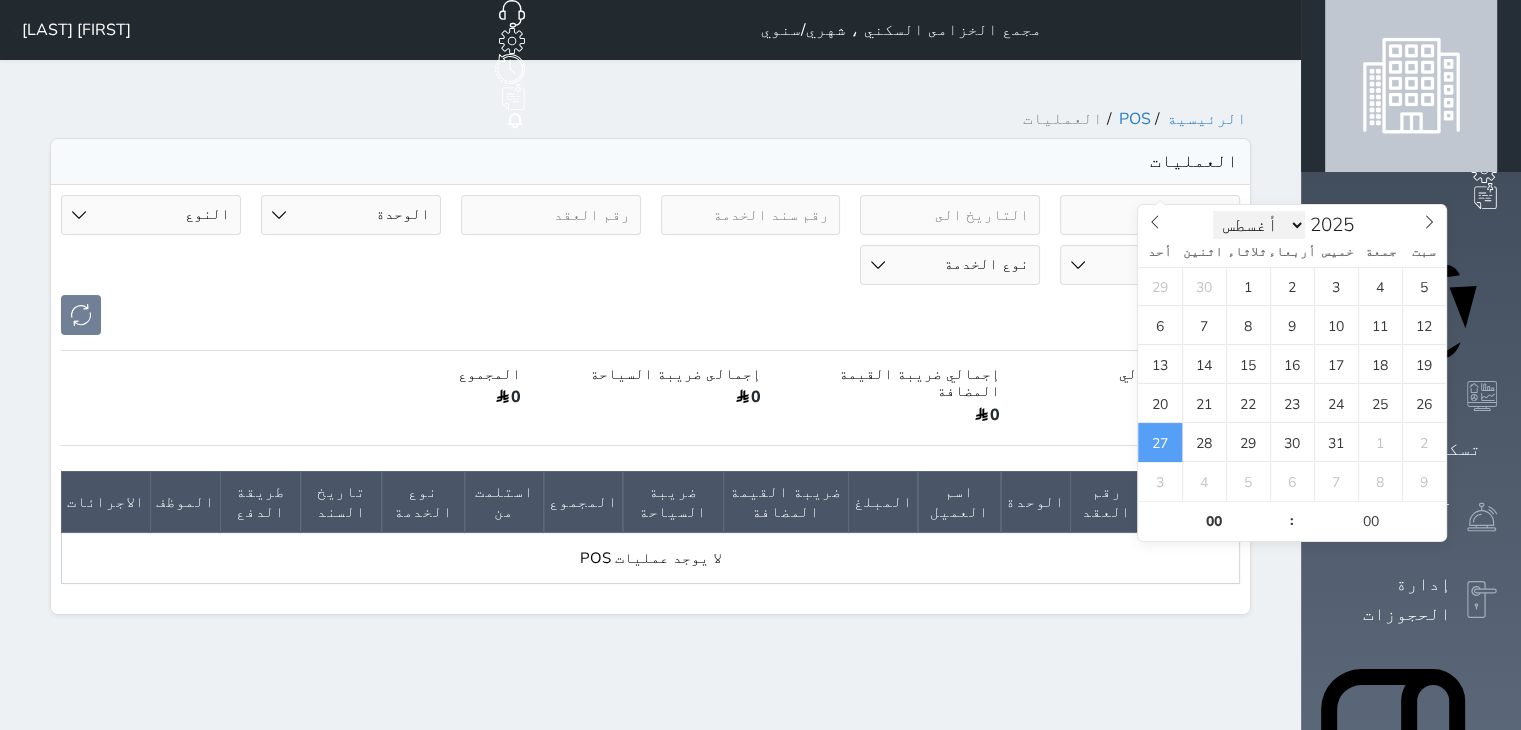 click on "يناير فبراير مارس أبريل مايو يونيو يوليو أغسطس سبتمبر أكتوبر نوفمبر ديسمبر" at bounding box center [1259, 225] 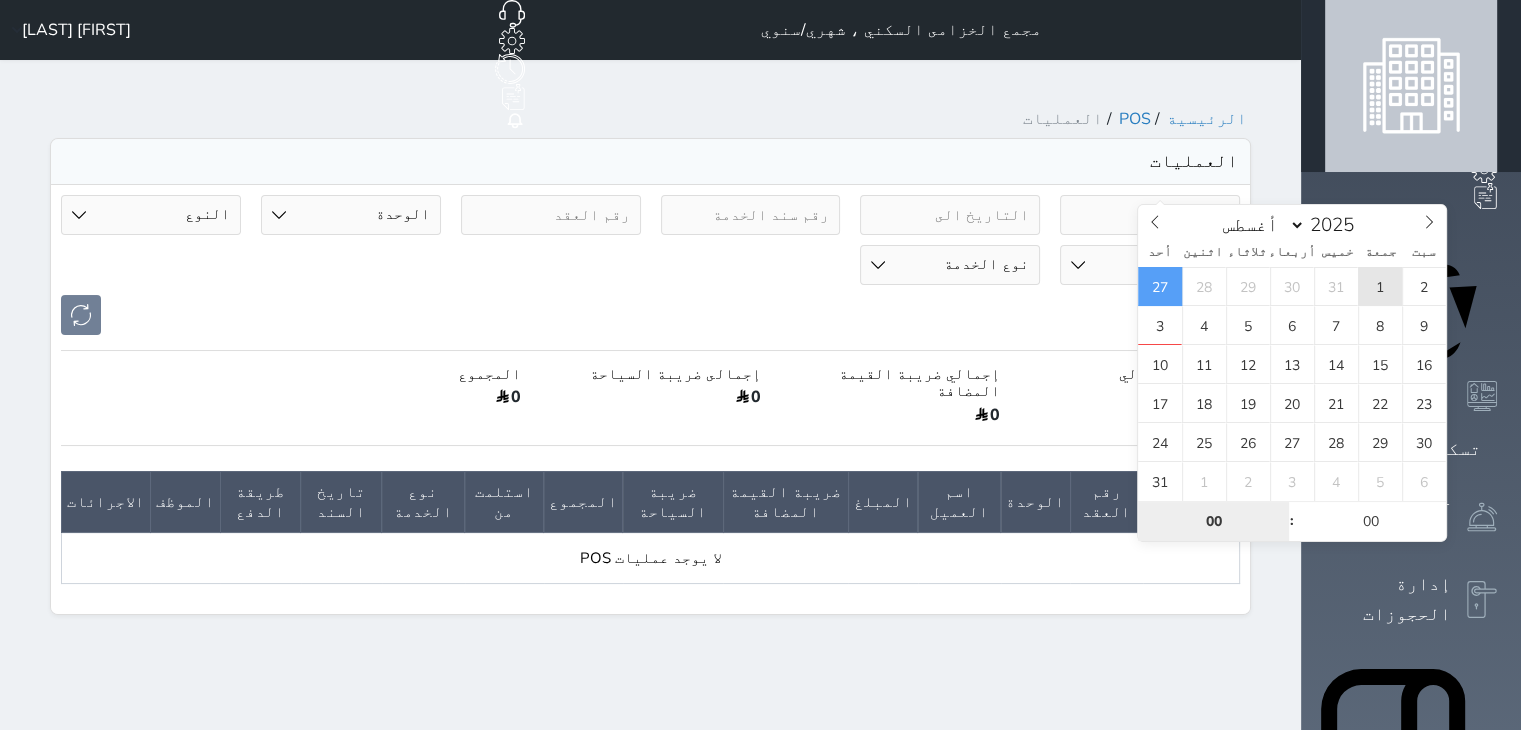 type on "2025-08-01 00:00" 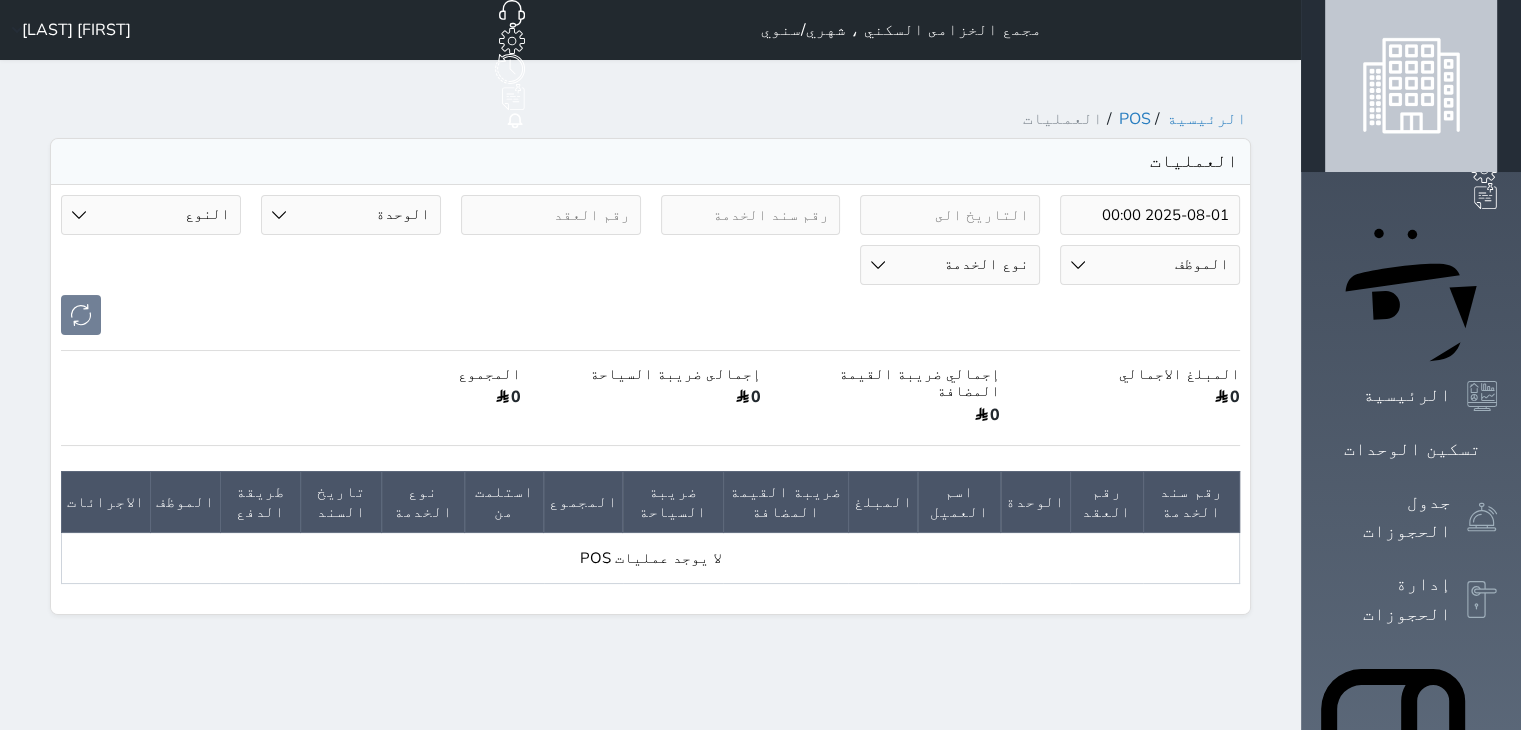 click on "[FIRST] [LAST]" at bounding box center [76, 30] 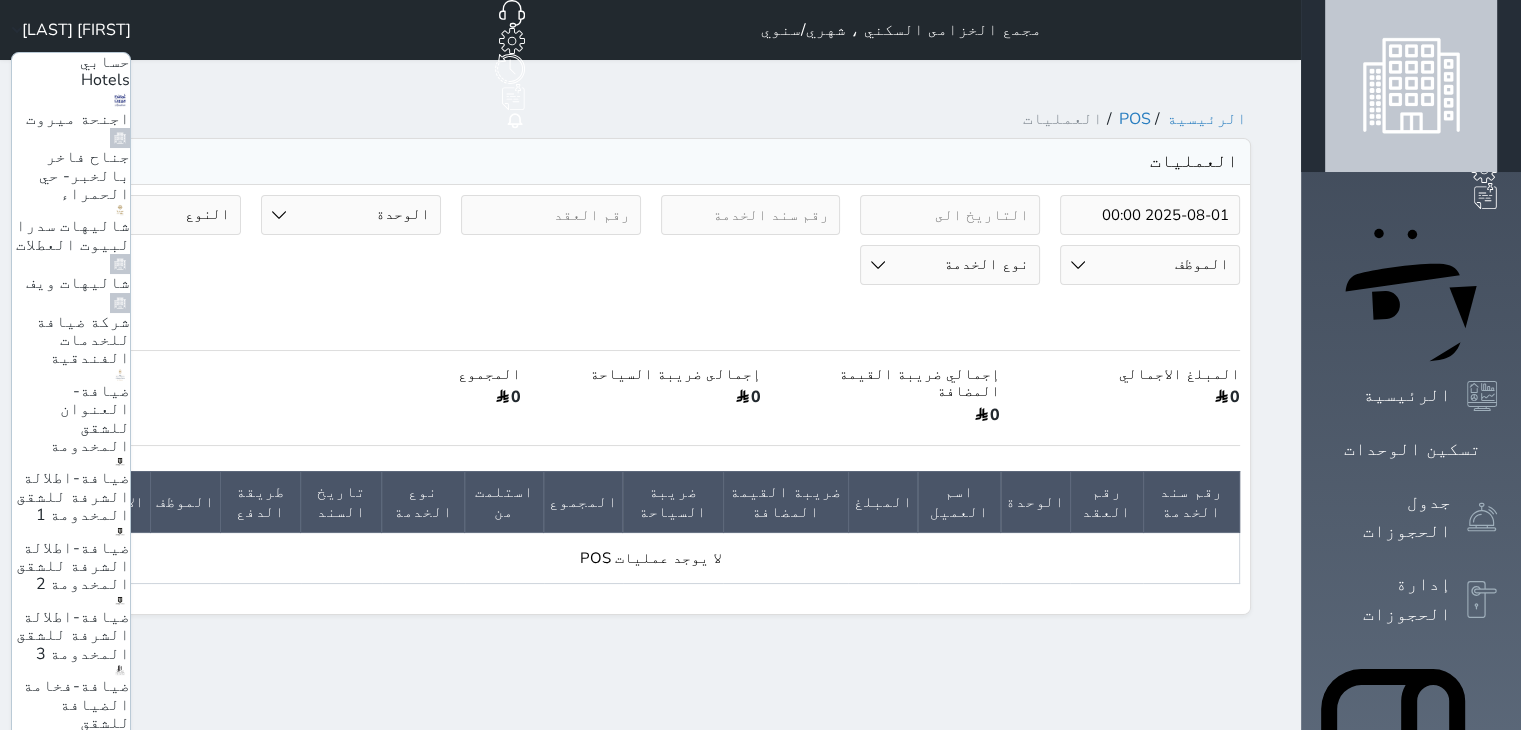 scroll, scrollTop: 76, scrollLeft: 0, axis: vertical 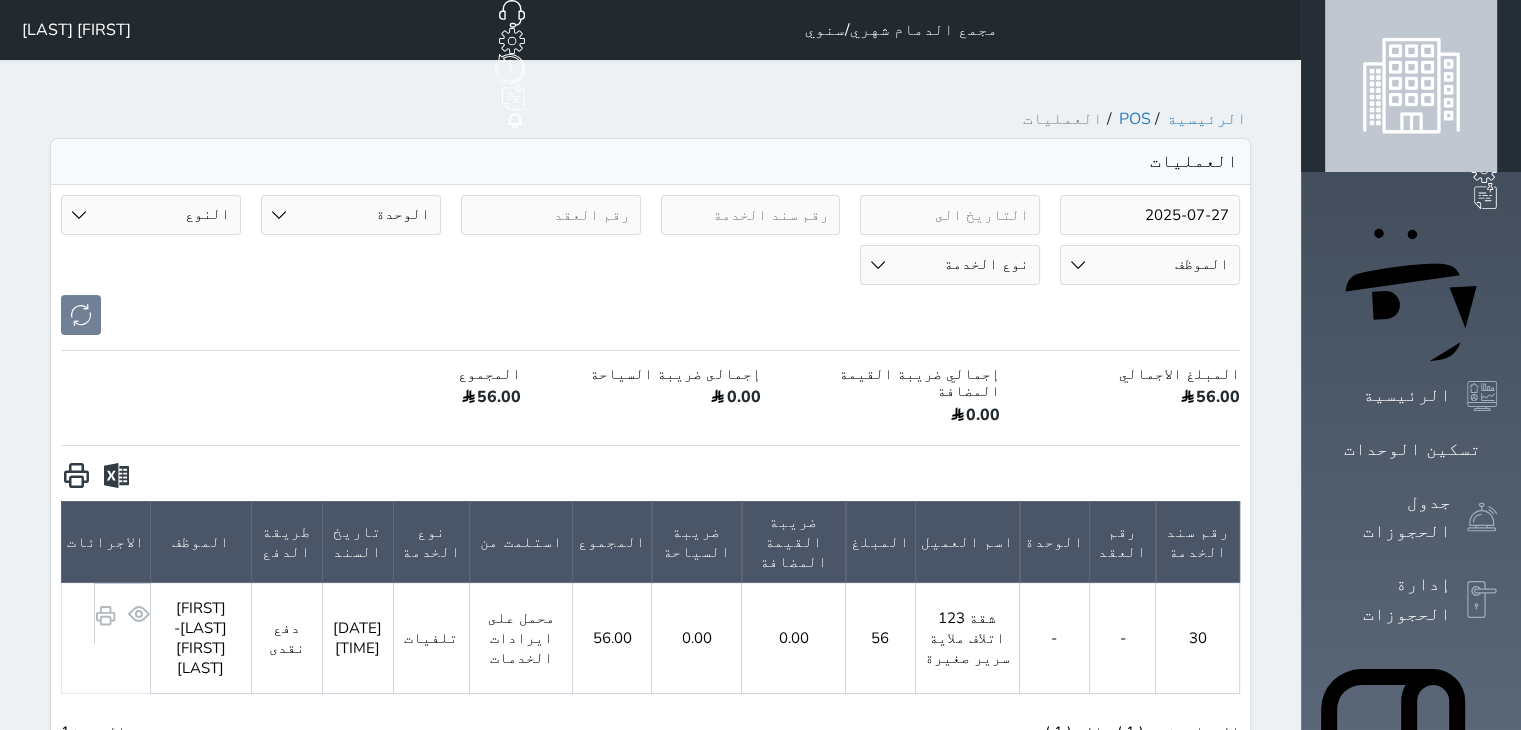 click on "Your browser does not support the audio element.
حجز جماعي جديد   حجز جديد             الرئيسية     تسكين الوحدات     جدول الحجوزات     إدارة الحجوزات     POS     الإدارة المالية     العملاء     تقييمات العملاء       الخدمات     التقارير     الإعدادات     الدعم الفني
مجمع الدمام شهري/سنوي
حجز جماعي جديد   حجز جديد   غير مرتبط مع منصة زاتكا المرحلة الثانية   غير مرتبط مع شموس   غير مرتبط مع المنصة الوطنية للرصد السياحي             إشعار   الغرفة   النزيل   المصدر
[FIRST] [LAST]             الرئيسية POS العمليات   العمليات   2025-07-27
الوحدة" at bounding box center [760, 797] 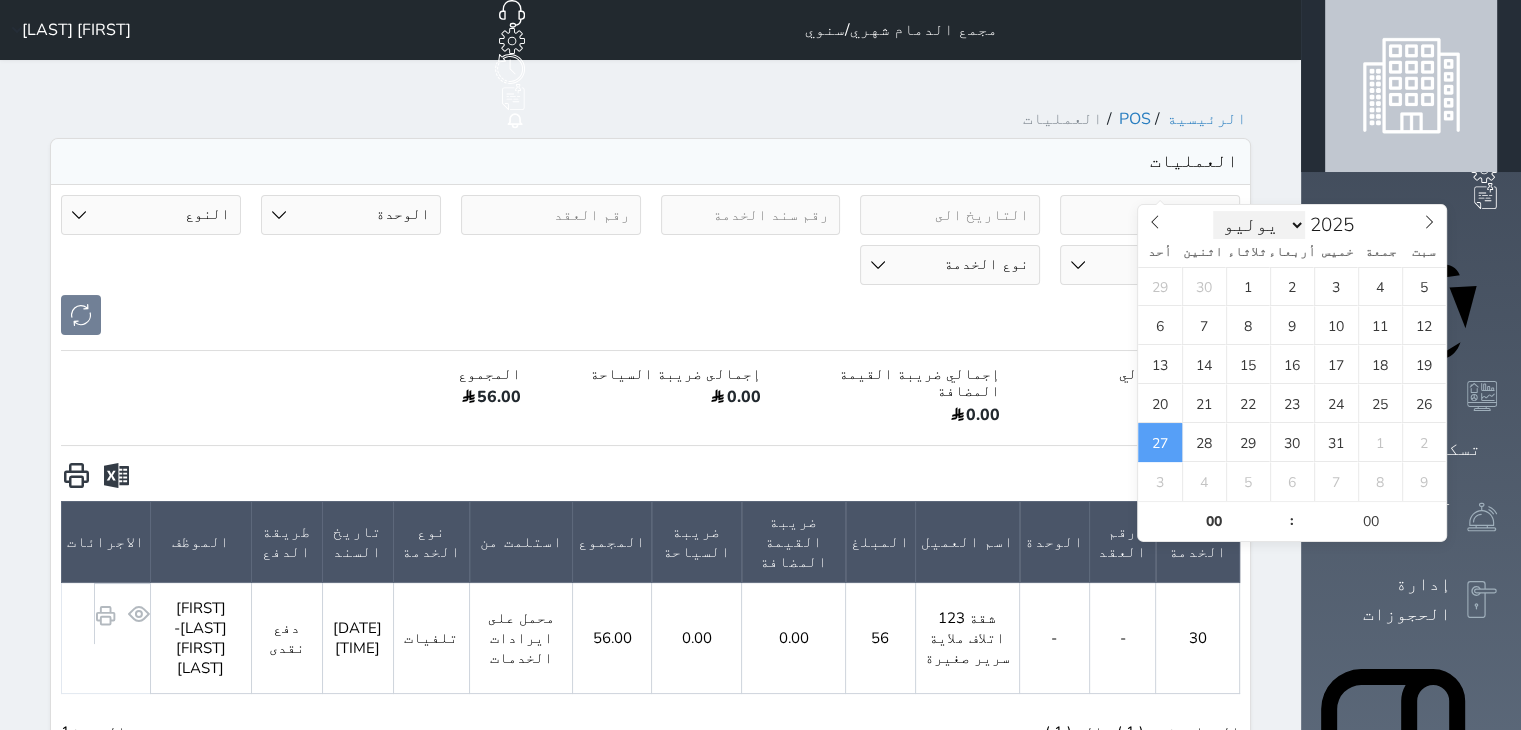 click on "يناير فبراير مارس أبريل مايو يونيو يوليو أغسطس سبتمبر أكتوبر نوفمبر ديسمبر" at bounding box center [1259, 225] 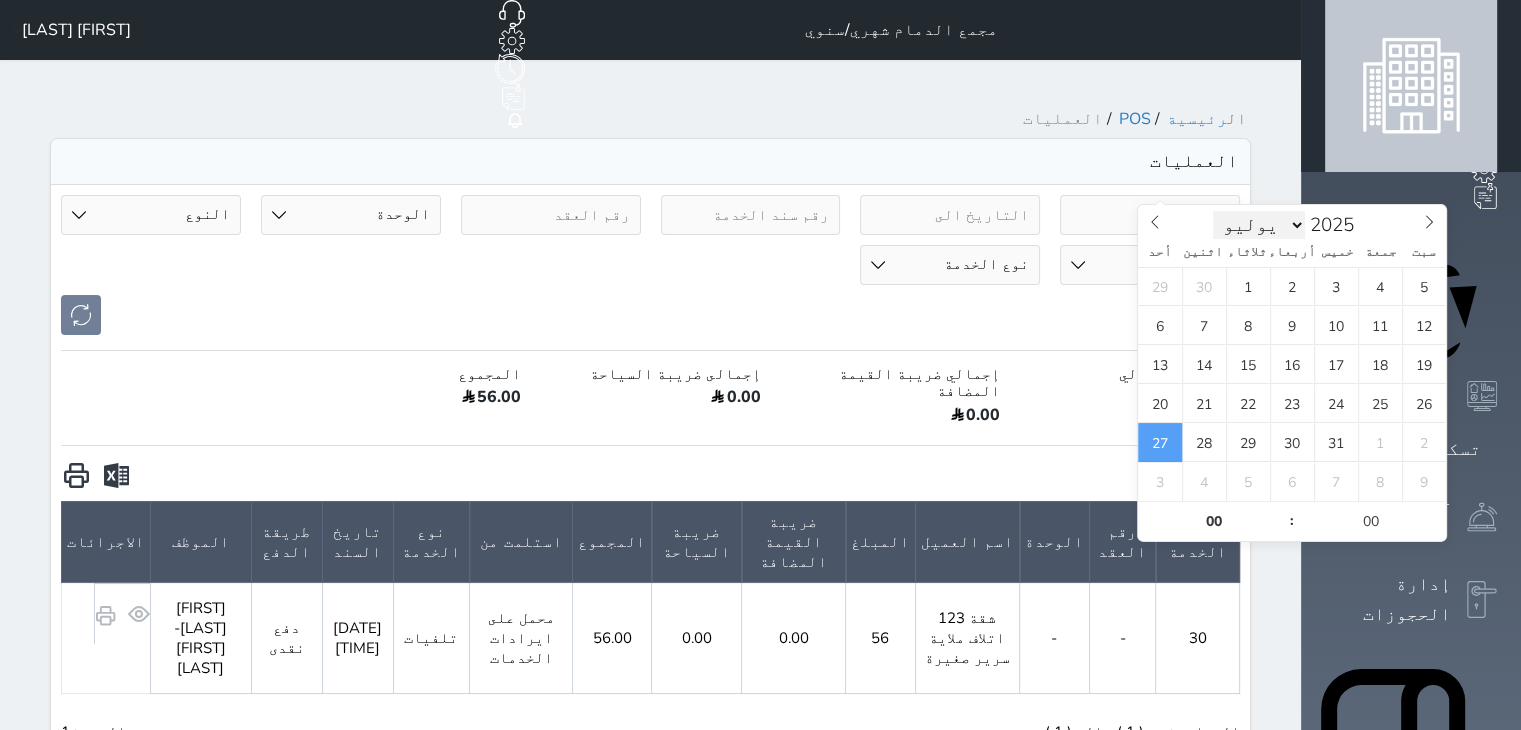 select on "7" 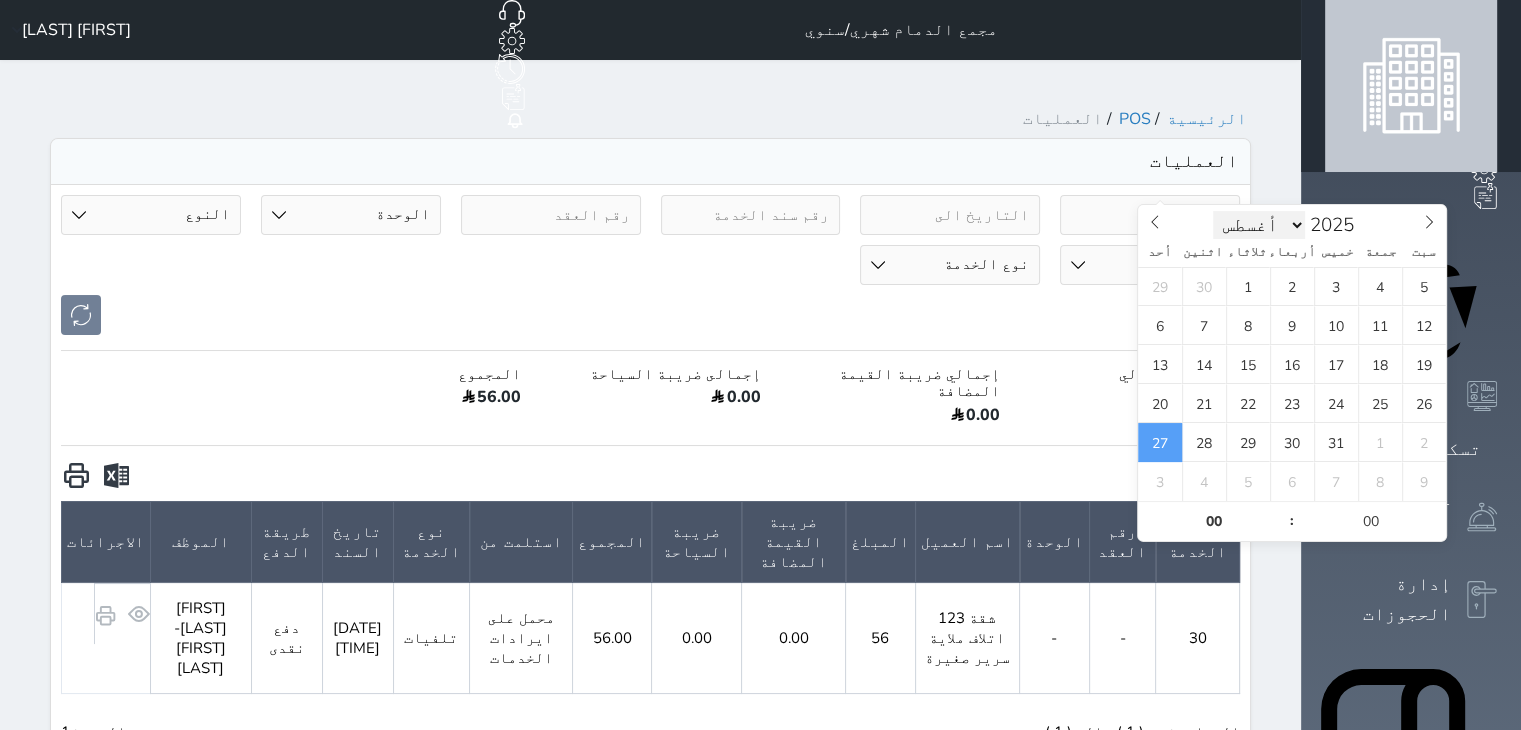 click on "يناير فبراير مارس أبريل مايو يونيو يوليو أغسطس سبتمبر أكتوبر نوفمبر ديسمبر" at bounding box center (1259, 225) 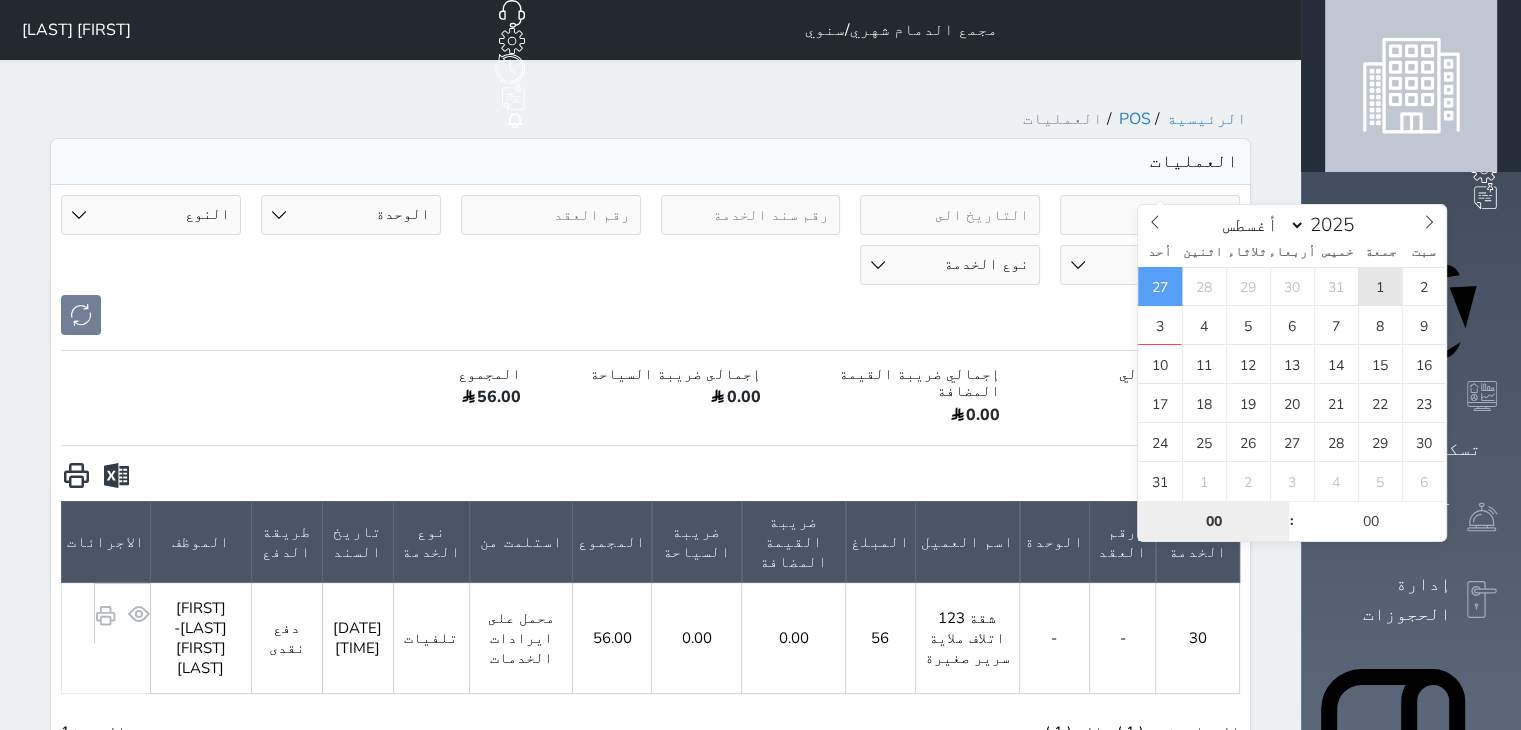 type on "2025-08-01 00:00" 